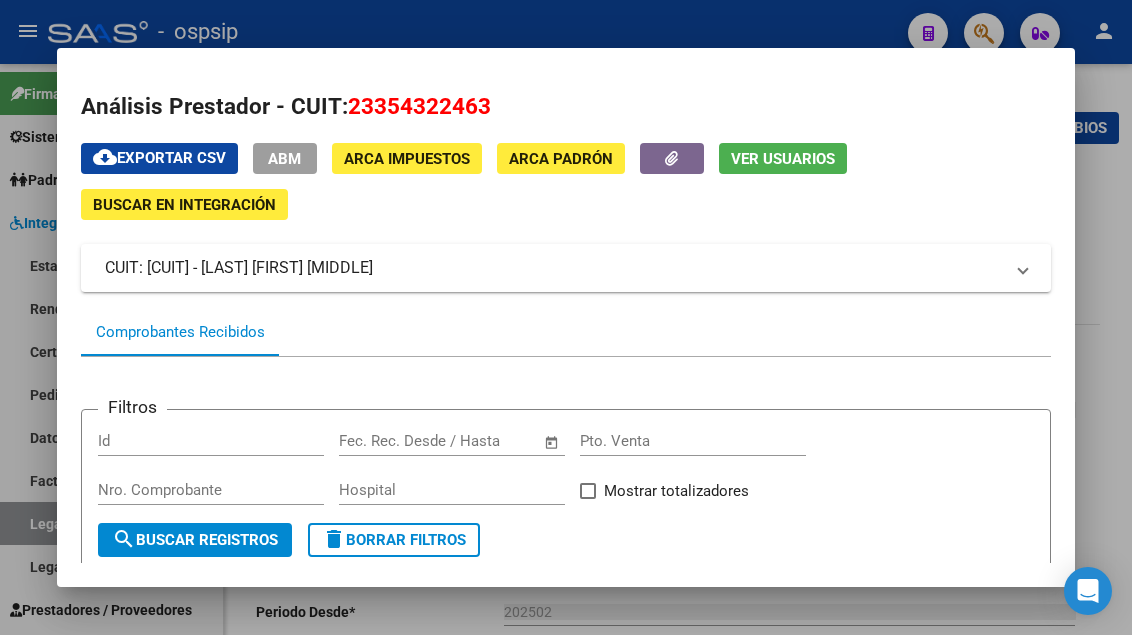 scroll, scrollTop: 0, scrollLeft: 0, axis: both 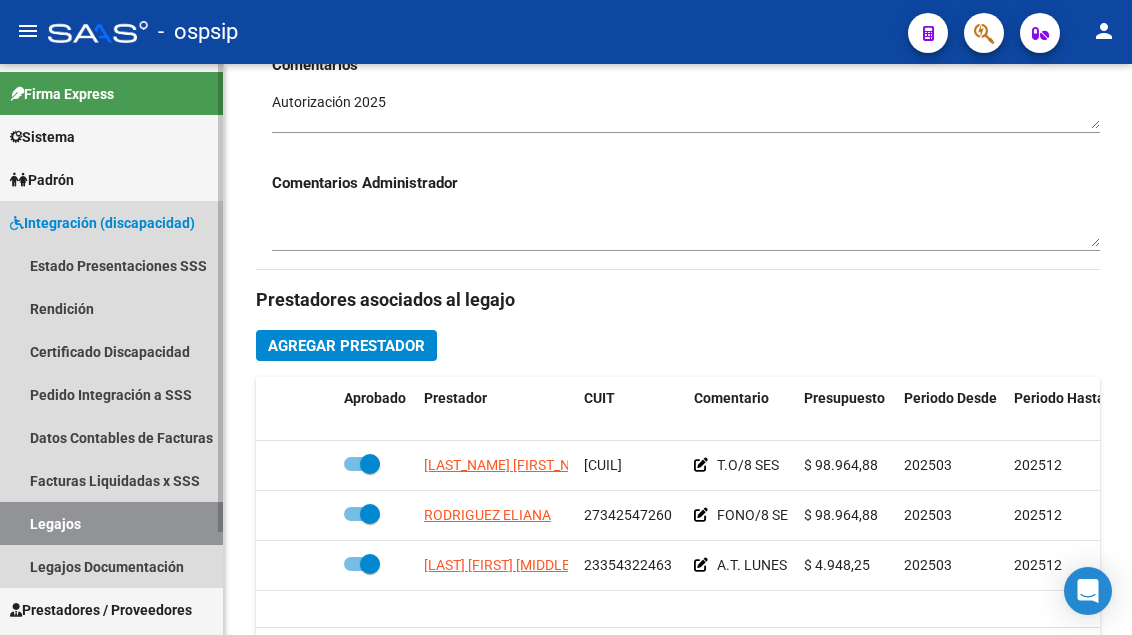 click on "Legajos" at bounding box center [111, 523] 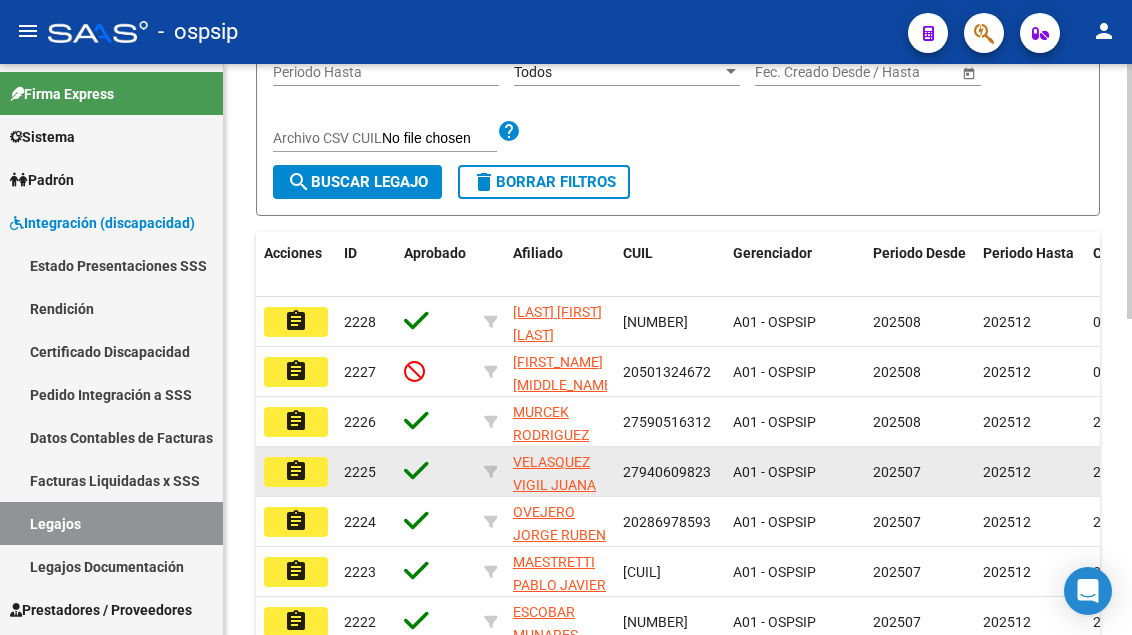 scroll, scrollTop: 208, scrollLeft: 0, axis: vertical 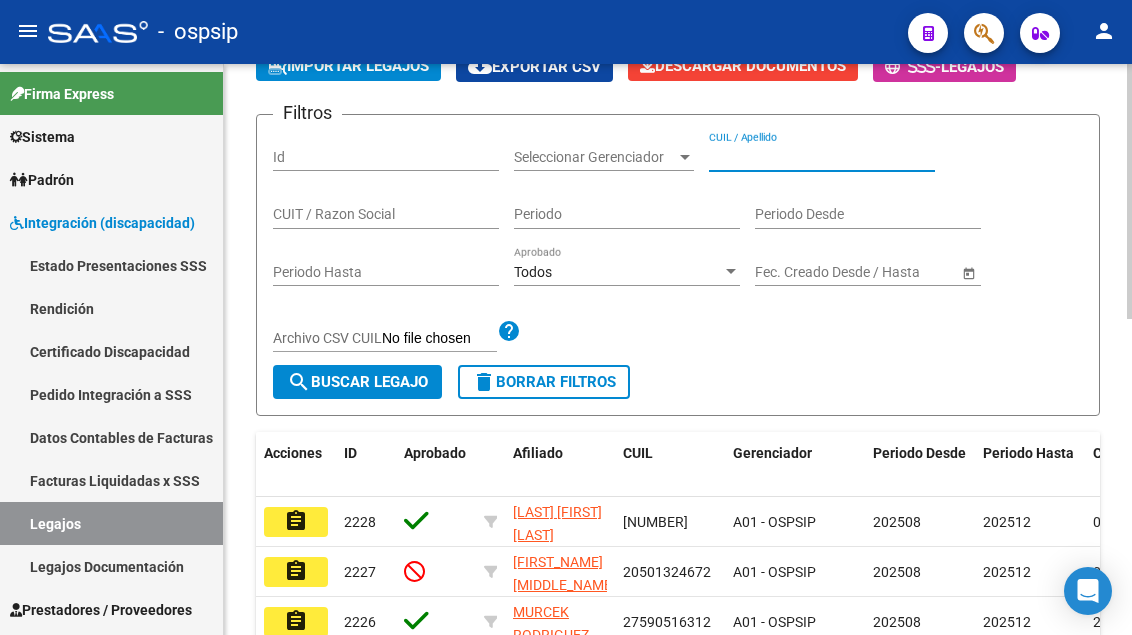 click on "CUIL / Apellido" at bounding box center (822, 157) 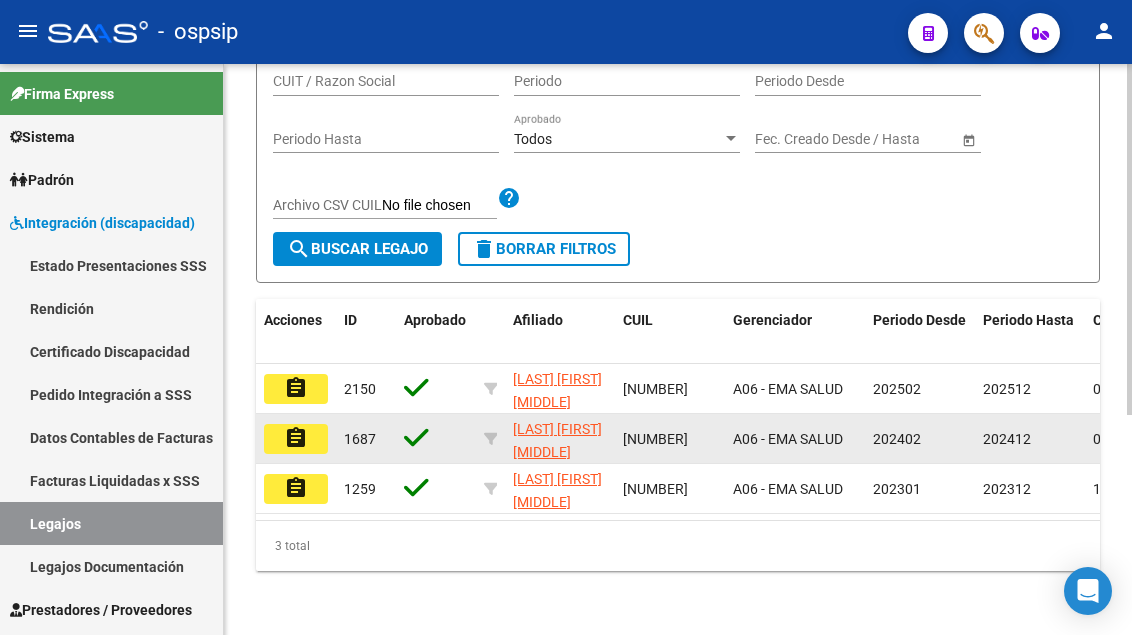 scroll, scrollTop: 358, scrollLeft: 0, axis: vertical 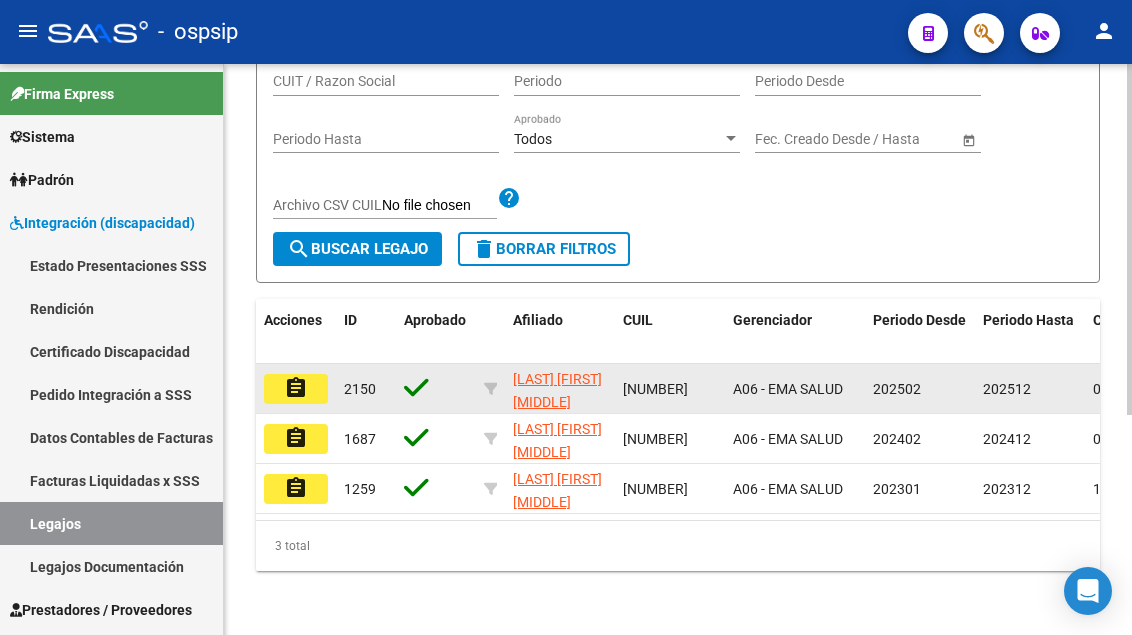 type on "[NUMBER]" 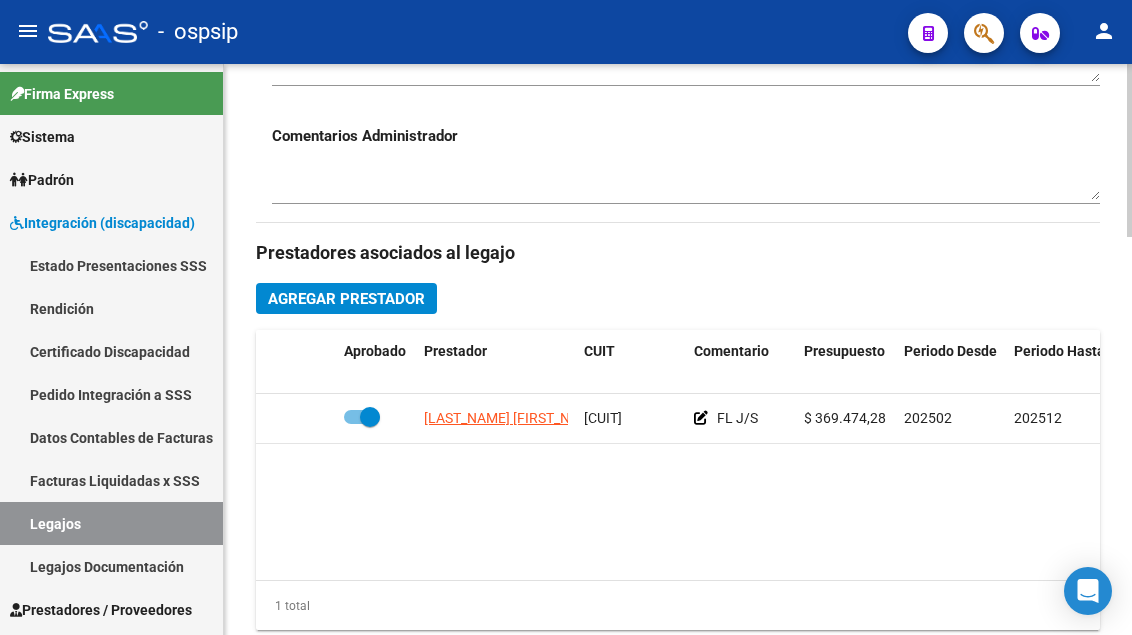 scroll, scrollTop: 800, scrollLeft: 0, axis: vertical 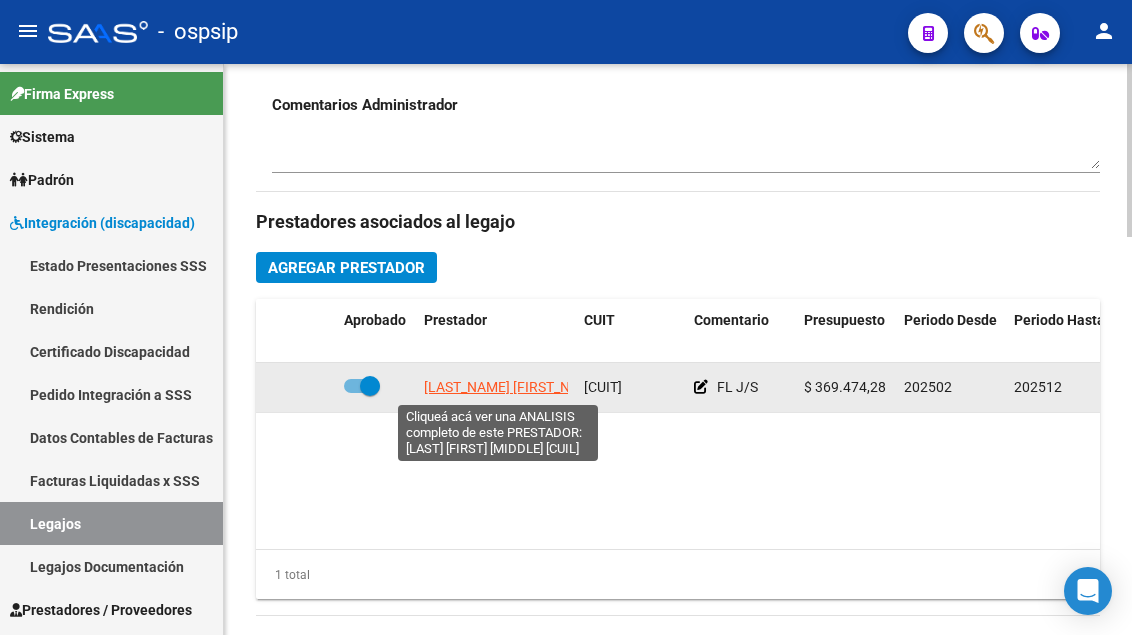 click on "[LAST_NAME] [FIRST_NAME] [MIDDLE_NAME]" 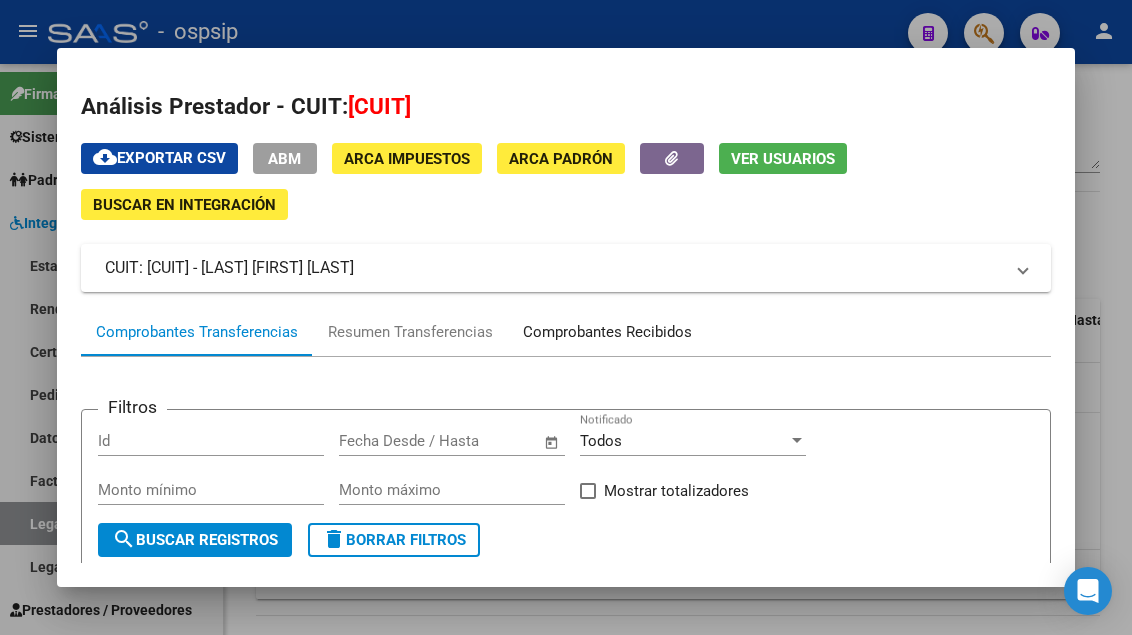 click on "Comprobantes Recibidos" at bounding box center [607, 332] 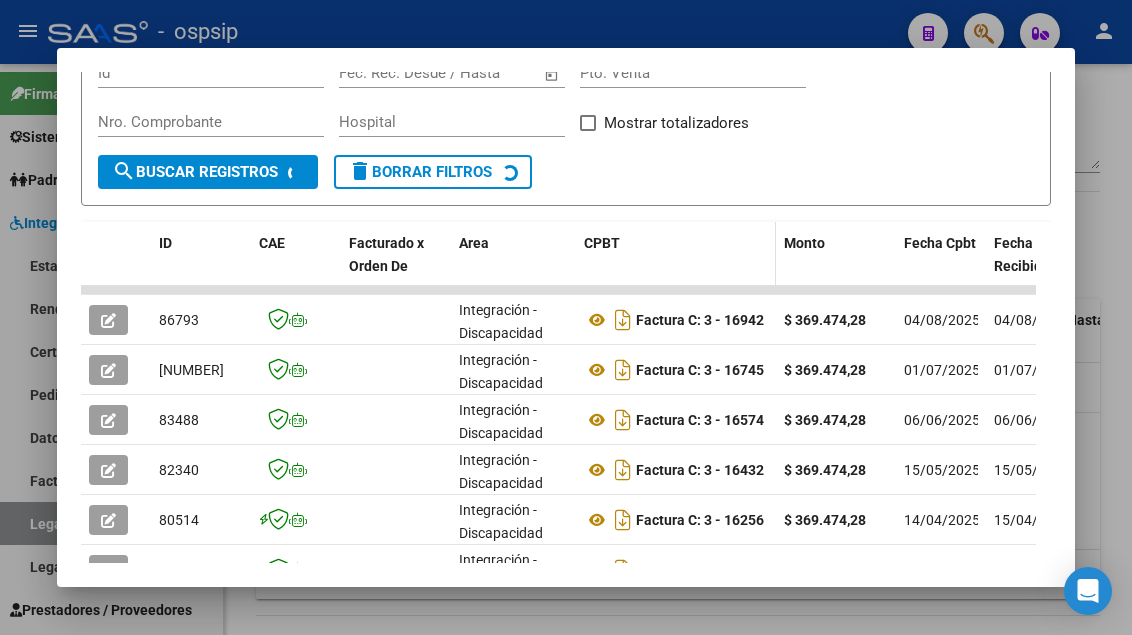 scroll, scrollTop: 485, scrollLeft: 0, axis: vertical 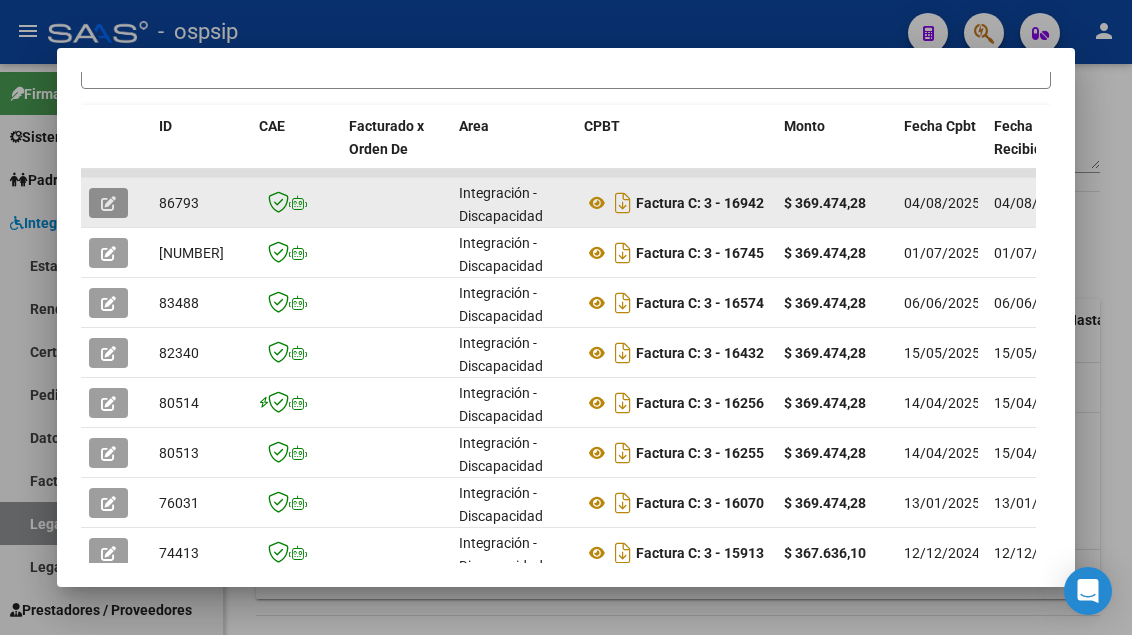 click 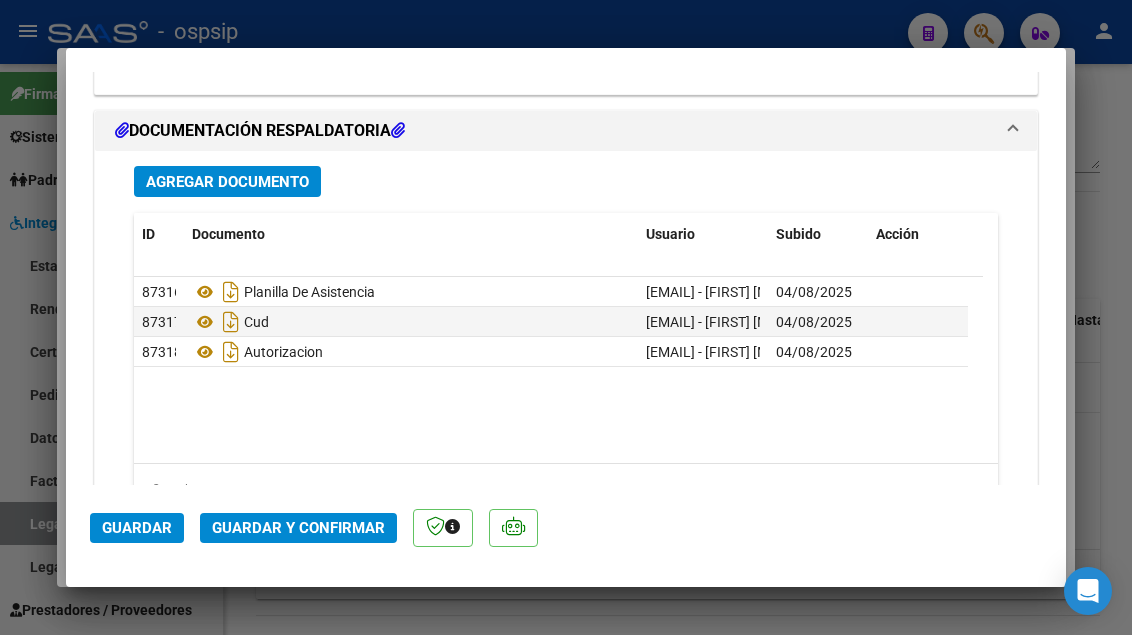 scroll, scrollTop: 2515, scrollLeft: 0, axis: vertical 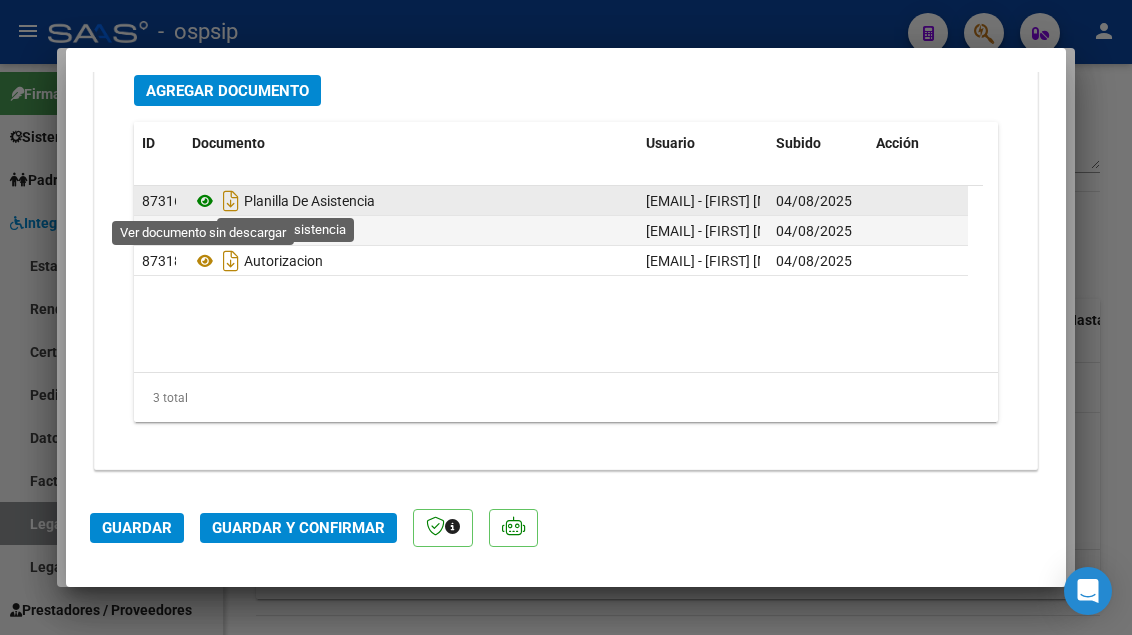click 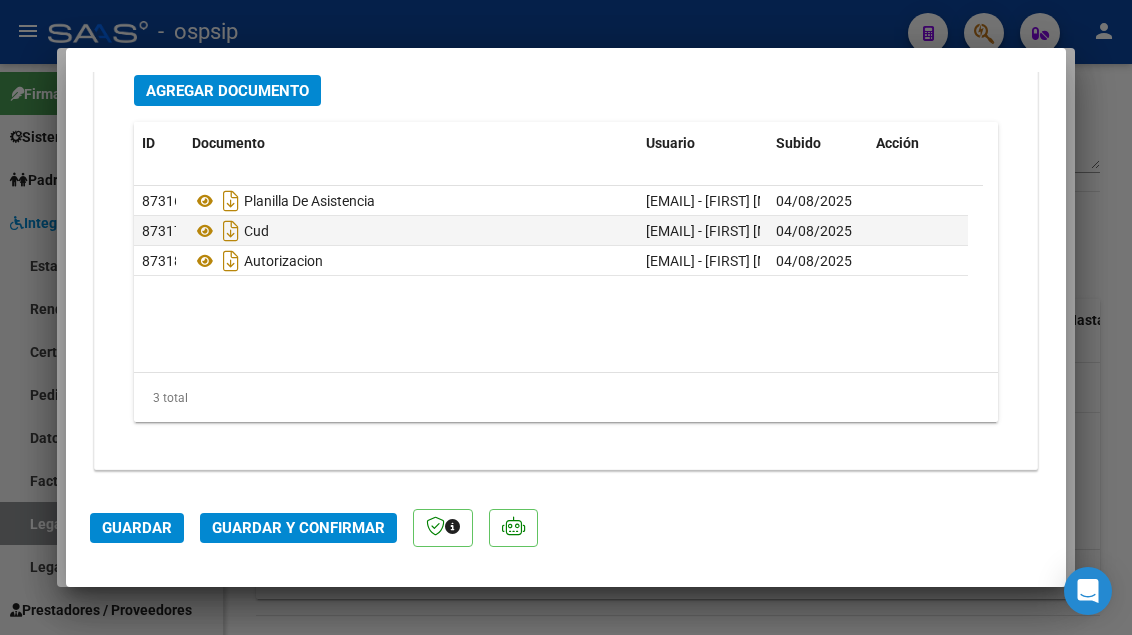 click on "Guardar y Confirmar" 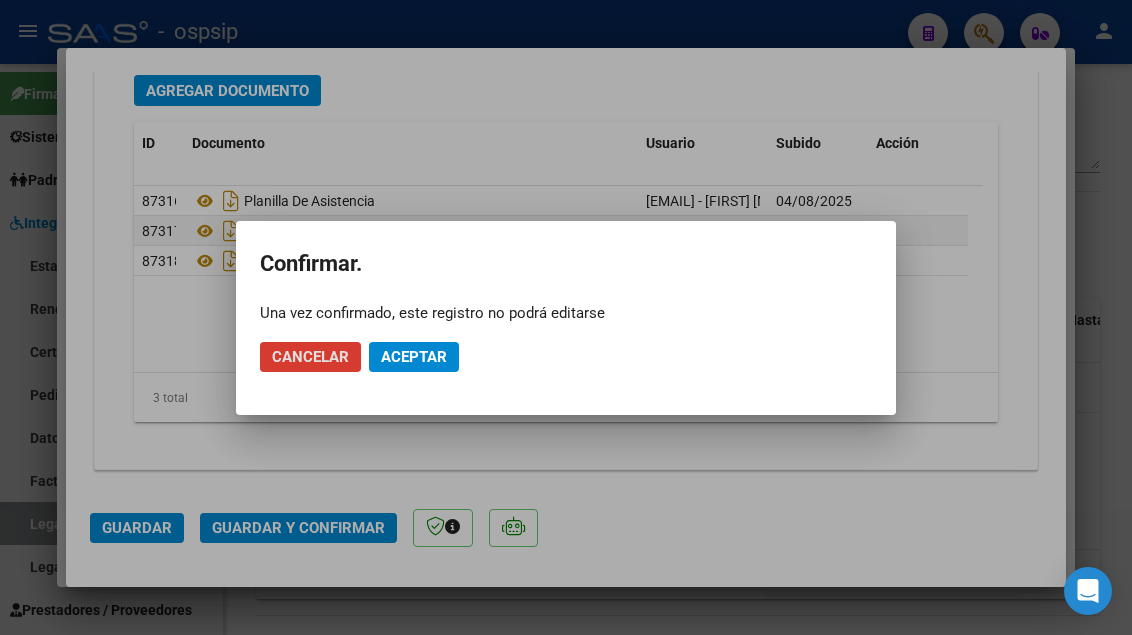 click on "Aceptar" 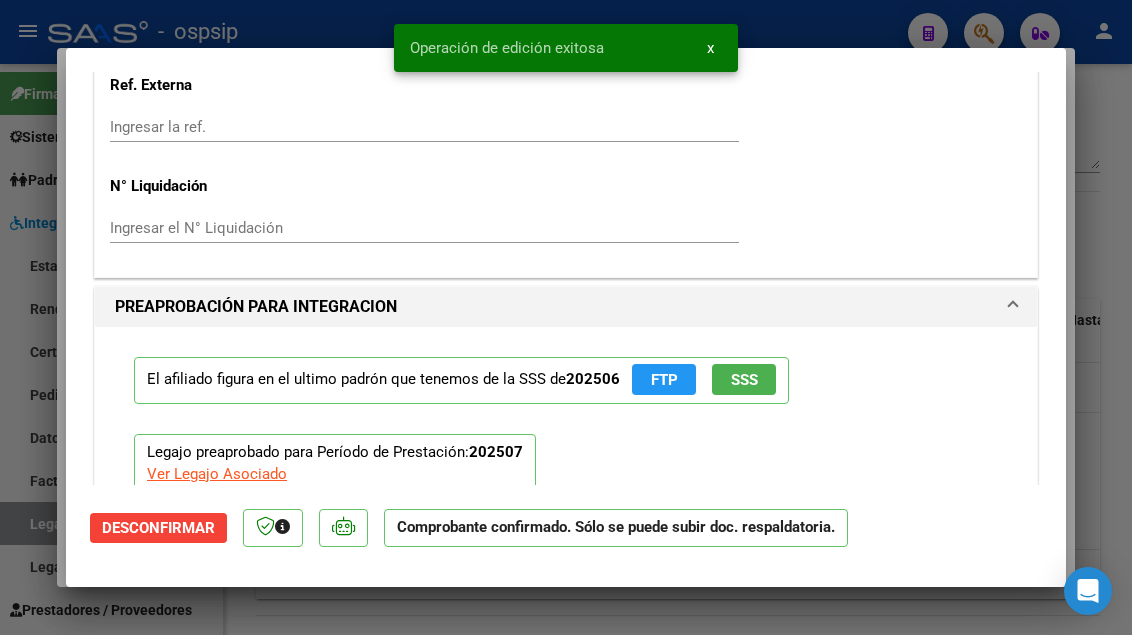 scroll, scrollTop: 1588, scrollLeft: 0, axis: vertical 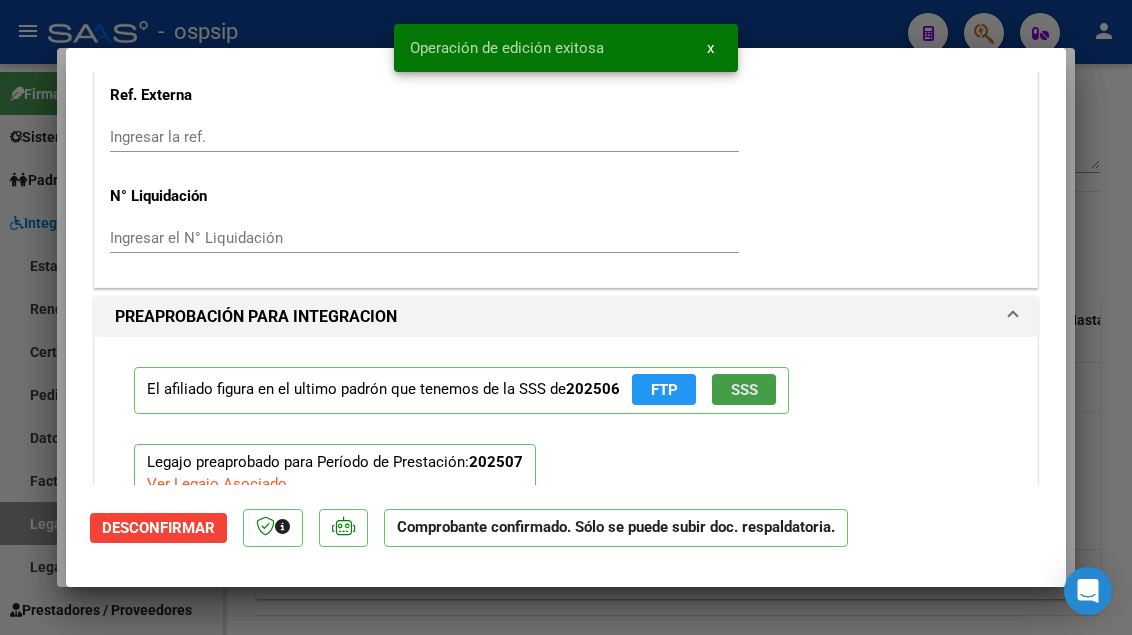 click on "SSS" 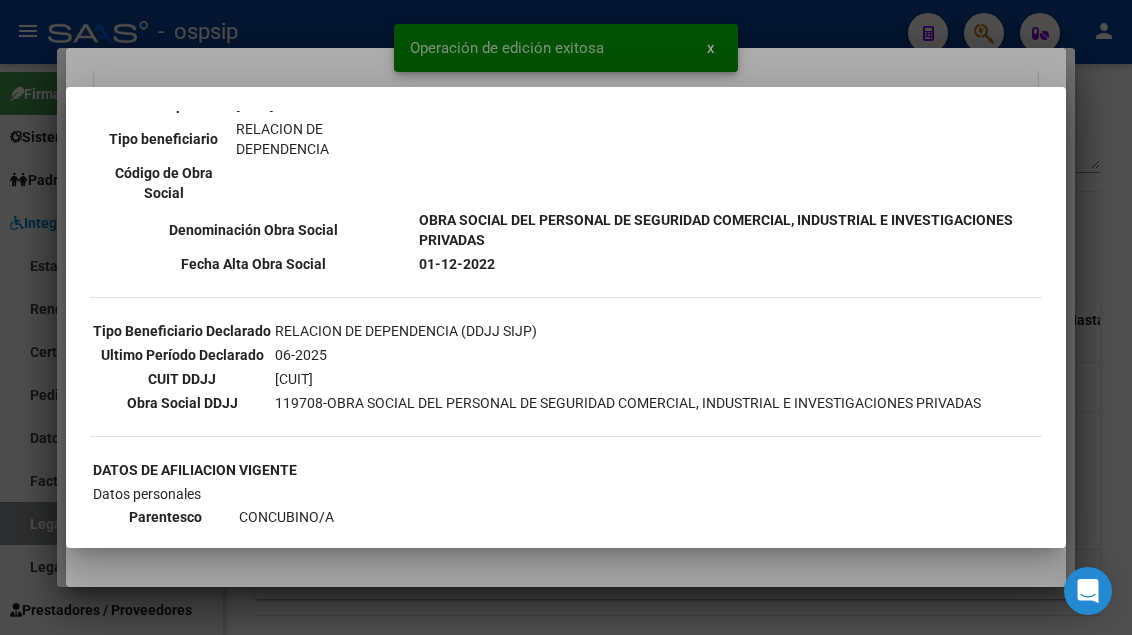 scroll, scrollTop: 800, scrollLeft: 0, axis: vertical 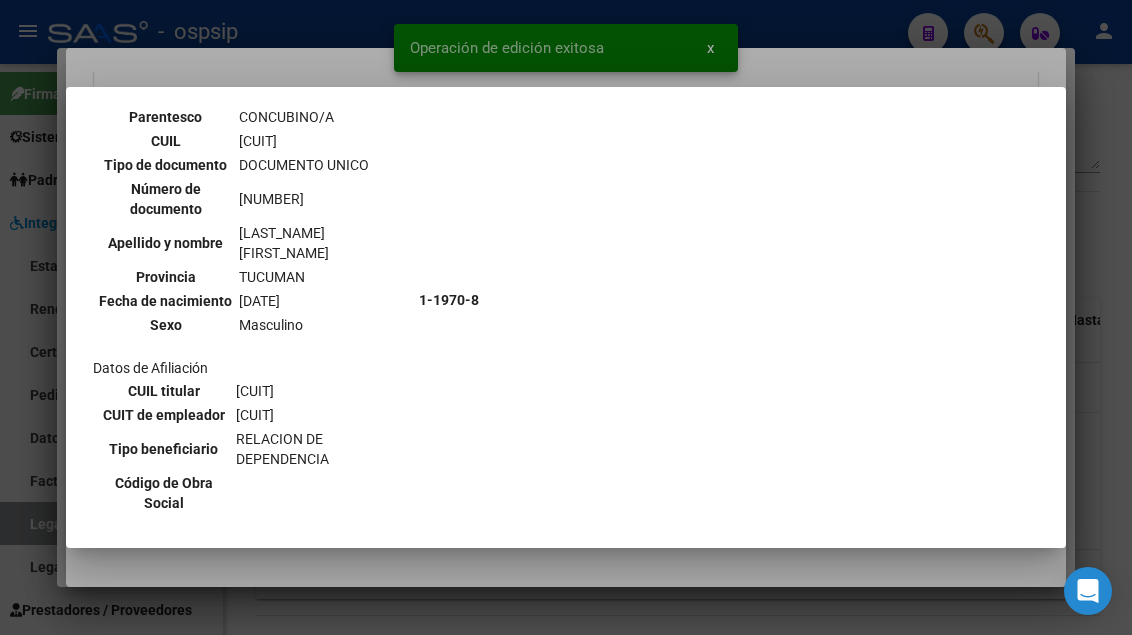 type 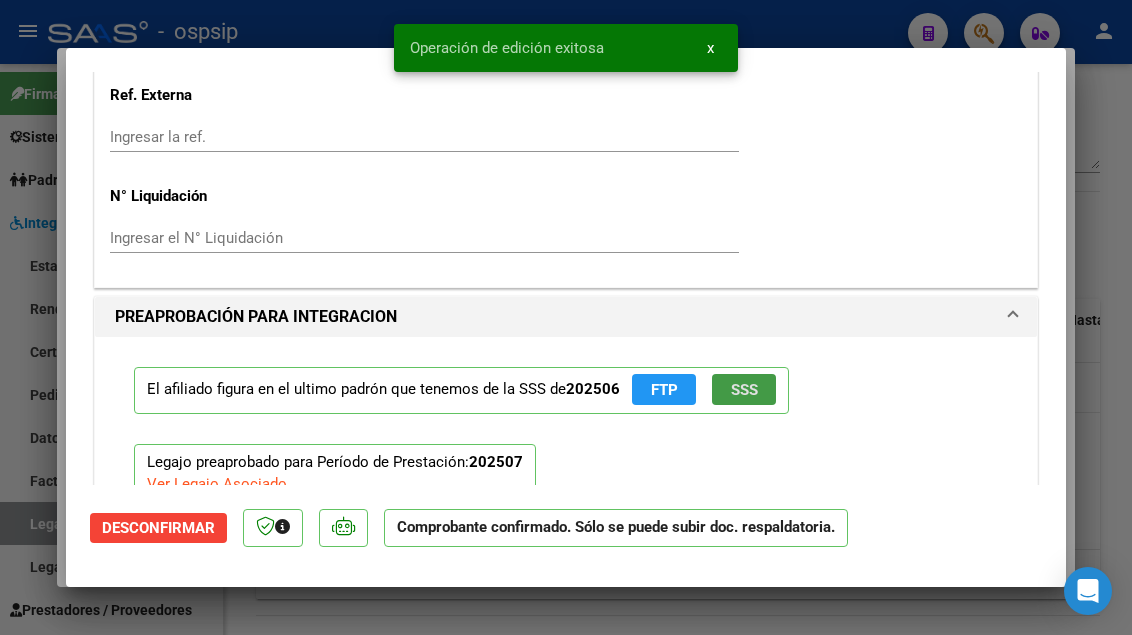 type 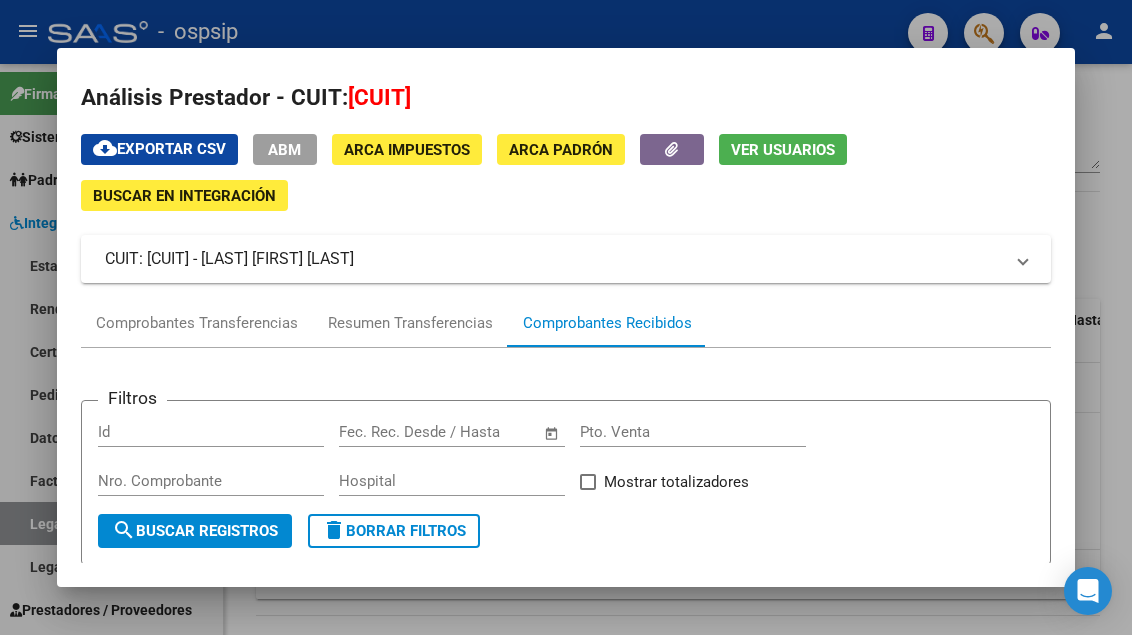 scroll, scrollTop: 0, scrollLeft: 0, axis: both 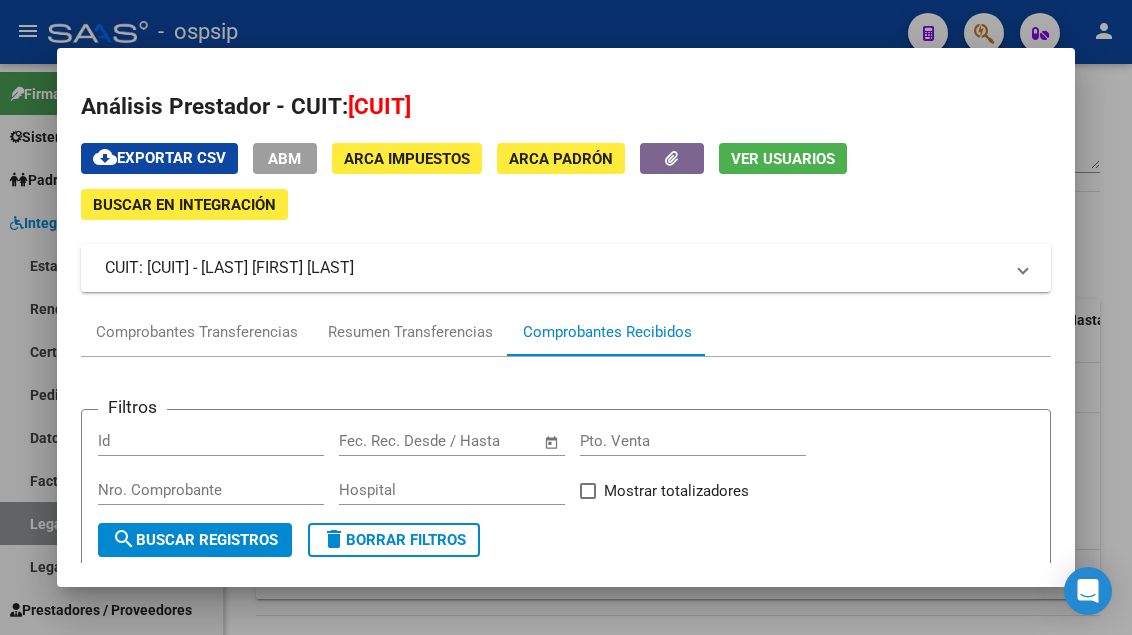 type 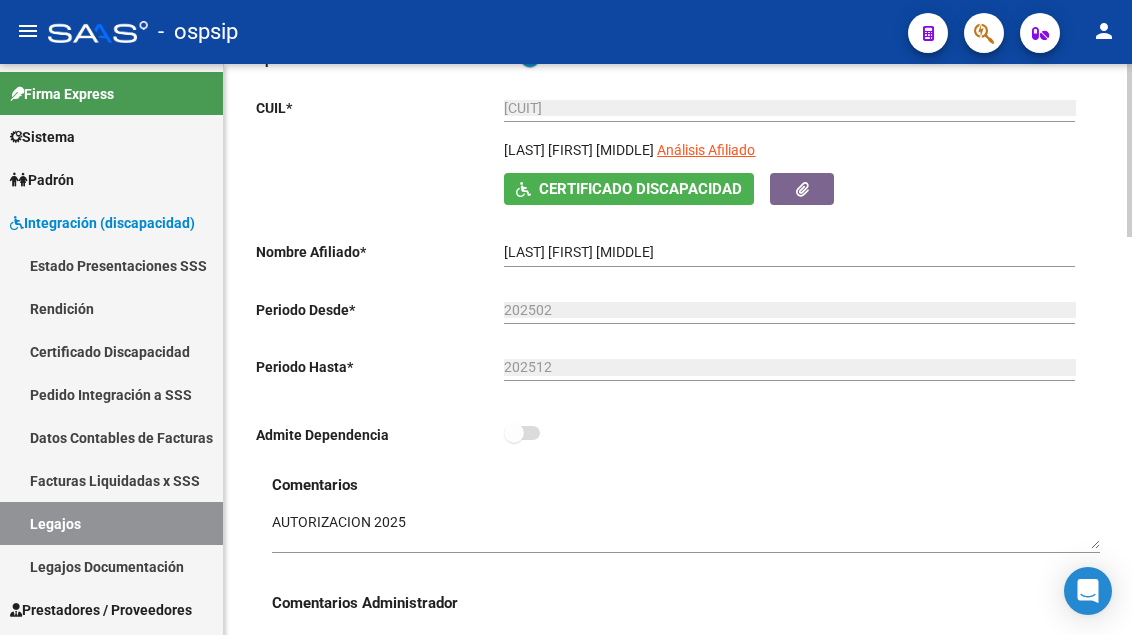 scroll, scrollTop: 200, scrollLeft: 0, axis: vertical 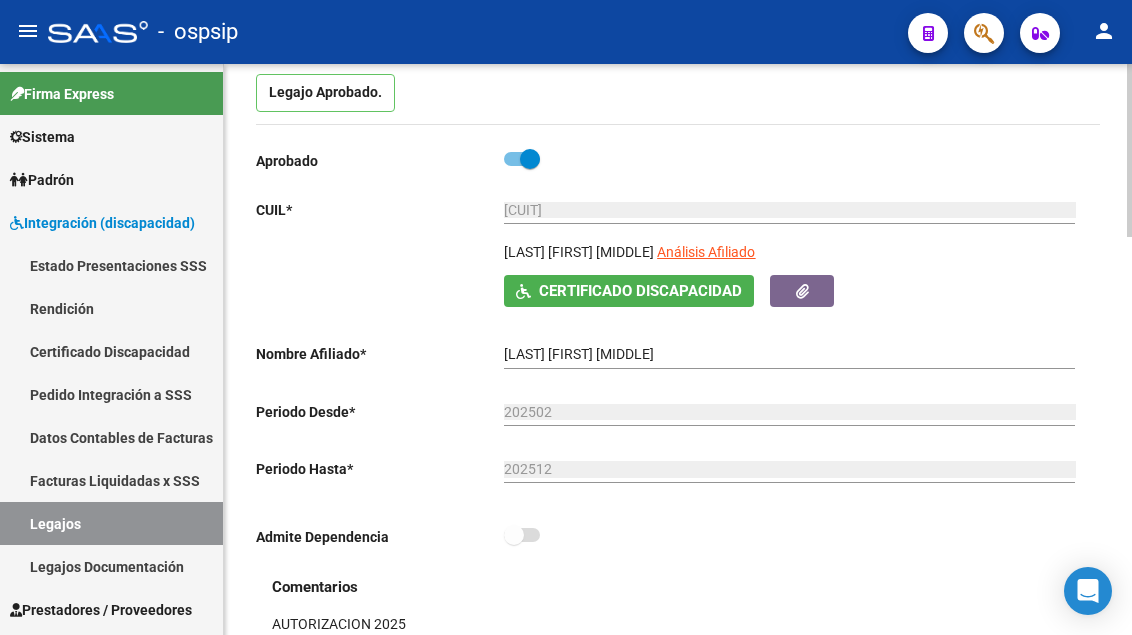 click on "Análisis Afiliado" 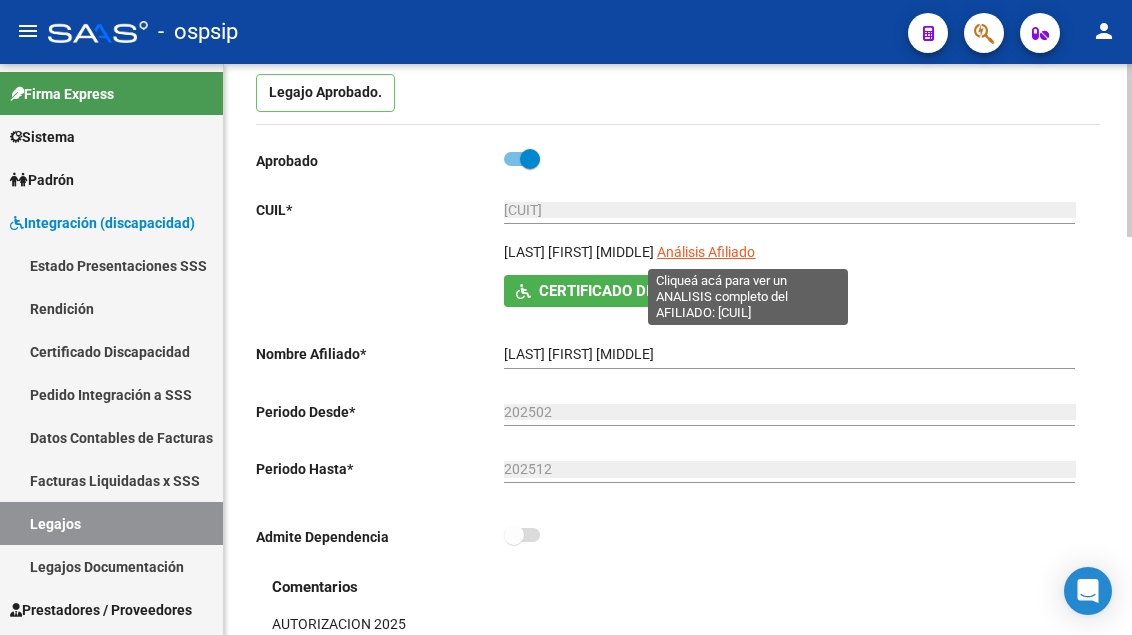 click on "Análisis Afiliado" 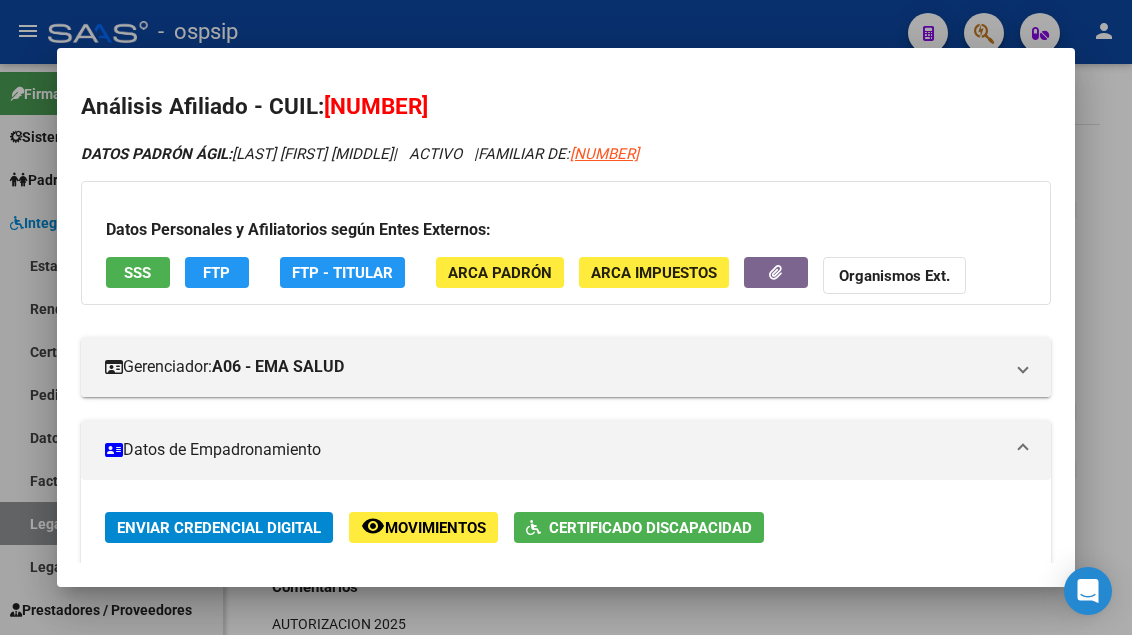 click at bounding box center [566, 317] 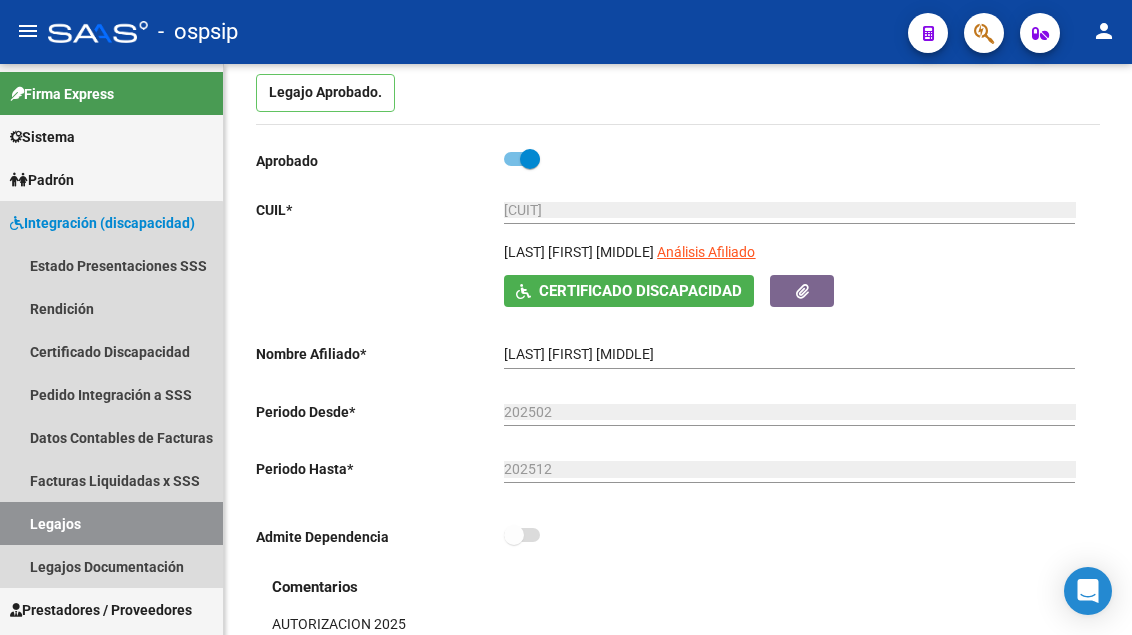click on "Legajos" at bounding box center (111, 523) 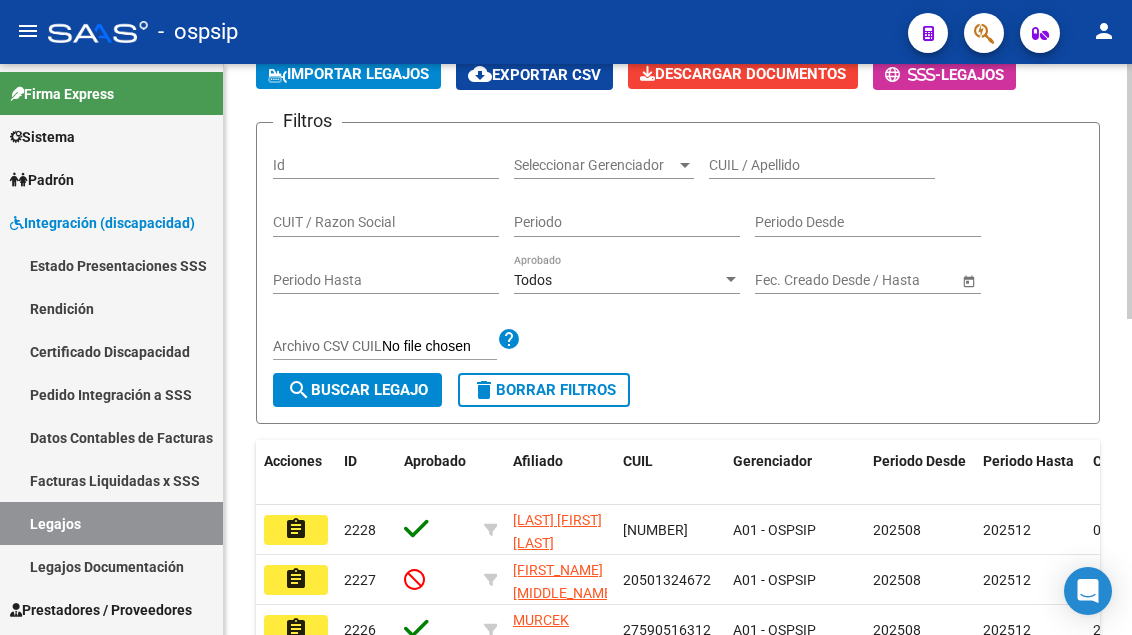 scroll, scrollTop: 100, scrollLeft: 0, axis: vertical 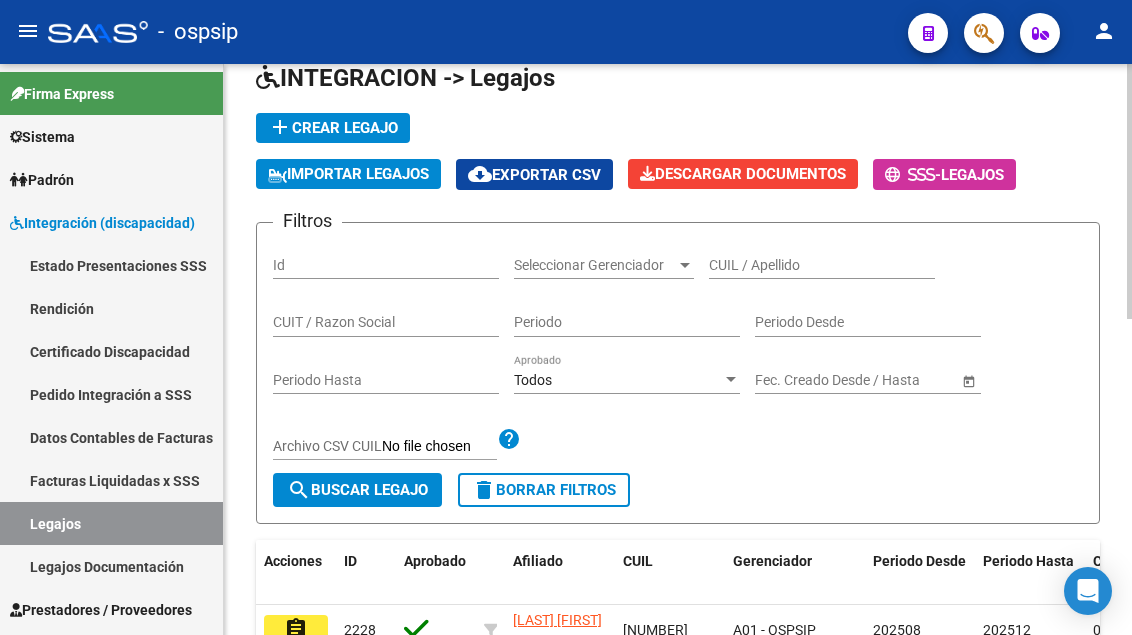 click on "CUIL / Apellido" at bounding box center (822, 265) 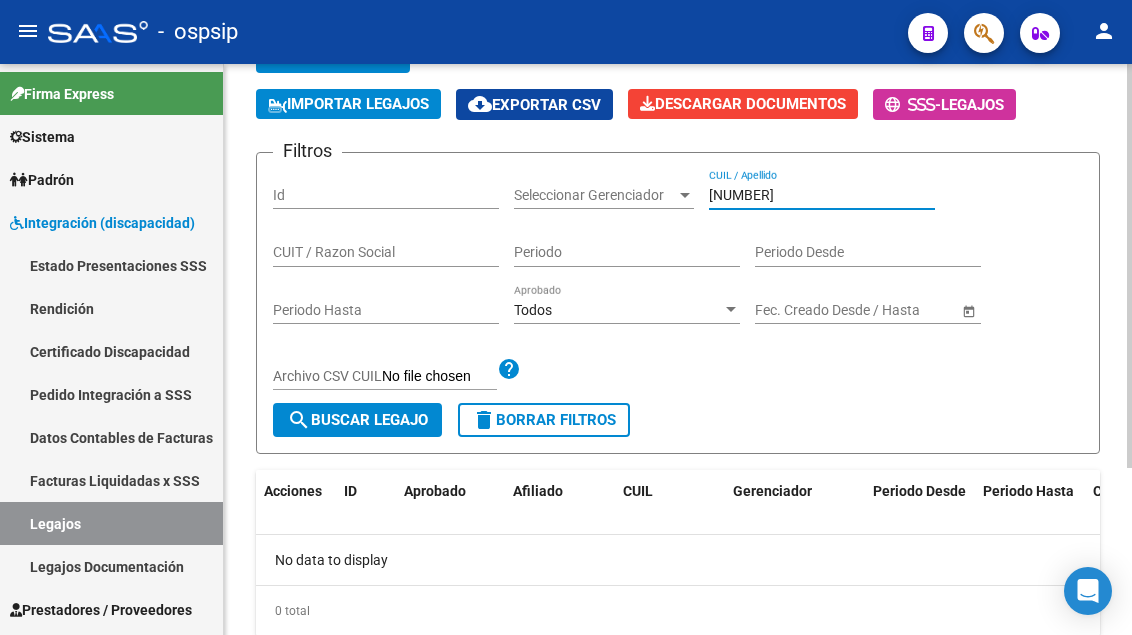 scroll, scrollTop: 236, scrollLeft: 0, axis: vertical 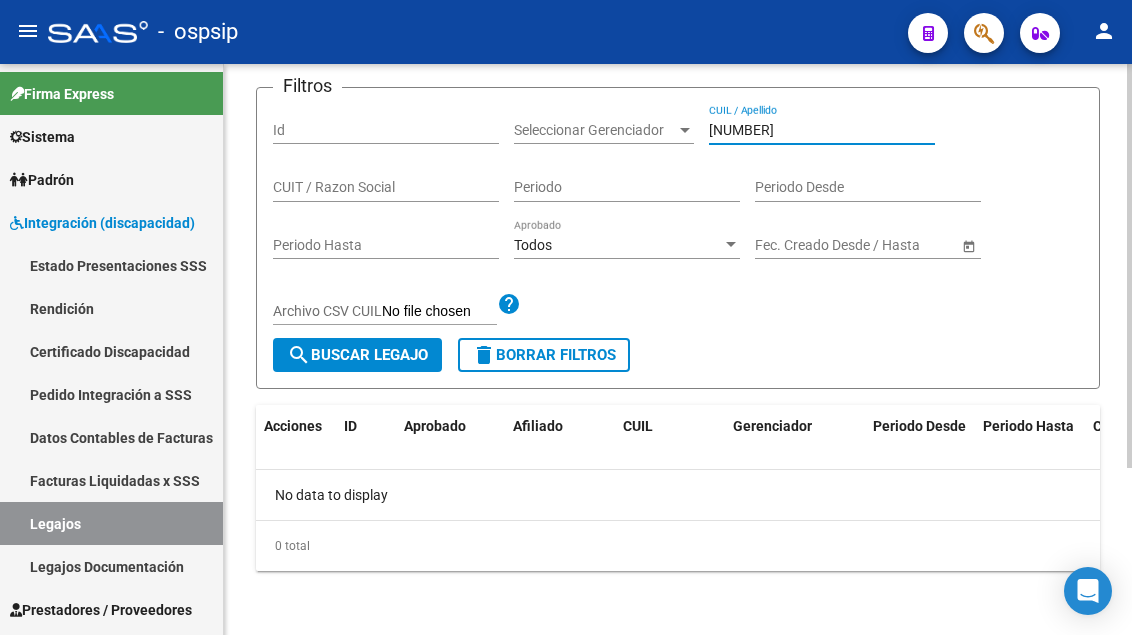 click on "[NUMBER]" at bounding box center [822, 130] 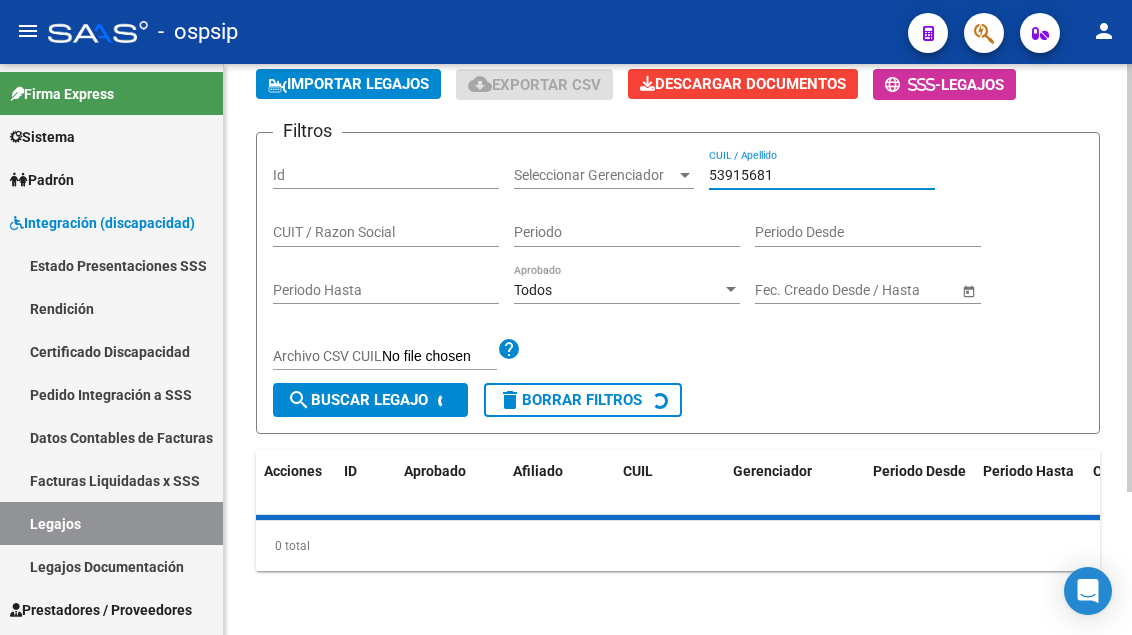 scroll, scrollTop: 236, scrollLeft: 0, axis: vertical 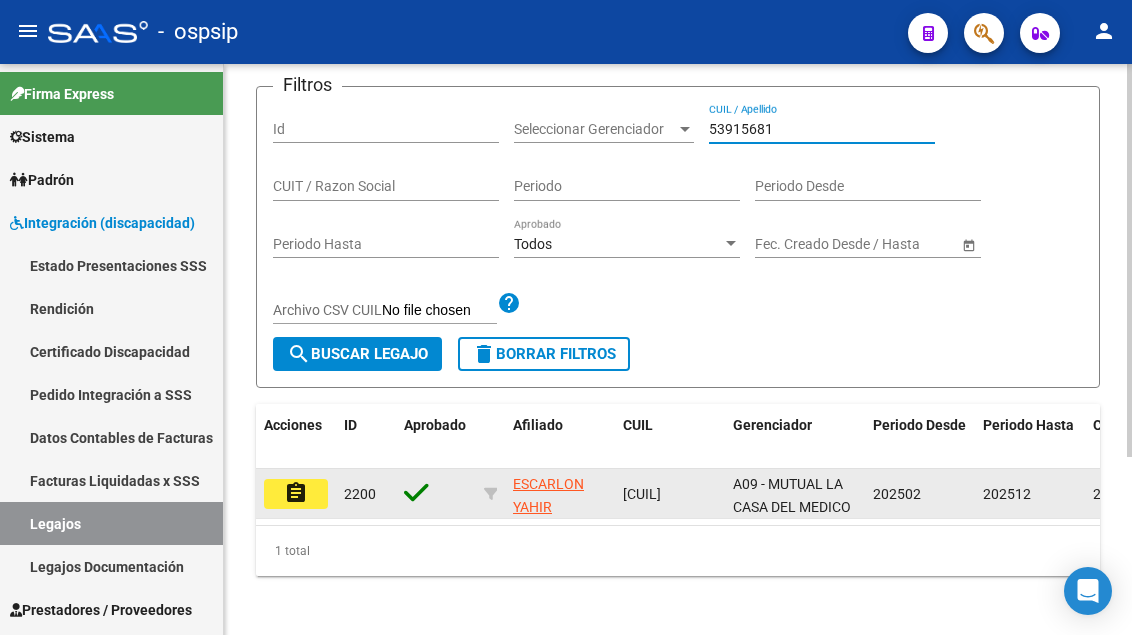 type on "53915681" 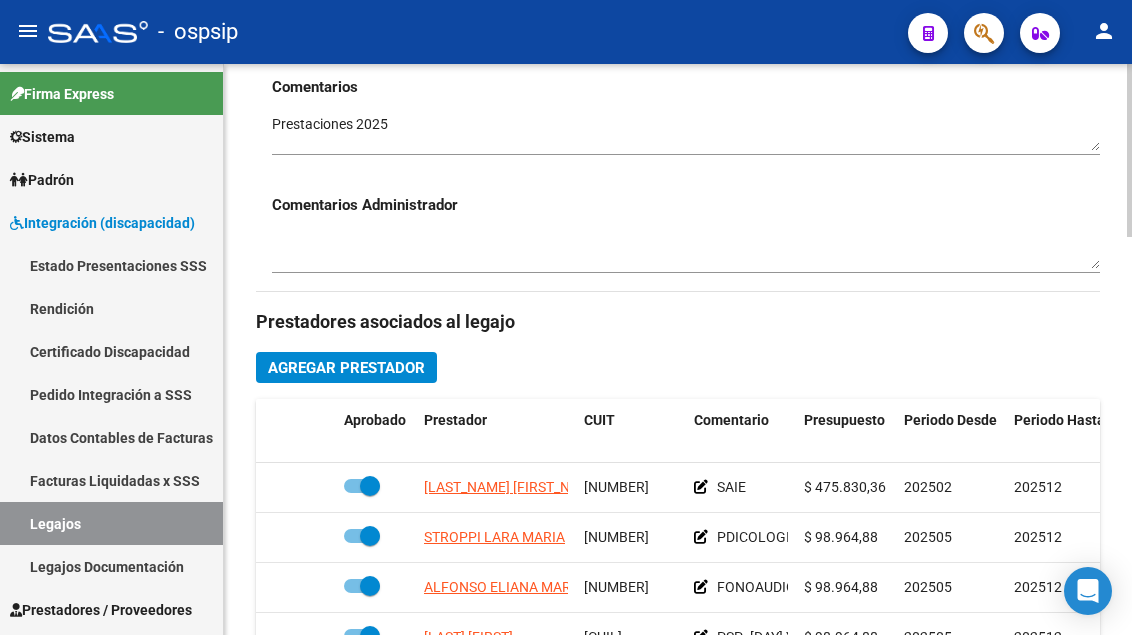 scroll, scrollTop: 800, scrollLeft: 0, axis: vertical 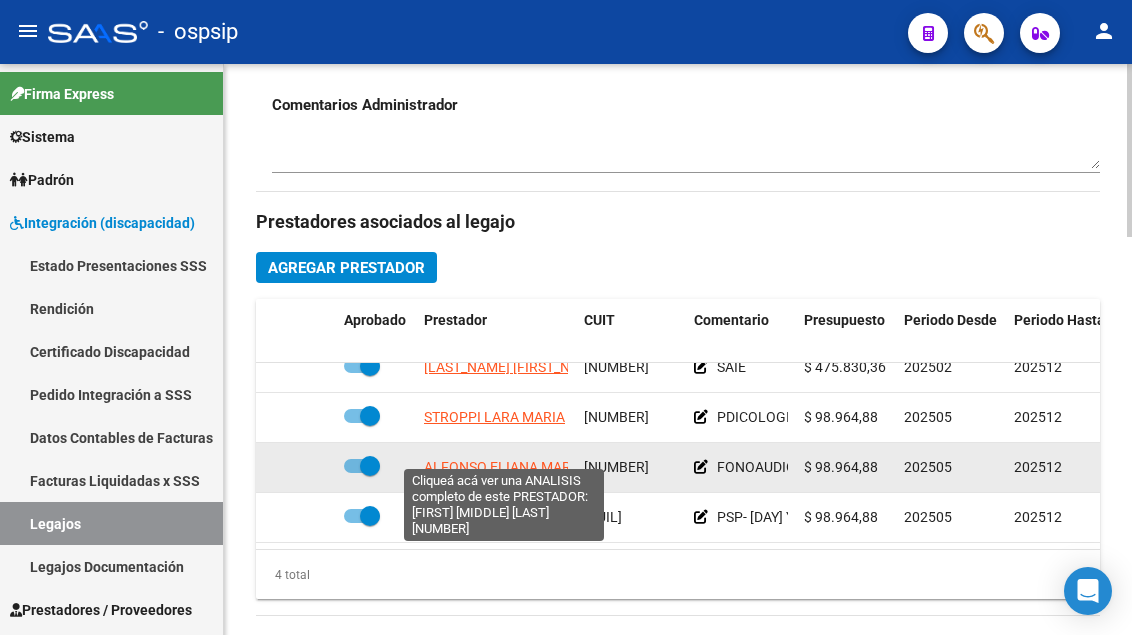 click on "ALFONSO ELIANA MARIA" 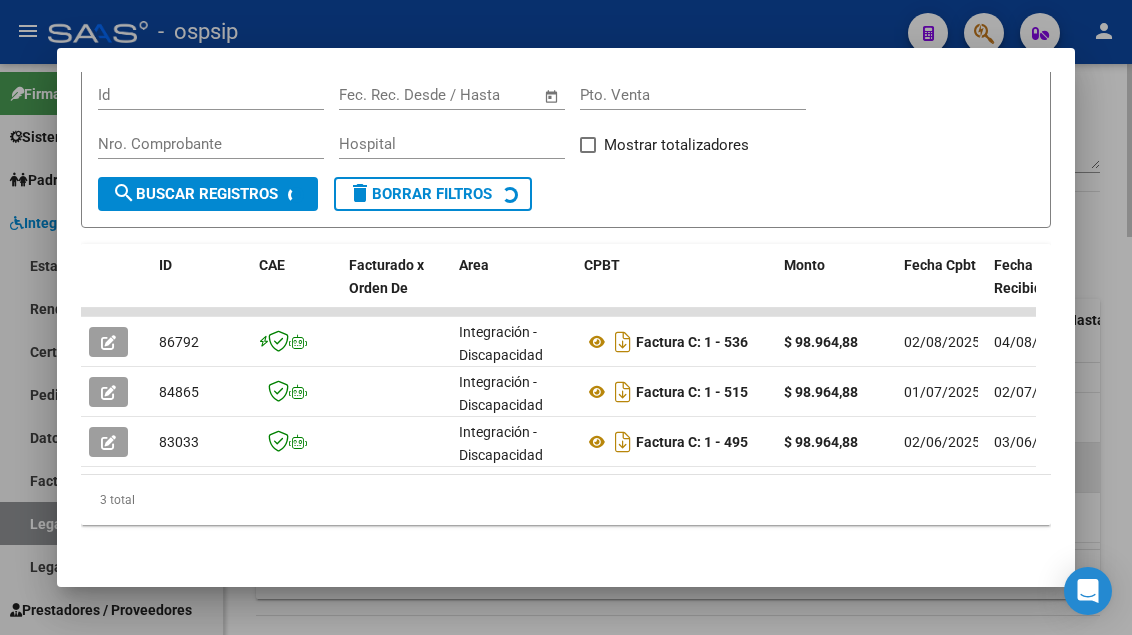 scroll, scrollTop: 361, scrollLeft: 0, axis: vertical 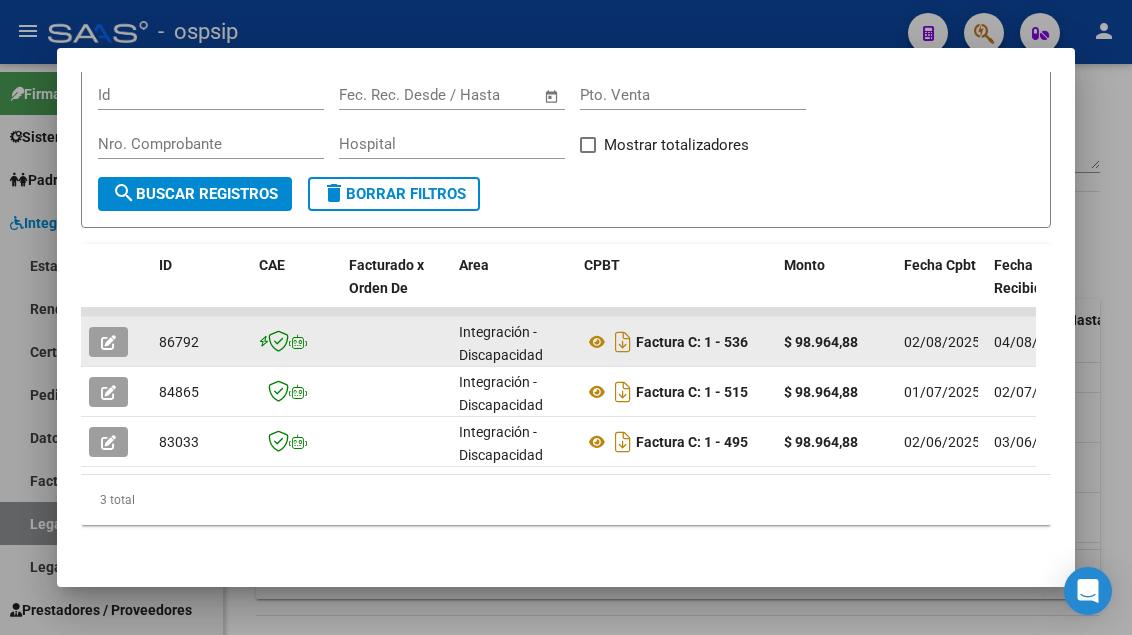 click 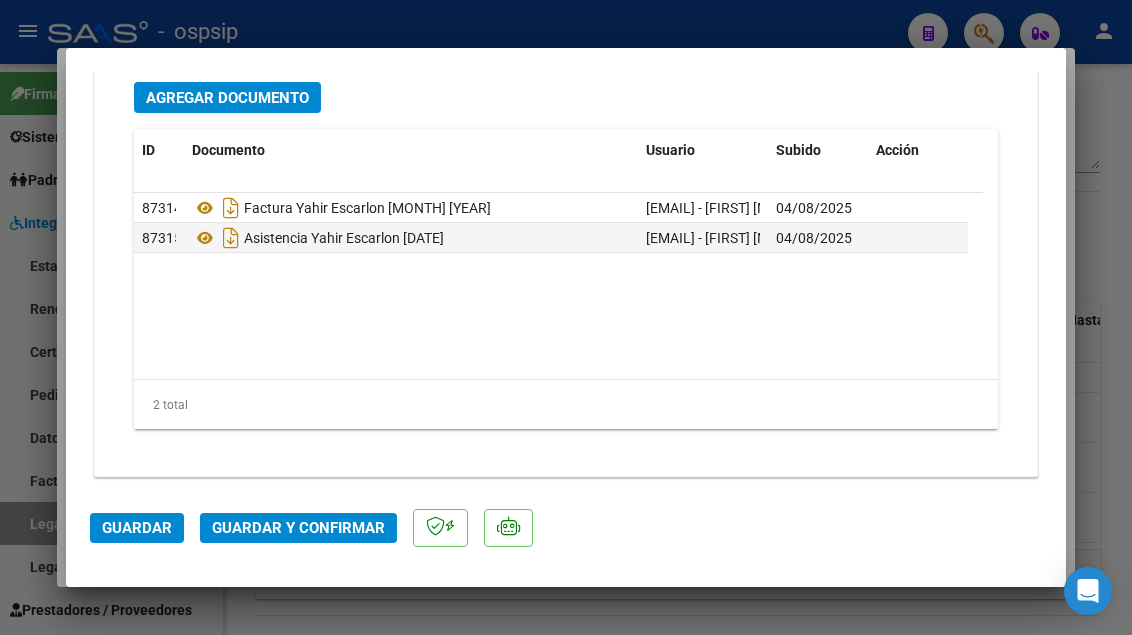 scroll, scrollTop: 2515, scrollLeft: 0, axis: vertical 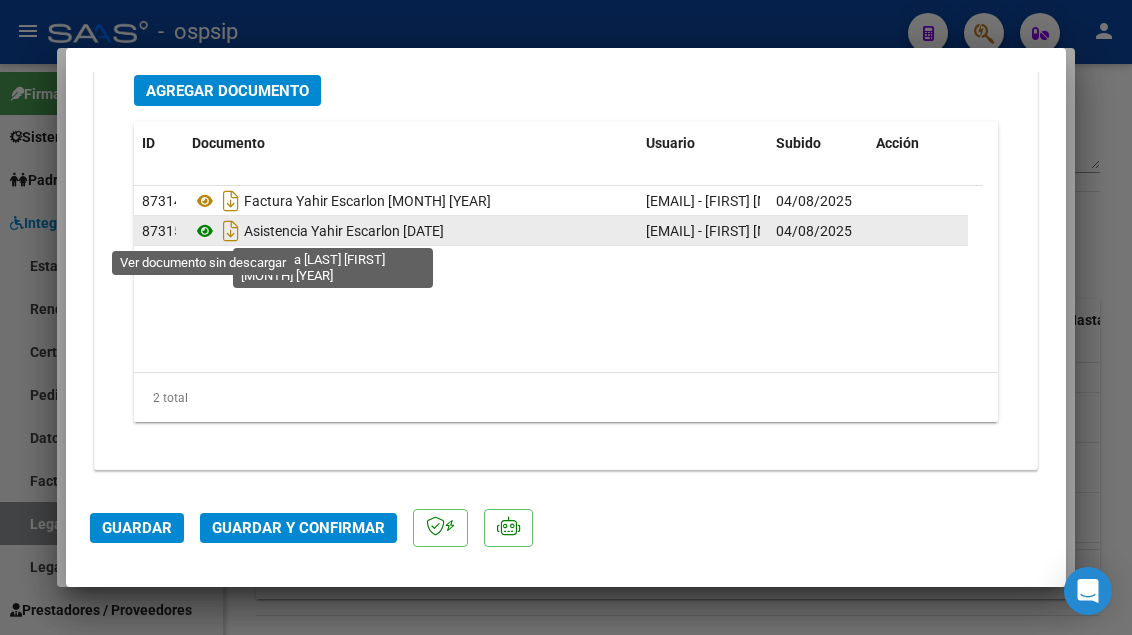 click 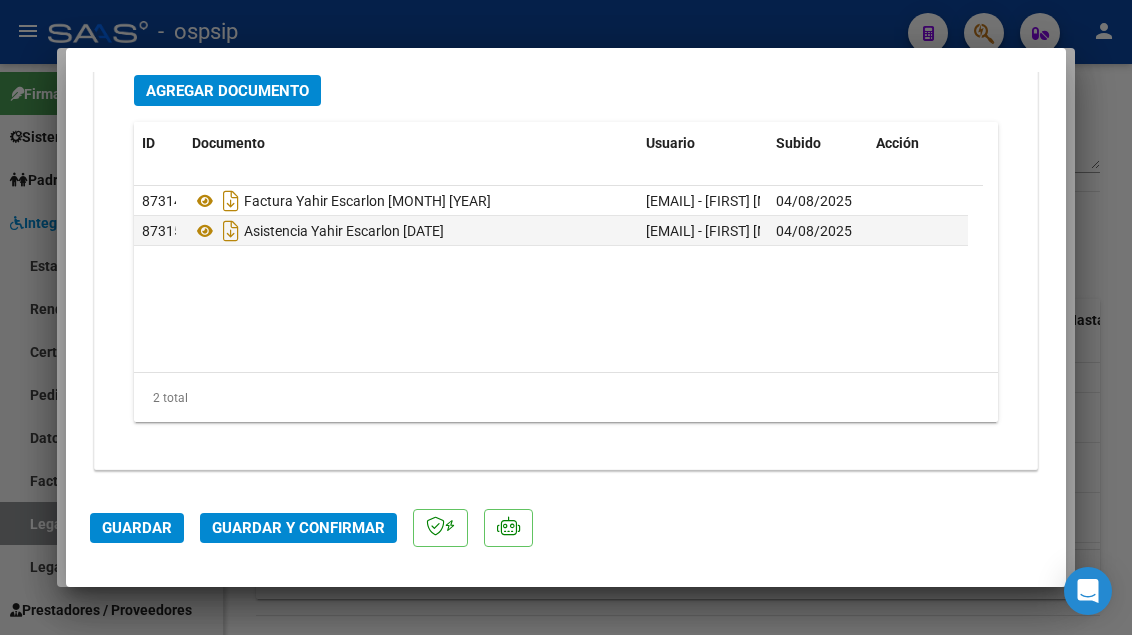click on "Guardar y Confirmar" 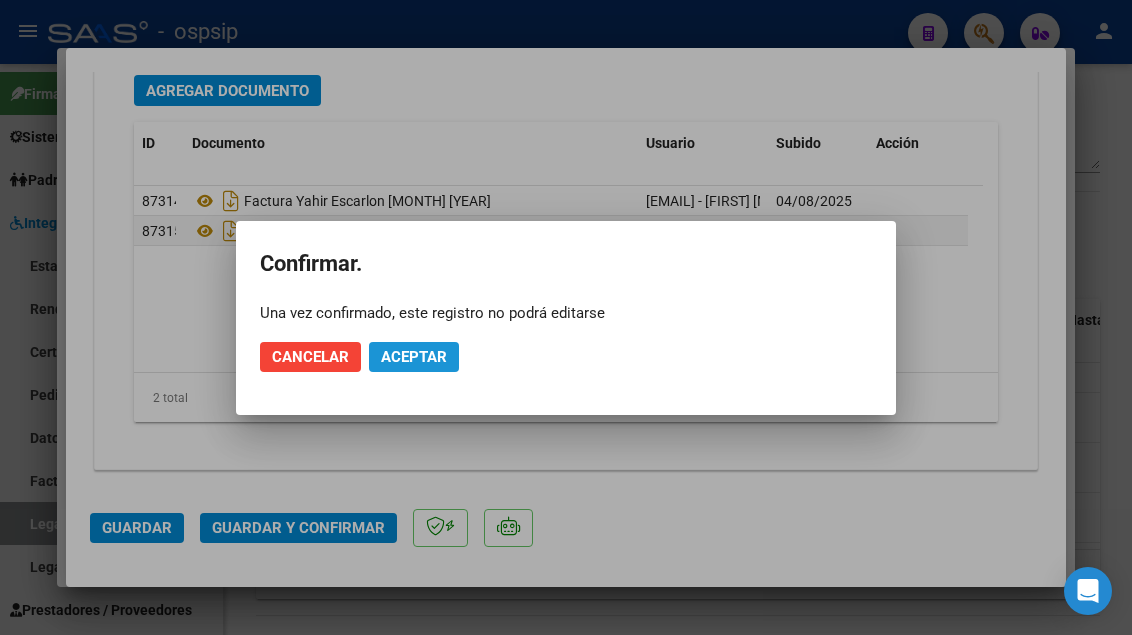 click on "Aceptar" 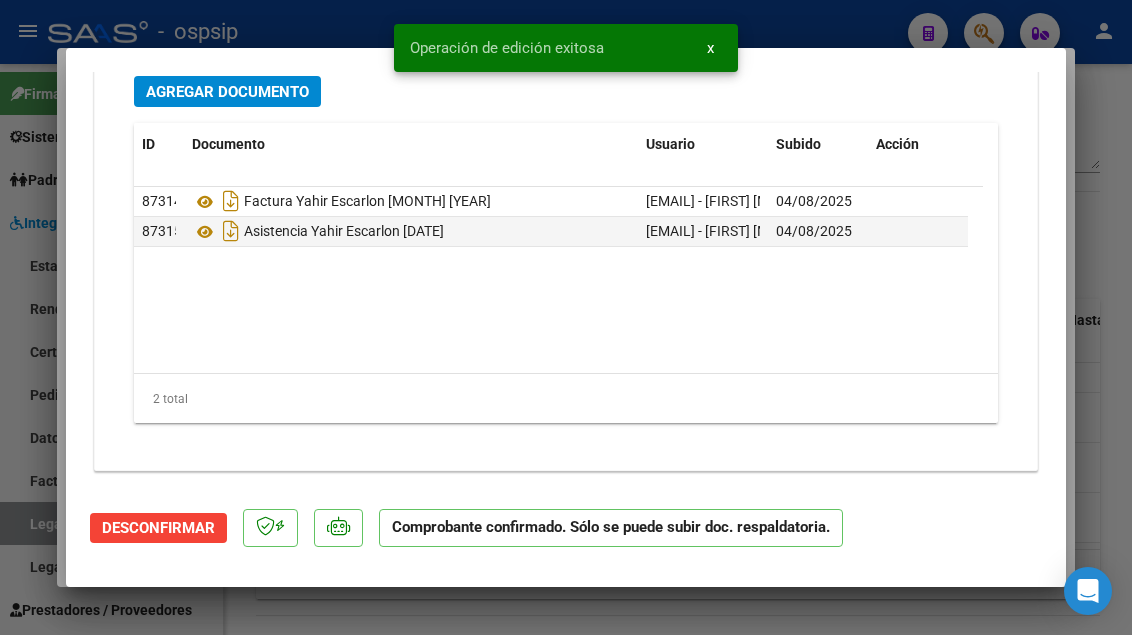 click at bounding box center (566, 317) 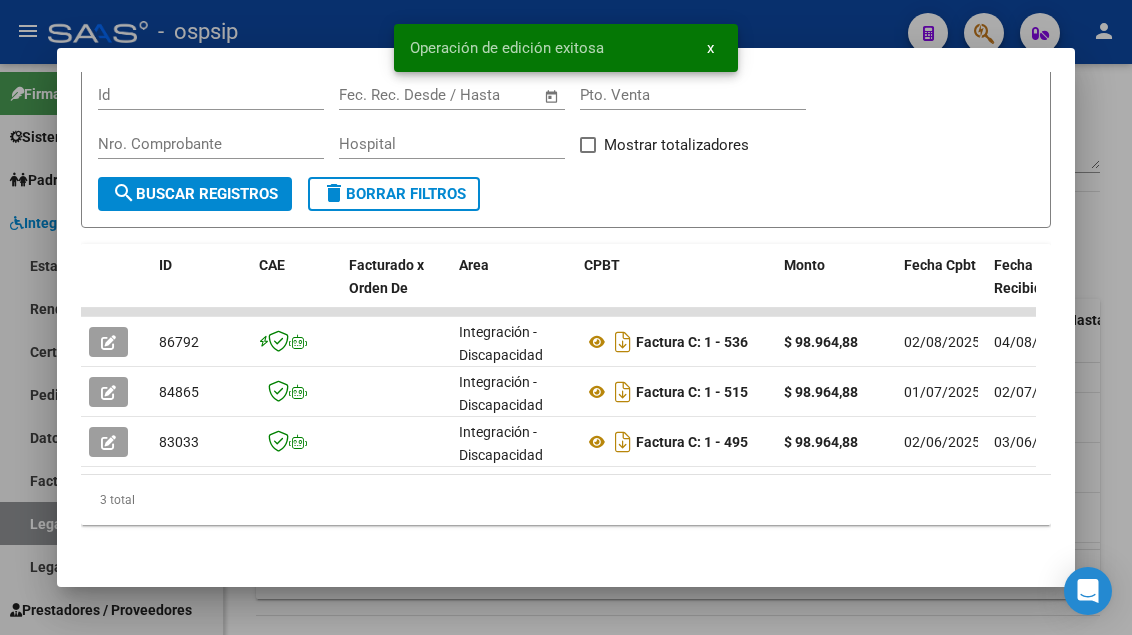 click at bounding box center [566, 317] 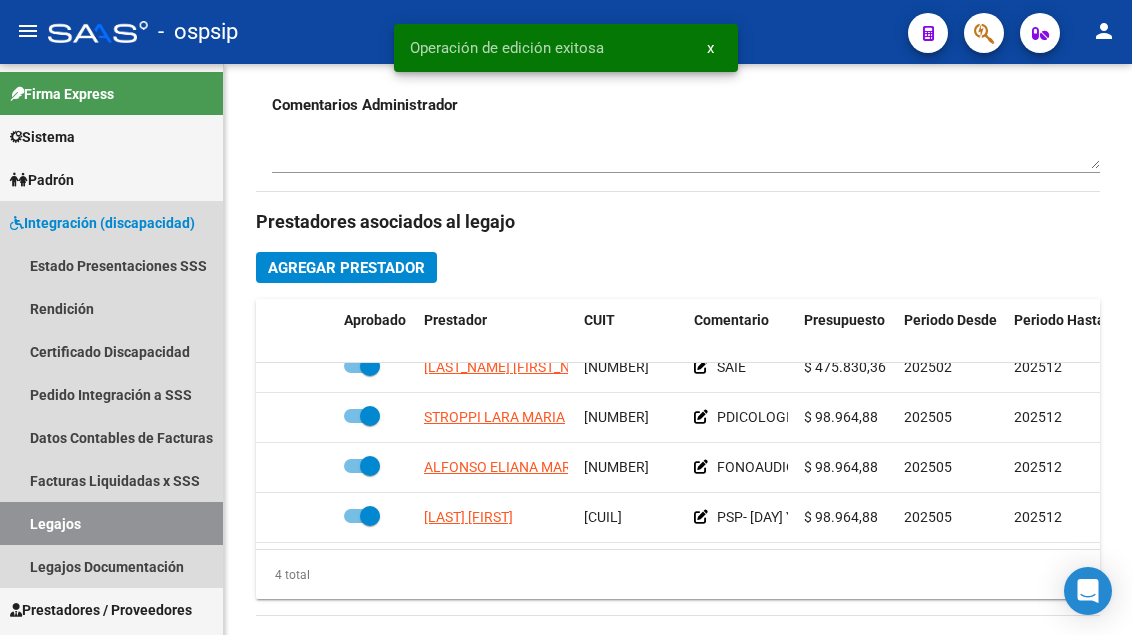 click on "Legajos" at bounding box center [111, 523] 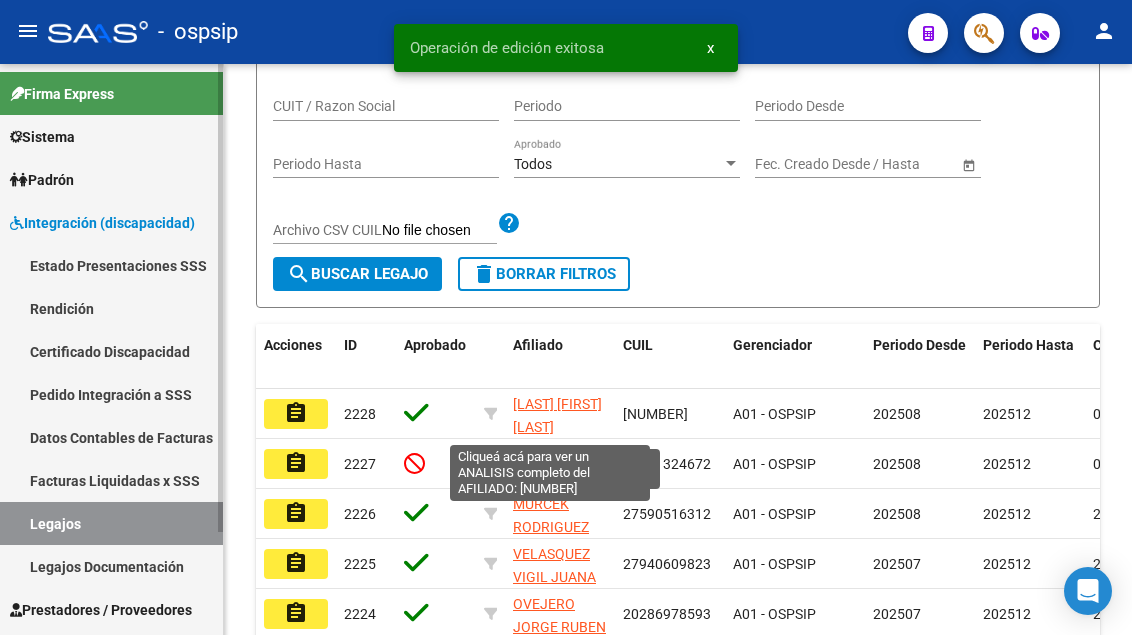 scroll, scrollTop: 308, scrollLeft: 0, axis: vertical 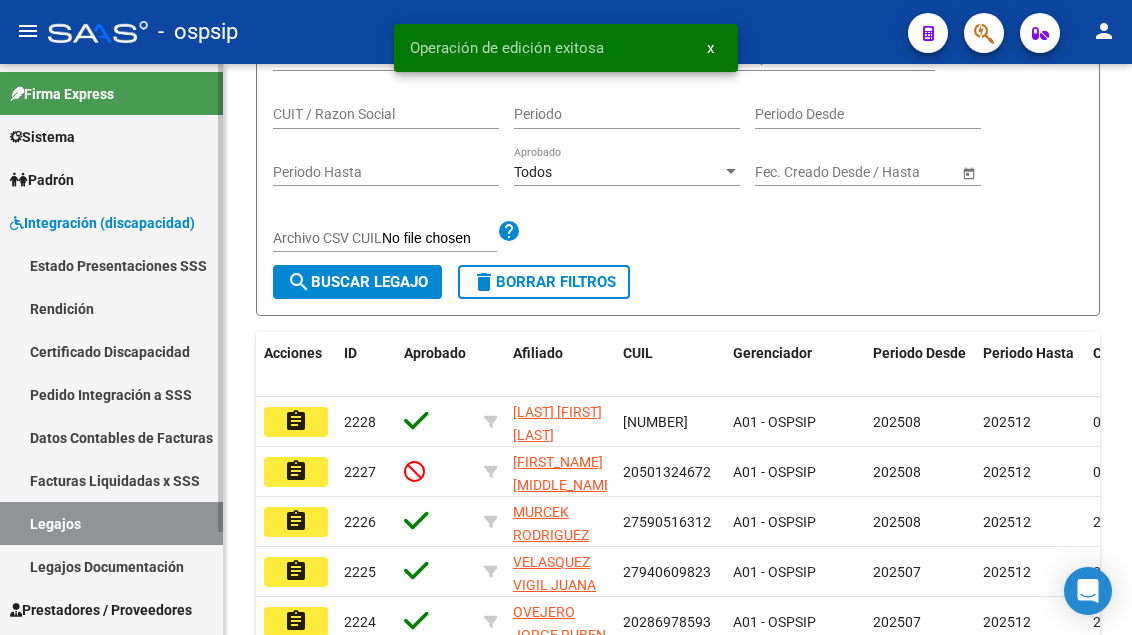 click on "Legajos" at bounding box center [111, 523] 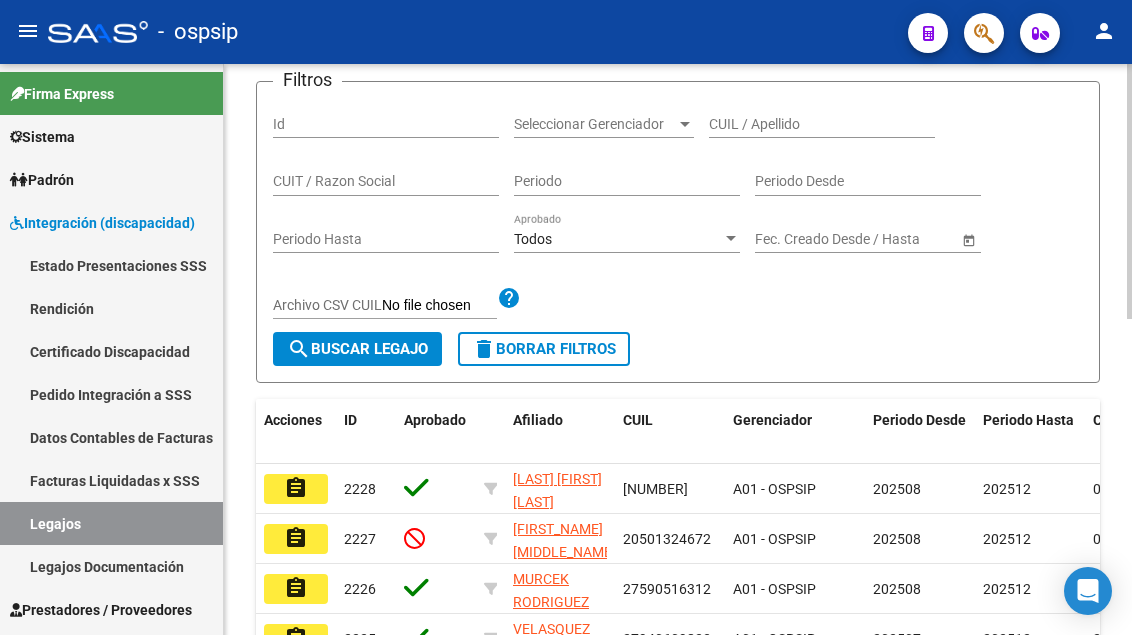 scroll, scrollTop: 208, scrollLeft: 0, axis: vertical 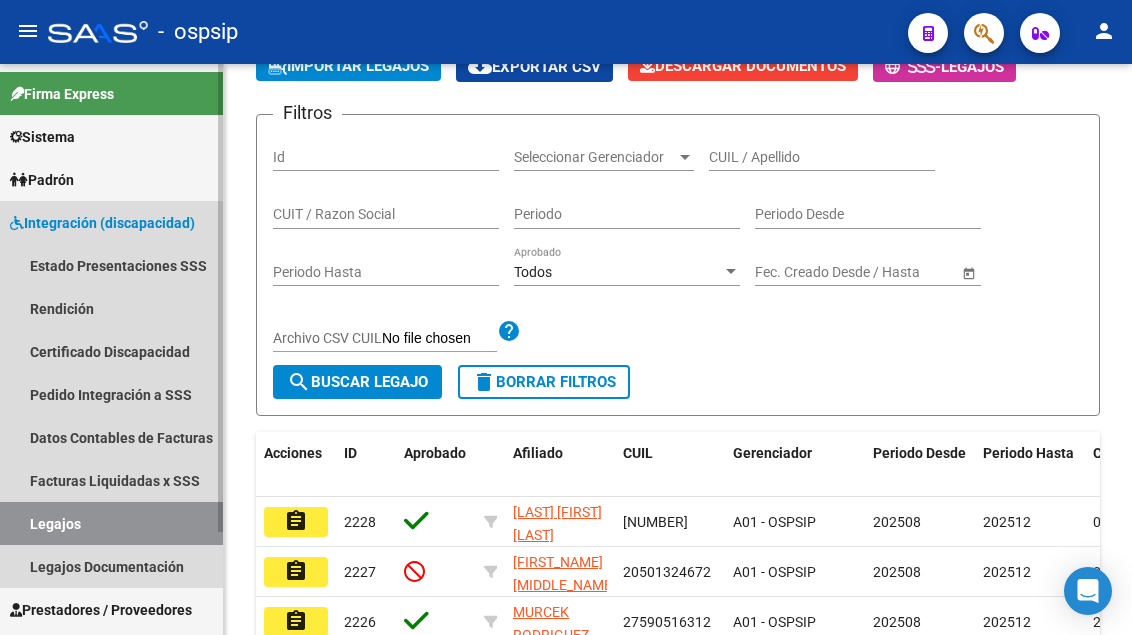 click on "Legajos" at bounding box center [111, 523] 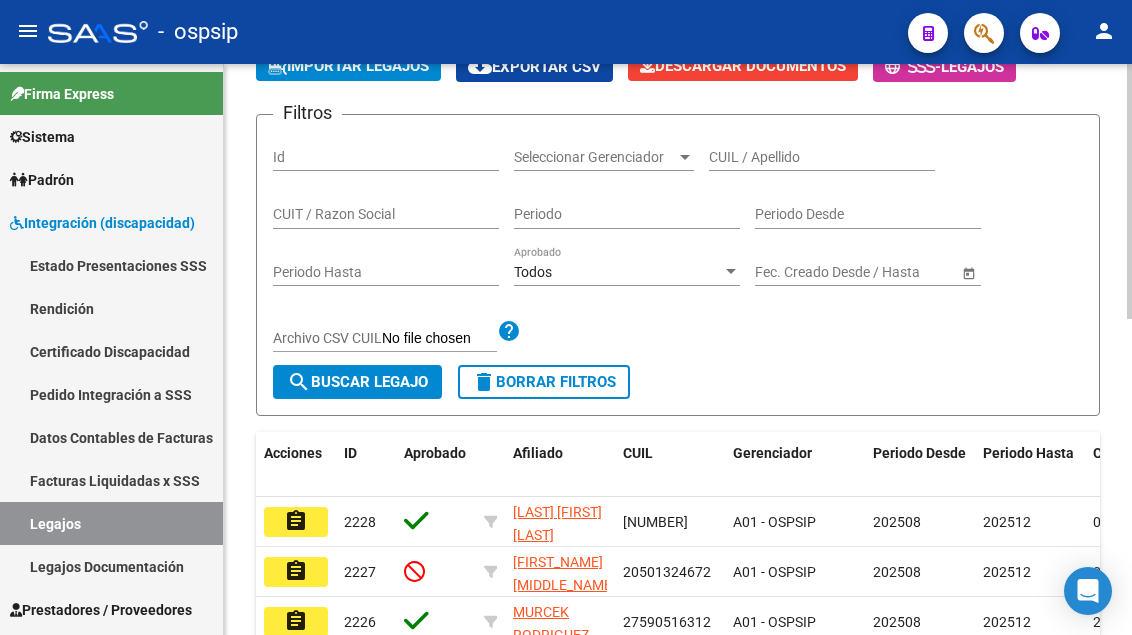 scroll, scrollTop: 8, scrollLeft: 0, axis: vertical 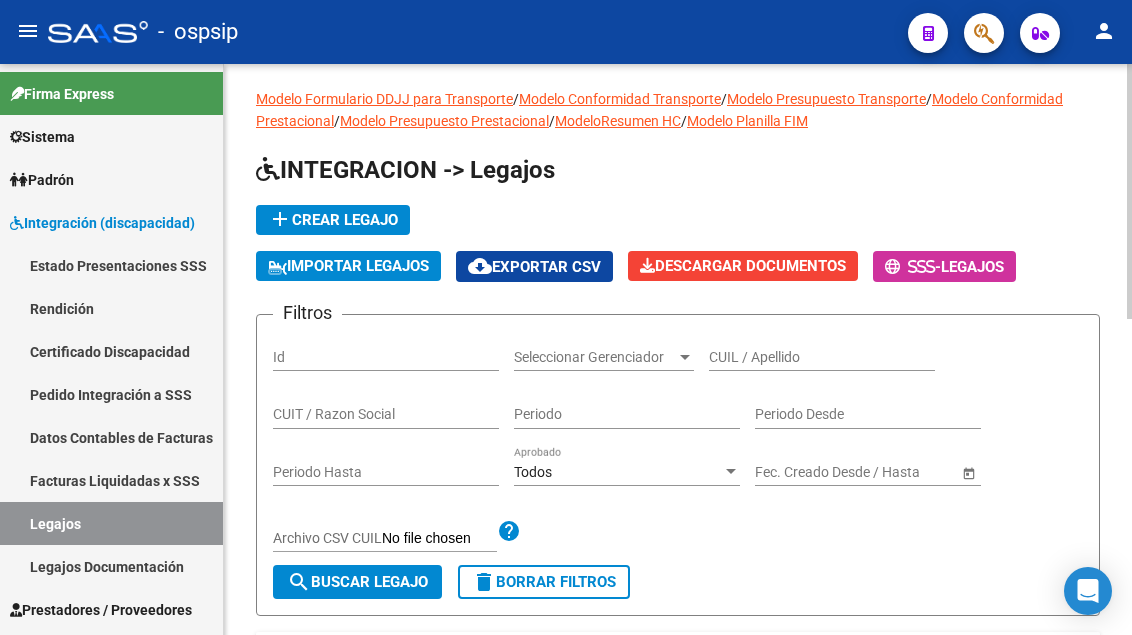 click on "CUIL / Apellido" at bounding box center [822, 357] 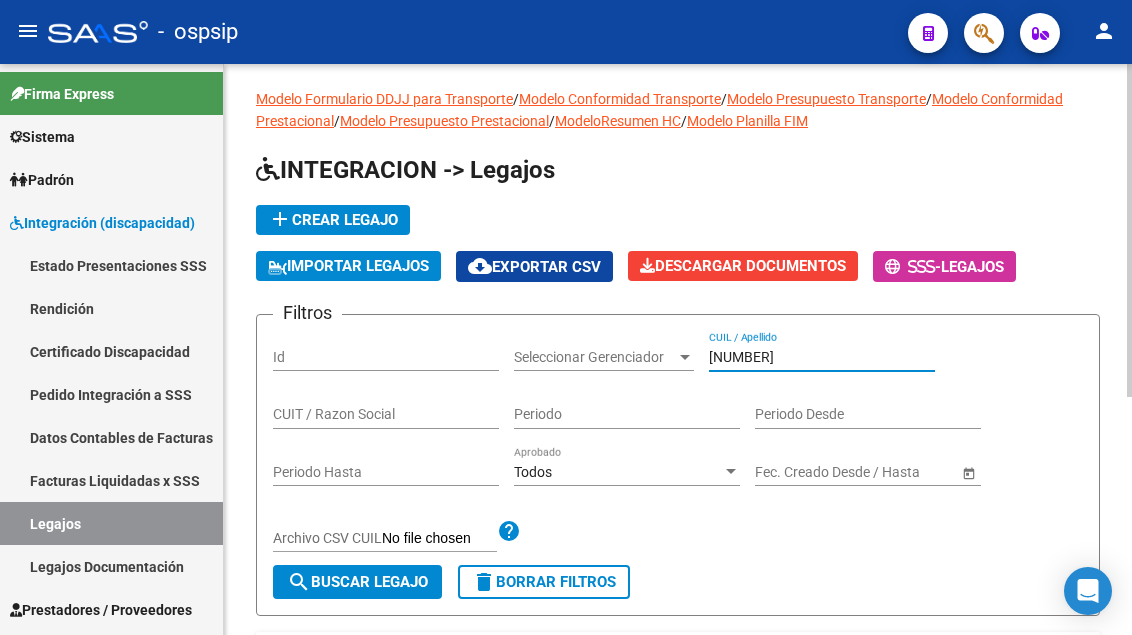 scroll, scrollTop: 408, scrollLeft: 0, axis: vertical 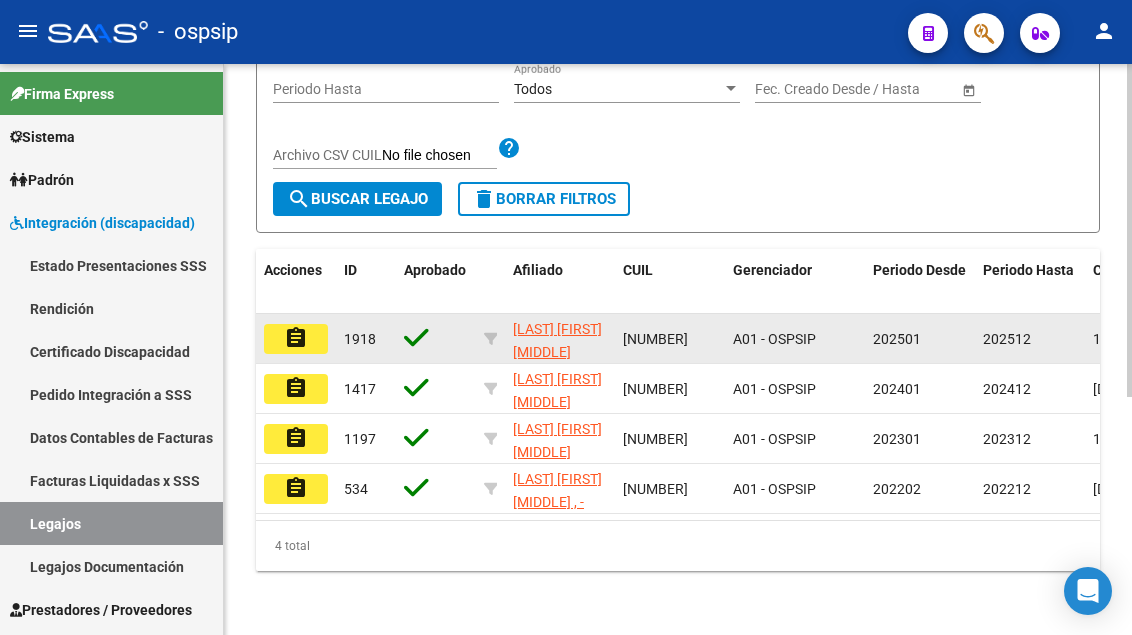 type on "[NUMBER]" 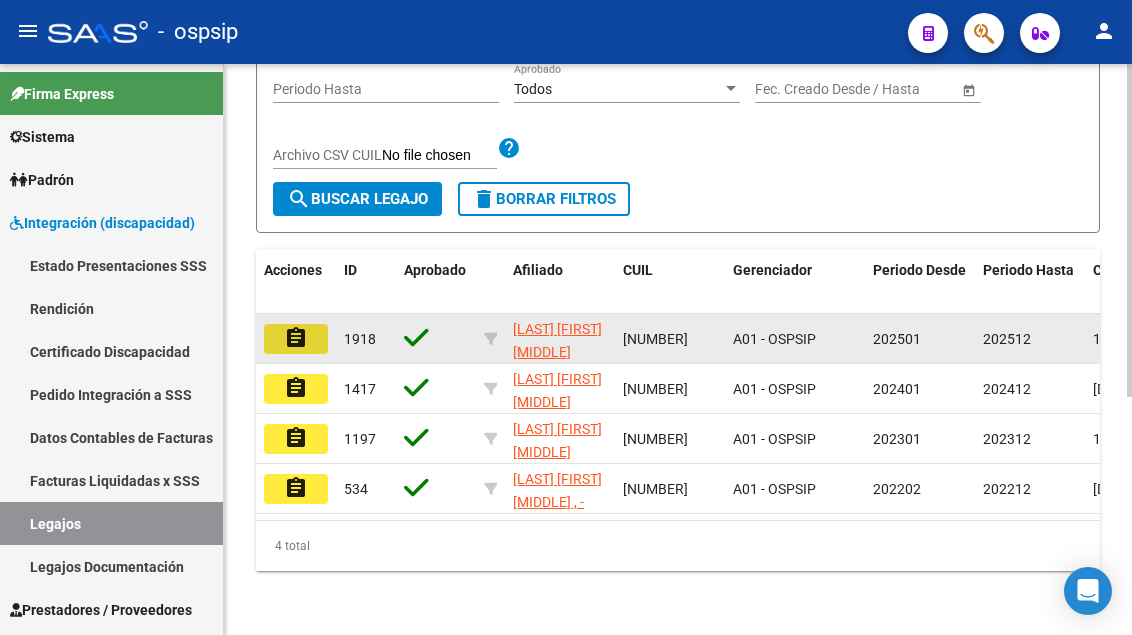 click on "assignment" 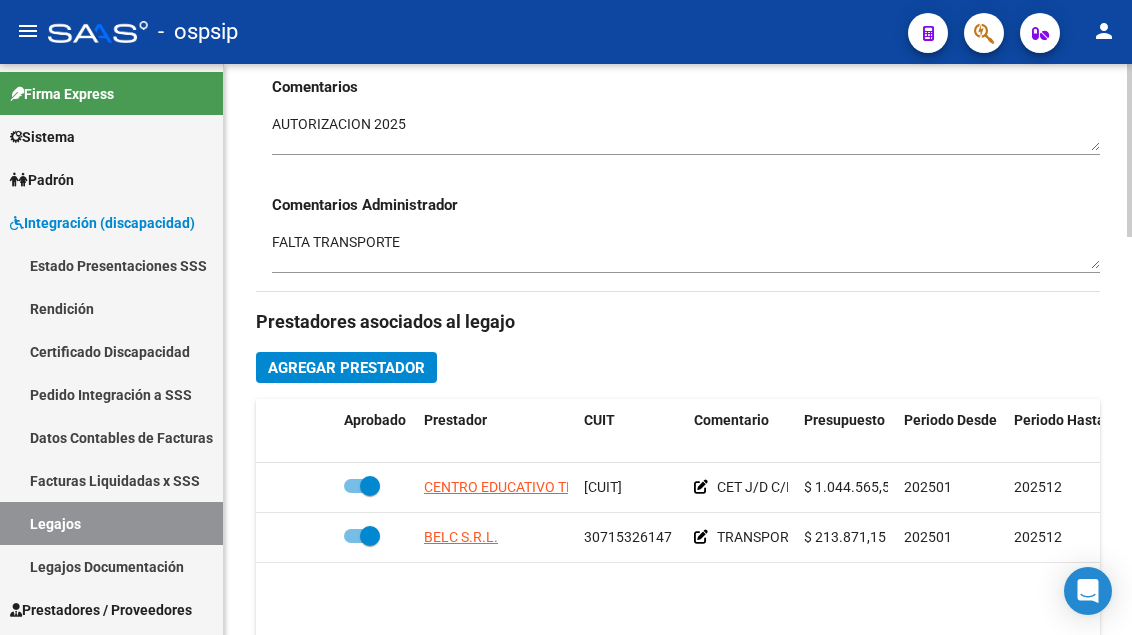 scroll, scrollTop: 800, scrollLeft: 0, axis: vertical 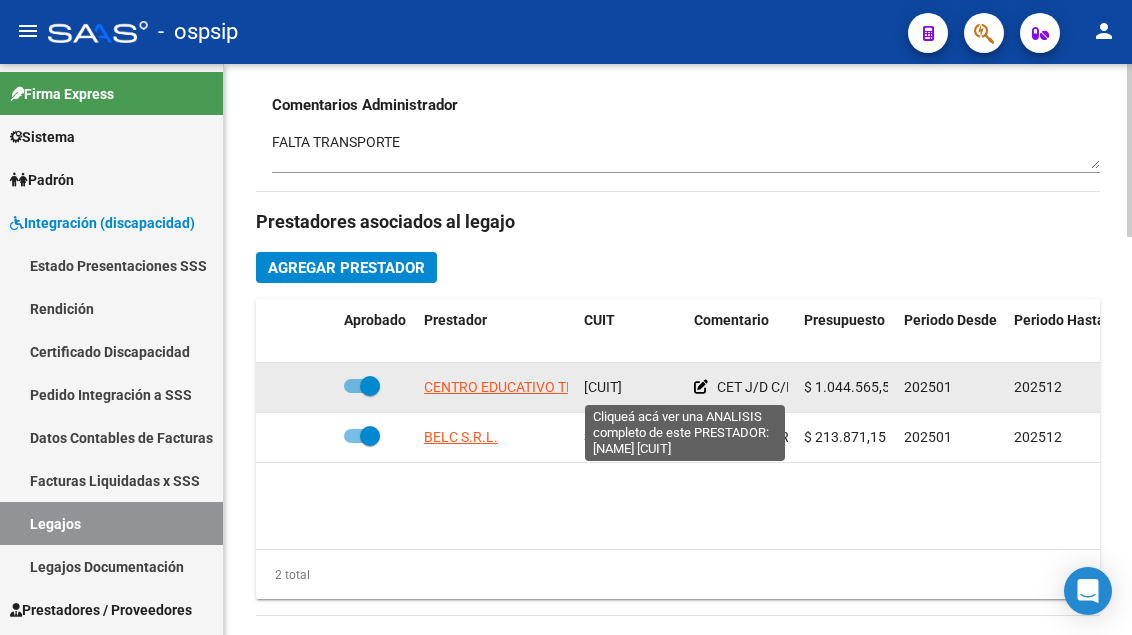 click on "CENTRO EDUCATIVO TERAPEUTICO Y DE ESTIMULACION TEMPRANA SAN MIGUEL" 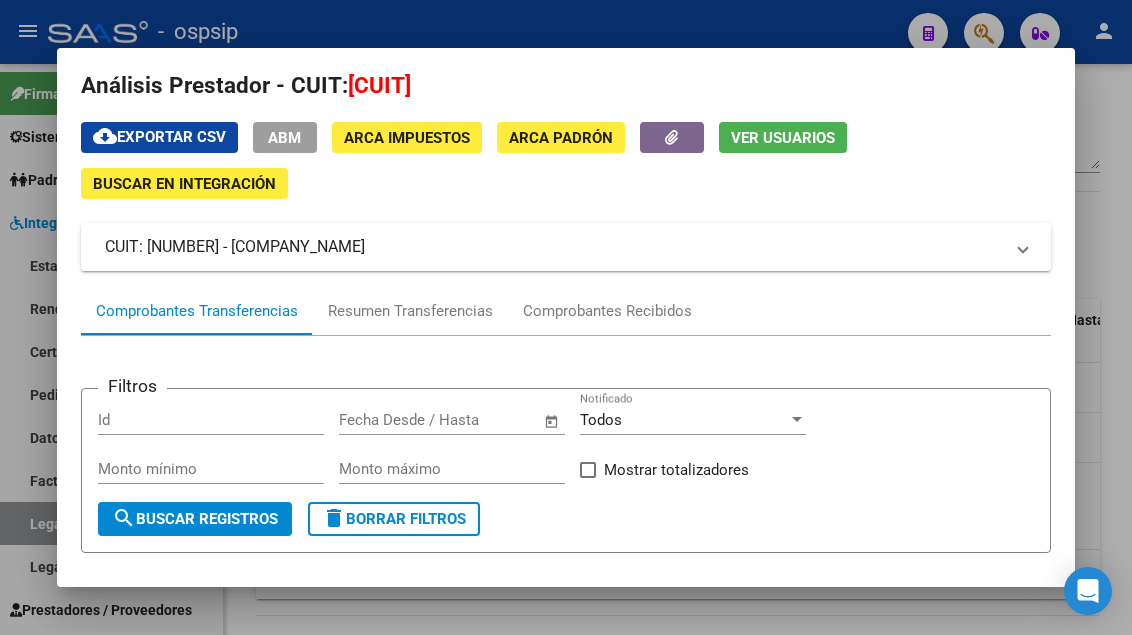 scroll, scrollTop: 0, scrollLeft: 0, axis: both 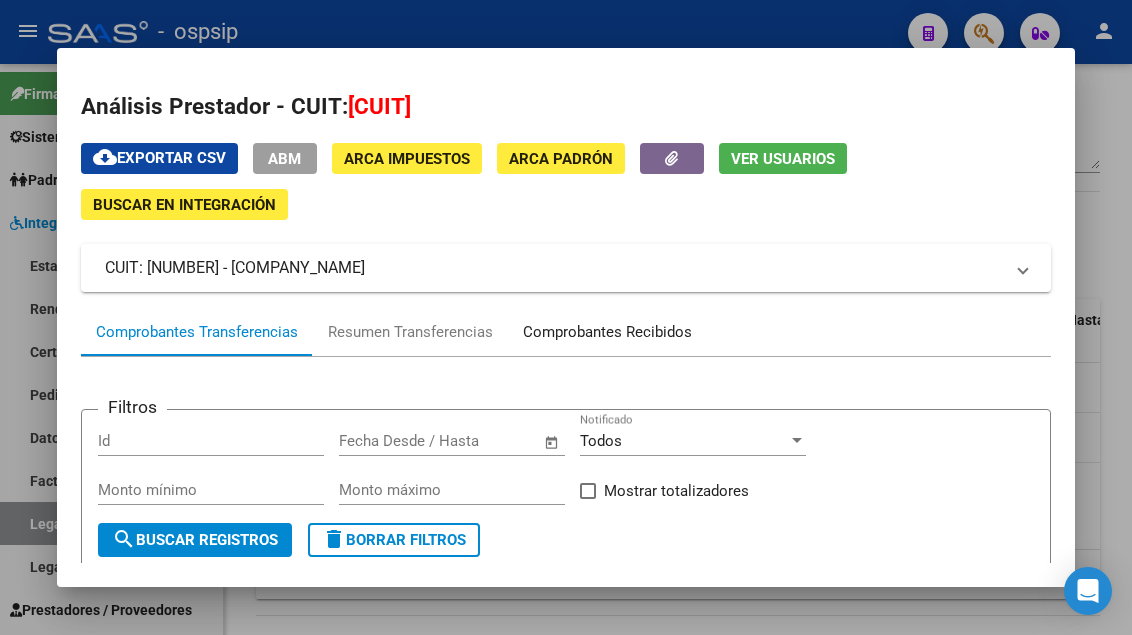 click on "Comprobantes Recibidos" at bounding box center [607, 332] 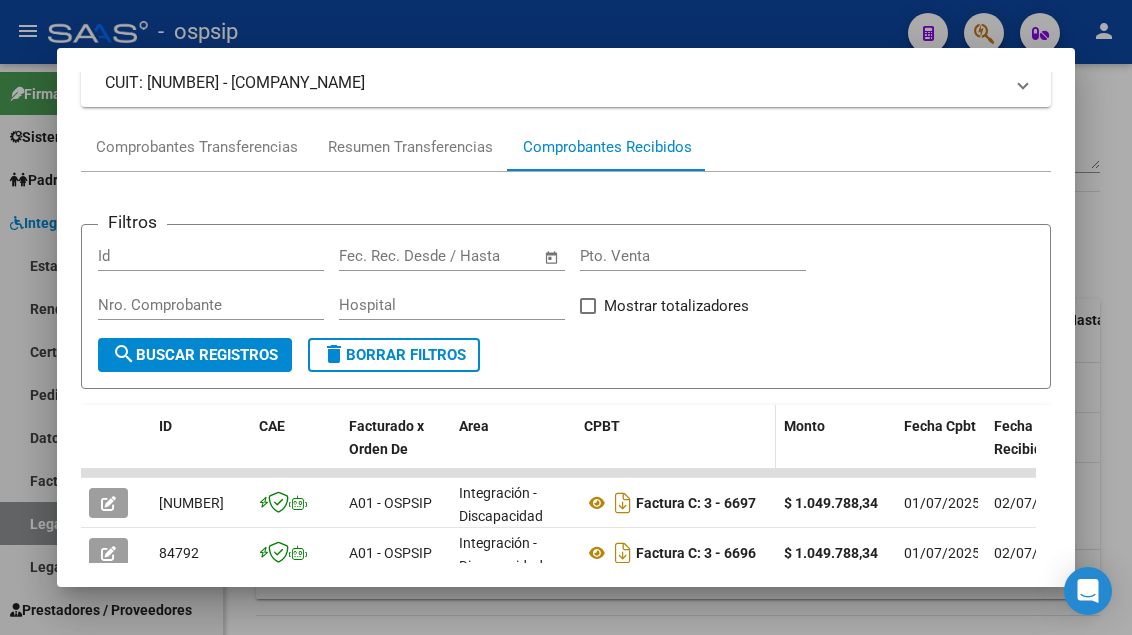 scroll, scrollTop: 285, scrollLeft: 0, axis: vertical 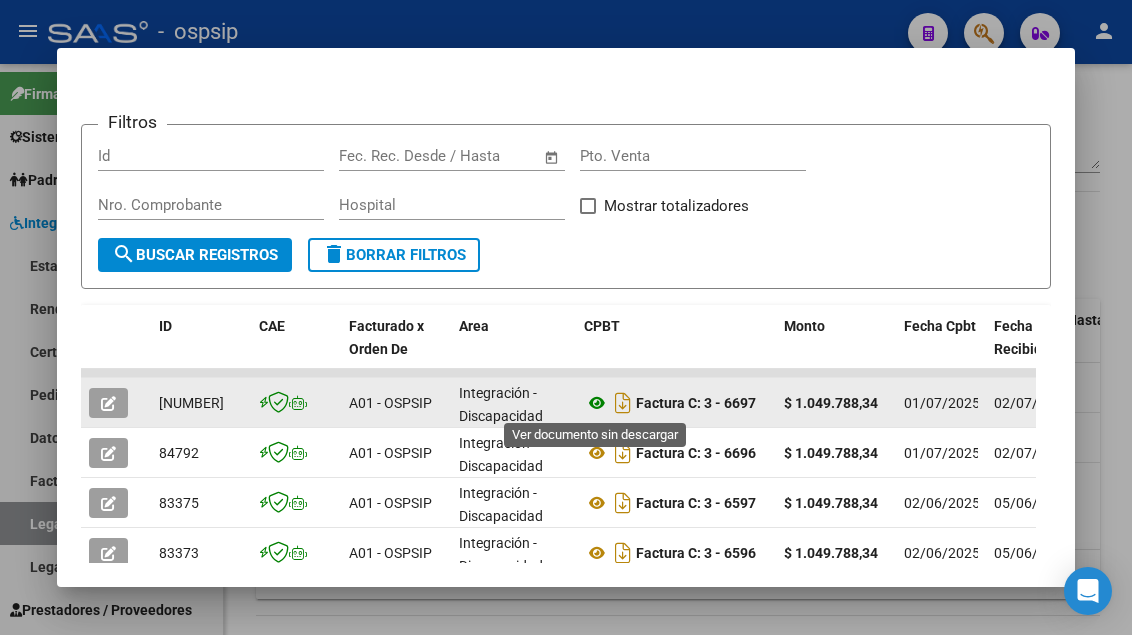 click 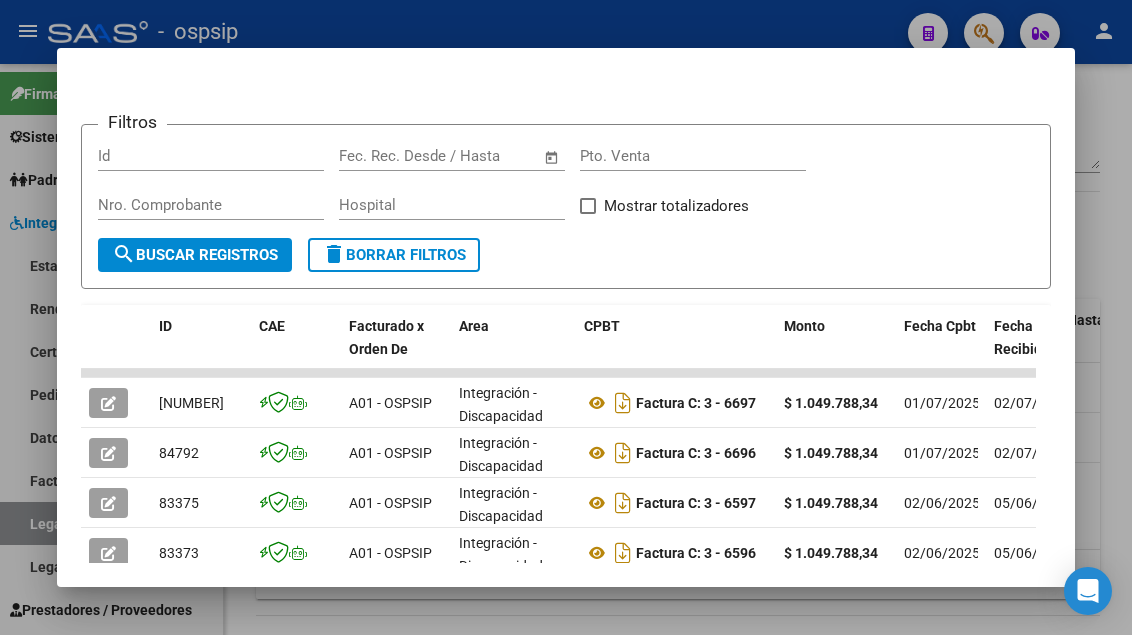 click at bounding box center (566, 317) 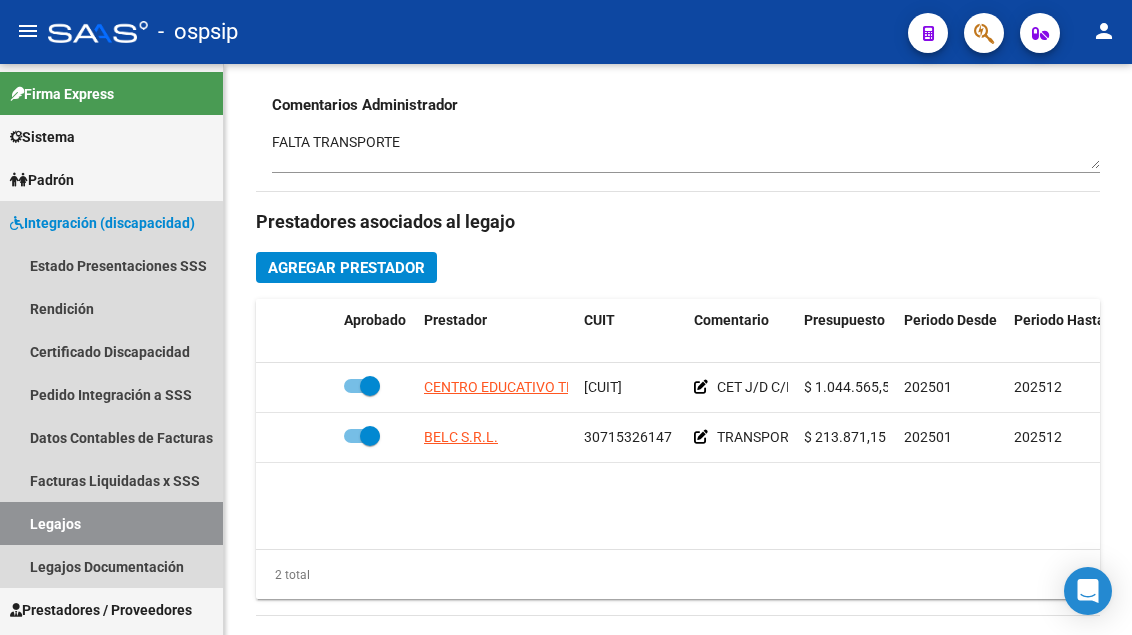 click on "Legajos" at bounding box center (111, 523) 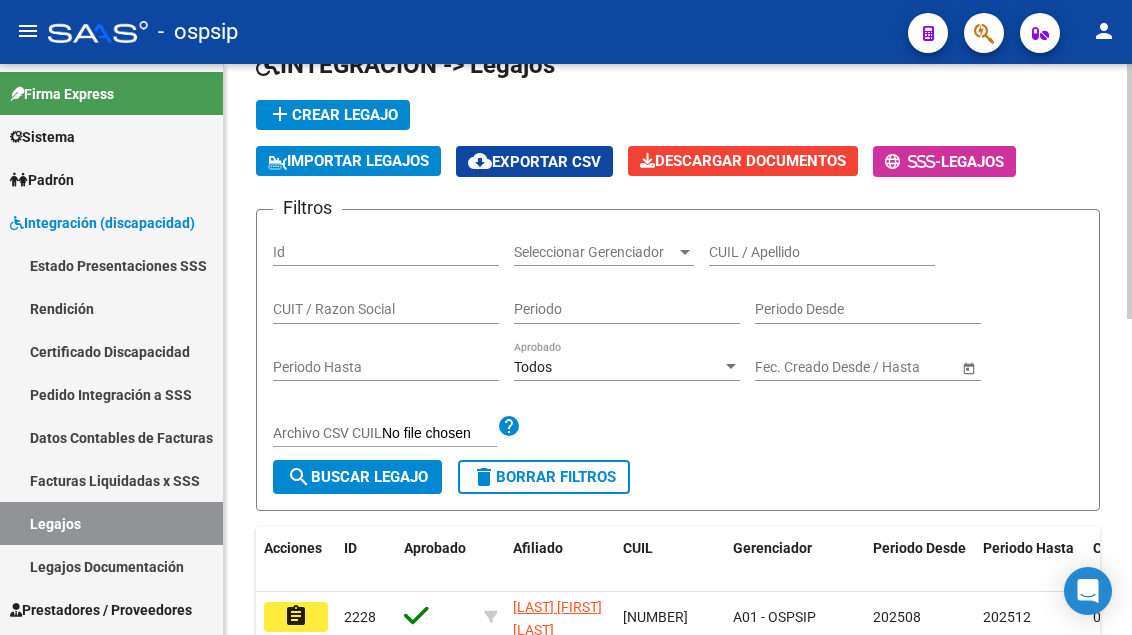 scroll, scrollTop: 0, scrollLeft: 0, axis: both 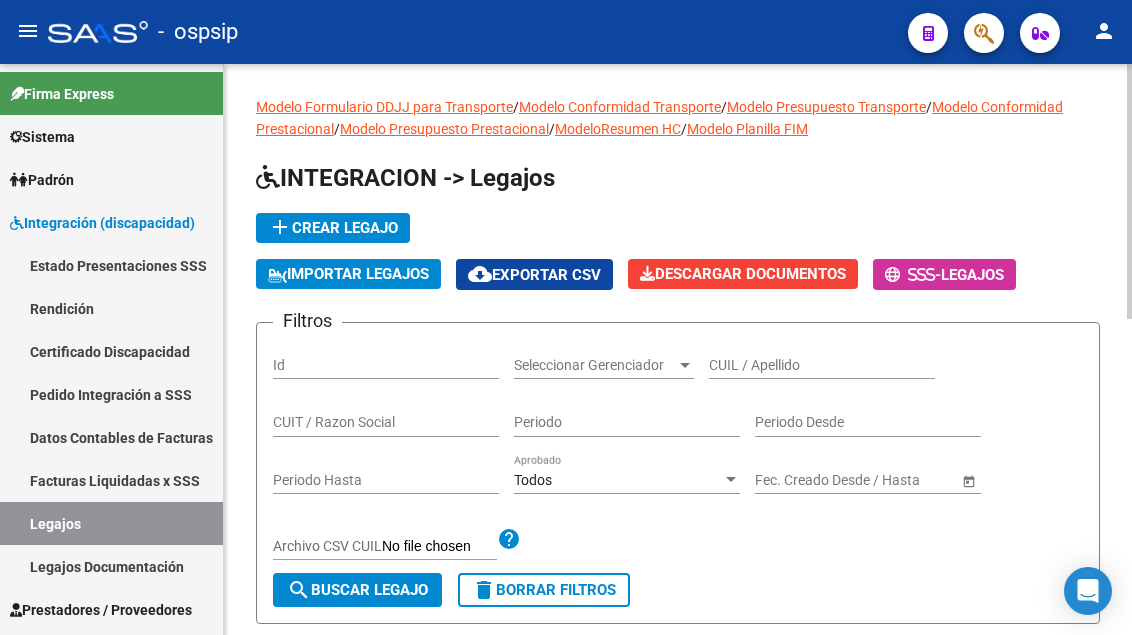 click on "CUIL / Apellido" at bounding box center [822, 365] 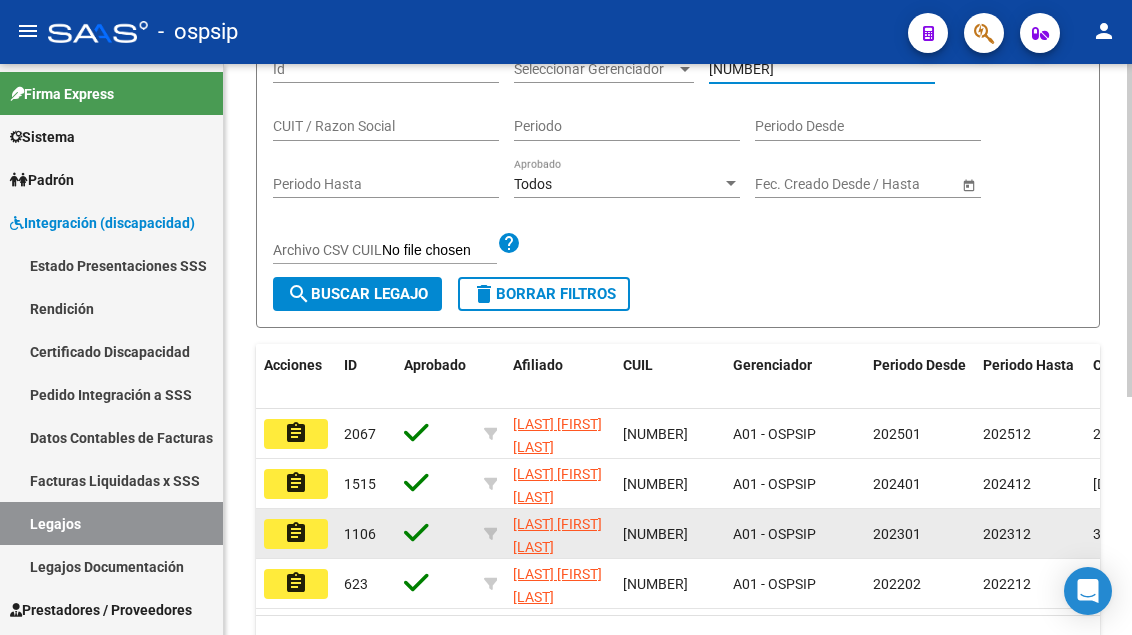 scroll, scrollTop: 300, scrollLeft: 0, axis: vertical 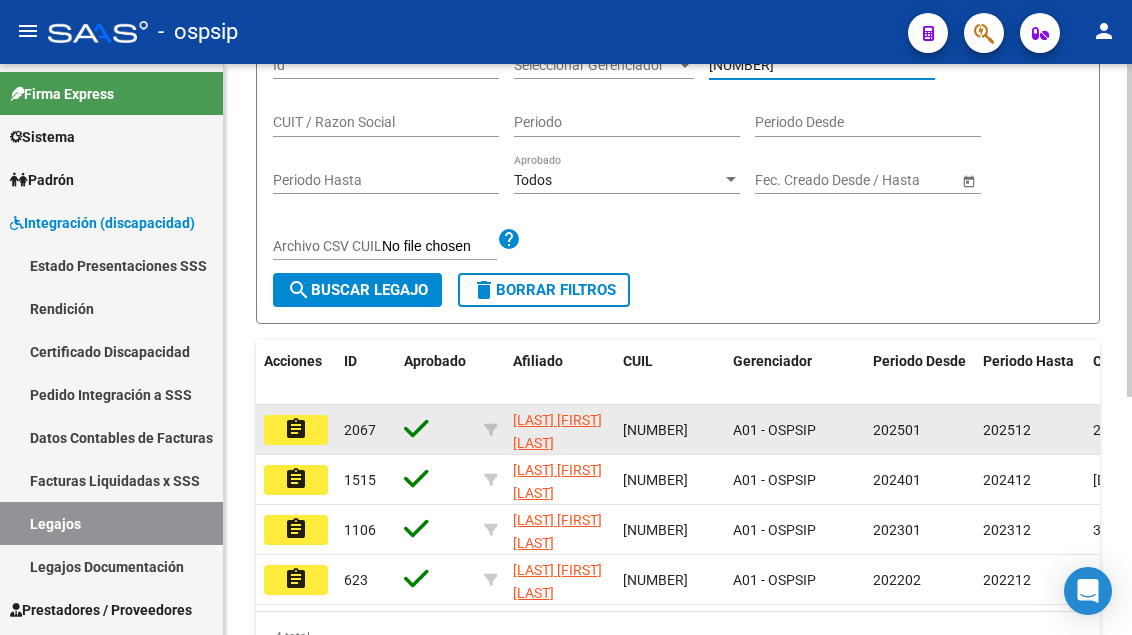 type on "[NUMBER]" 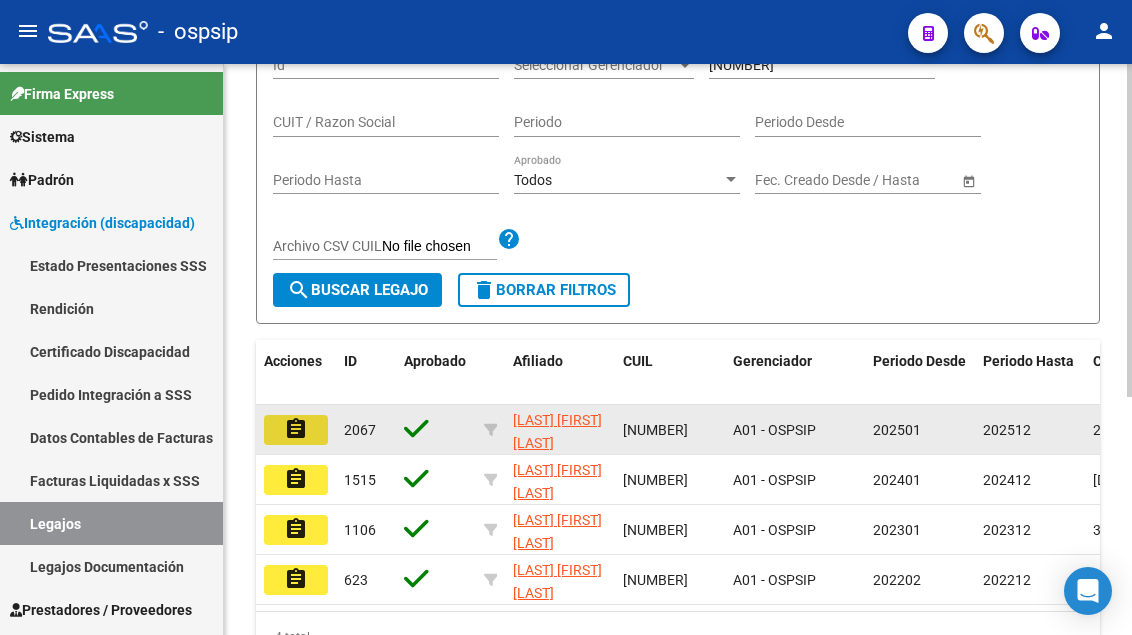 click on "assignment" 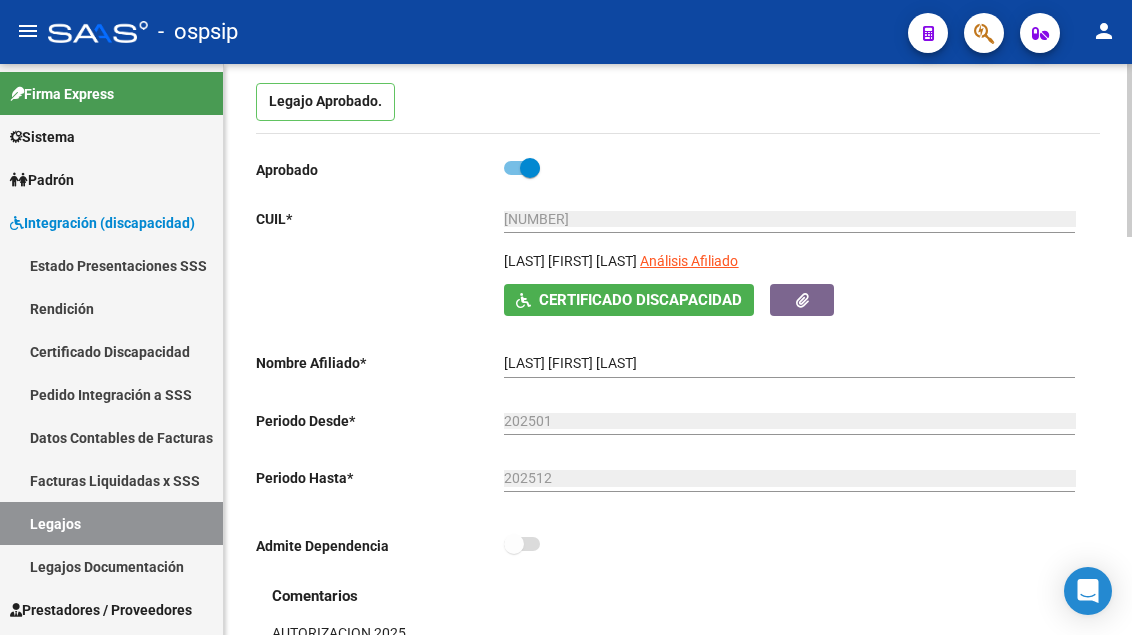 scroll, scrollTop: 200, scrollLeft: 0, axis: vertical 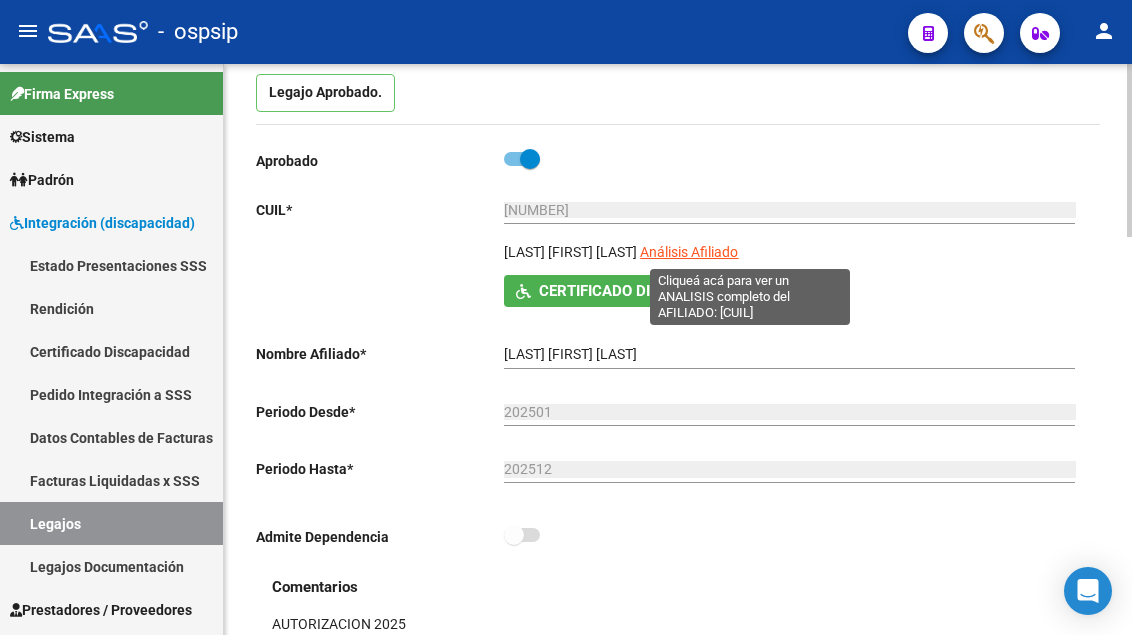click on "Análisis Afiliado" 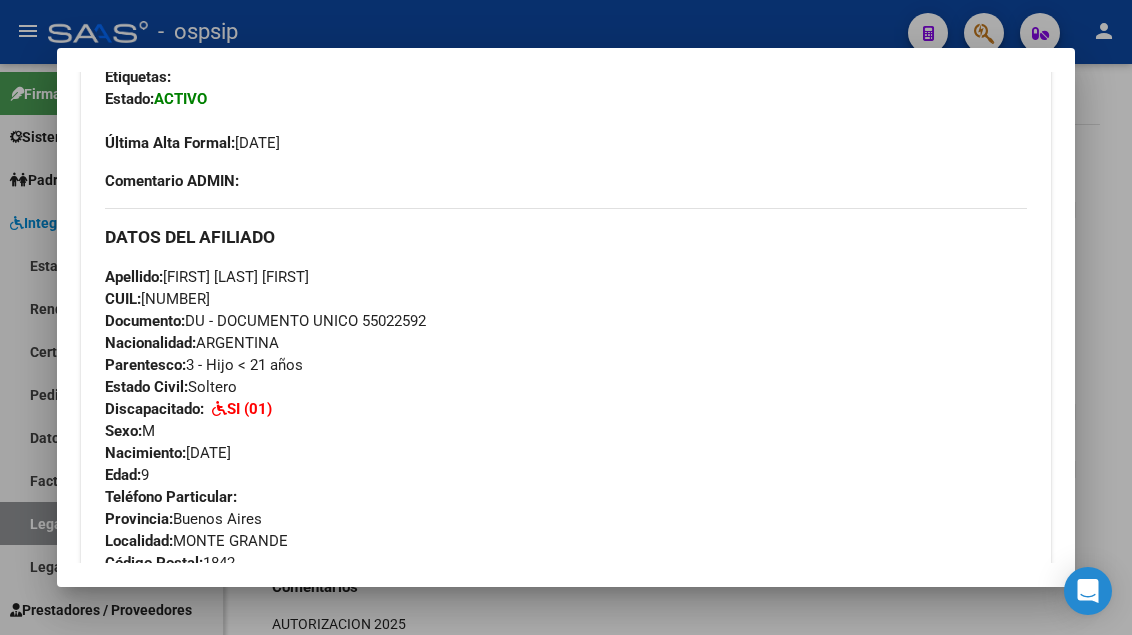 scroll, scrollTop: 500, scrollLeft: 0, axis: vertical 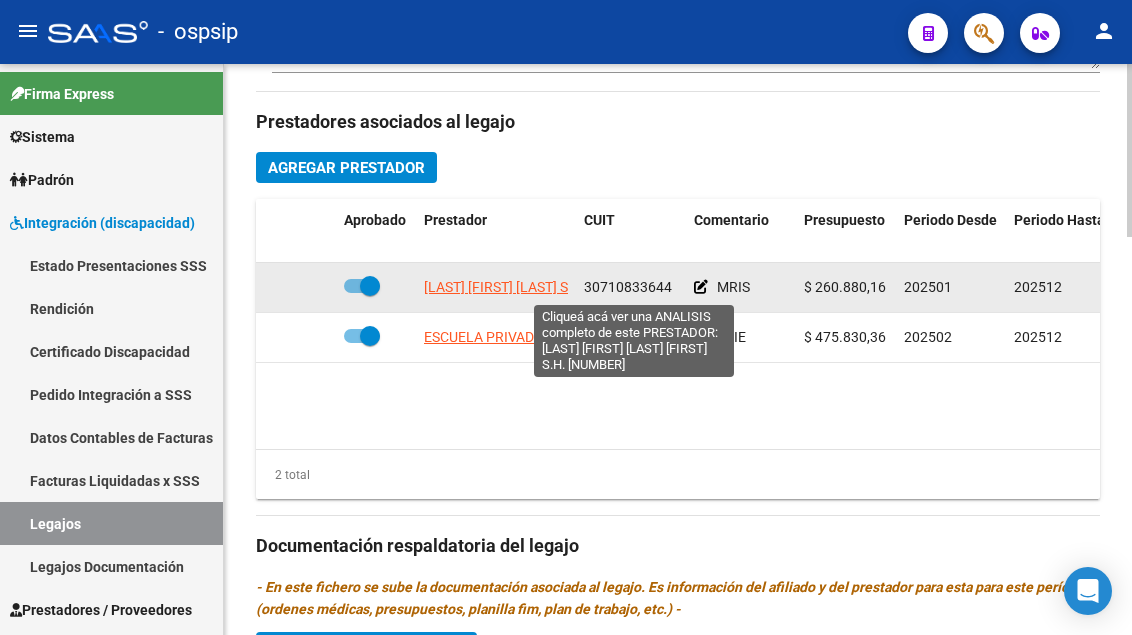 click on "[LAST] [FIRST] [LAST] S.H." 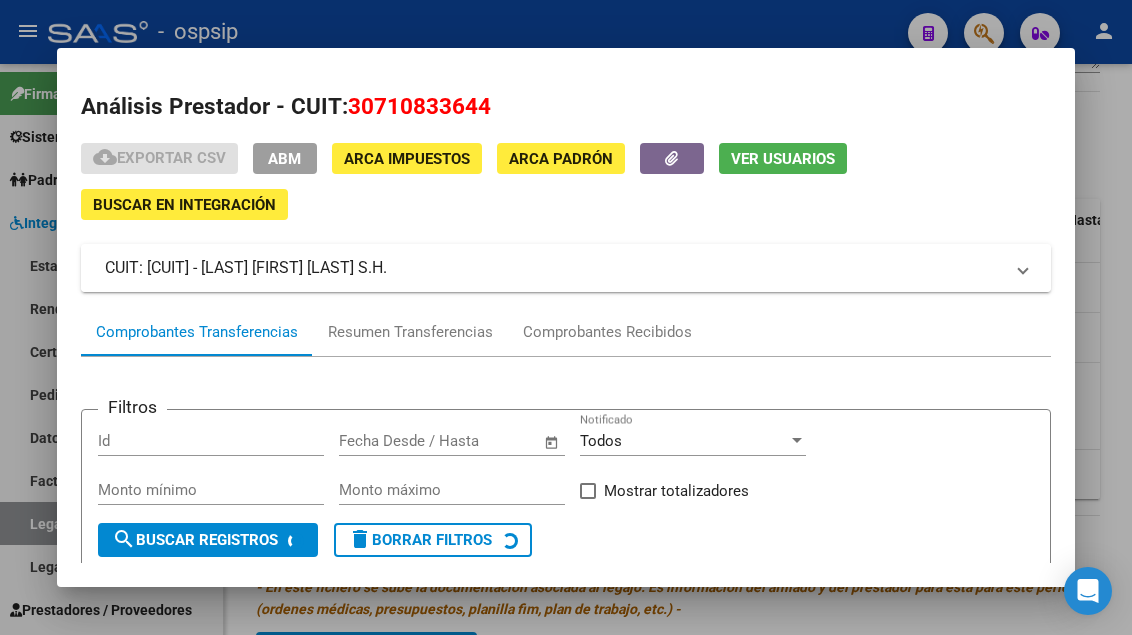 scroll, scrollTop: 186, scrollLeft: 0, axis: vertical 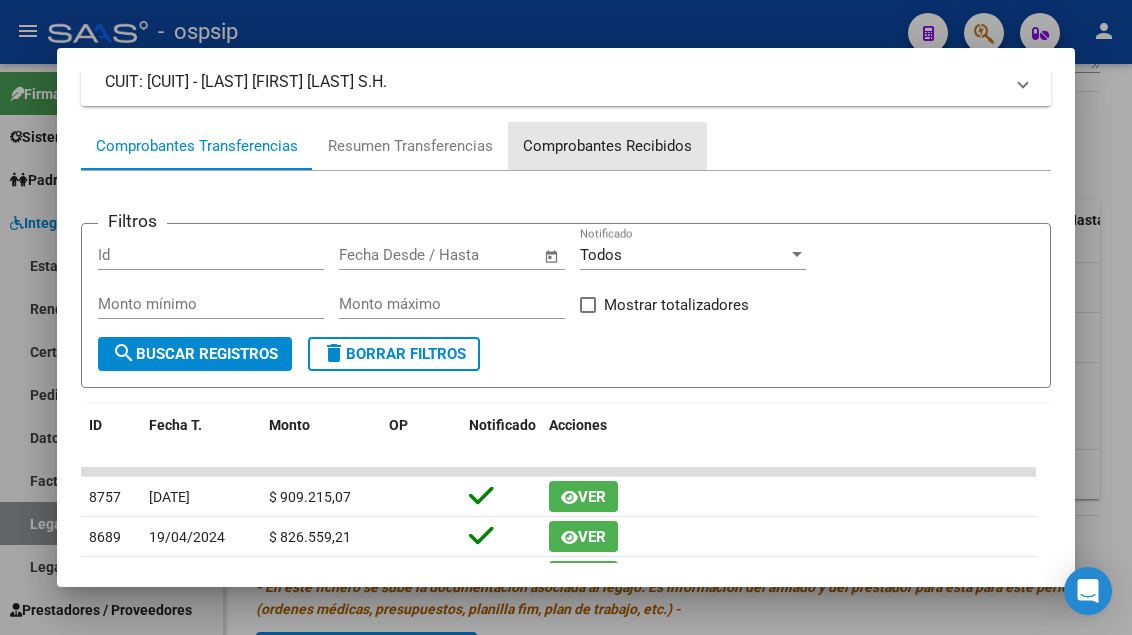 click on "Comprobantes Recibidos" at bounding box center (607, 146) 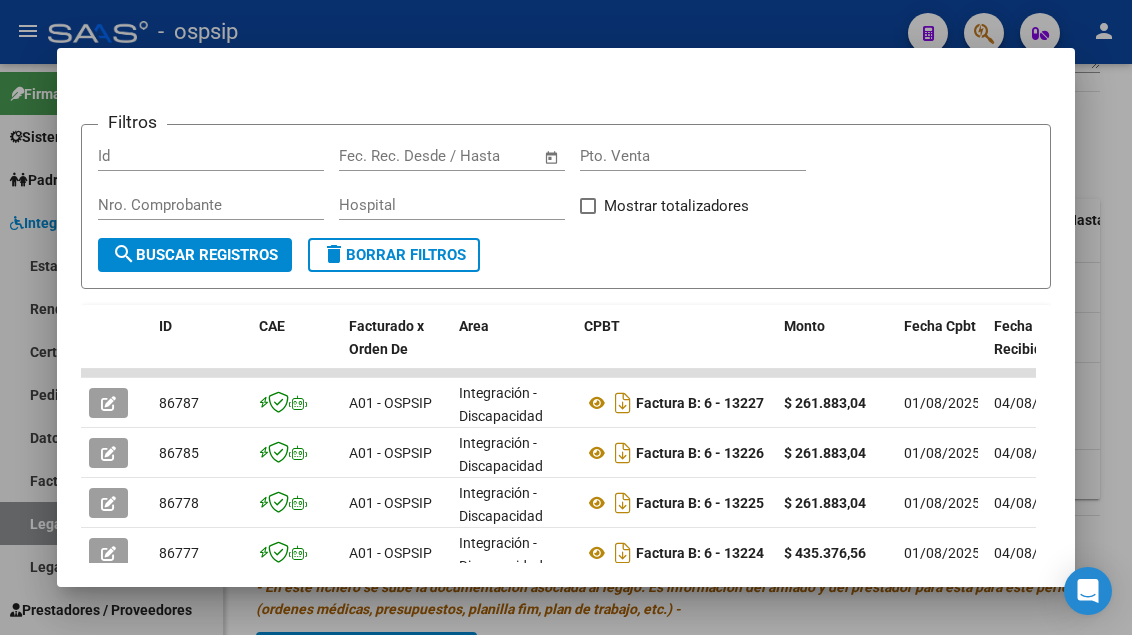 scroll, scrollTop: 485, scrollLeft: 0, axis: vertical 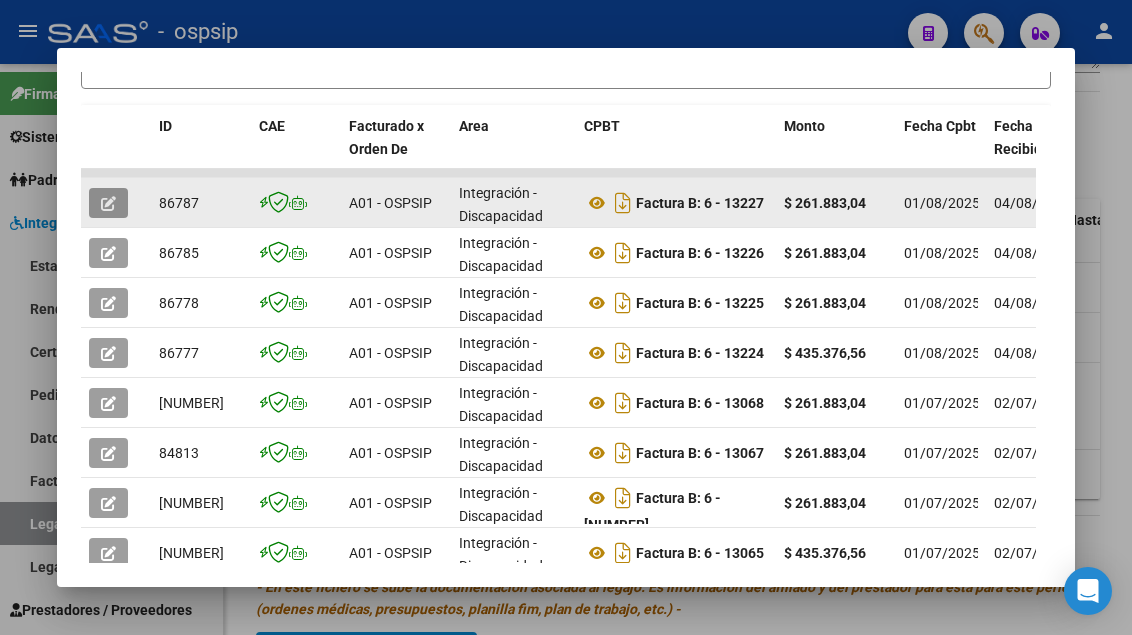 click 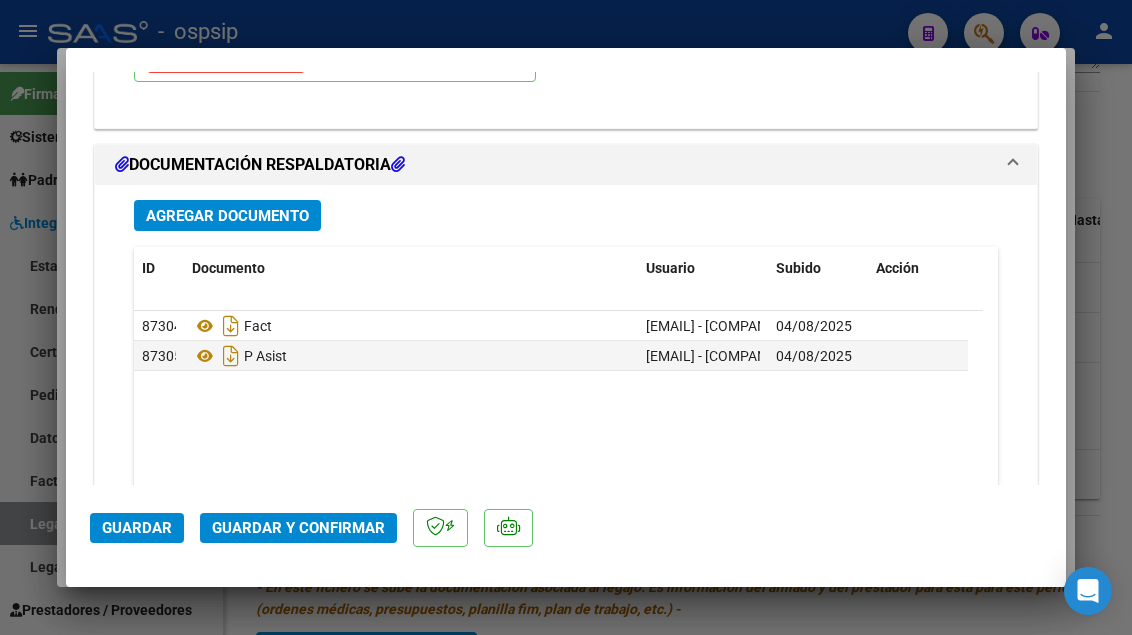 scroll, scrollTop: 2400, scrollLeft: 0, axis: vertical 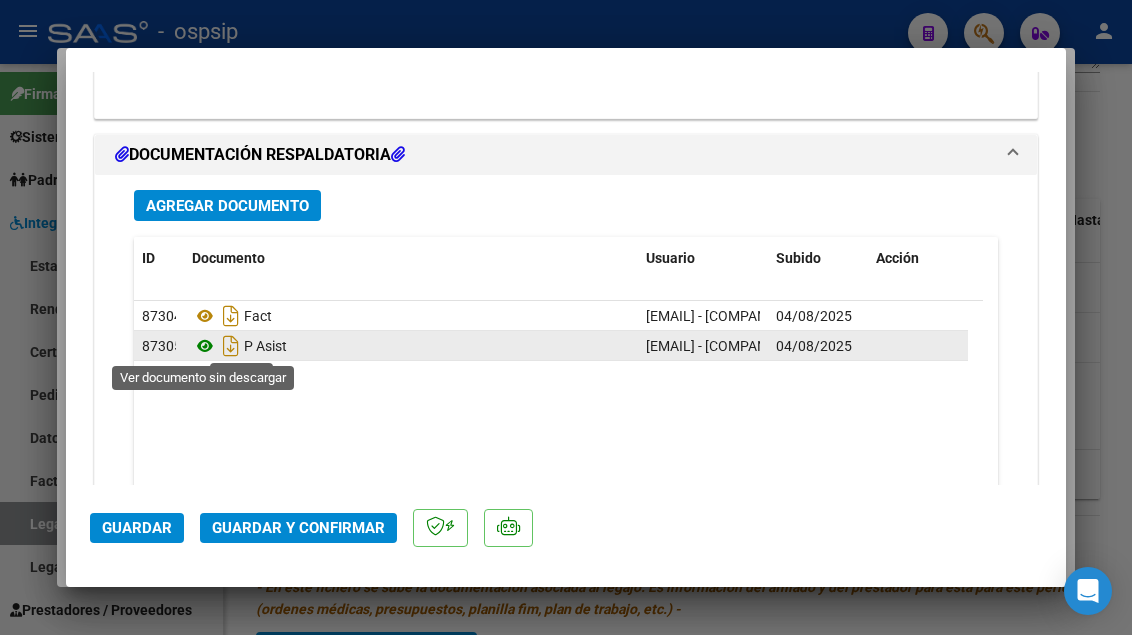 click 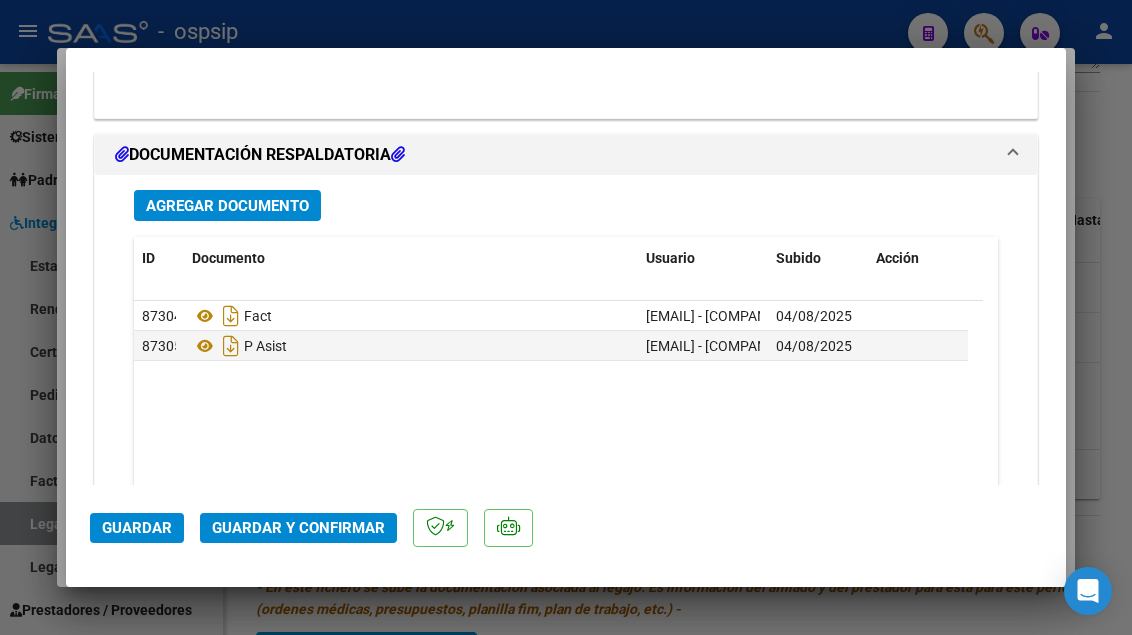 click on "Guardar y Confirmar" 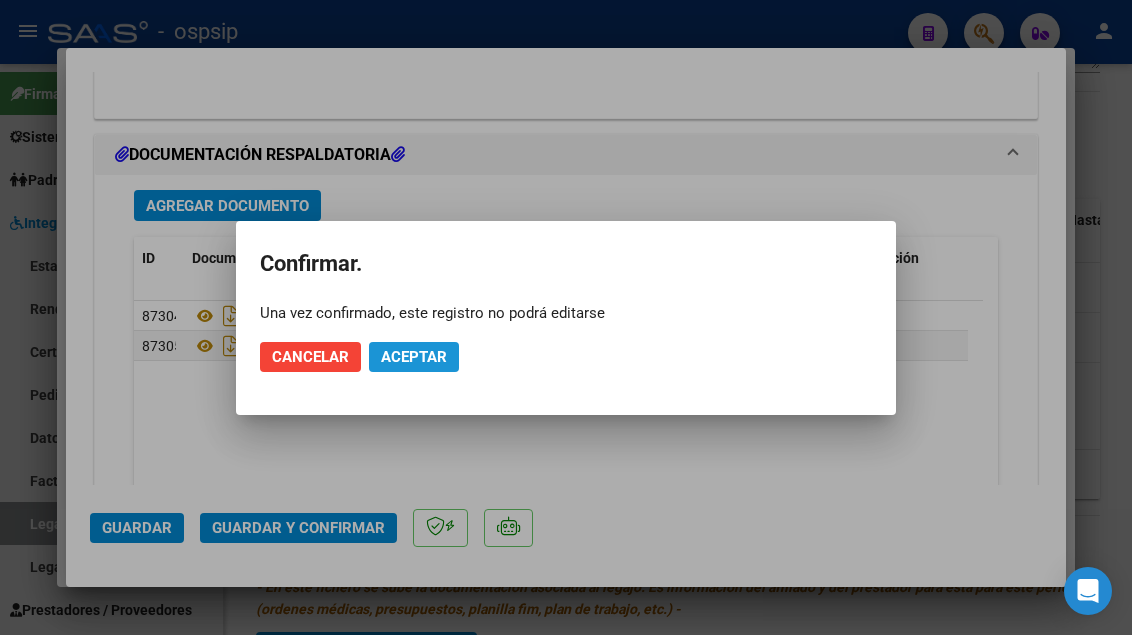 click on "Aceptar" 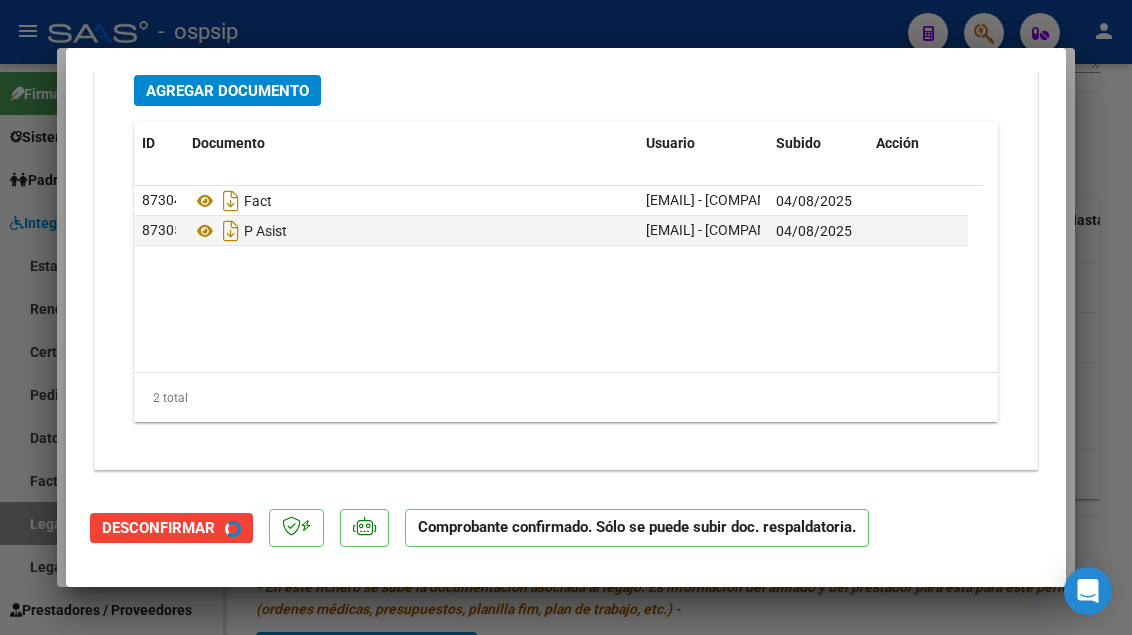 scroll, scrollTop: 2219, scrollLeft: 0, axis: vertical 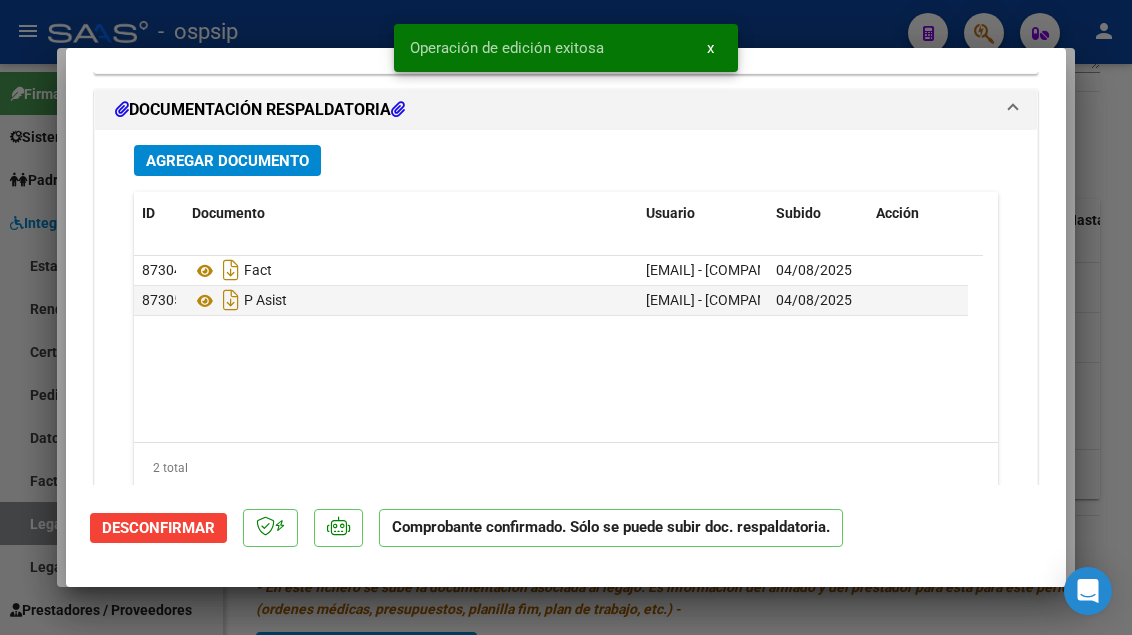 click at bounding box center [566, 317] 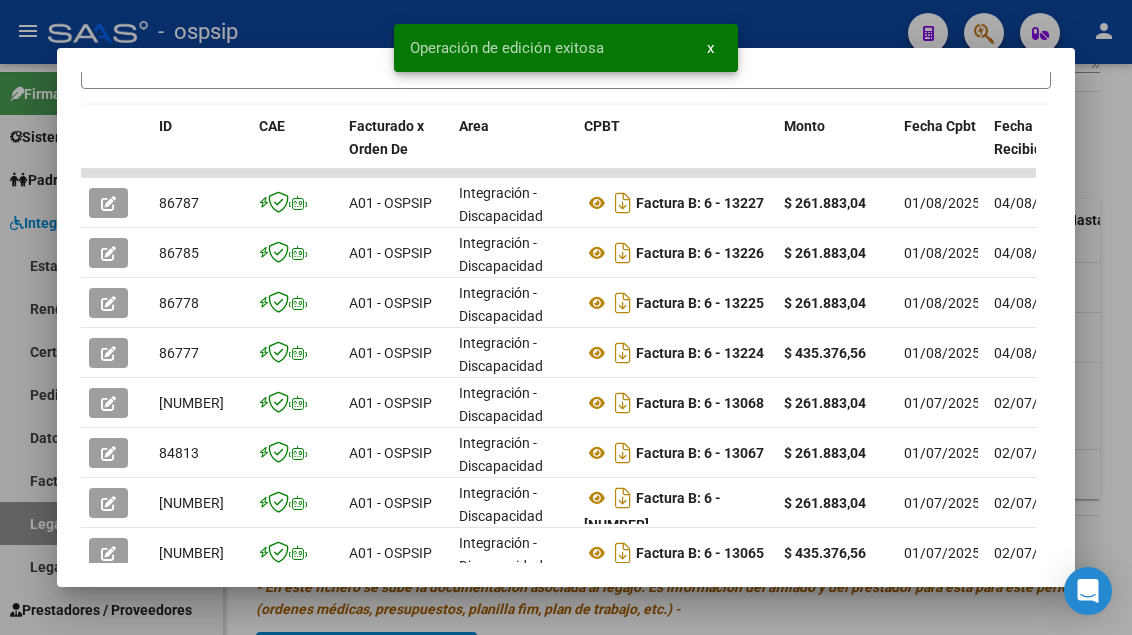 click at bounding box center (566, 317) 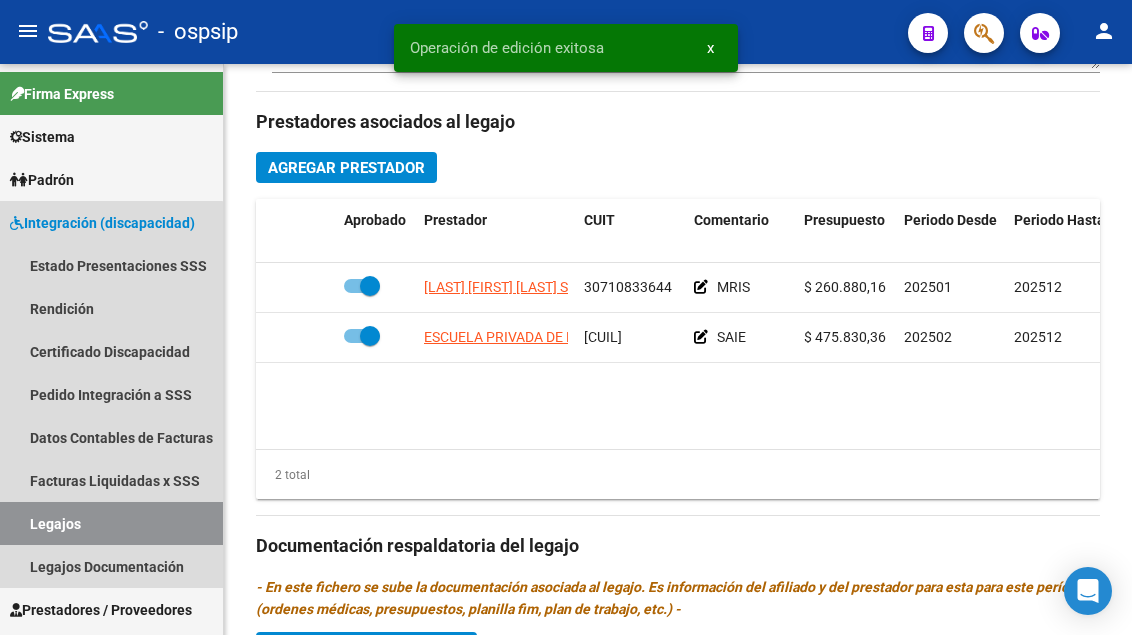 click on "Legajos" at bounding box center (111, 523) 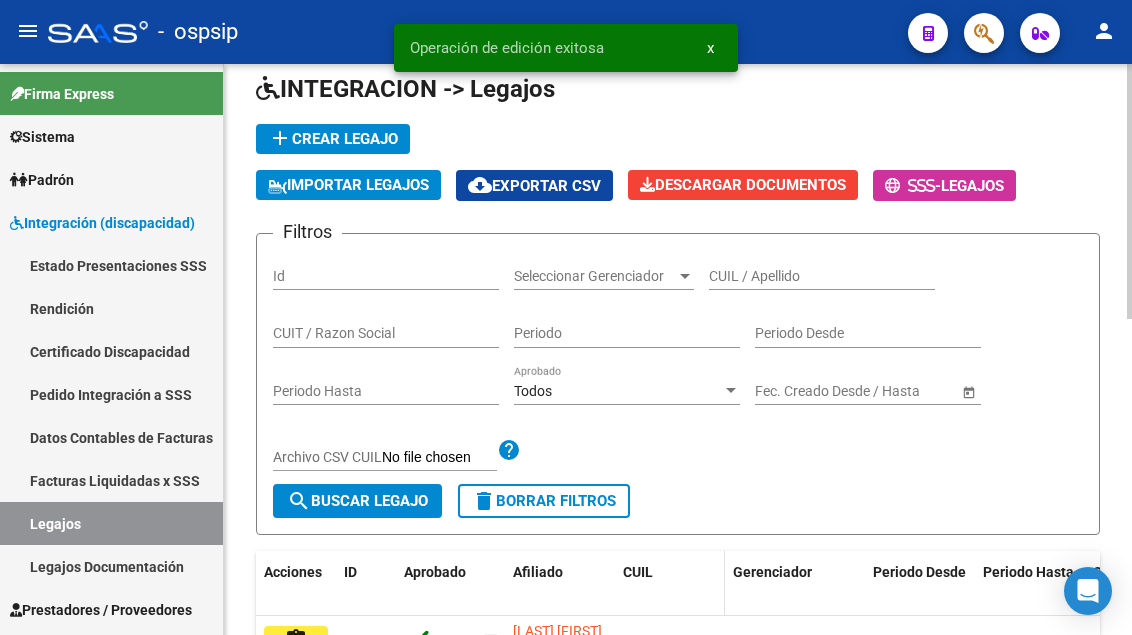 scroll, scrollTop: 0, scrollLeft: 0, axis: both 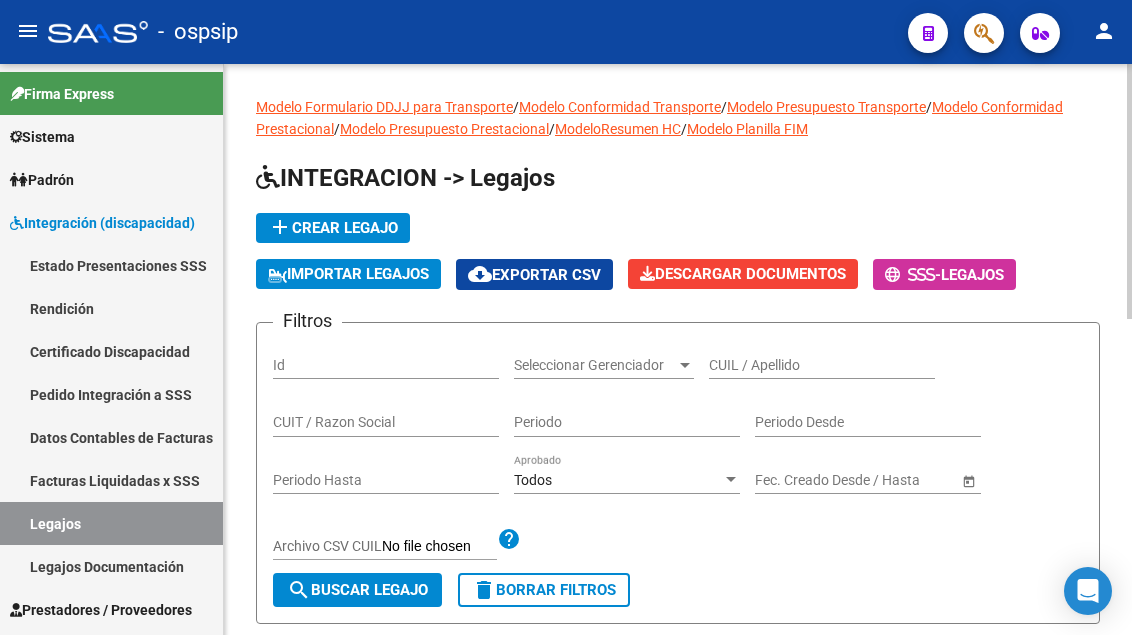click on "CUIL / Apellido" at bounding box center (822, 365) 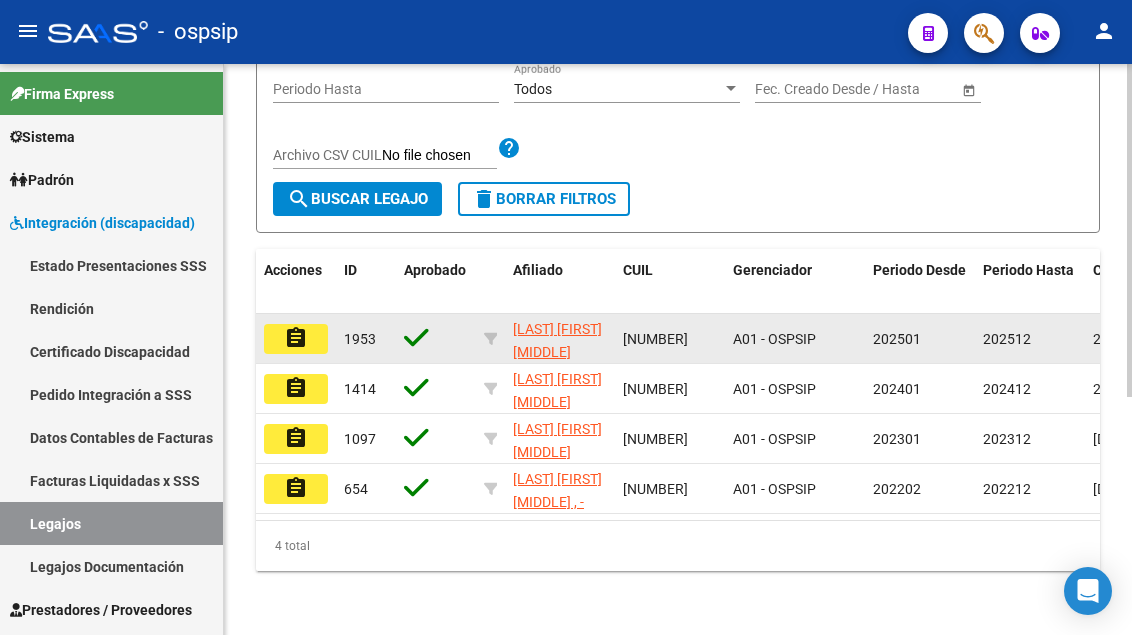 scroll, scrollTop: 400, scrollLeft: 0, axis: vertical 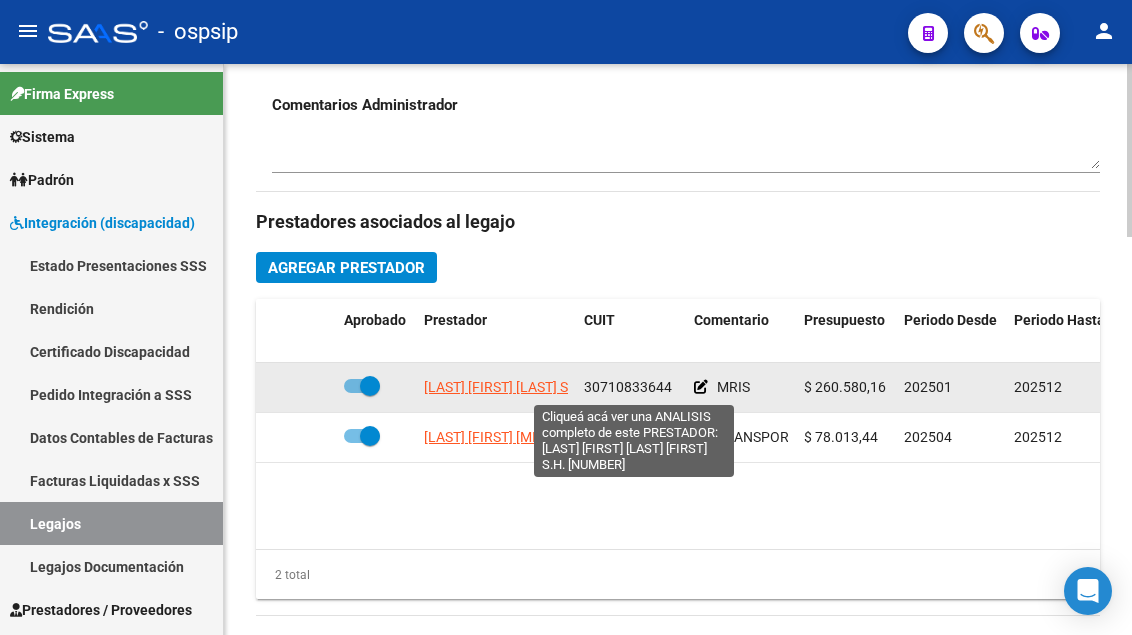 click on "[LAST] [FIRST] [LAST] S.H." 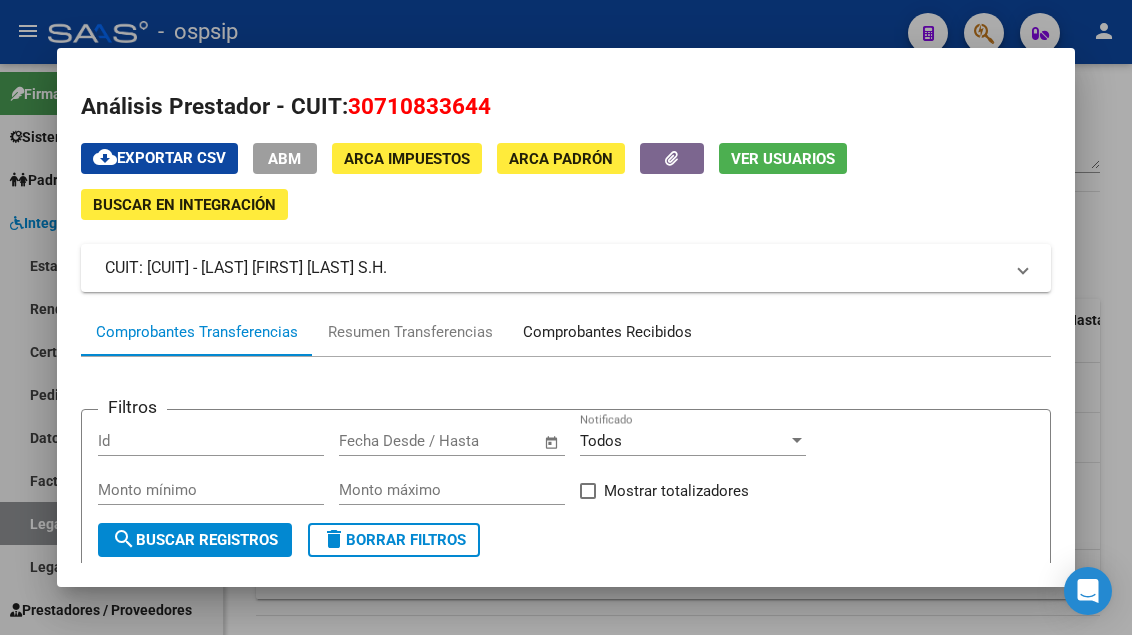 click on "Comprobantes Recibidos" at bounding box center [607, 332] 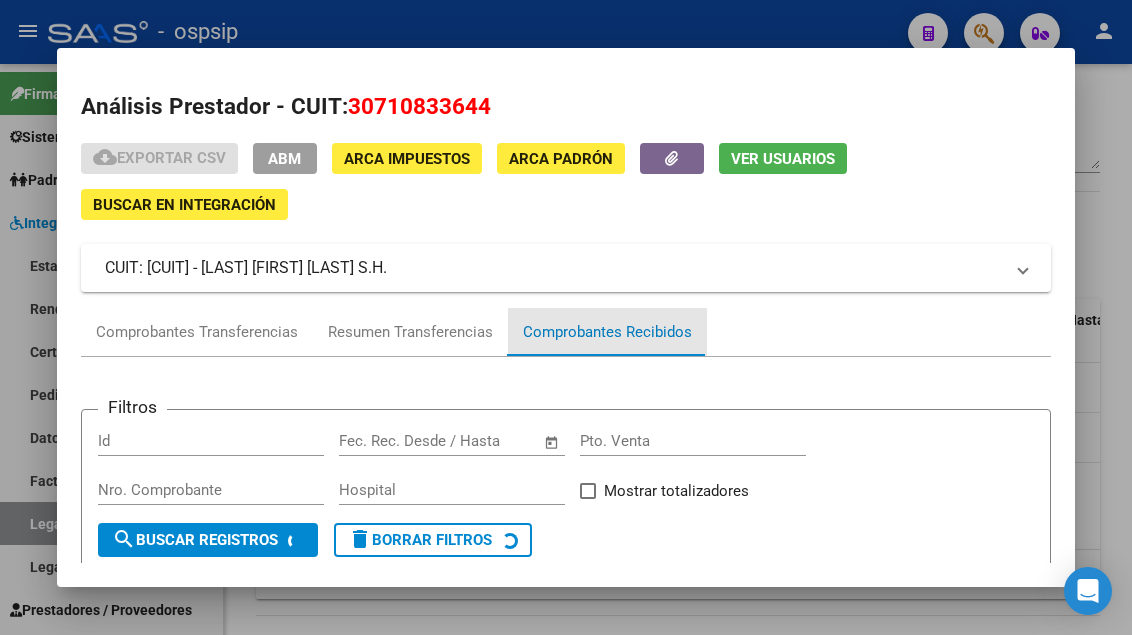 click on "Comprobantes Recibidos" at bounding box center [607, 332] 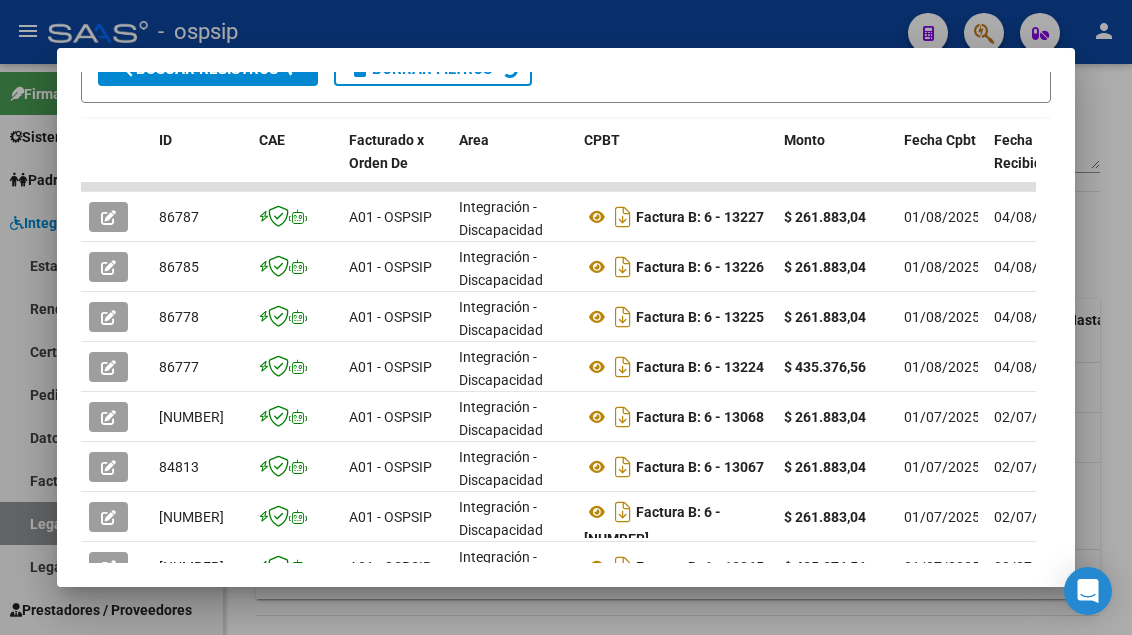 scroll, scrollTop: 485, scrollLeft: 0, axis: vertical 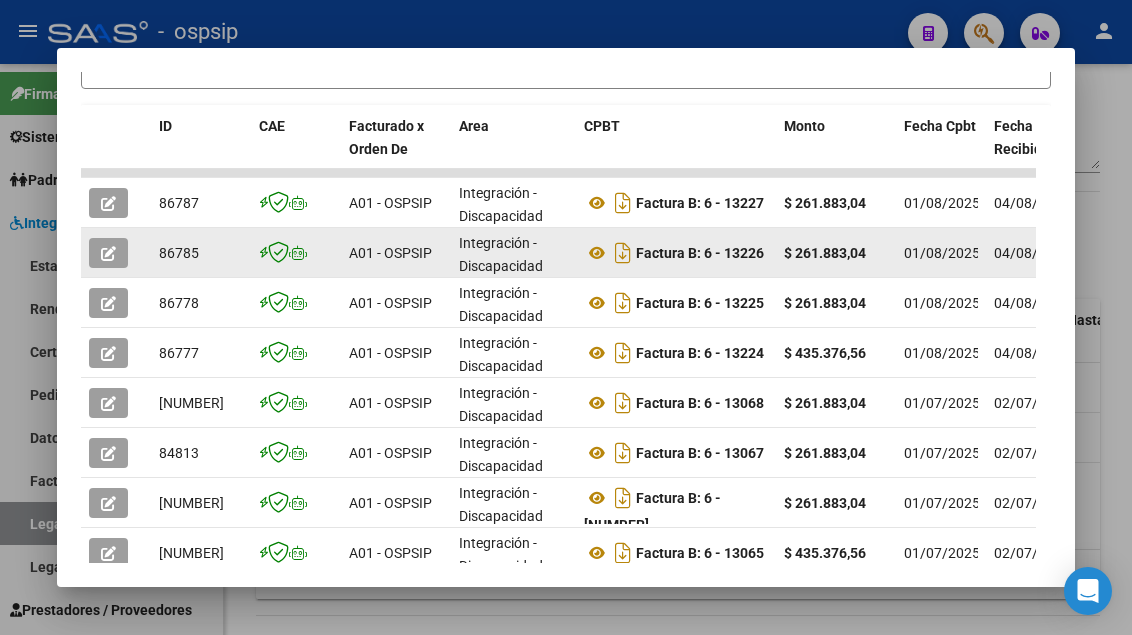 click 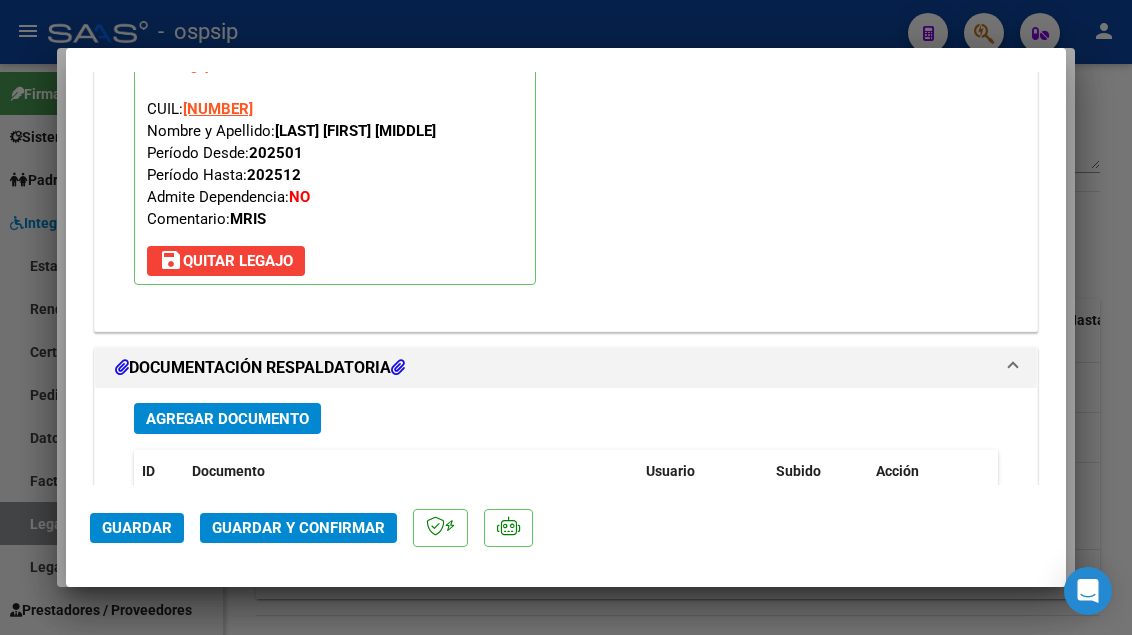 scroll, scrollTop: 2300, scrollLeft: 0, axis: vertical 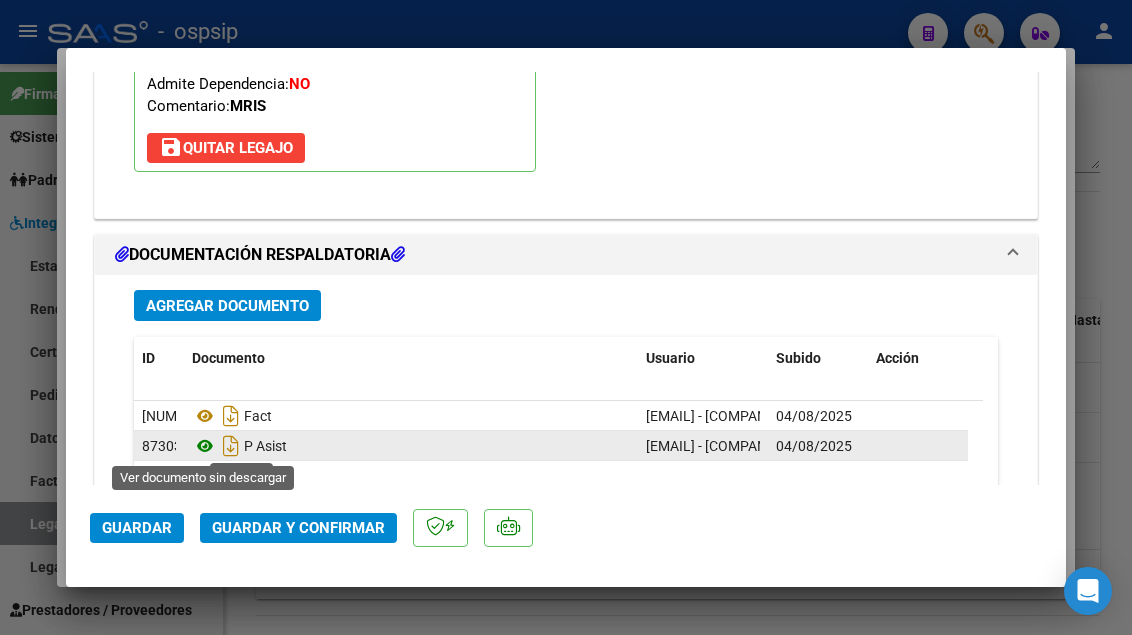 click 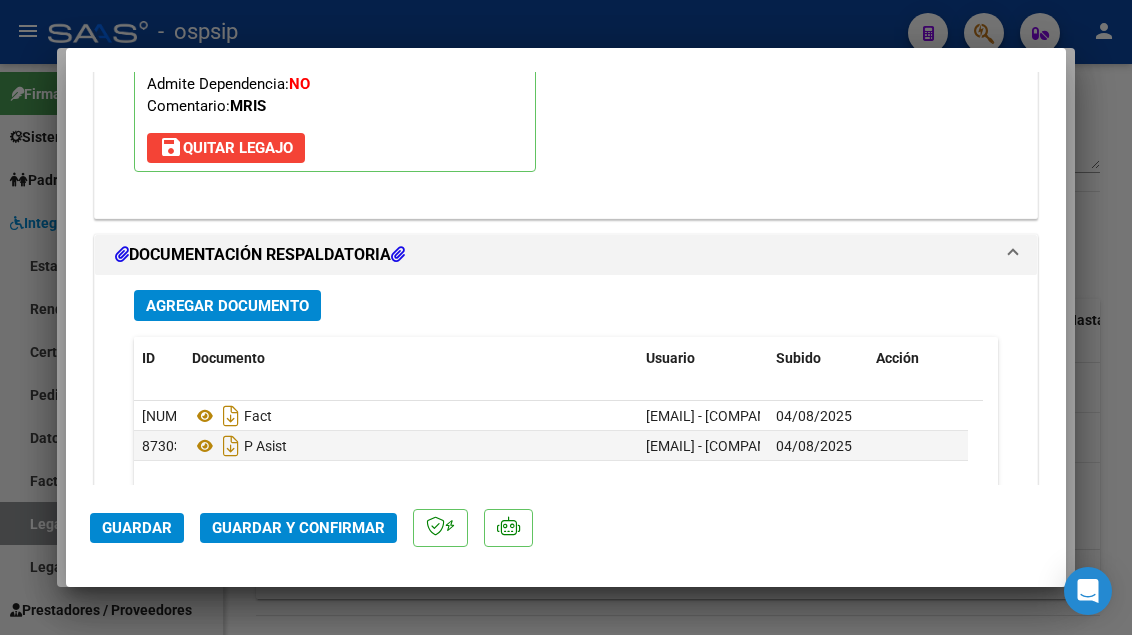 click on "Guardar Guardar y Confirmar" 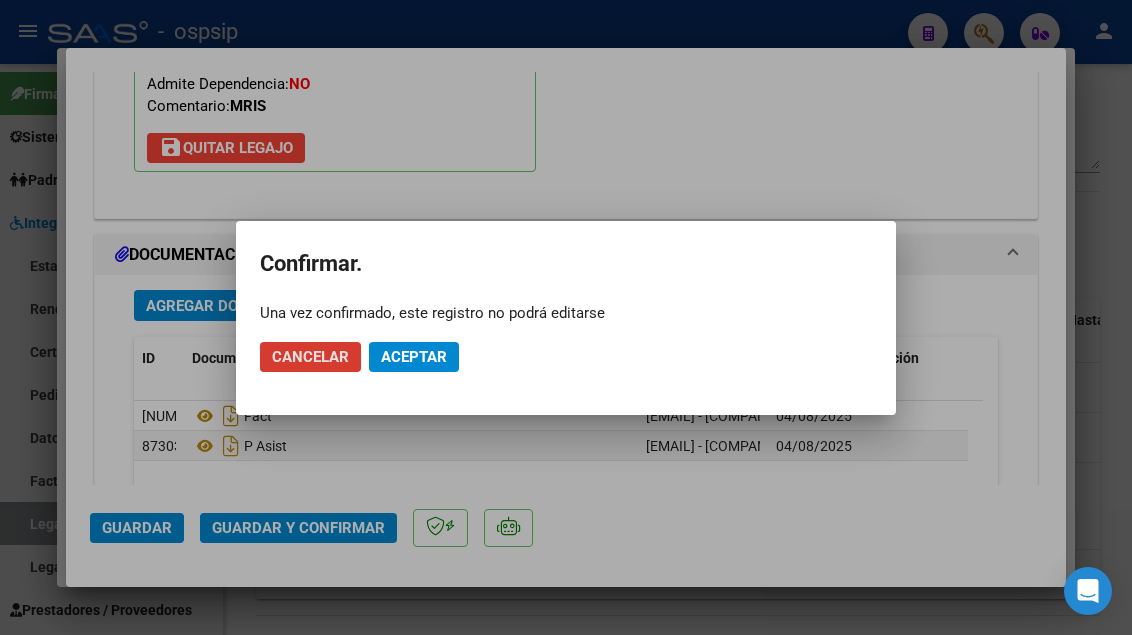 click on "Aceptar" 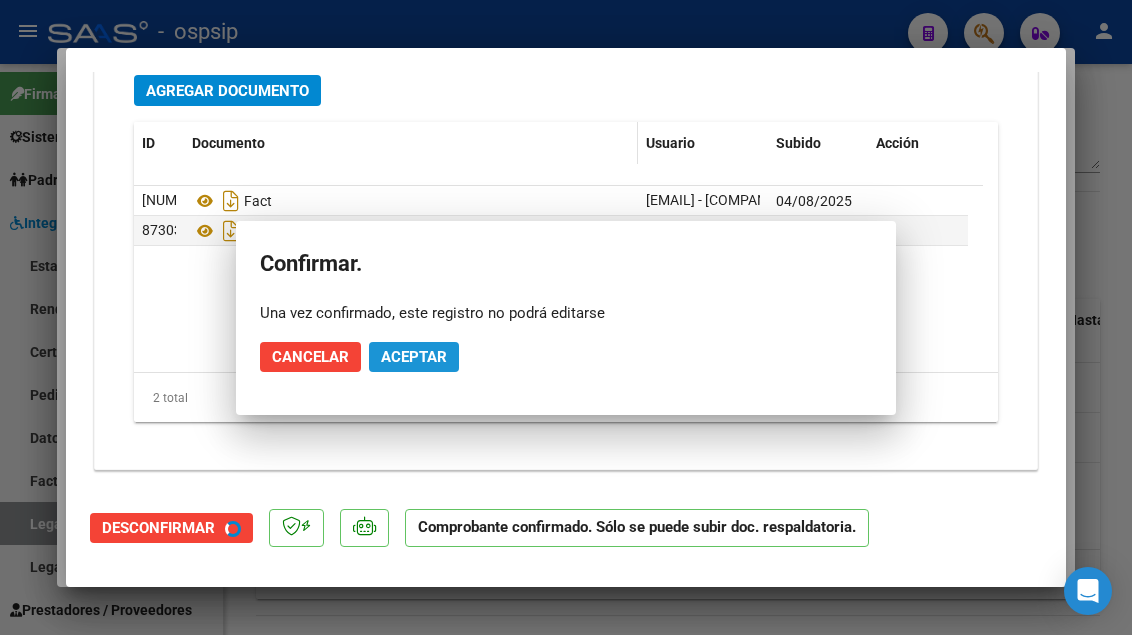 scroll, scrollTop: 2119, scrollLeft: 0, axis: vertical 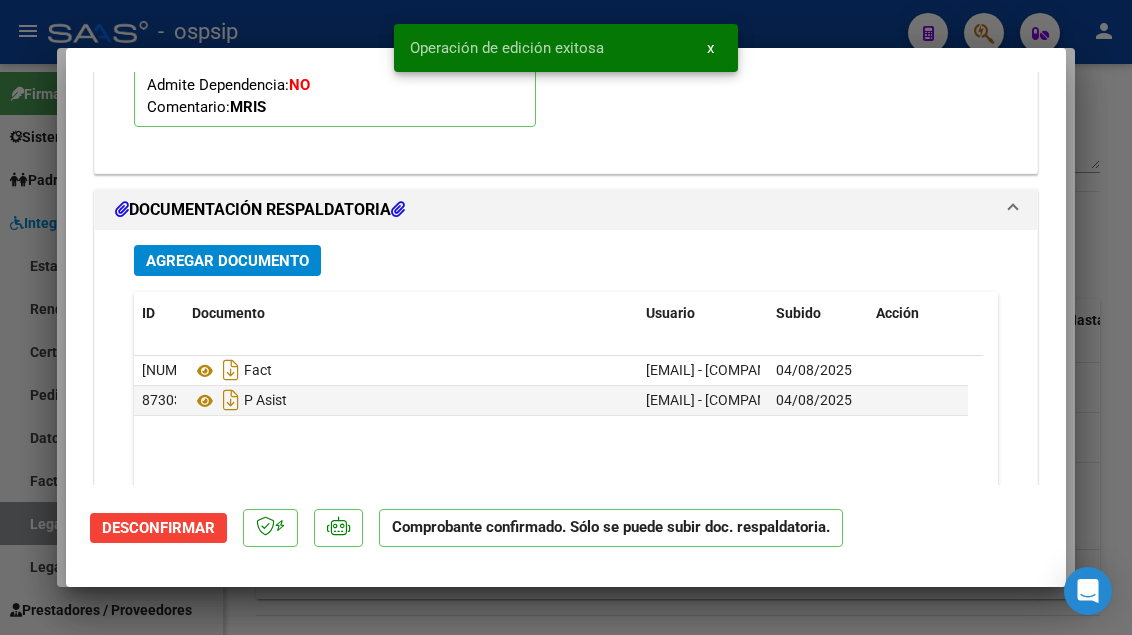 click at bounding box center (566, 317) 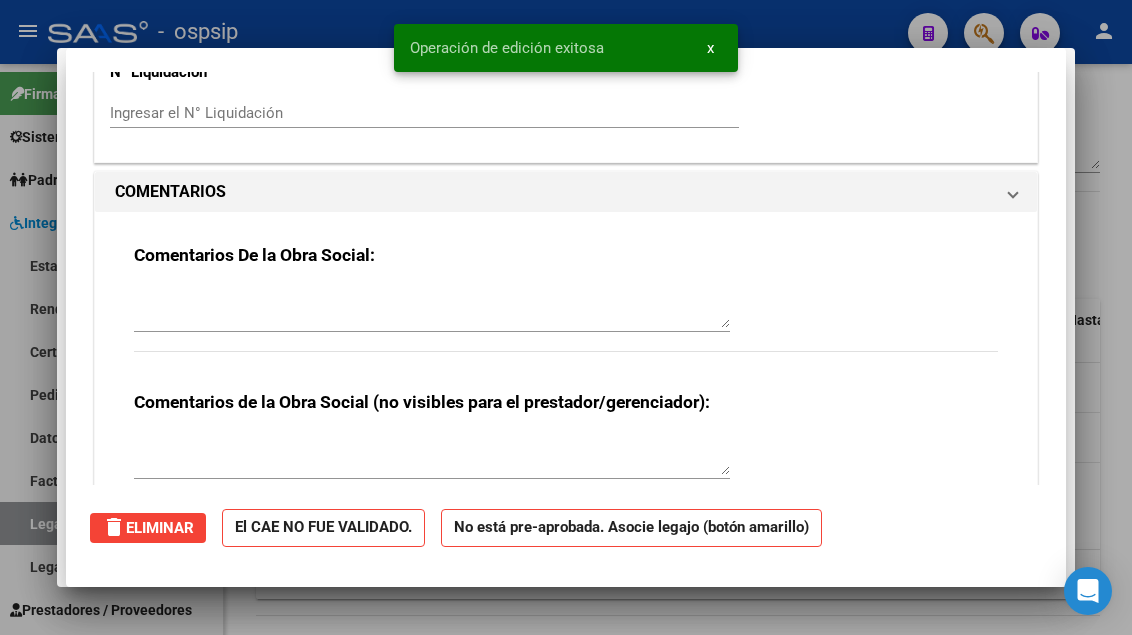 type 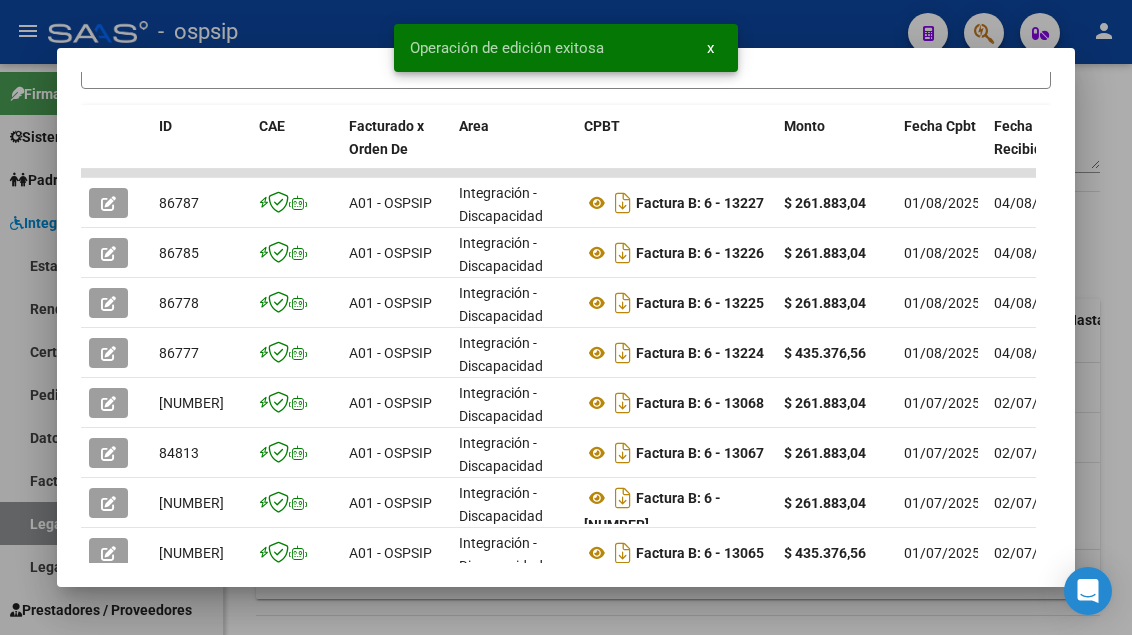 click at bounding box center (566, 317) 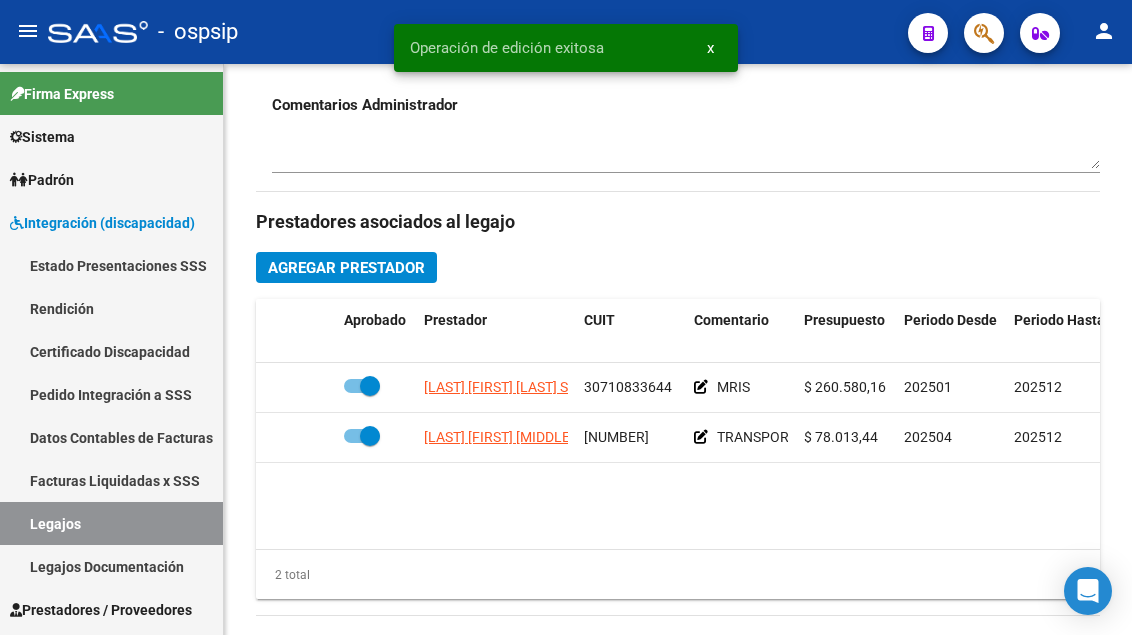 click on "Legajos" at bounding box center [111, 523] 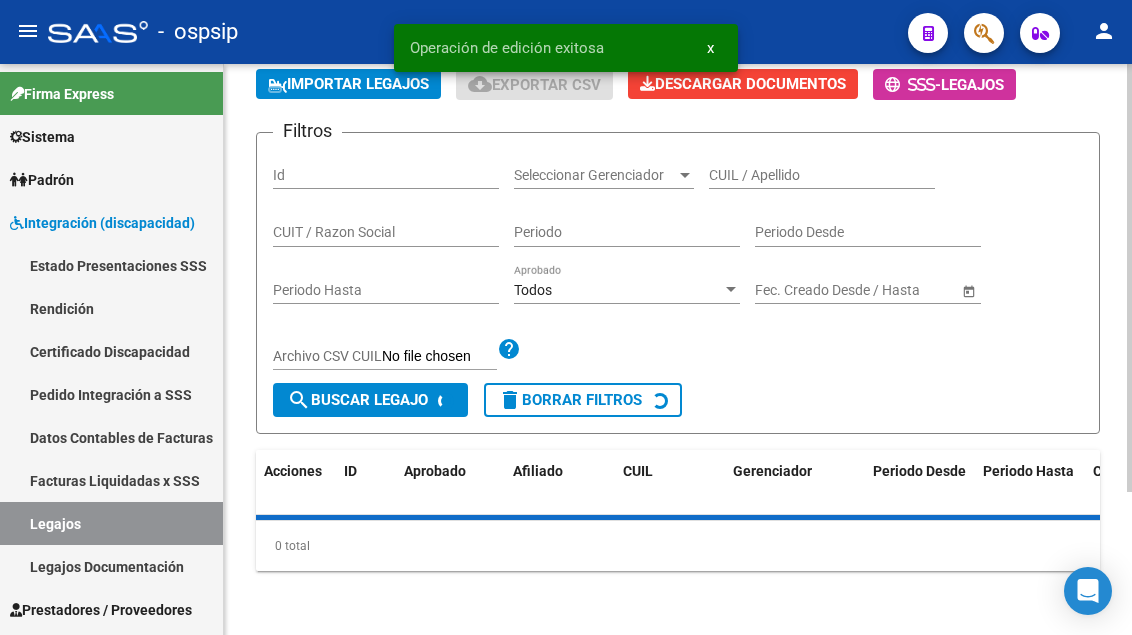 scroll, scrollTop: 0, scrollLeft: 0, axis: both 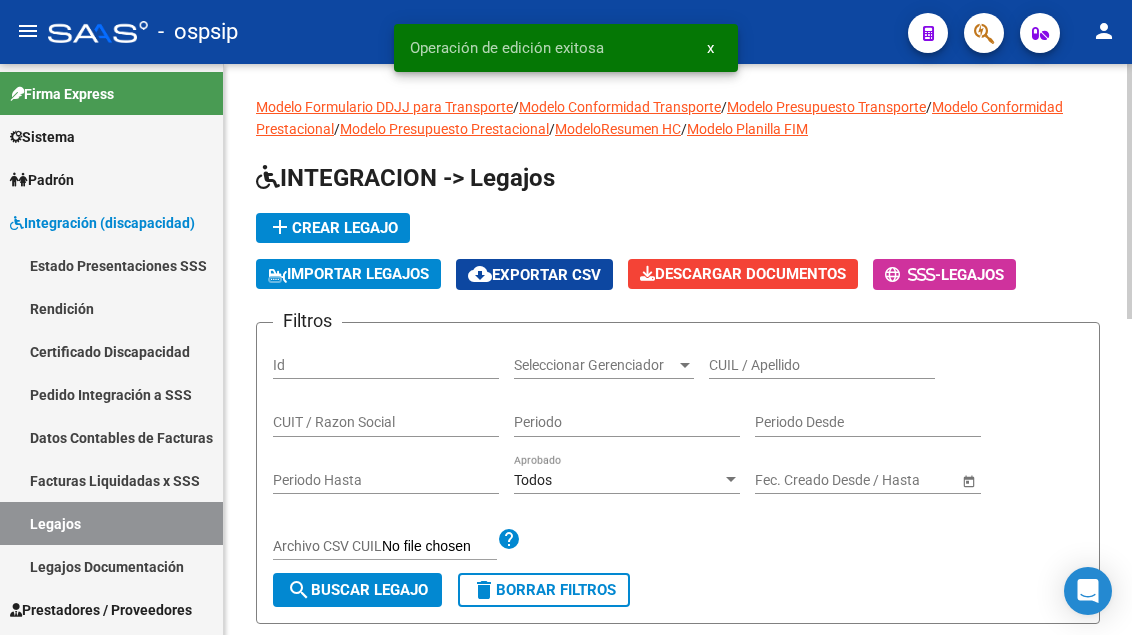 click on "CUIL / Apellido" at bounding box center [822, 365] 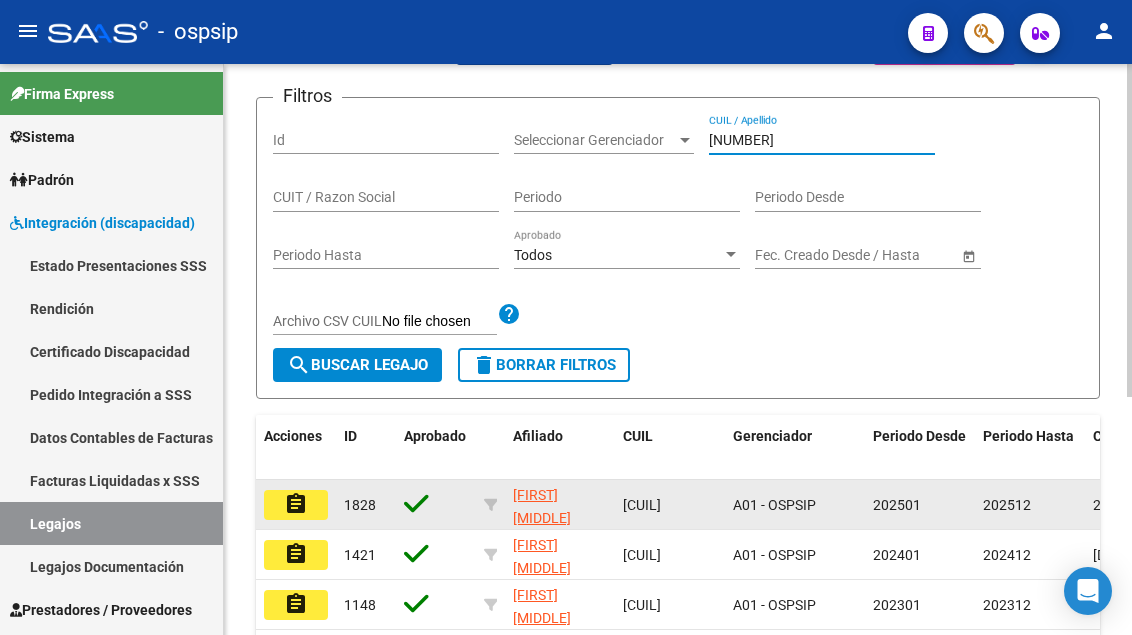 scroll, scrollTop: 300, scrollLeft: 0, axis: vertical 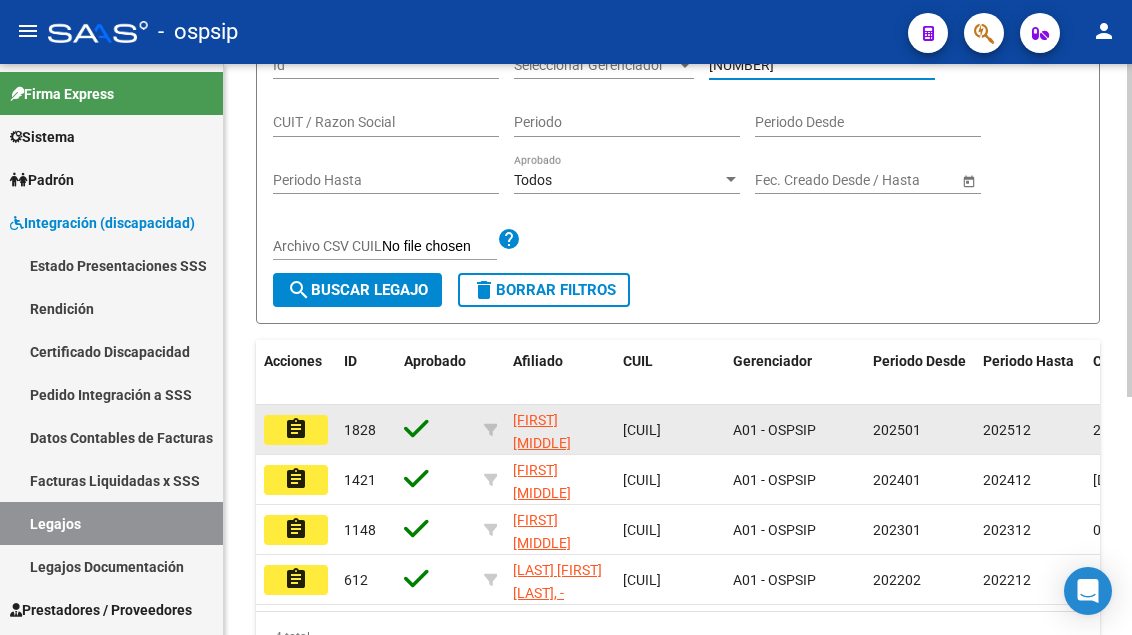 type on "[NUMBER]" 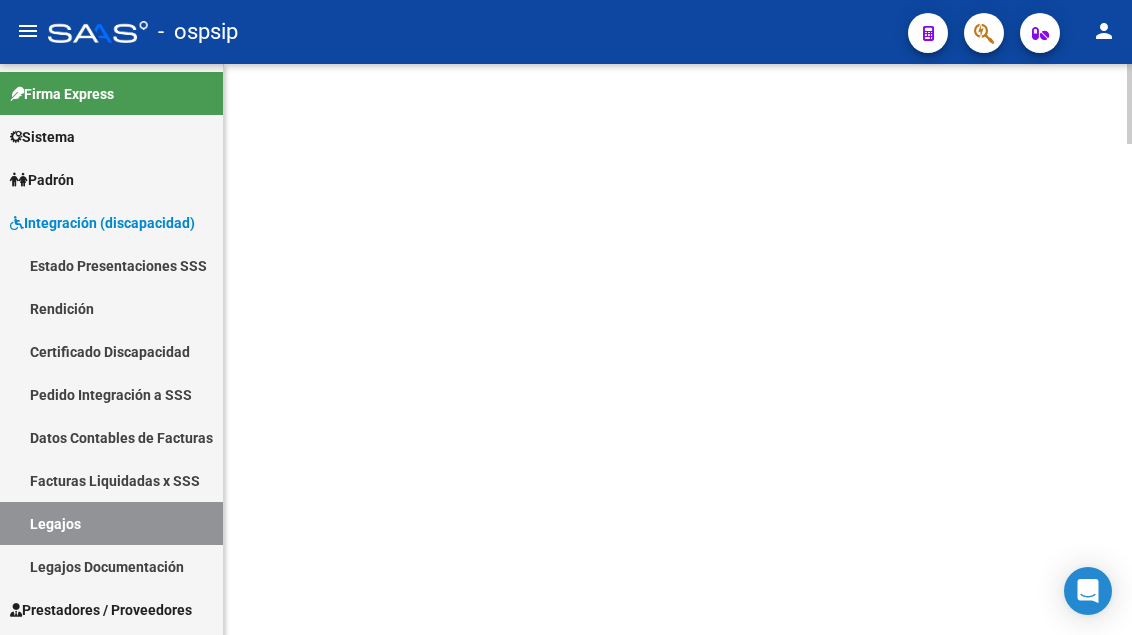 scroll, scrollTop: 0, scrollLeft: 0, axis: both 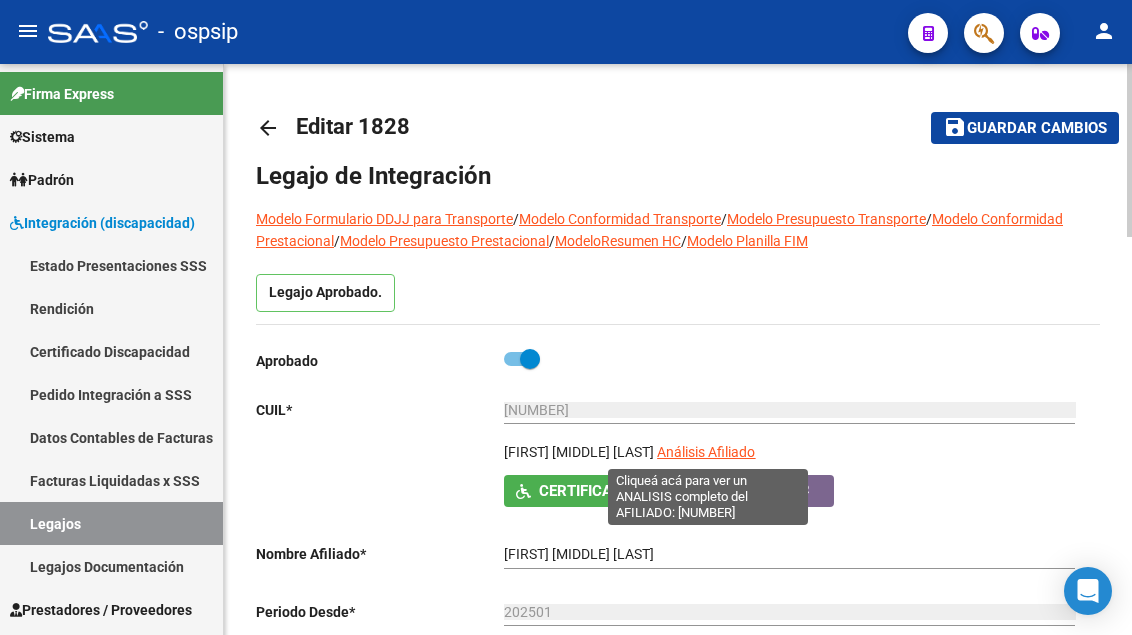 click on "Análisis Afiliado" 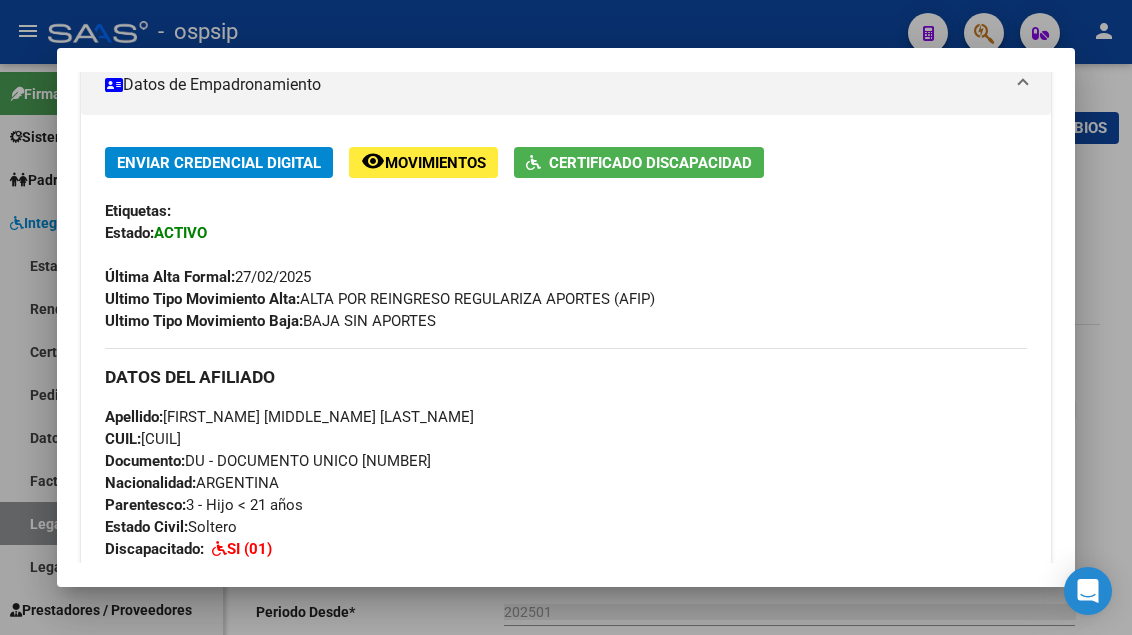 scroll, scrollTop: 300, scrollLeft: 0, axis: vertical 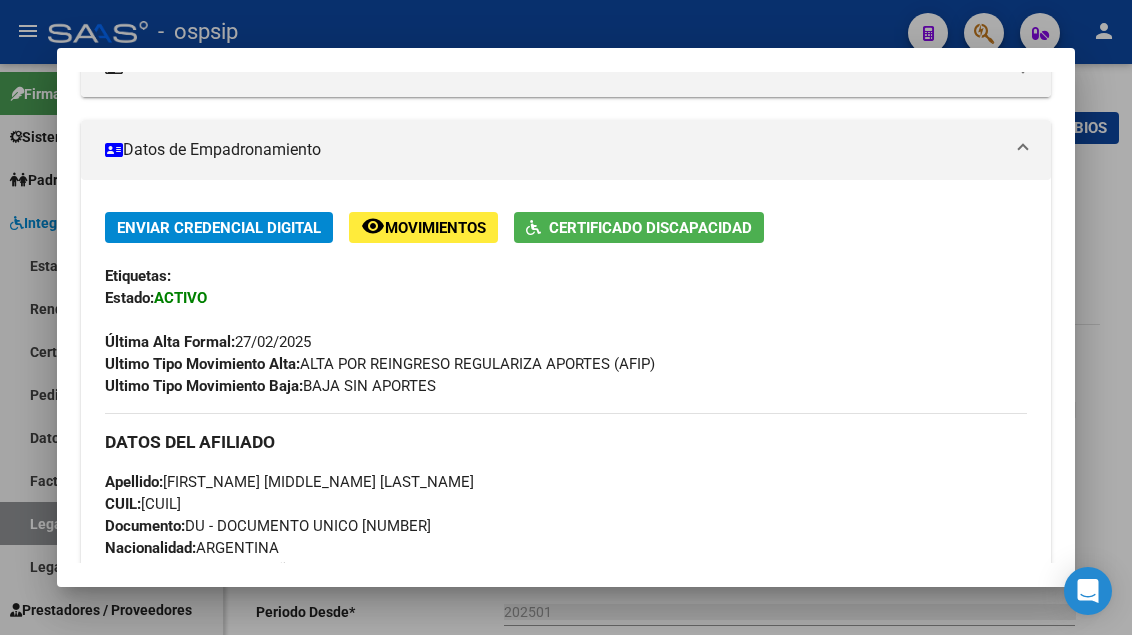 click at bounding box center [566, 317] 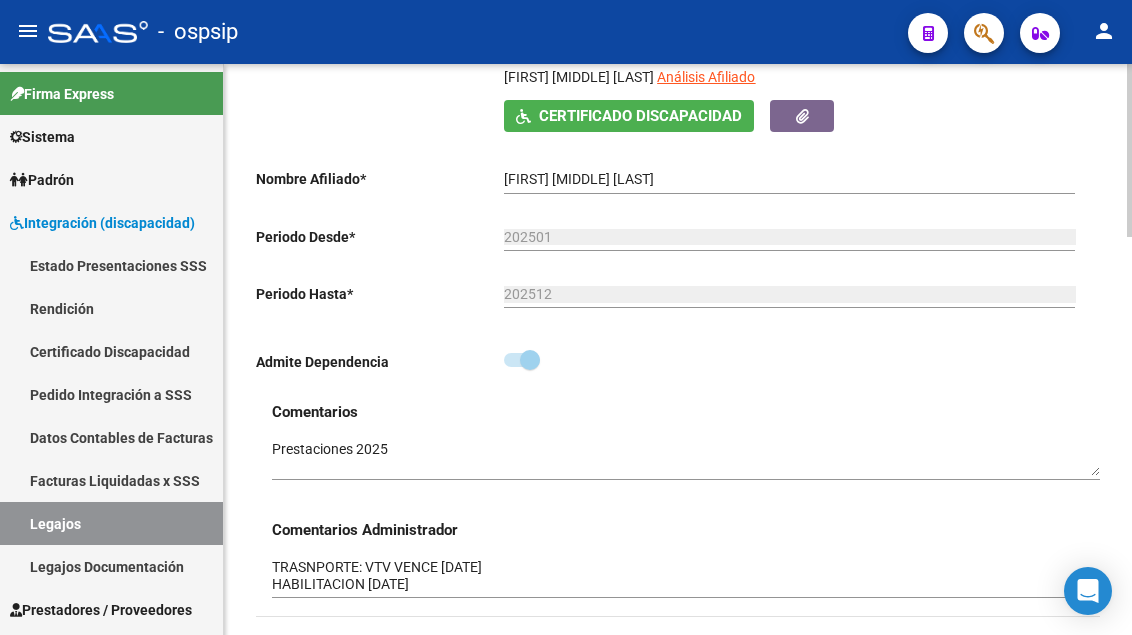 scroll, scrollTop: 500, scrollLeft: 0, axis: vertical 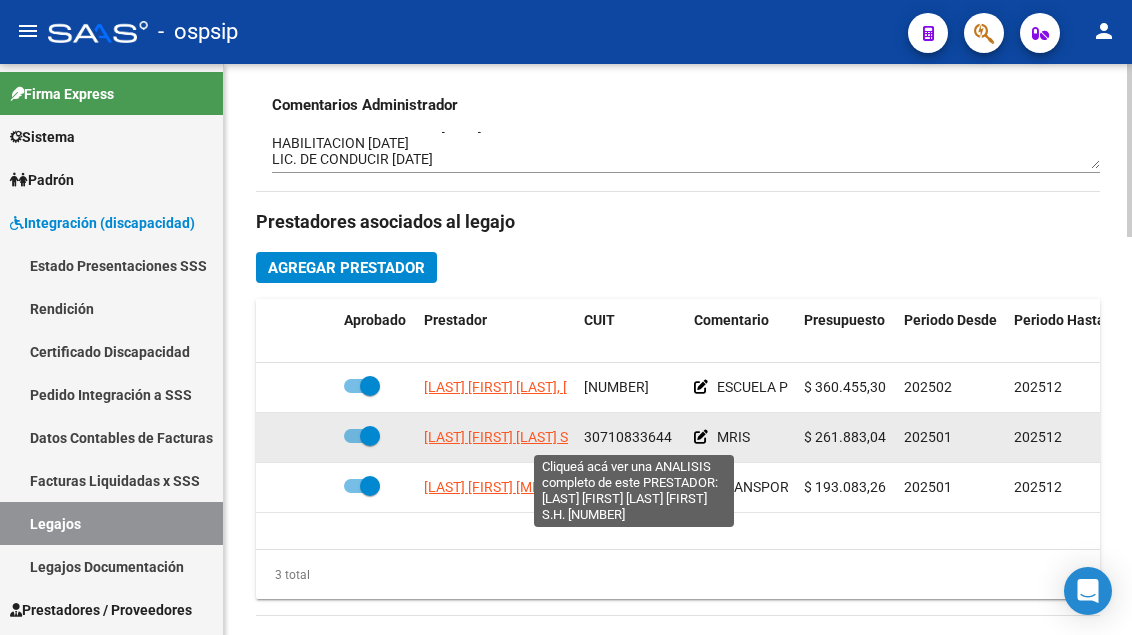 click on "[LAST] [FIRST] [LAST] S.H." 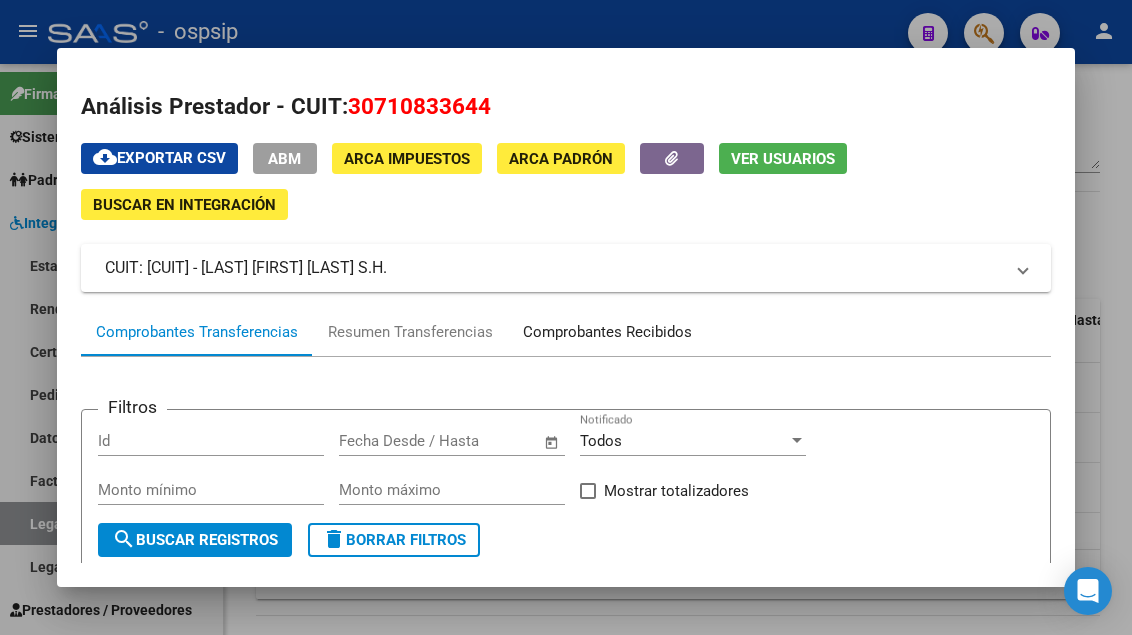 click on "Comprobantes Recibidos" at bounding box center [607, 332] 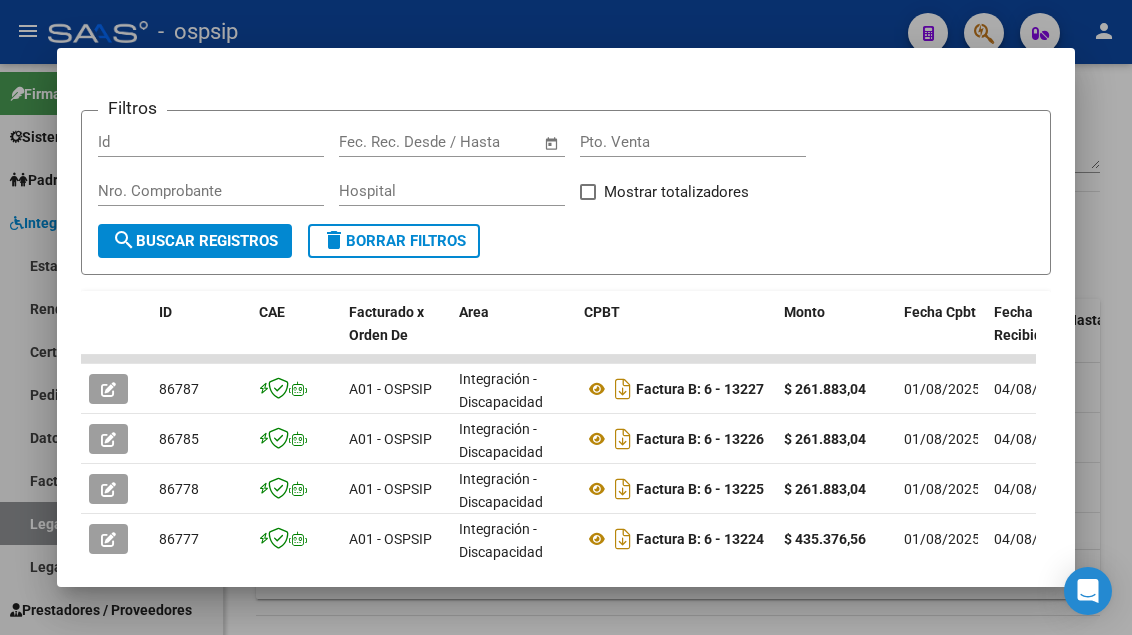 scroll, scrollTop: 385, scrollLeft: 0, axis: vertical 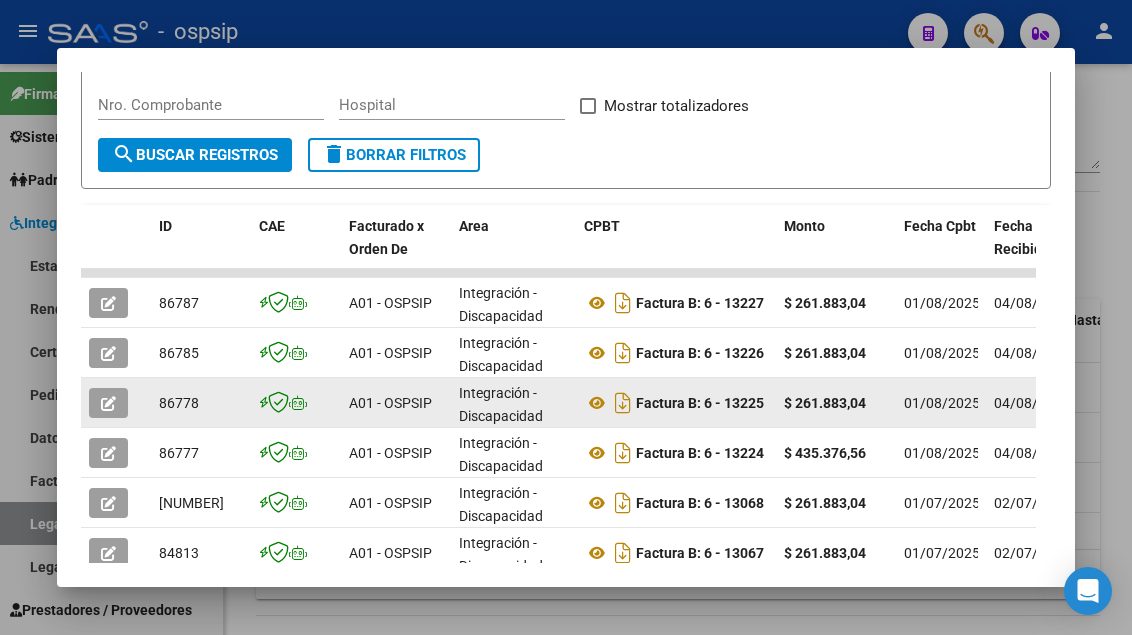 click 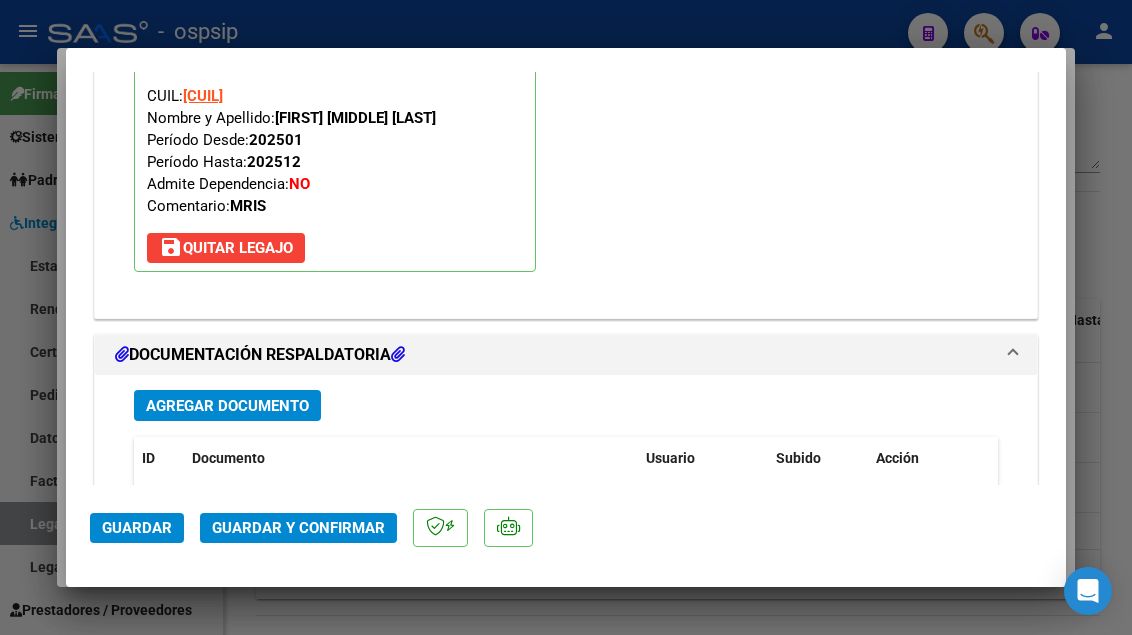 scroll, scrollTop: 2515, scrollLeft: 0, axis: vertical 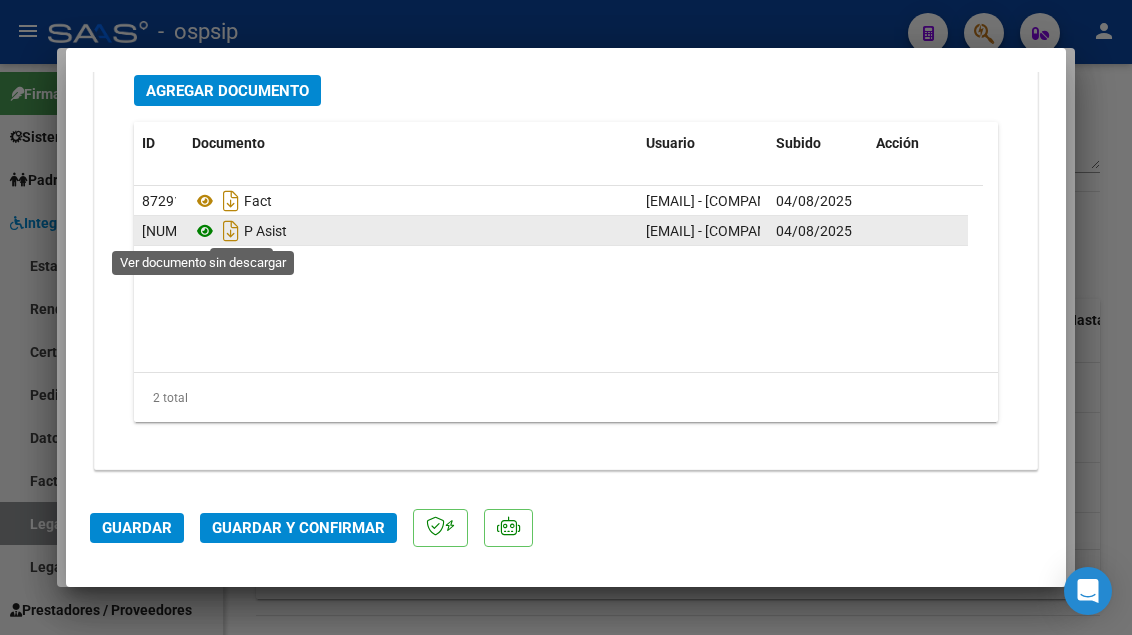click 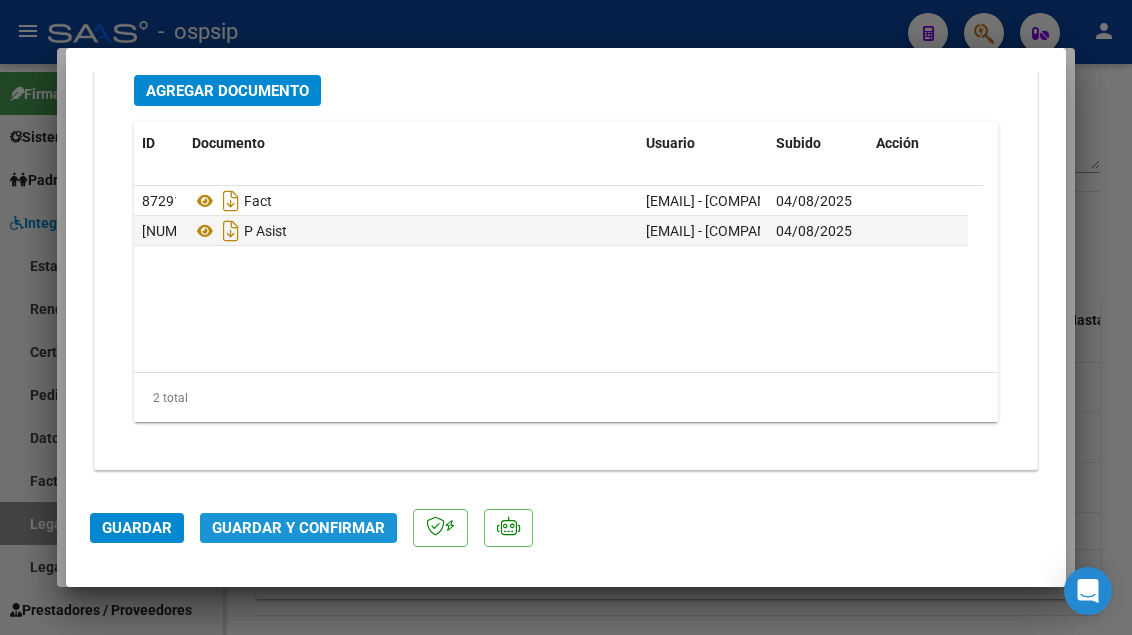 click on "Guardar y Confirmar" 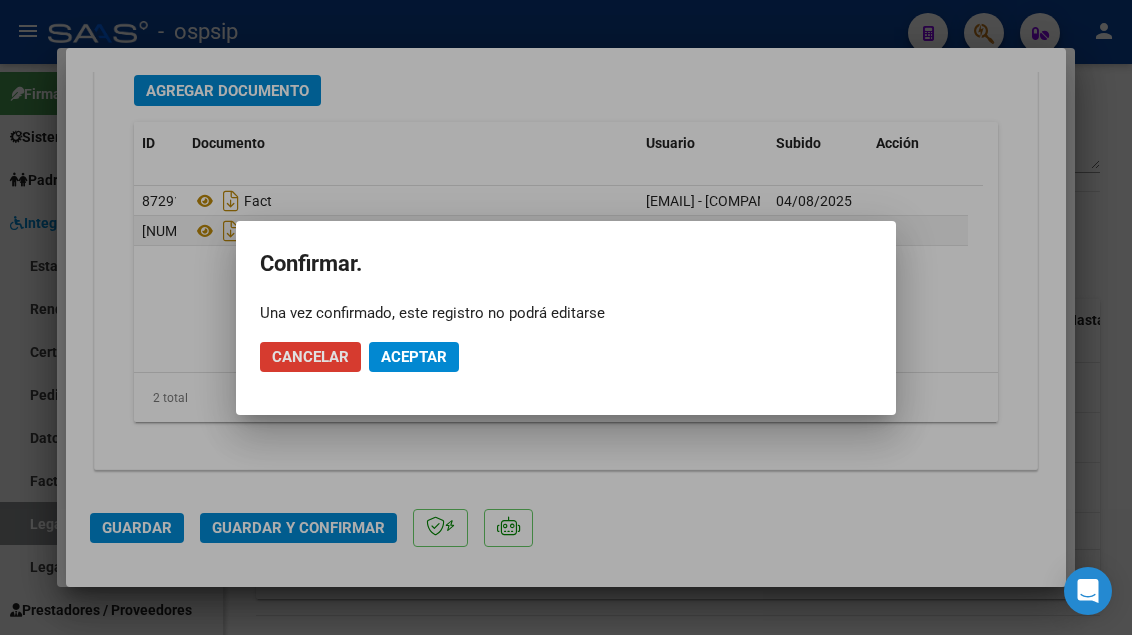 click on "Cancelar Aceptar" 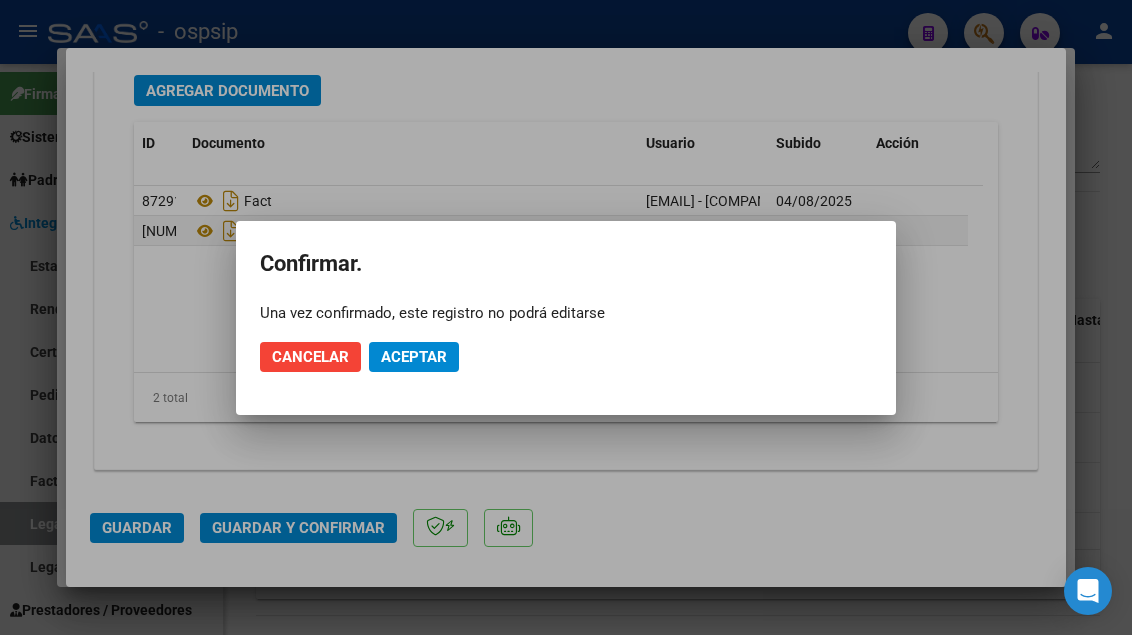 click on "Aceptar" 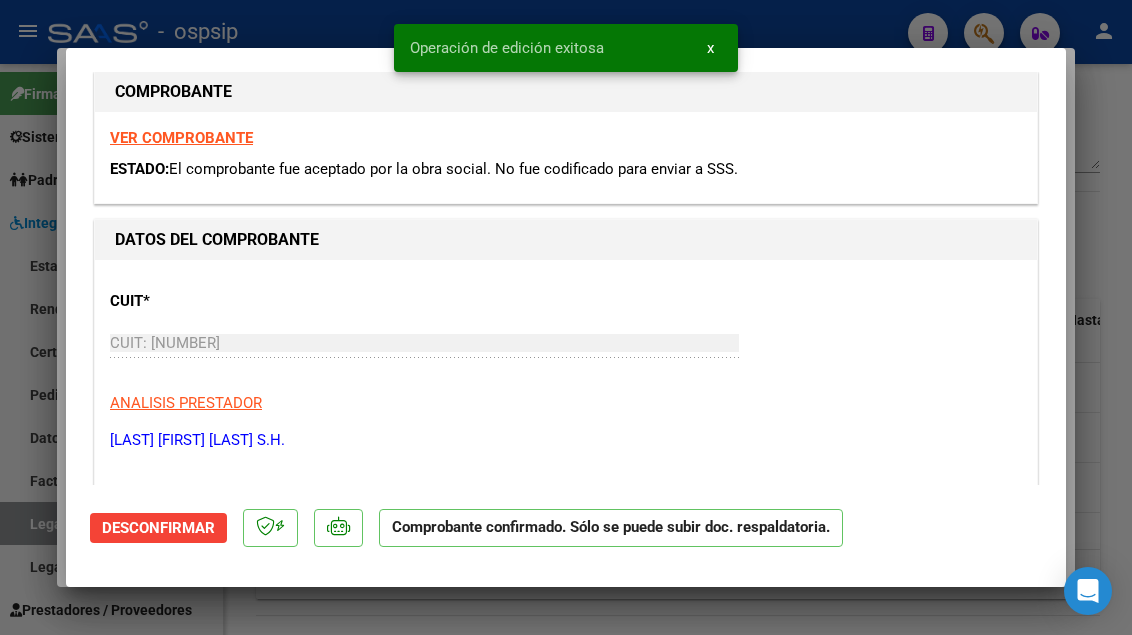 scroll, scrollTop: 0, scrollLeft: 0, axis: both 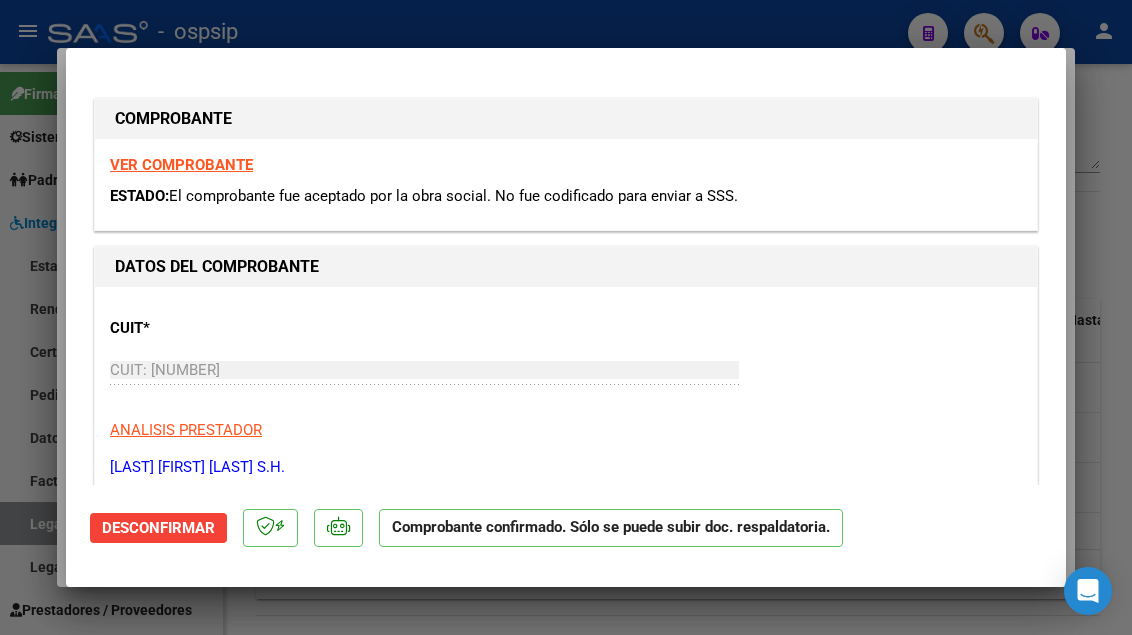 type 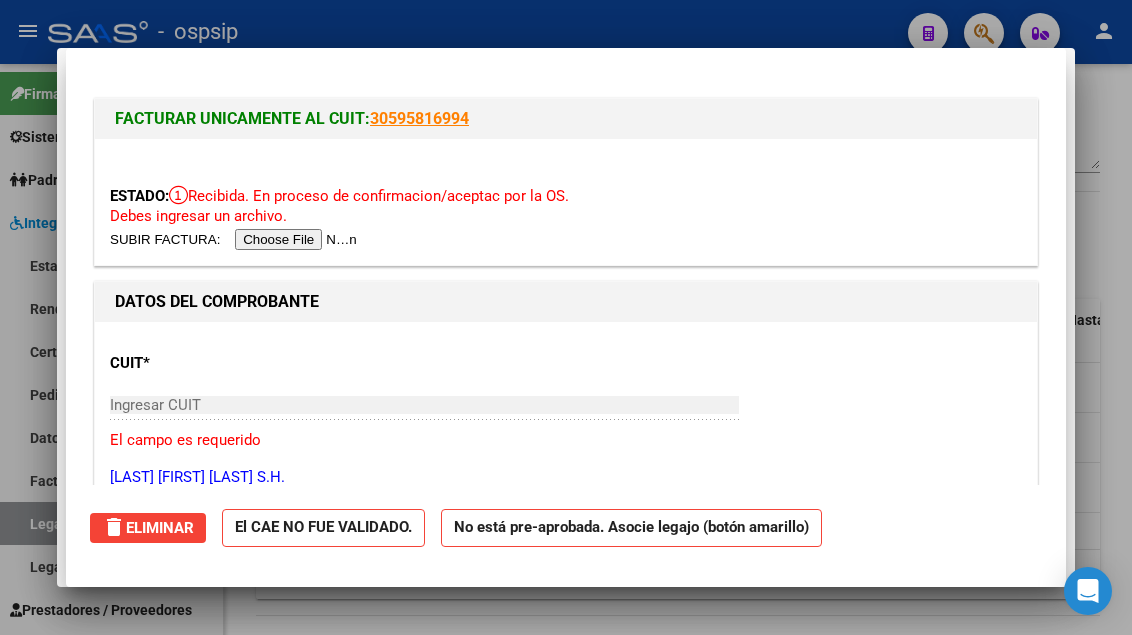 type 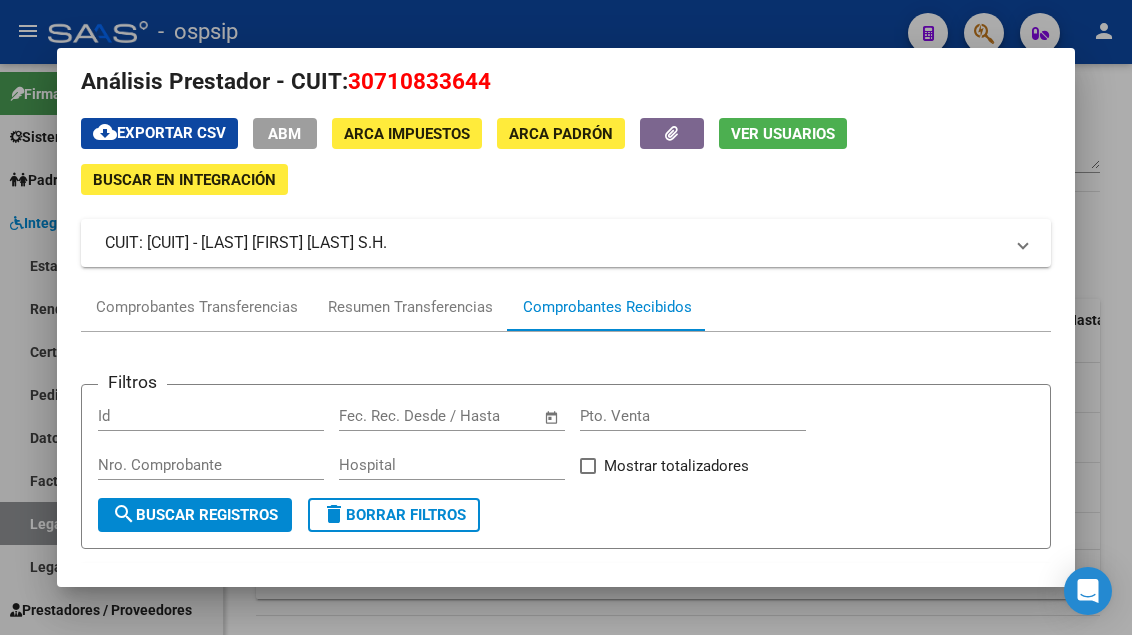 scroll, scrollTop: 0, scrollLeft: 0, axis: both 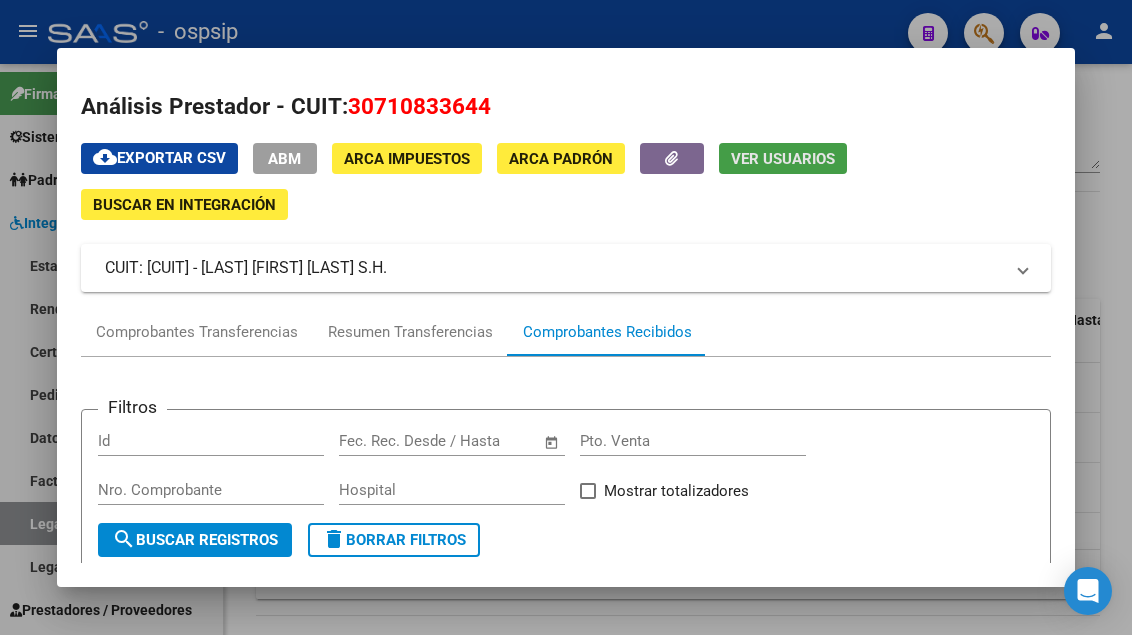 click on "Ver Usuarios" 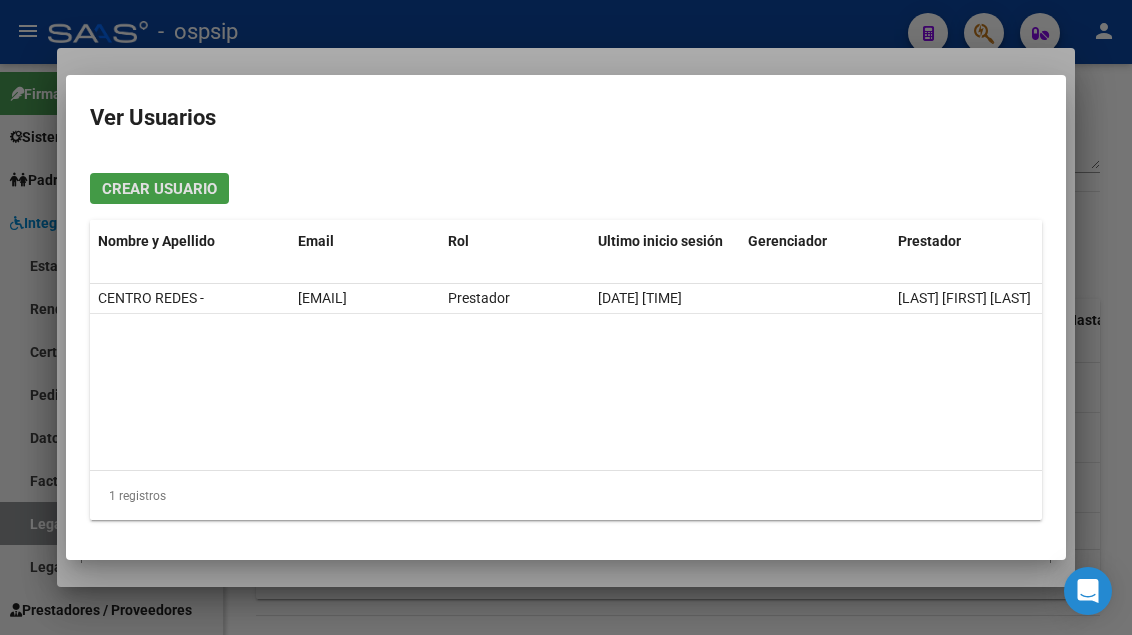 type 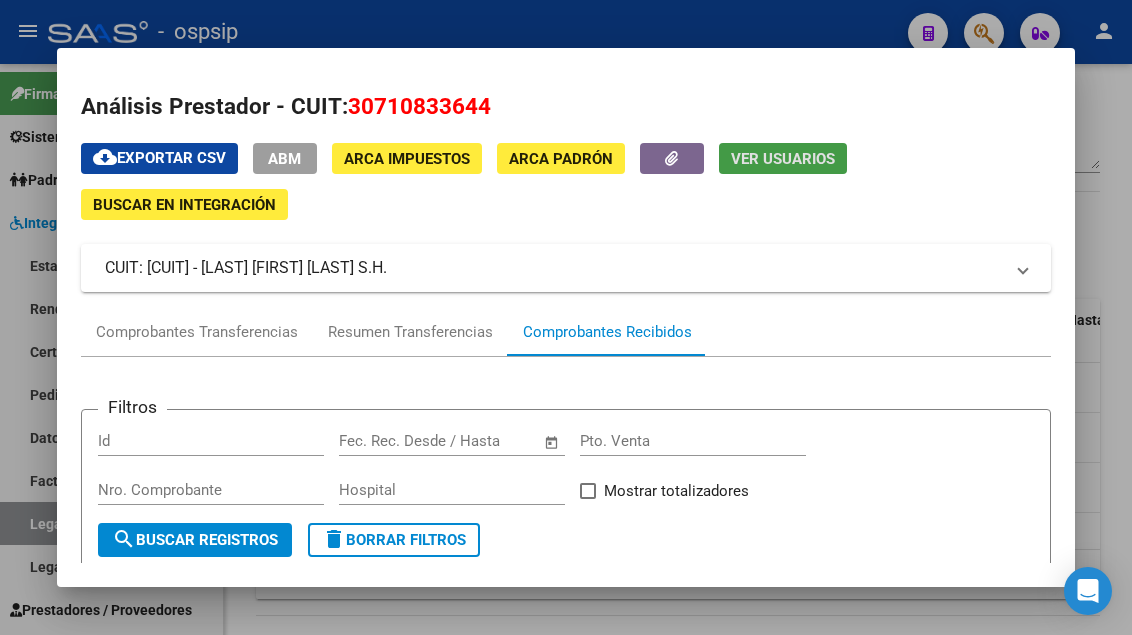 type 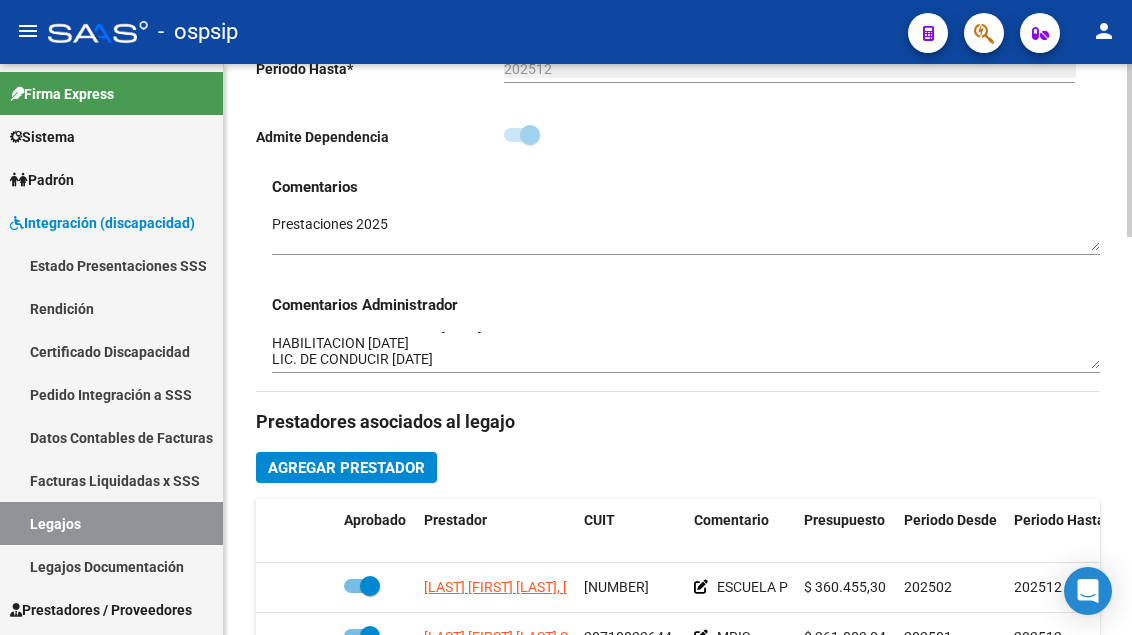 scroll, scrollTop: 800, scrollLeft: 0, axis: vertical 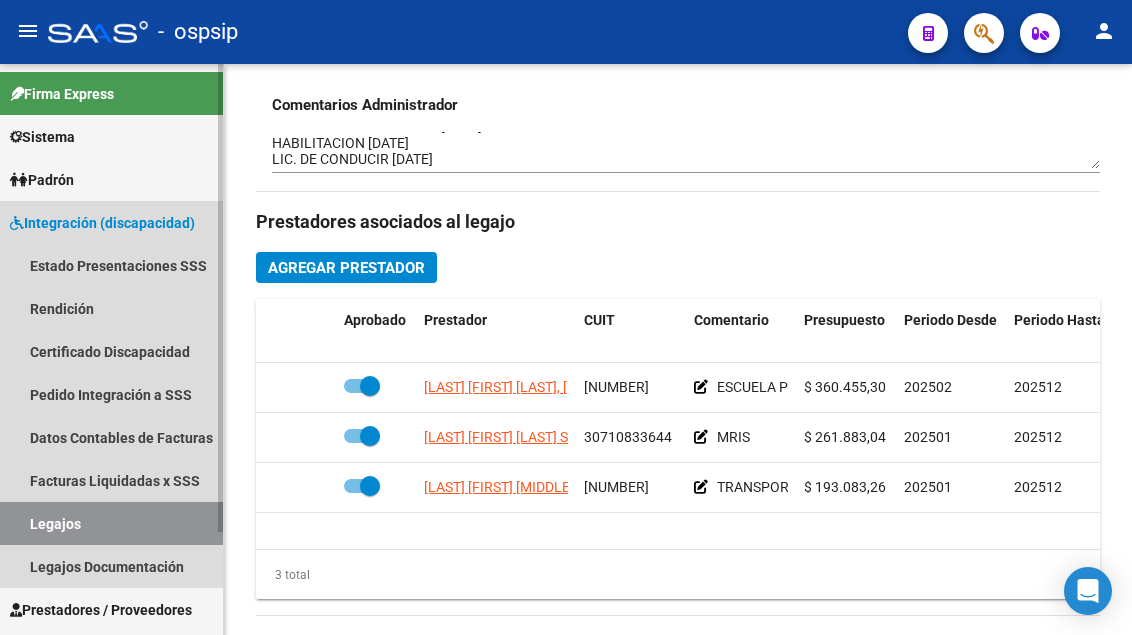 click on "Legajos" at bounding box center (111, 523) 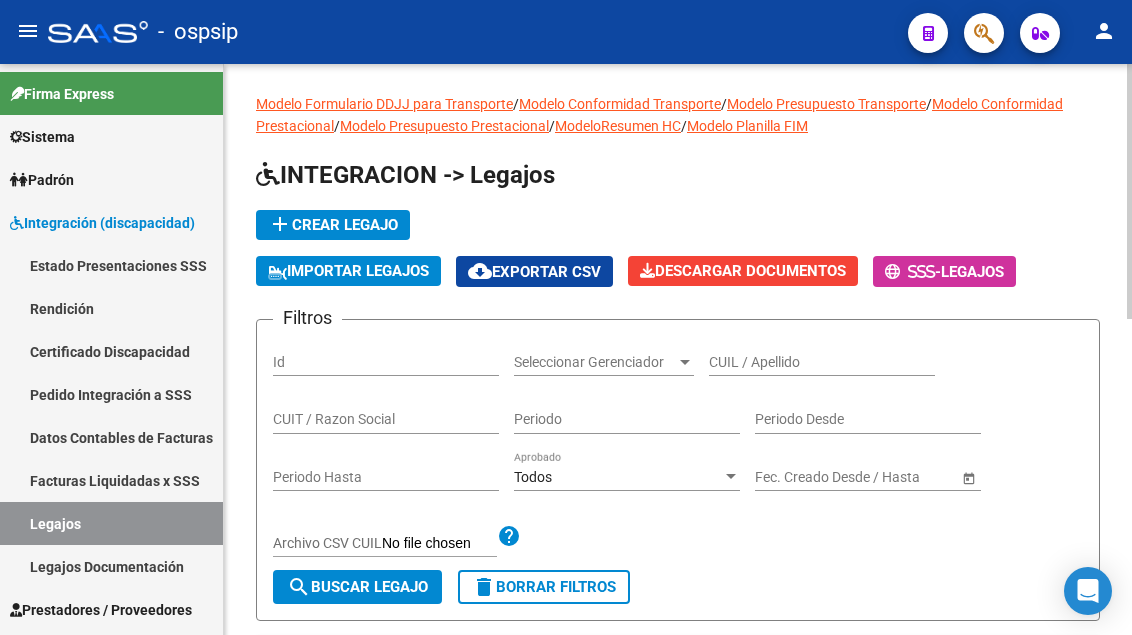 scroll, scrollTop: 0, scrollLeft: 0, axis: both 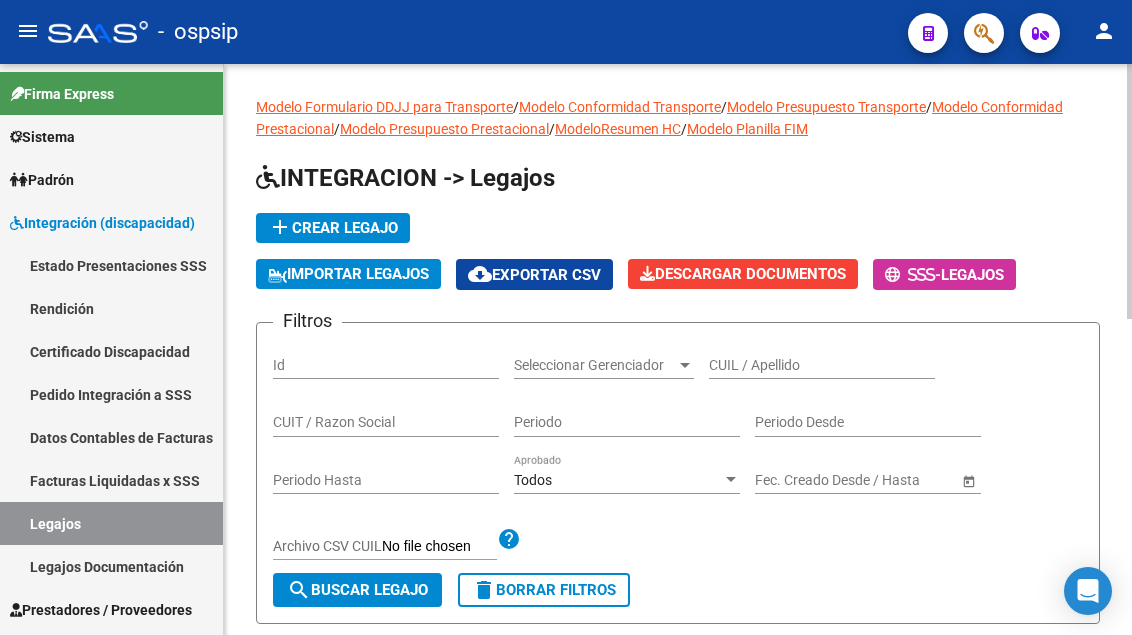 click on "CUIL / Apellido" at bounding box center [822, 365] 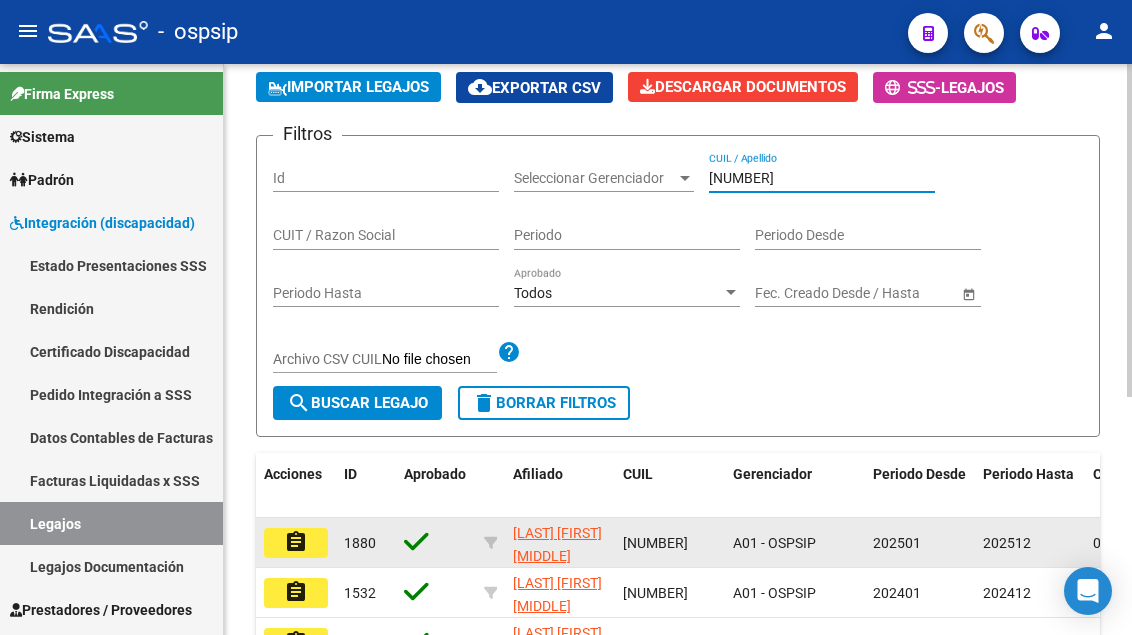scroll, scrollTop: 300, scrollLeft: 0, axis: vertical 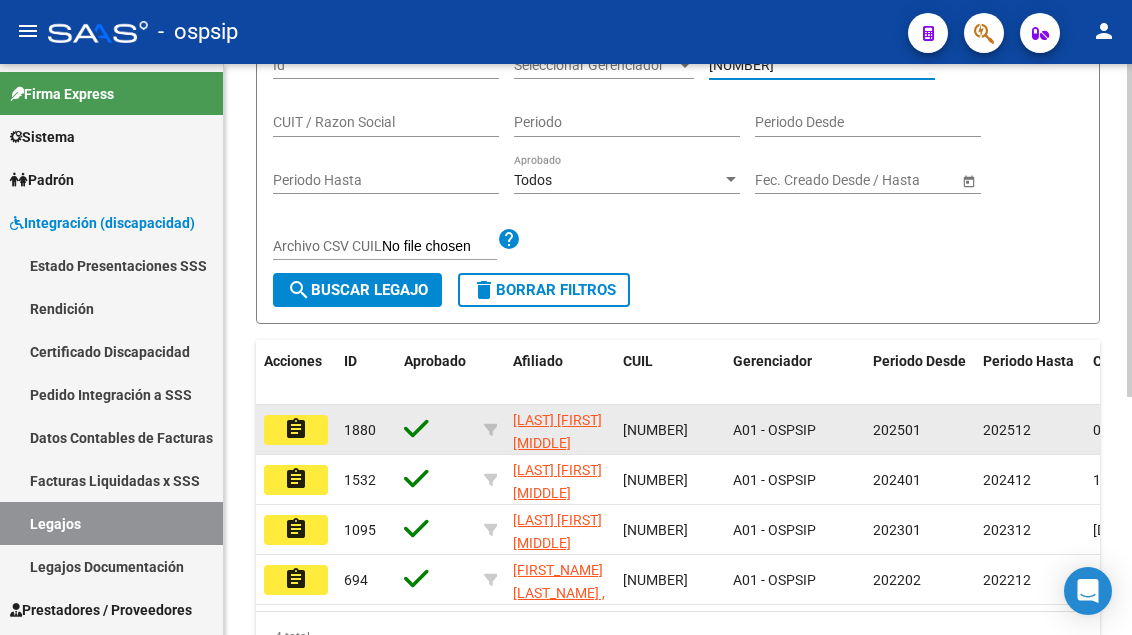 type on "[NUMBER]" 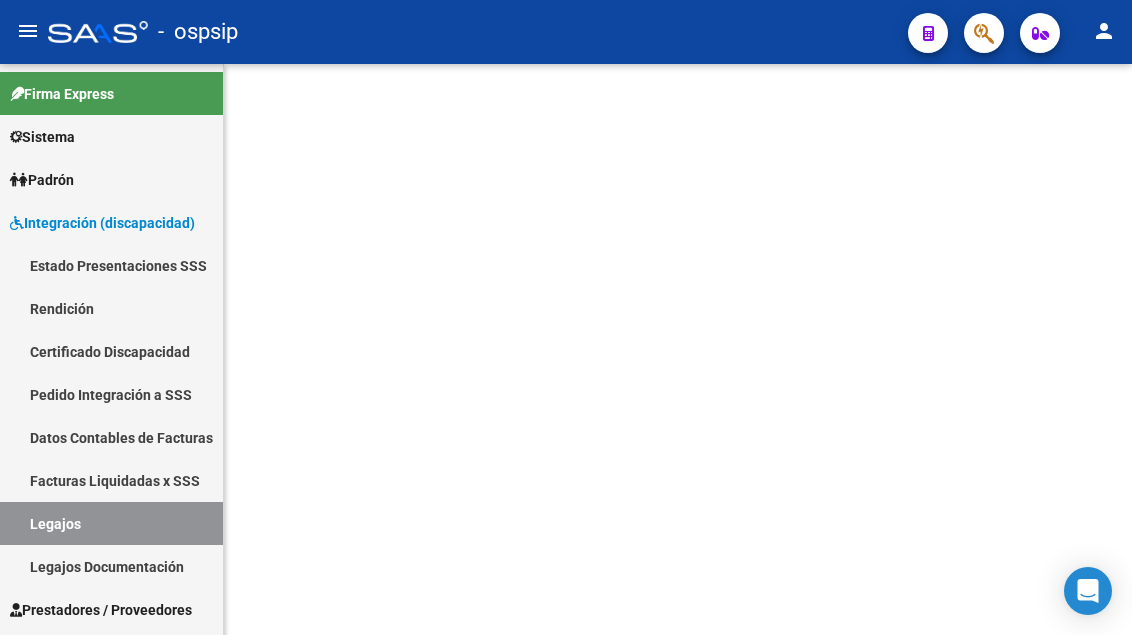 scroll, scrollTop: 0, scrollLeft: 0, axis: both 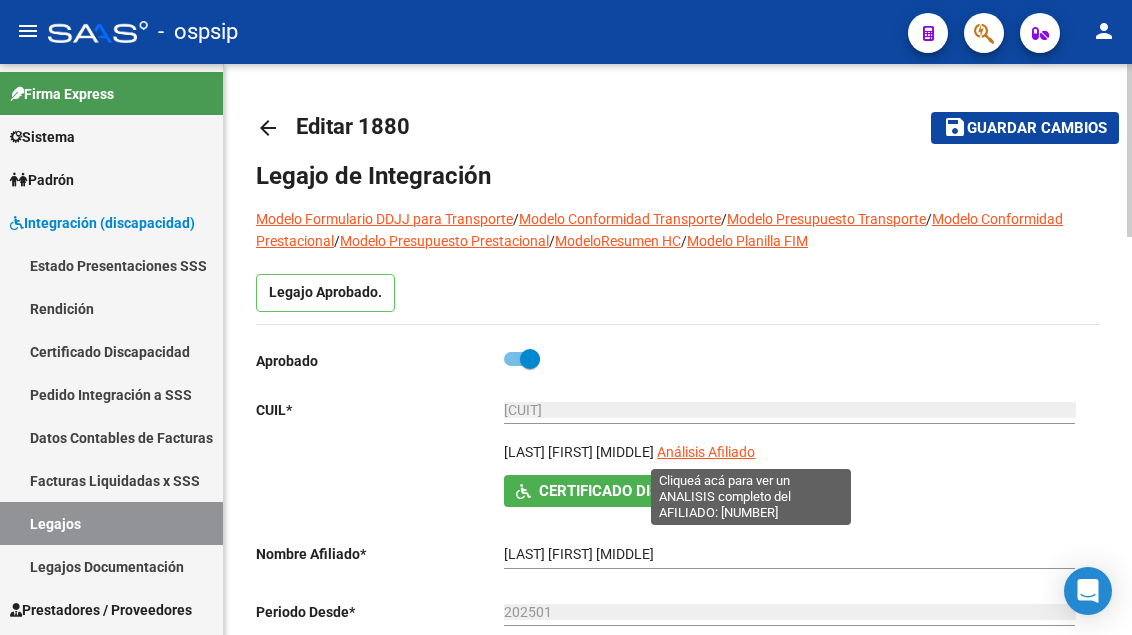 click on "Análisis Afiliado" 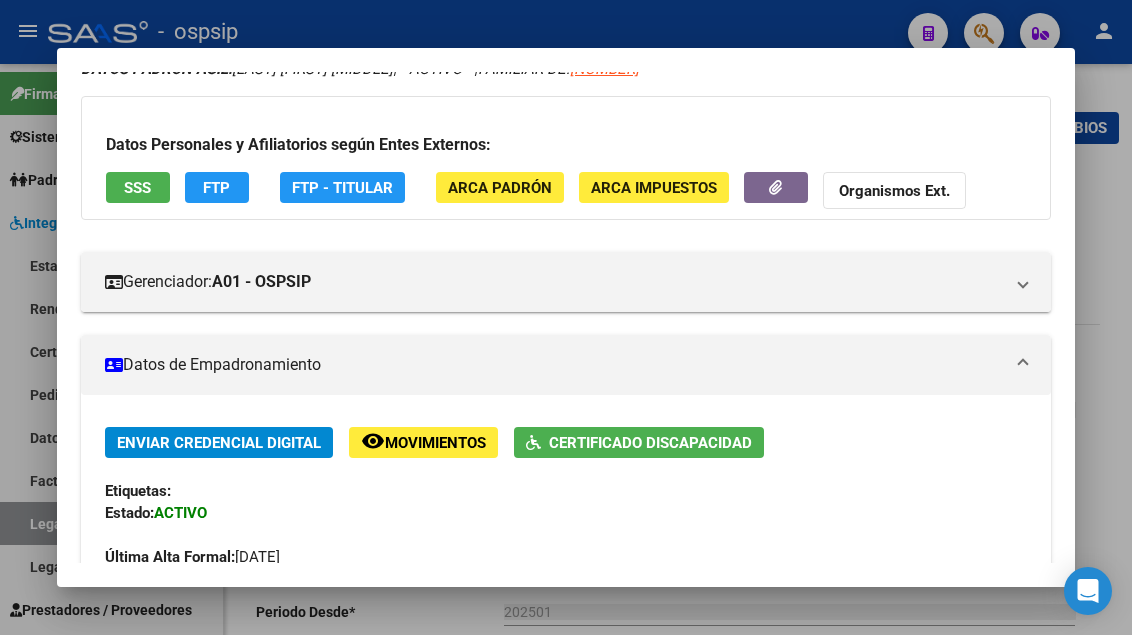 scroll, scrollTop: 0, scrollLeft: 0, axis: both 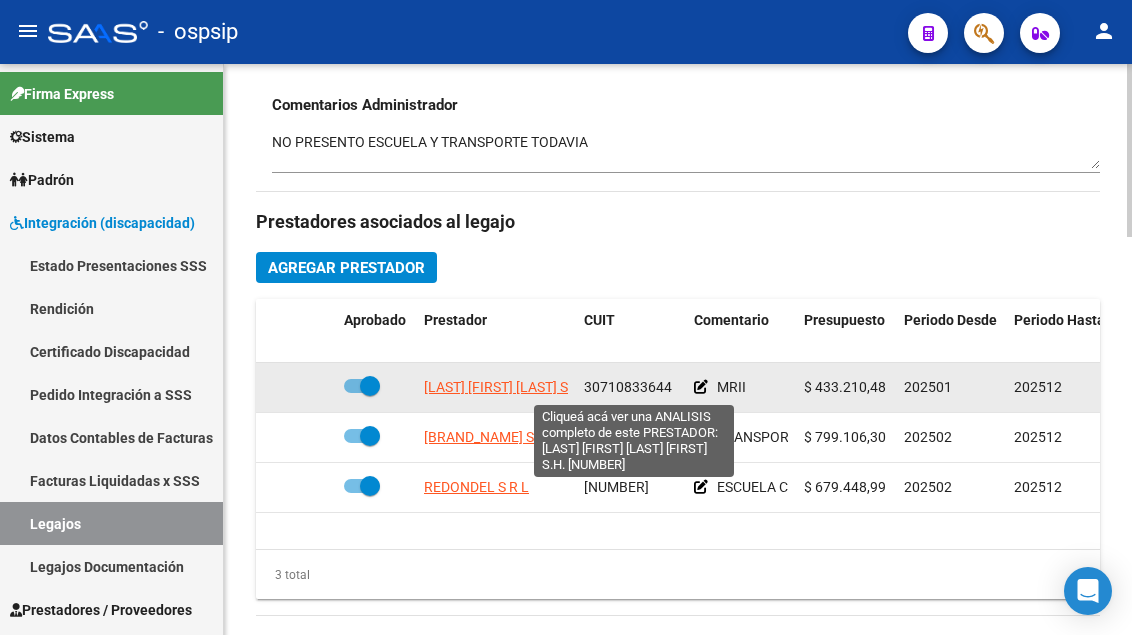 click on "[LAST] [FIRST] [LAST] S.H." 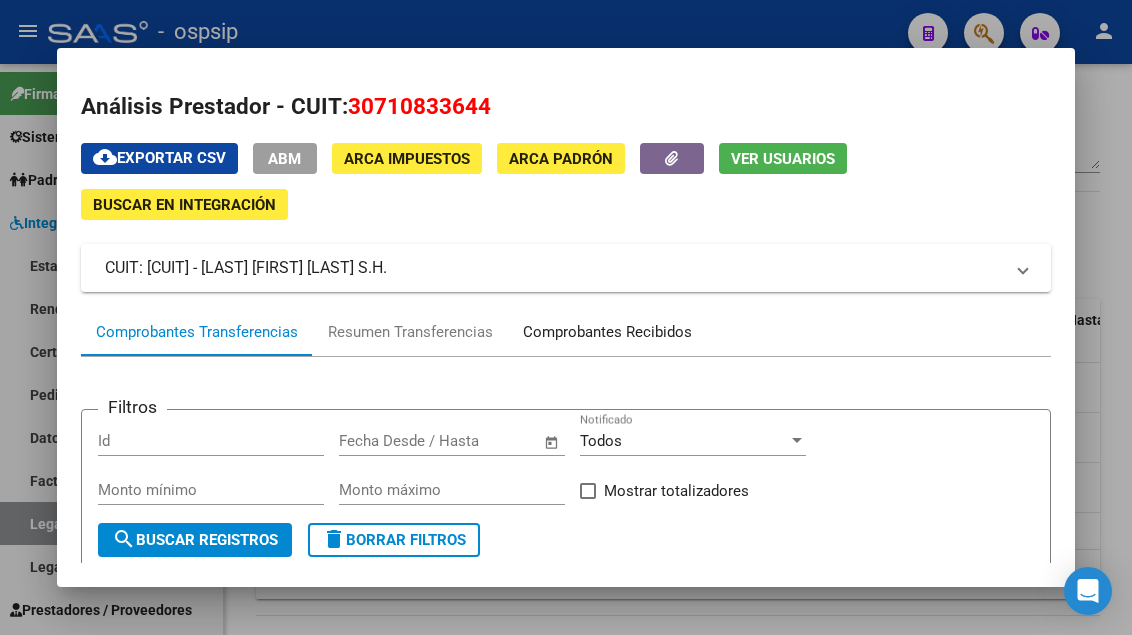 click on "Comprobantes Recibidos" at bounding box center (607, 332) 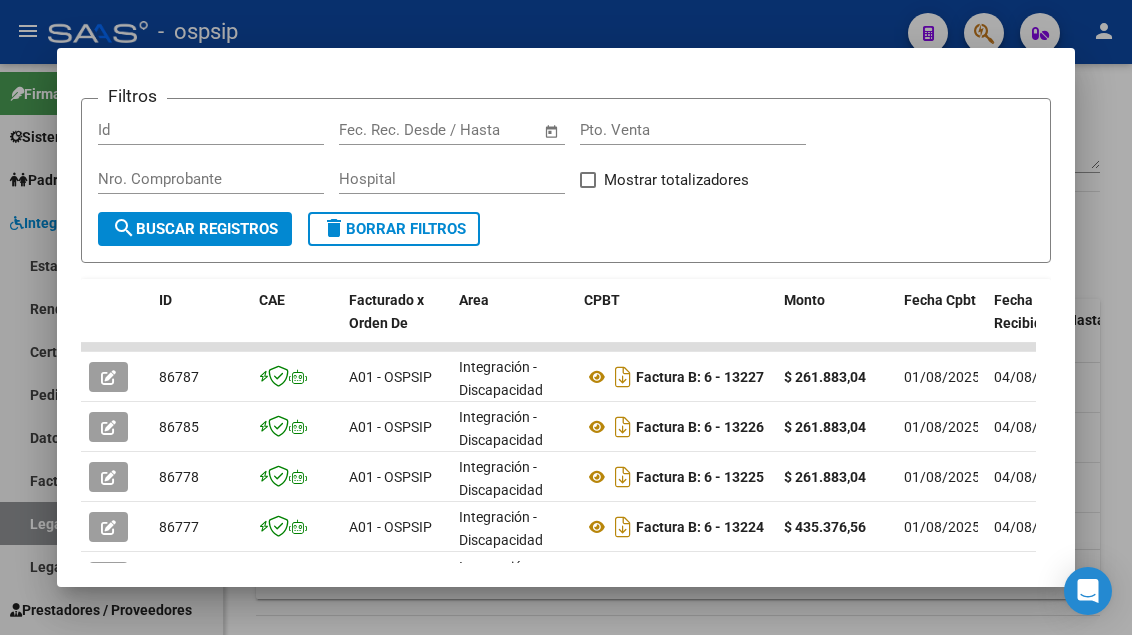 scroll, scrollTop: 485, scrollLeft: 0, axis: vertical 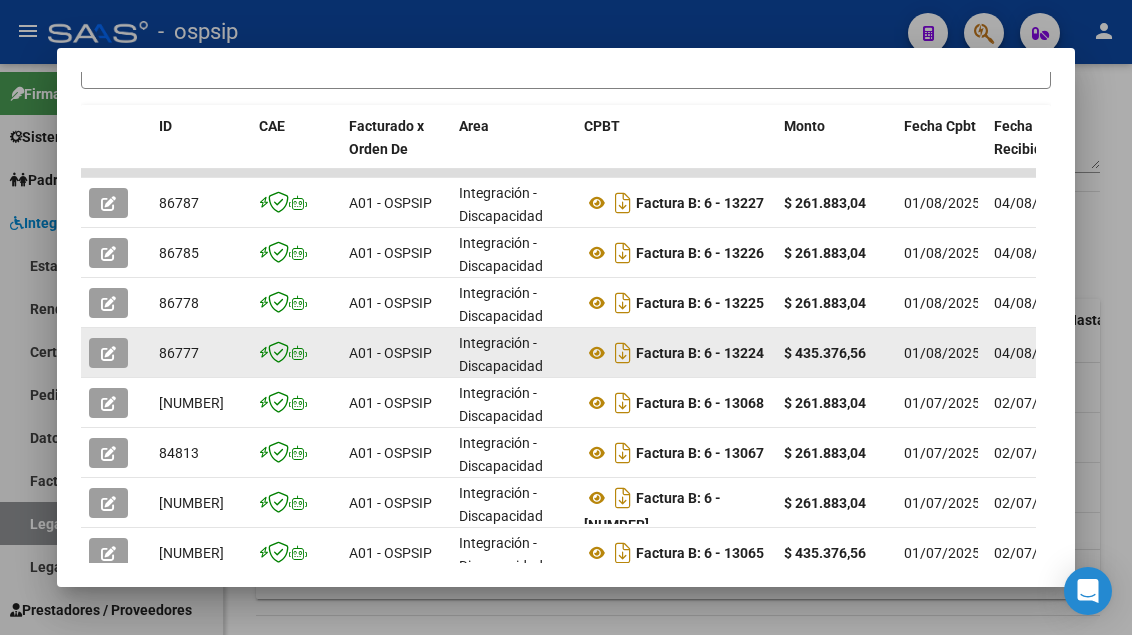 click 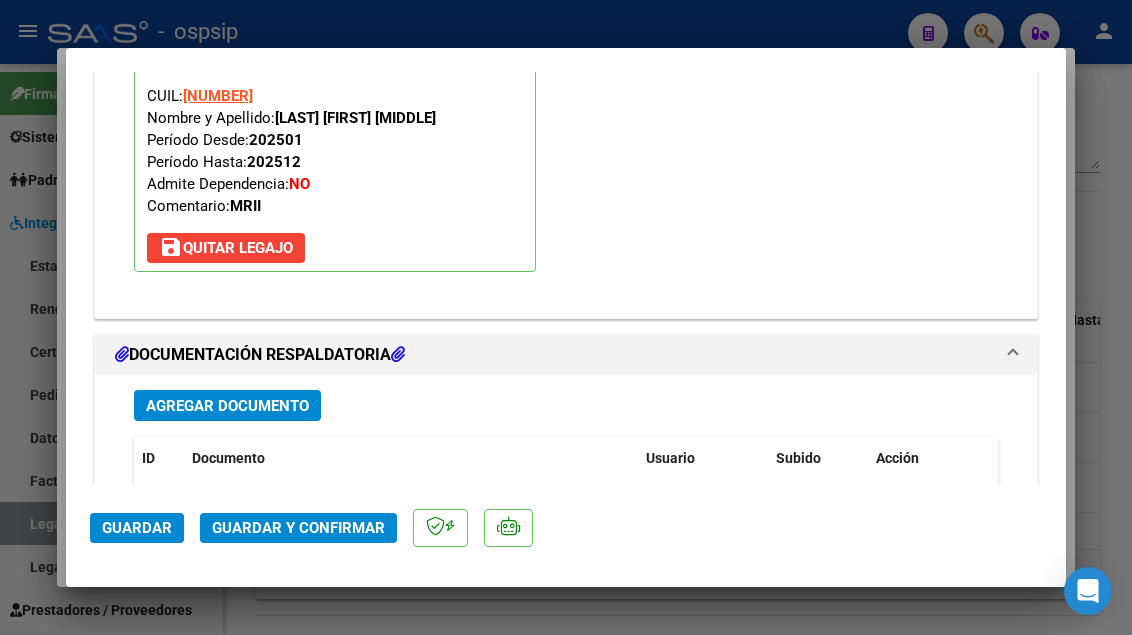 scroll, scrollTop: 2500, scrollLeft: 0, axis: vertical 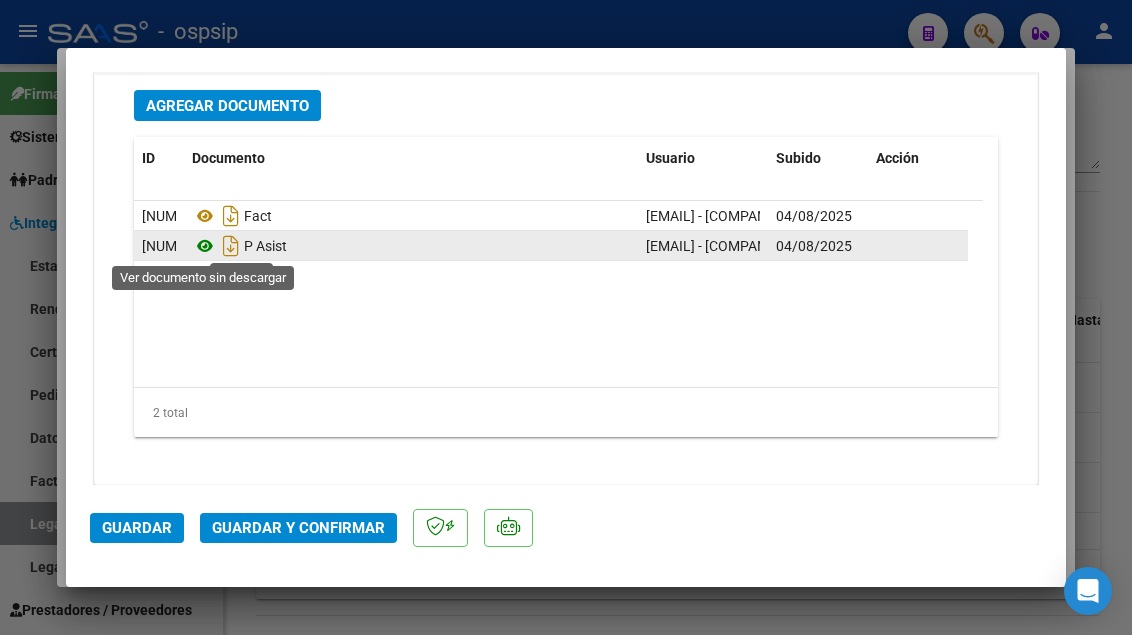 click 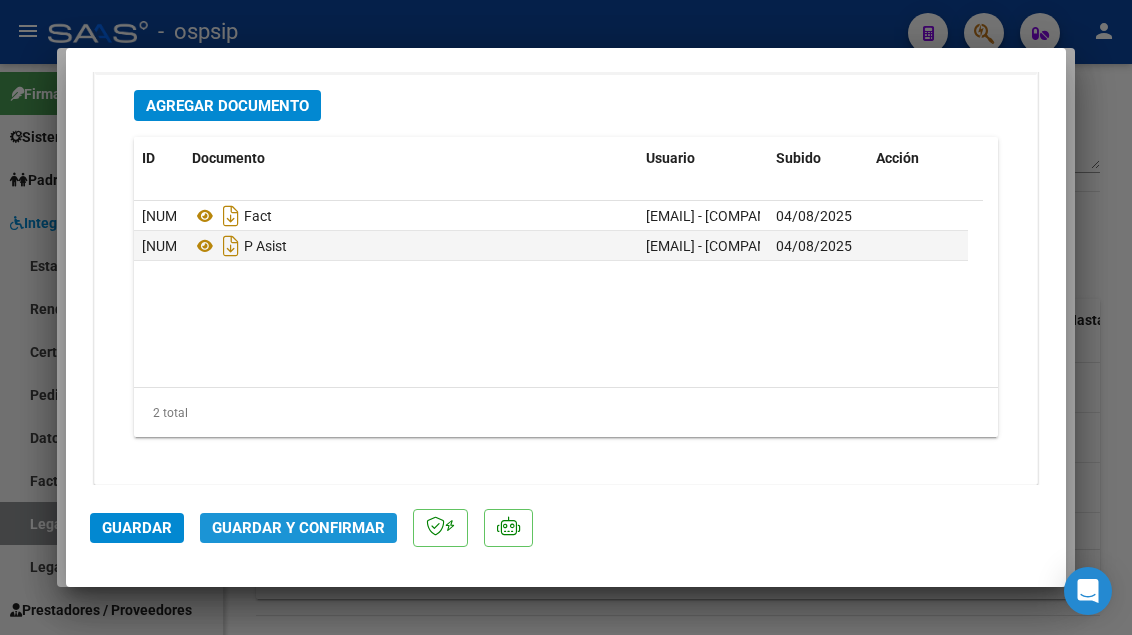 click on "Guardar y Confirmar" 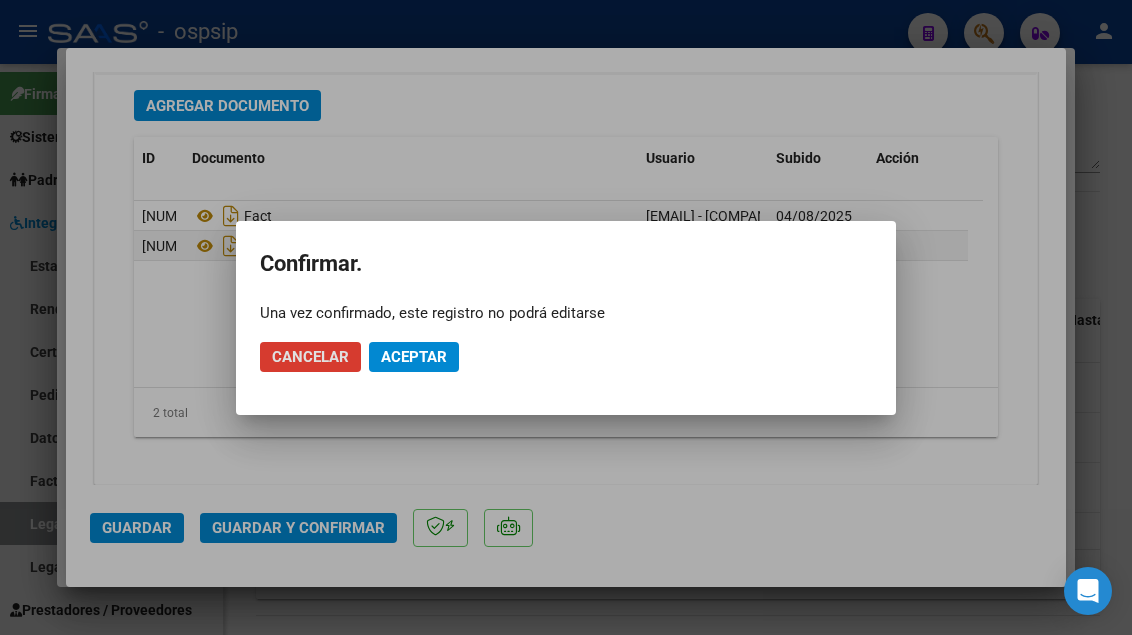 click on "Aceptar" 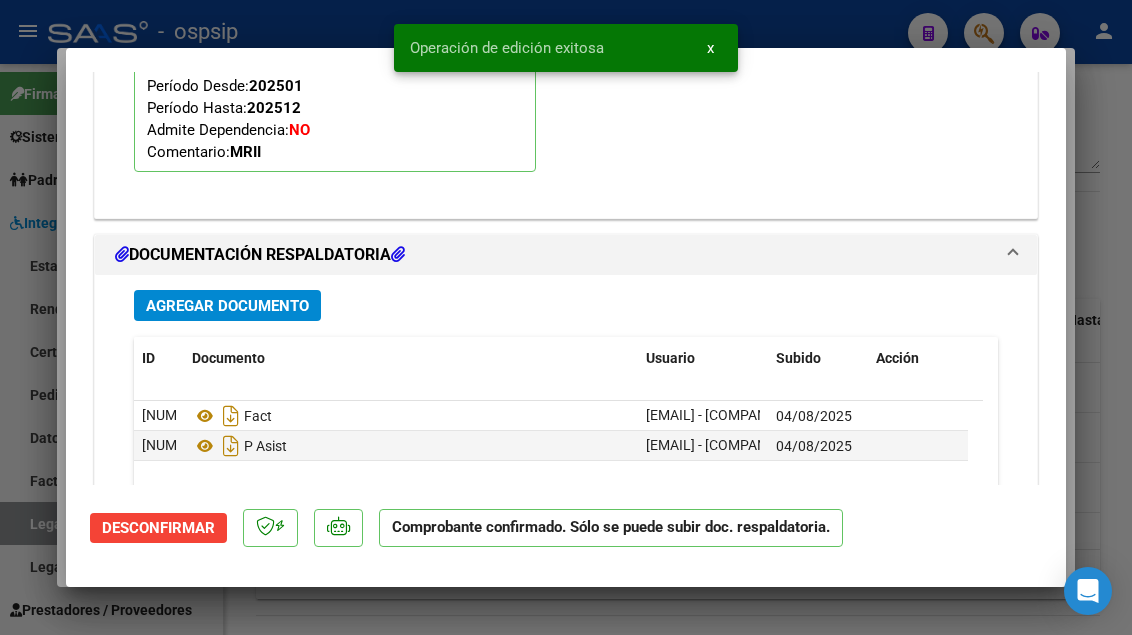 scroll, scrollTop: 2073, scrollLeft: 0, axis: vertical 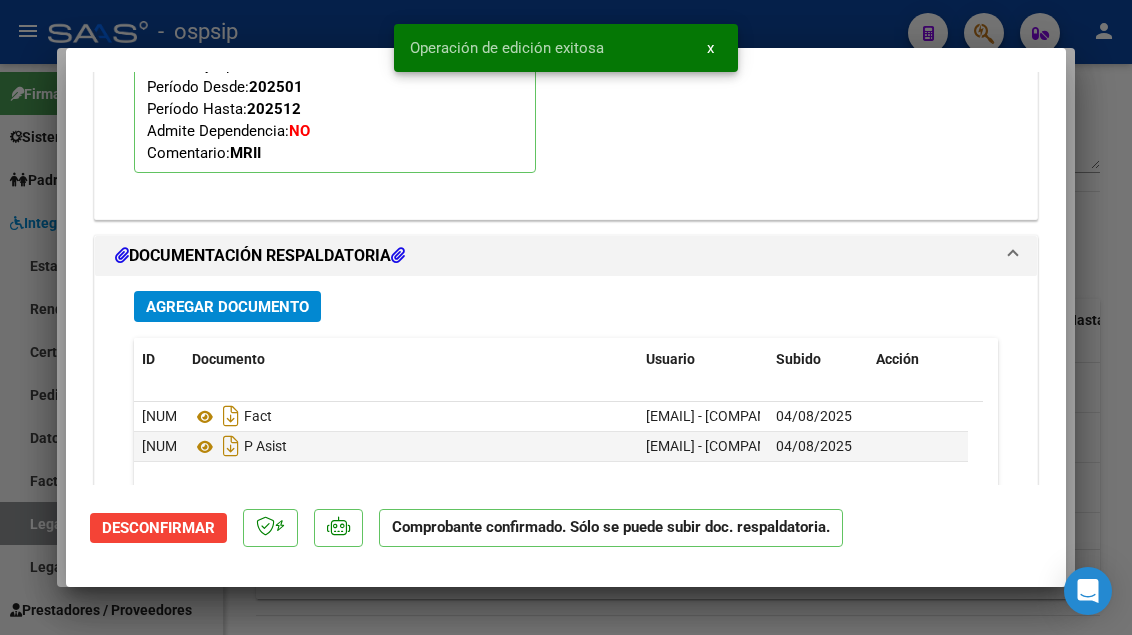 click at bounding box center (566, 317) 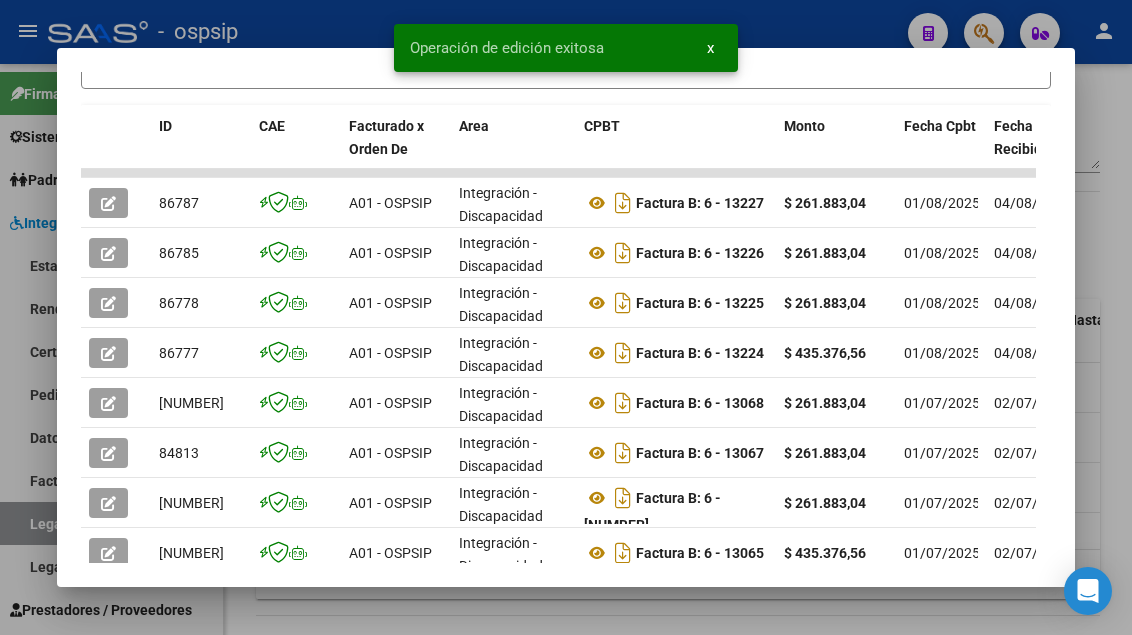 click at bounding box center [566, 317] 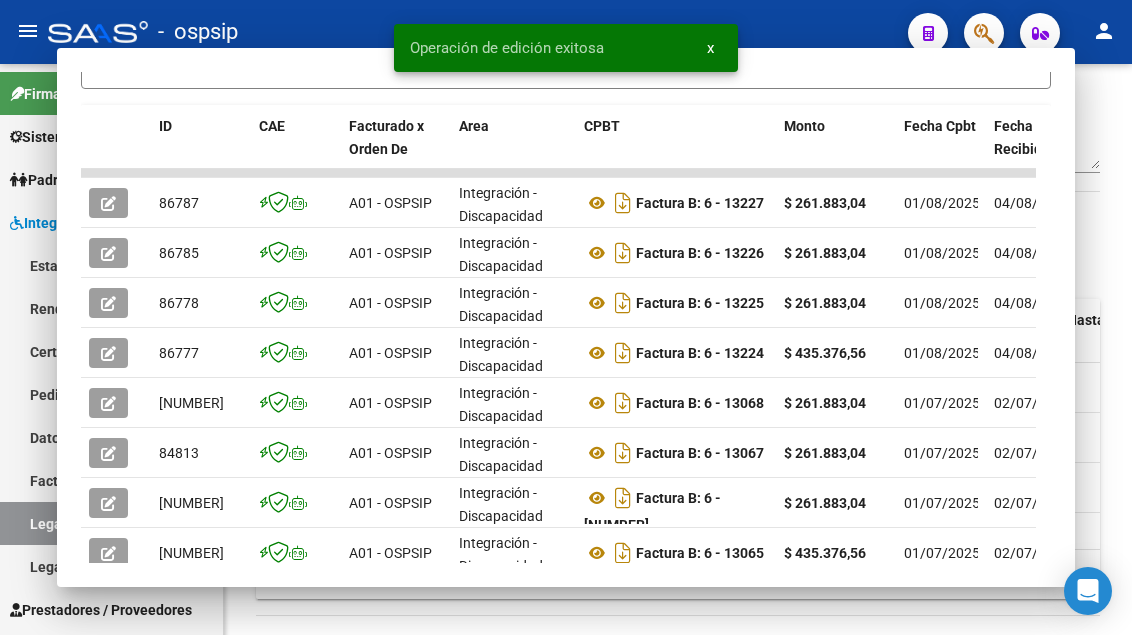 click on "Legajos" at bounding box center [111, 523] 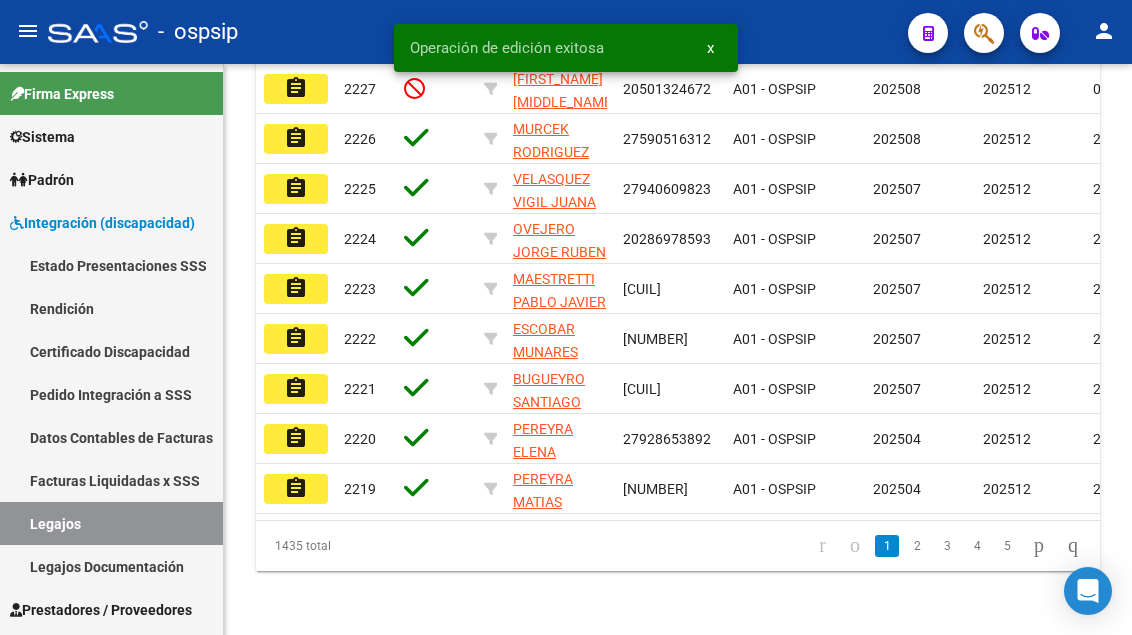 click on "Legajos" at bounding box center [111, 523] 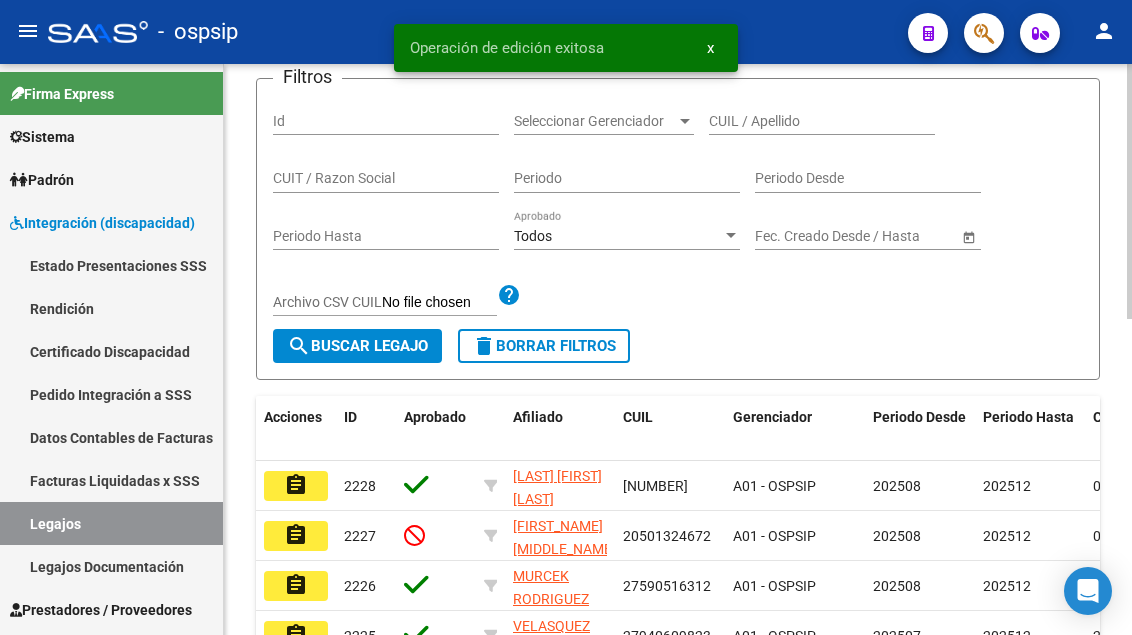 scroll, scrollTop: 108, scrollLeft: 0, axis: vertical 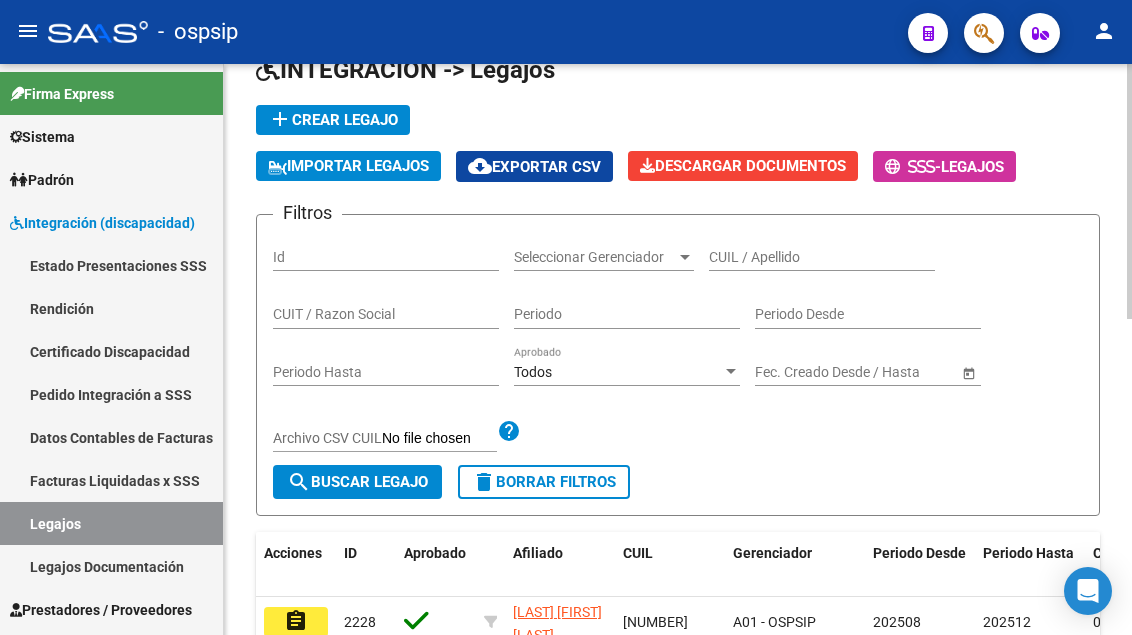 click on "CUIL / Apellido" 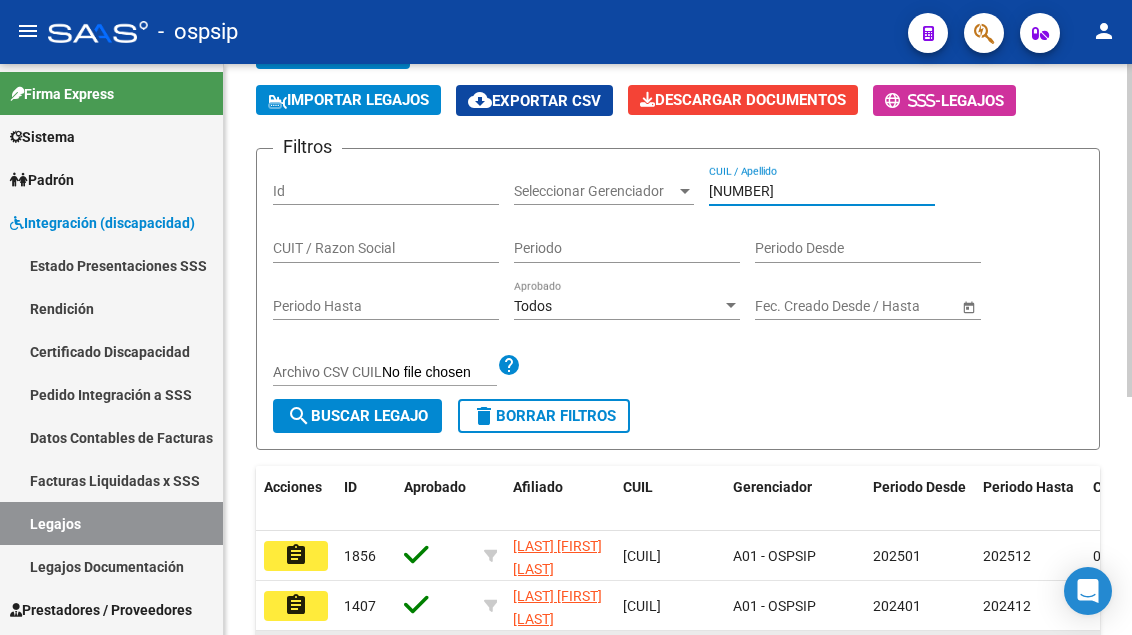 scroll, scrollTop: 308, scrollLeft: 0, axis: vertical 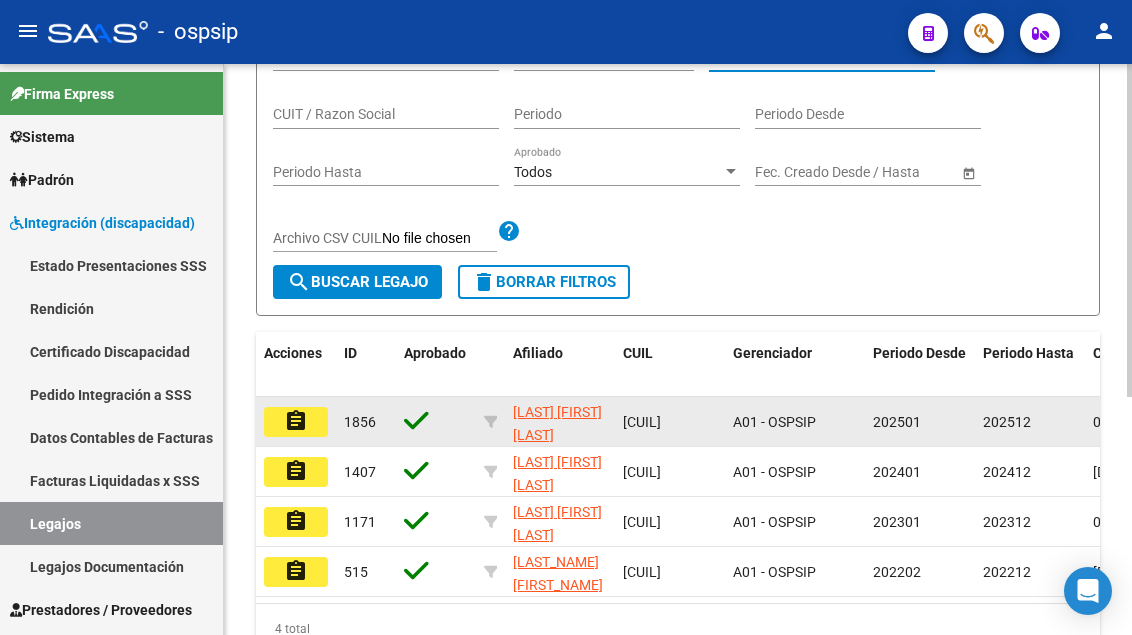 type on "[NUMBER]" 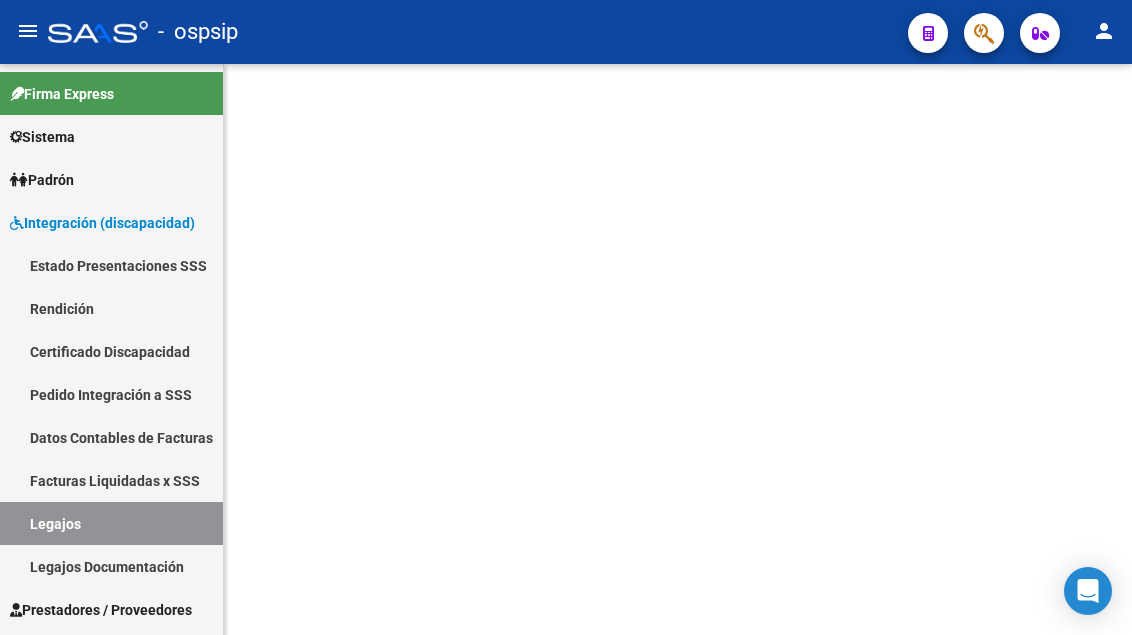 scroll, scrollTop: 0, scrollLeft: 0, axis: both 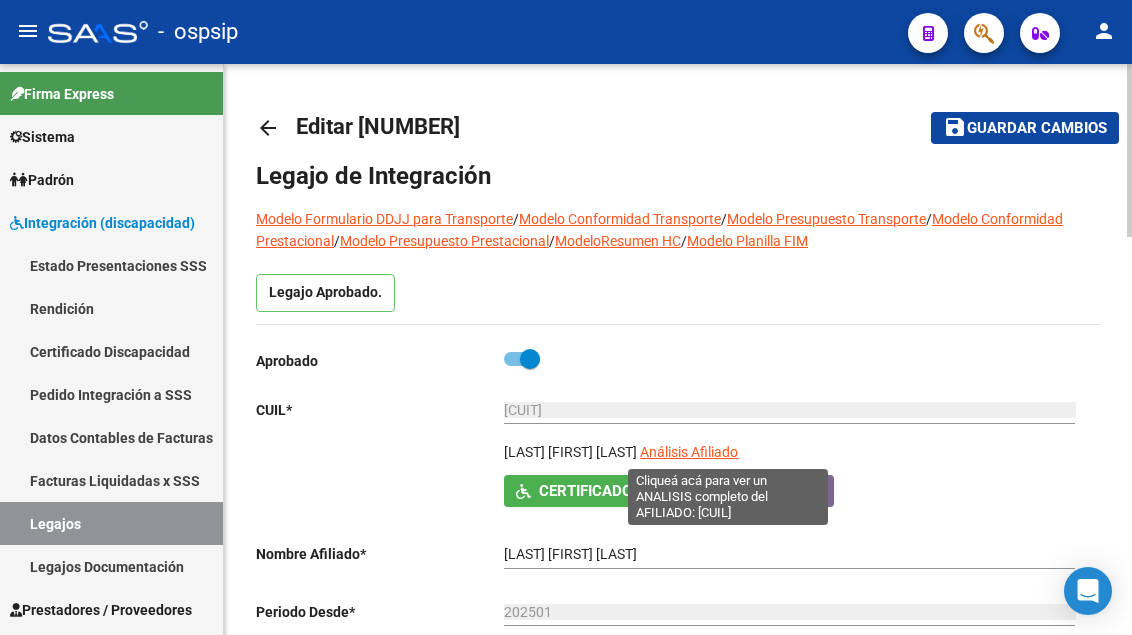 click on "Análisis Afiliado" 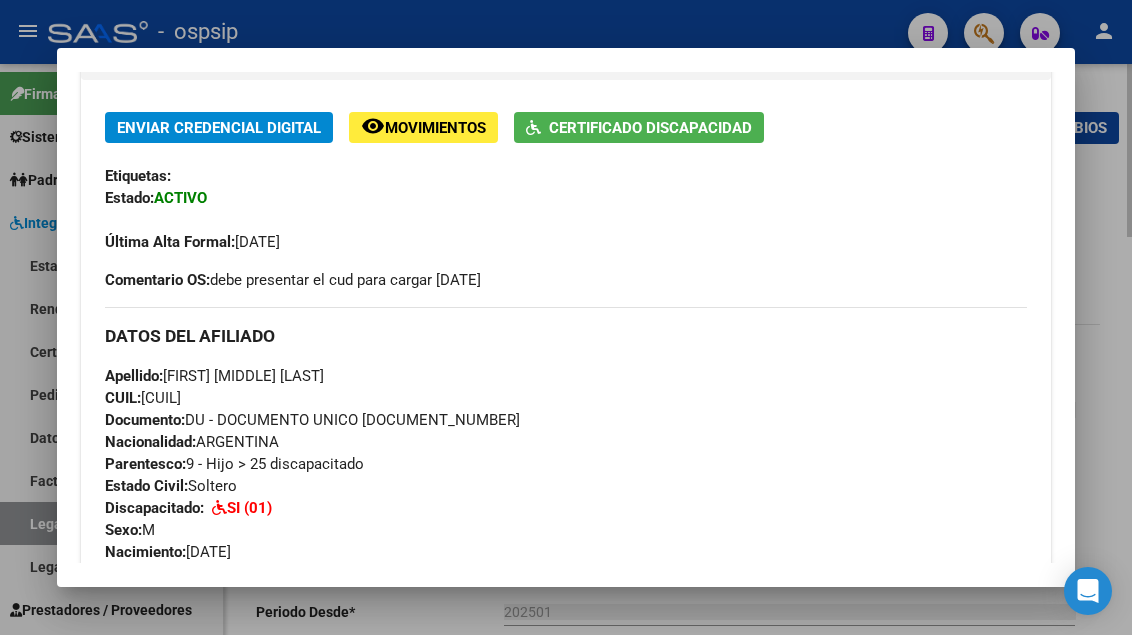 scroll, scrollTop: 100, scrollLeft: 0, axis: vertical 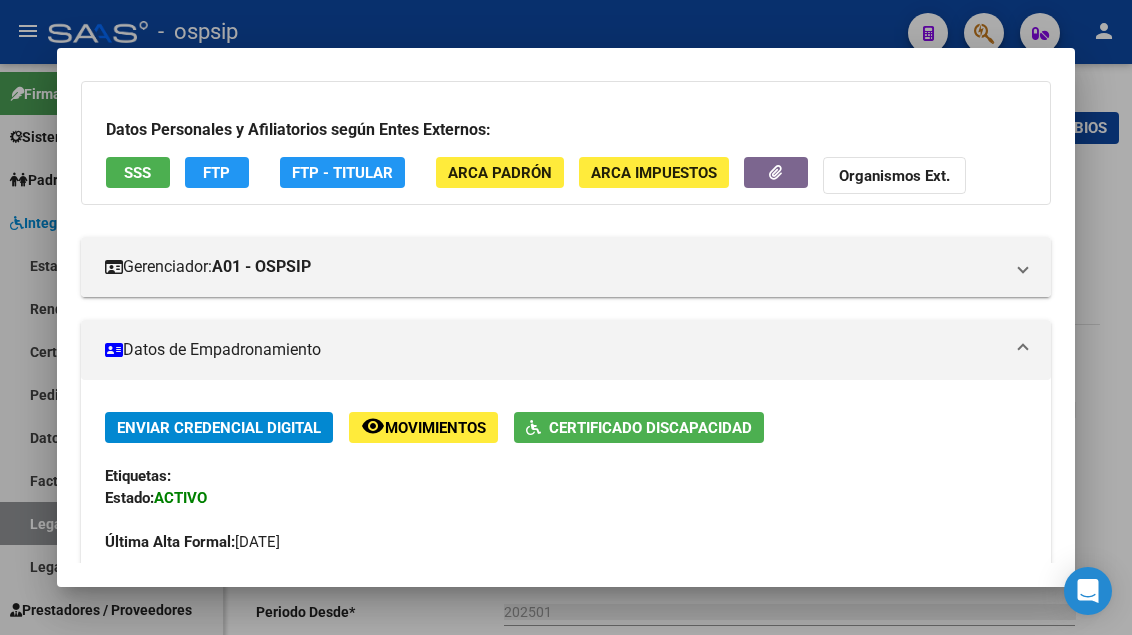 click on "SSS" at bounding box center [137, 173] 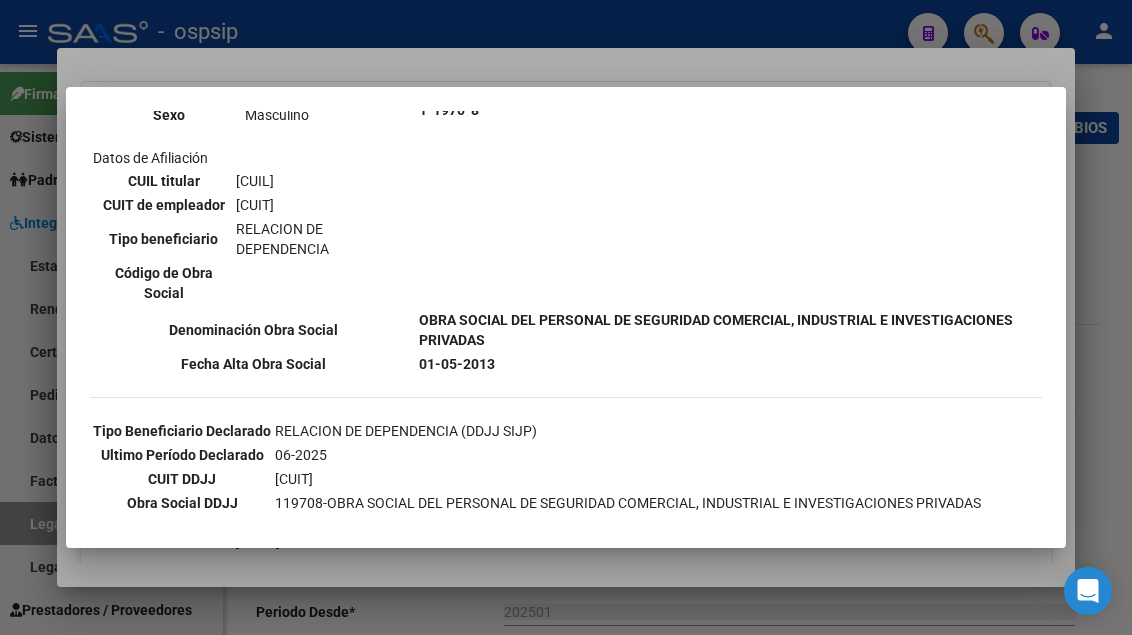 scroll, scrollTop: 700, scrollLeft: 0, axis: vertical 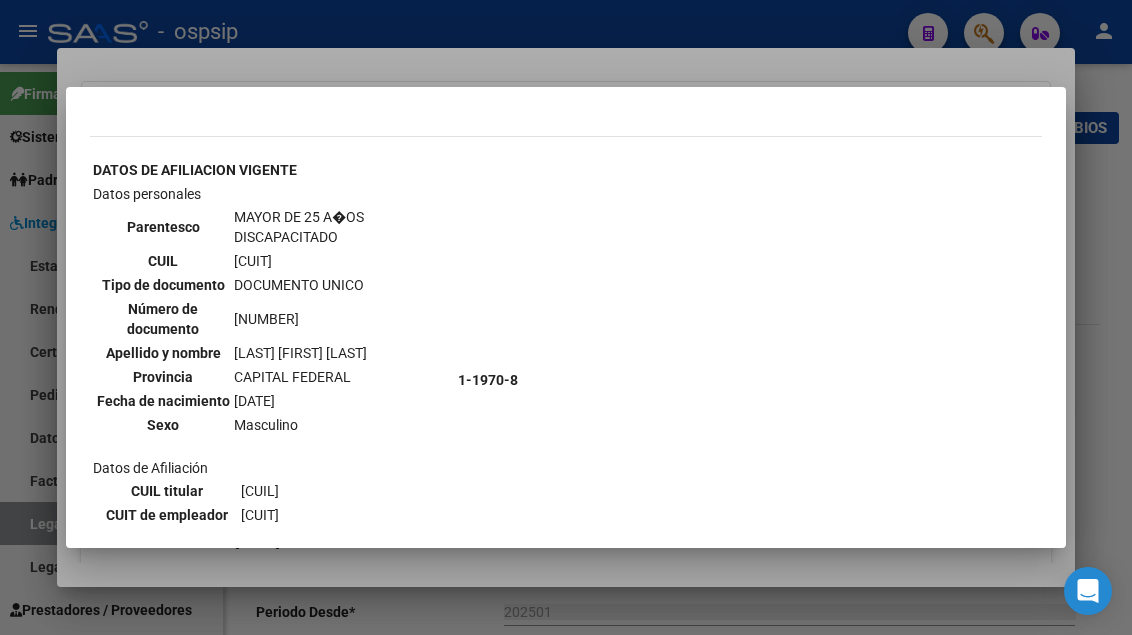 type 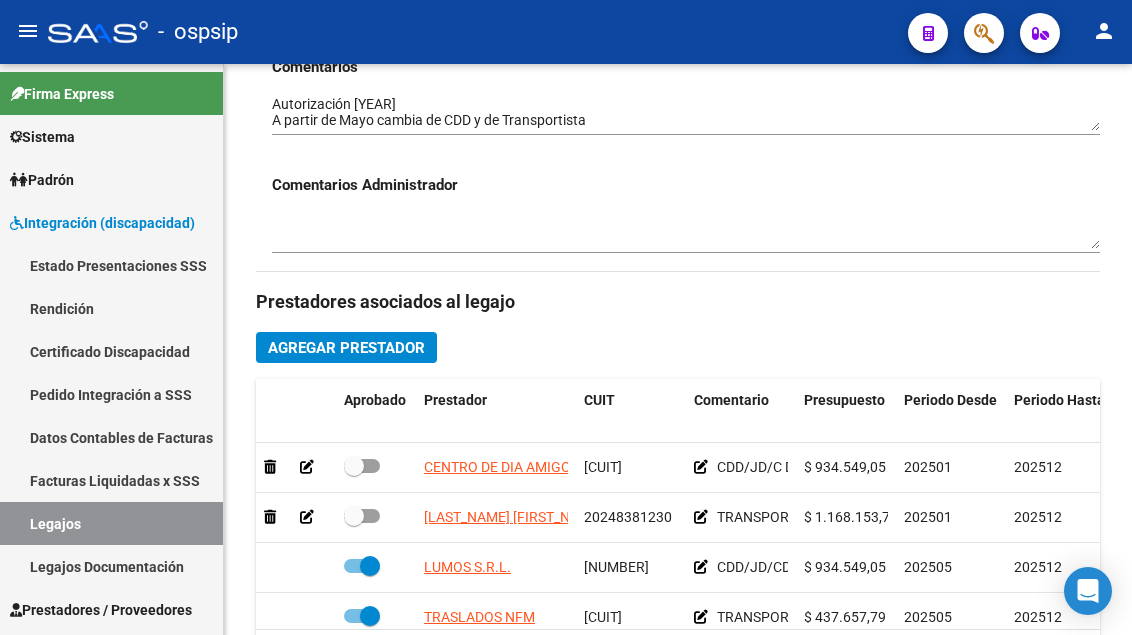 scroll, scrollTop: 900, scrollLeft: 0, axis: vertical 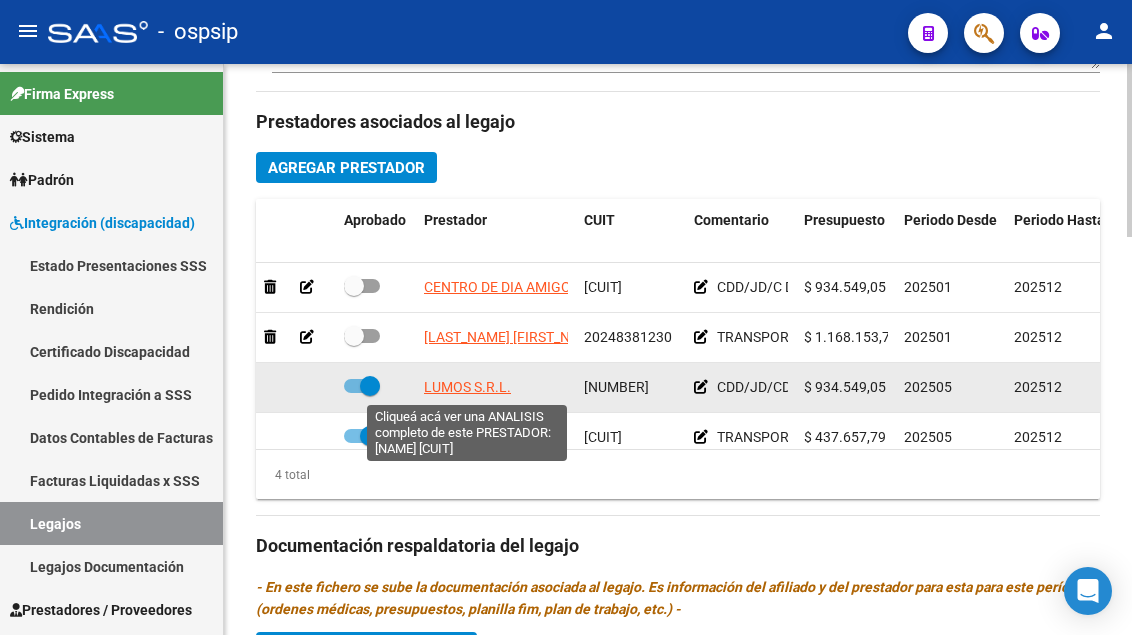click on "LUMOS S.R.L." 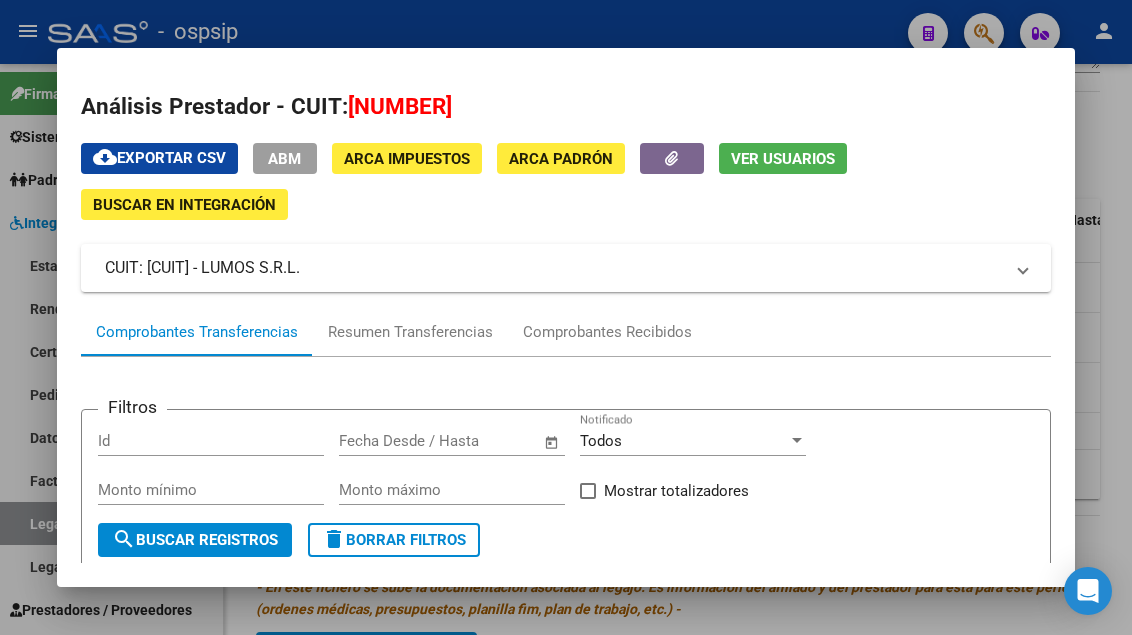 scroll, scrollTop: 100, scrollLeft: 0, axis: vertical 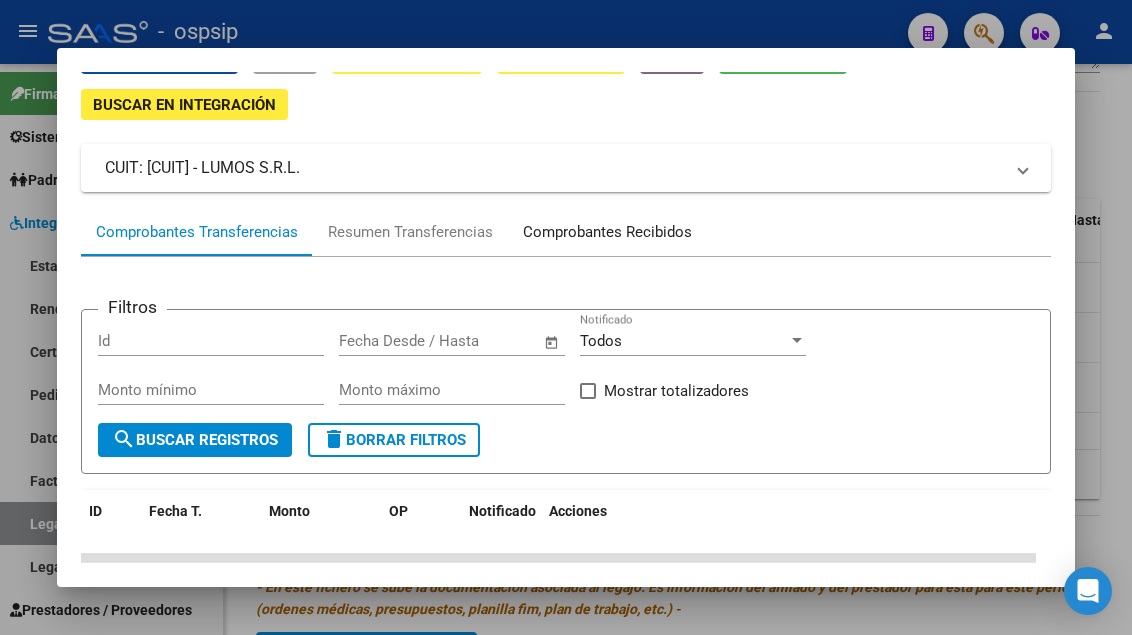 click on "Comprobantes Recibidos" at bounding box center (607, 232) 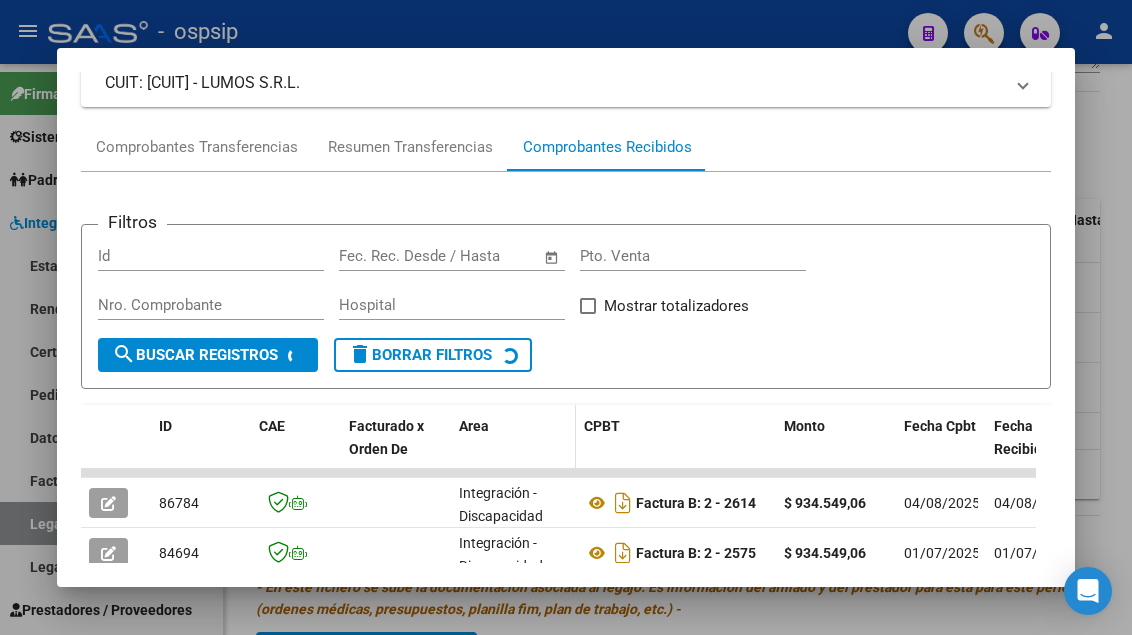 scroll, scrollTop: 385, scrollLeft: 0, axis: vertical 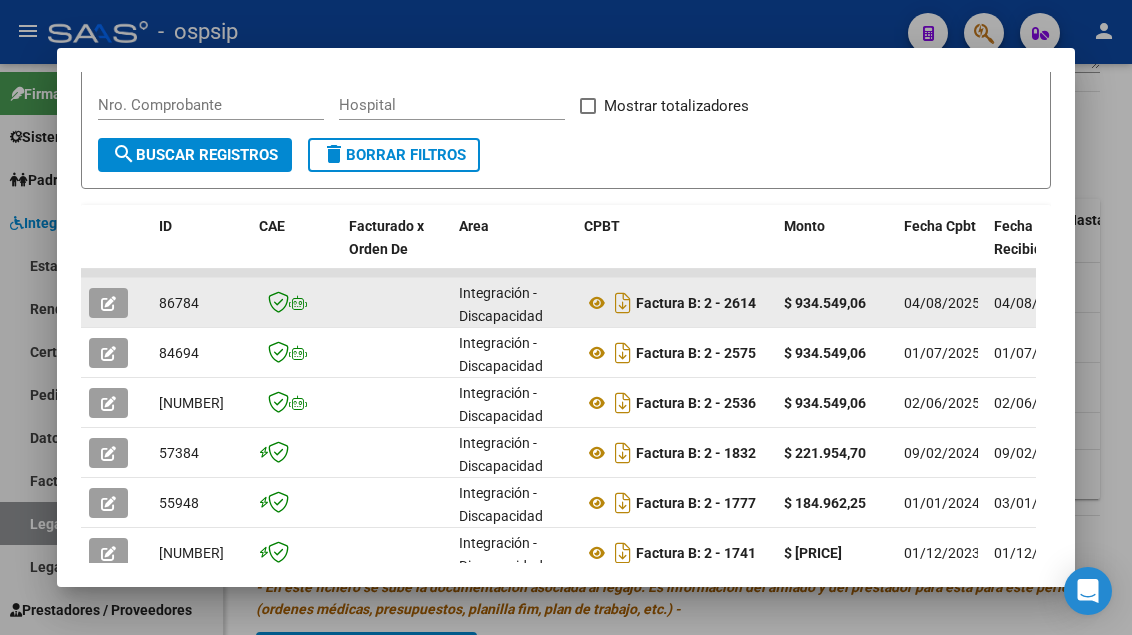 click 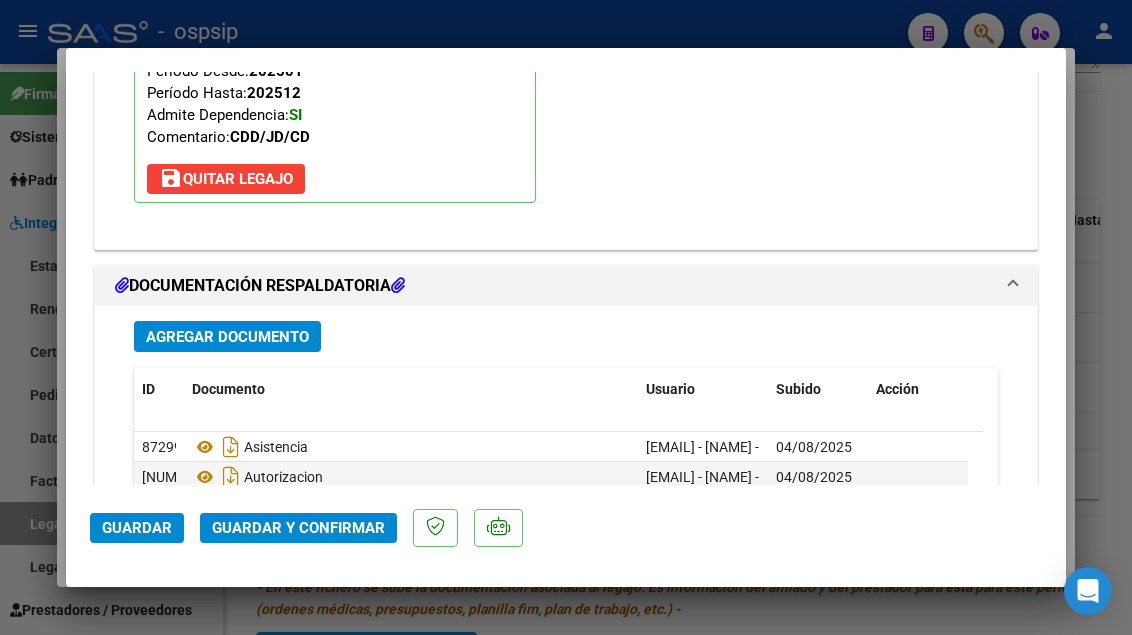 scroll, scrollTop: 2300, scrollLeft: 0, axis: vertical 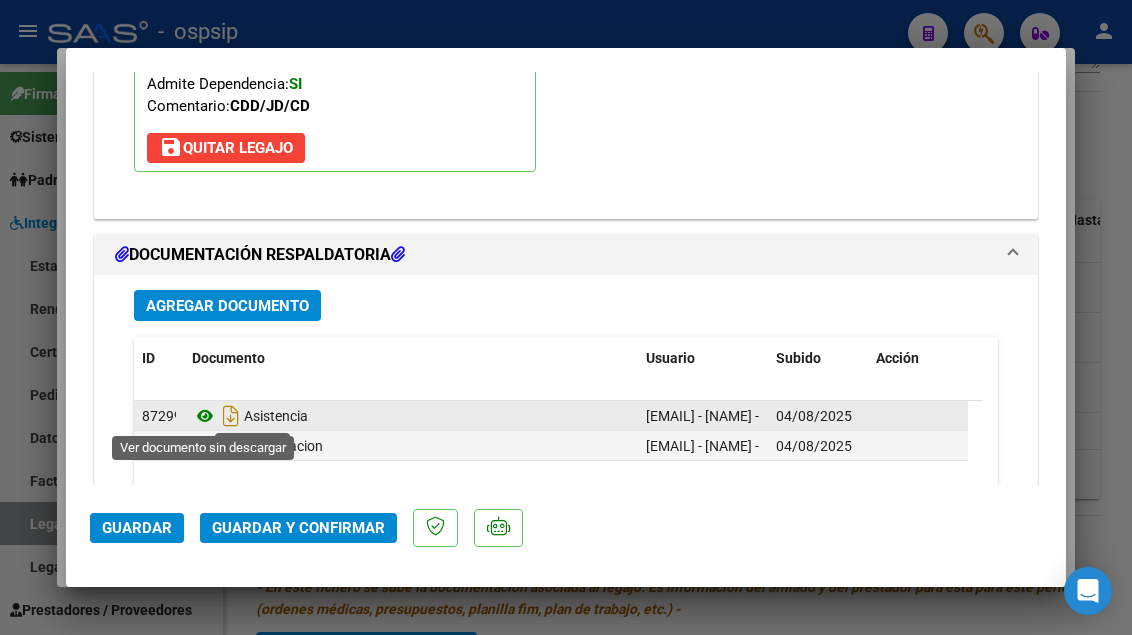 click 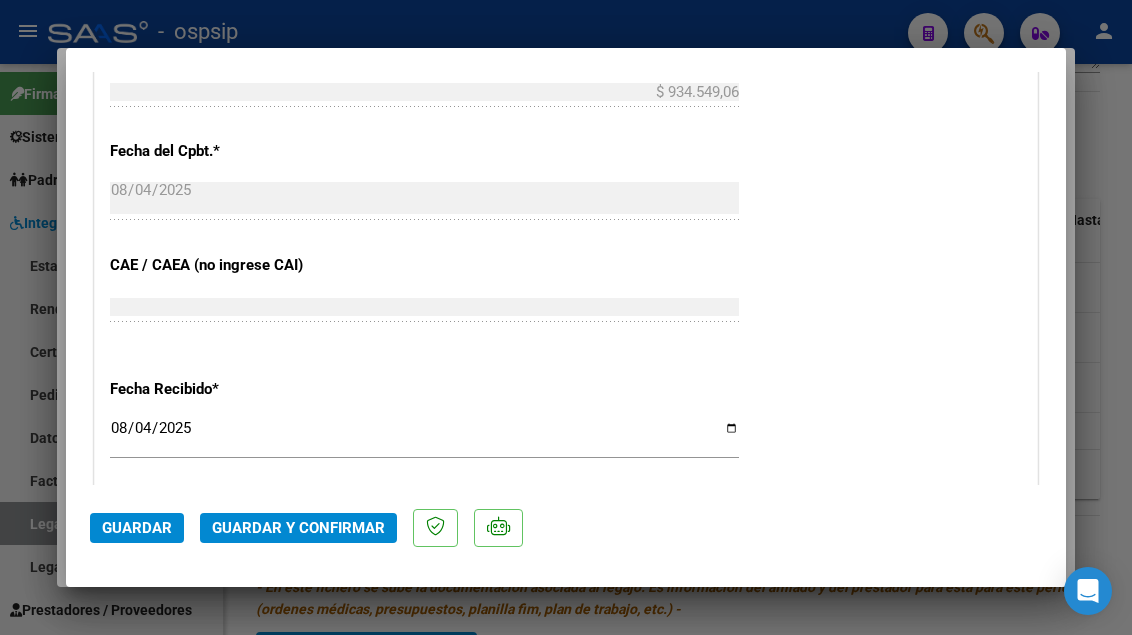 scroll, scrollTop: 1100, scrollLeft: 0, axis: vertical 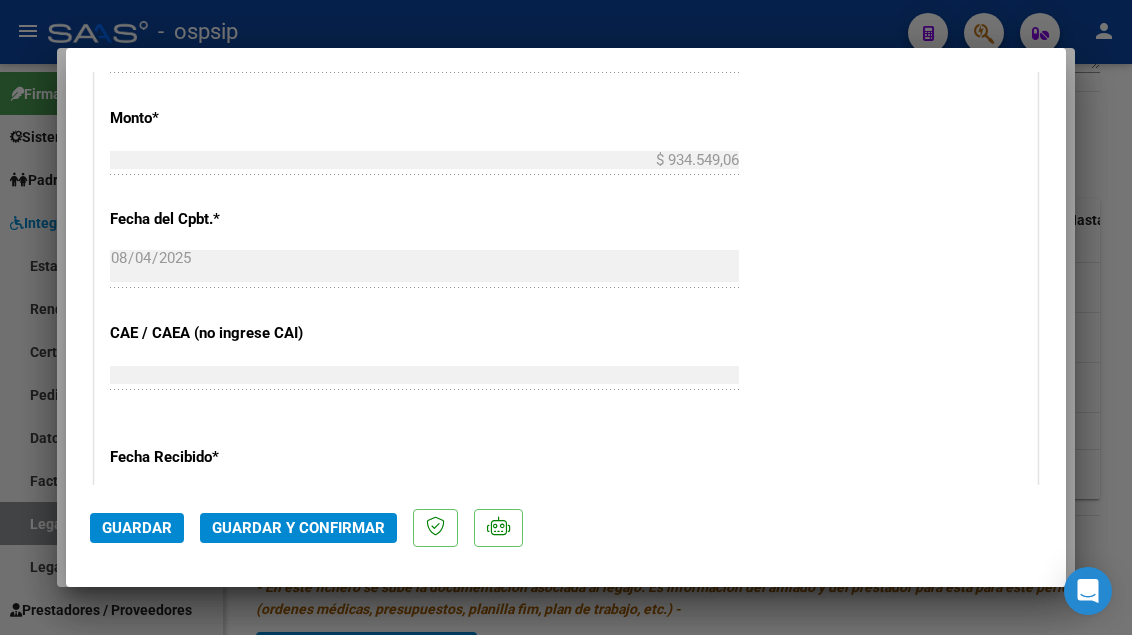 type 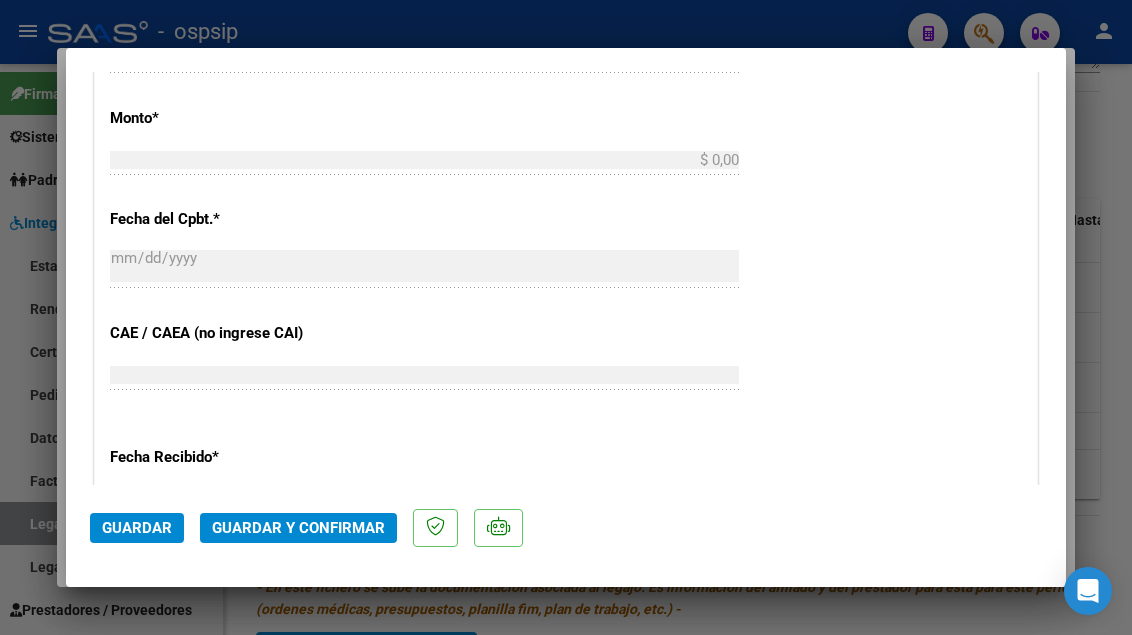 scroll, scrollTop: 0, scrollLeft: 0, axis: both 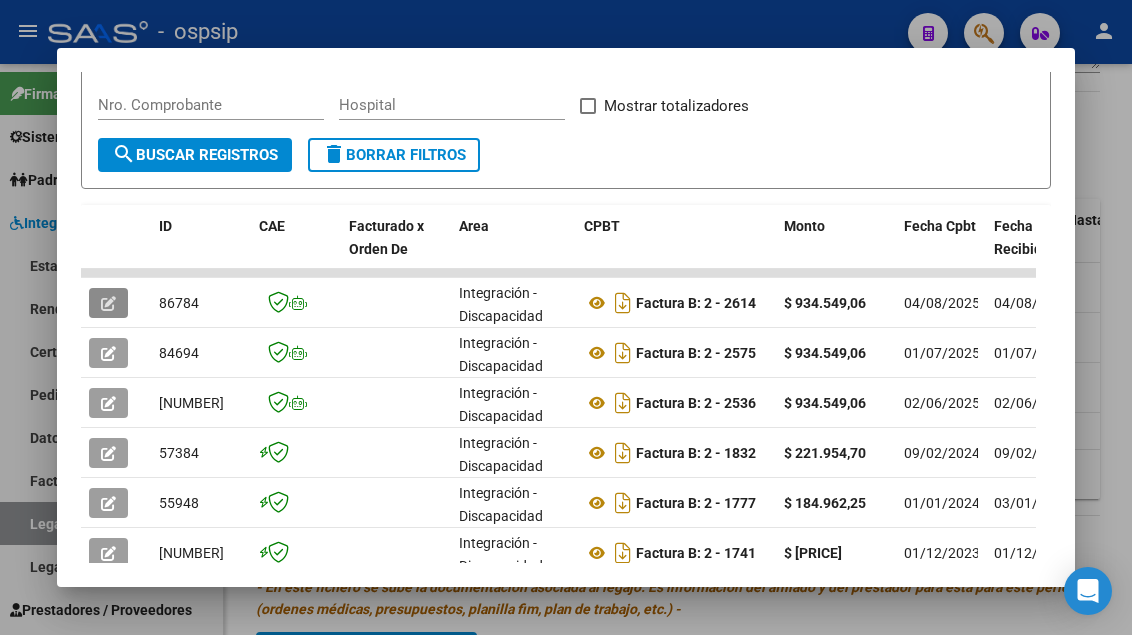 type 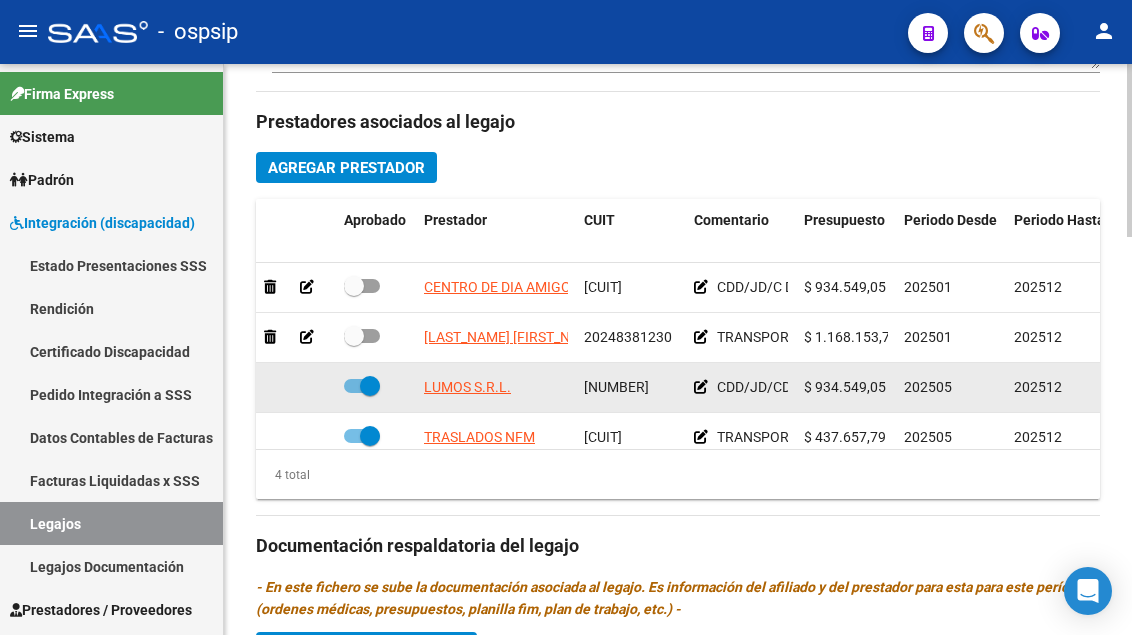 scroll, scrollTop: 36, scrollLeft: 0, axis: vertical 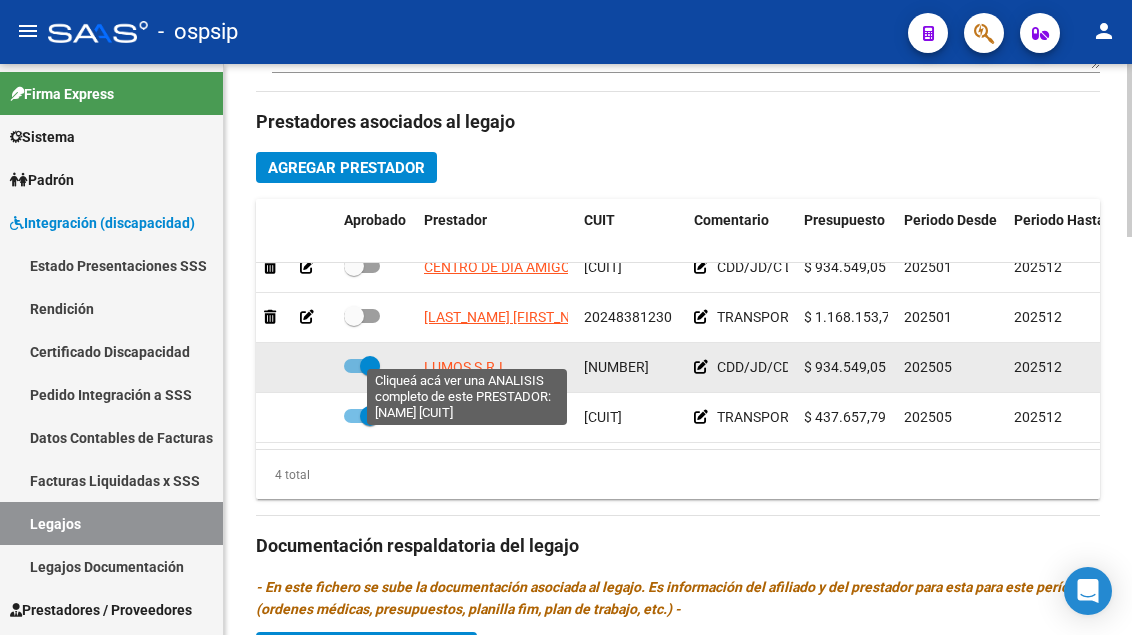click on "LUMOS S.R.L." 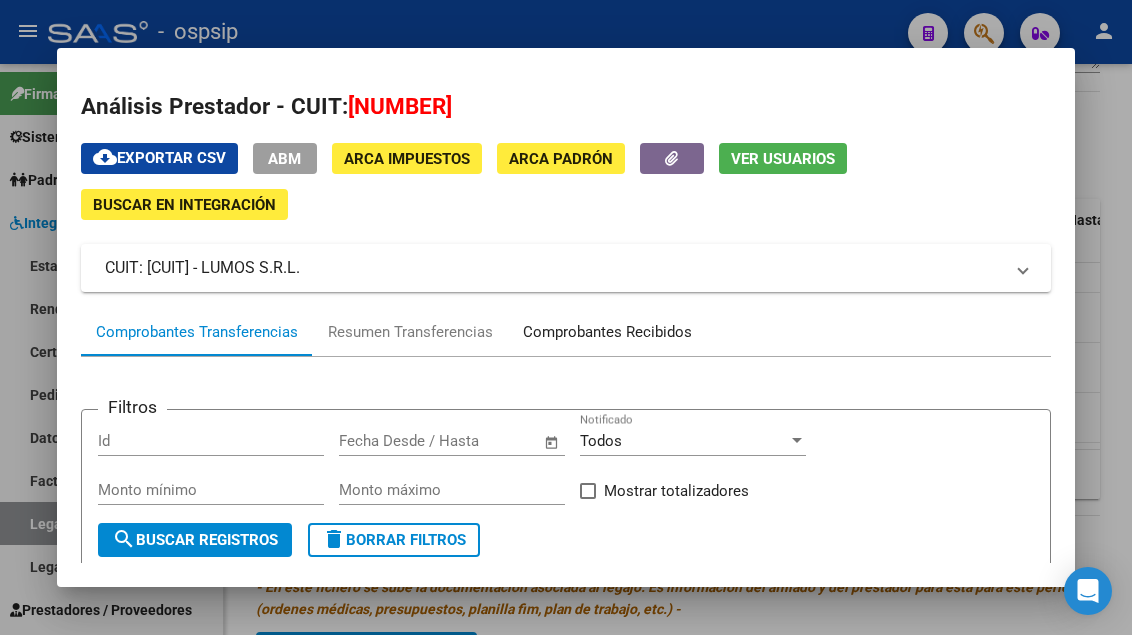 click on "Comprobantes Recibidos" at bounding box center [607, 332] 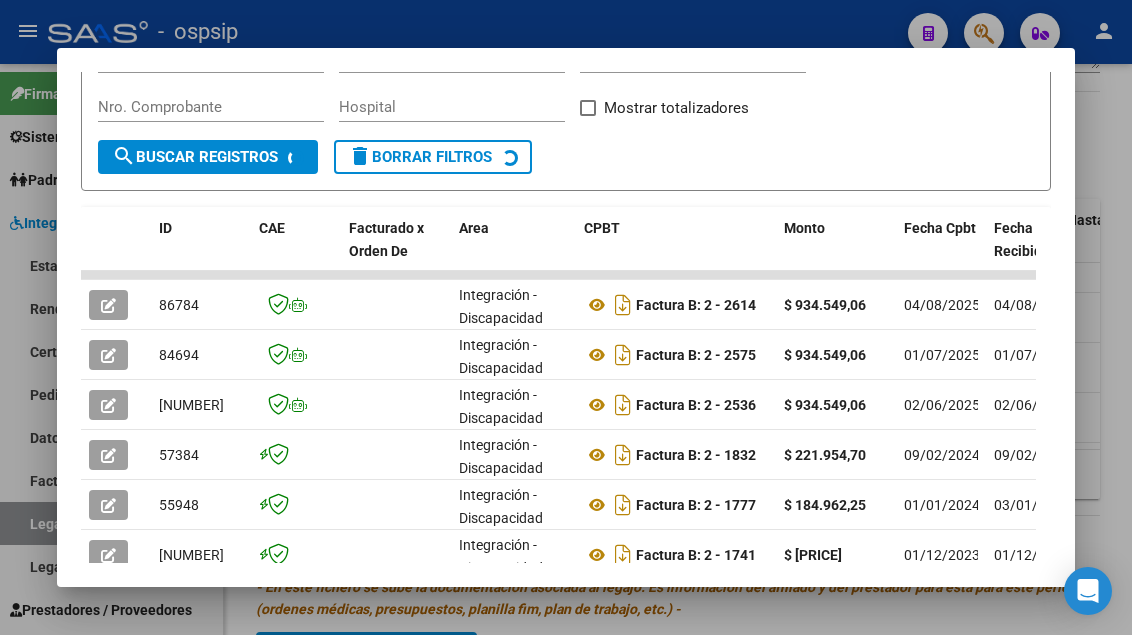 scroll, scrollTop: 385, scrollLeft: 0, axis: vertical 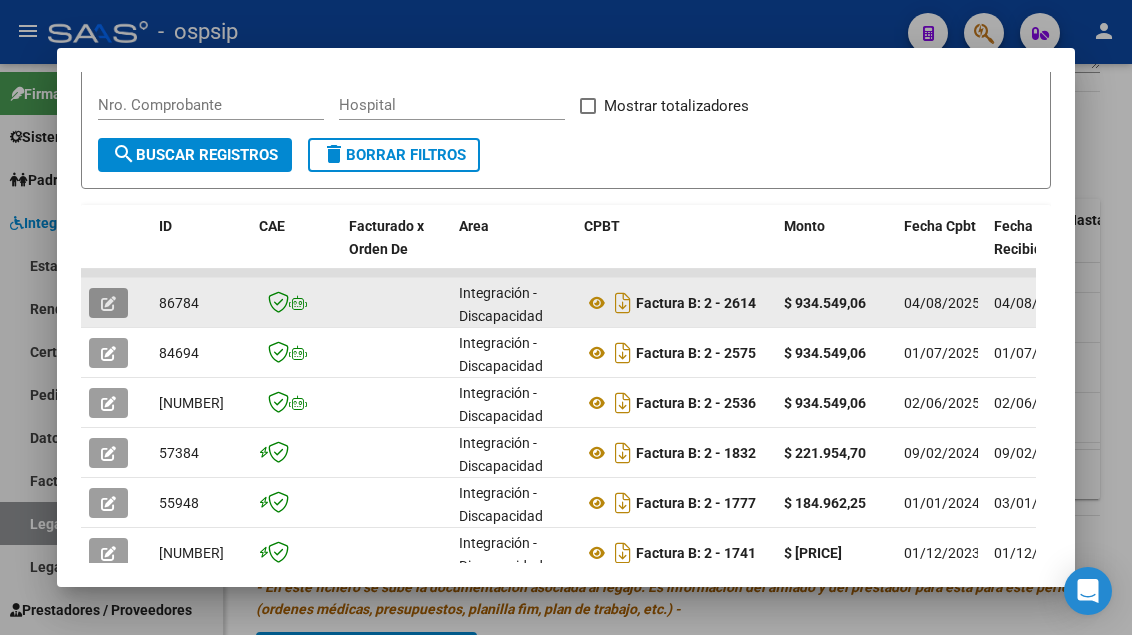 click 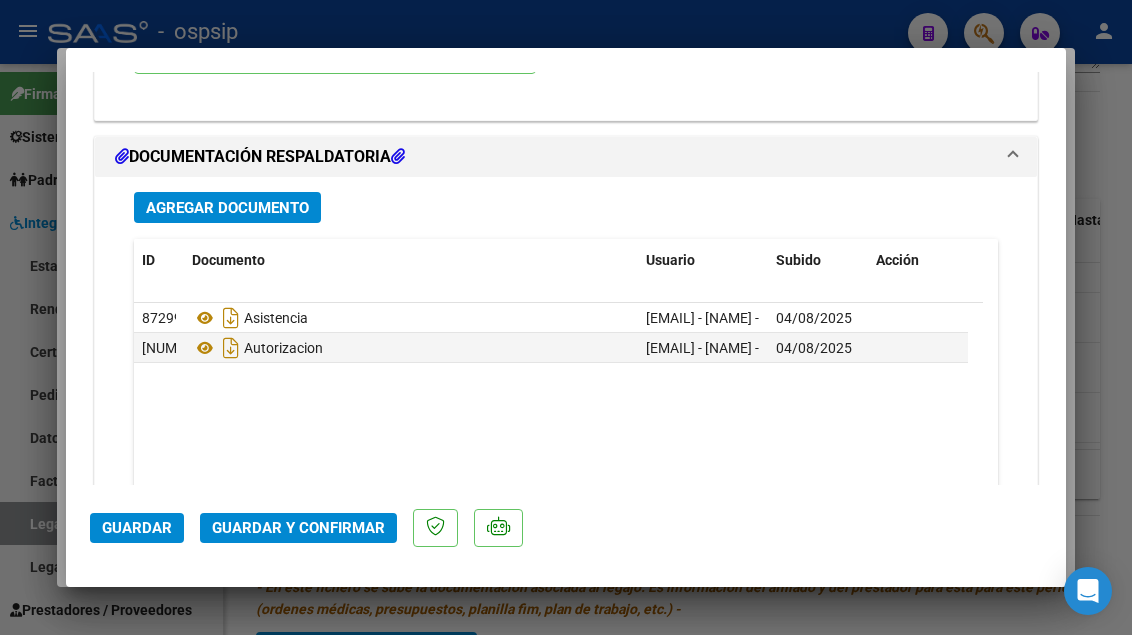scroll, scrollTop: 2400, scrollLeft: 0, axis: vertical 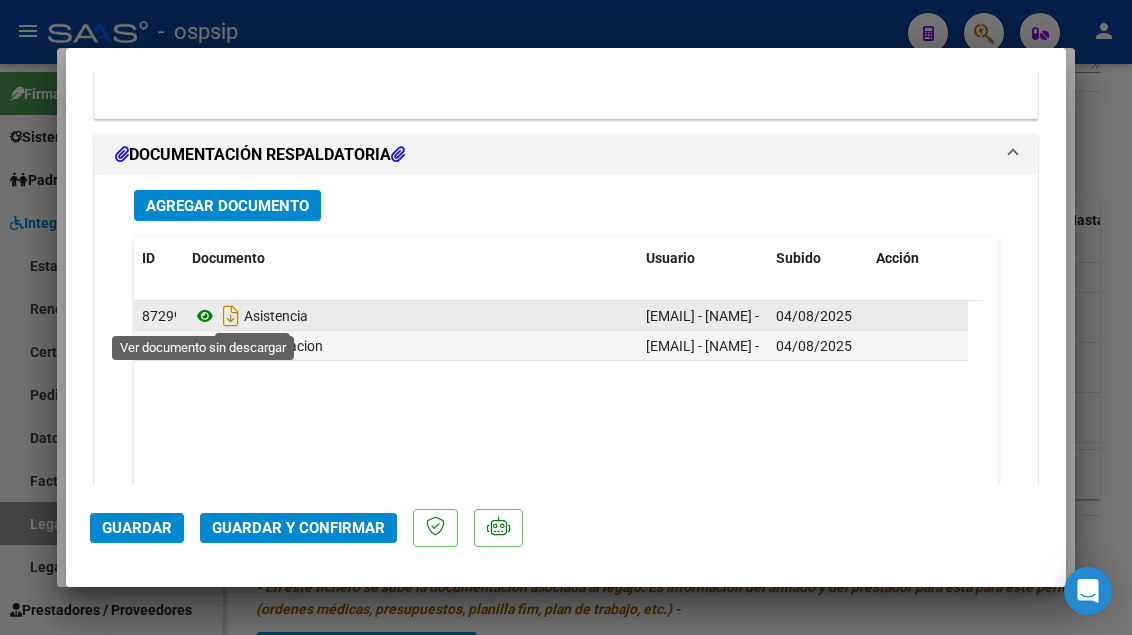click 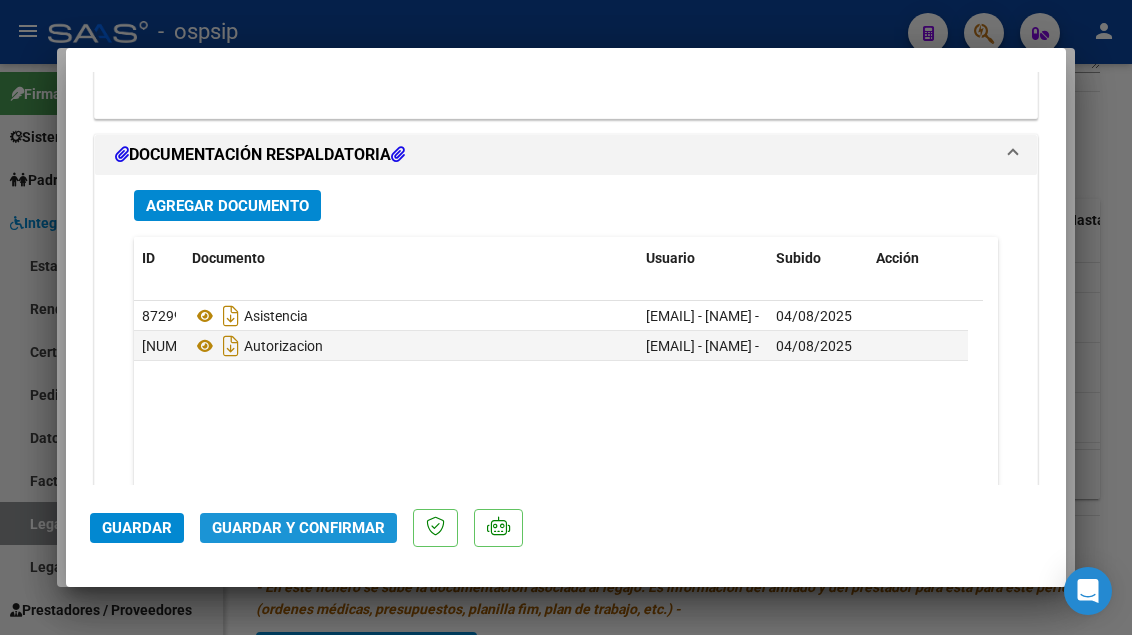 click on "Guardar y Confirmar" 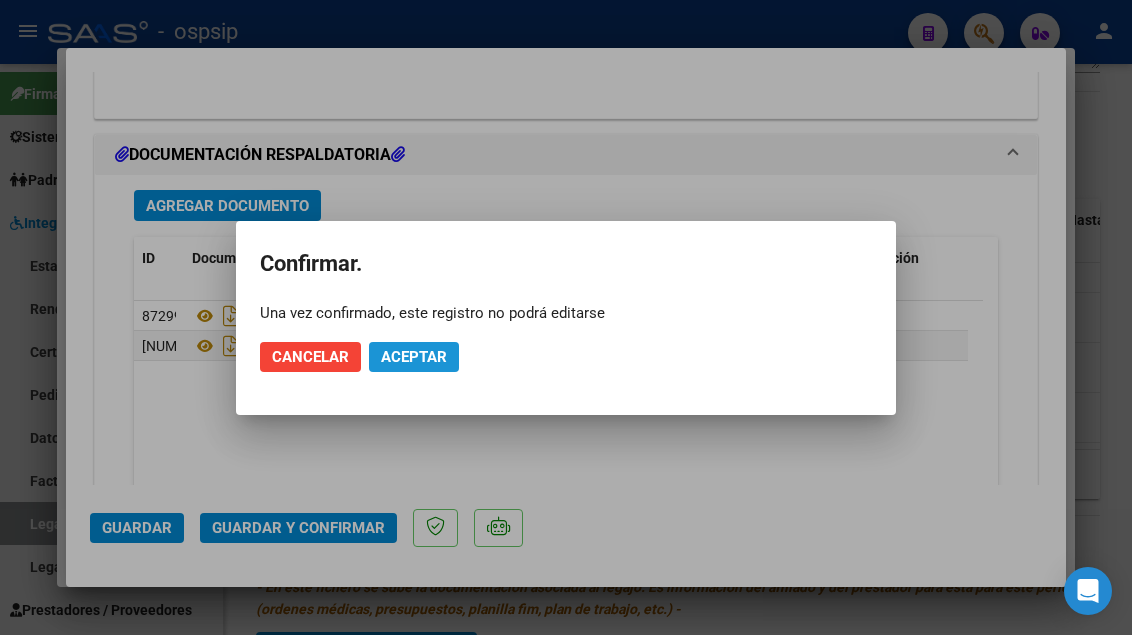 click on "Aceptar" 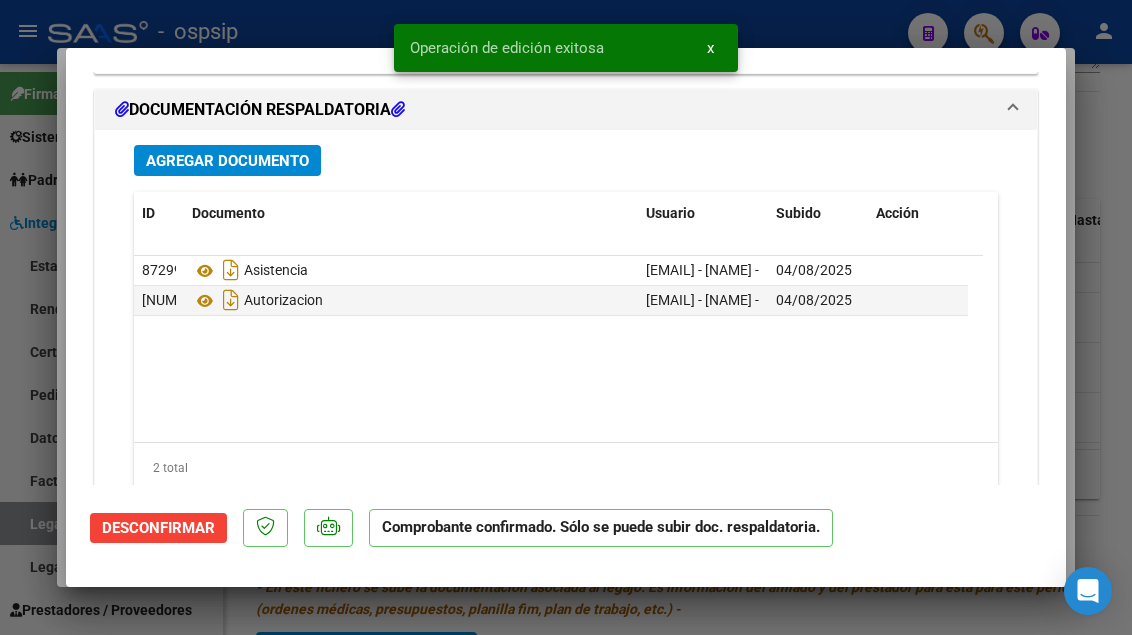 click at bounding box center [566, 317] 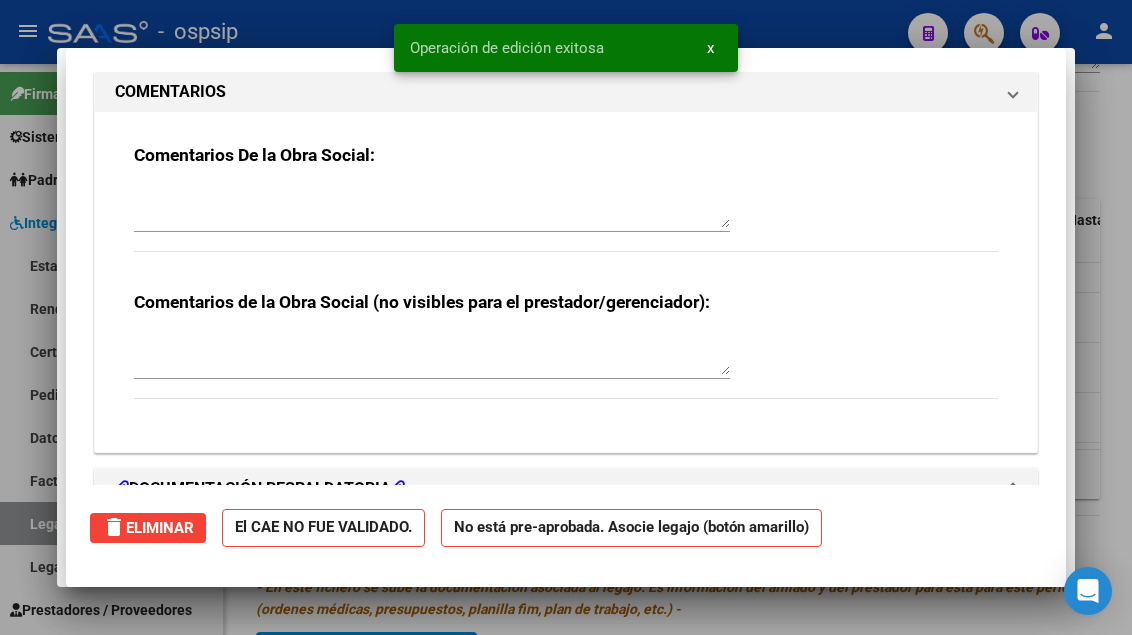 scroll, scrollTop: 2258, scrollLeft: 0, axis: vertical 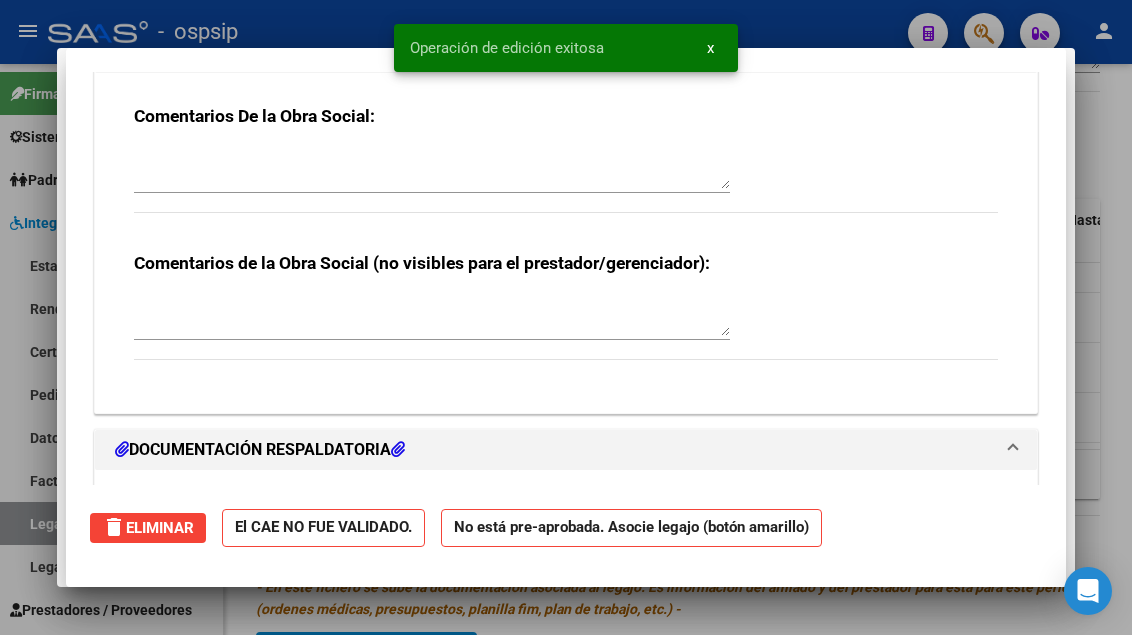 click at bounding box center (566, 317) 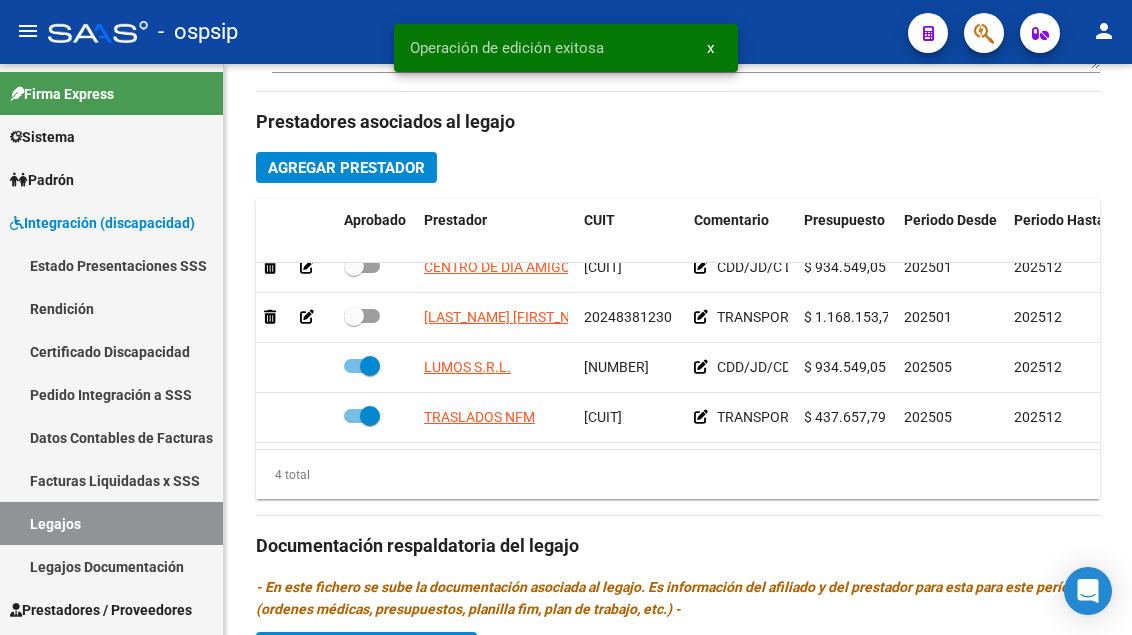 click on "Legajos" at bounding box center [111, 523] 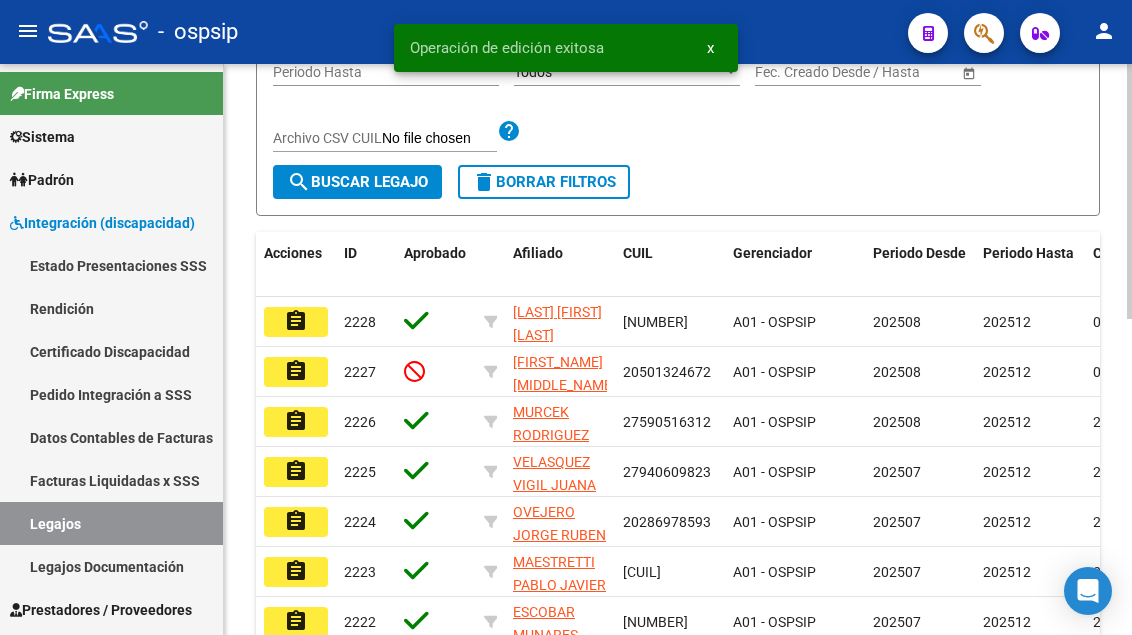 scroll, scrollTop: 108, scrollLeft: 0, axis: vertical 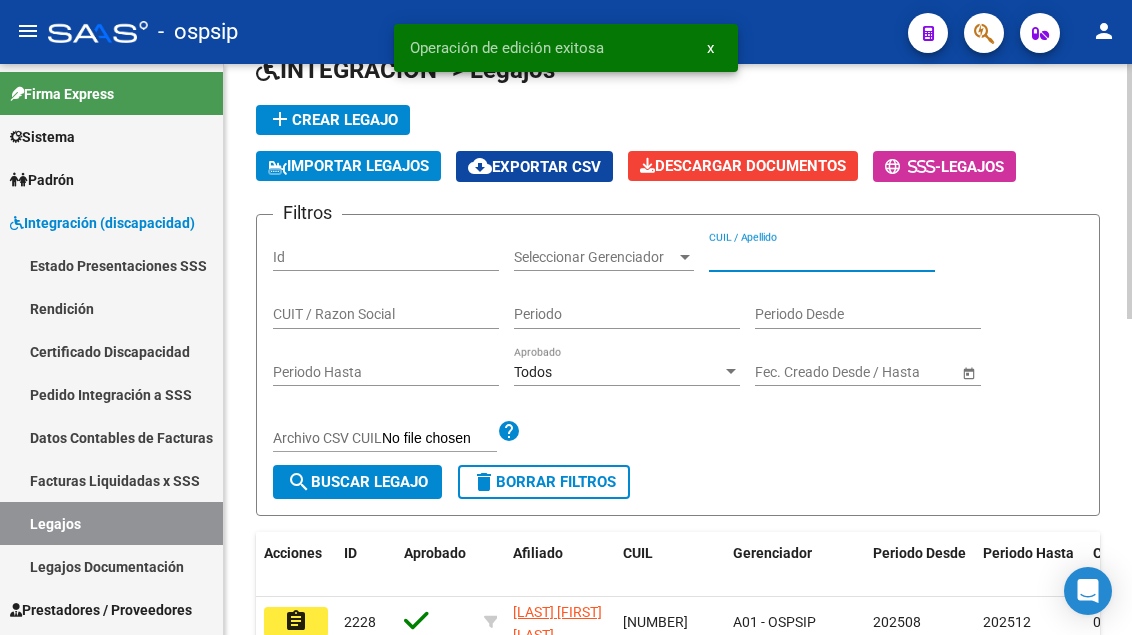 click on "CUIL / Apellido" at bounding box center (822, 257) 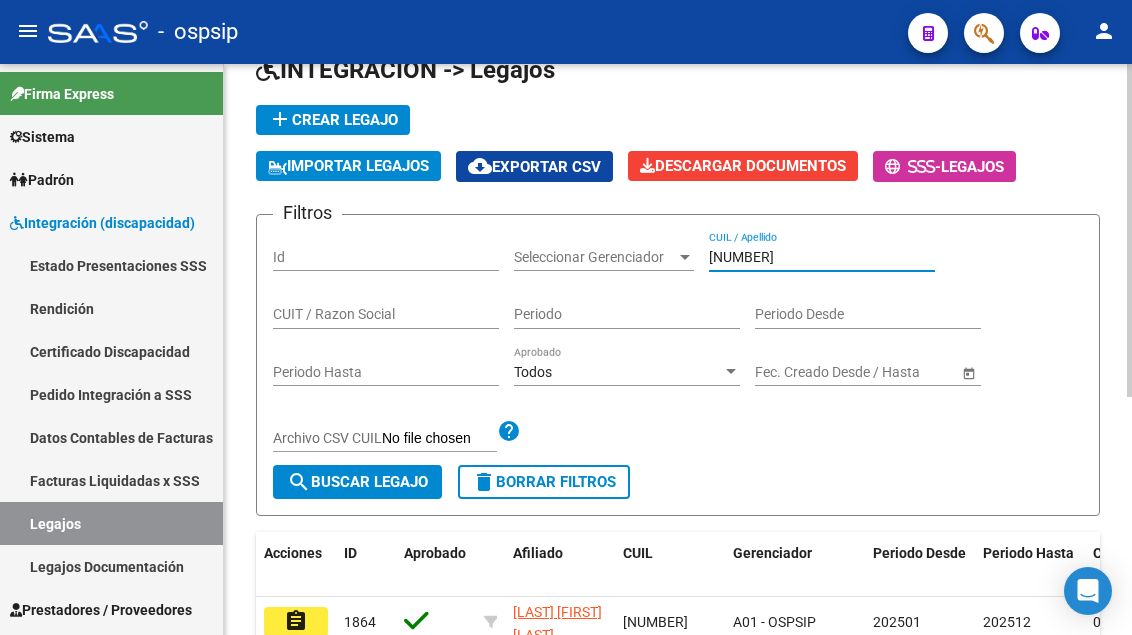 scroll, scrollTop: 308, scrollLeft: 0, axis: vertical 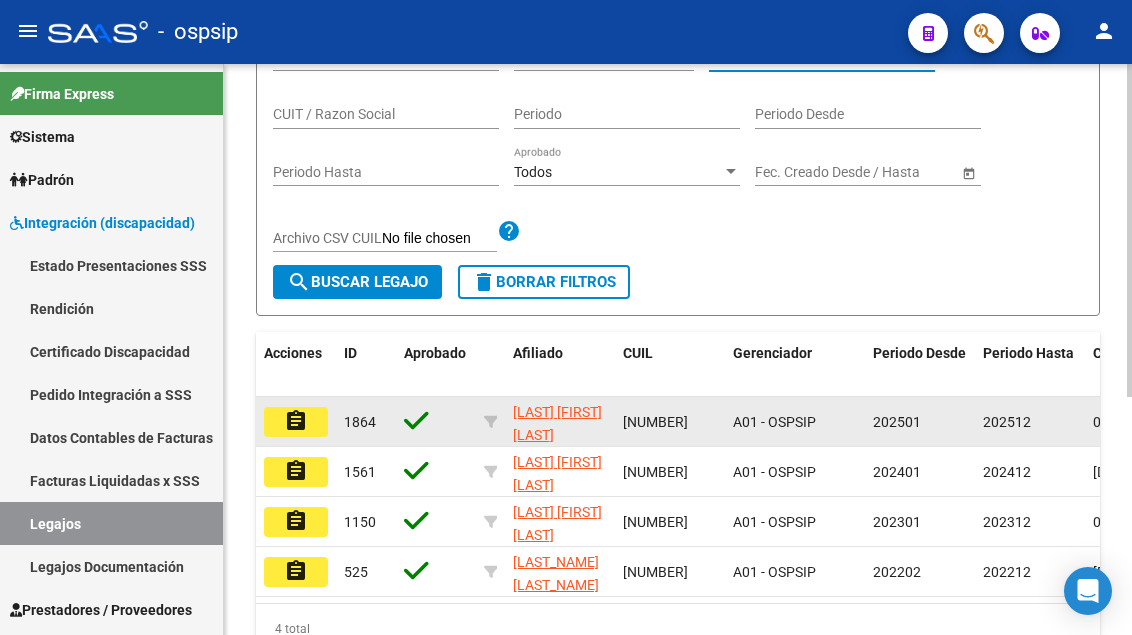 type on "[NUMBER]" 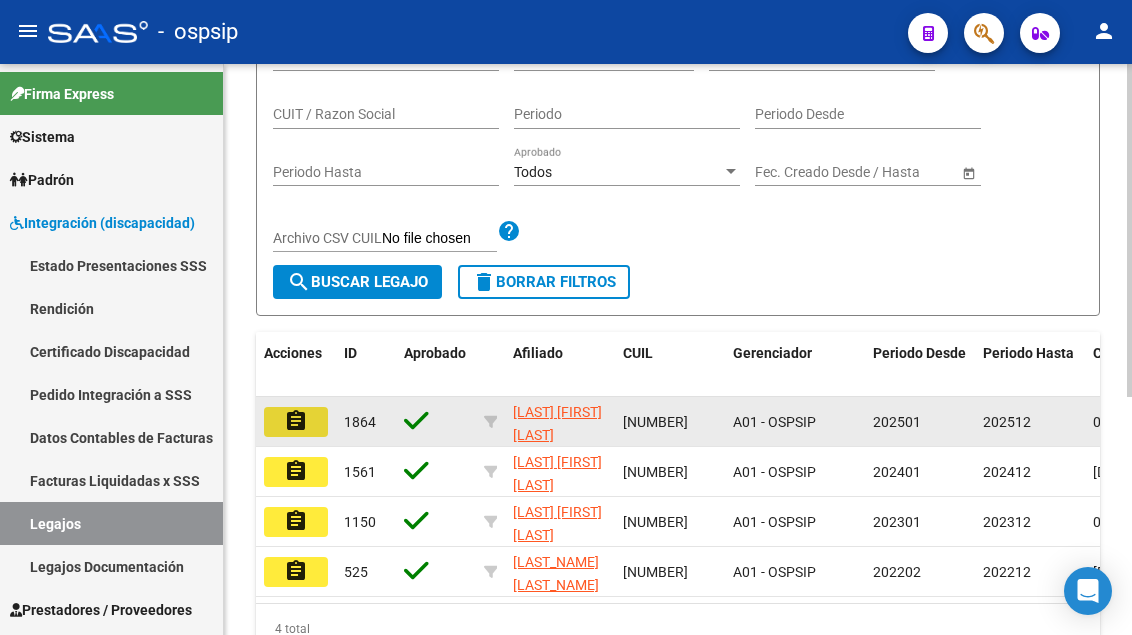 click on "assignment" 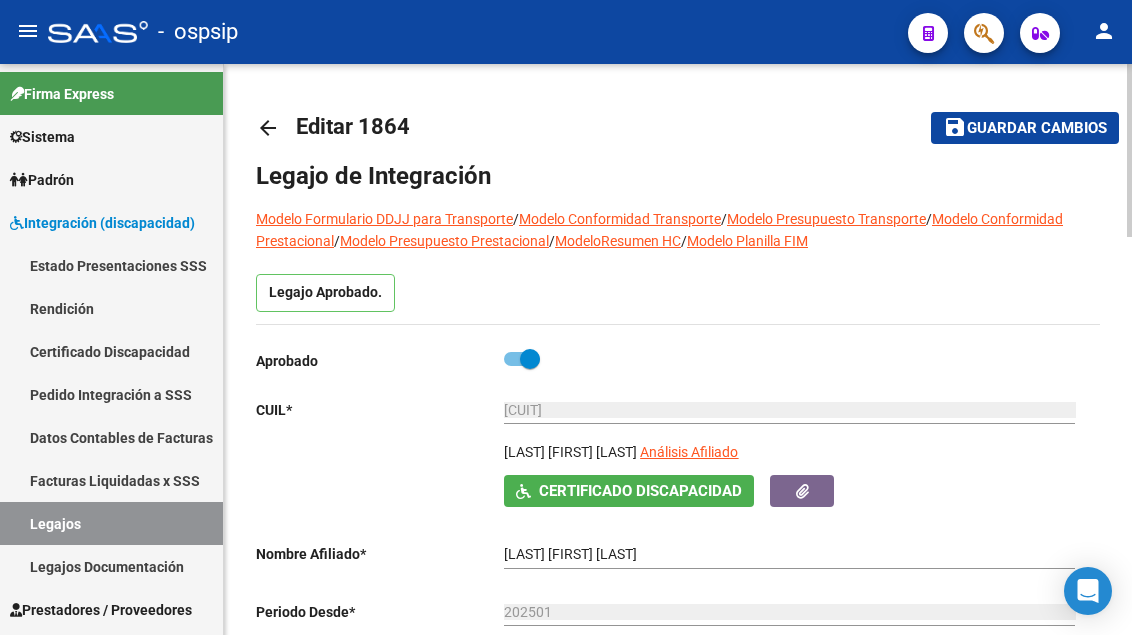 scroll, scrollTop: 300, scrollLeft: 0, axis: vertical 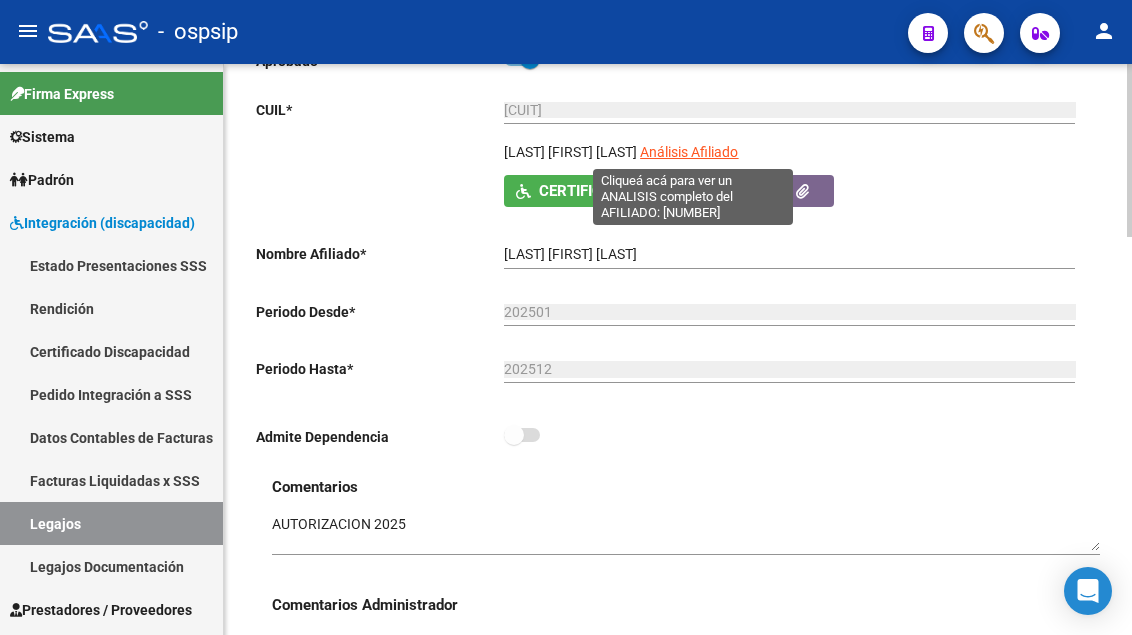 click on "Análisis Afiliado" 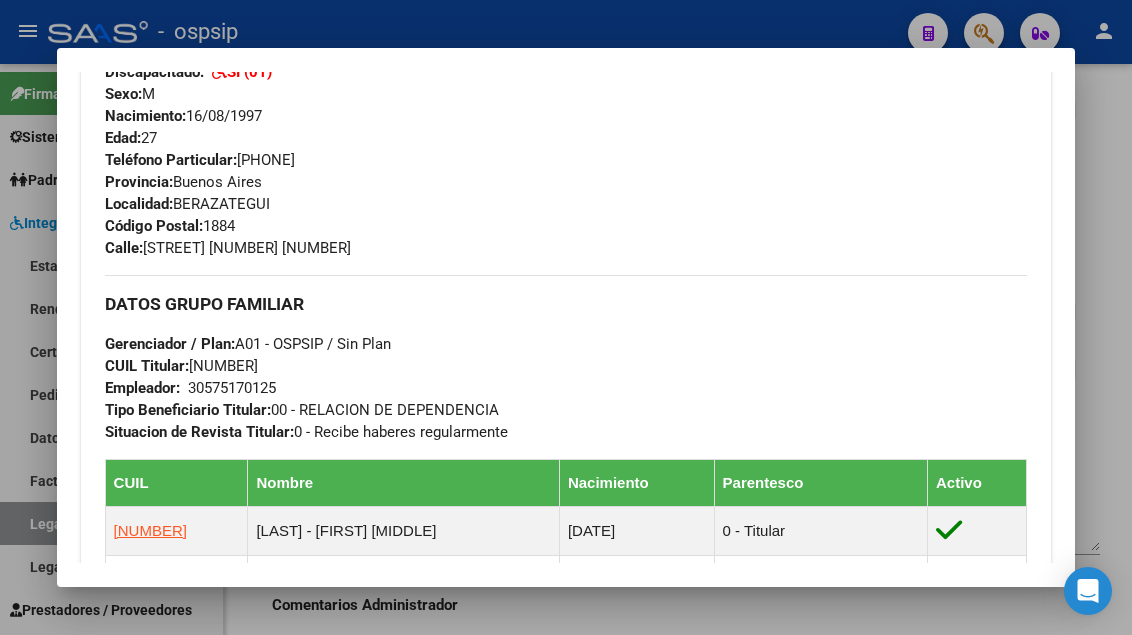 scroll, scrollTop: 600, scrollLeft: 0, axis: vertical 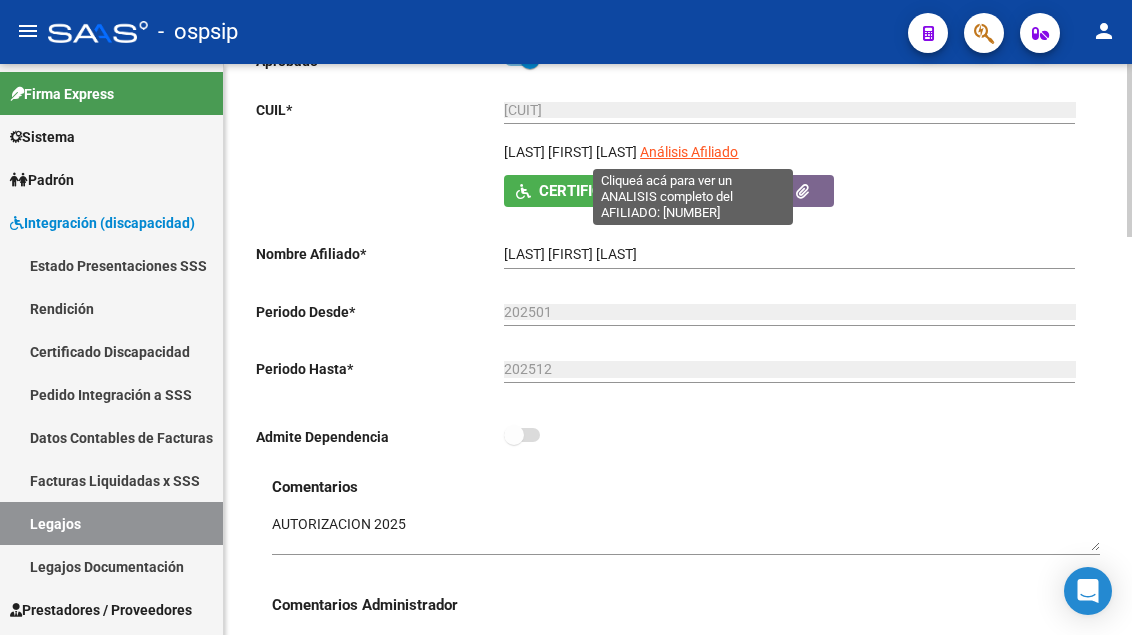 click on "Análisis Afiliado" 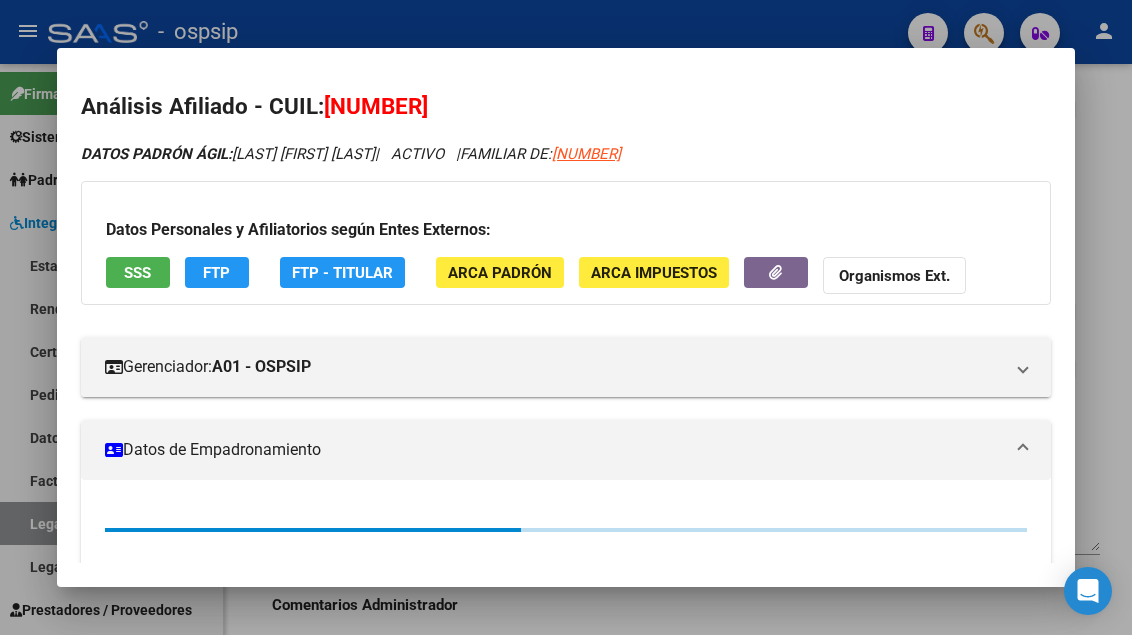 click on "SSS" at bounding box center (137, 273) 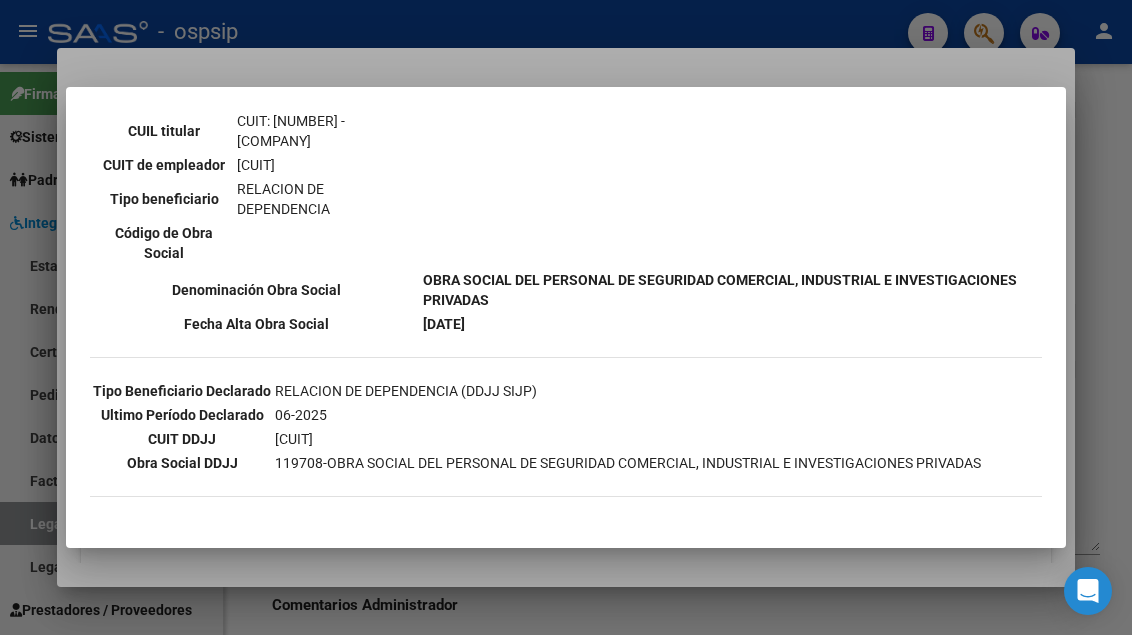 scroll, scrollTop: 900, scrollLeft: 0, axis: vertical 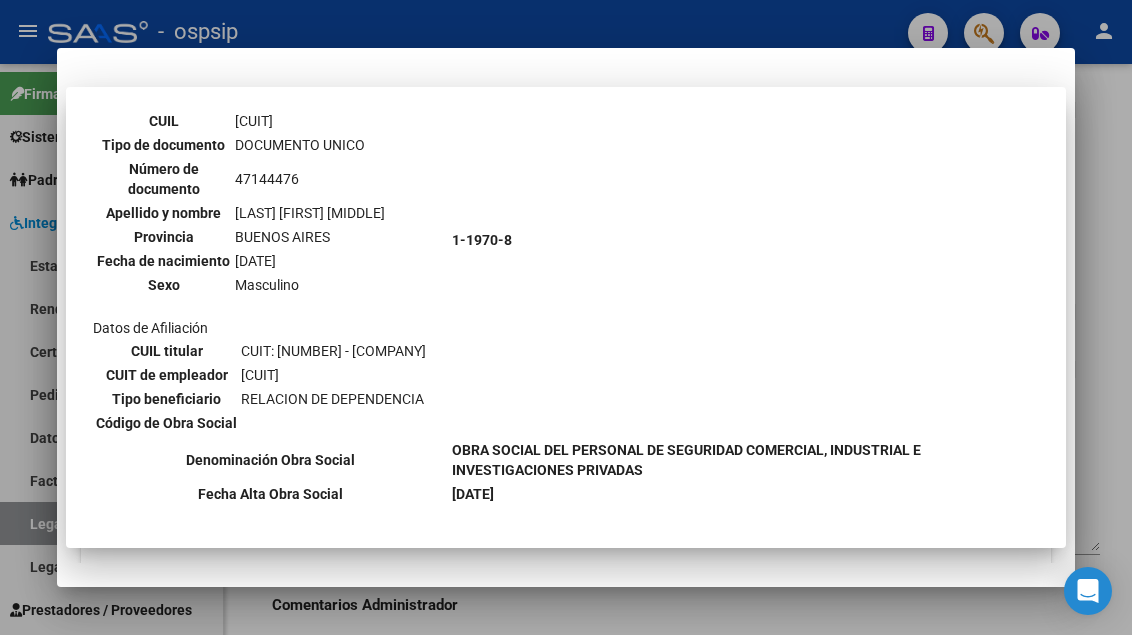 type 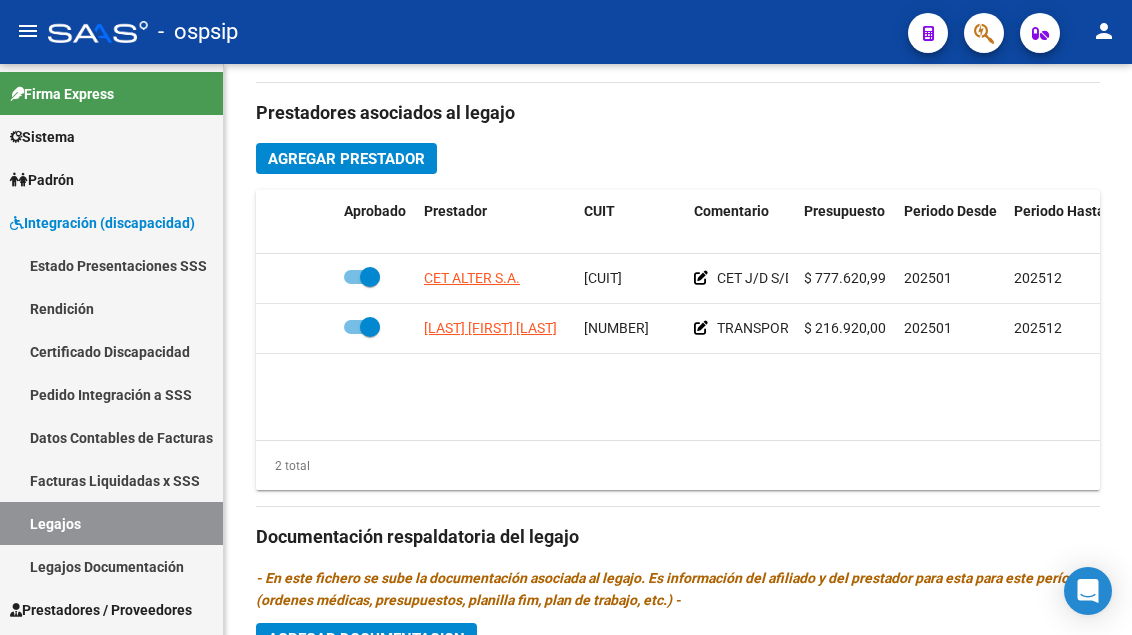 scroll, scrollTop: 900, scrollLeft: 0, axis: vertical 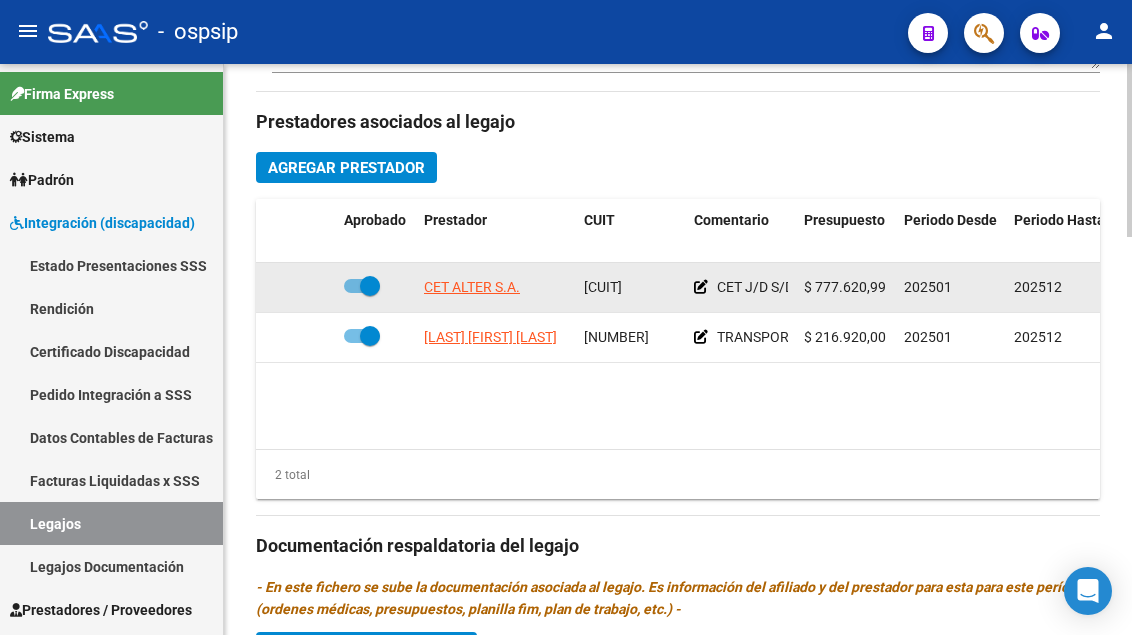 click on "CET ALTER S.A." 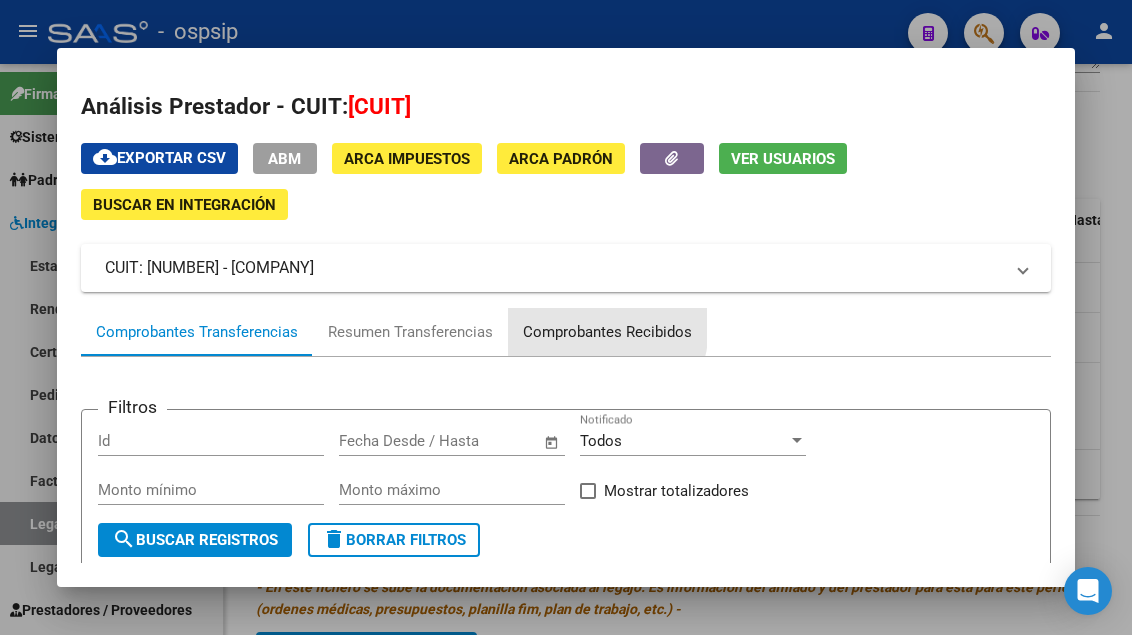 click on "Comprobantes Recibidos" at bounding box center (607, 332) 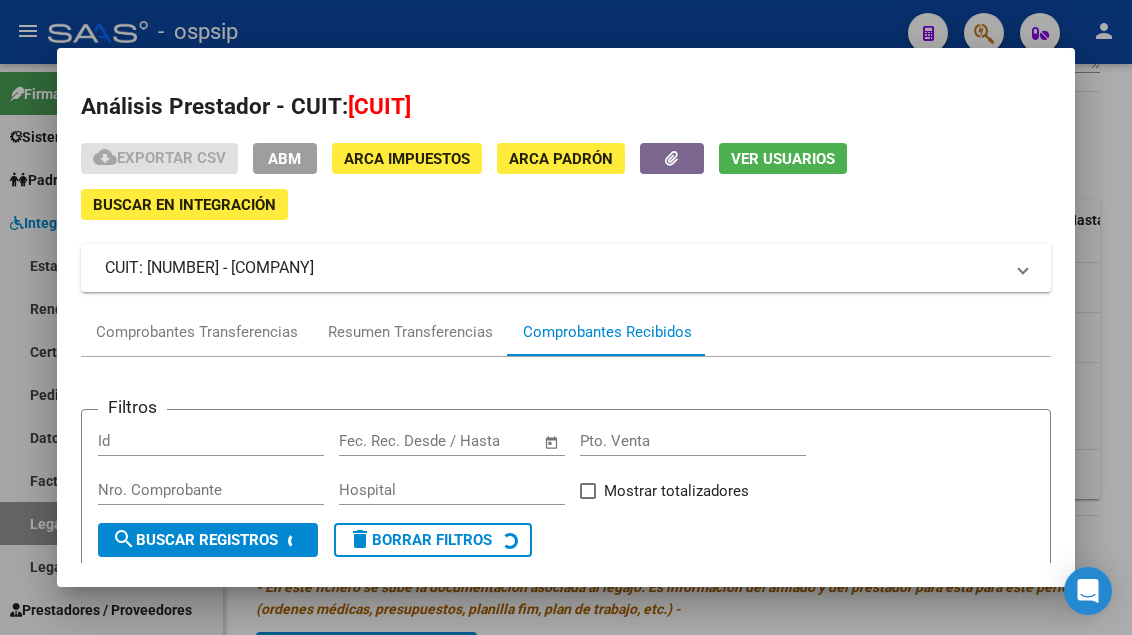 scroll, scrollTop: 185, scrollLeft: 0, axis: vertical 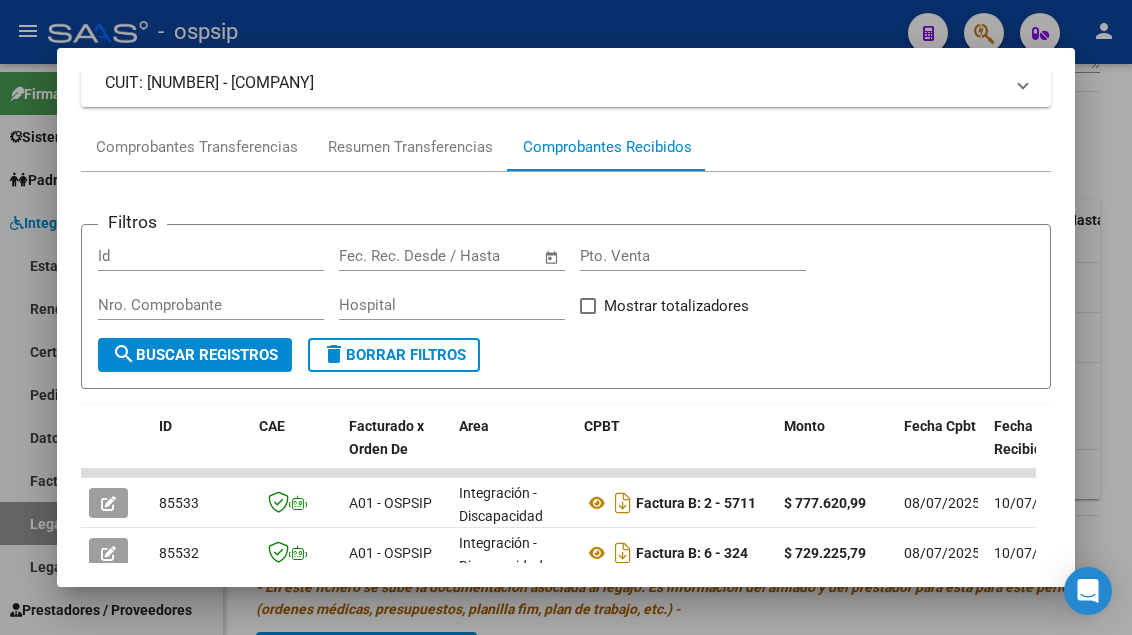 click at bounding box center (566, 317) 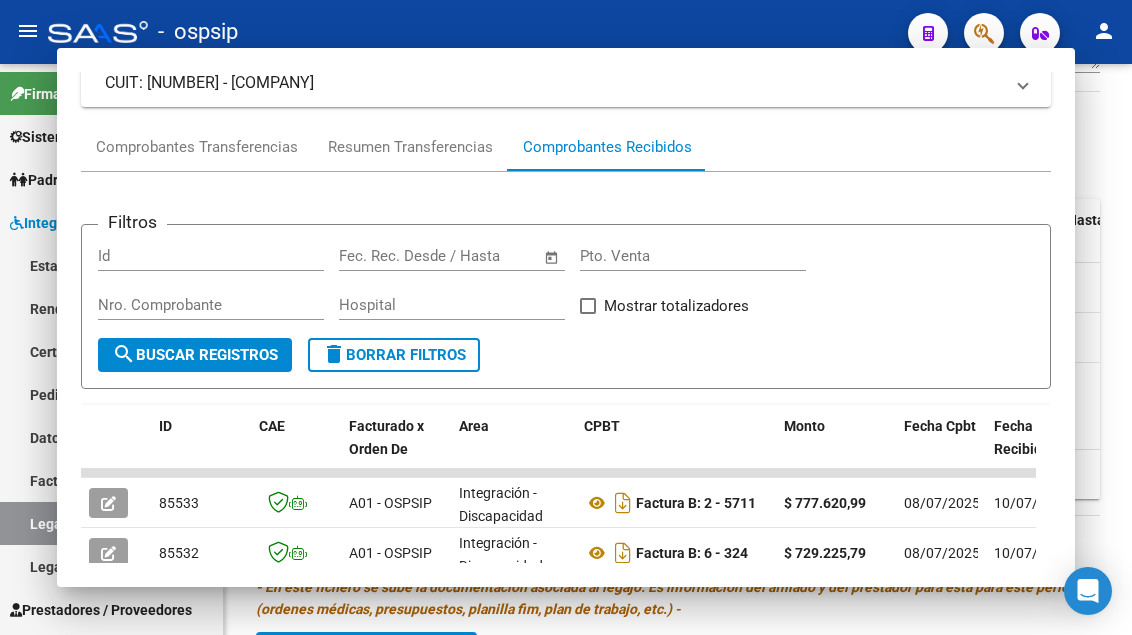 click on "Legajos" at bounding box center (111, 523) 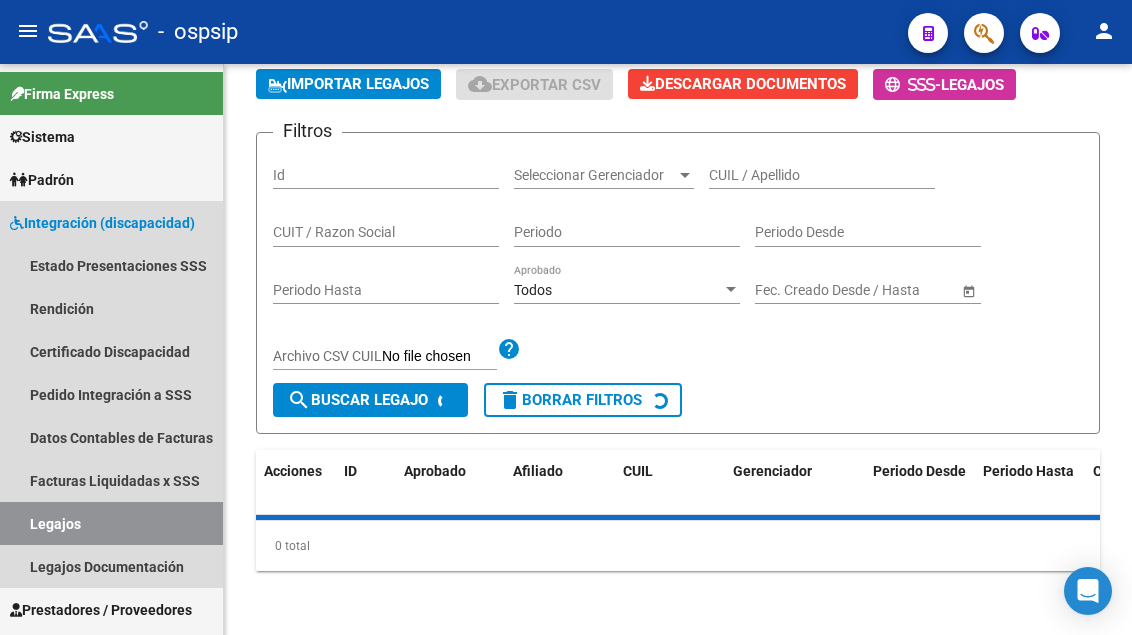 click on "Legajos" at bounding box center [111, 523] 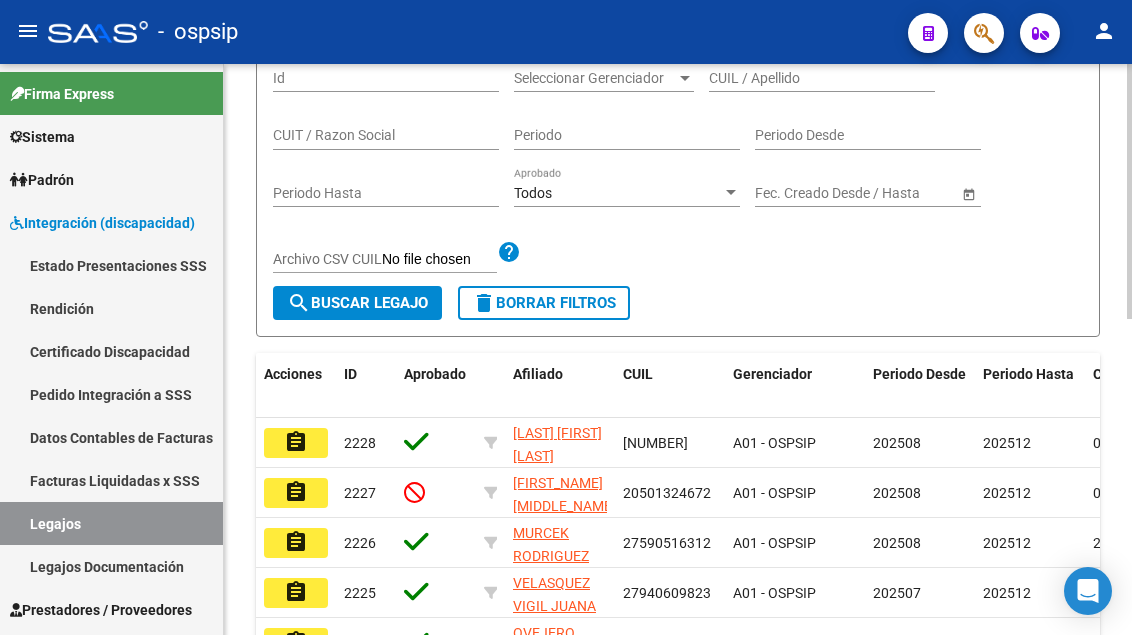 scroll, scrollTop: 108, scrollLeft: 0, axis: vertical 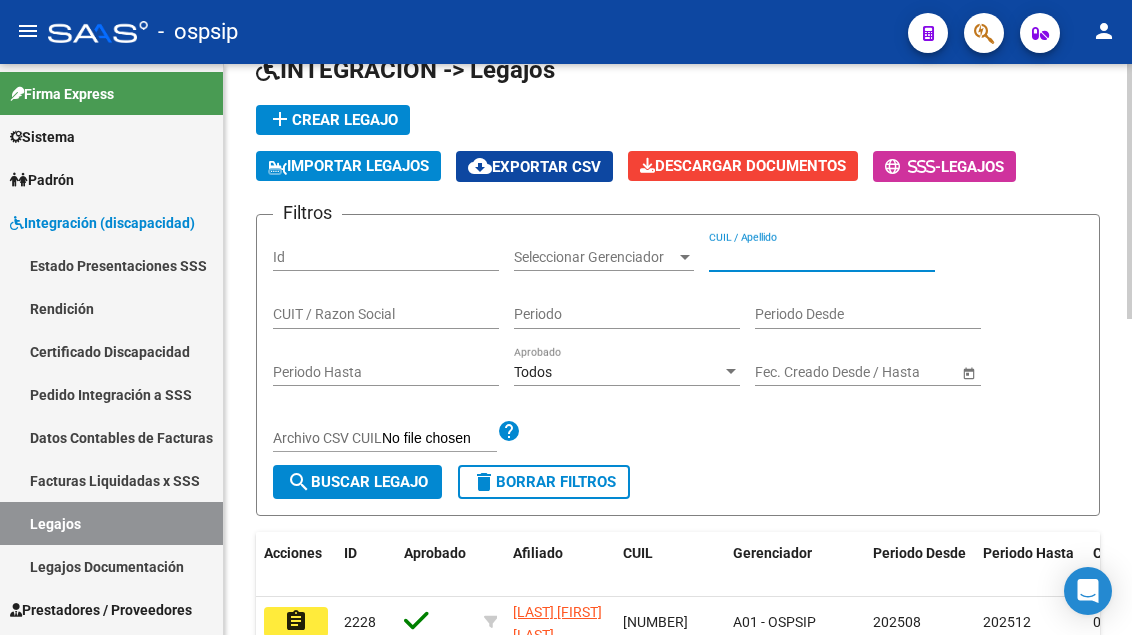 click on "CUIL / Apellido" at bounding box center [822, 257] 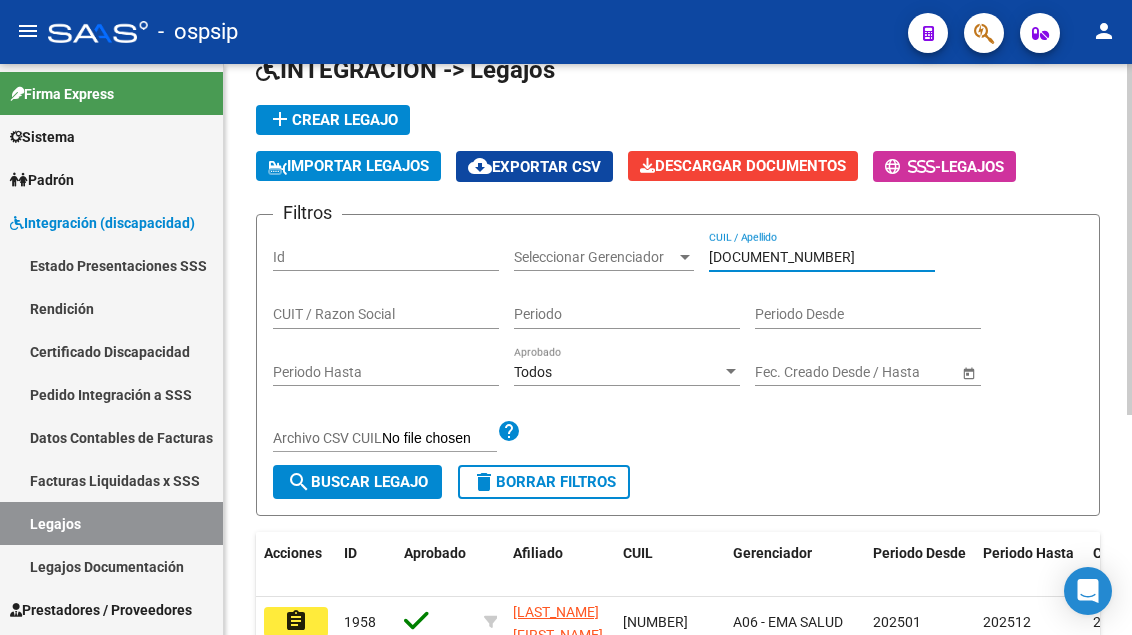 scroll, scrollTop: 358, scrollLeft: 0, axis: vertical 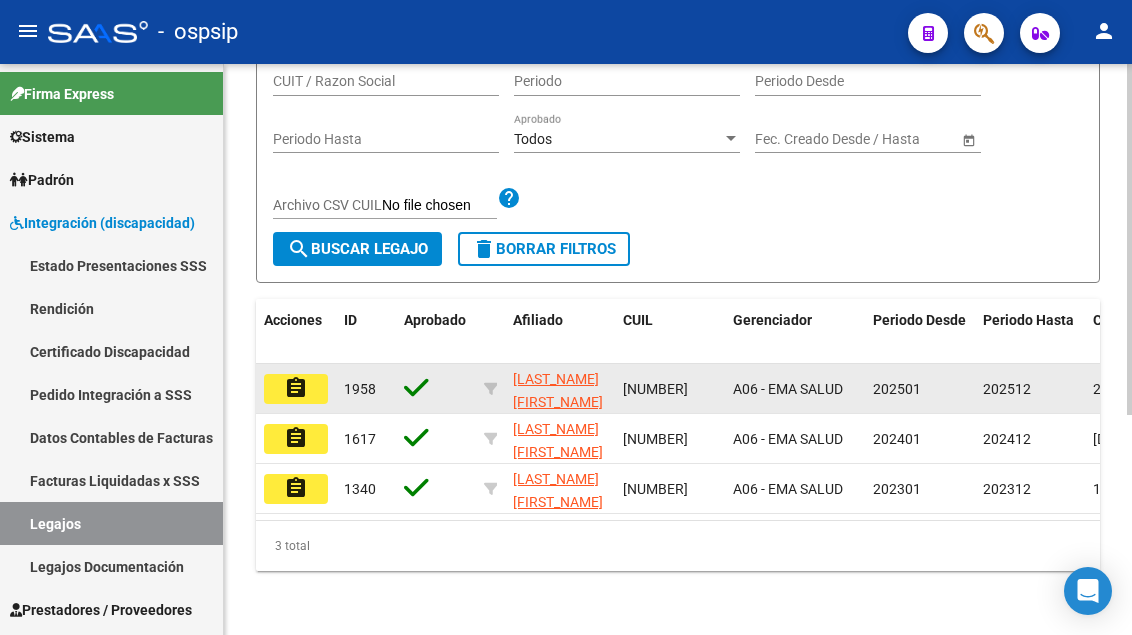 type on "[DOCUMENT_NUMBER]" 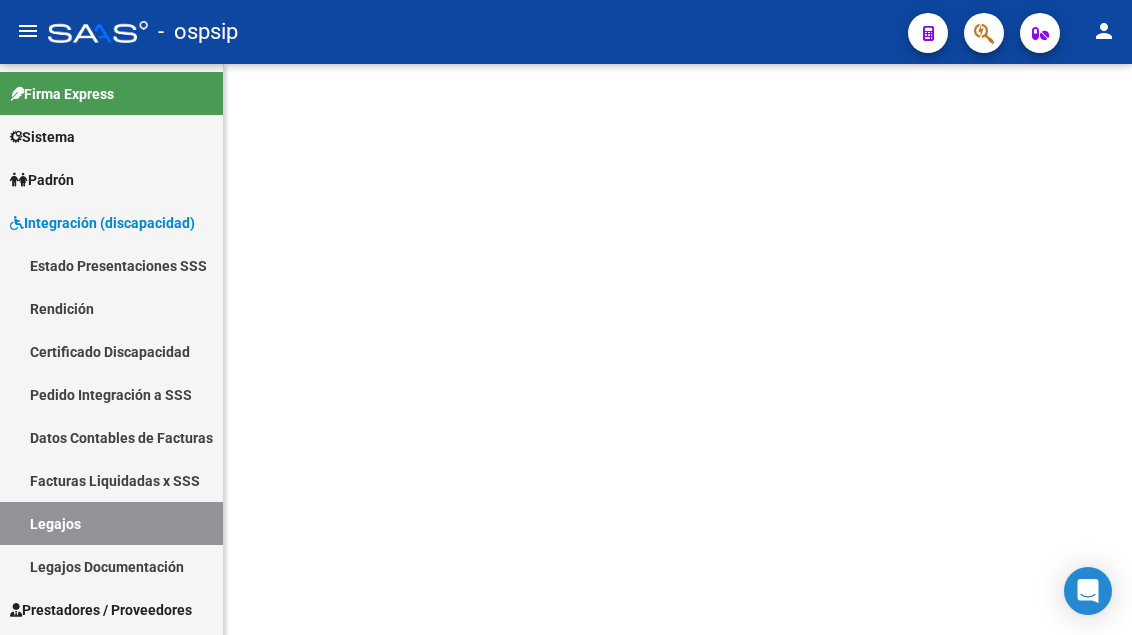 scroll, scrollTop: 0, scrollLeft: 0, axis: both 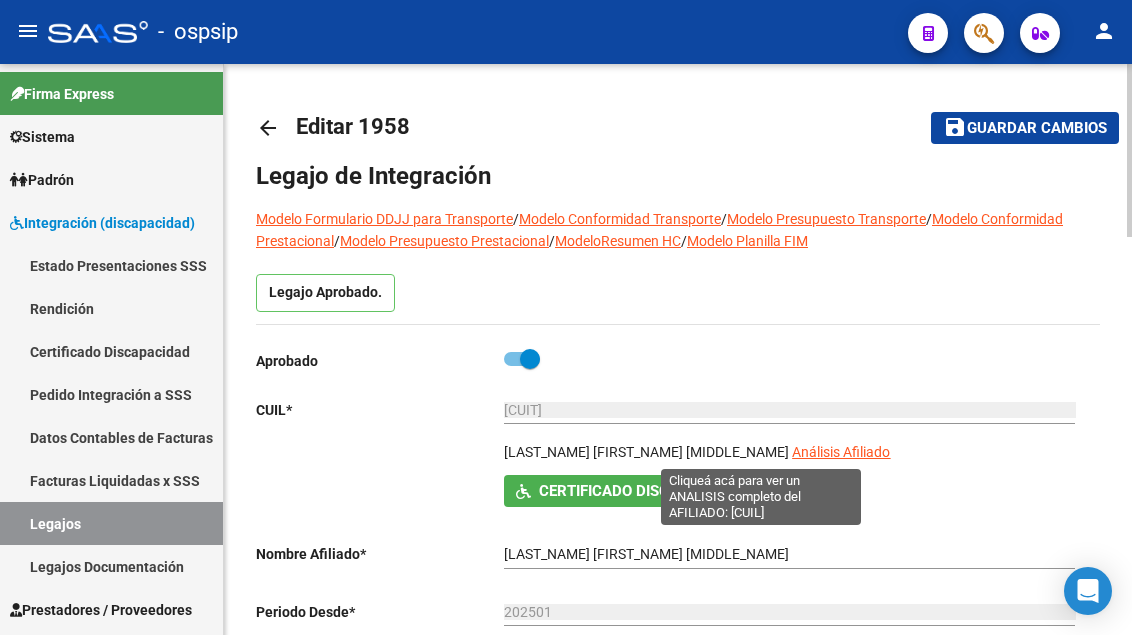 click on "Análisis Afiliado" 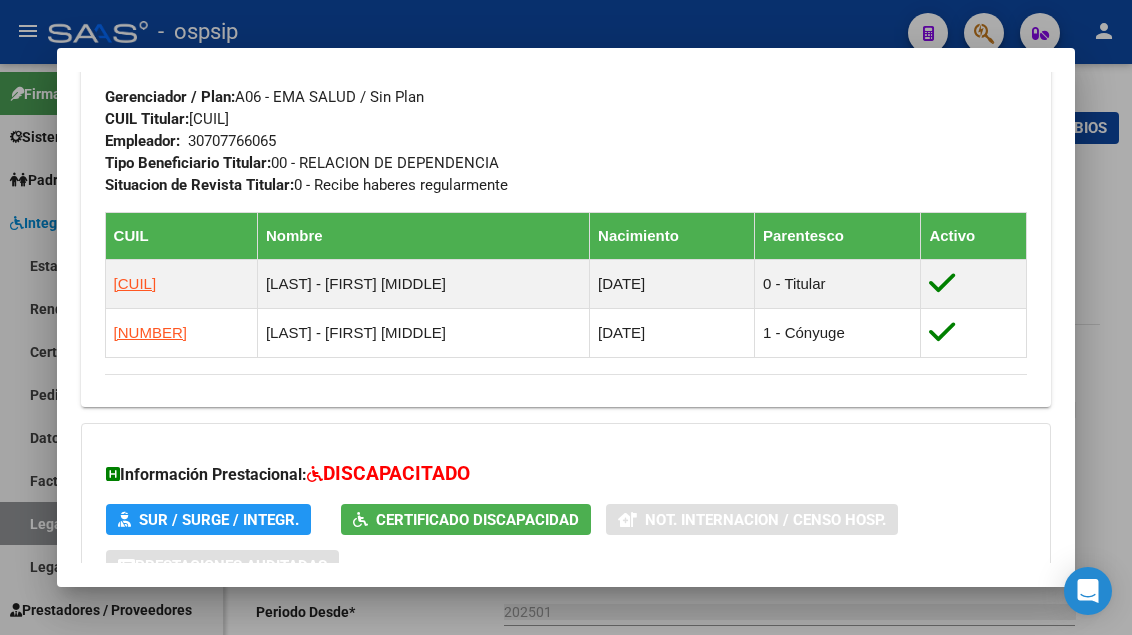 scroll, scrollTop: 1244, scrollLeft: 0, axis: vertical 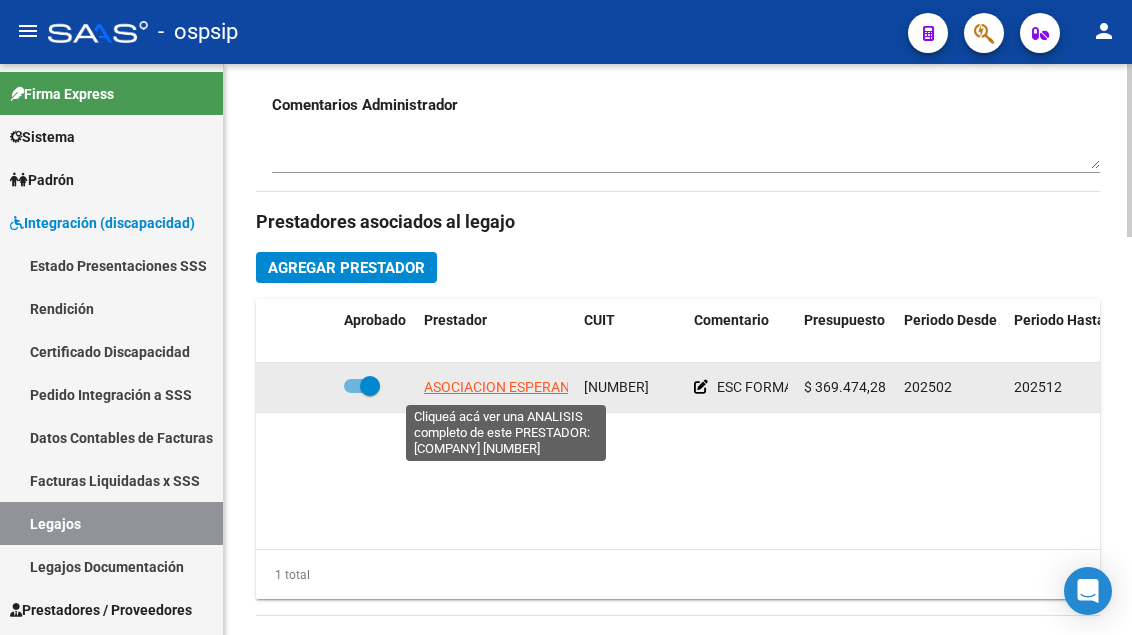 click on "ASOCIACION ESPERANZA" 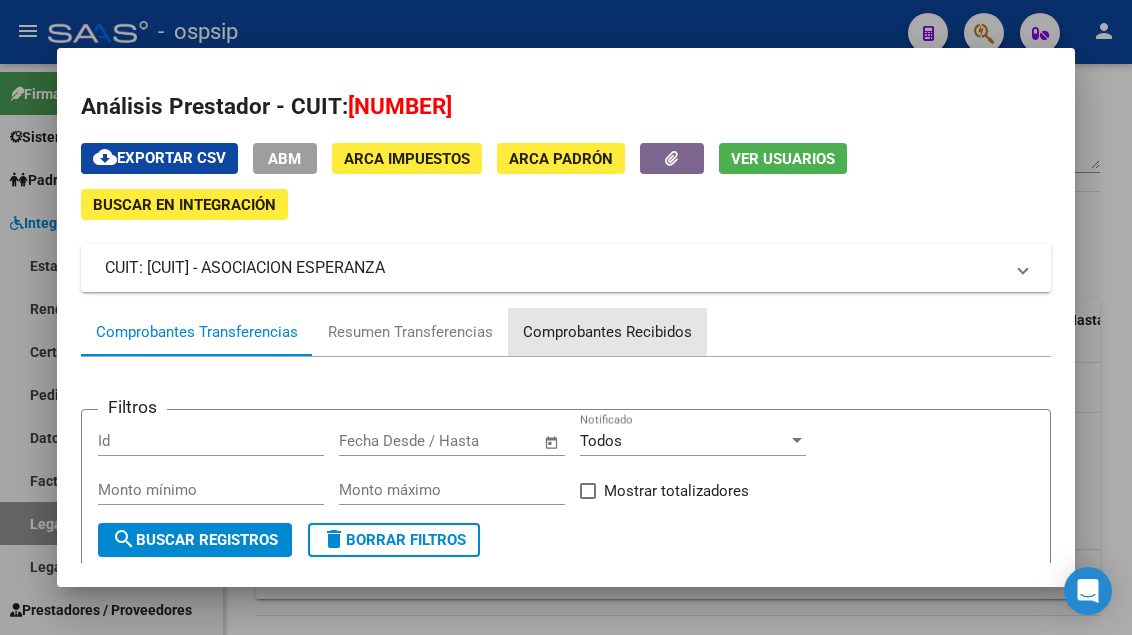click on "Comprobantes Recibidos" at bounding box center [607, 332] 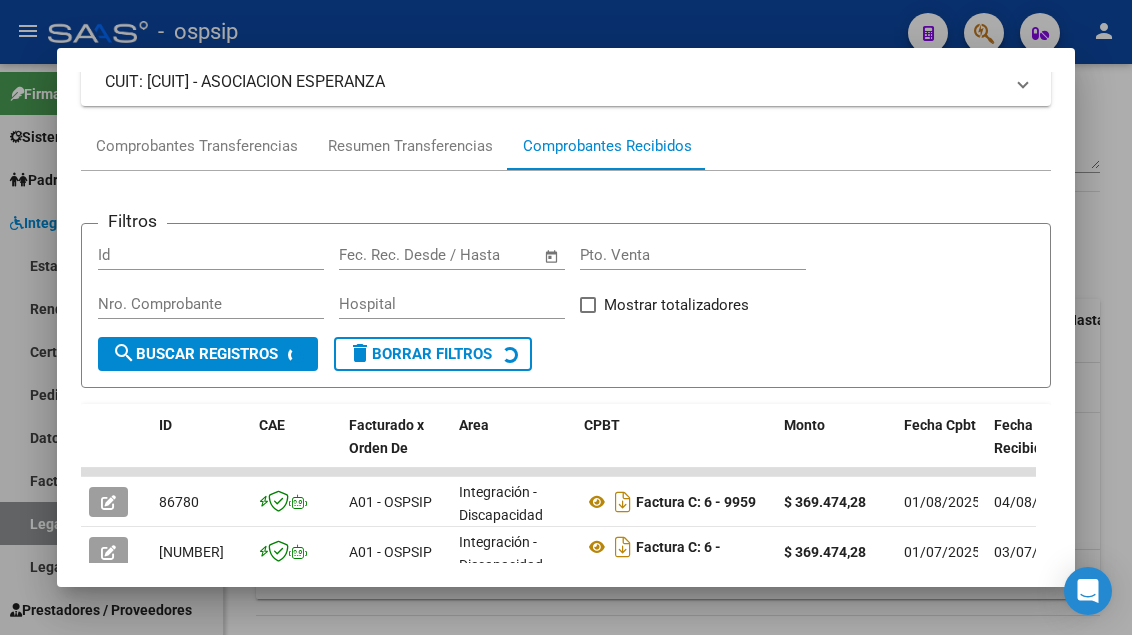 scroll, scrollTop: 486, scrollLeft: 0, axis: vertical 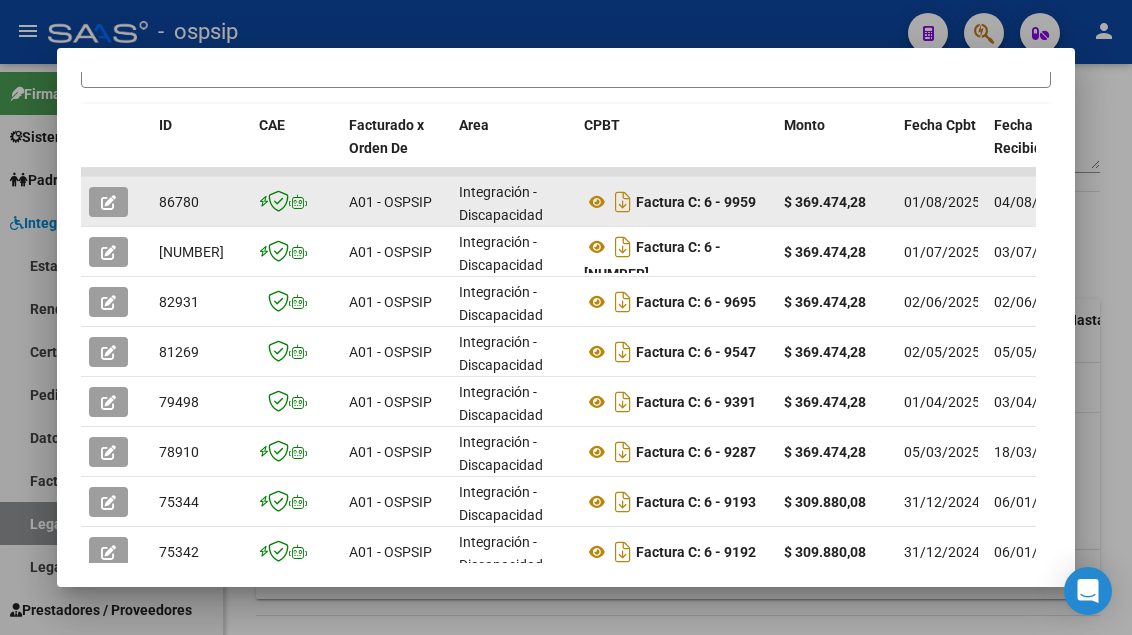 click 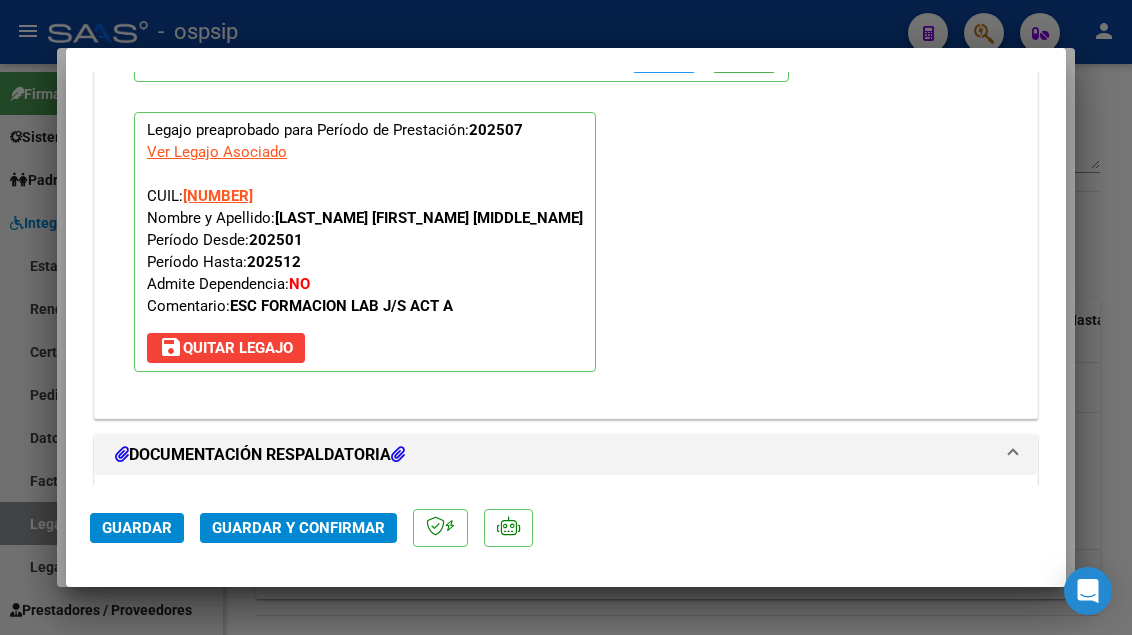 scroll, scrollTop: 2500, scrollLeft: 0, axis: vertical 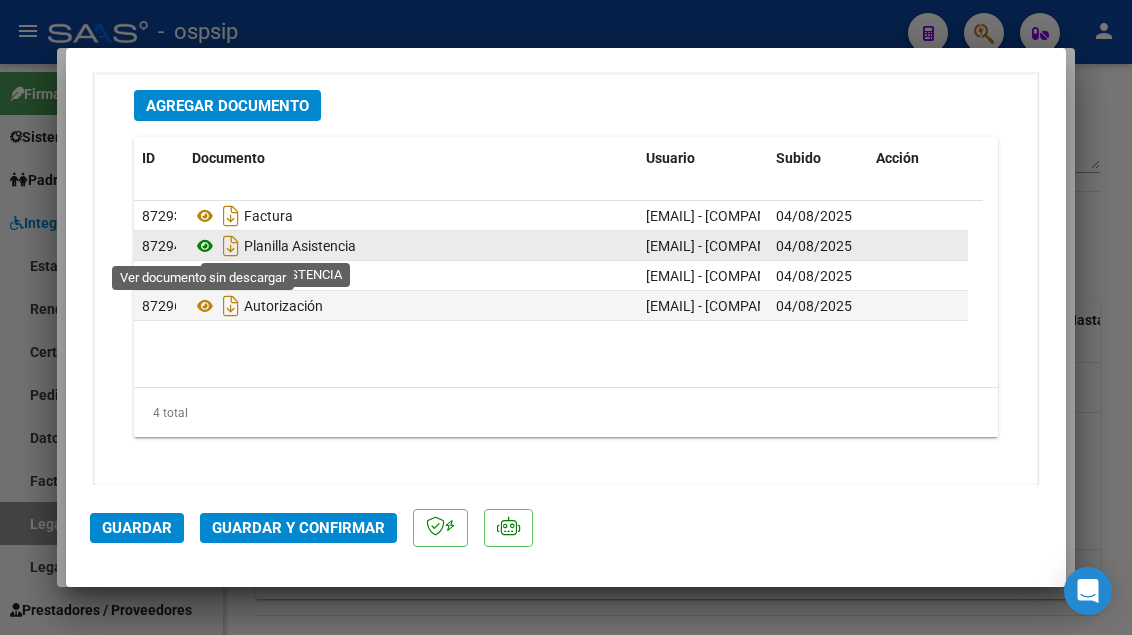click 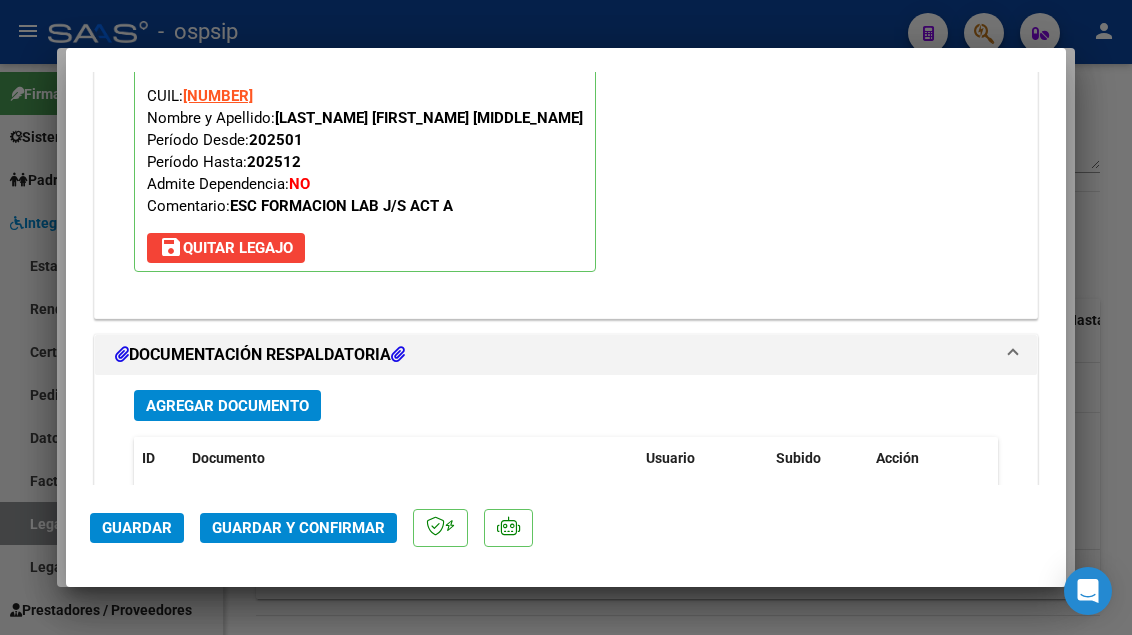 scroll, scrollTop: 1900, scrollLeft: 0, axis: vertical 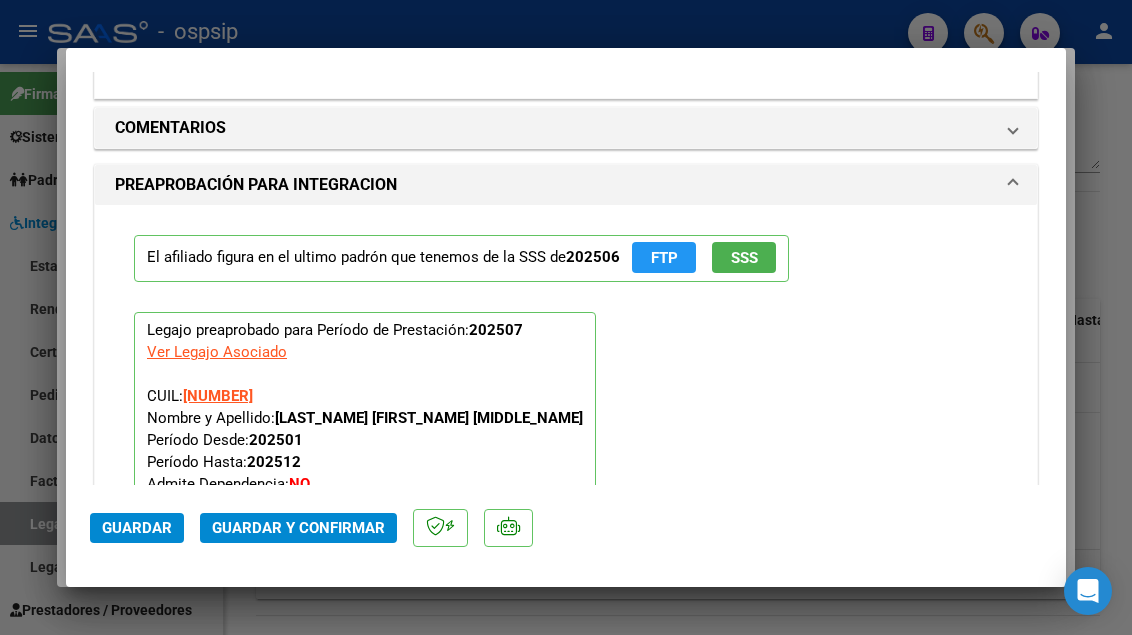 click on "SSS" 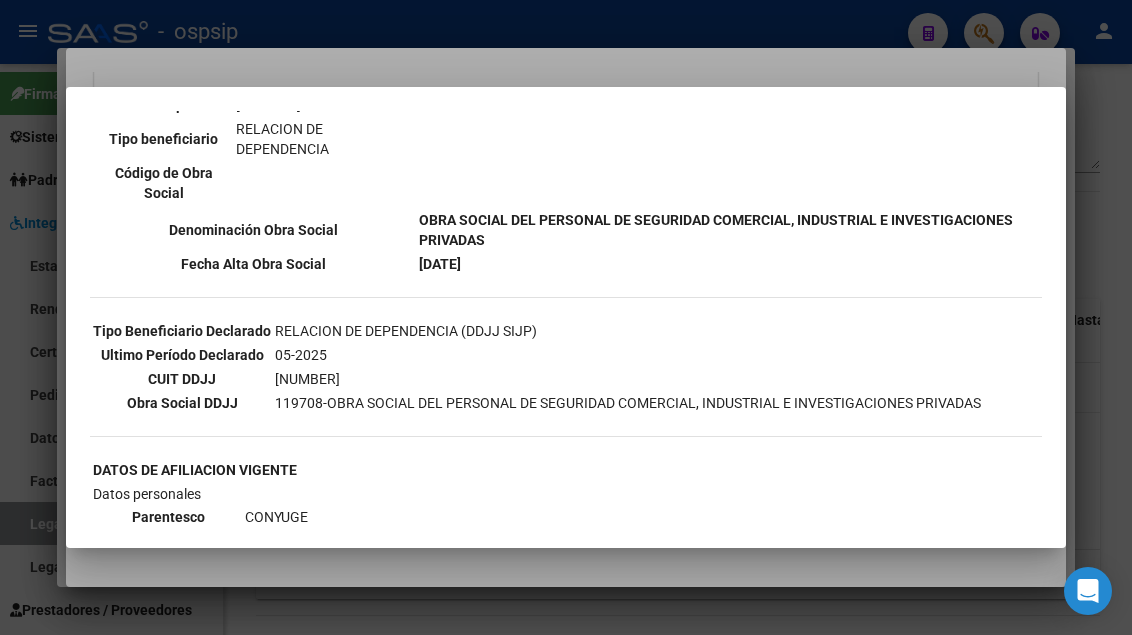 scroll, scrollTop: 201, scrollLeft: 0, axis: vertical 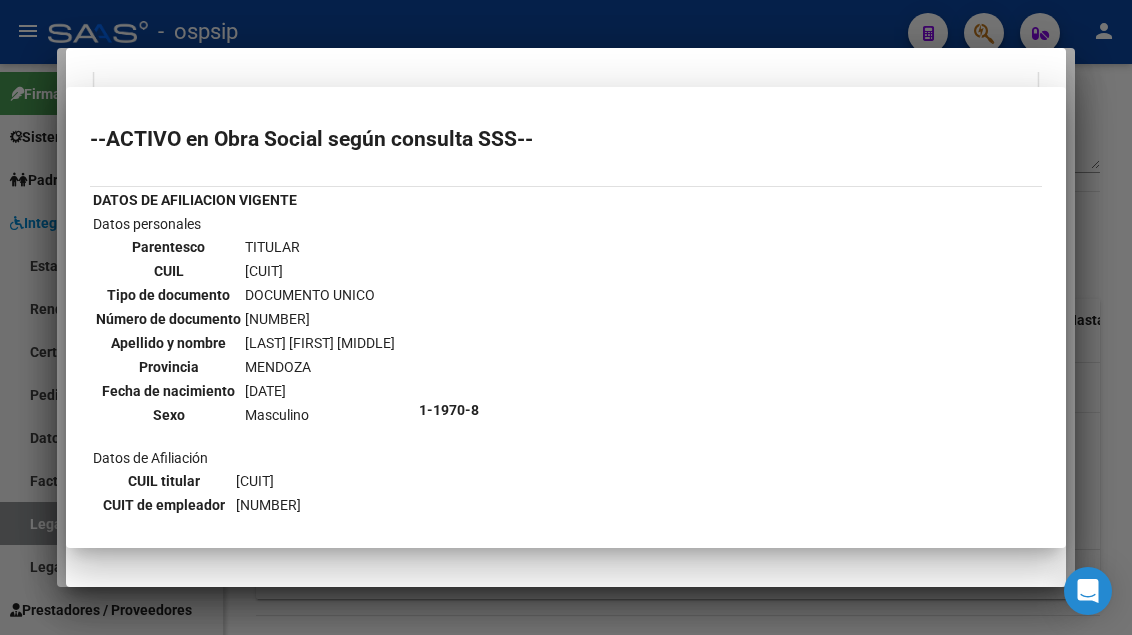 type 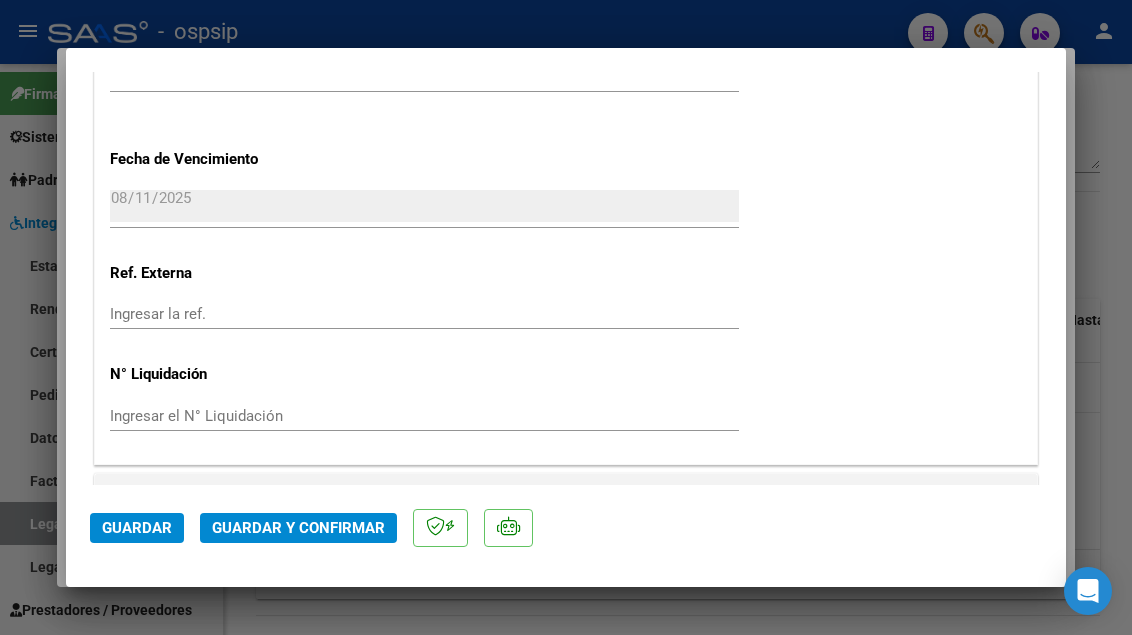 scroll, scrollTop: 1200, scrollLeft: 0, axis: vertical 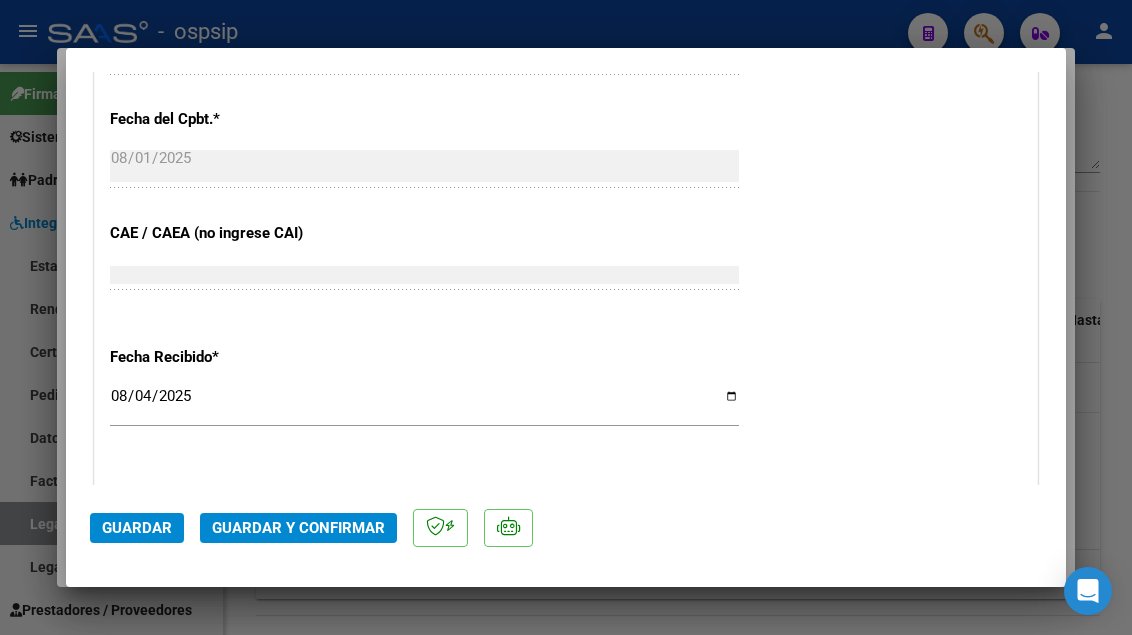 type 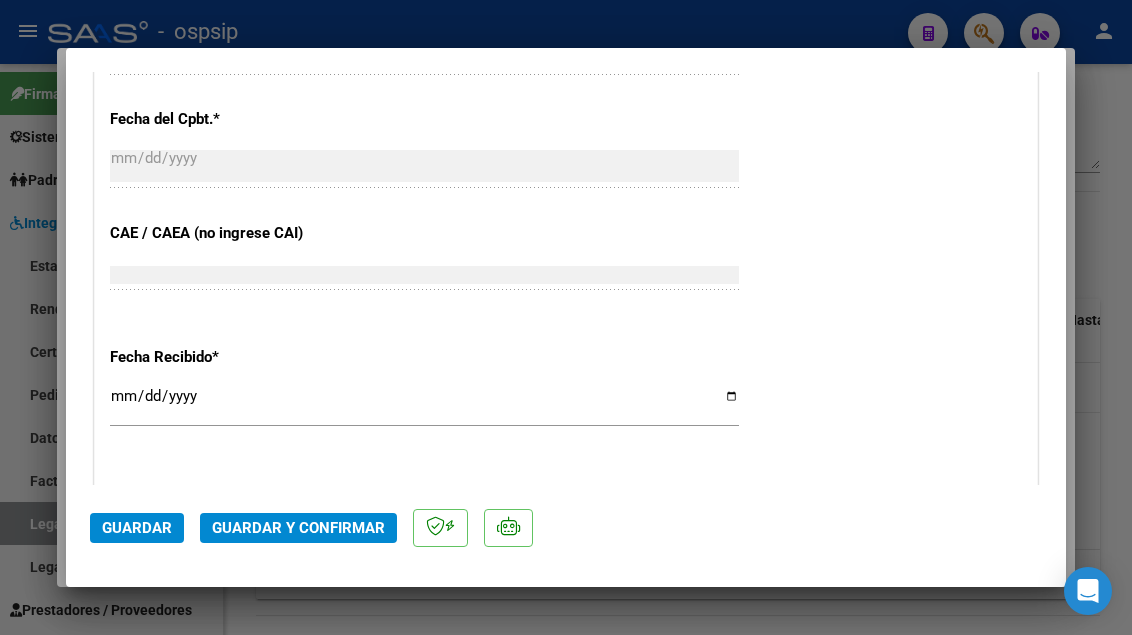 scroll, scrollTop: 0, scrollLeft: 0, axis: both 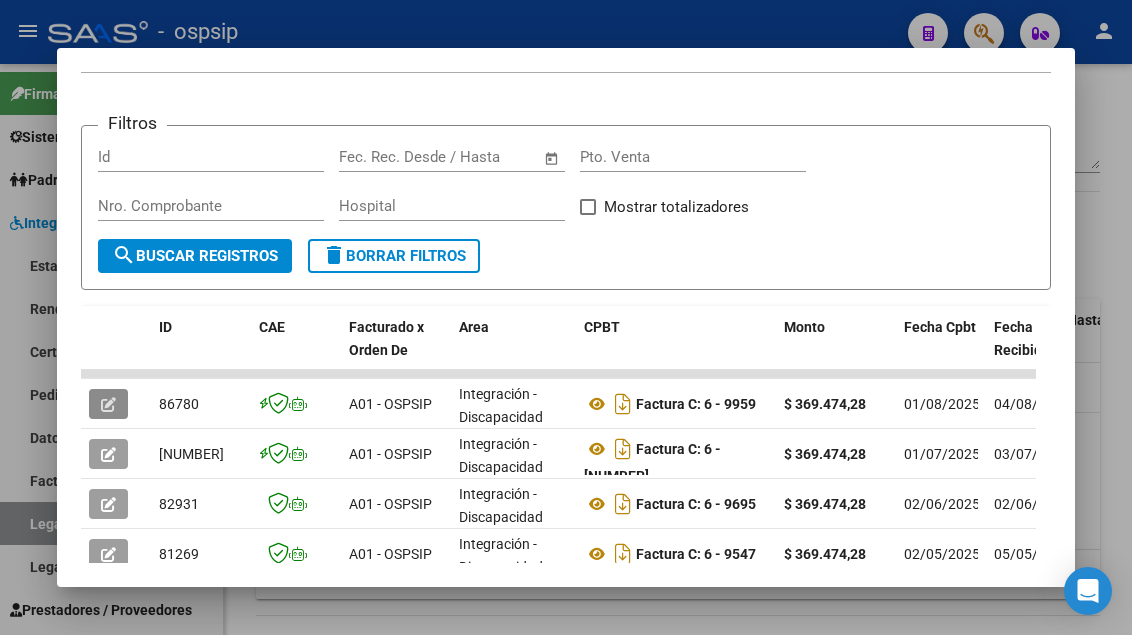 type 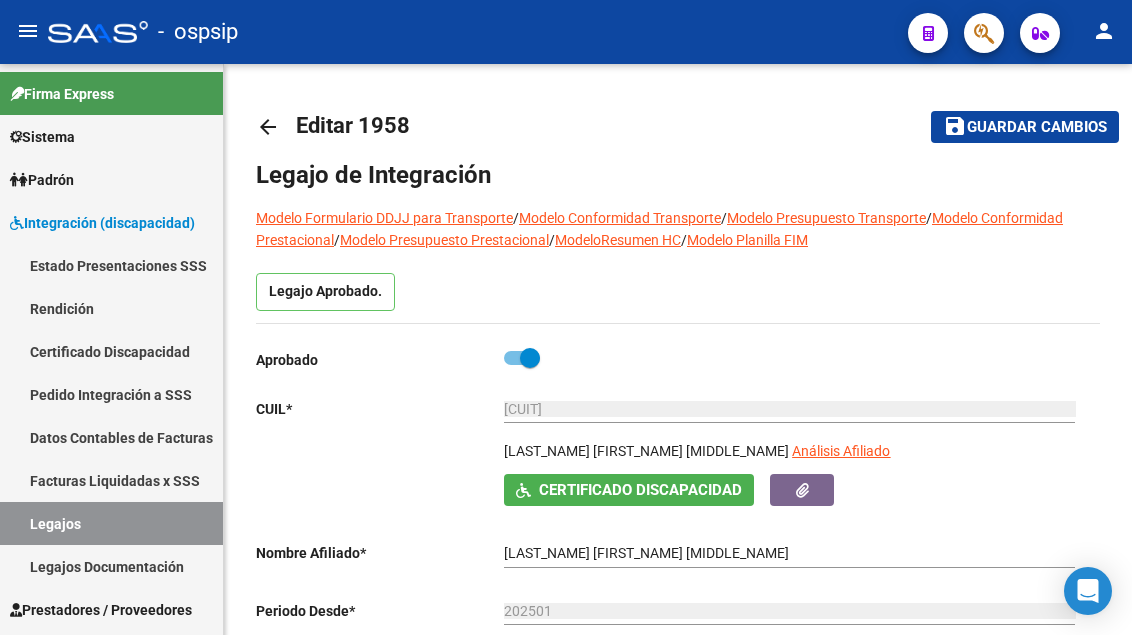 scroll, scrollTop: 0, scrollLeft: 0, axis: both 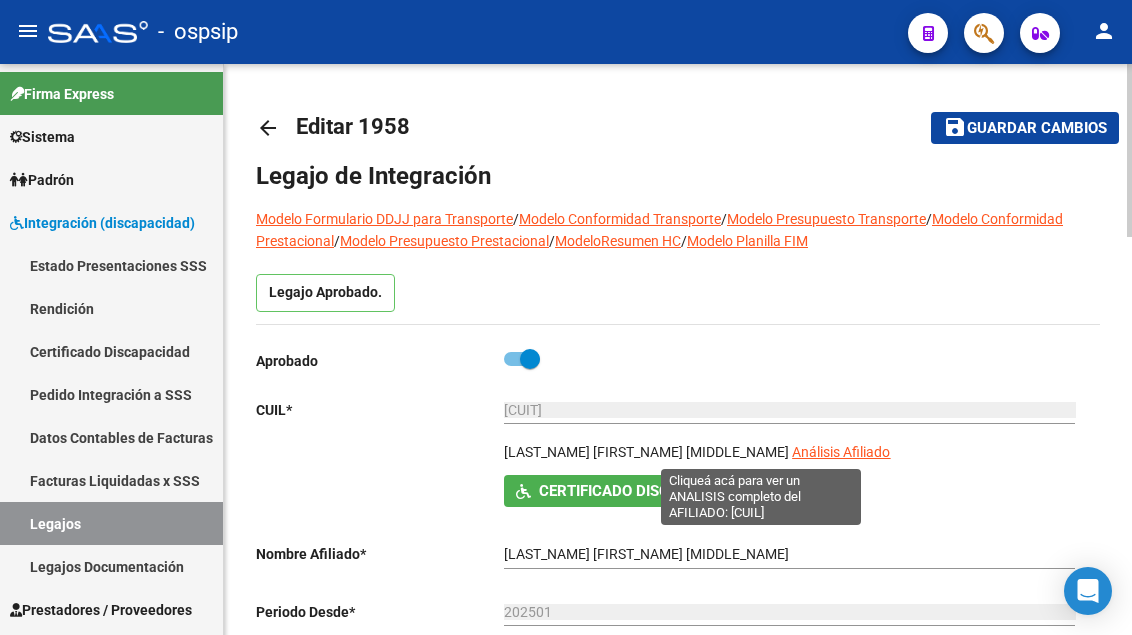 click on "Análisis Afiliado" 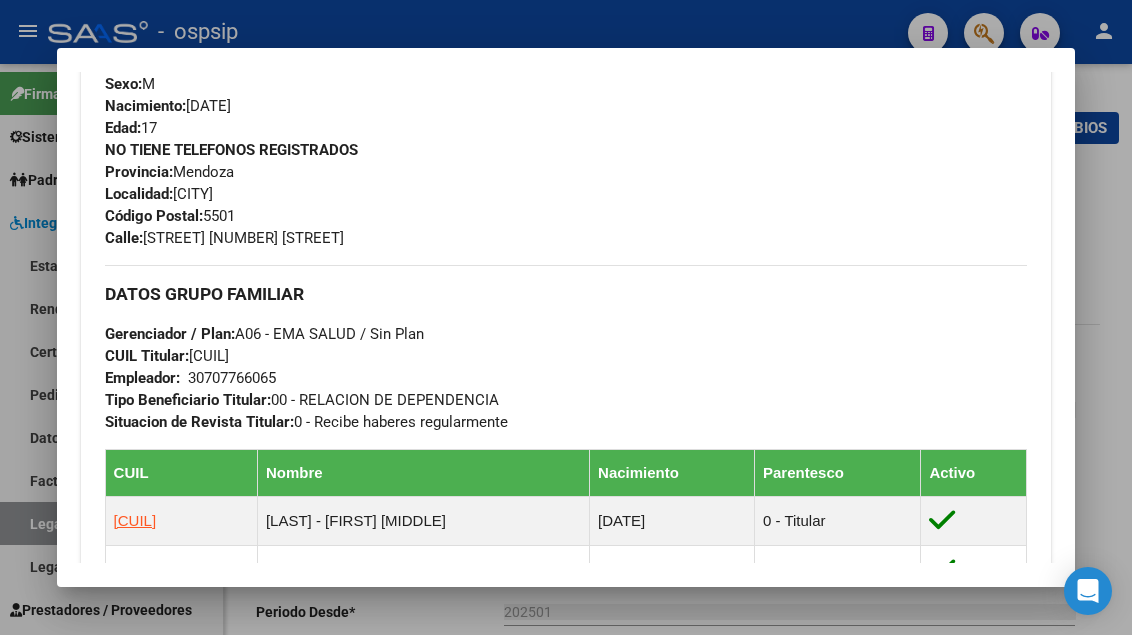 scroll, scrollTop: 773, scrollLeft: 0, axis: vertical 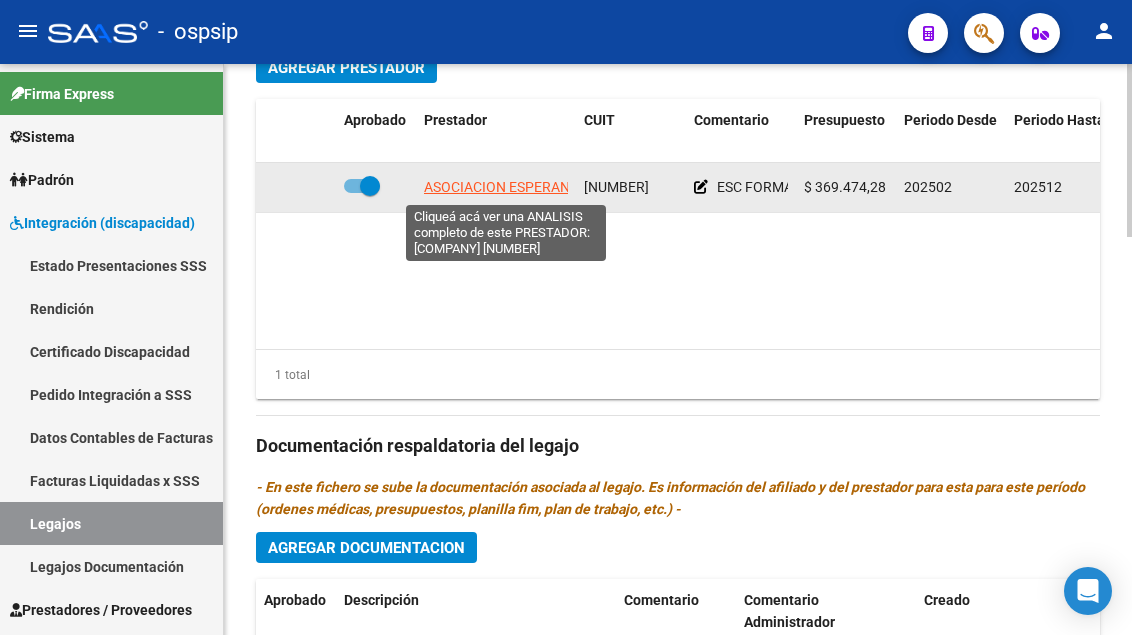 click on "ASOCIACION ESPERANZA" 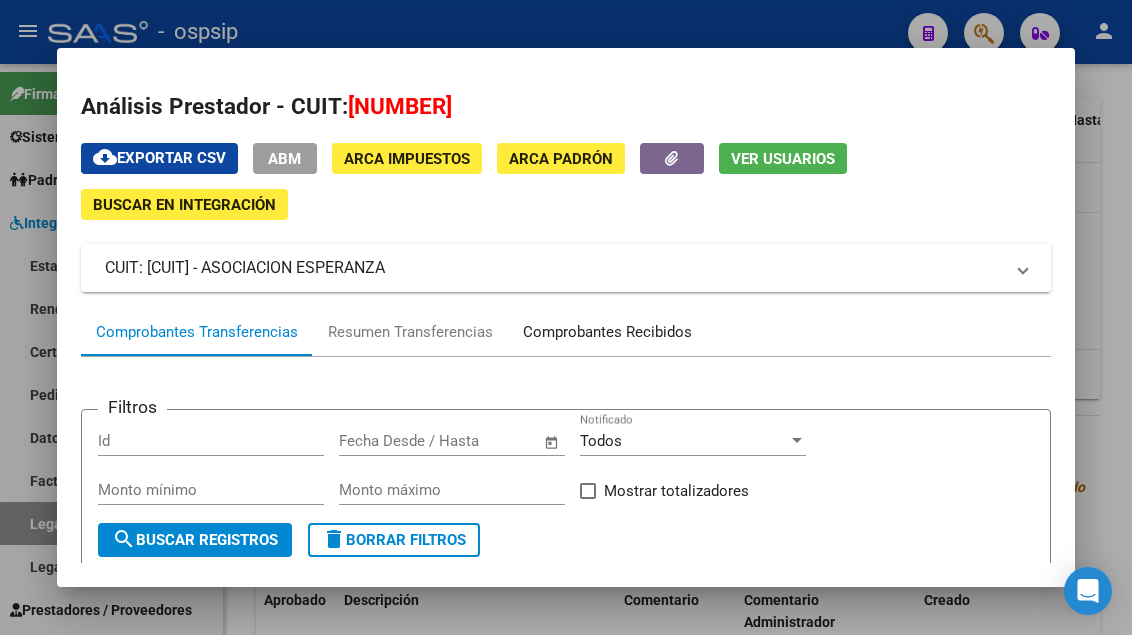click on "Comprobantes Recibidos" at bounding box center (607, 332) 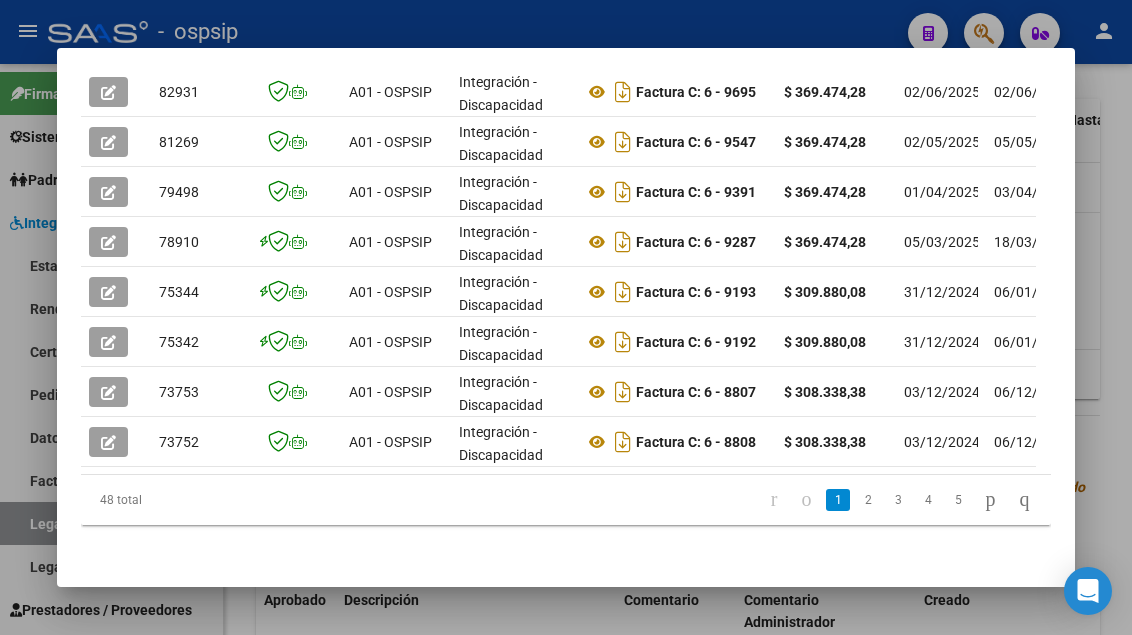 scroll, scrollTop: 411, scrollLeft: 0, axis: vertical 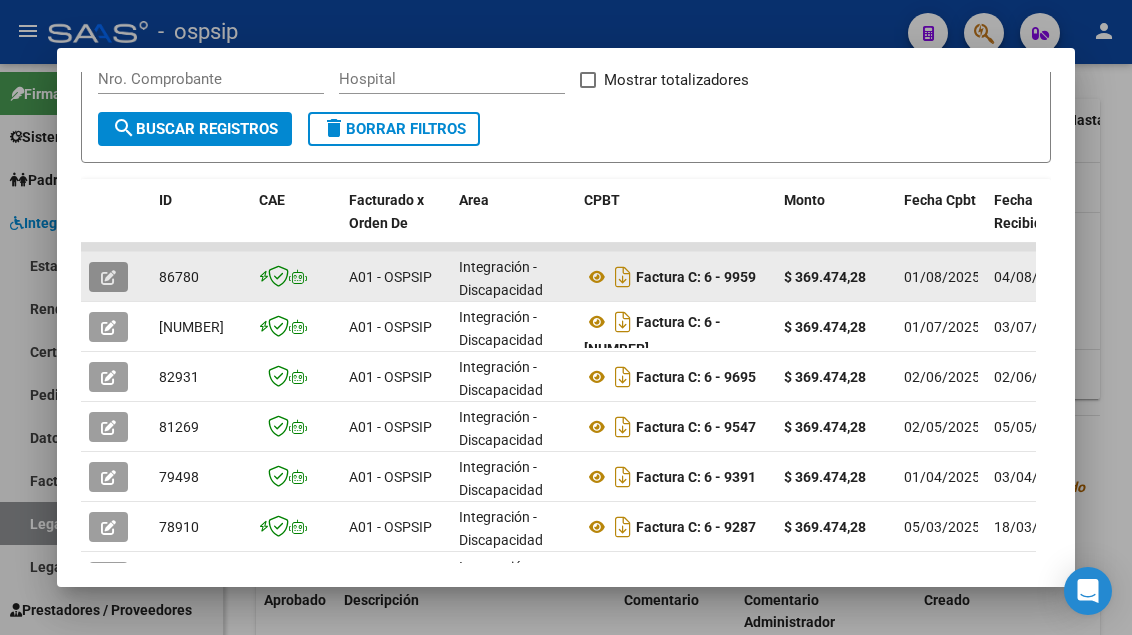click 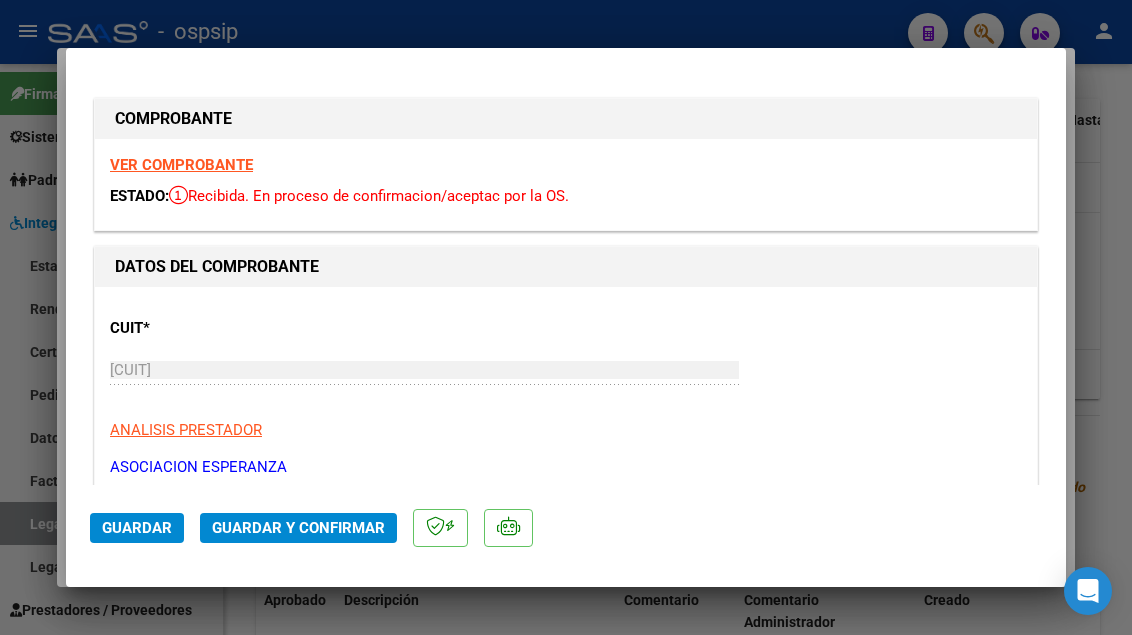 click on "Guardar y Confirmar" 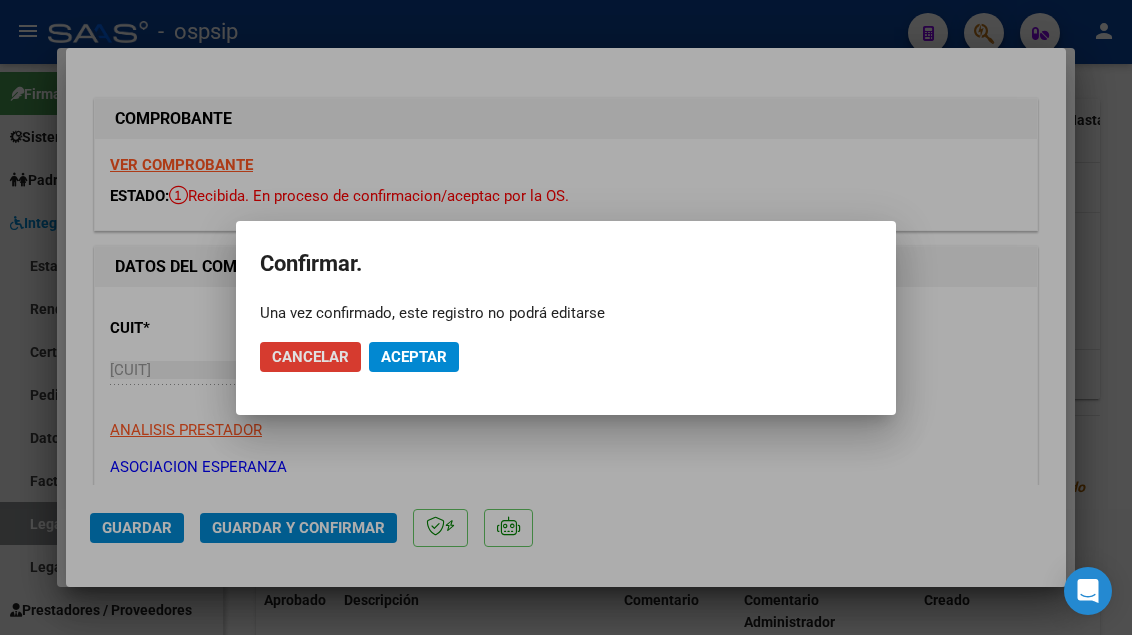 click on "Aceptar" 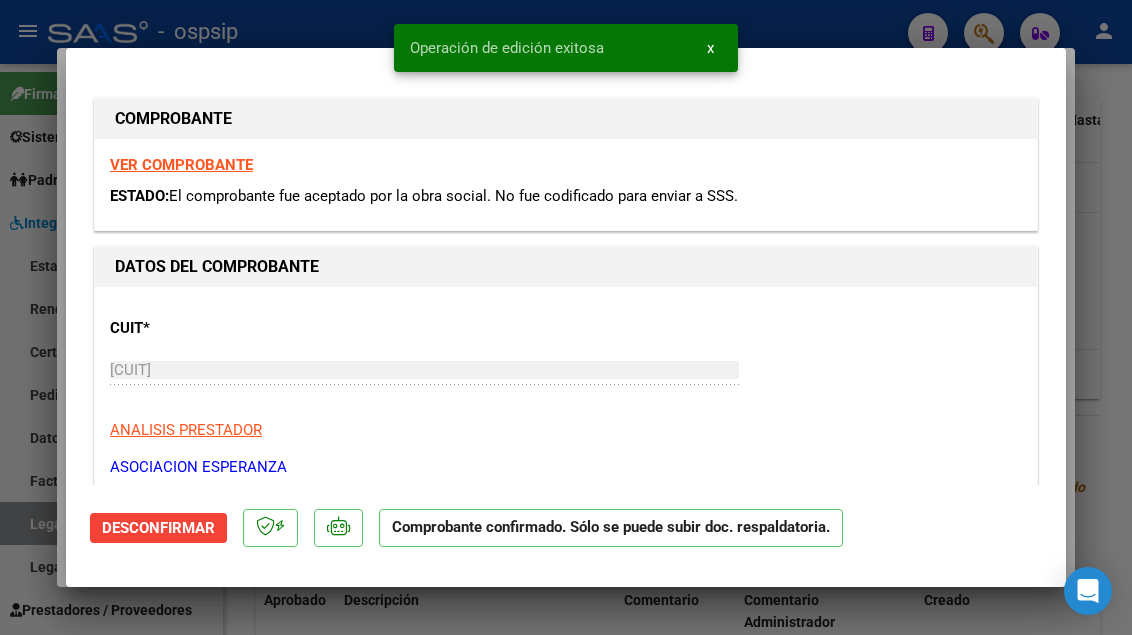 click at bounding box center [566, 317] 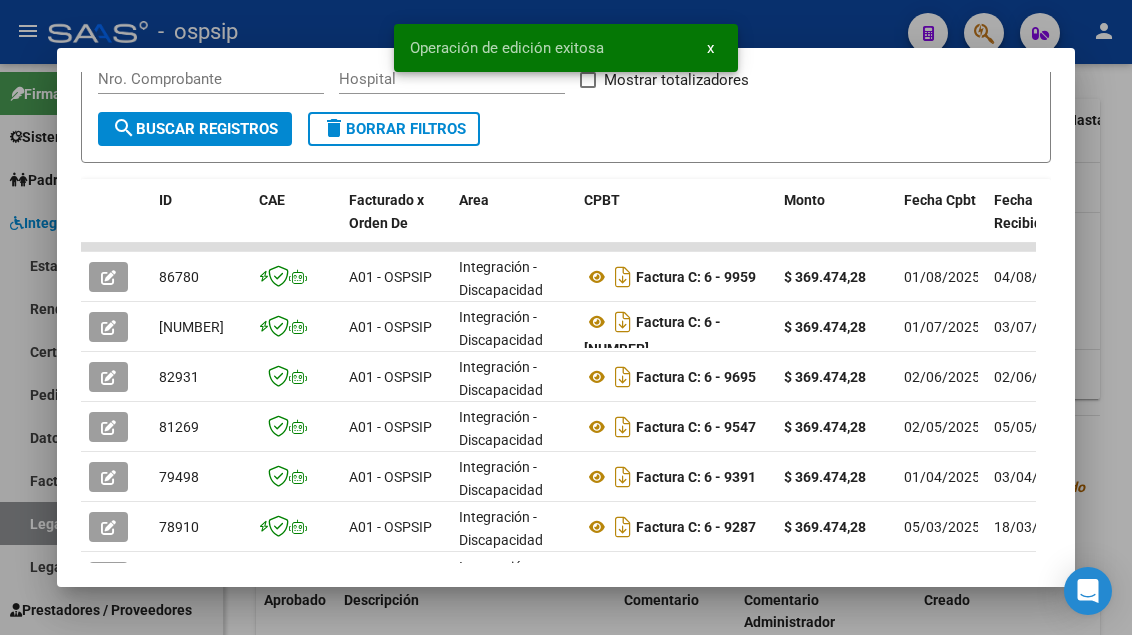 click at bounding box center (566, 317) 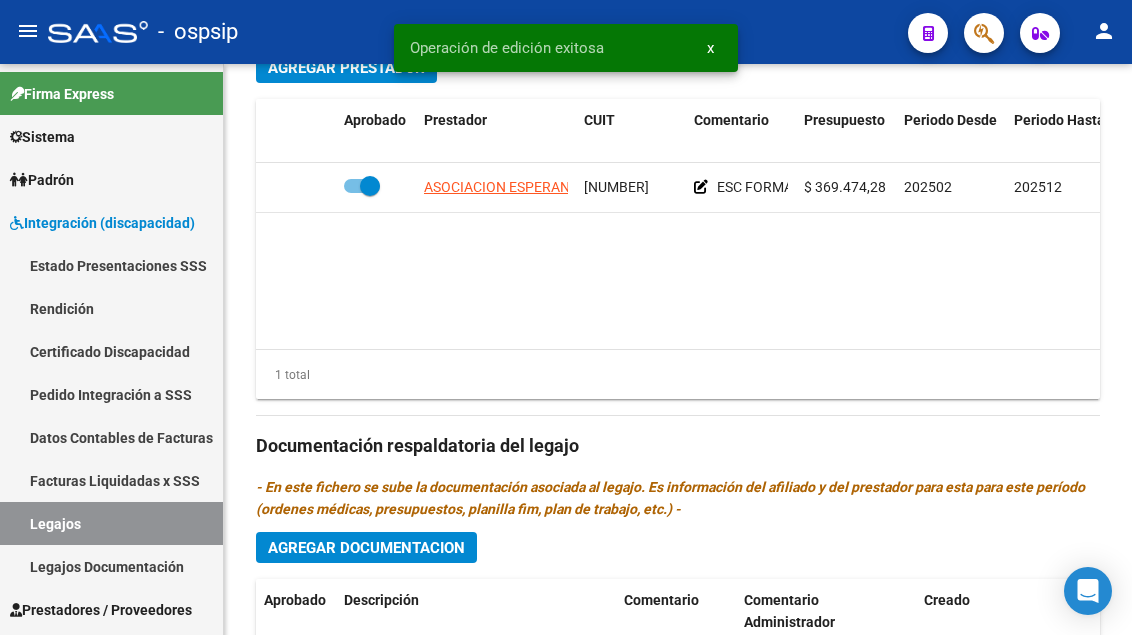 click on "Legajos" at bounding box center [111, 523] 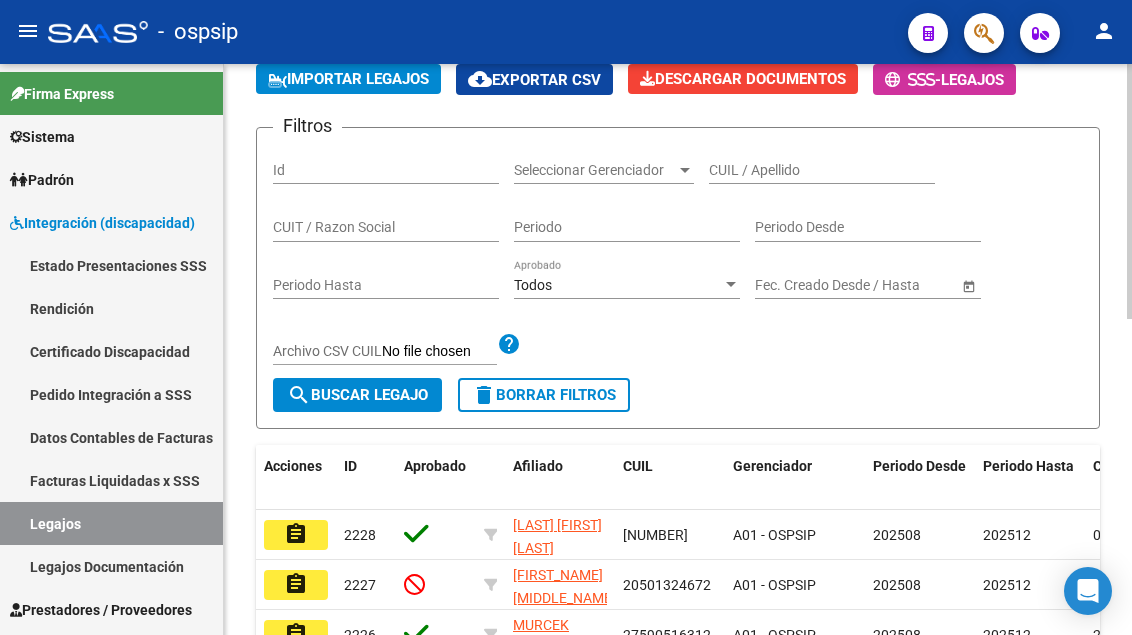 scroll, scrollTop: 8, scrollLeft: 0, axis: vertical 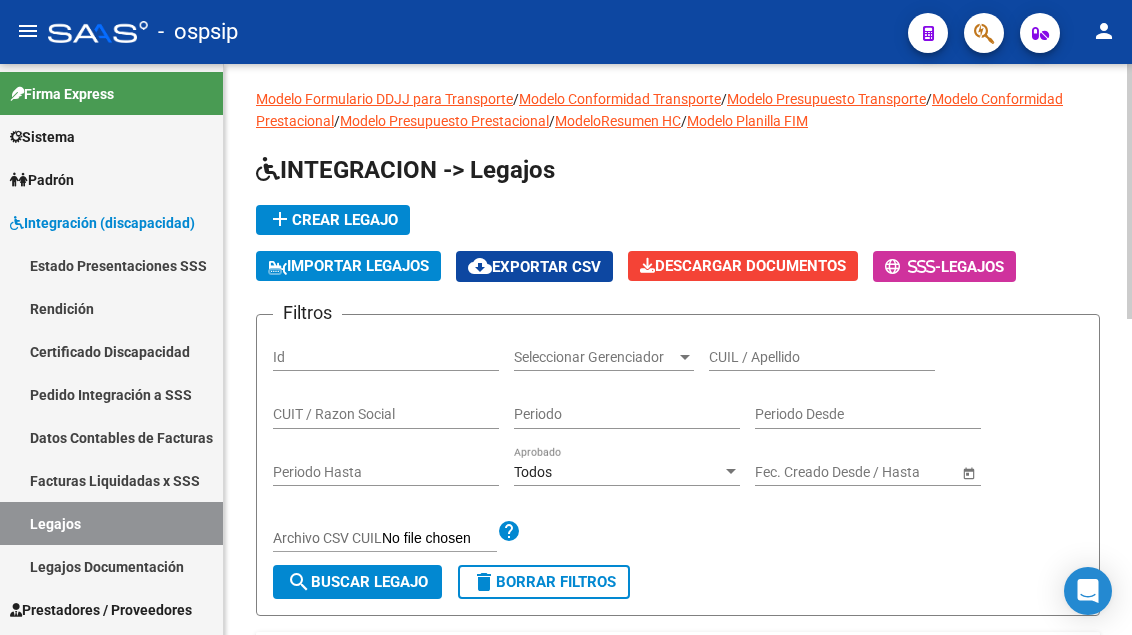 click on "CUIL / Apellido" 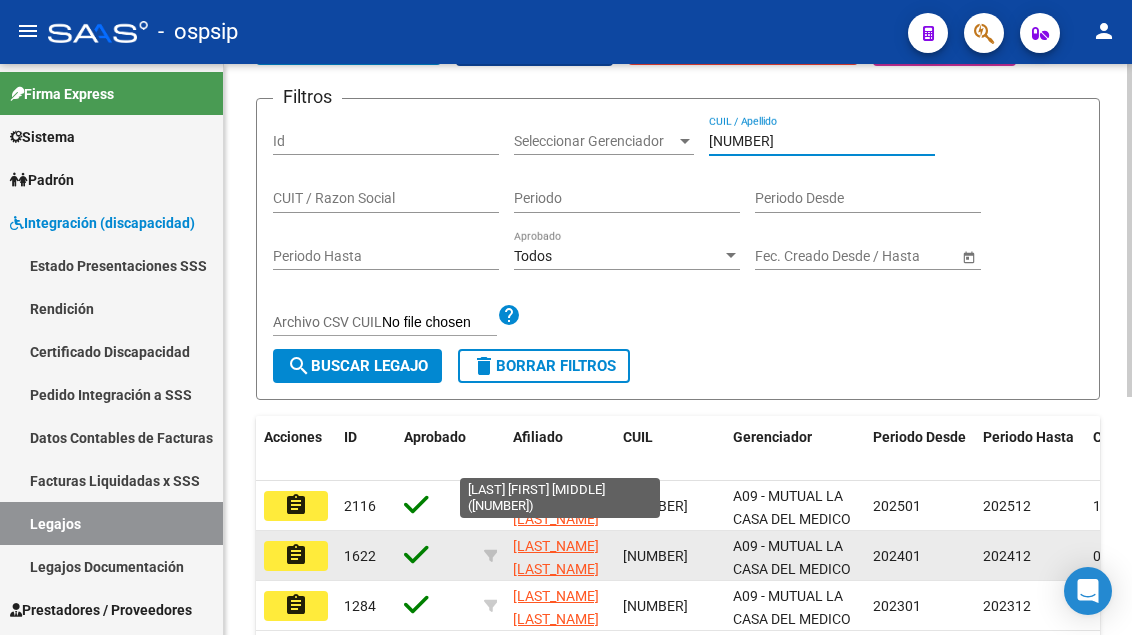 scroll, scrollTop: 308, scrollLeft: 0, axis: vertical 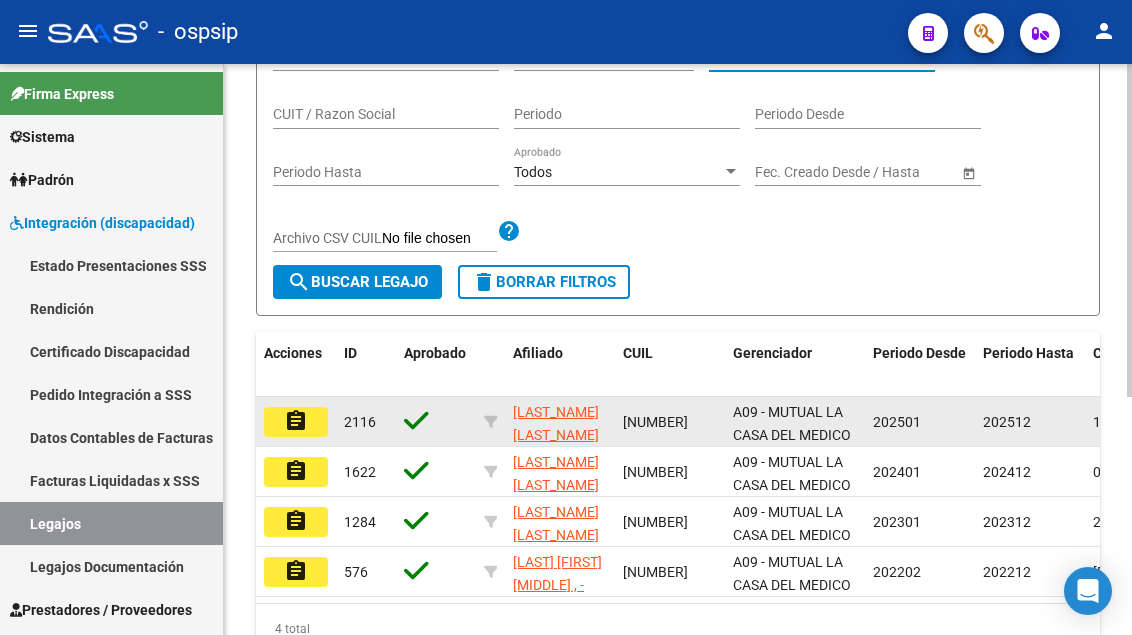 type on "[NUMBER]" 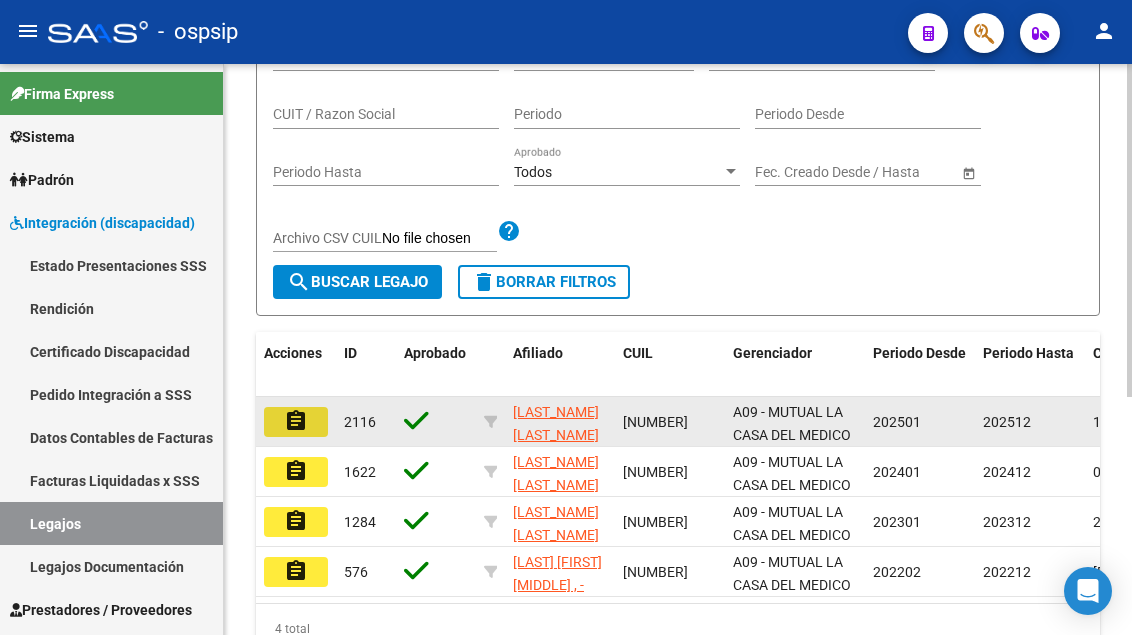 click on "assignment" 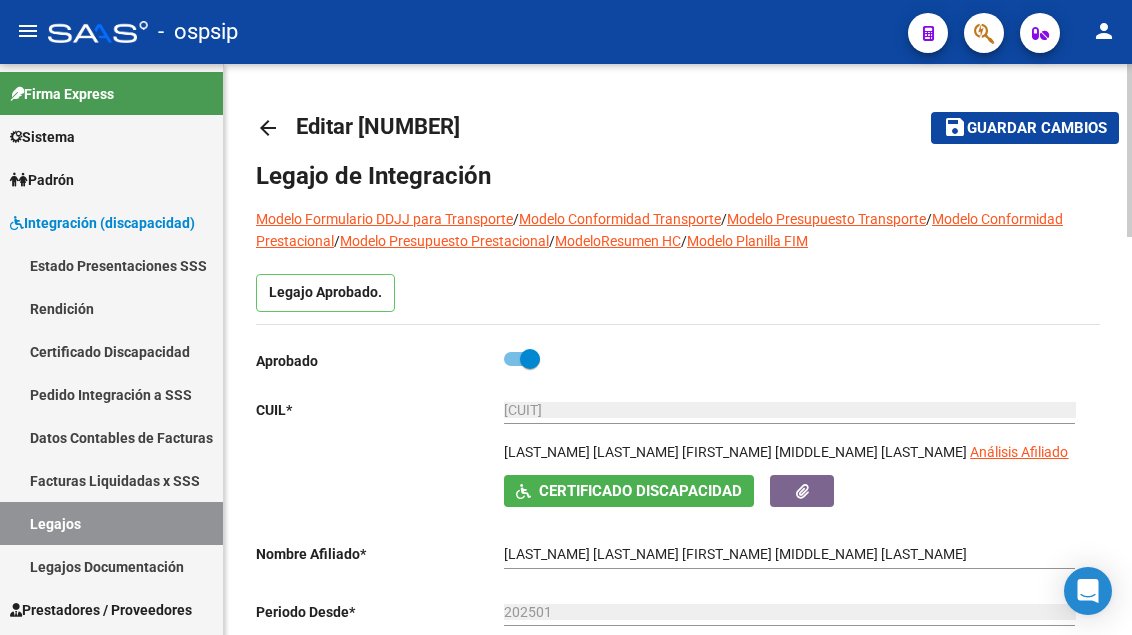 click on "[CUIT] Ingresar CUIL" 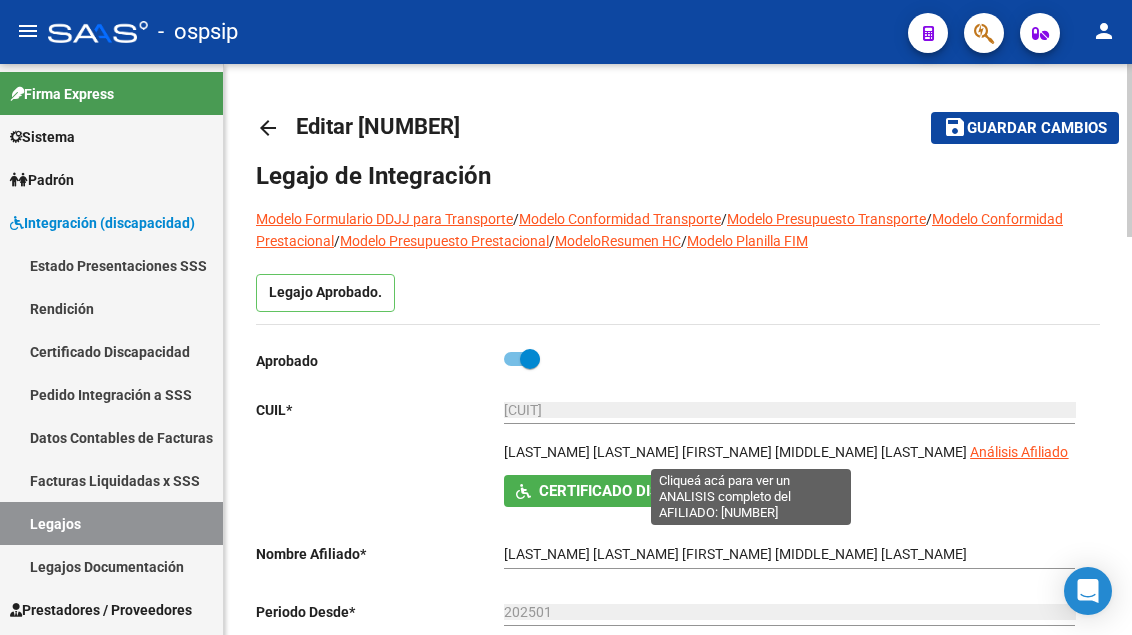 click on "Análisis Afiliado" 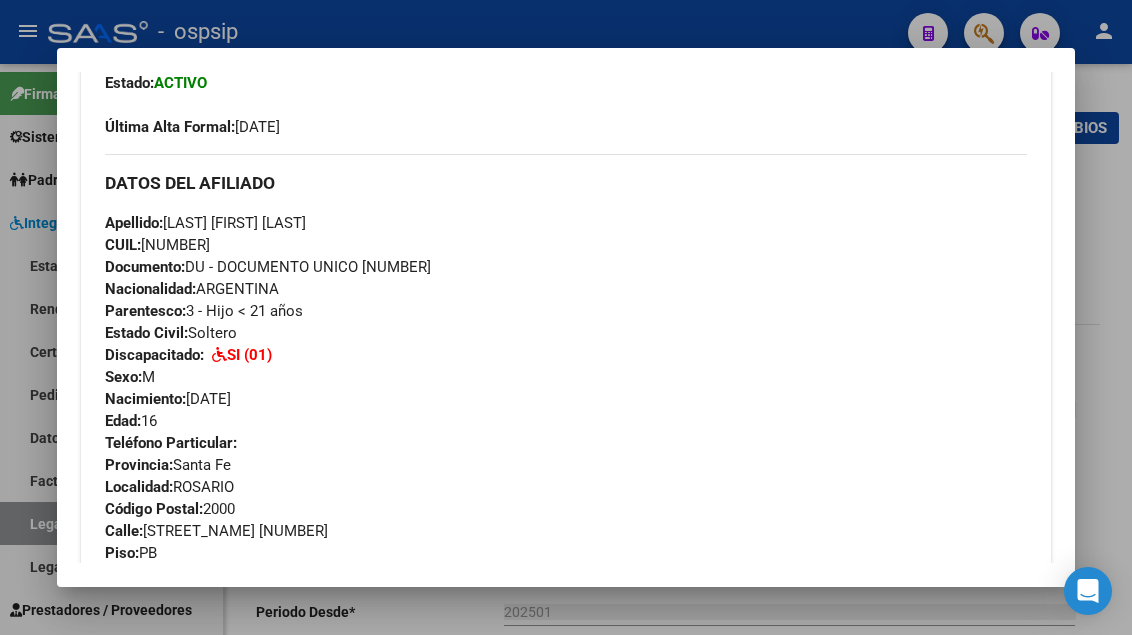 scroll, scrollTop: 700, scrollLeft: 0, axis: vertical 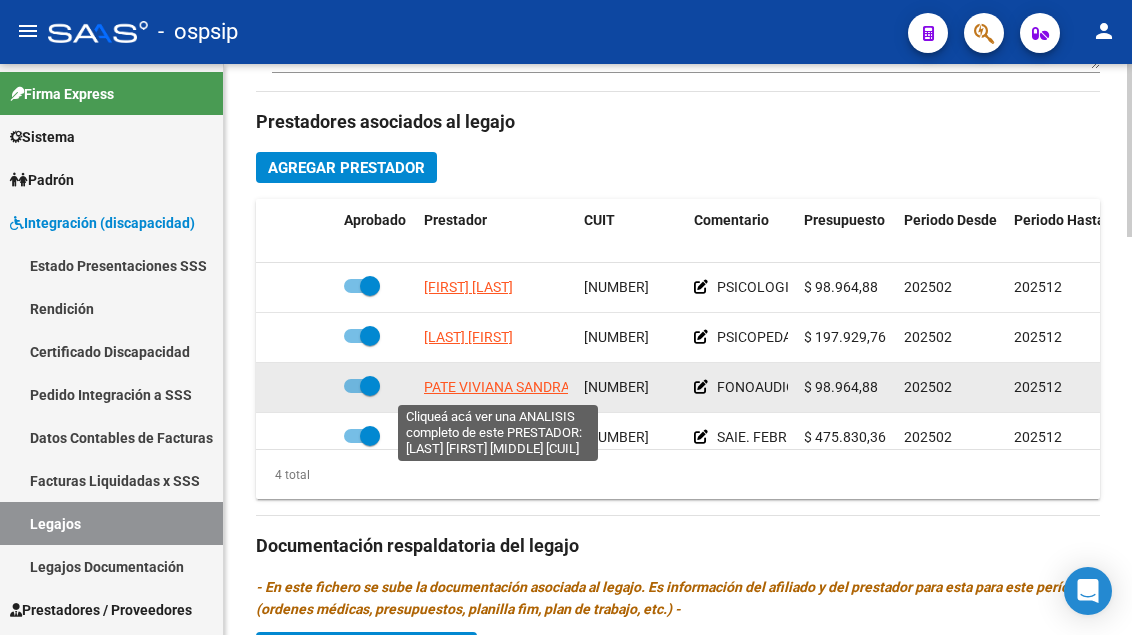 click on "PATE VIVIANA SANDRA" 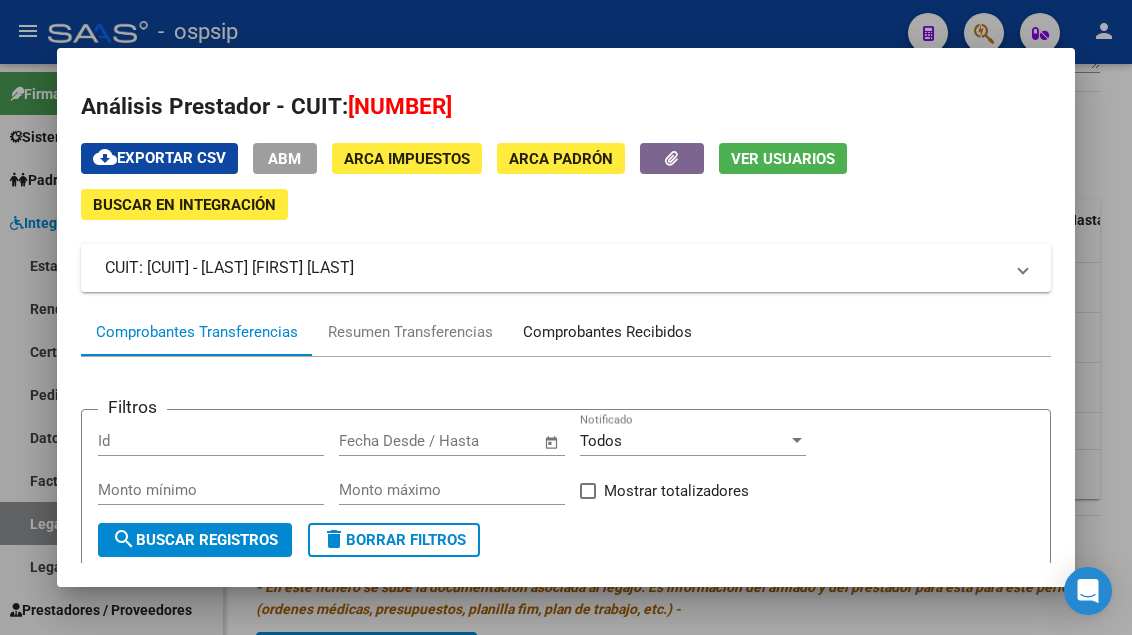 click on "Comprobantes Recibidos" at bounding box center [607, 332] 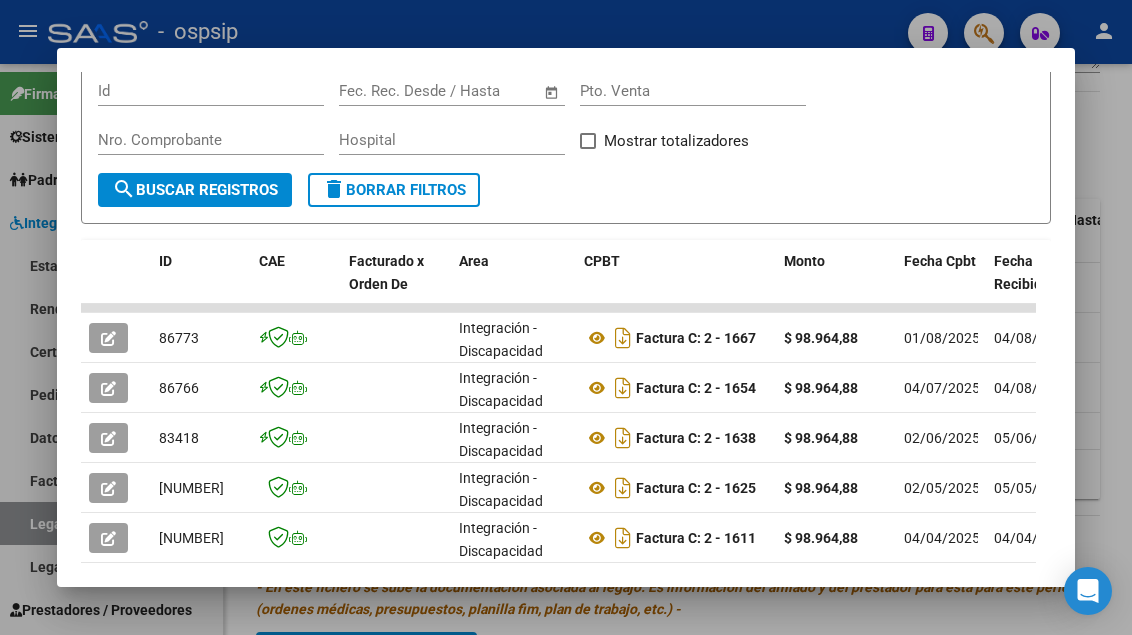 scroll, scrollTop: 385, scrollLeft: 0, axis: vertical 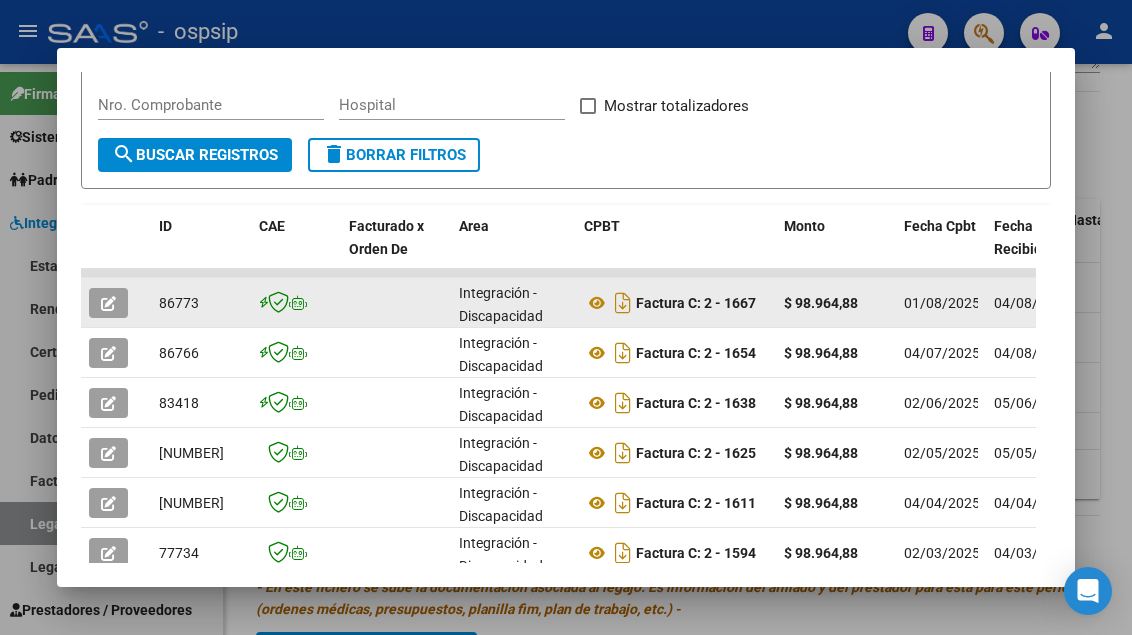 click 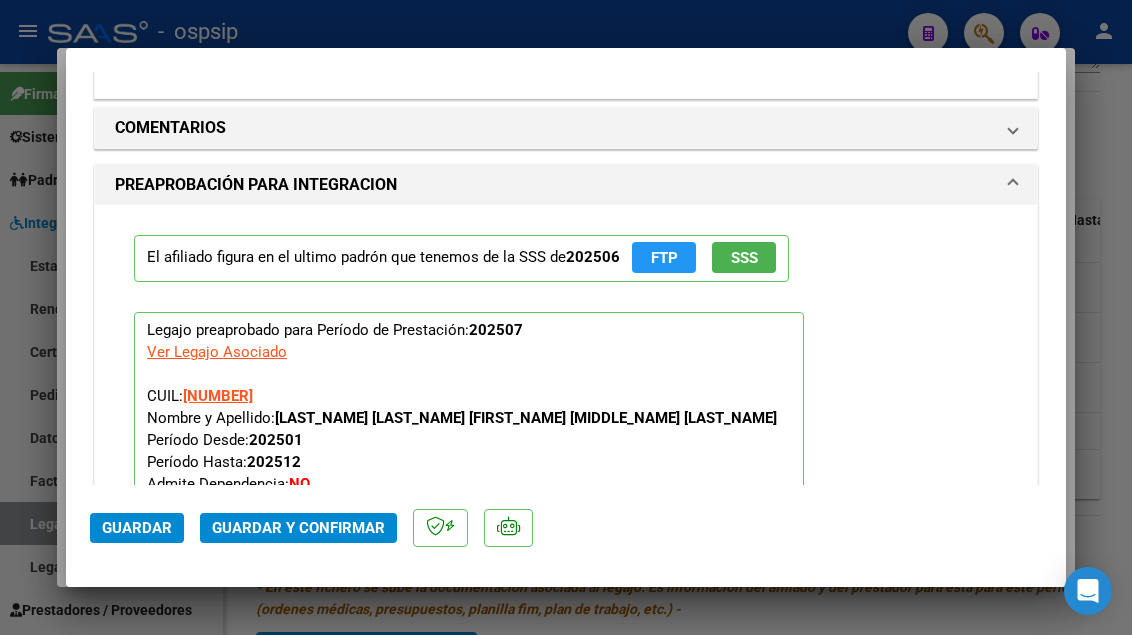 scroll, scrollTop: 2400, scrollLeft: 0, axis: vertical 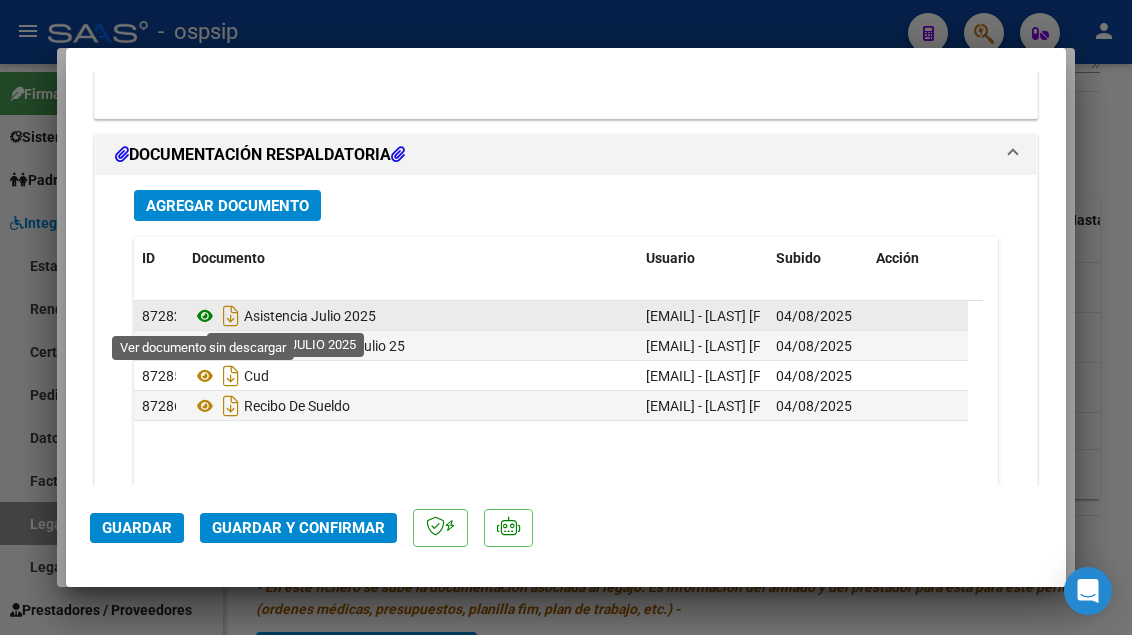 click 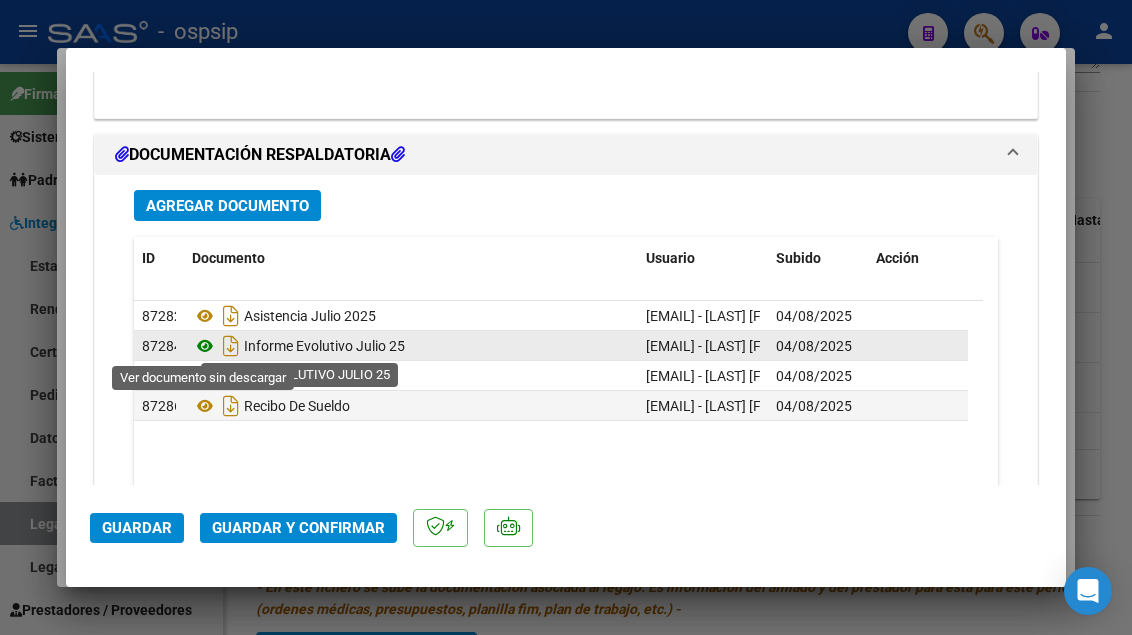 click 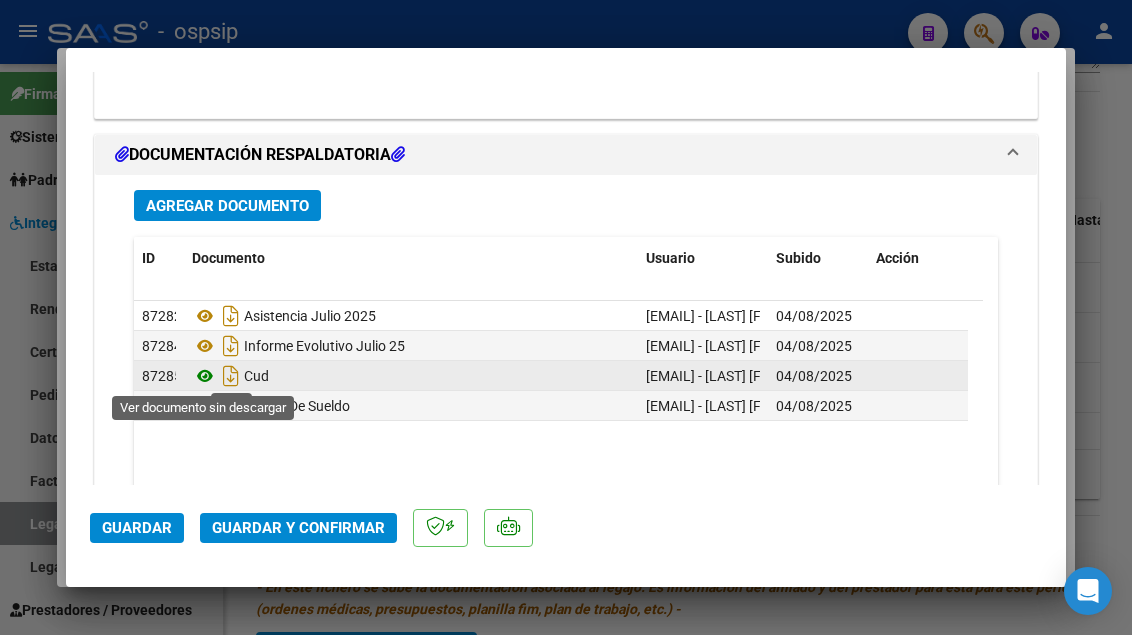 click 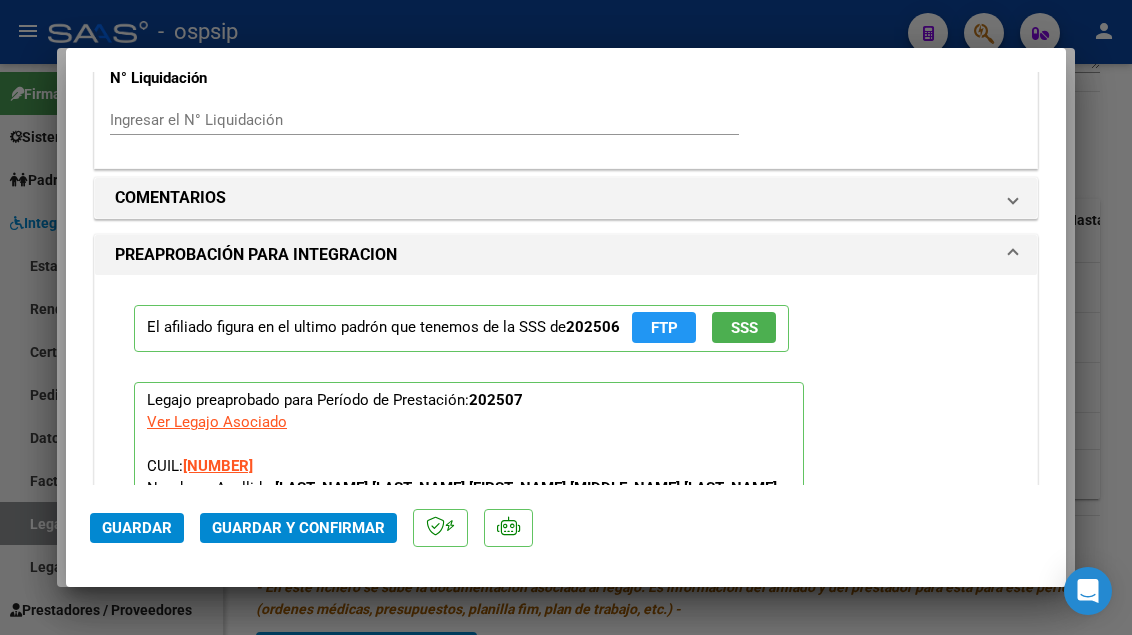 scroll, scrollTop: 1800, scrollLeft: 0, axis: vertical 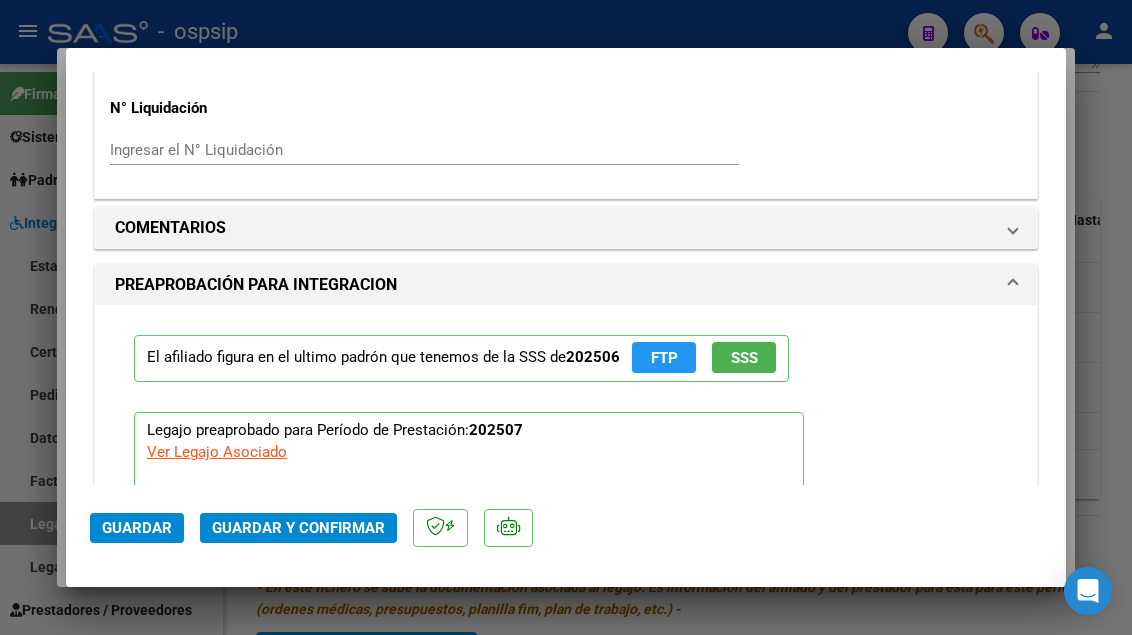 type 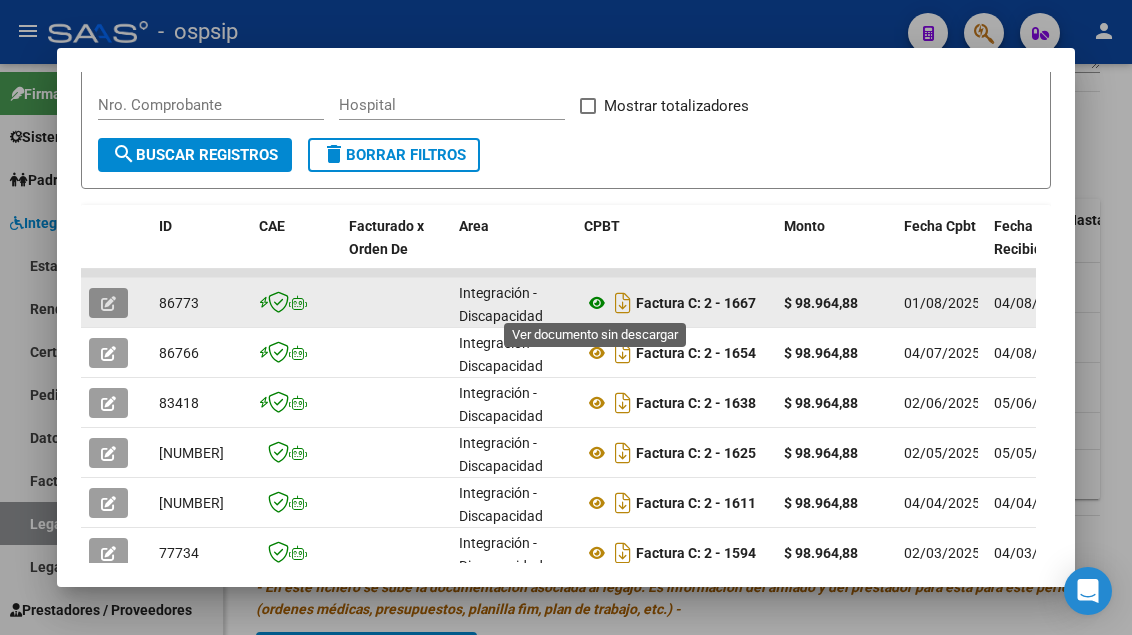 click 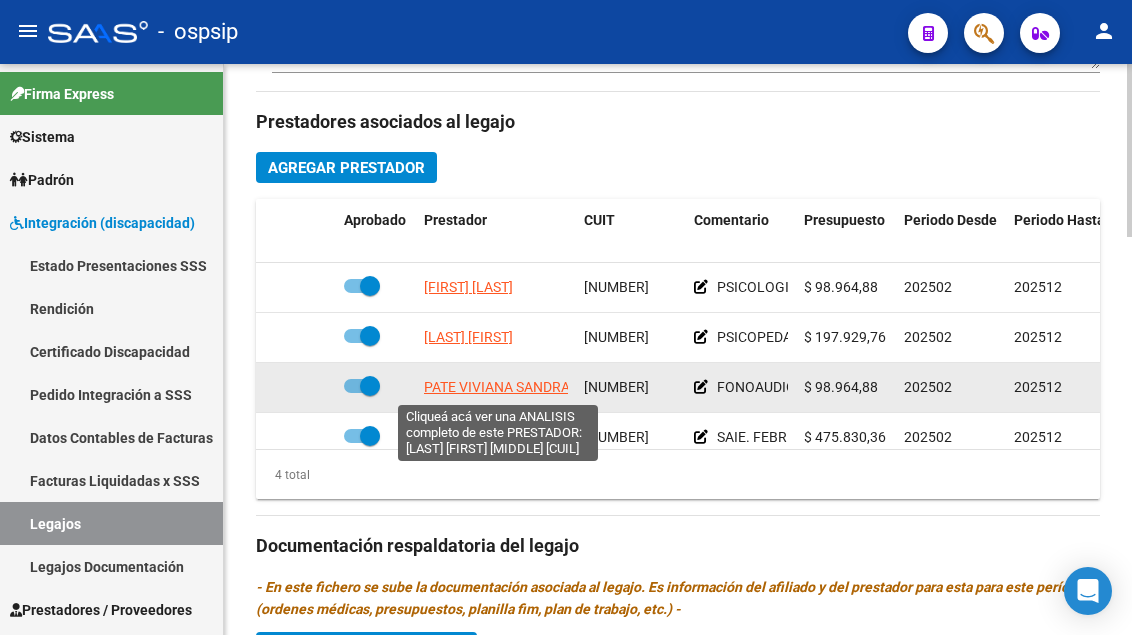 click on "PATE VIVIANA SANDRA" 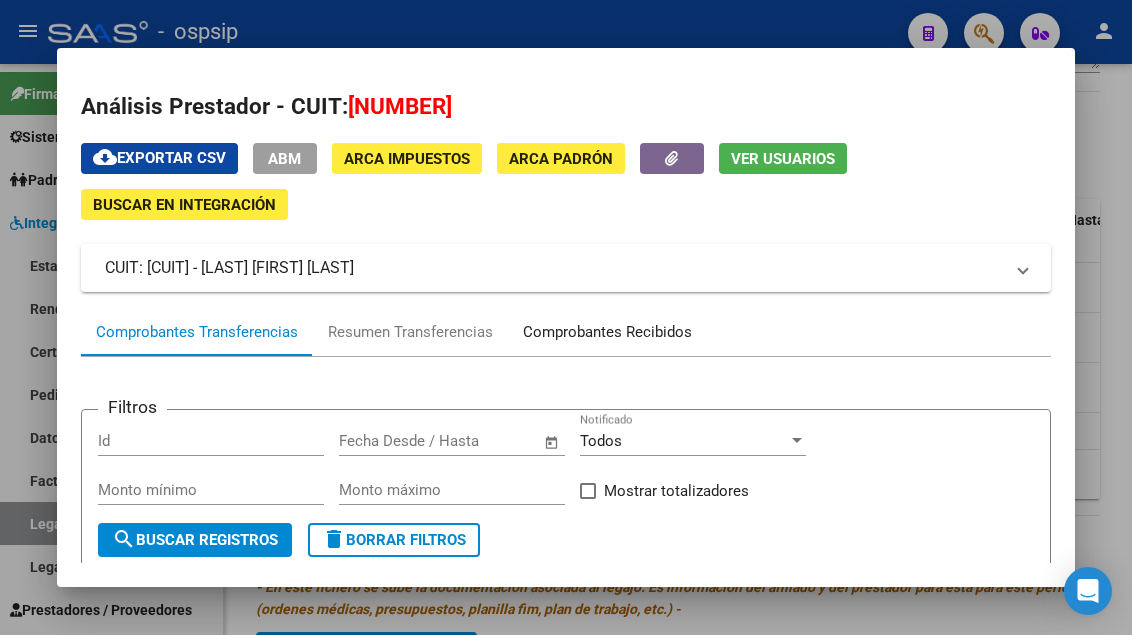 click on "Comprobantes Recibidos" at bounding box center (607, 332) 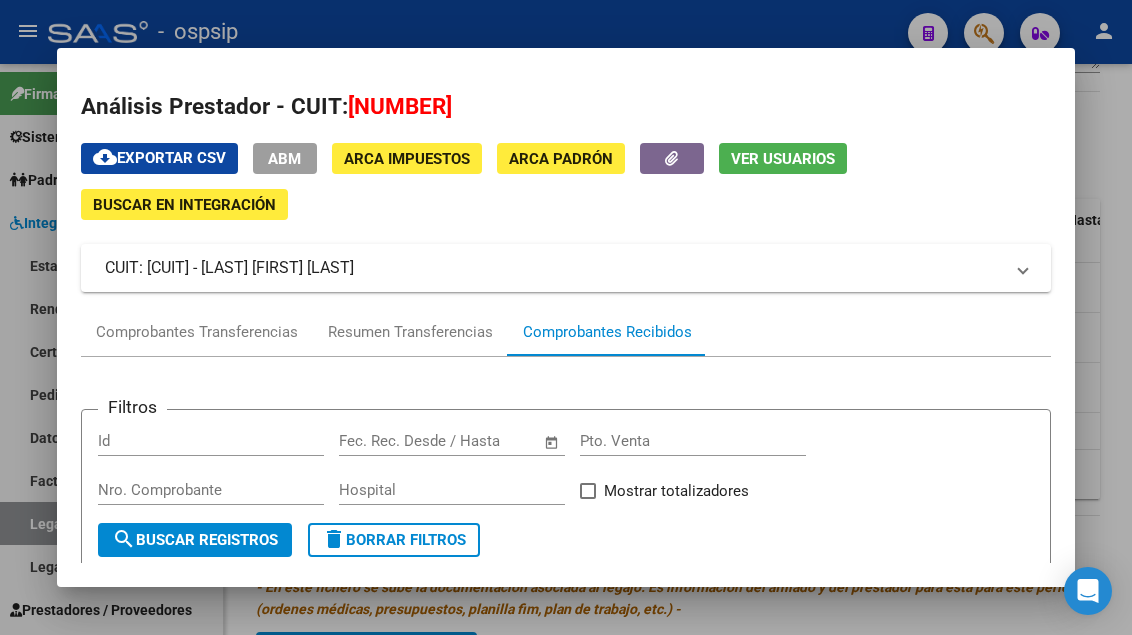 click on "Ver Usuarios" 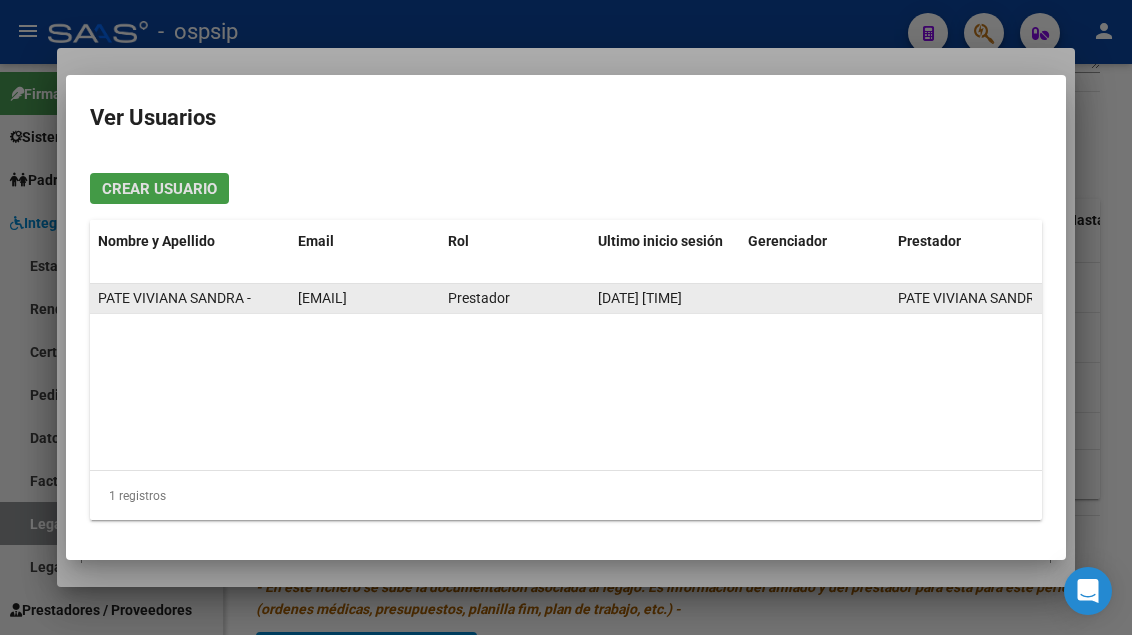 click on "[EMAIL]" 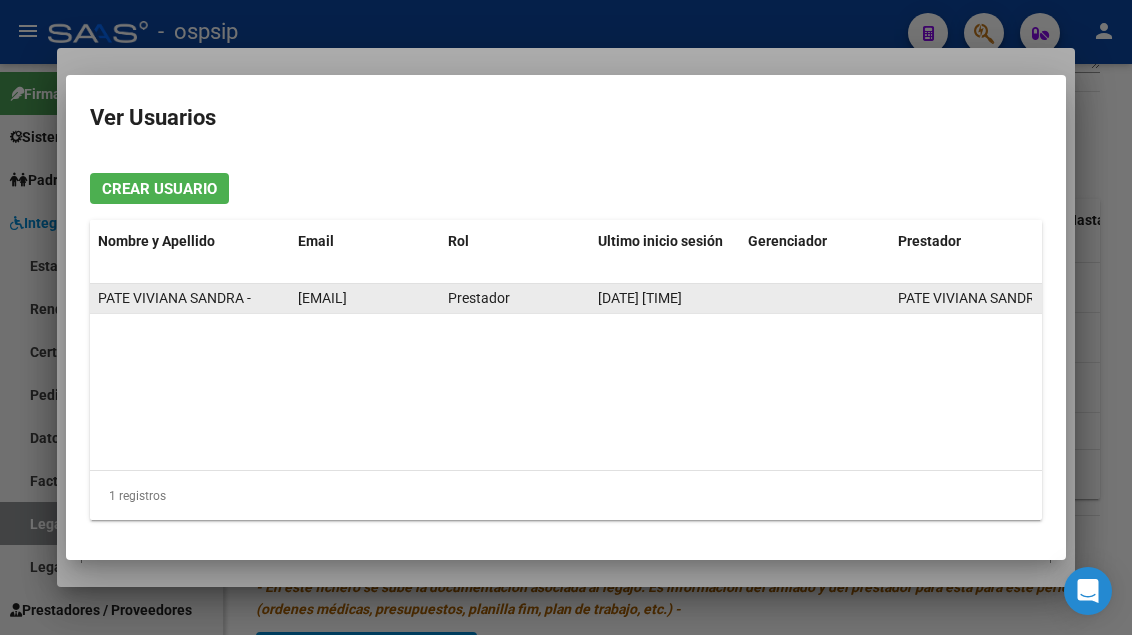 click on "[EMAIL]" 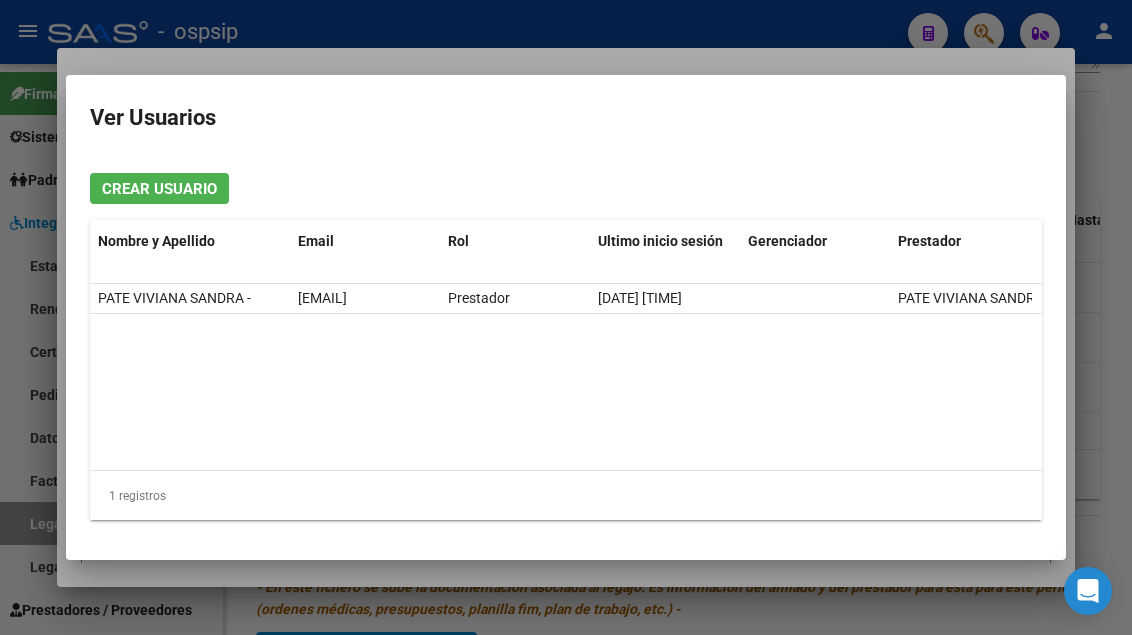 type 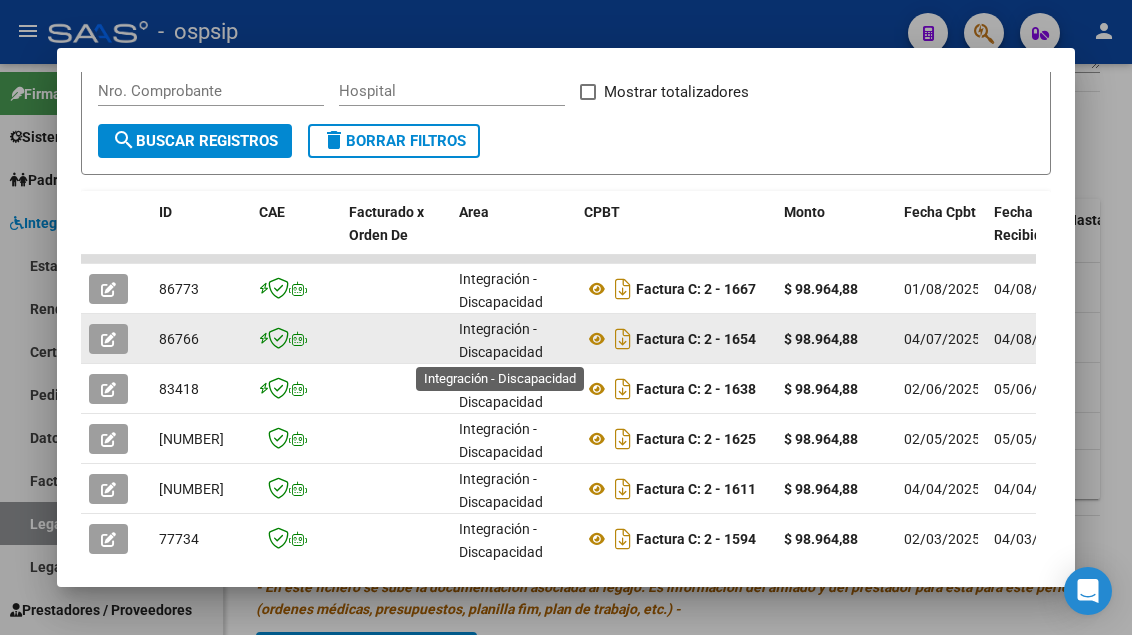 scroll, scrollTop: 400, scrollLeft: 0, axis: vertical 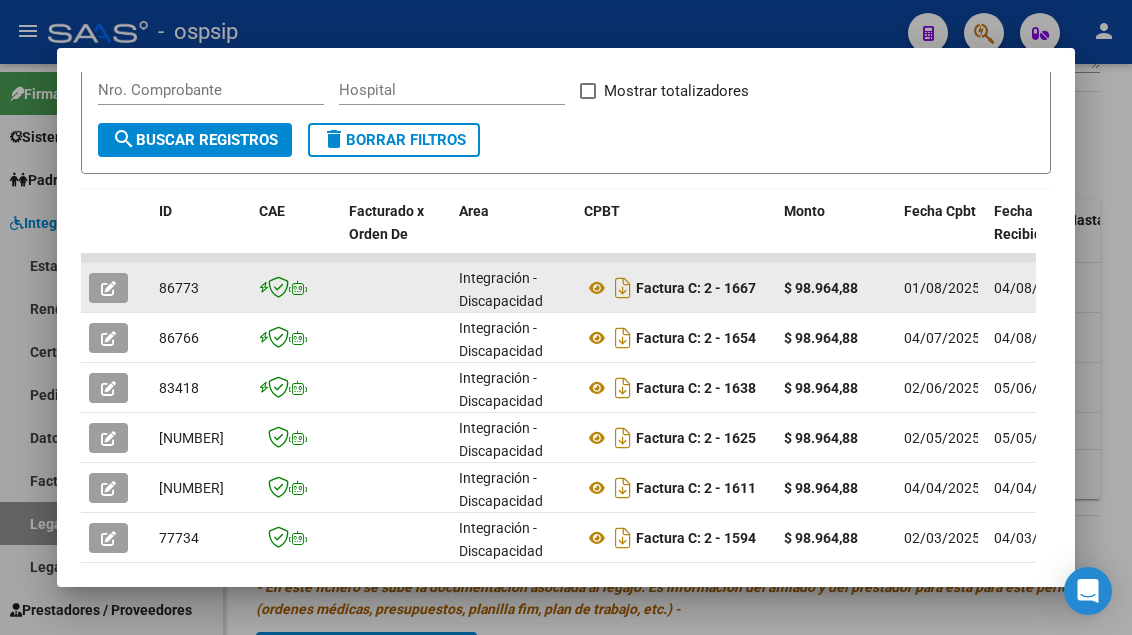 click 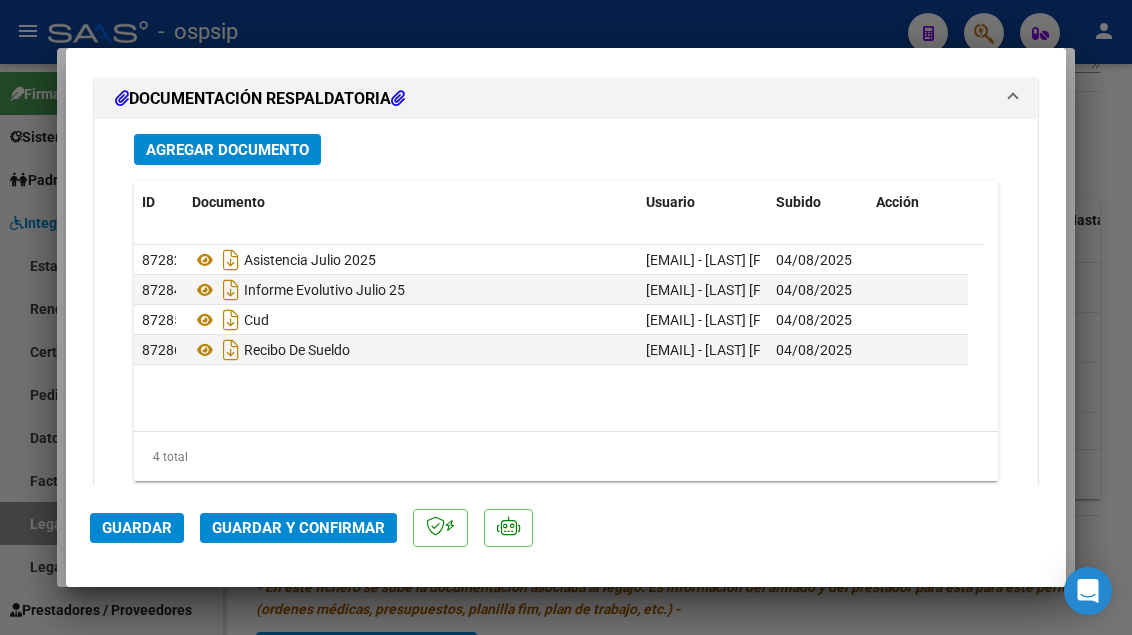 scroll, scrollTop: 2515, scrollLeft: 0, axis: vertical 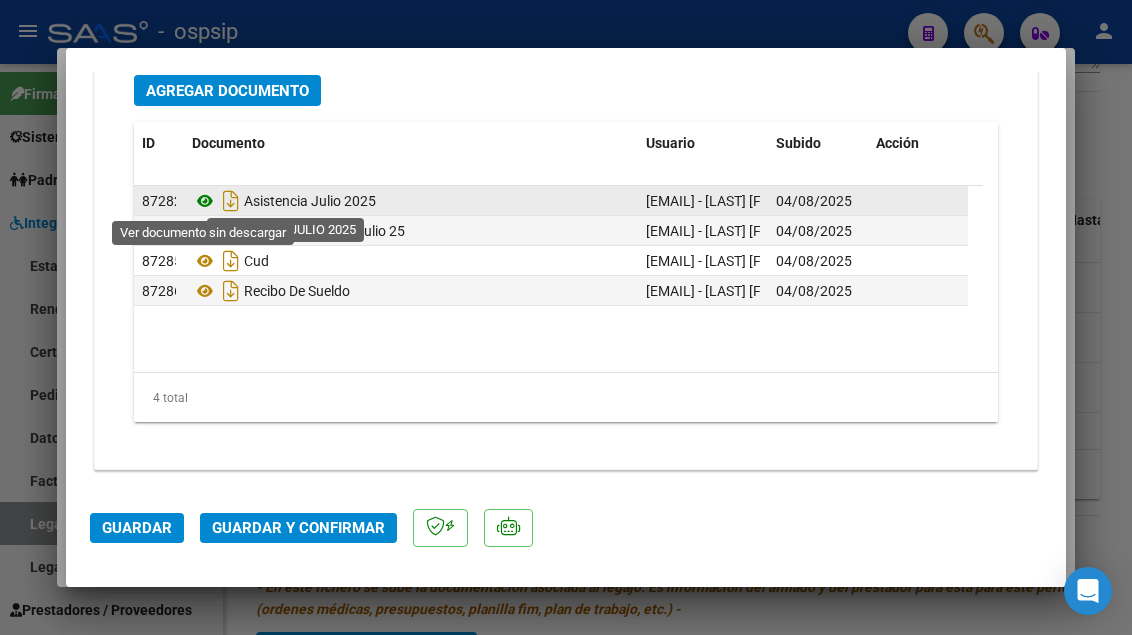 click 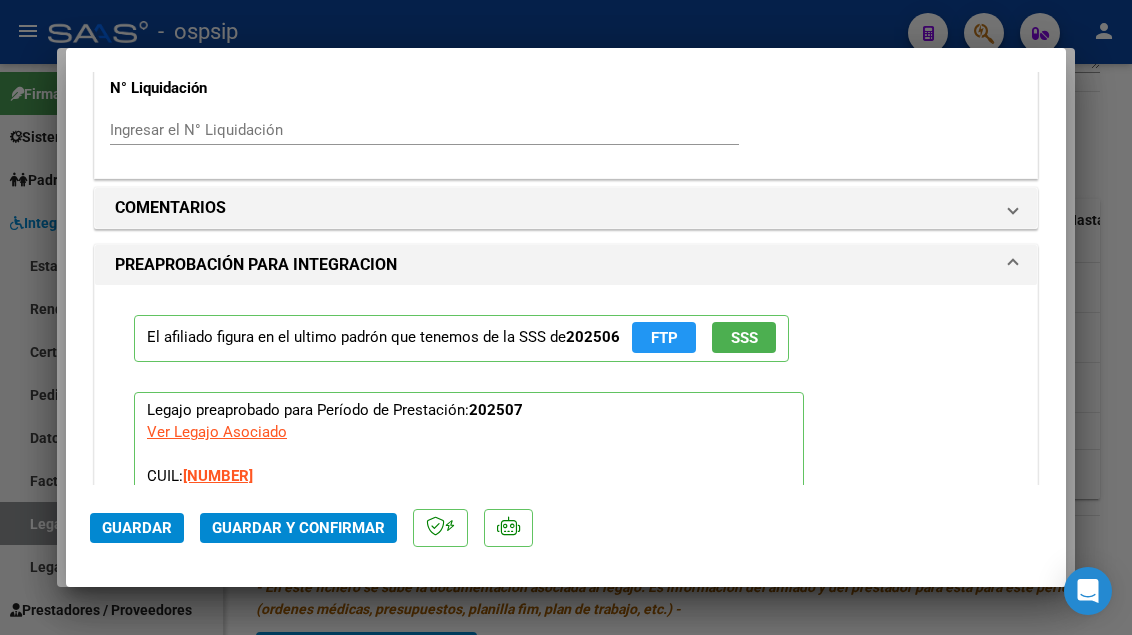 scroll, scrollTop: 1715, scrollLeft: 0, axis: vertical 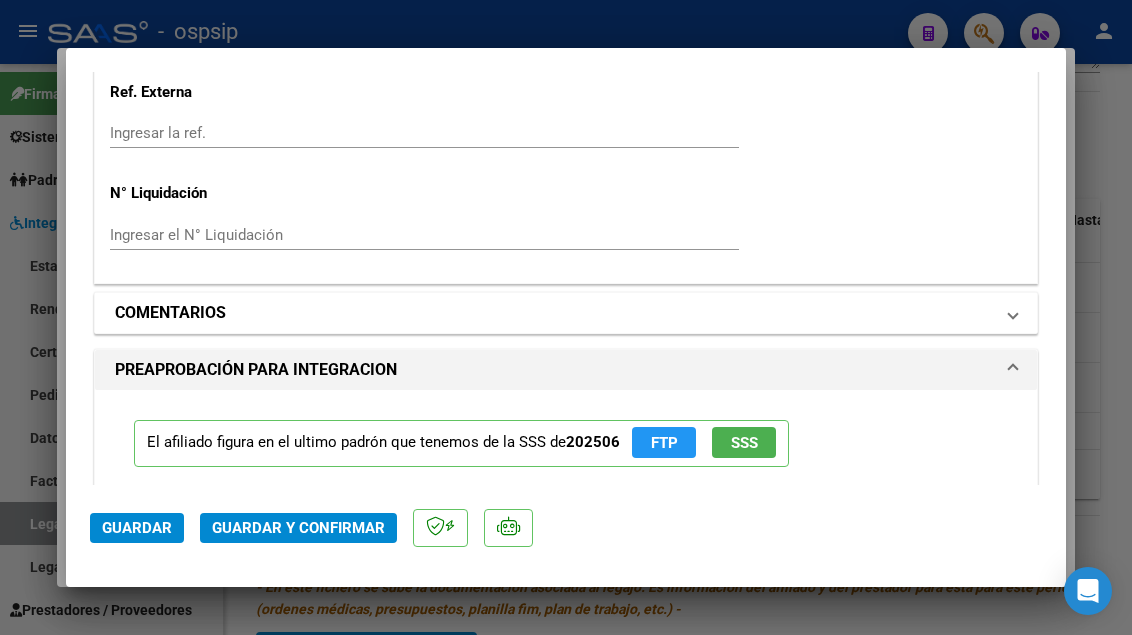 click at bounding box center [1013, 313] 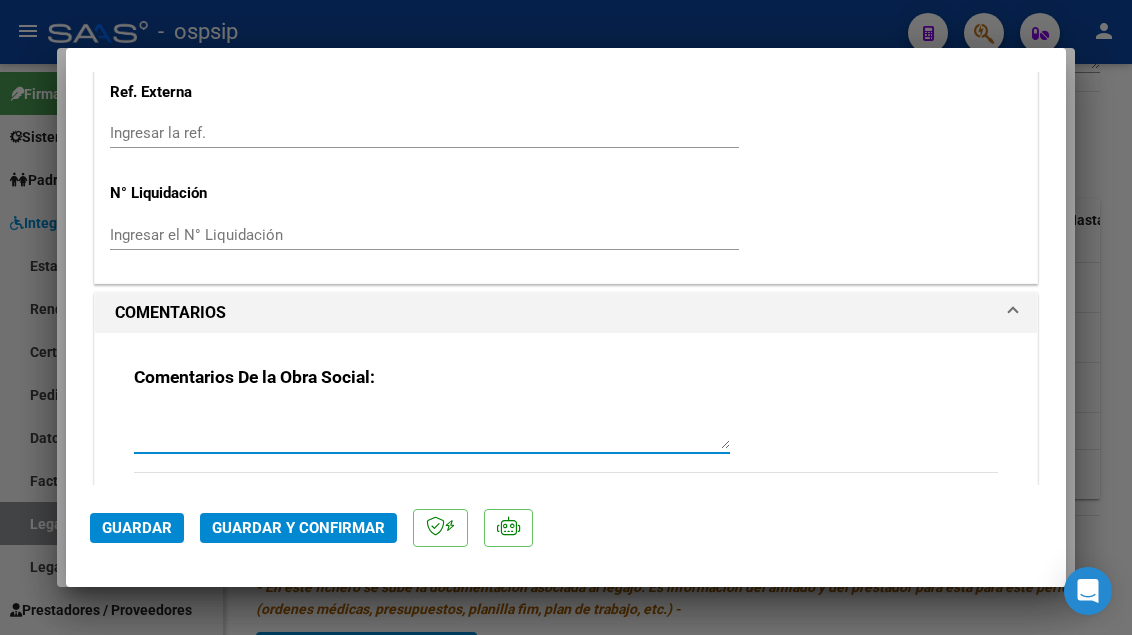 click at bounding box center [432, 429] 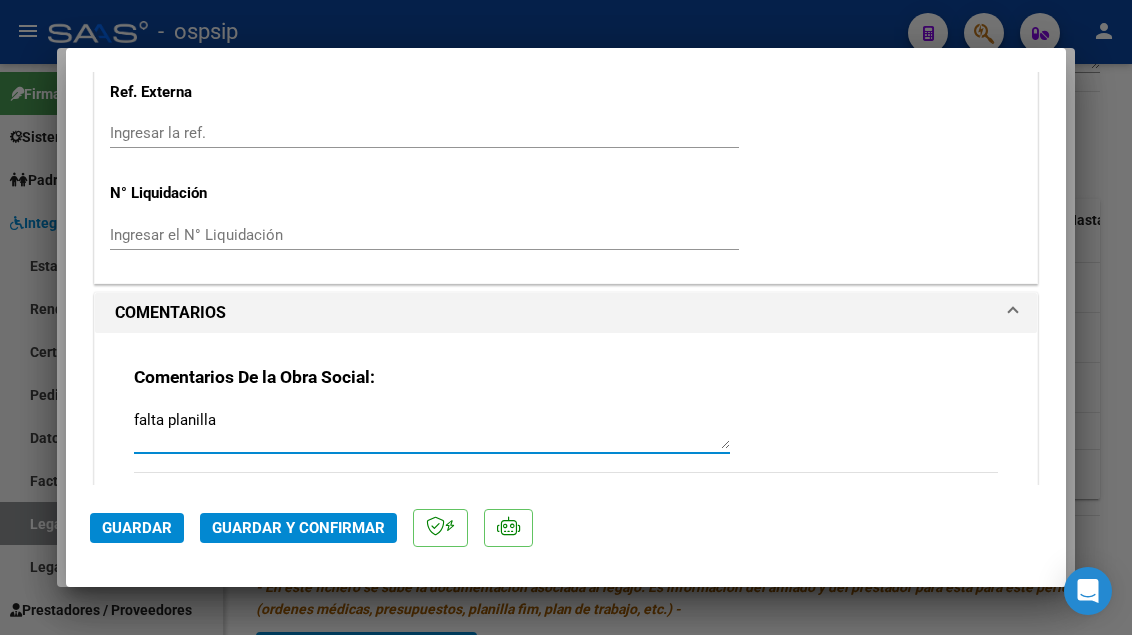 type on "falta planilla" 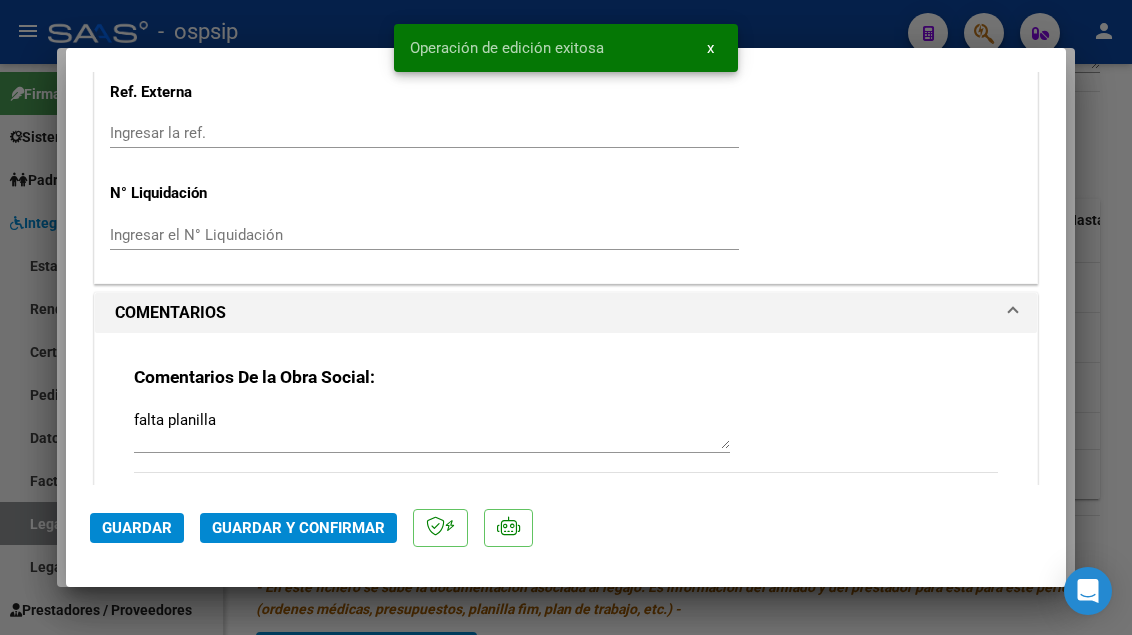 click at bounding box center [566, 317] 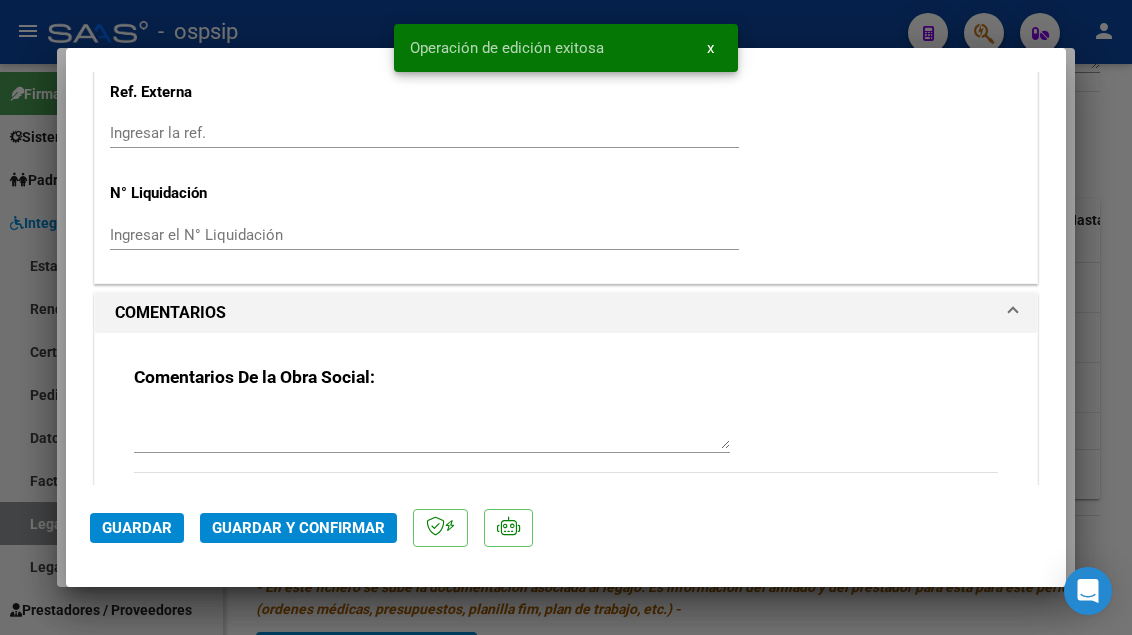 scroll, scrollTop: 0, scrollLeft: 0, axis: both 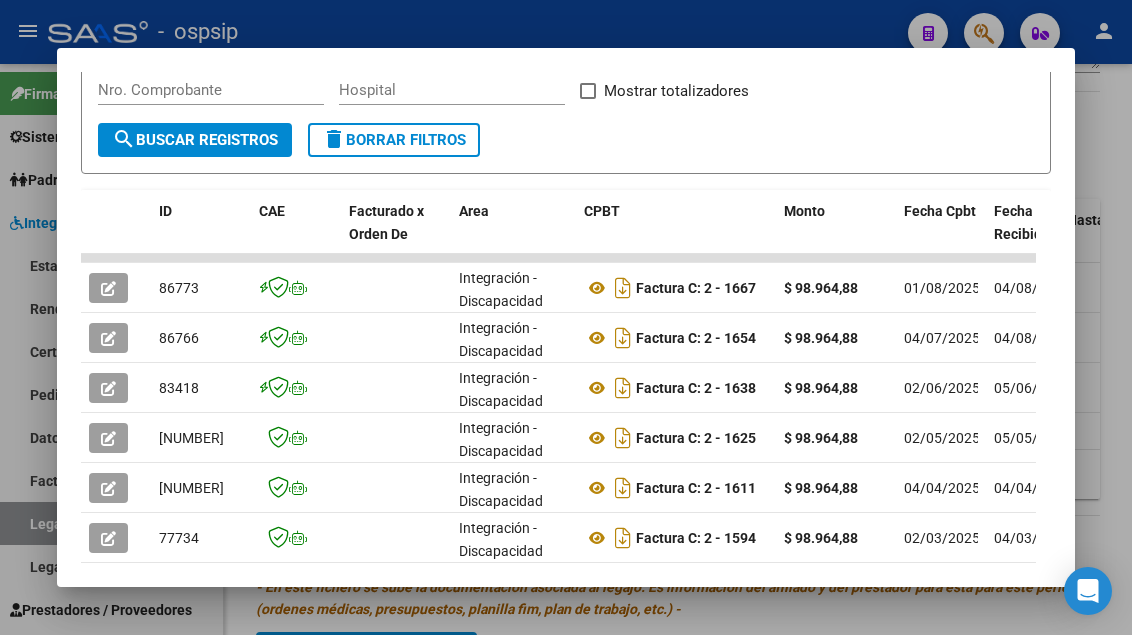 click at bounding box center (566, 317) 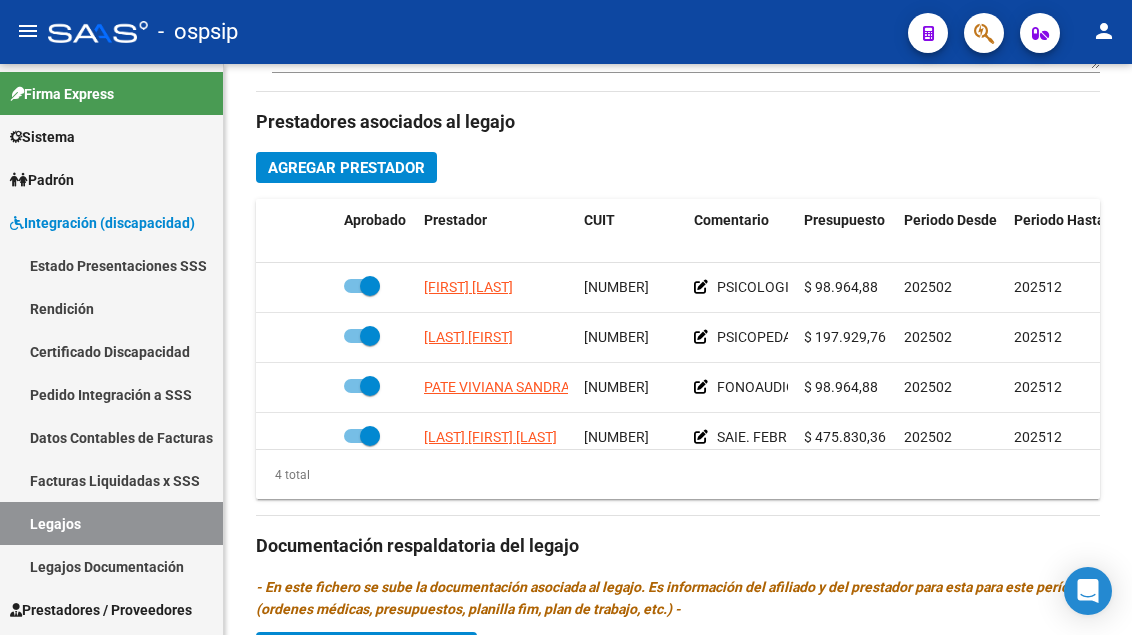 click on "Legajos" at bounding box center (111, 523) 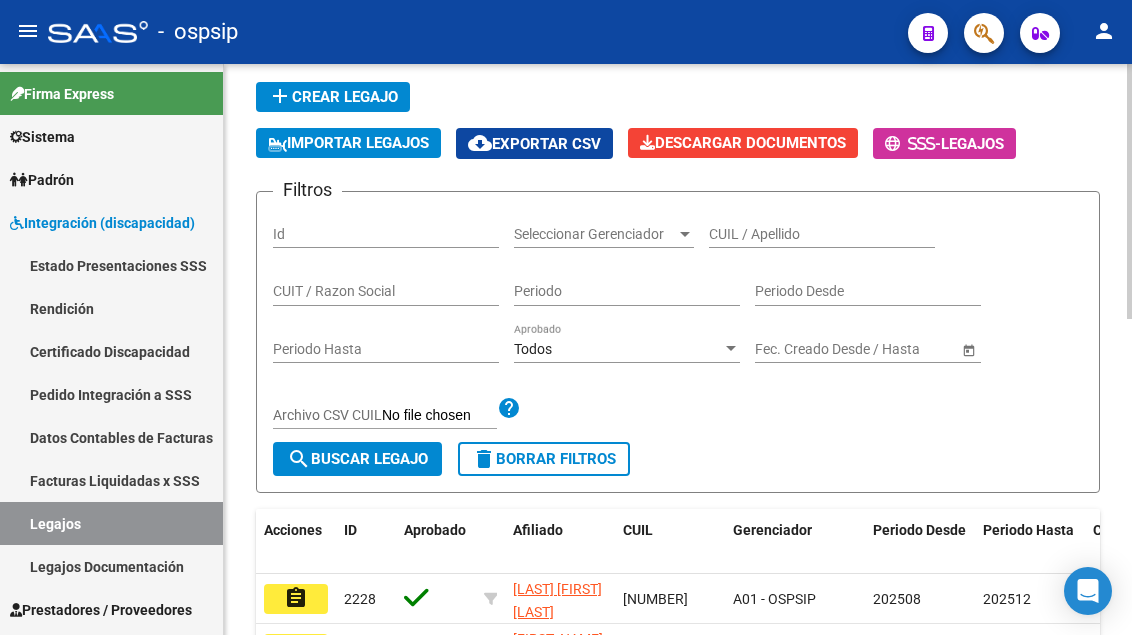 scroll, scrollTop: 108, scrollLeft: 0, axis: vertical 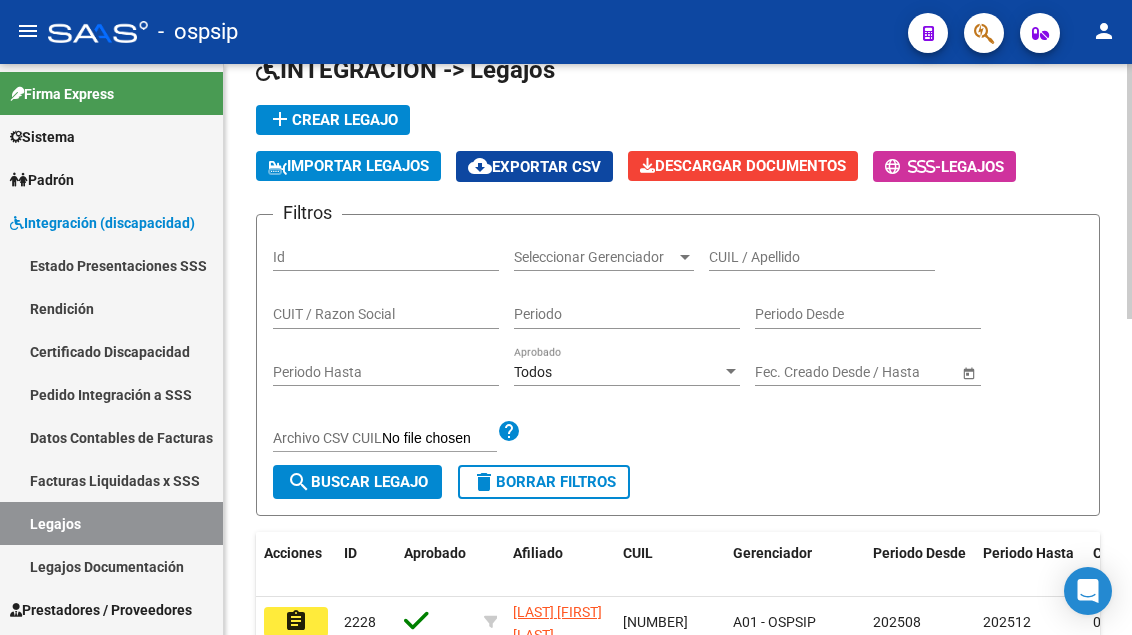 click on "CUIL / Apellido" 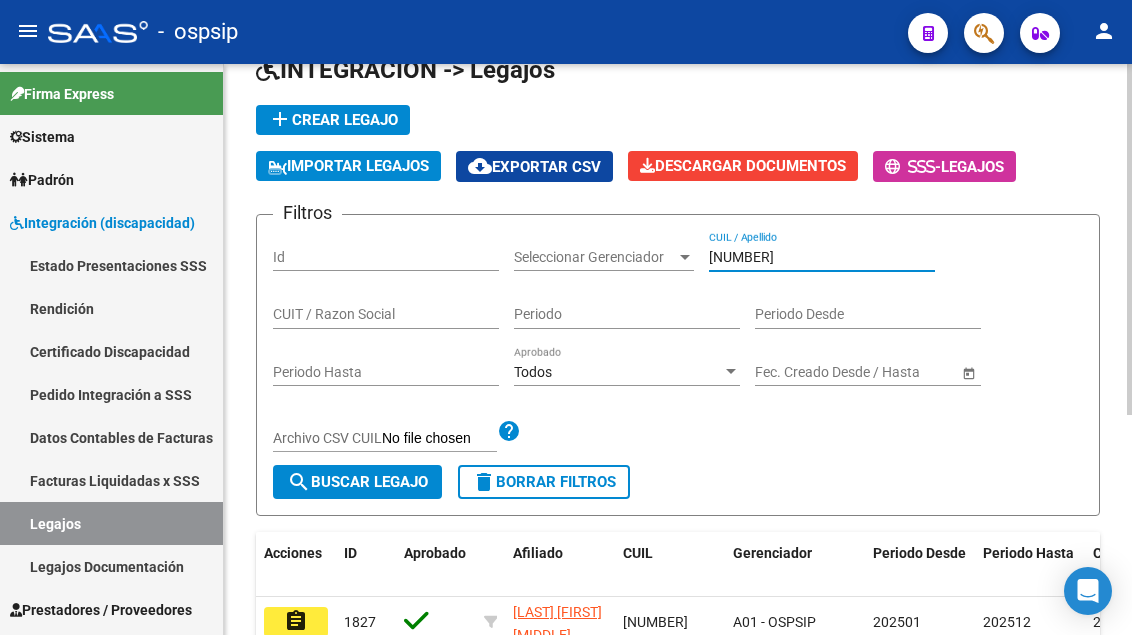 scroll, scrollTop: 308, scrollLeft: 0, axis: vertical 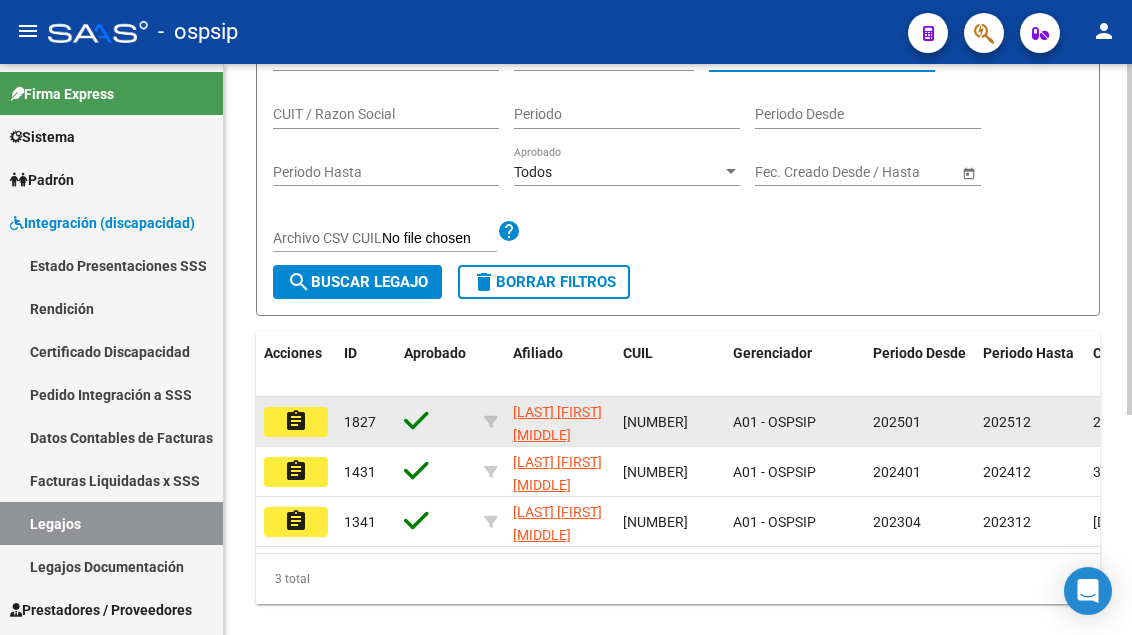 type on "[NUMBER]" 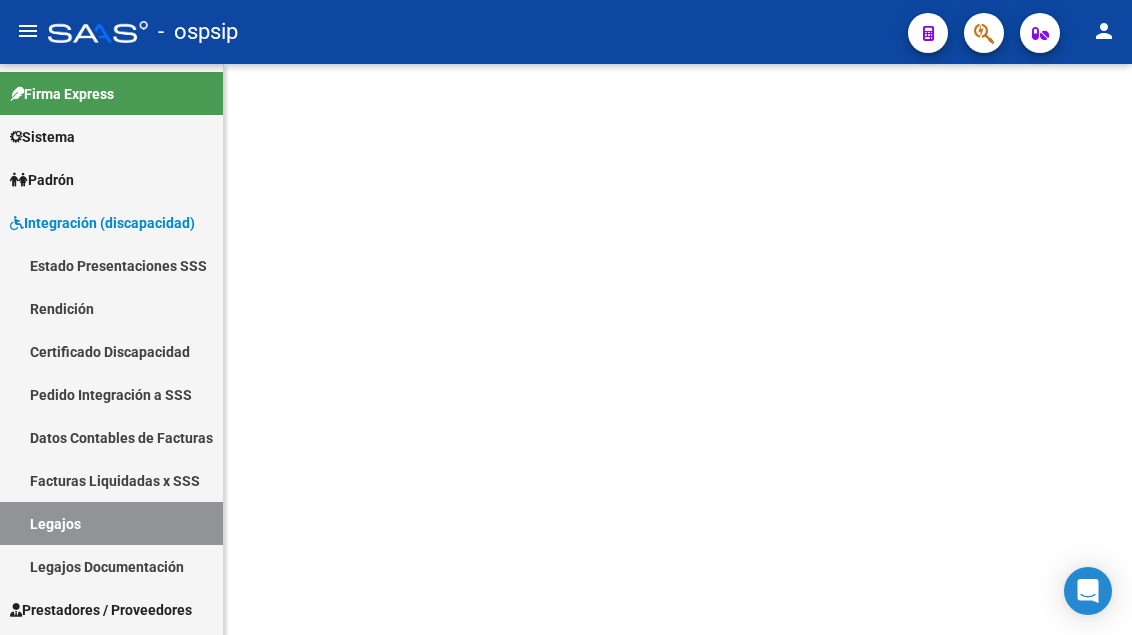 scroll, scrollTop: 0, scrollLeft: 0, axis: both 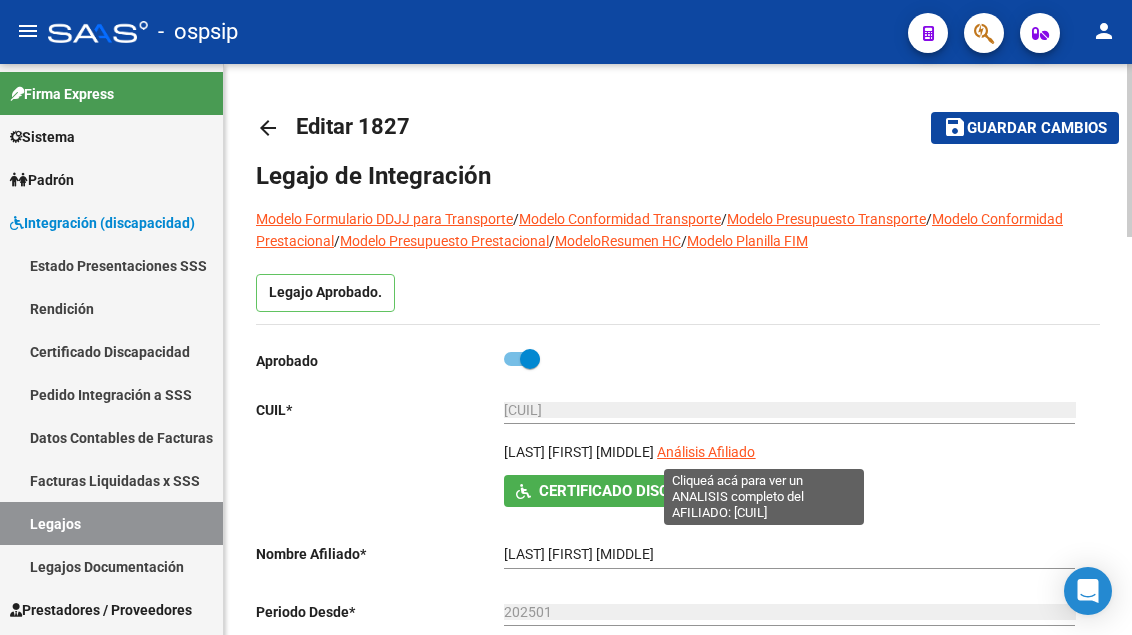 click on "Análisis Afiliado" 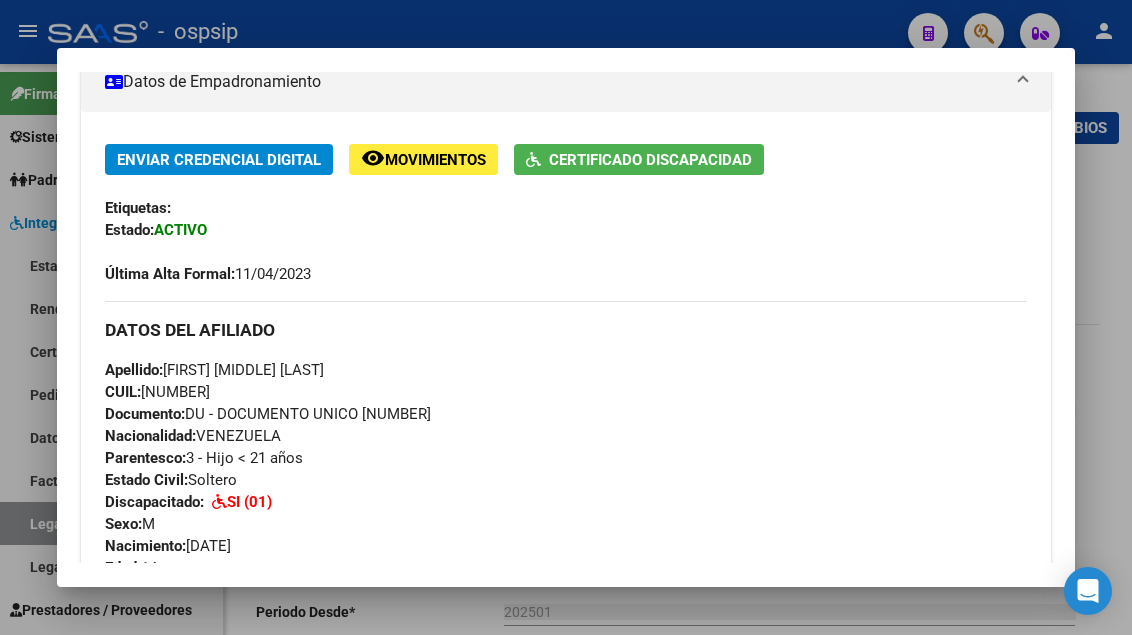 scroll, scrollTop: 768, scrollLeft: 0, axis: vertical 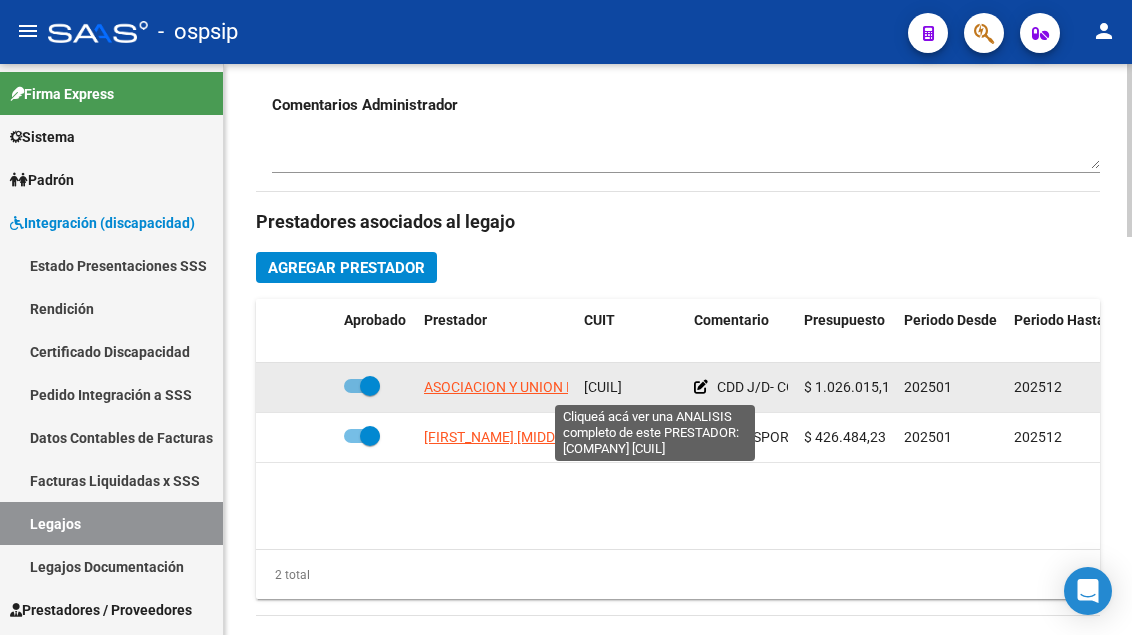 click on "ASOCIACION Y UNION DE PADRES DE NIÑOS Y ADOLESCENTES CON TGD" 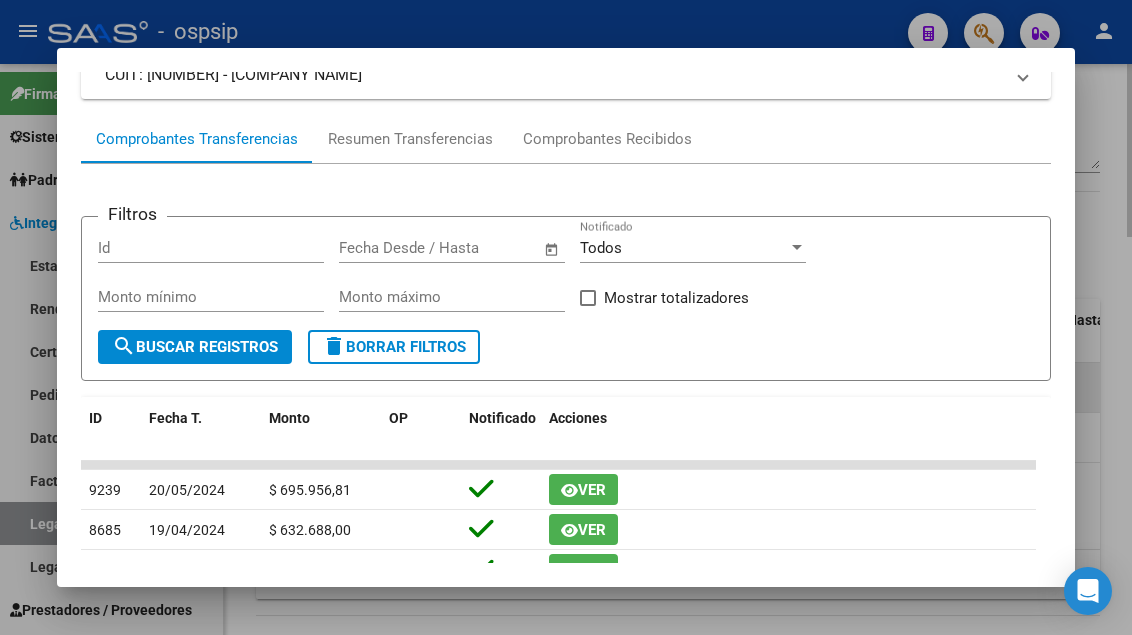 scroll, scrollTop: 200, scrollLeft: 0, axis: vertical 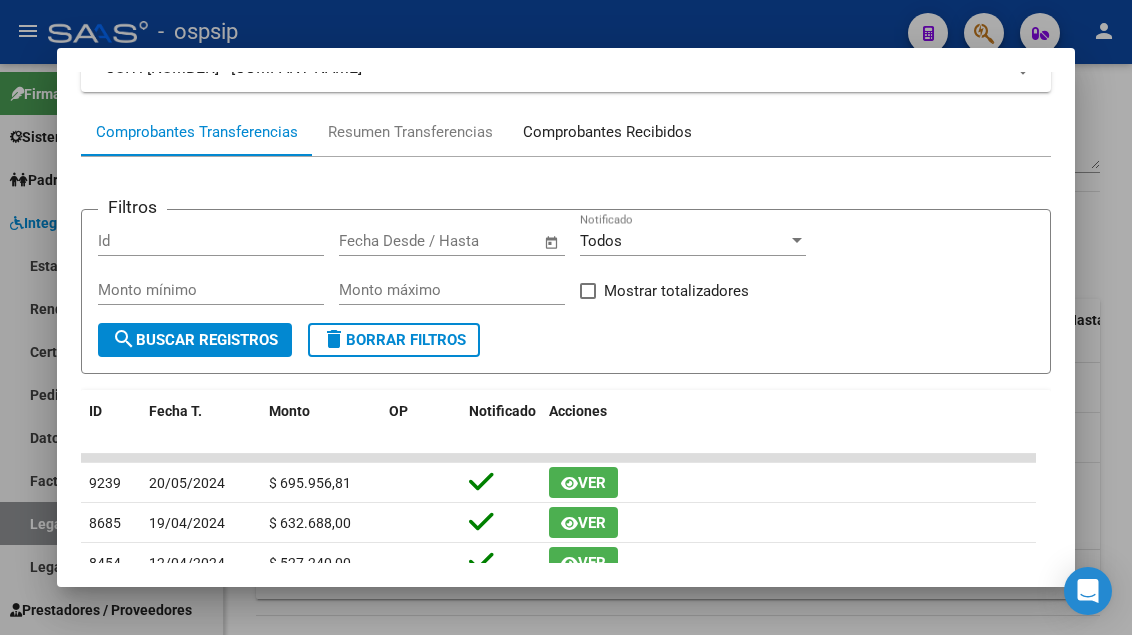 click on "Comprobantes Recibidos" at bounding box center (607, 132) 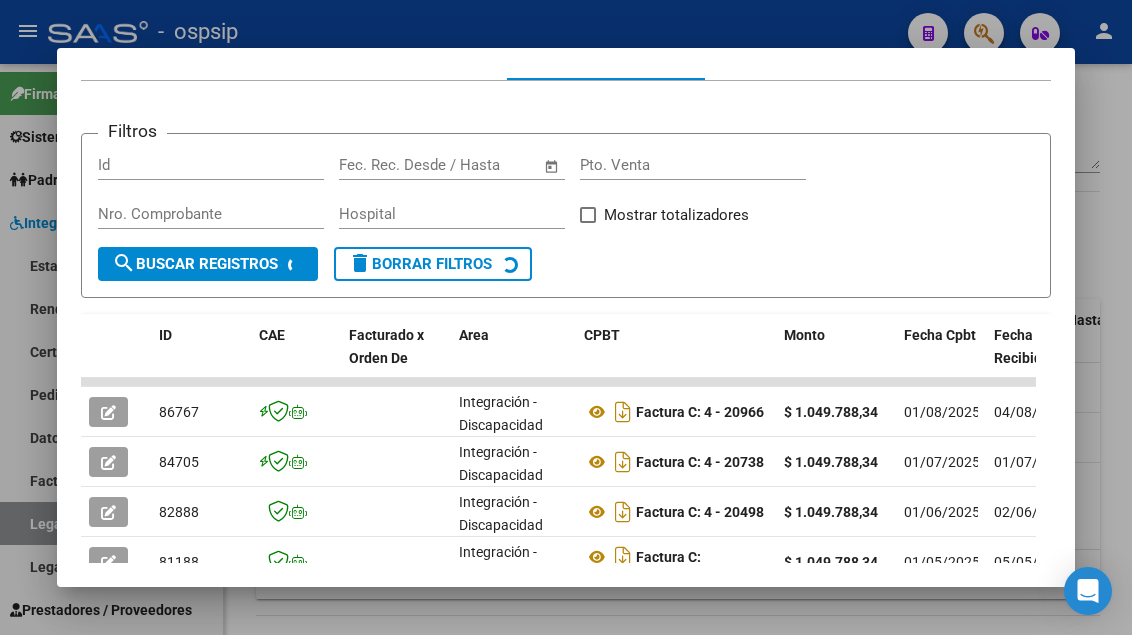 scroll, scrollTop: 385, scrollLeft: 0, axis: vertical 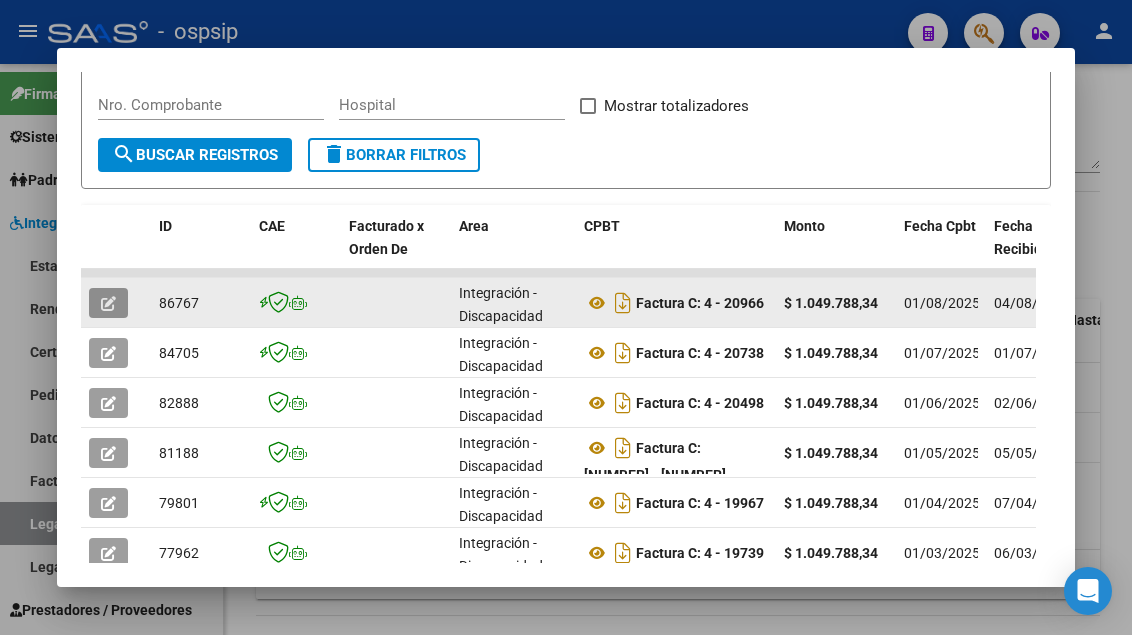 click 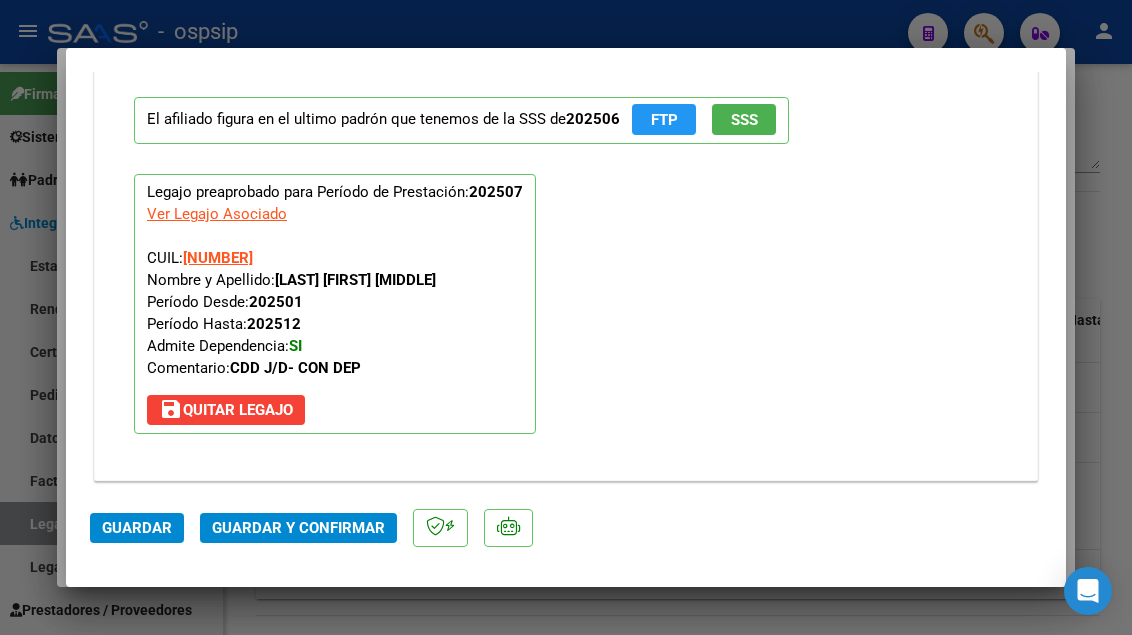 scroll, scrollTop: 2438, scrollLeft: 0, axis: vertical 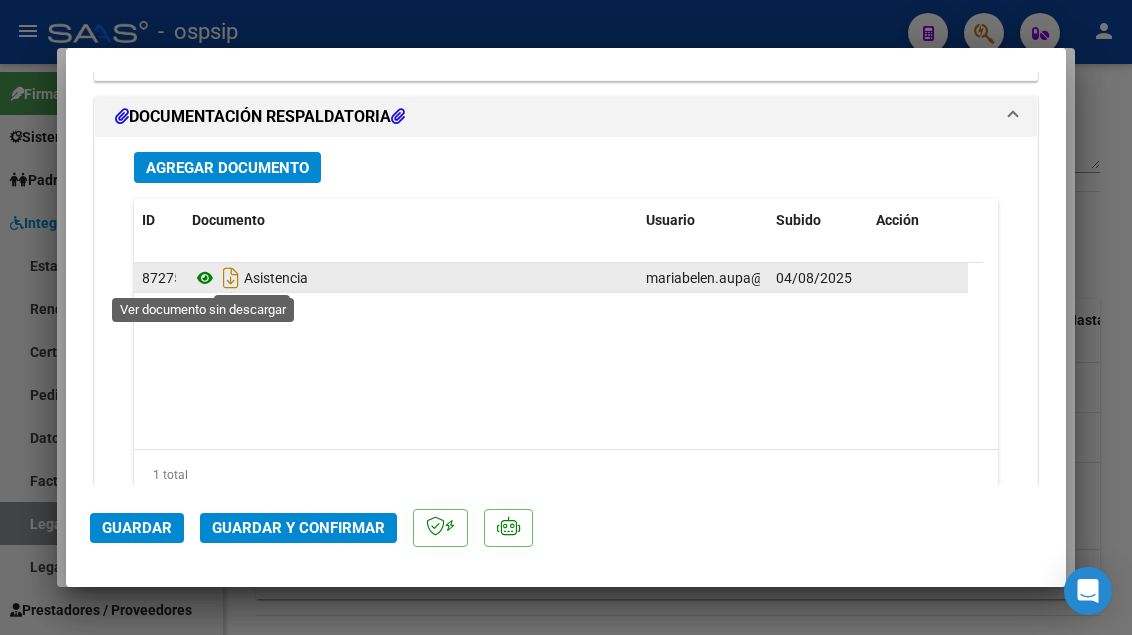 click 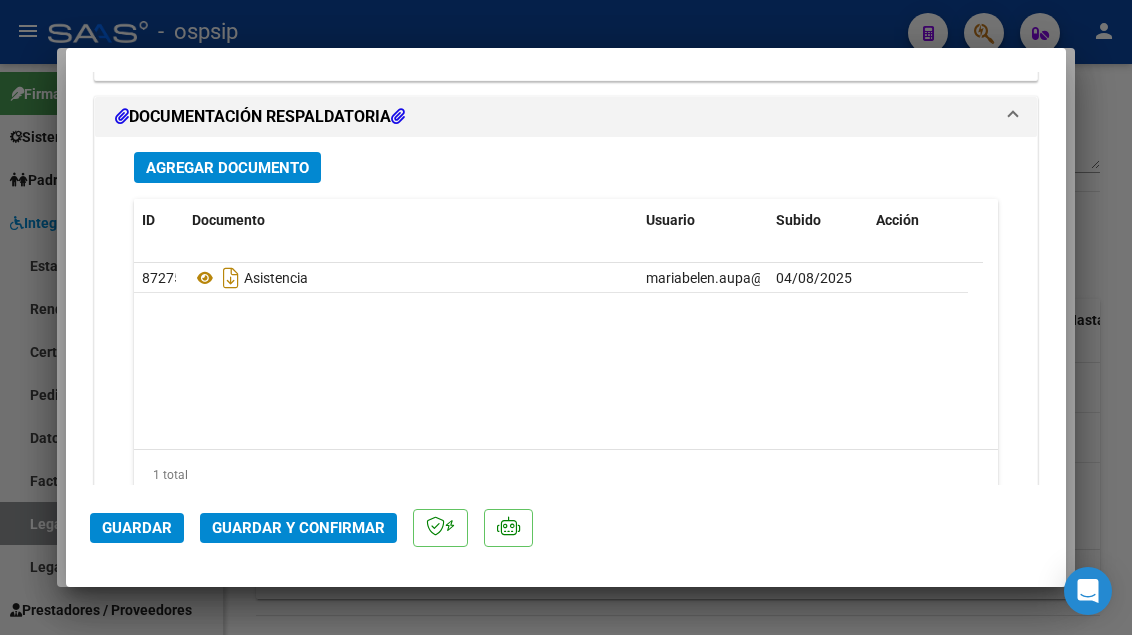 click on "Guardar Guardar y Confirmar" 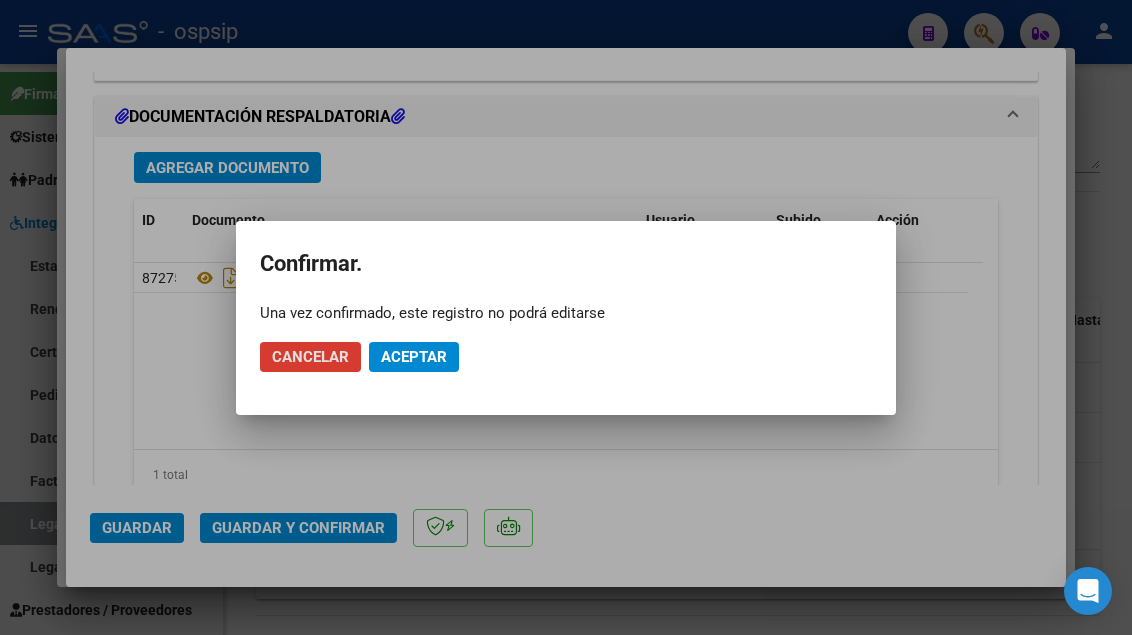 click on "Aceptar" 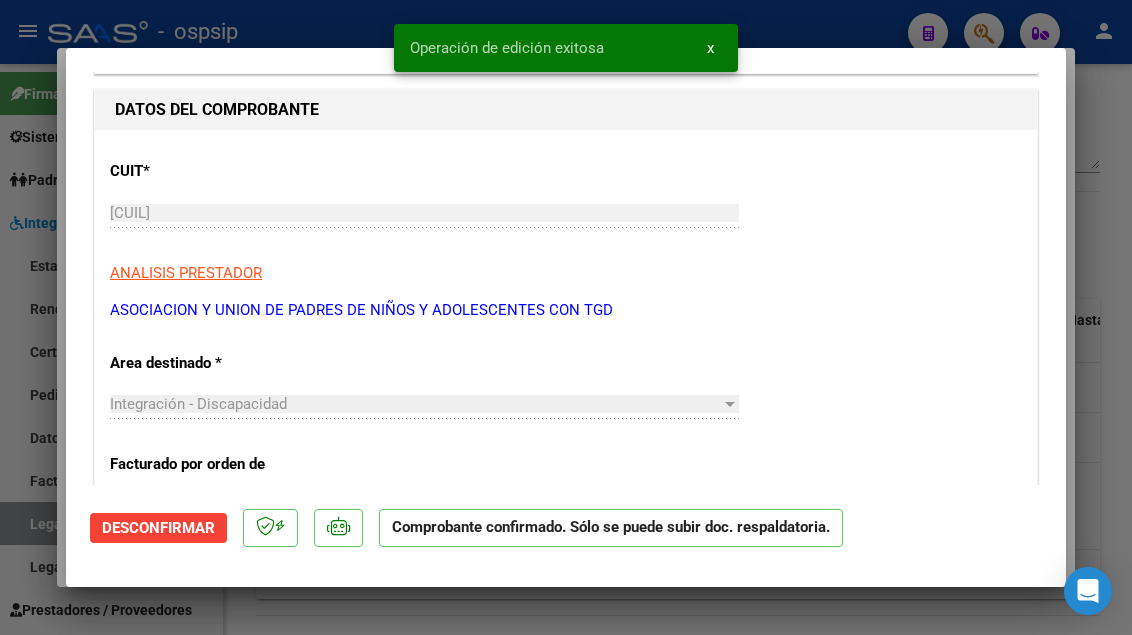 scroll, scrollTop: 0, scrollLeft: 0, axis: both 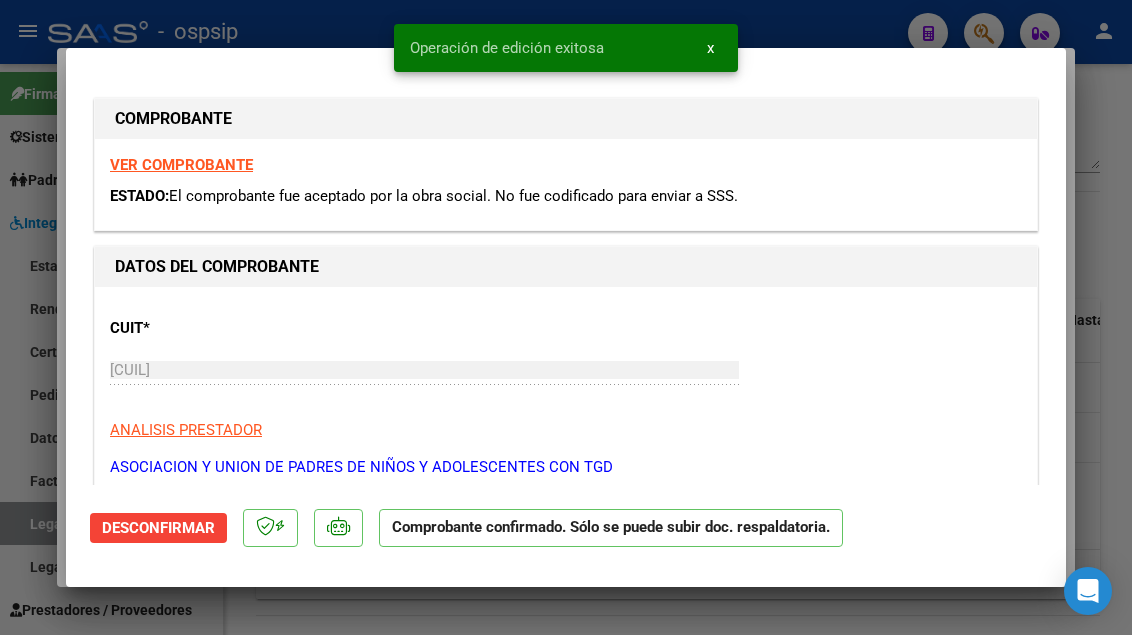 type 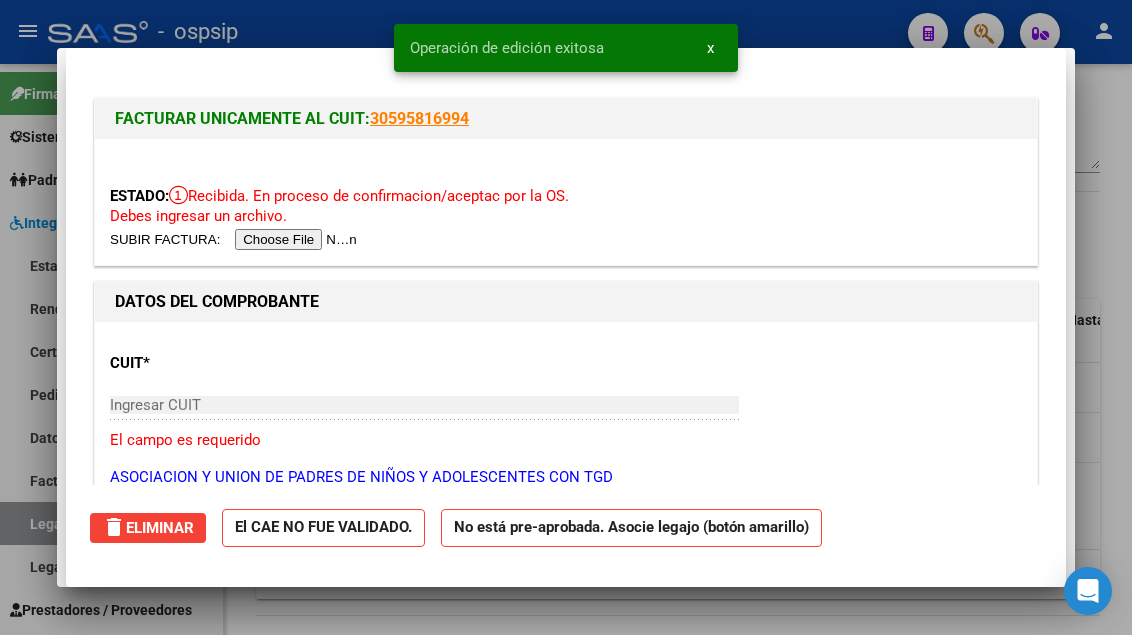 type 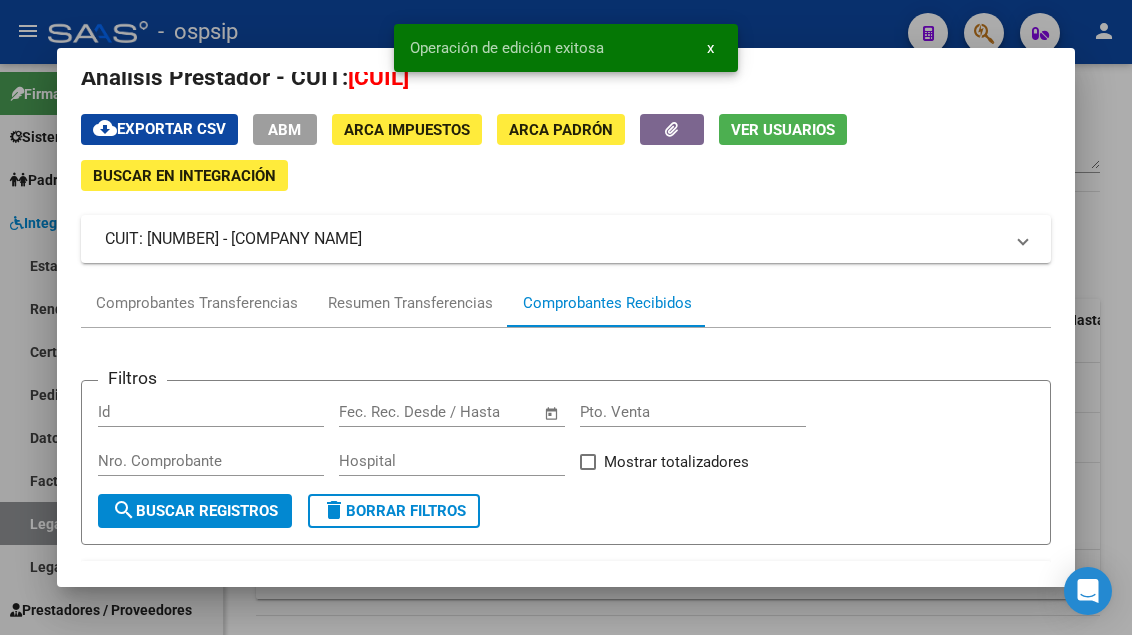 scroll, scrollTop: 0, scrollLeft: 0, axis: both 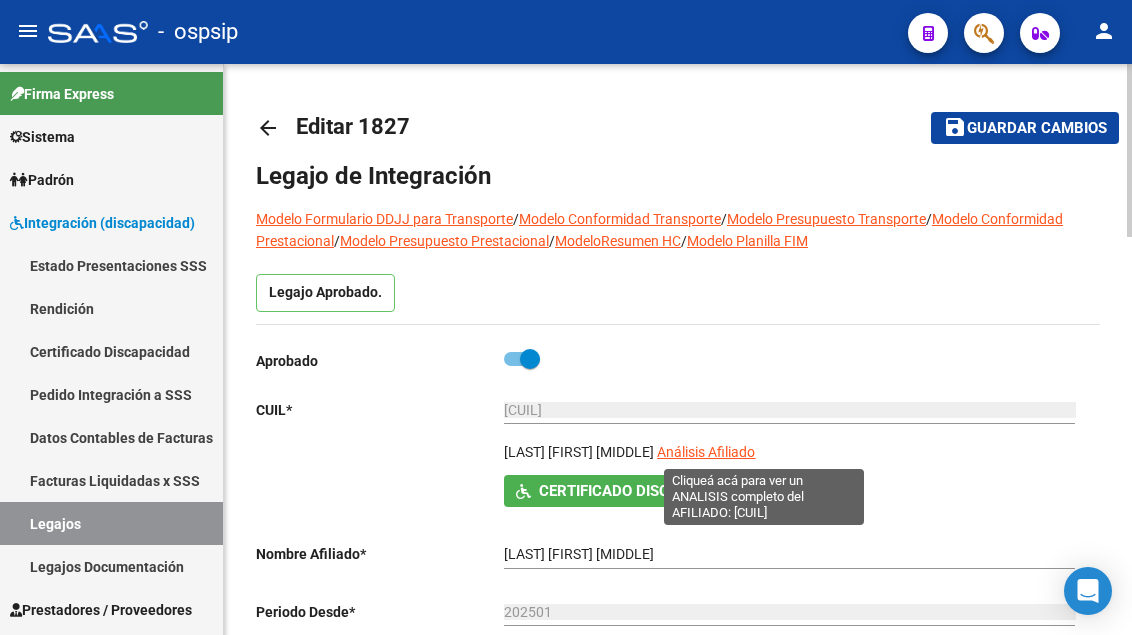 click on "Análisis Afiliado" 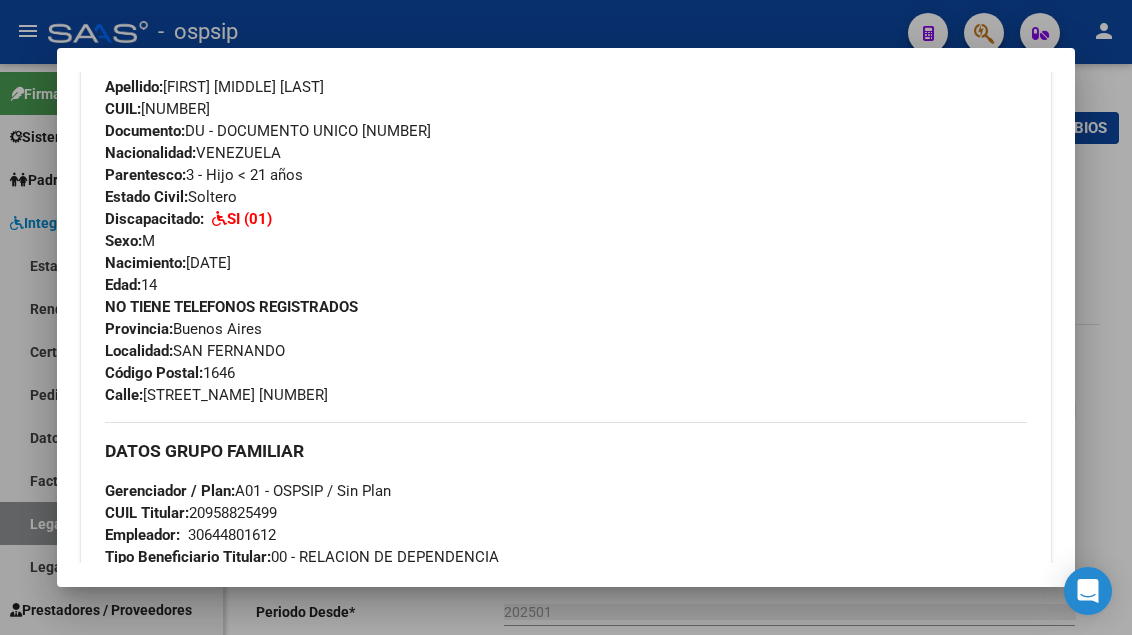 scroll, scrollTop: 500, scrollLeft: 0, axis: vertical 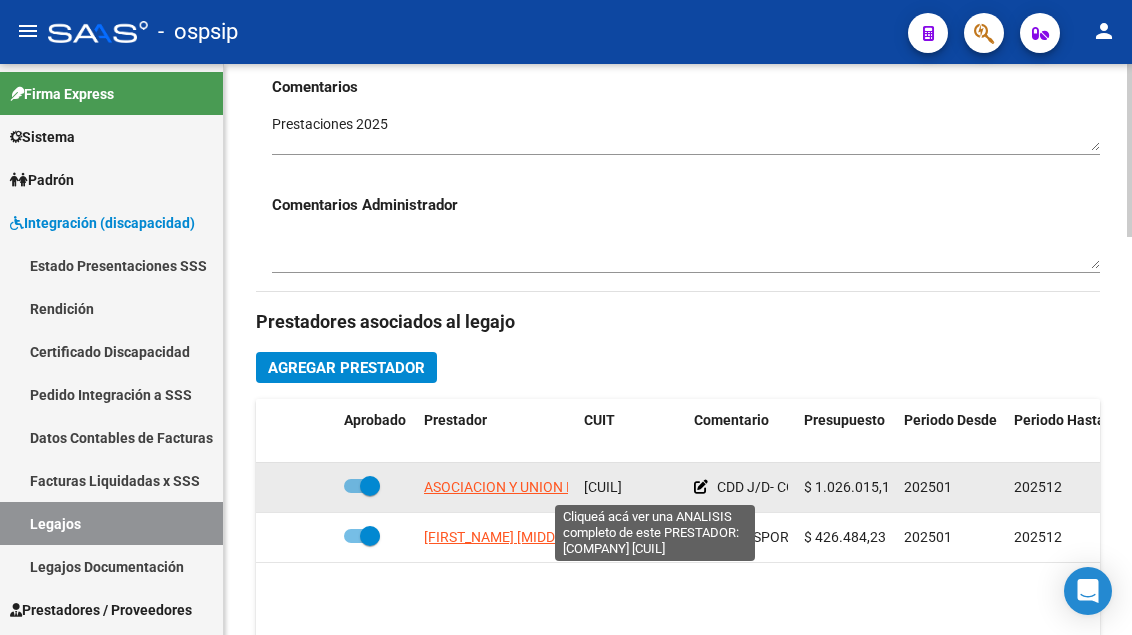 click on "ASOCIACION Y UNION DE PADRES DE NIÑOS Y ADOLESCENTES CON TGD" 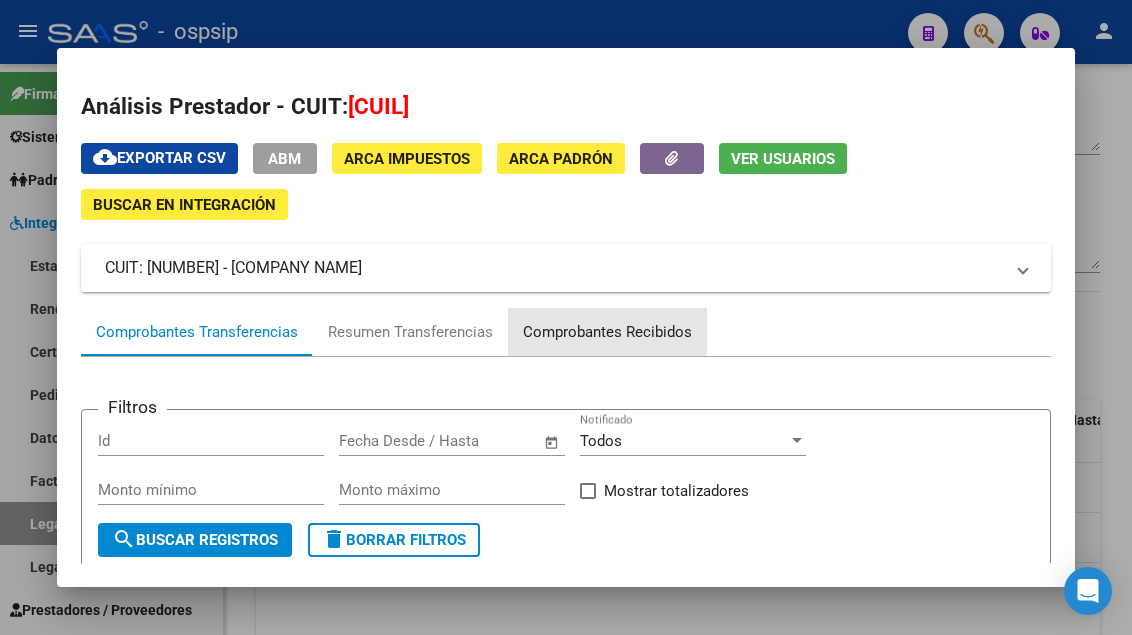click on "Comprobantes Recibidos" at bounding box center (607, 332) 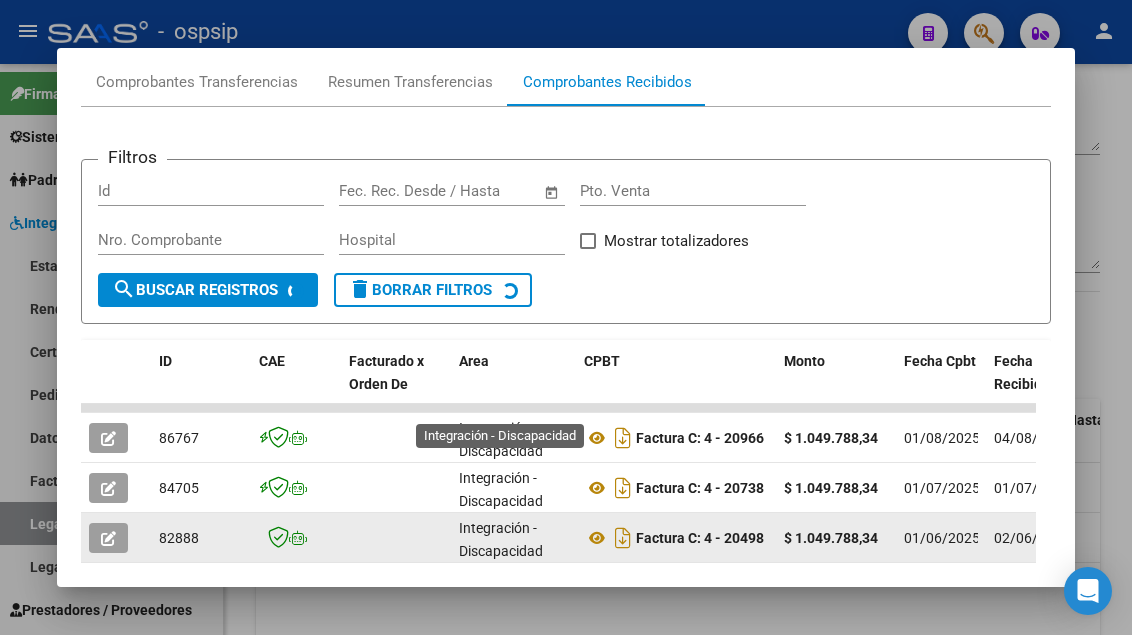 scroll, scrollTop: 400, scrollLeft: 0, axis: vertical 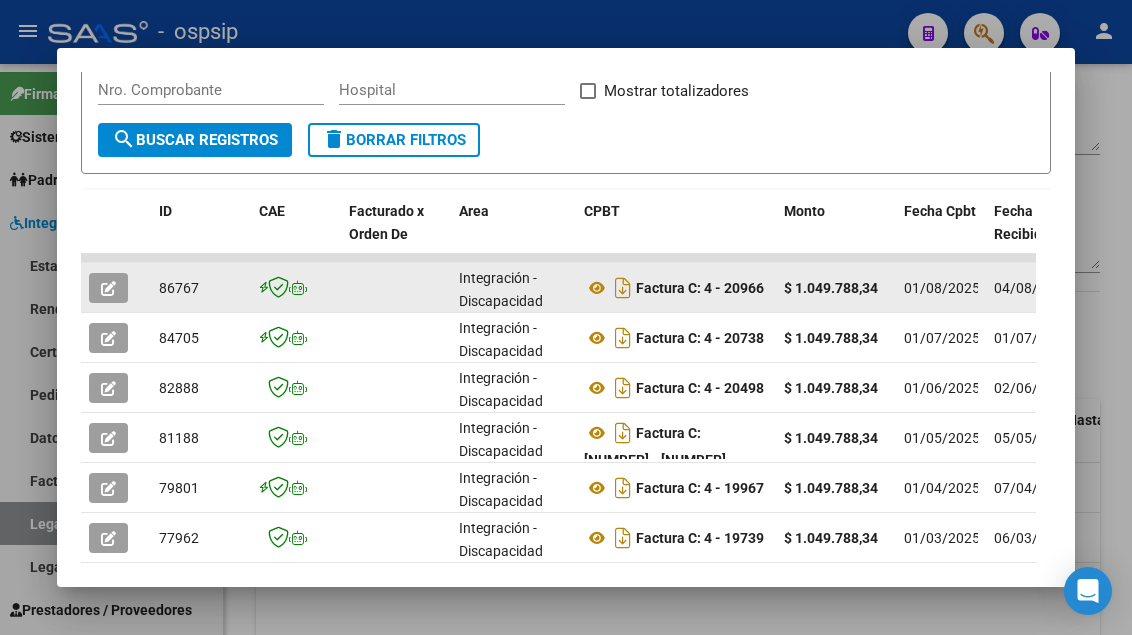 click 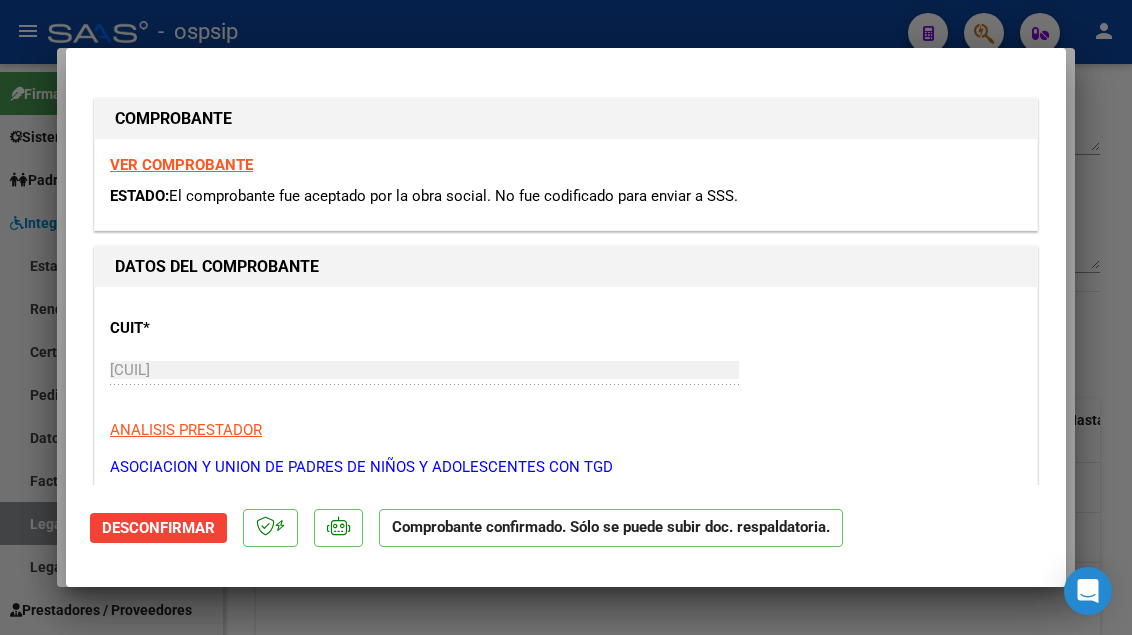 click at bounding box center (566, 317) 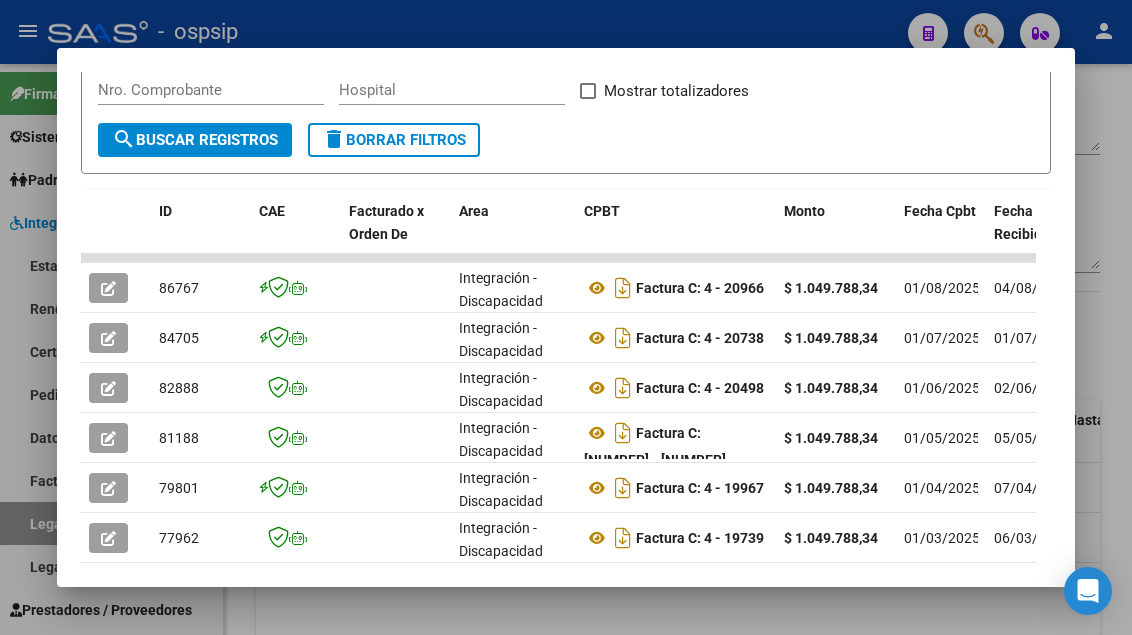 click at bounding box center [566, 317] 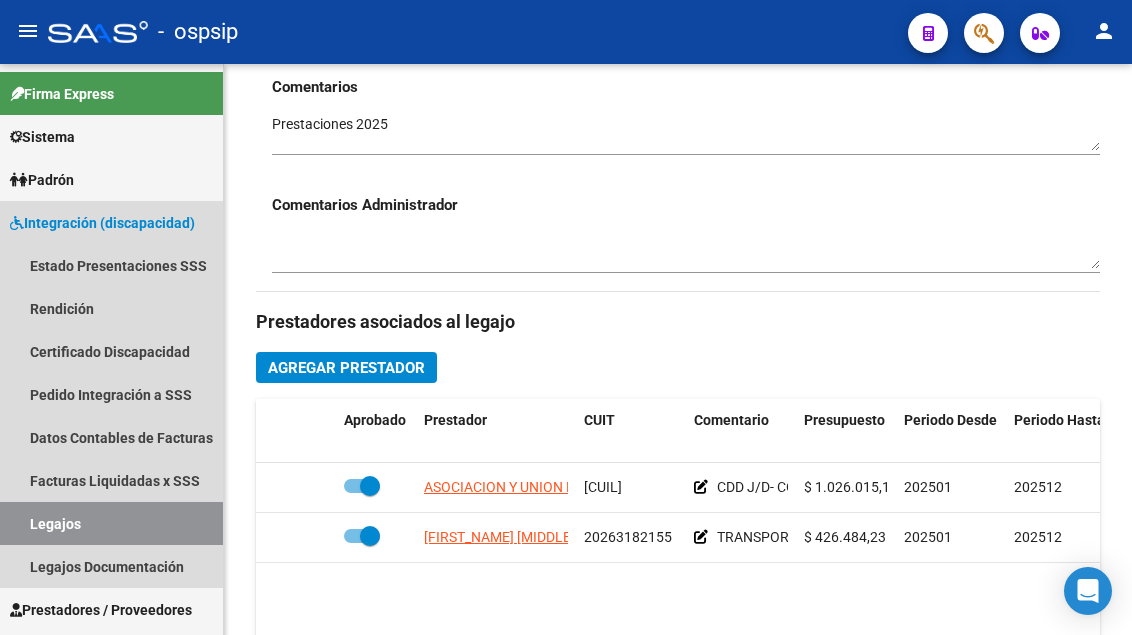 click on "Legajos" at bounding box center (111, 523) 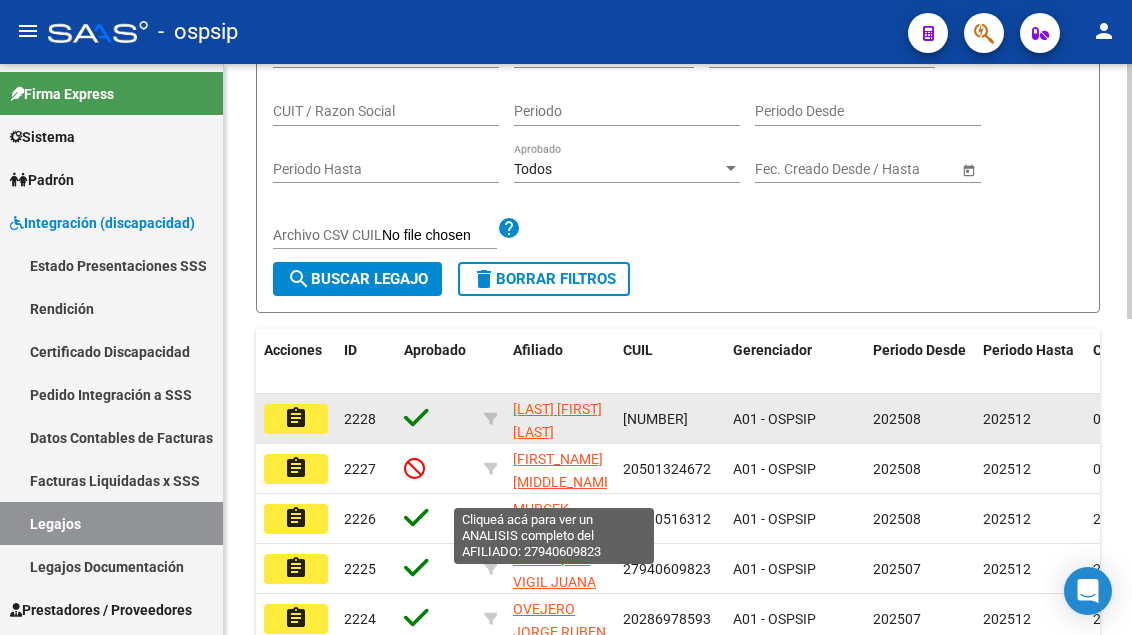 scroll, scrollTop: 300, scrollLeft: 0, axis: vertical 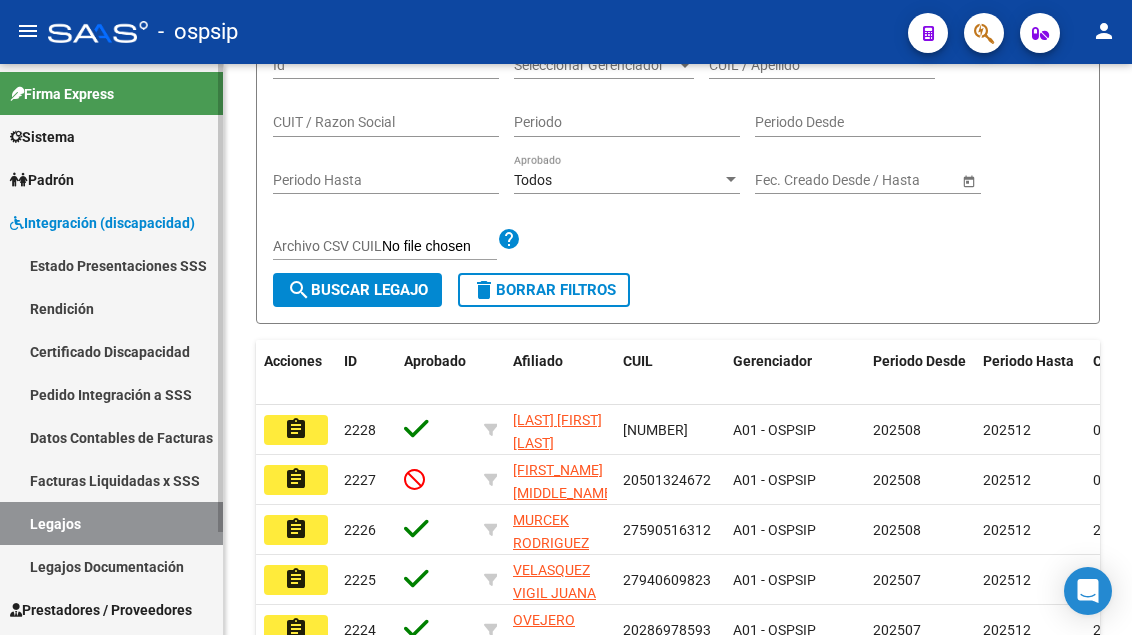 click on "Legajos" at bounding box center (111, 523) 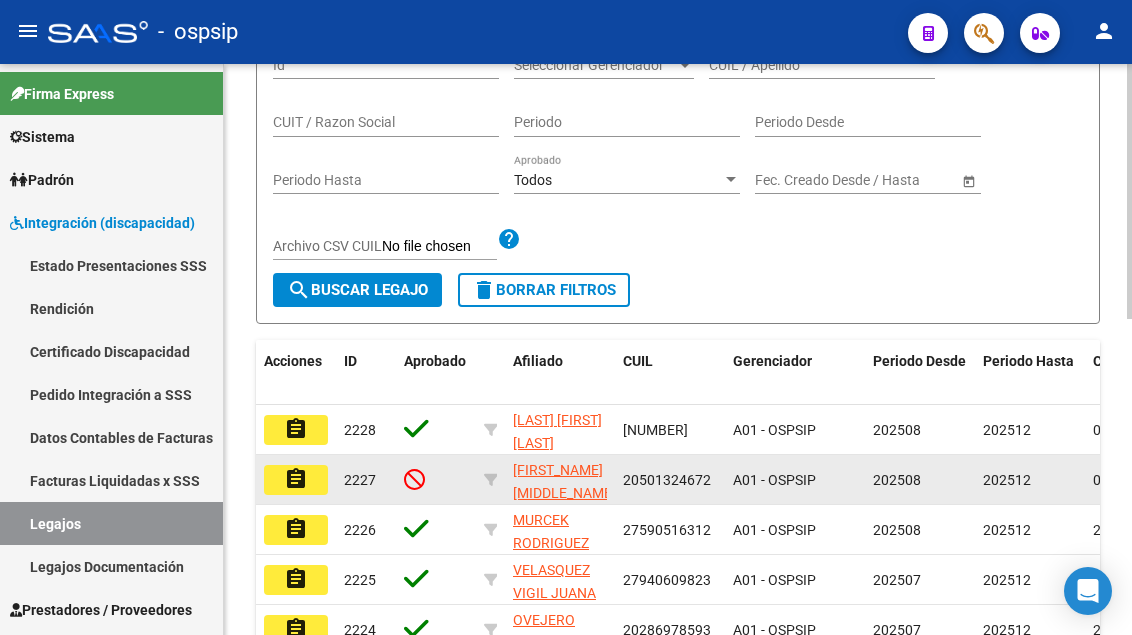 scroll, scrollTop: 100, scrollLeft: 0, axis: vertical 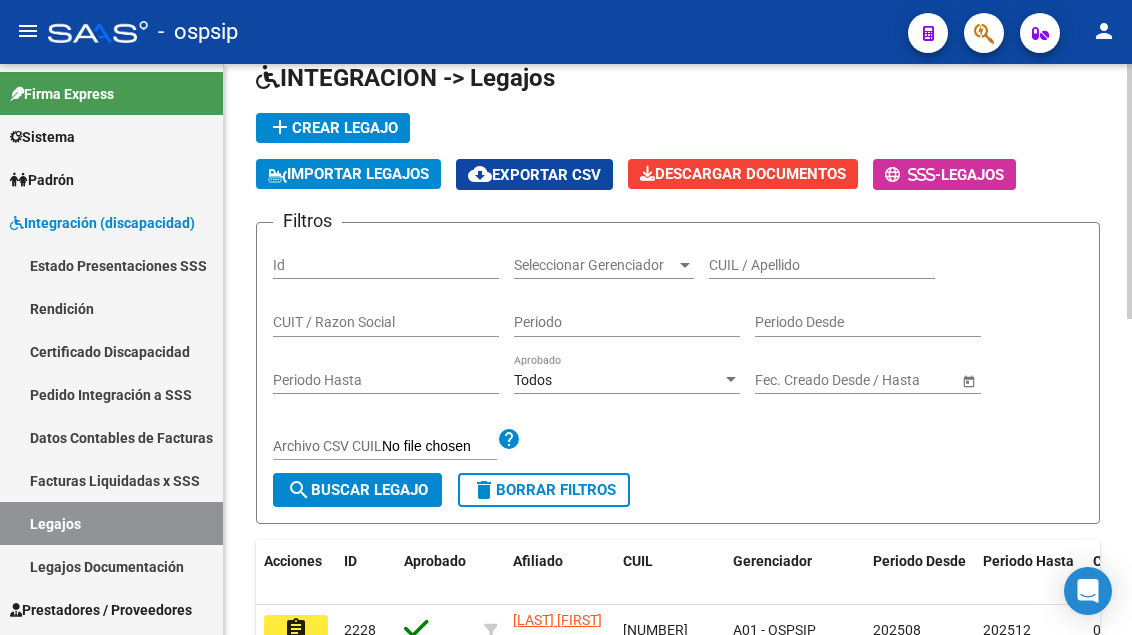 click on "CUIL / Apellido" at bounding box center [822, 265] 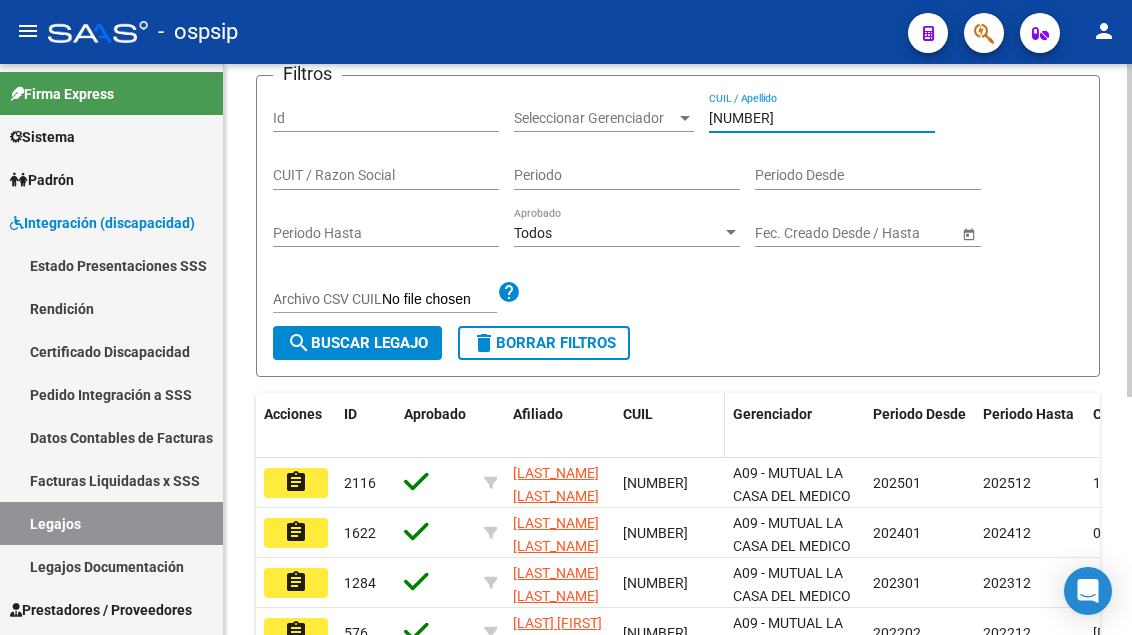 scroll, scrollTop: 400, scrollLeft: 0, axis: vertical 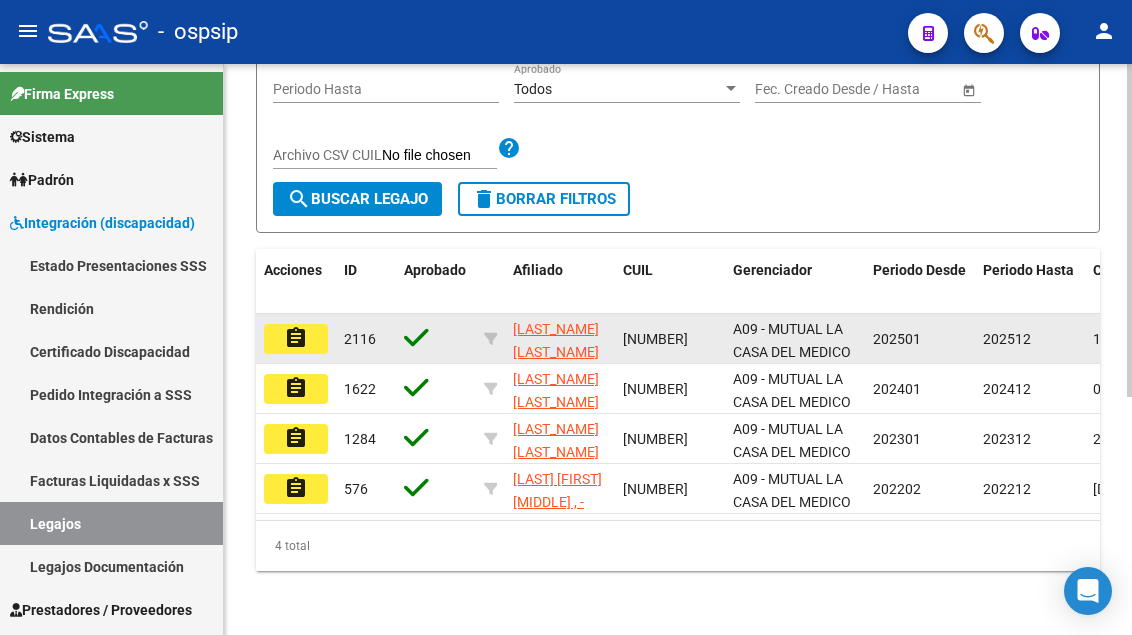 type on "[NUMBER]" 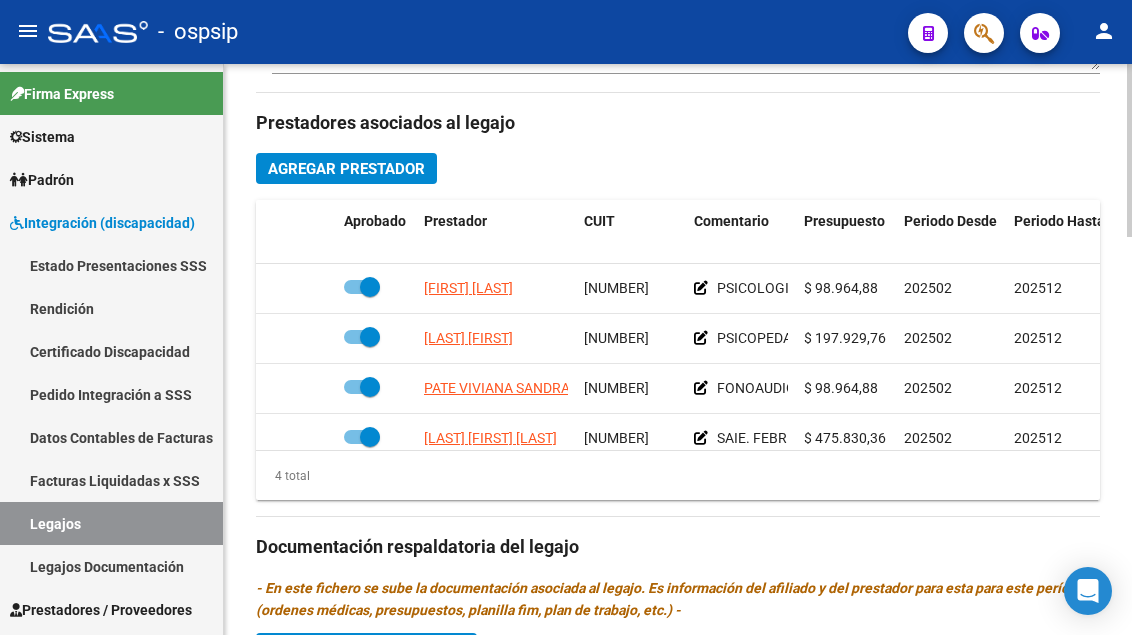 scroll, scrollTop: 900, scrollLeft: 0, axis: vertical 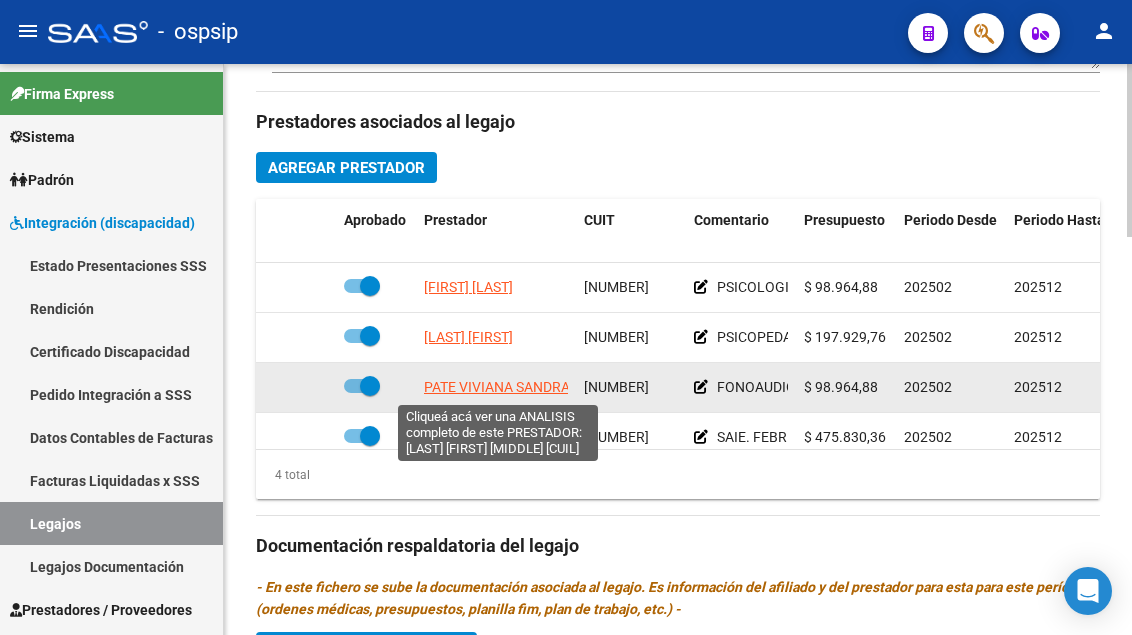 click on "PATE VIVIANA SANDRA" 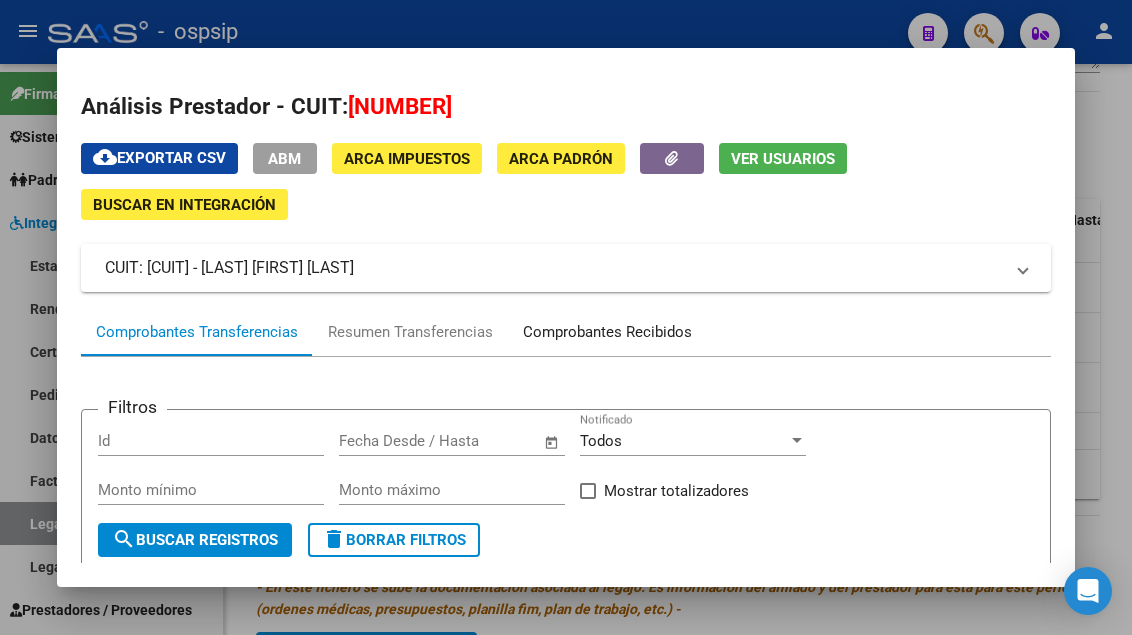 click on "Comprobantes Recibidos" at bounding box center [607, 332] 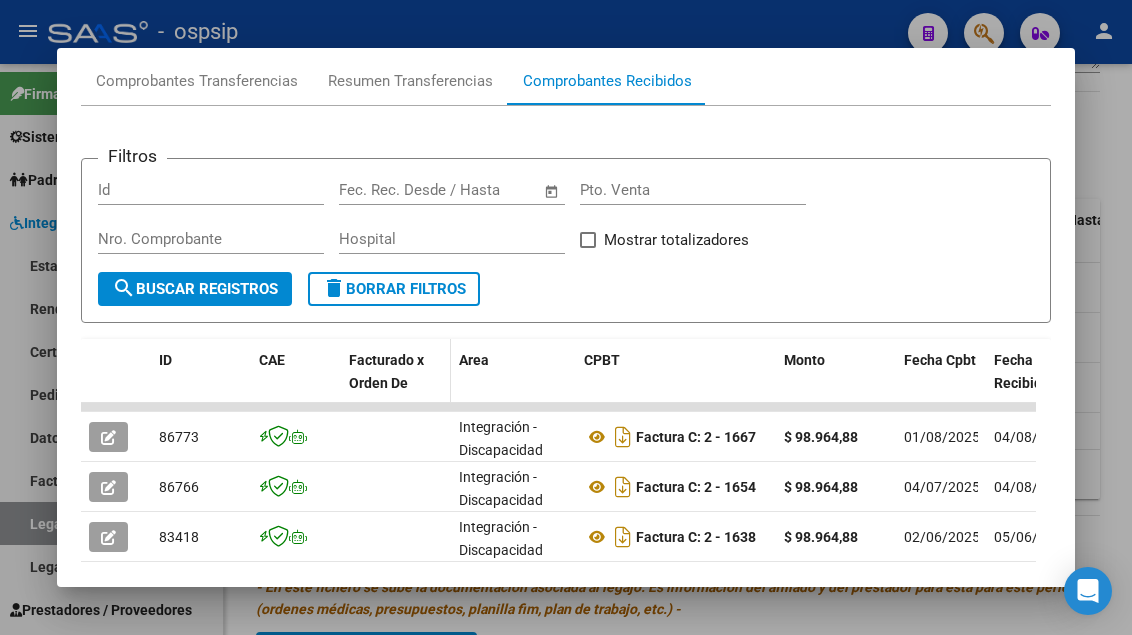scroll, scrollTop: 285, scrollLeft: 0, axis: vertical 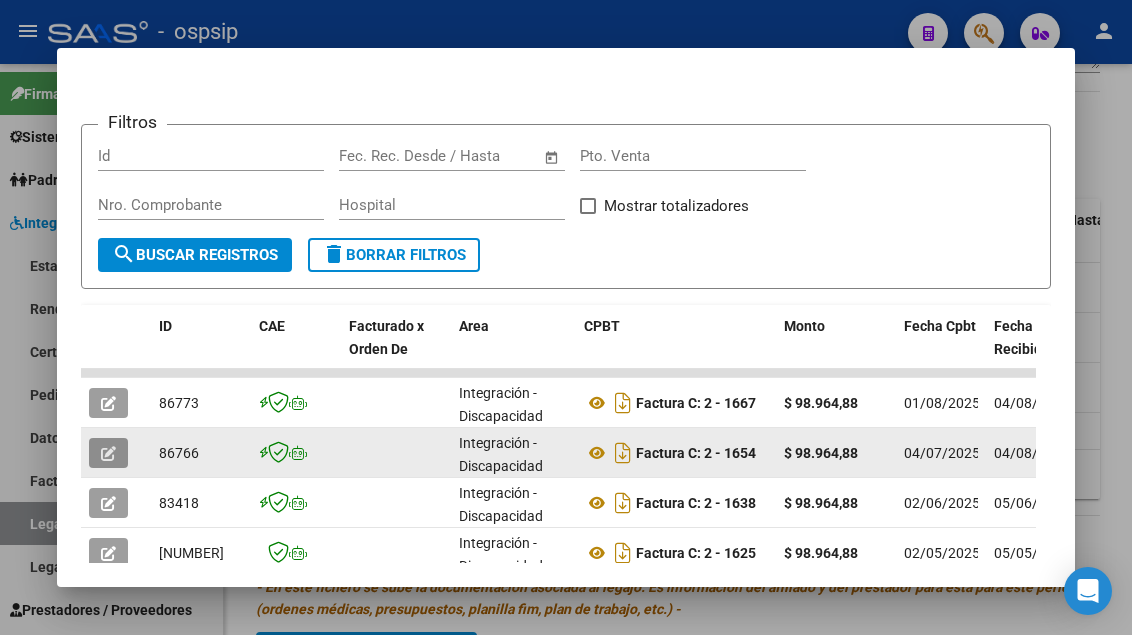 click 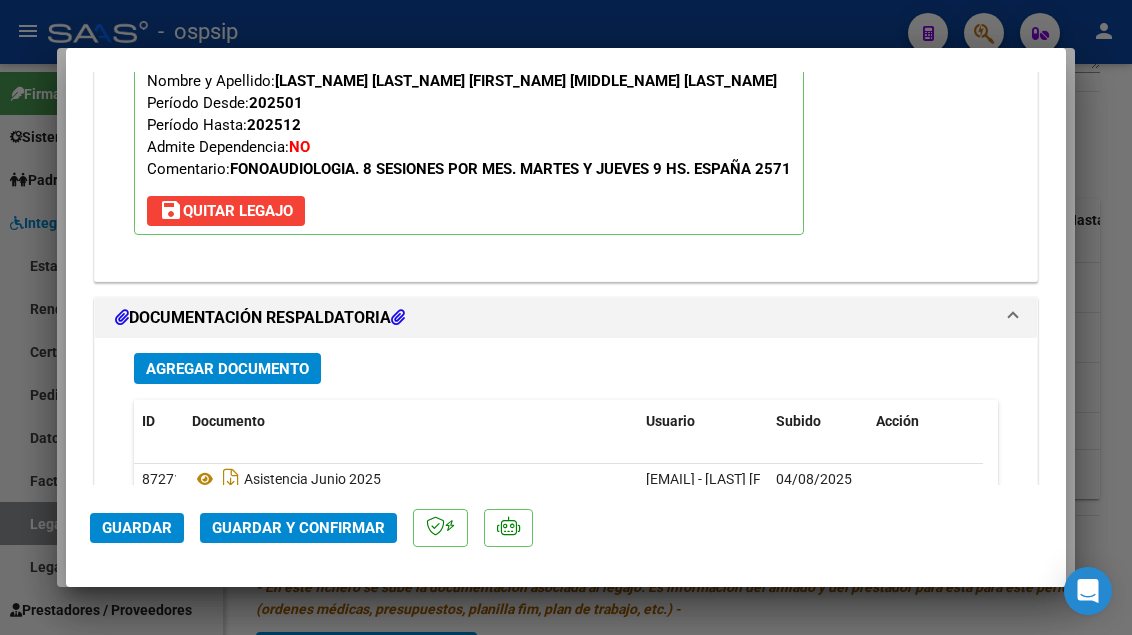 scroll, scrollTop: 2515, scrollLeft: 0, axis: vertical 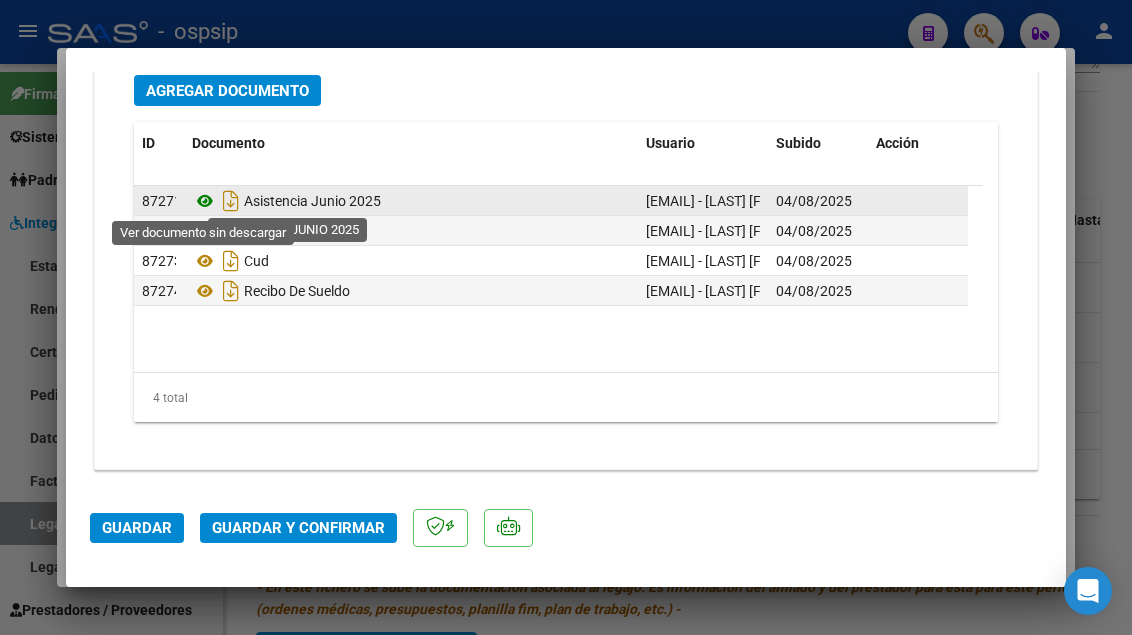 click 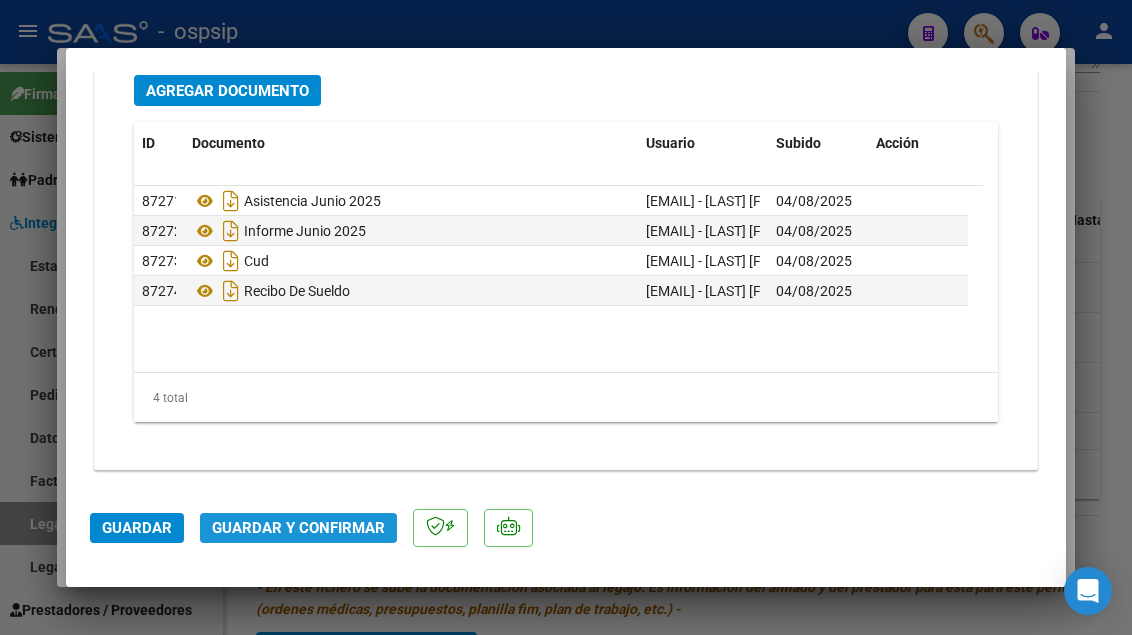 click on "Guardar y Confirmar" 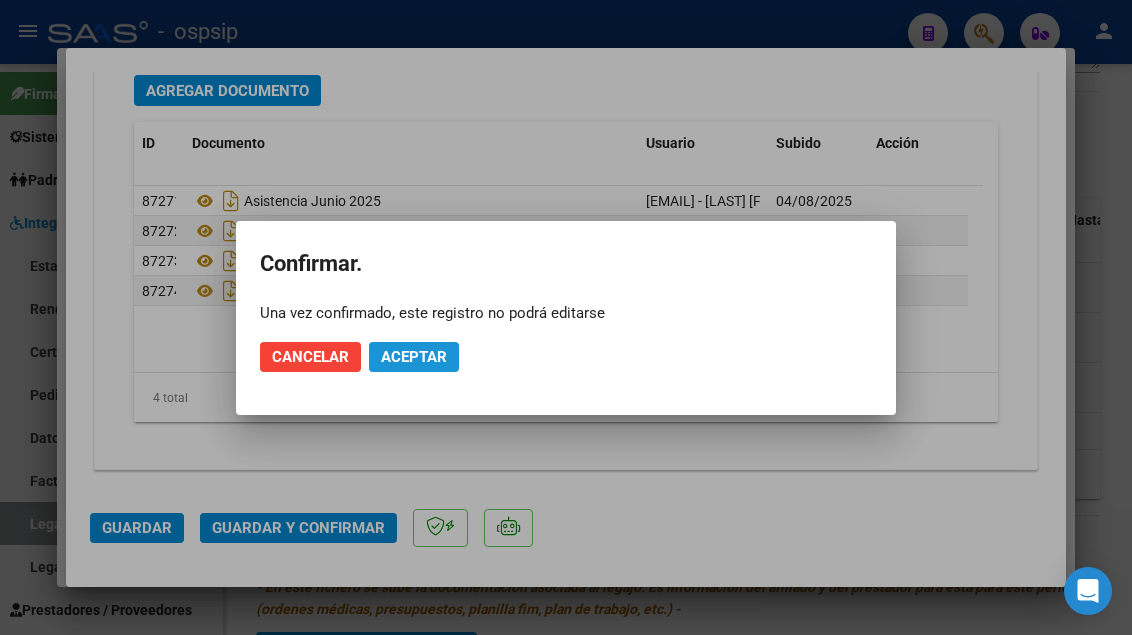 click on "Aceptar" 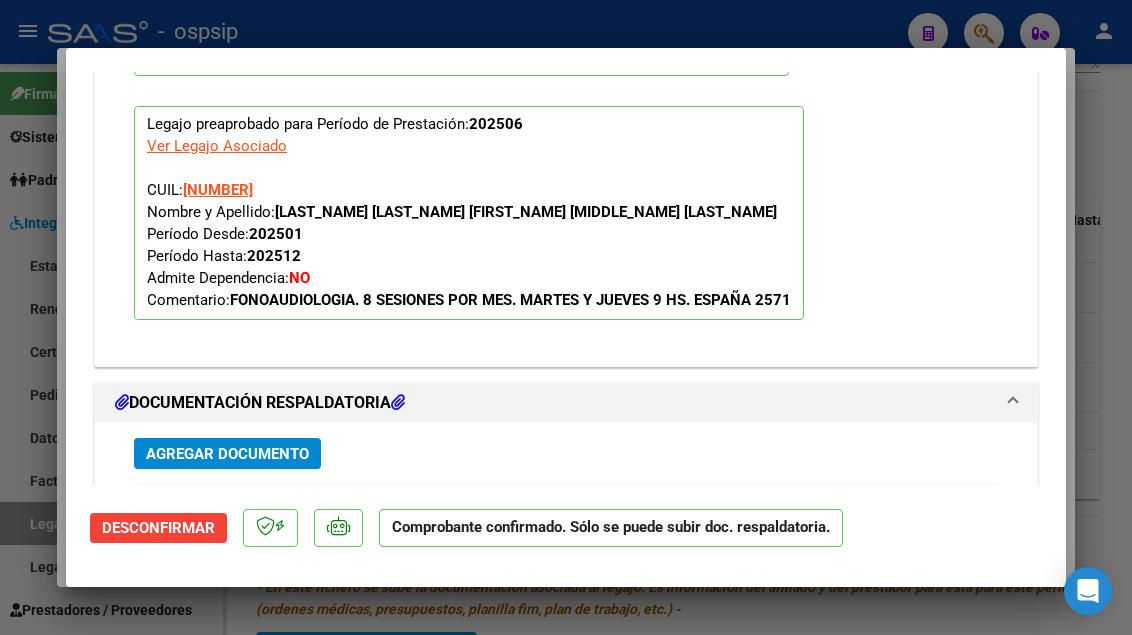 scroll, scrollTop: 1789, scrollLeft: 0, axis: vertical 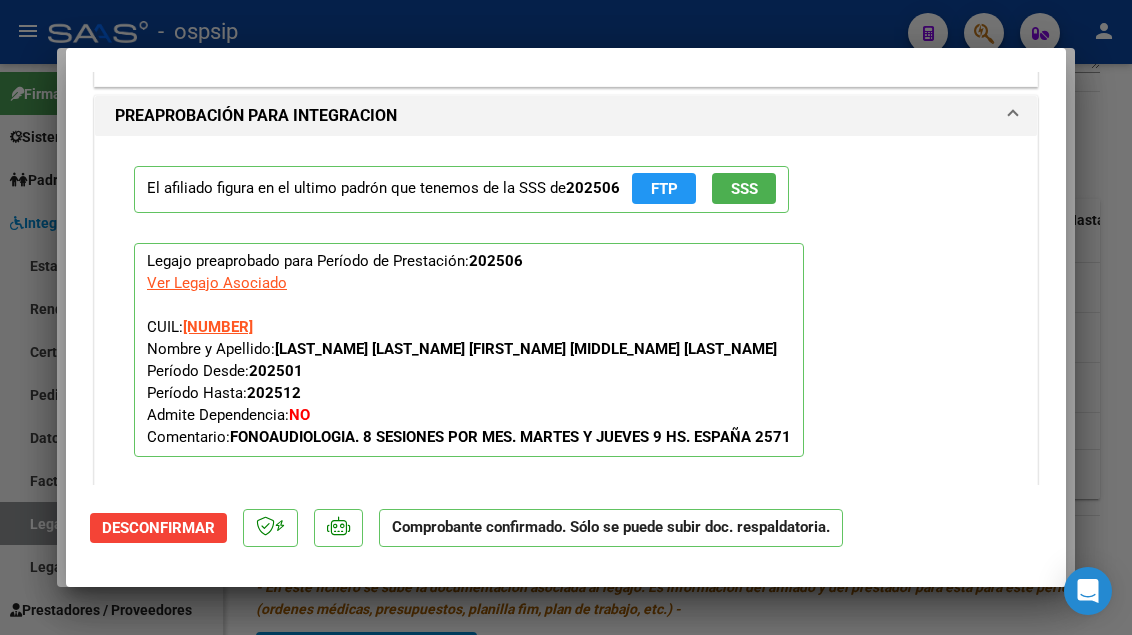 type 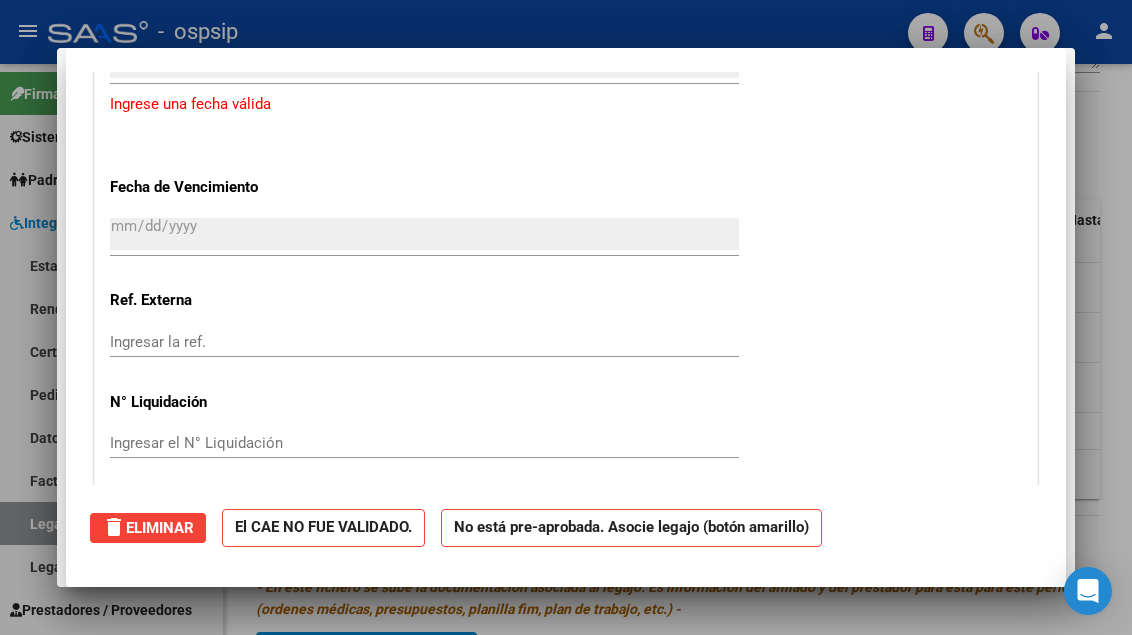 type 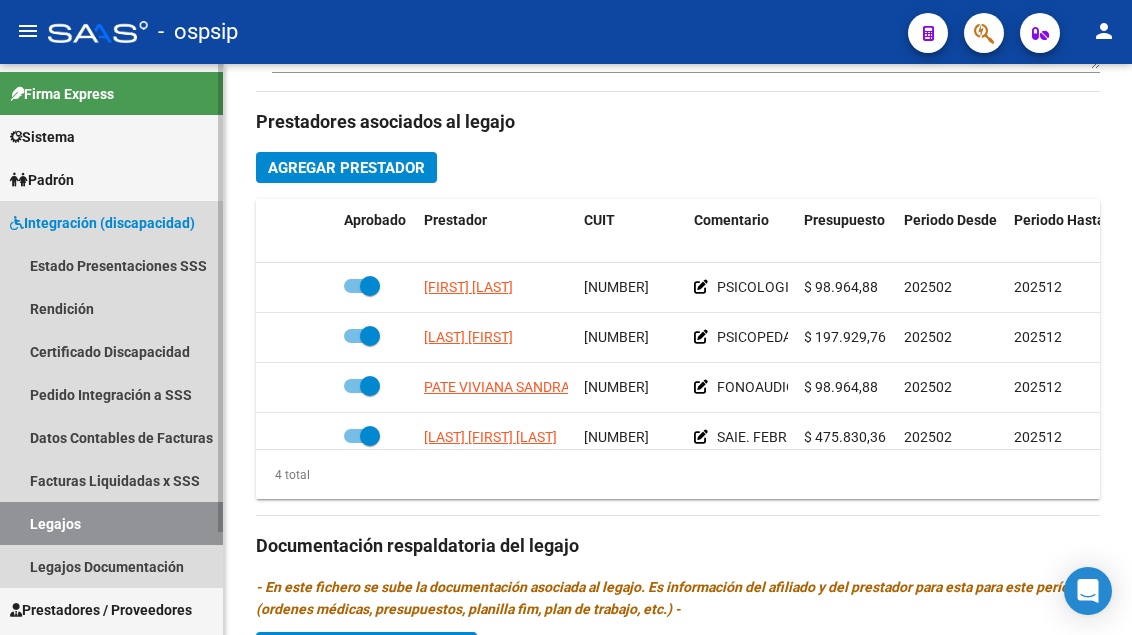 click on "Legajos" at bounding box center (111, 523) 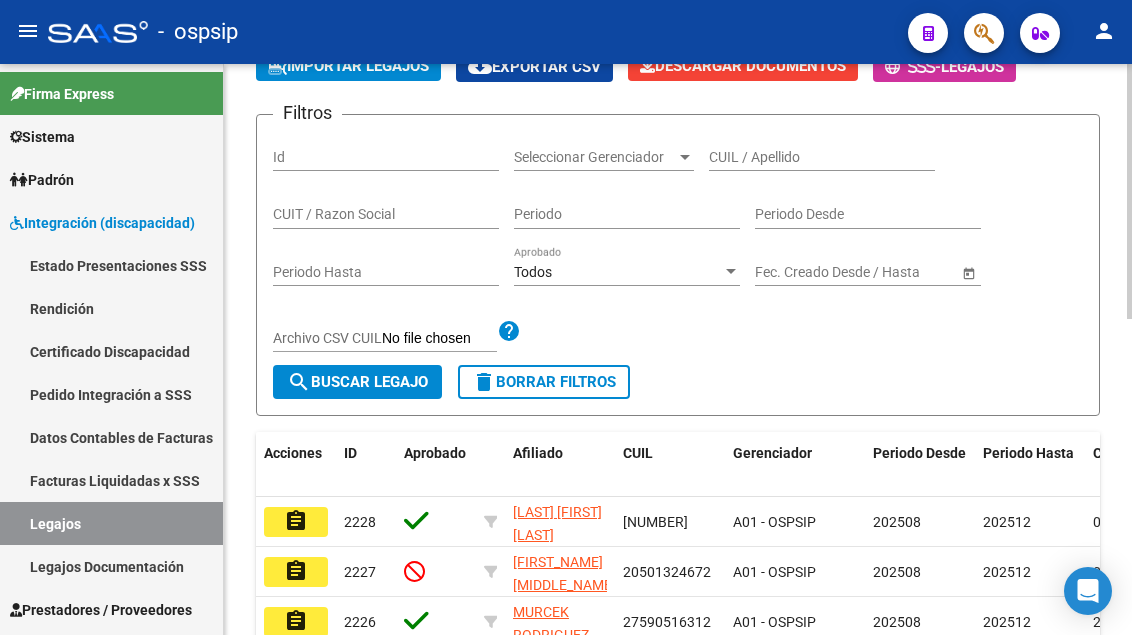 scroll, scrollTop: 108, scrollLeft: 0, axis: vertical 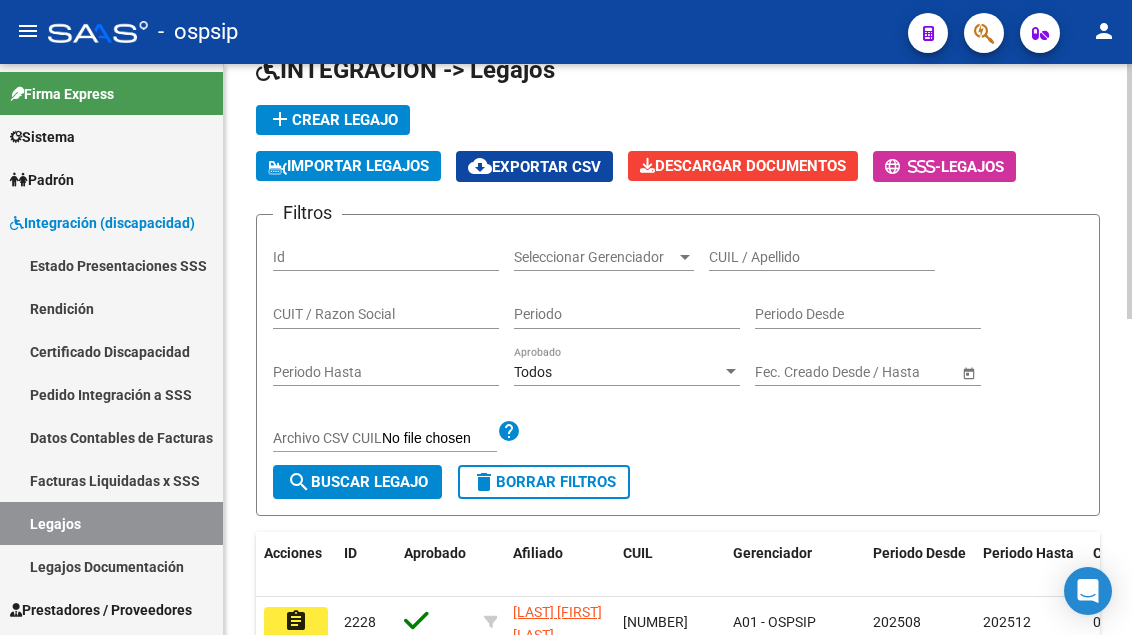 click on "CUIL / Apellido" at bounding box center [822, 257] 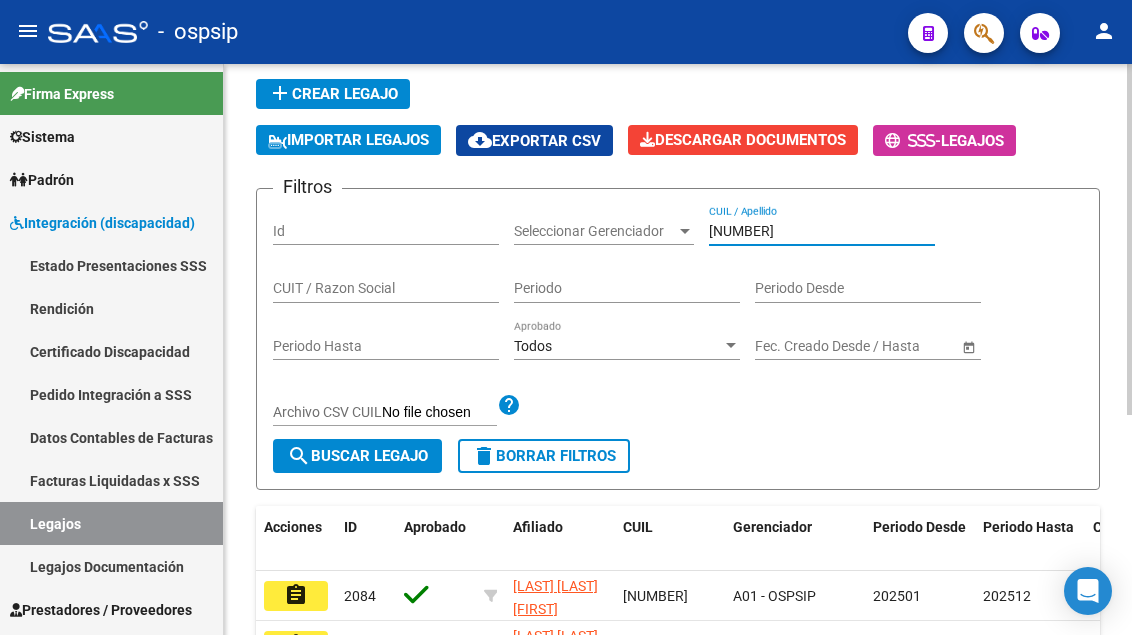 scroll, scrollTop: 208, scrollLeft: 0, axis: vertical 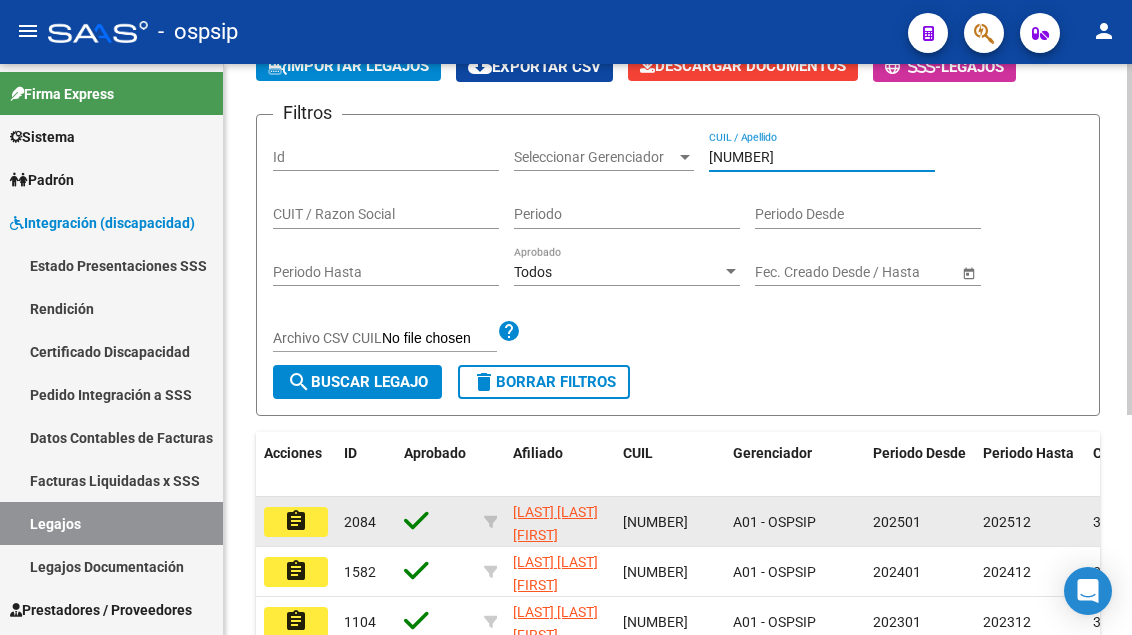 type on "[NUMBER]" 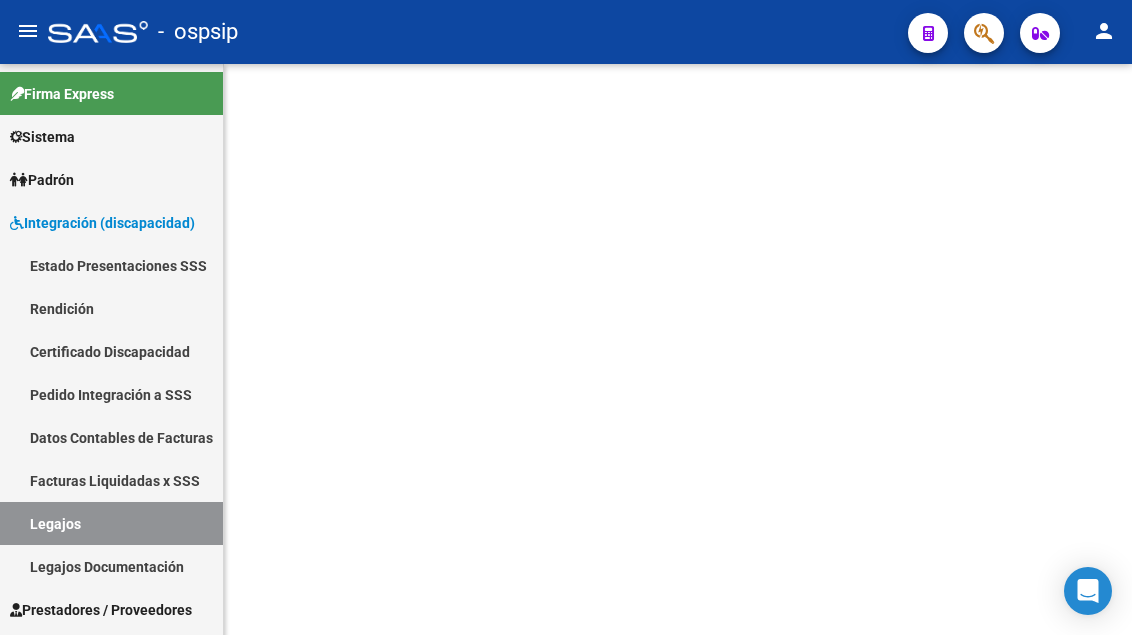 scroll, scrollTop: 0, scrollLeft: 0, axis: both 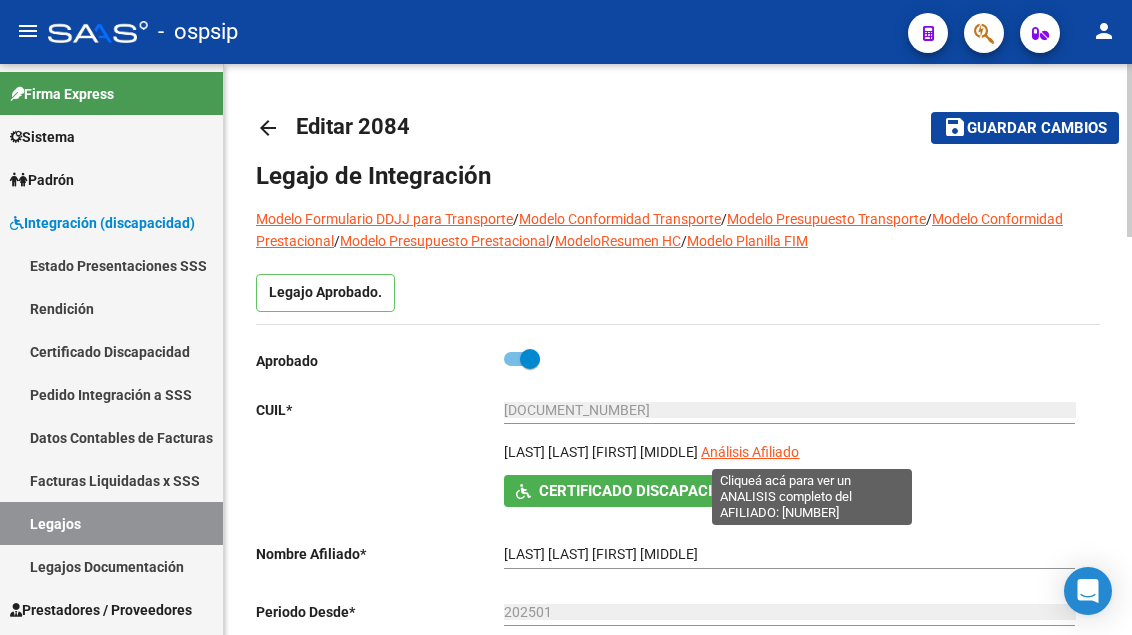 click on "Análisis Afiliado" 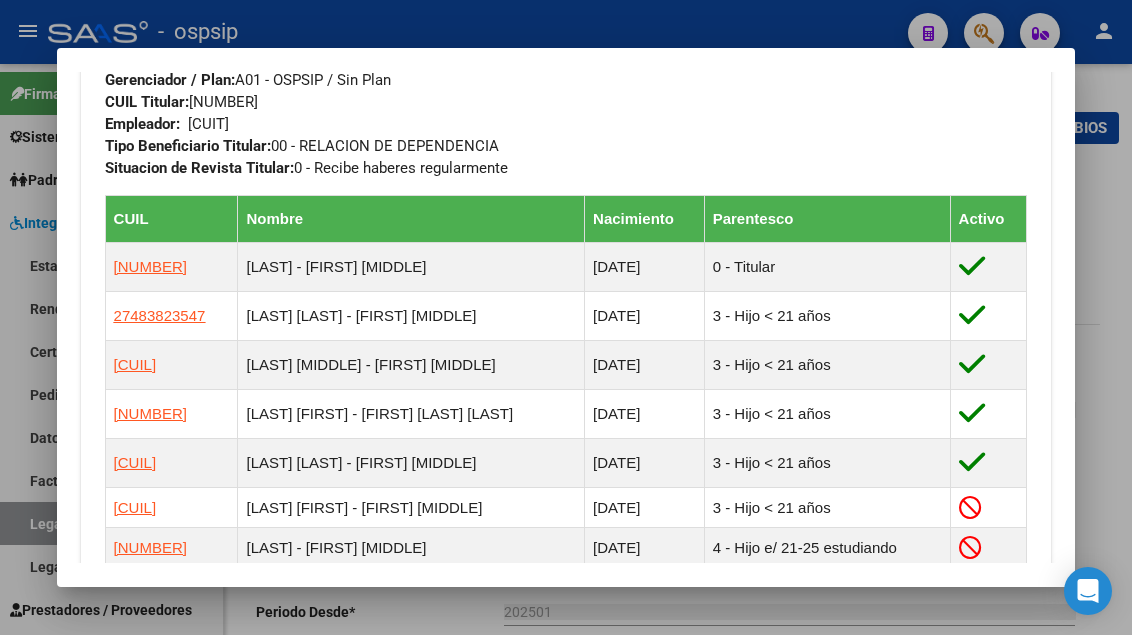 scroll, scrollTop: 1300, scrollLeft: 0, axis: vertical 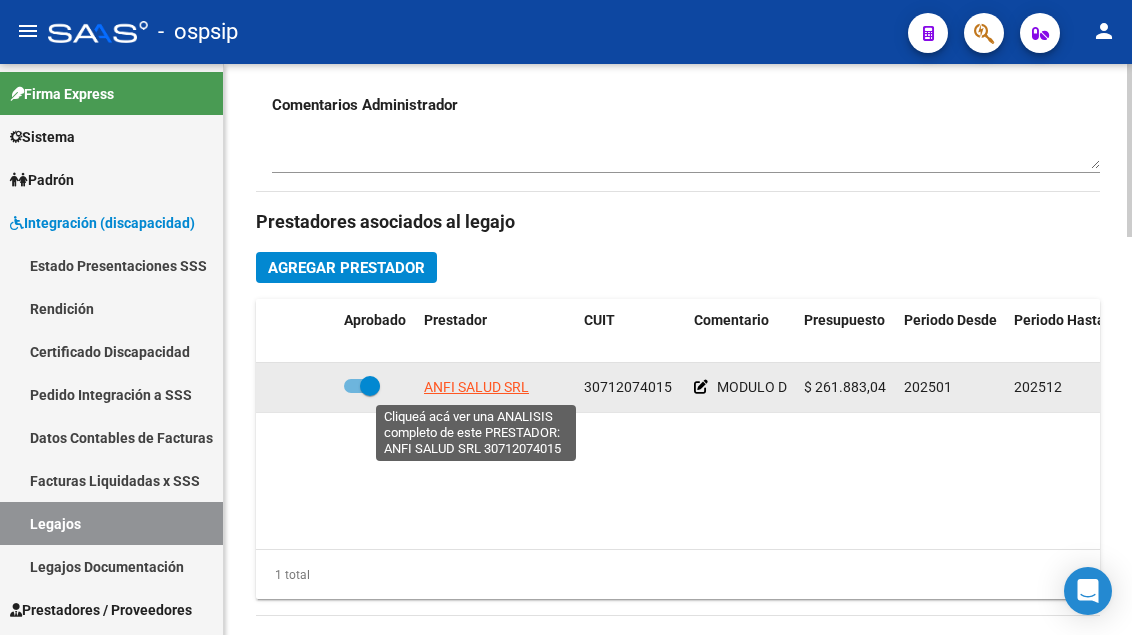 click on "ANFI SALUD SRL" 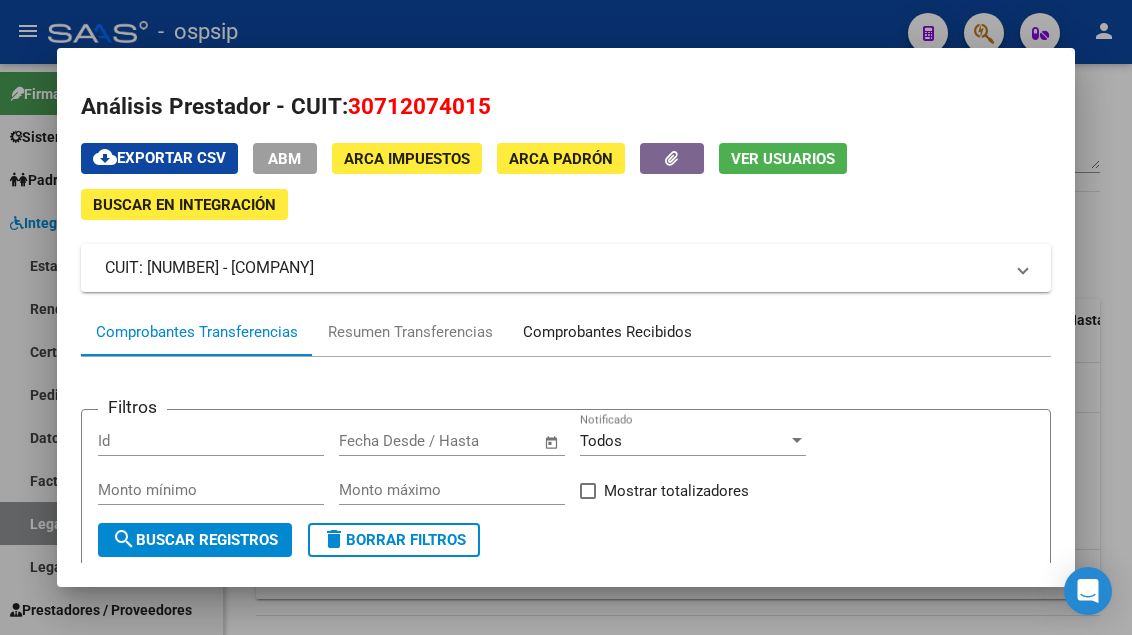click on "Comprobantes Recibidos" at bounding box center (607, 332) 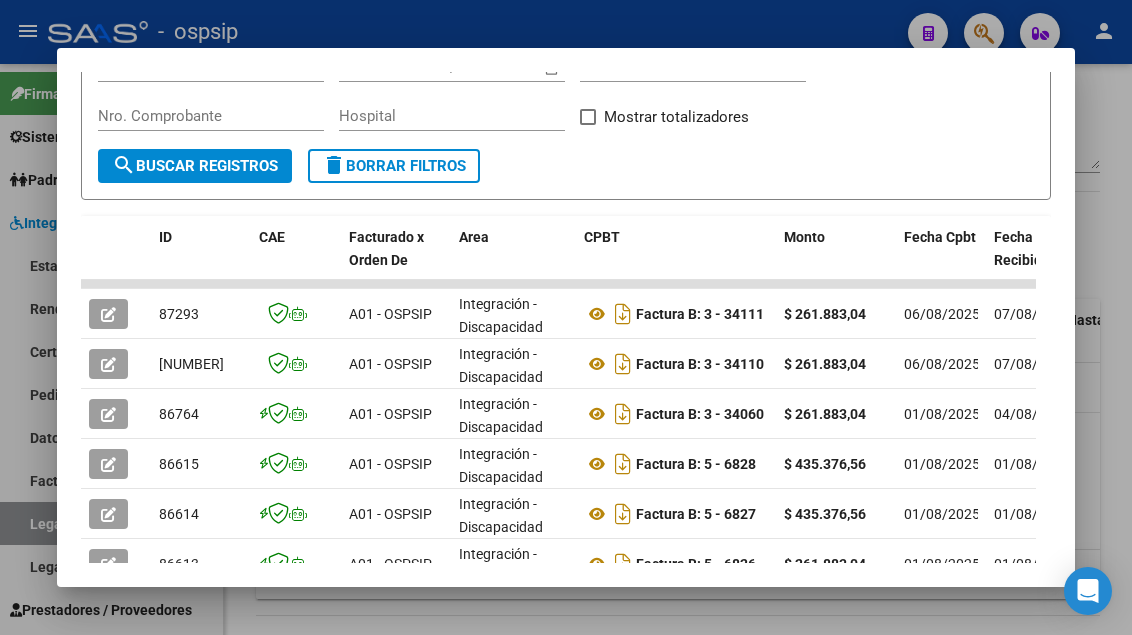 scroll, scrollTop: 386, scrollLeft: 0, axis: vertical 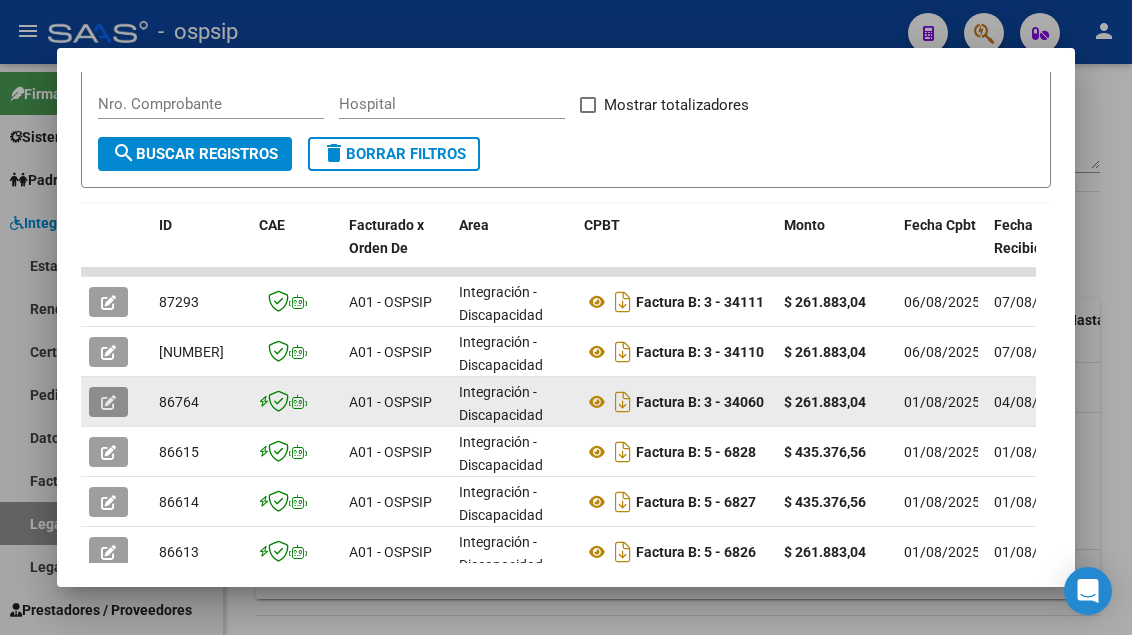 click 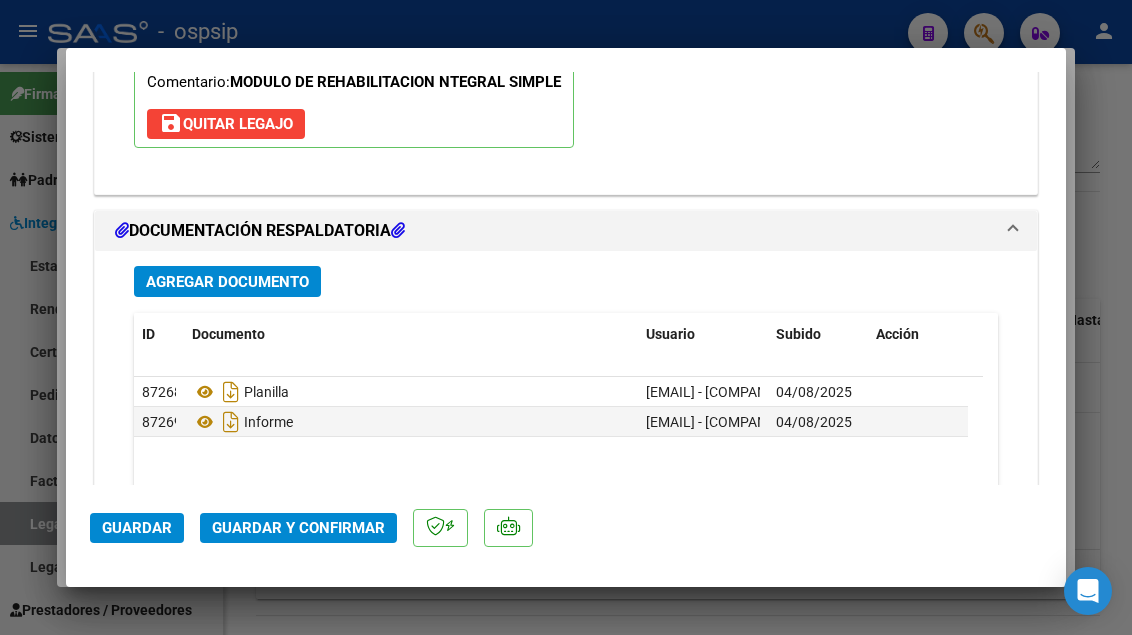 scroll, scrollTop: 2438, scrollLeft: 0, axis: vertical 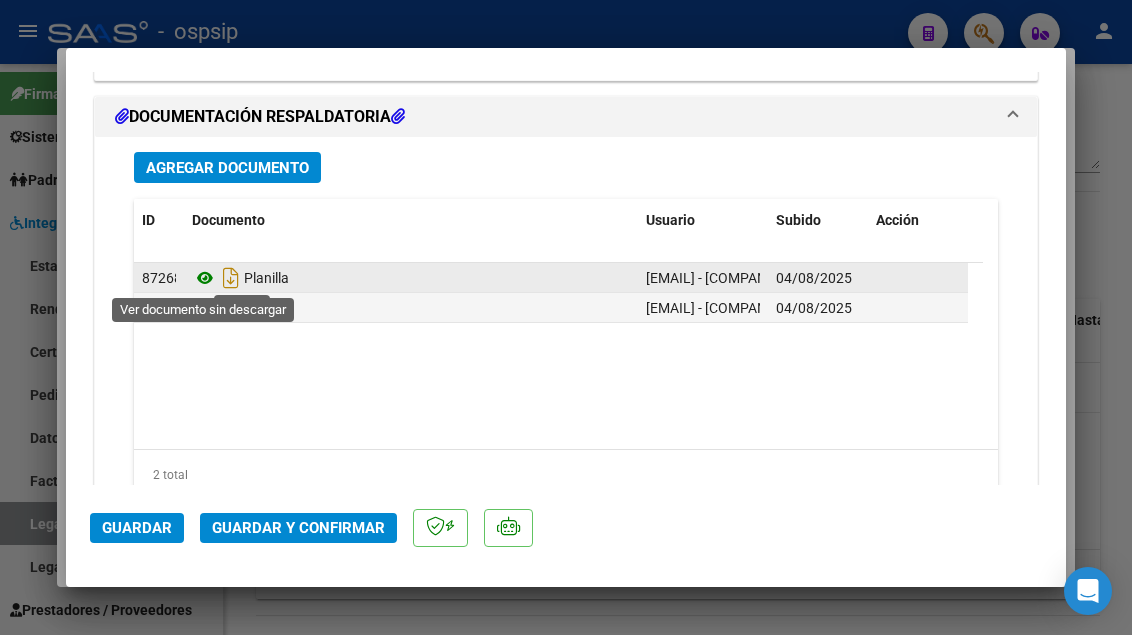 click 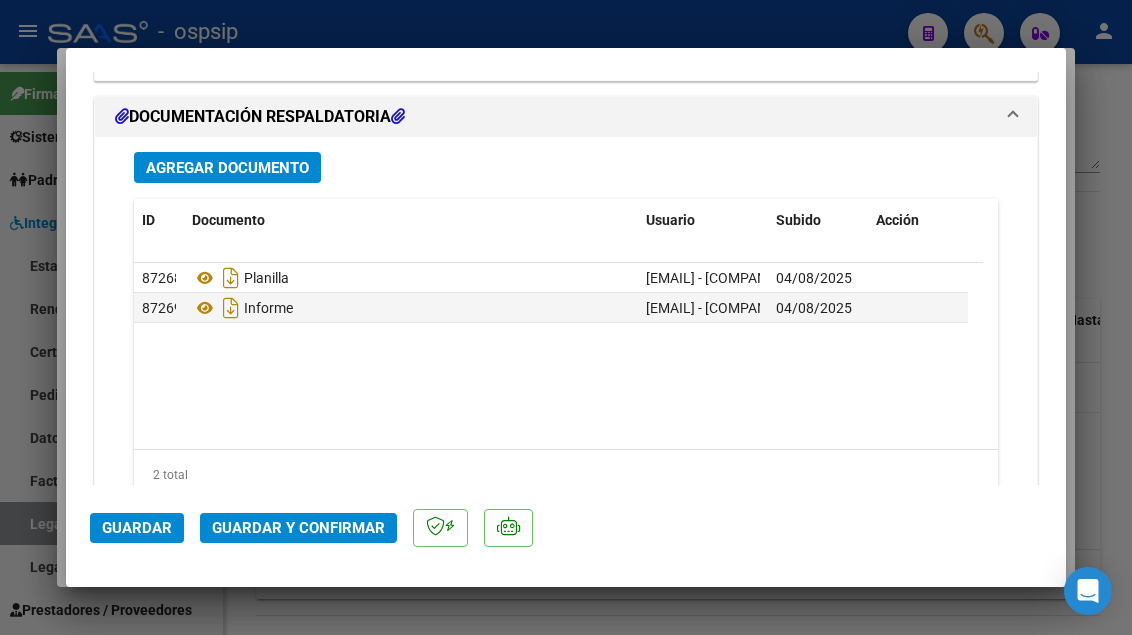 click on "Guardar y Confirmar" 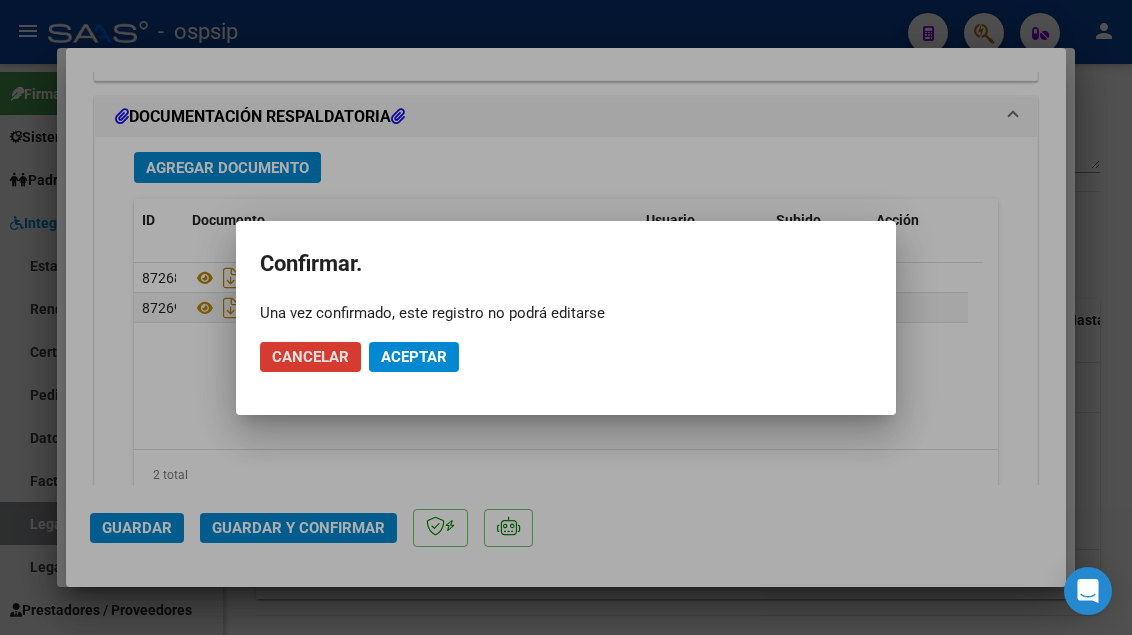 click on "Aceptar" 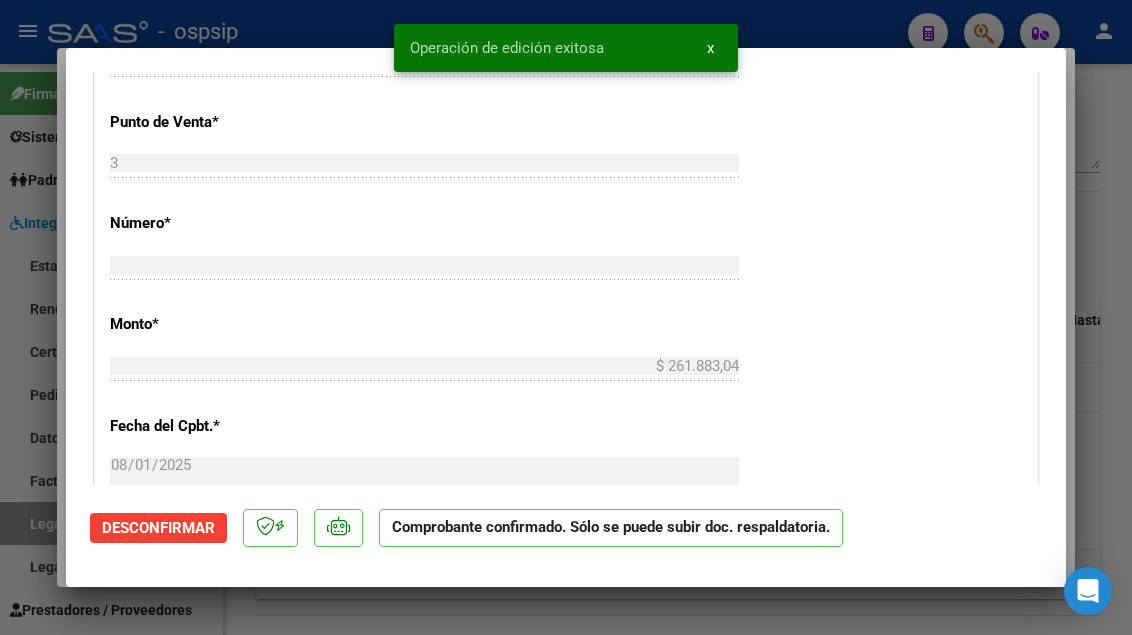 scroll, scrollTop: 457, scrollLeft: 0, axis: vertical 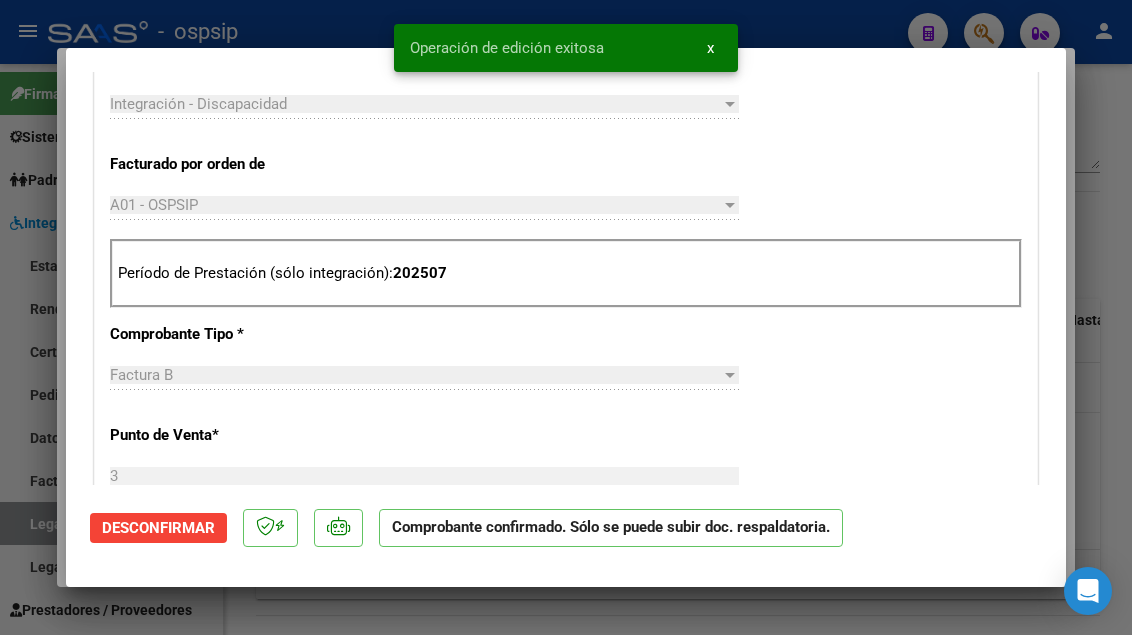 type 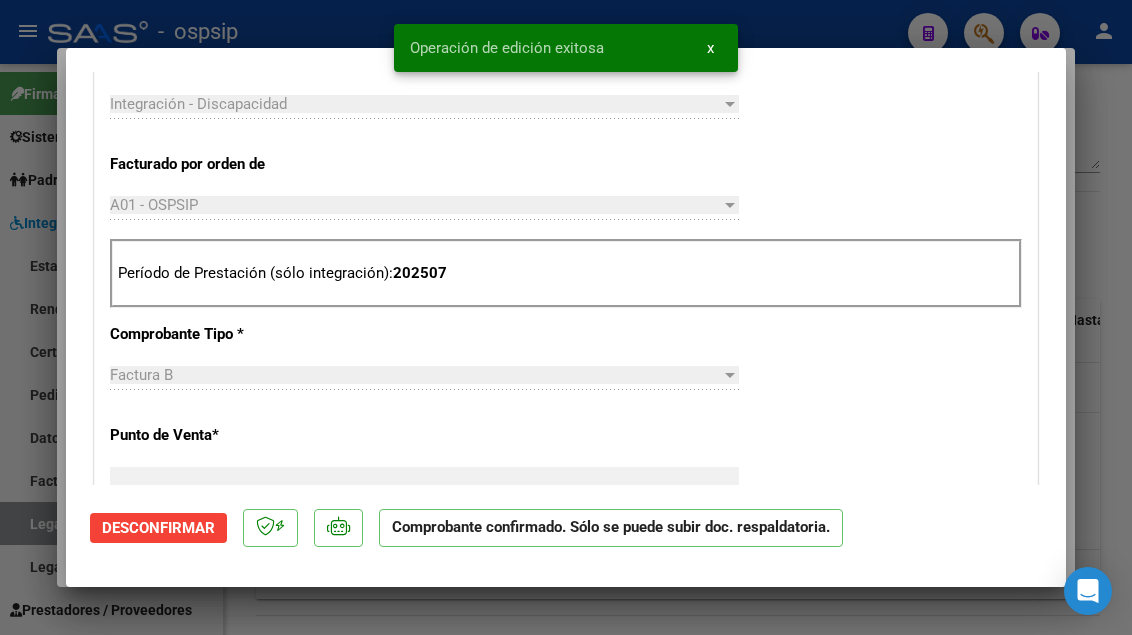 scroll, scrollTop: 0, scrollLeft: 0, axis: both 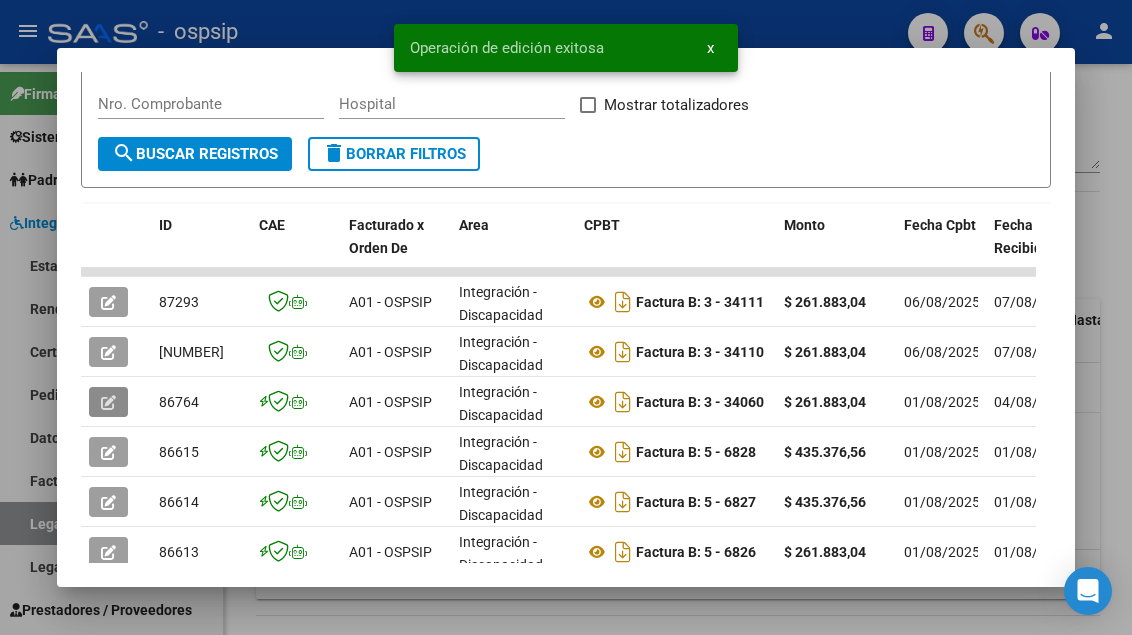 type 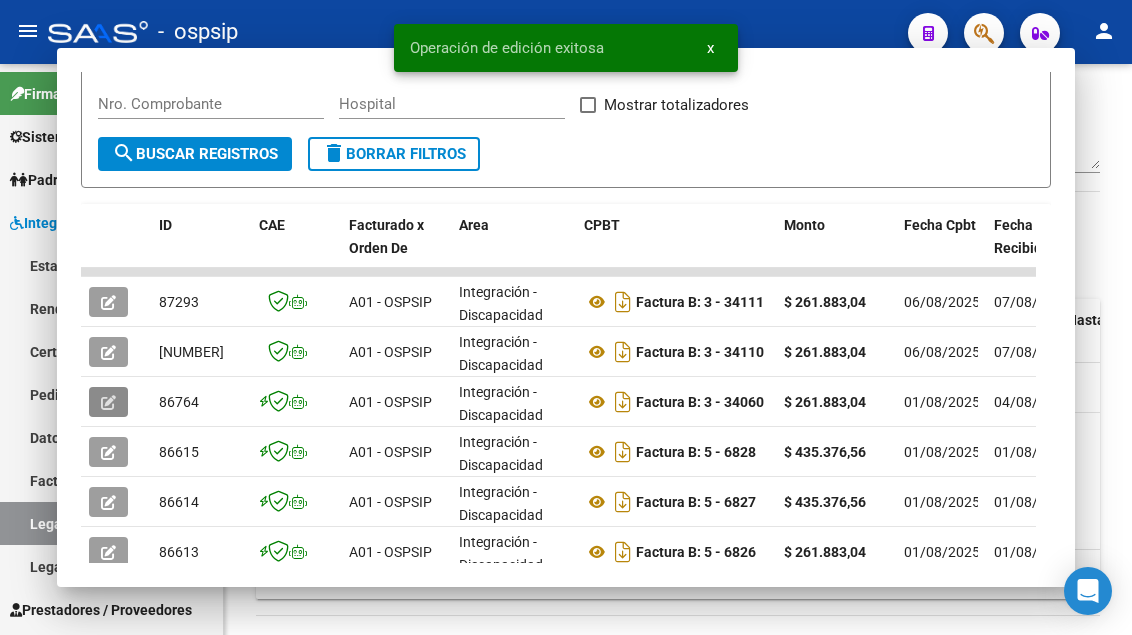 scroll, scrollTop: 0, scrollLeft: 0, axis: both 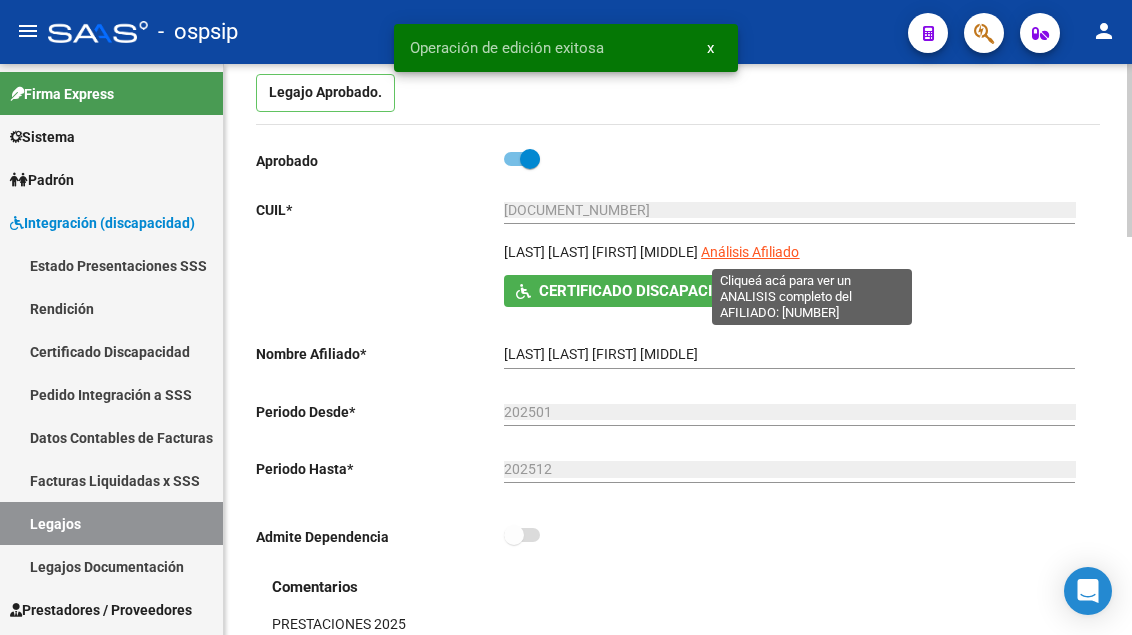 click on "Análisis Afiliado" 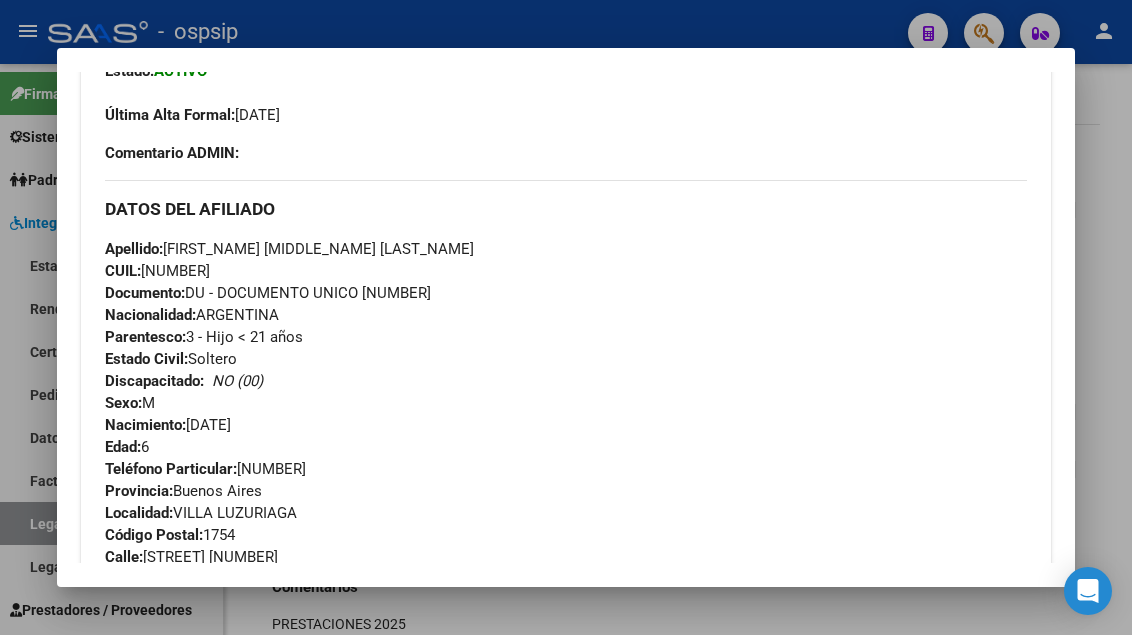 scroll, scrollTop: 700, scrollLeft: 0, axis: vertical 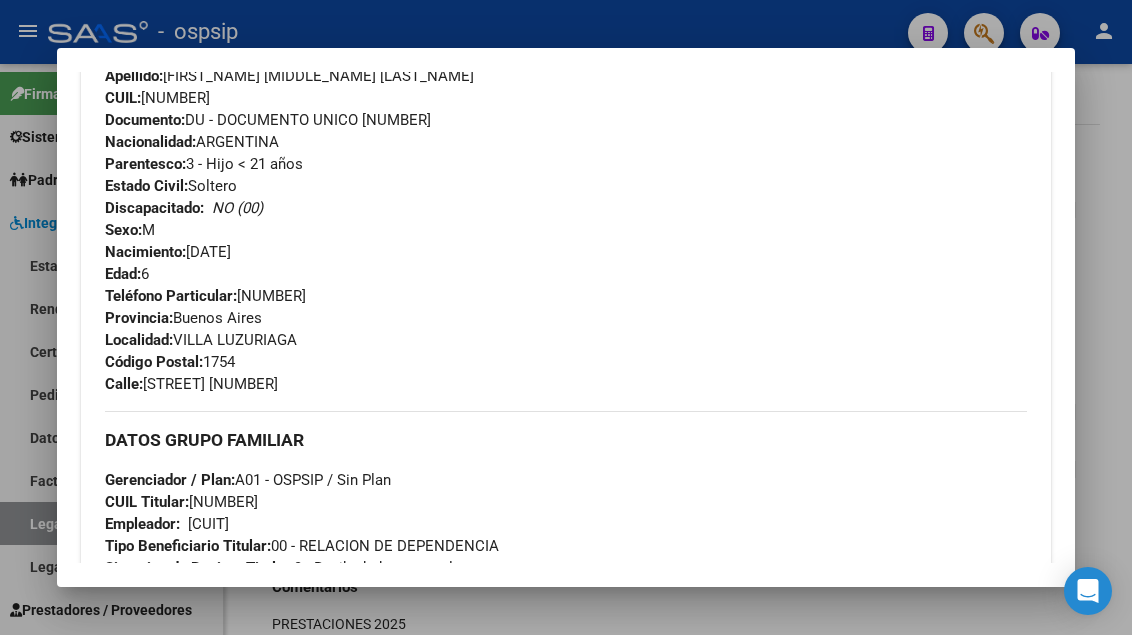 click at bounding box center (566, 317) 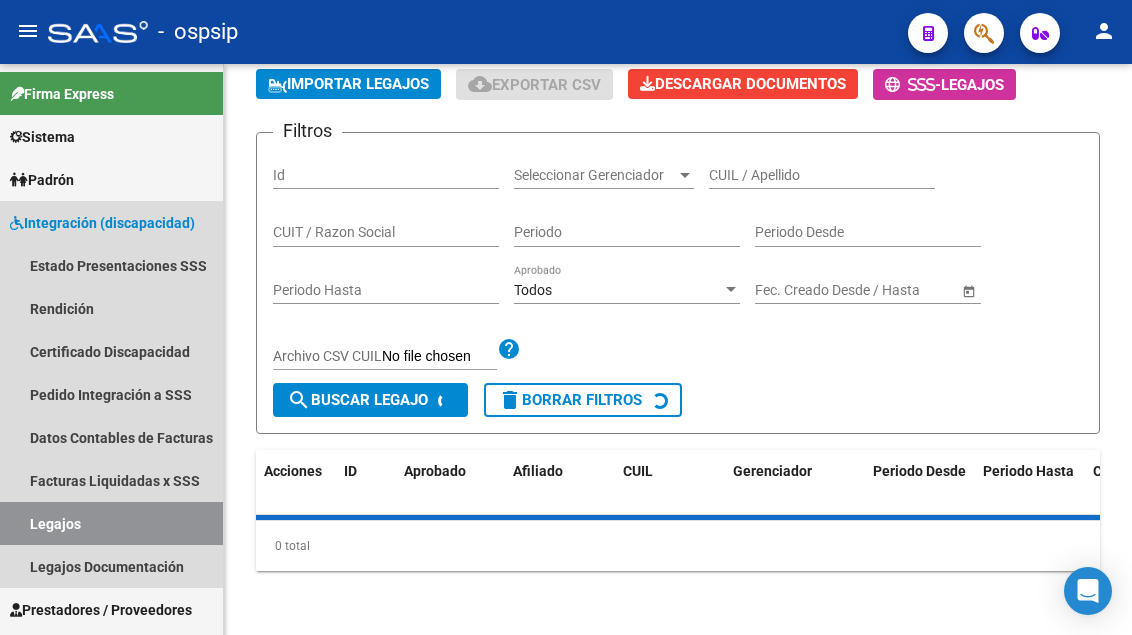click on "Legajos" at bounding box center [111, 523] 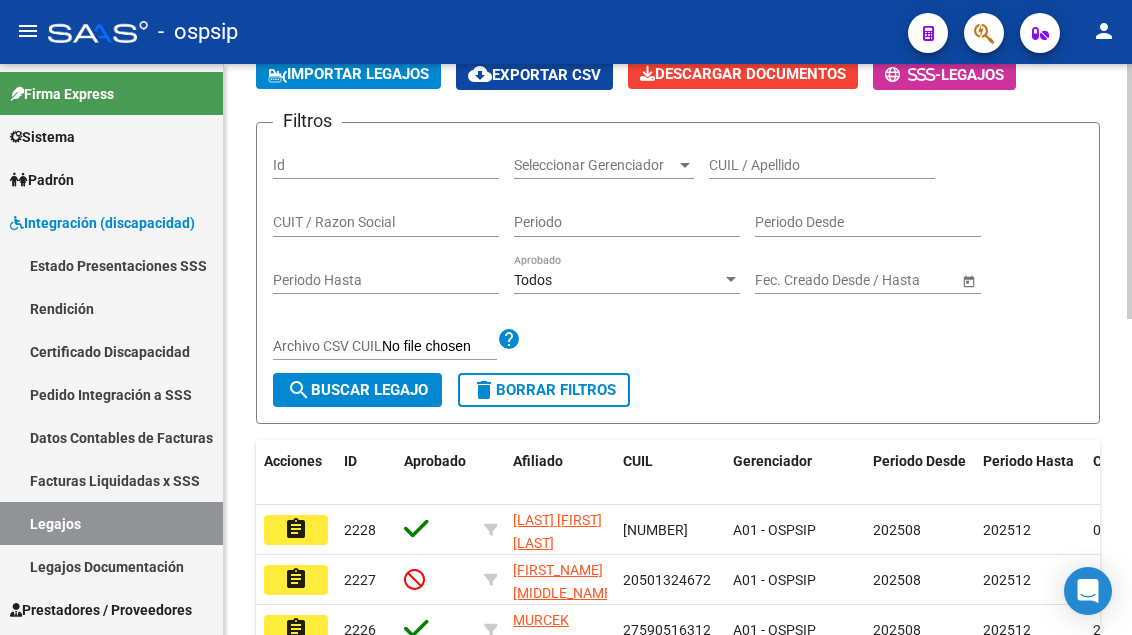 scroll, scrollTop: 0, scrollLeft: 0, axis: both 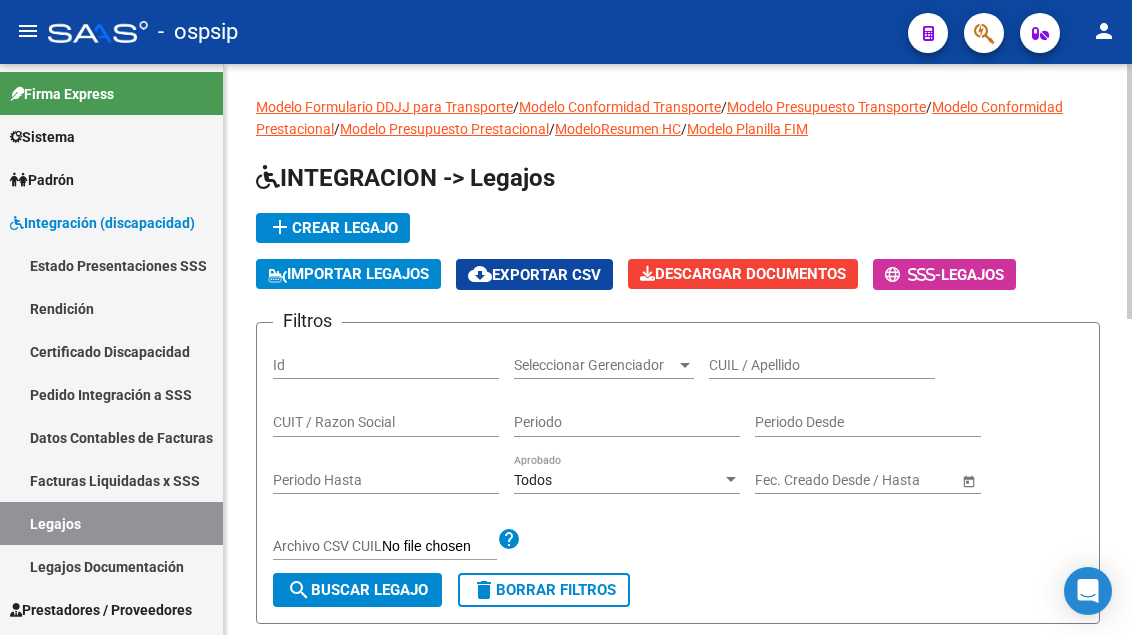 click on "CUIL / Apellido" 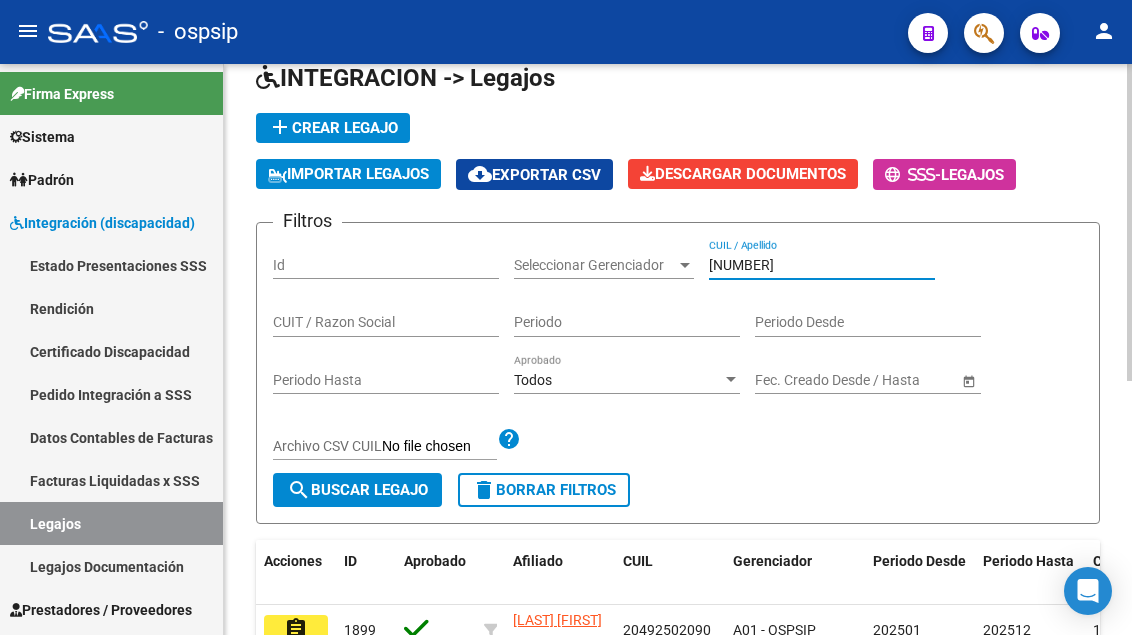 scroll, scrollTop: 200, scrollLeft: 0, axis: vertical 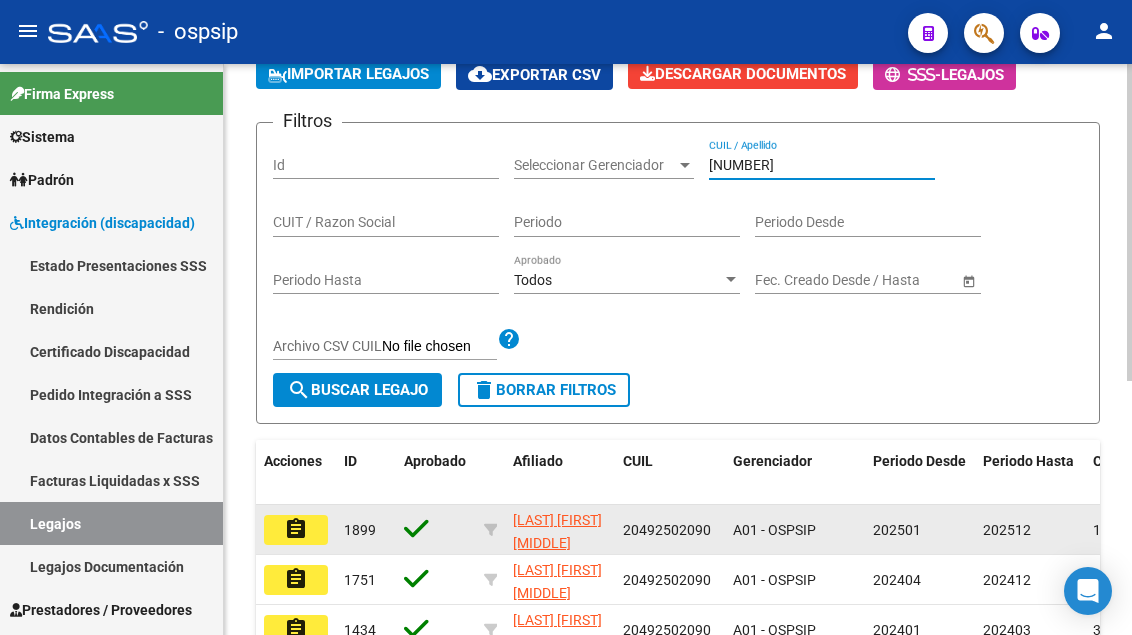 type on "[NUMBER]" 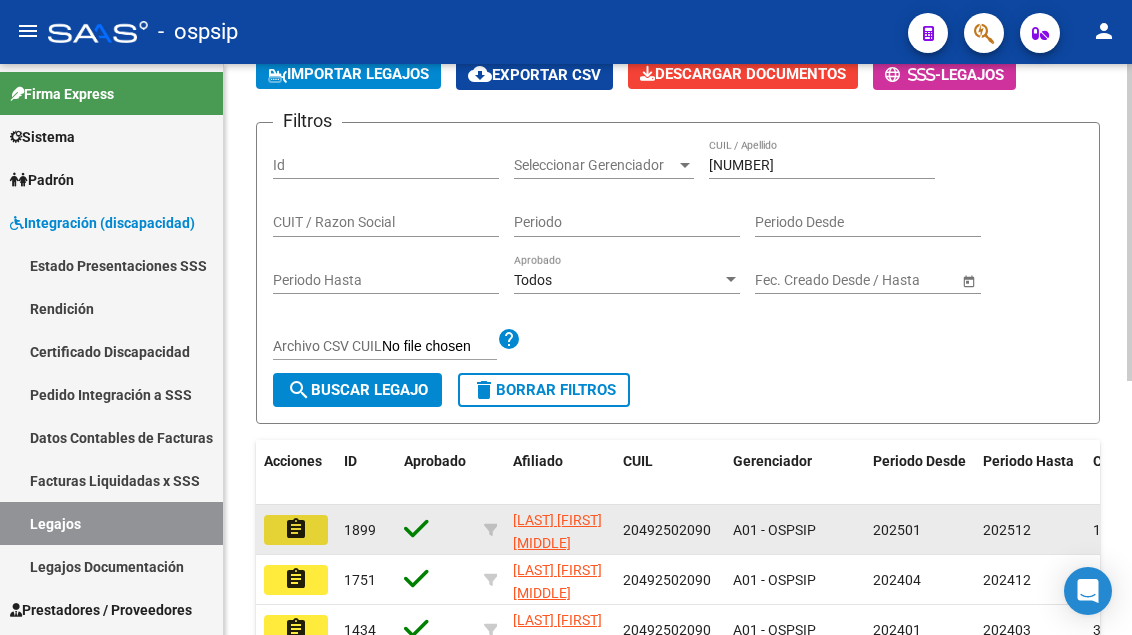 click on "assignment" 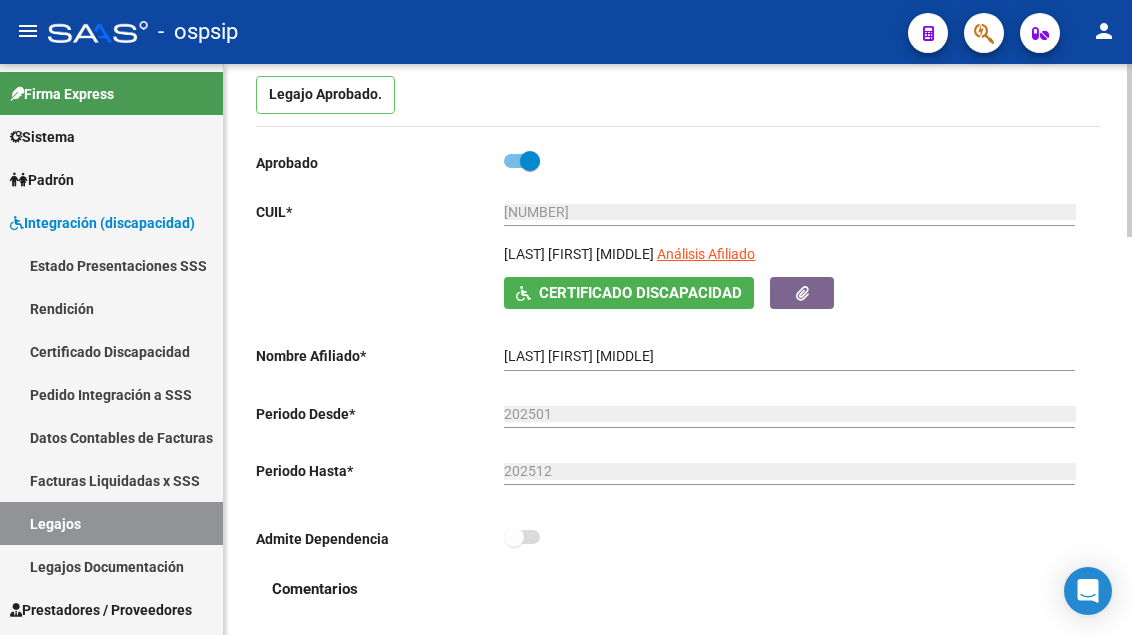 scroll, scrollTop: 200, scrollLeft: 0, axis: vertical 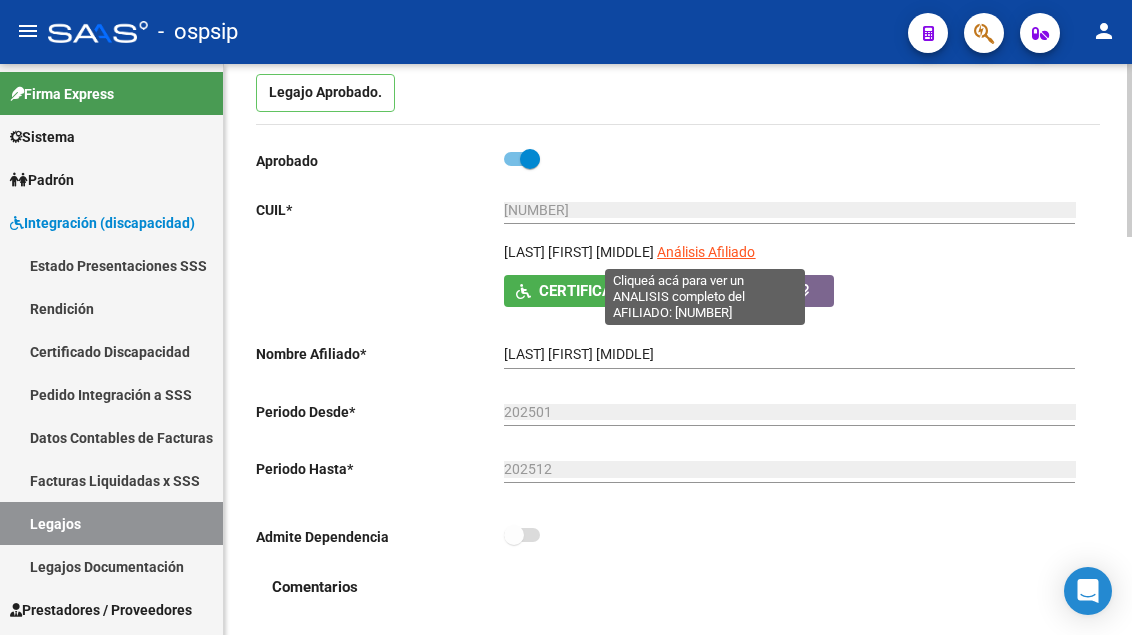 click on "Análisis Afiliado" 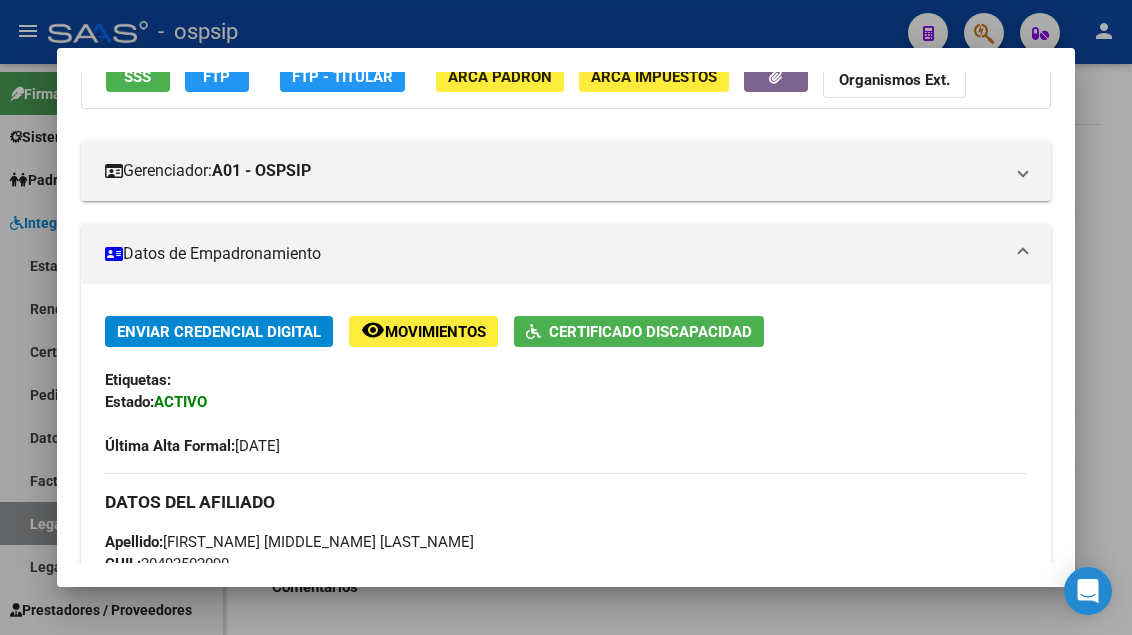 scroll, scrollTop: 100, scrollLeft: 0, axis: vertical 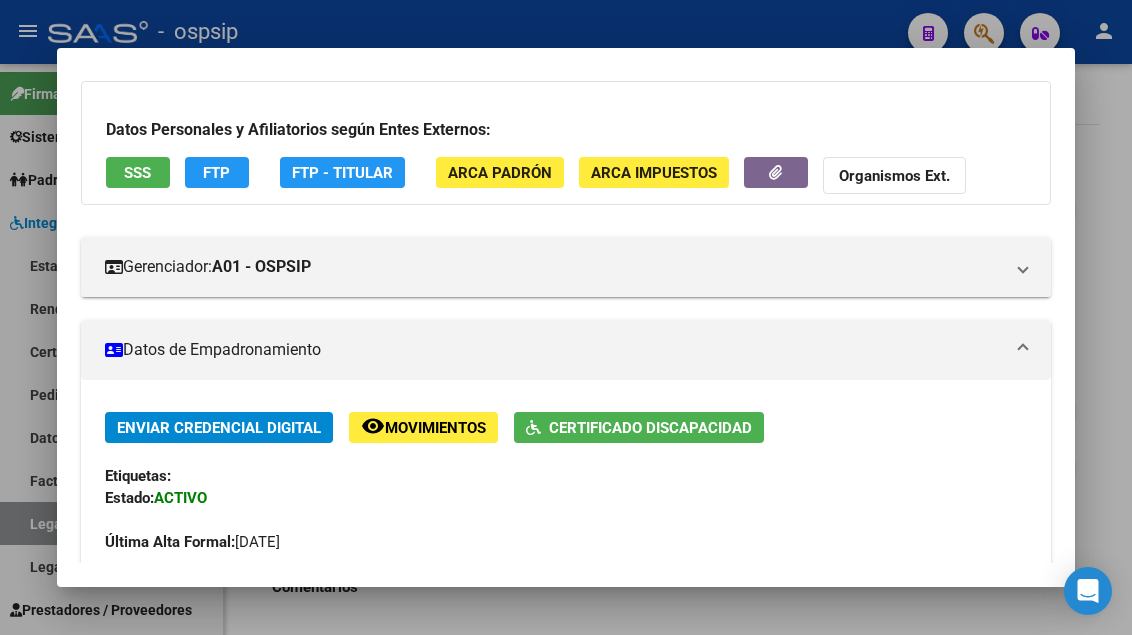 click on "SSS" at bounding box center [137, 173] 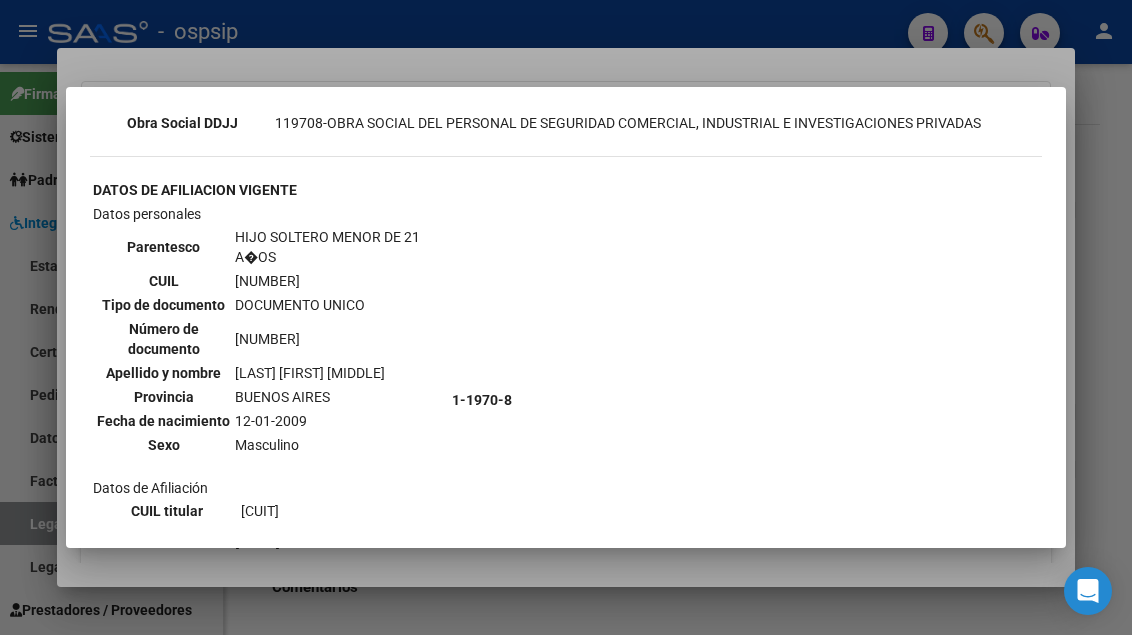 scroll, scrollTop: 500, scrollLeft: 0, axis: vertical 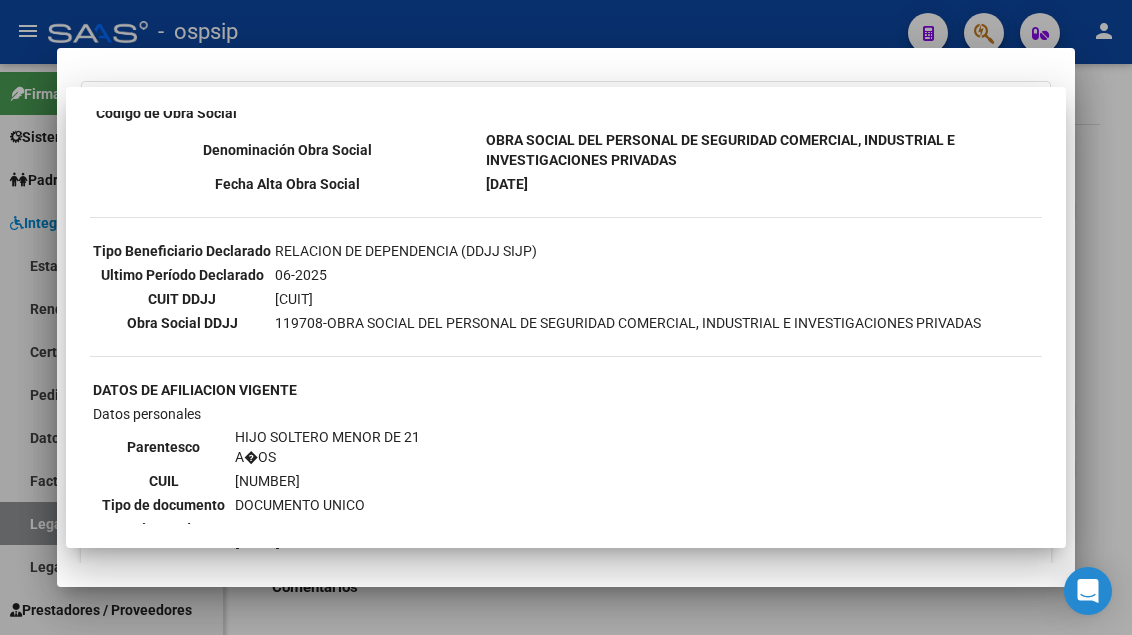 type 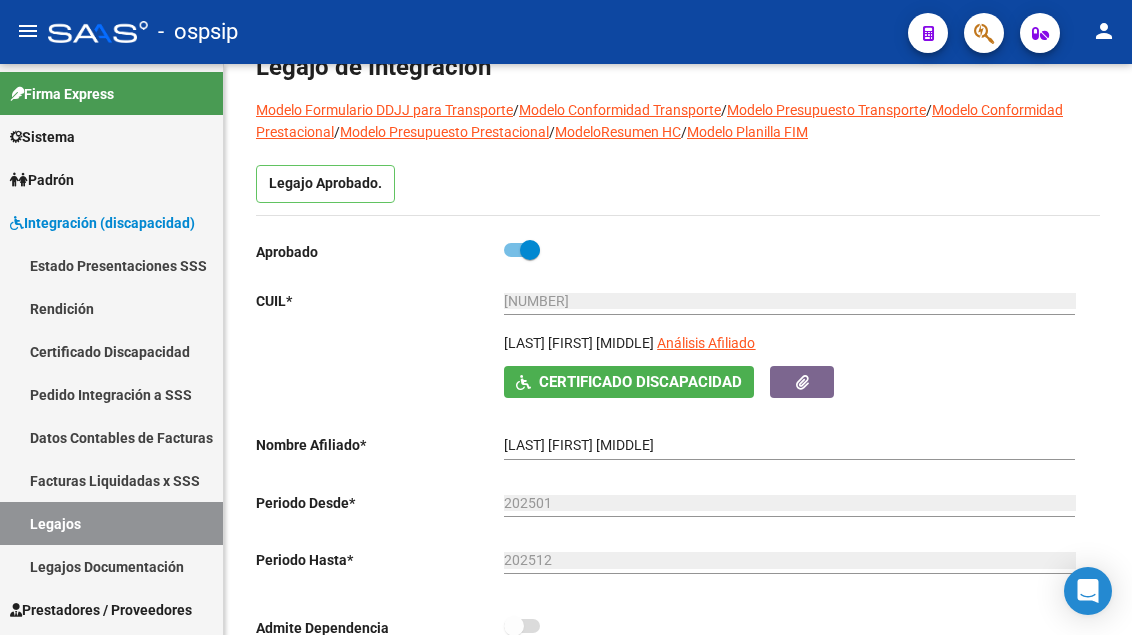 scroll, scrollTop: 0, scrollLeft: 0, axis: both 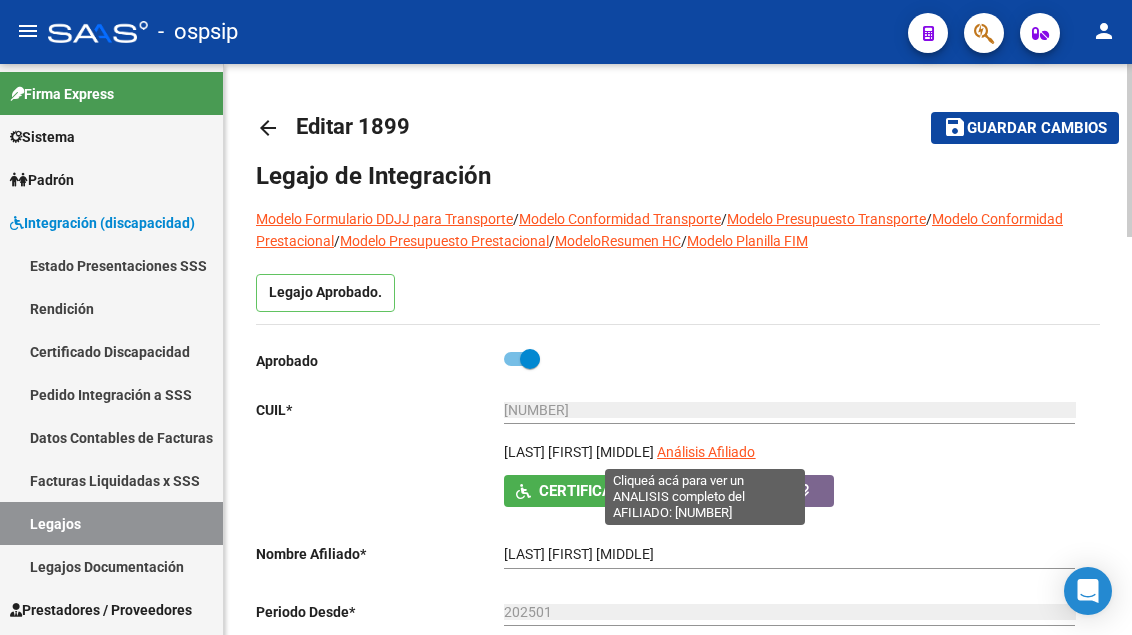 click on "Análisis Afiliado" 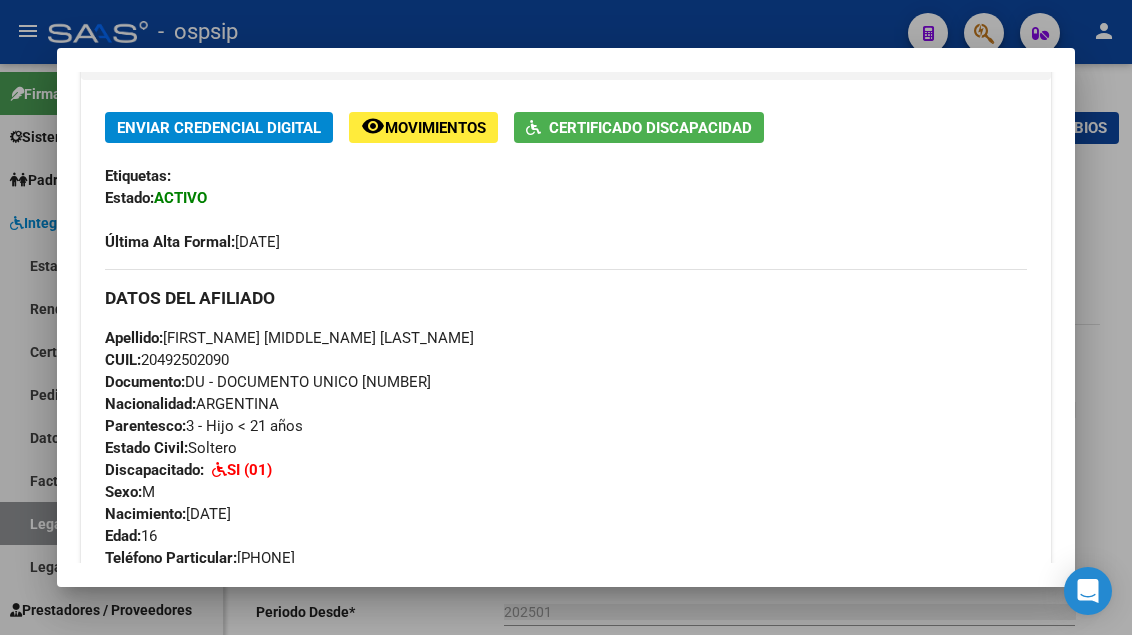 scroll, scrollTop: 300, scrollLeft: 0, axis: vertical 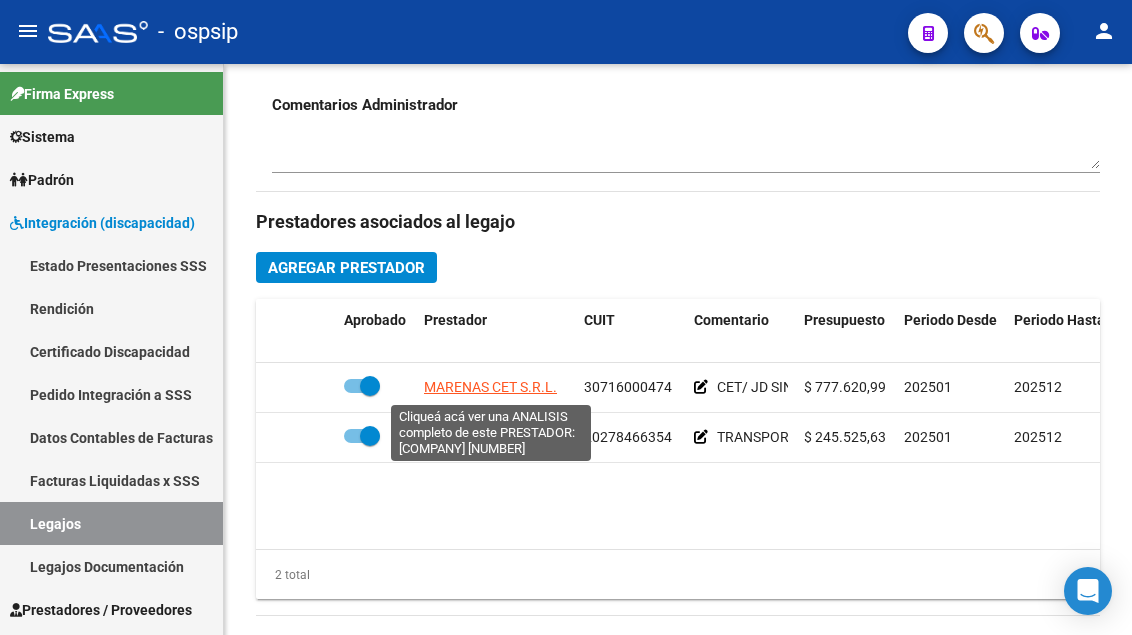 click on "MARENAS CET S.R.L." 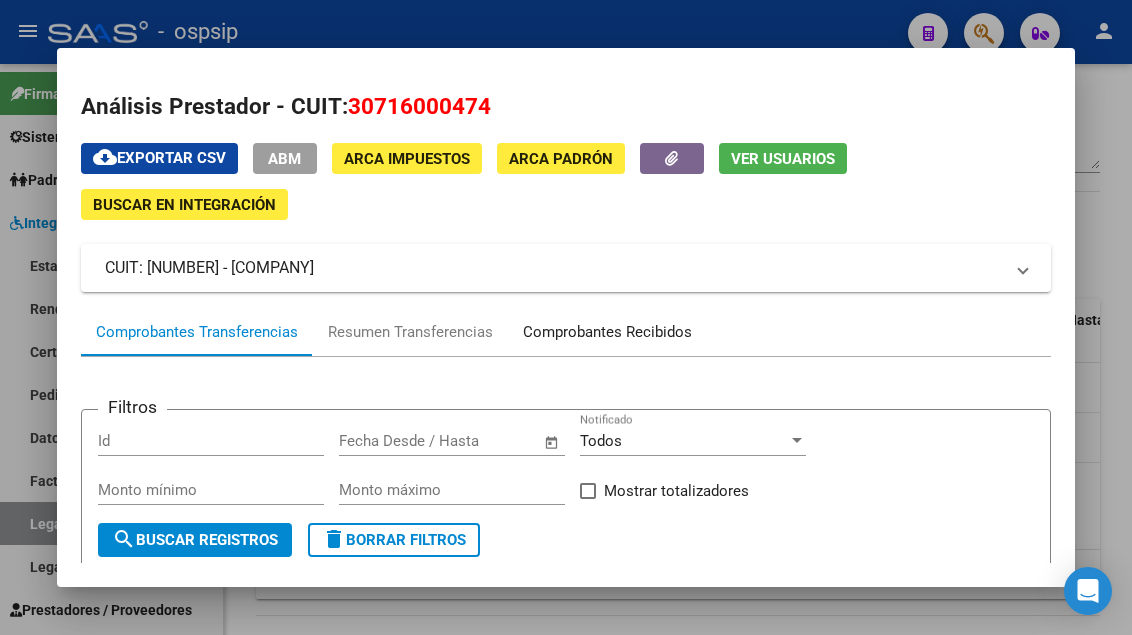 click on "Comprobantes Recibidos" at bounding box center (607, 332) 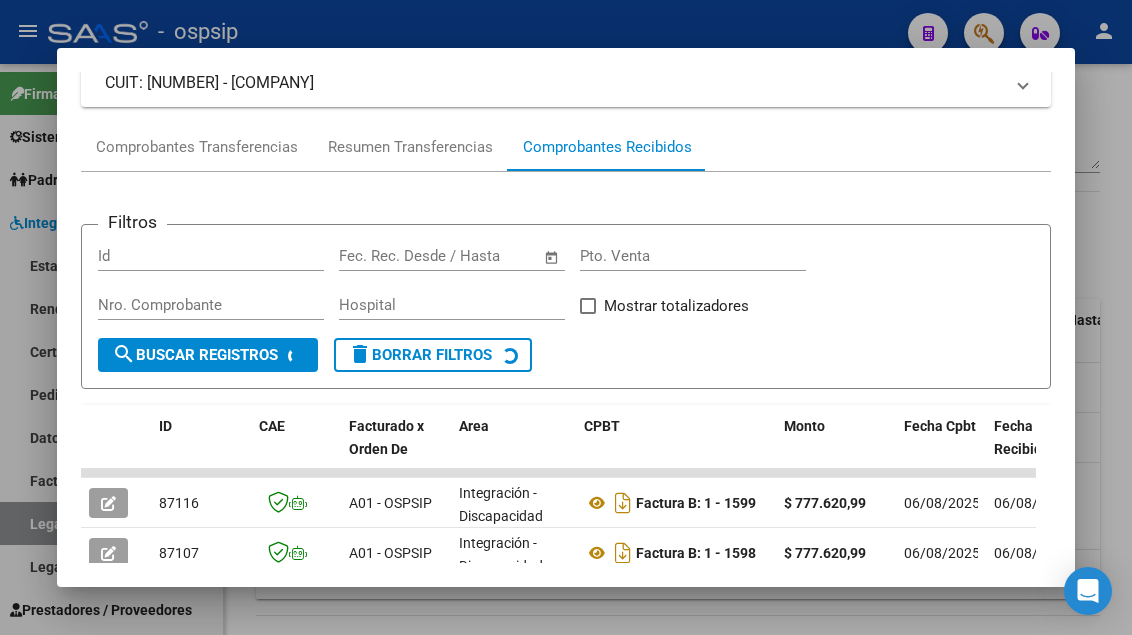 scroll, scrollTop: 285, scrollLeft: 0, axis: vertical 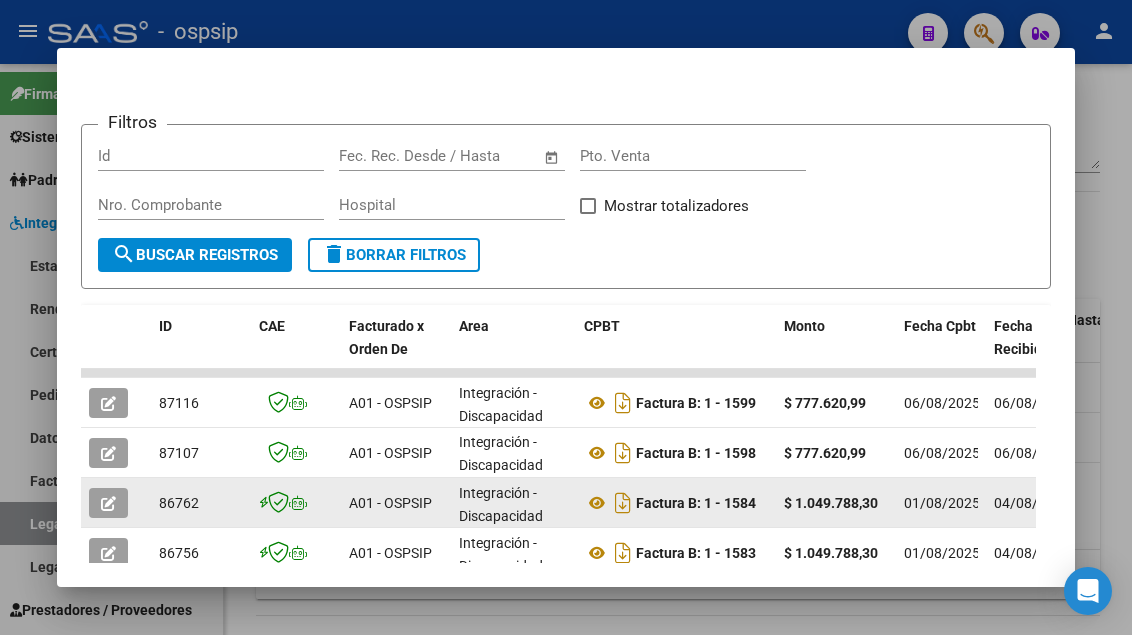 click 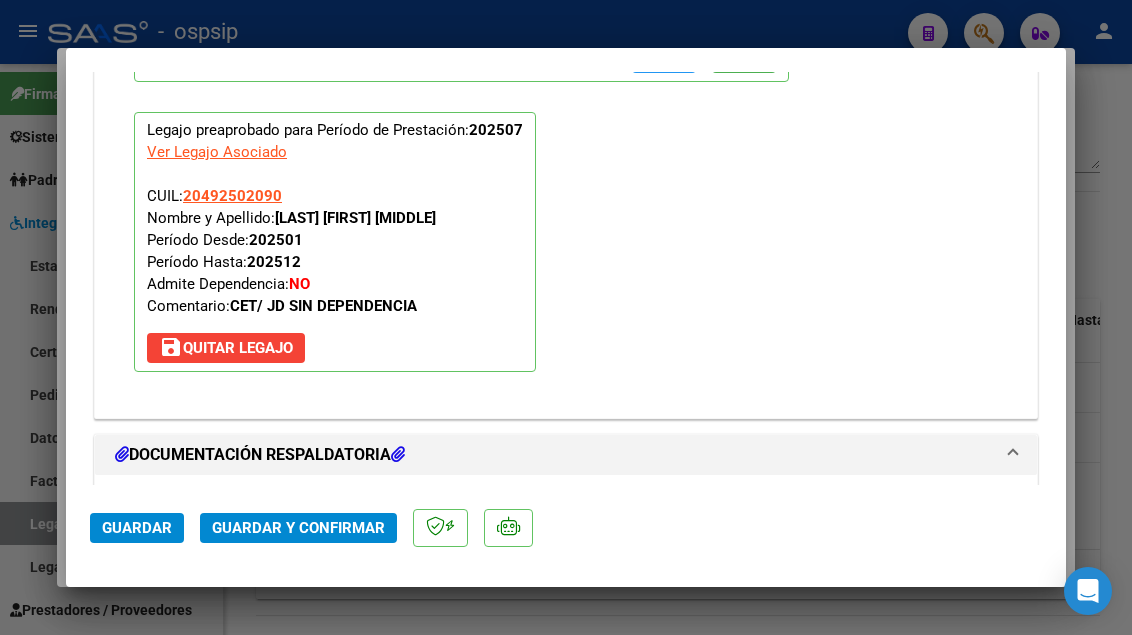 scroll, scrollTop: 2500, scrollLeft: 0, axis: vertical 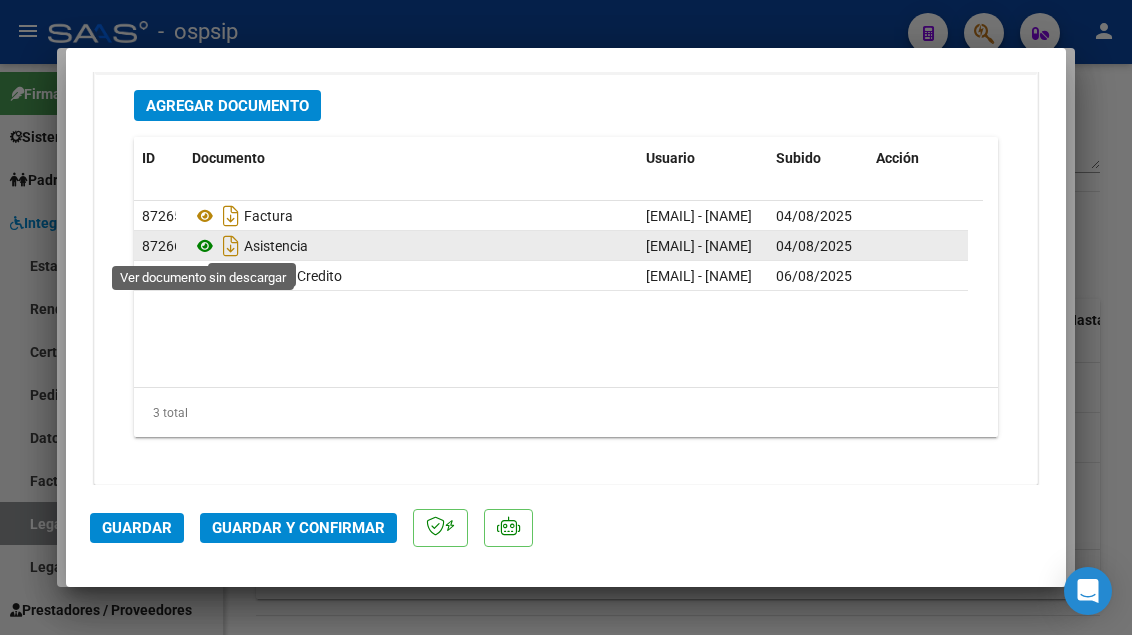 click 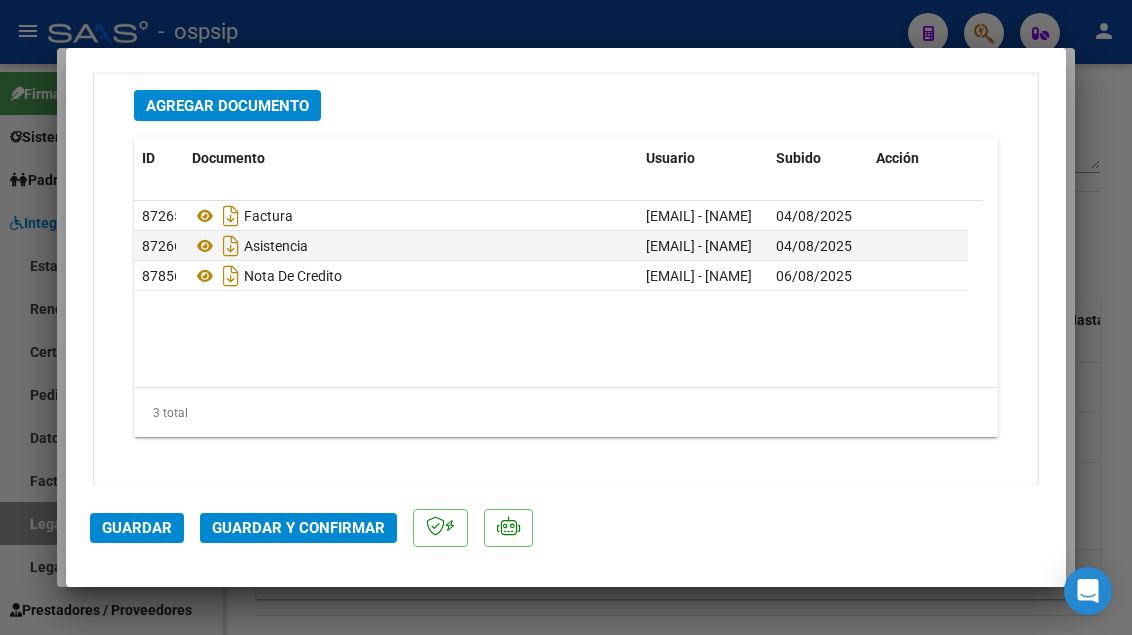click on "Guardar y Confirmar" 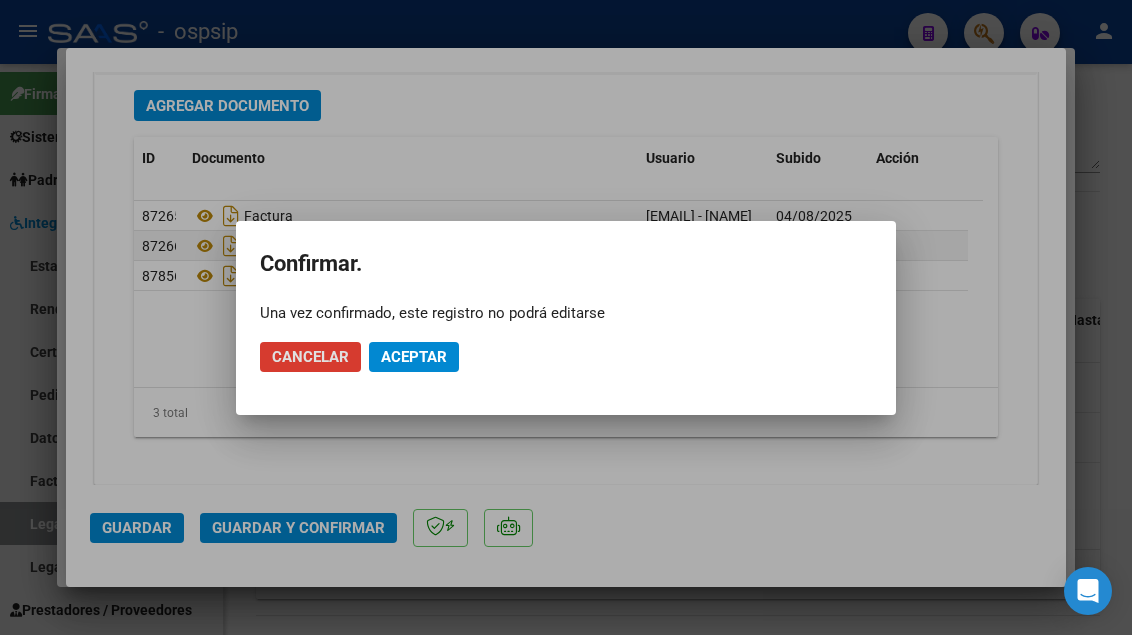 click on "Aceptar" 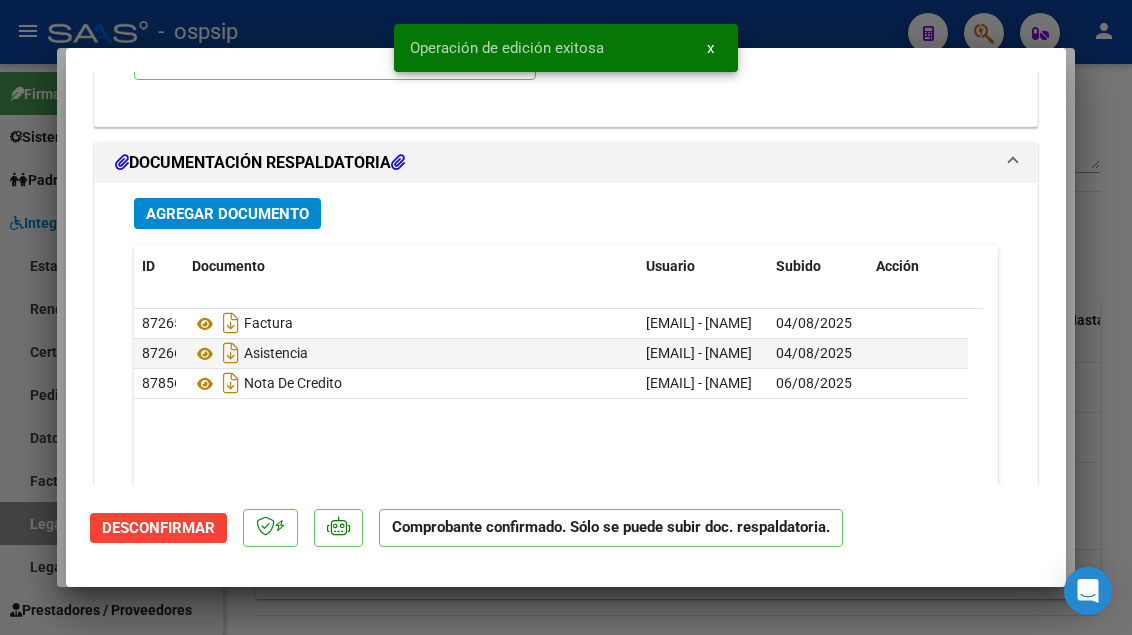 scroll, scrollTop: 2273, scrollLeft: 0, axis: vertical 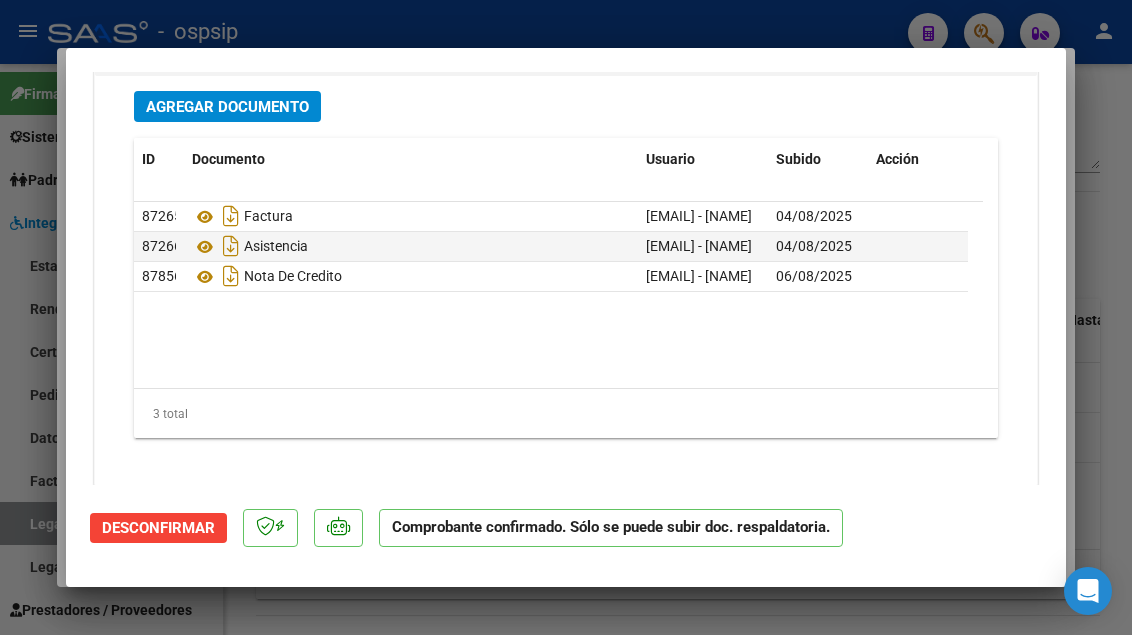 click on "Desconfirmar" 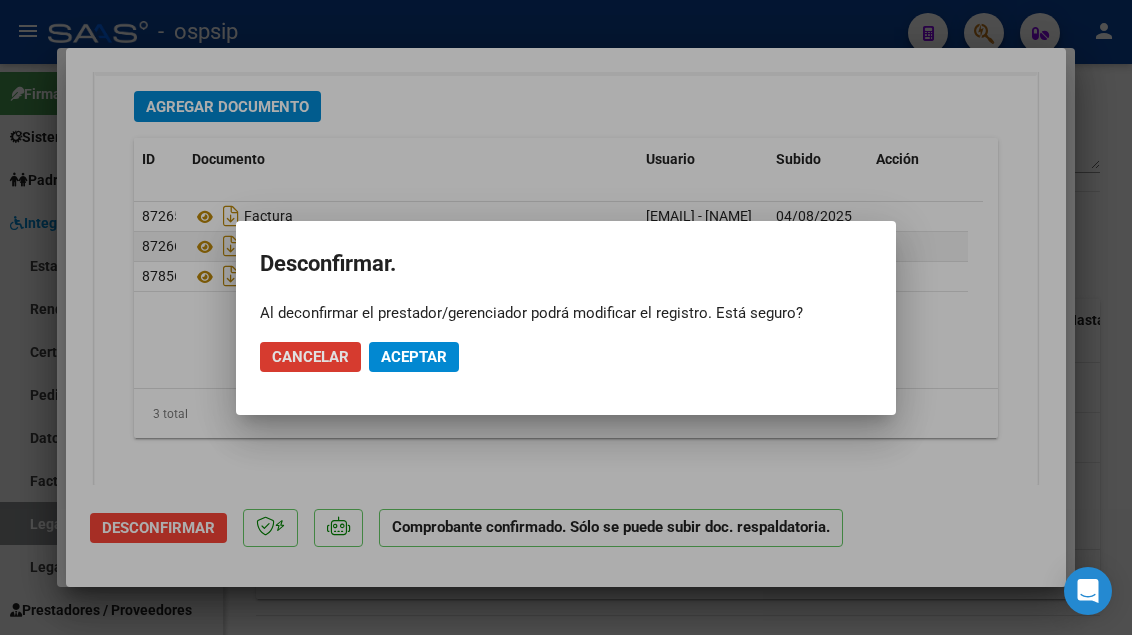 click on "Cancelar" 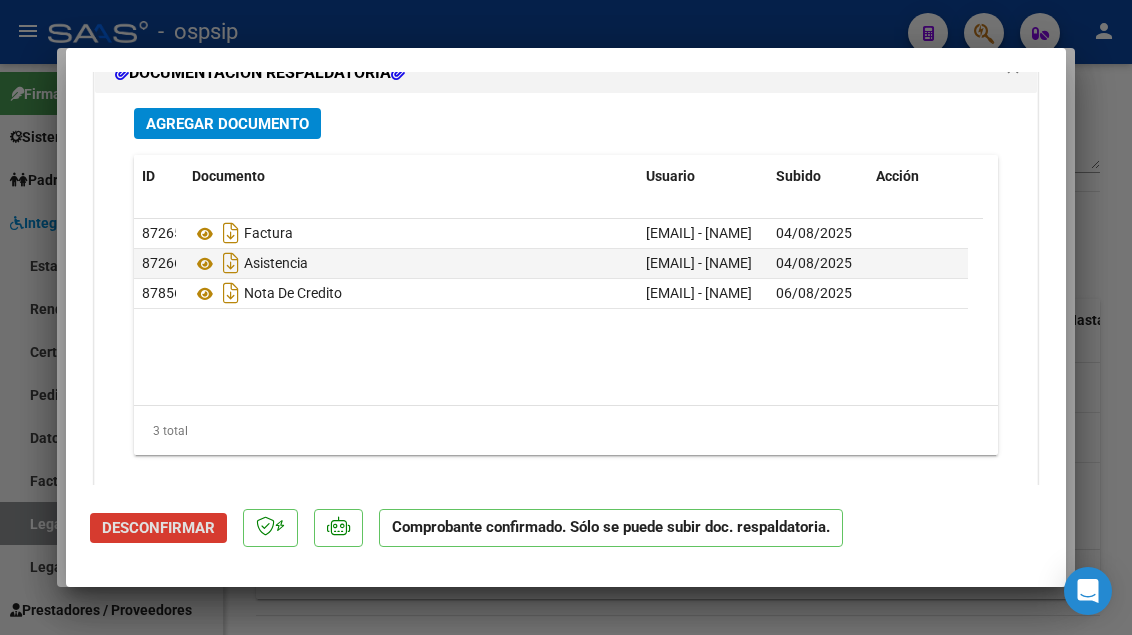 scroll, scrollTop: 2273, scrollLeft: 0, axis: vertical 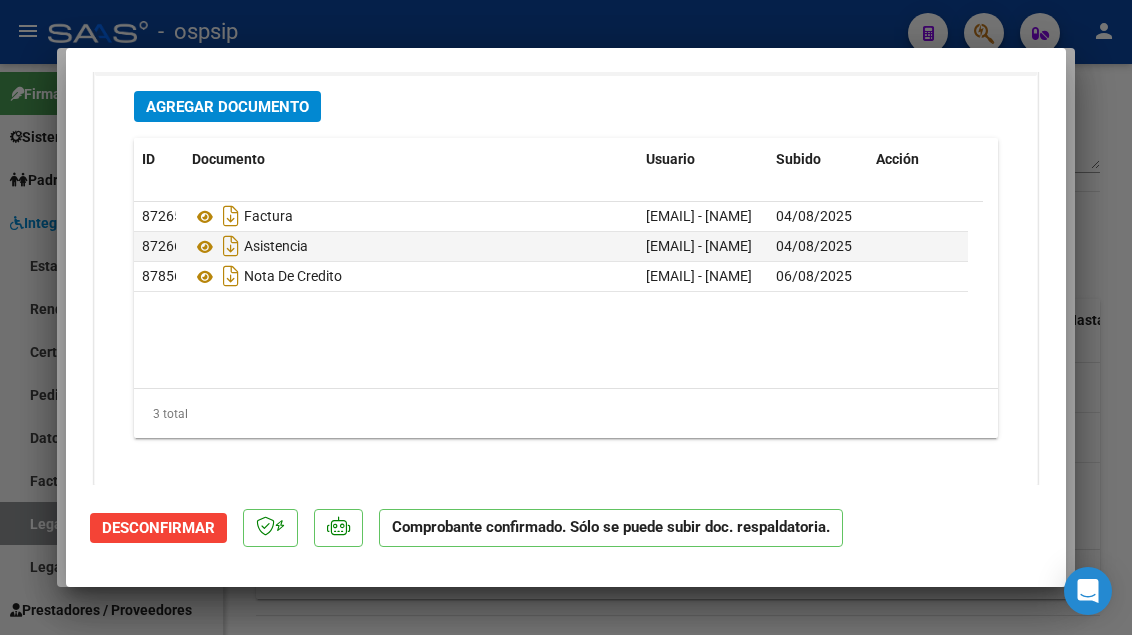 click on "87265 Factura marenascet@[EMAIL_DOMAIN] - marenas cet [DATE] 87266 Asistencia marenascet@[EMAIL_DOMAIN] - marenas cet [DATE] 87856 Nota De Credito marenascet@[EMAIL_DOMAIN] - marenas cet [DATE]" 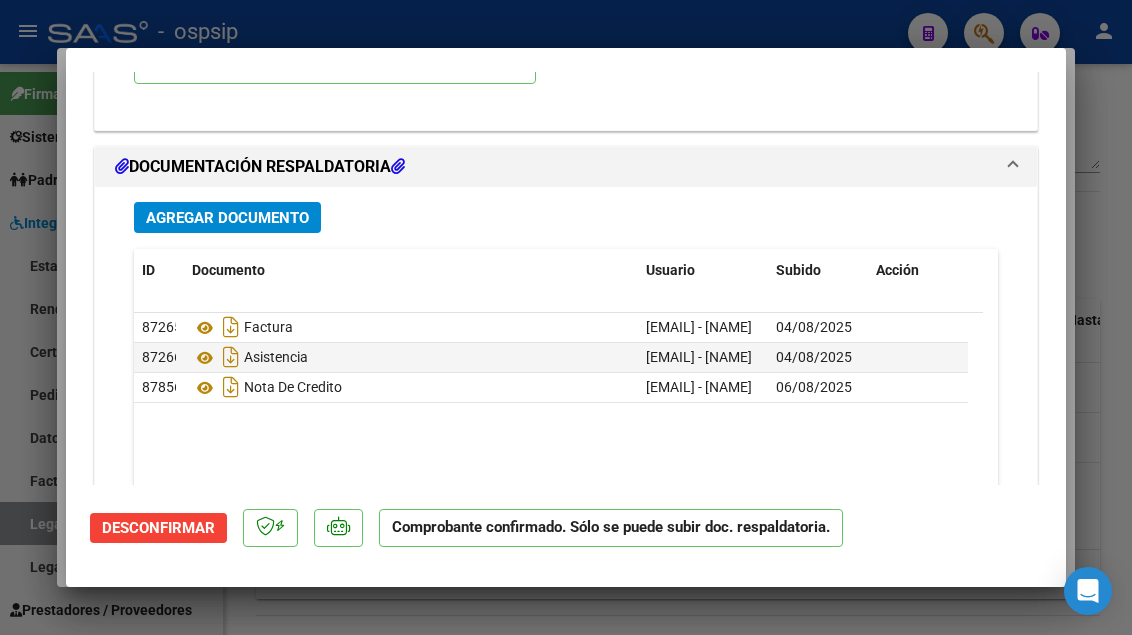scroll, scrollTop: 2273, scrollLeft: 0, axis: vertical 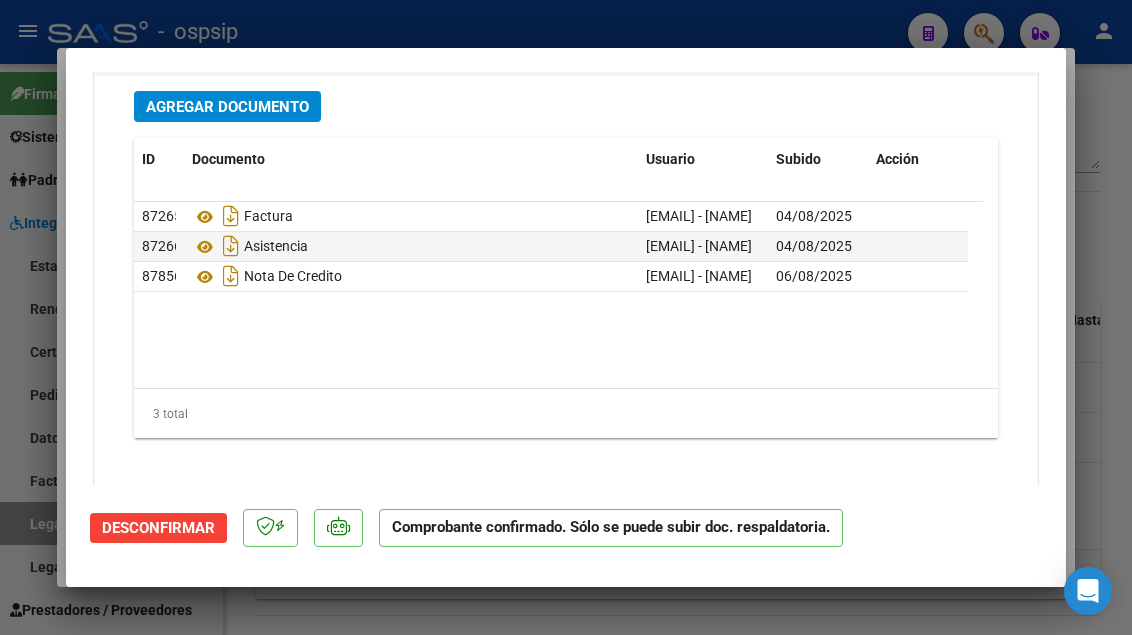 click on "Desconfirmar" 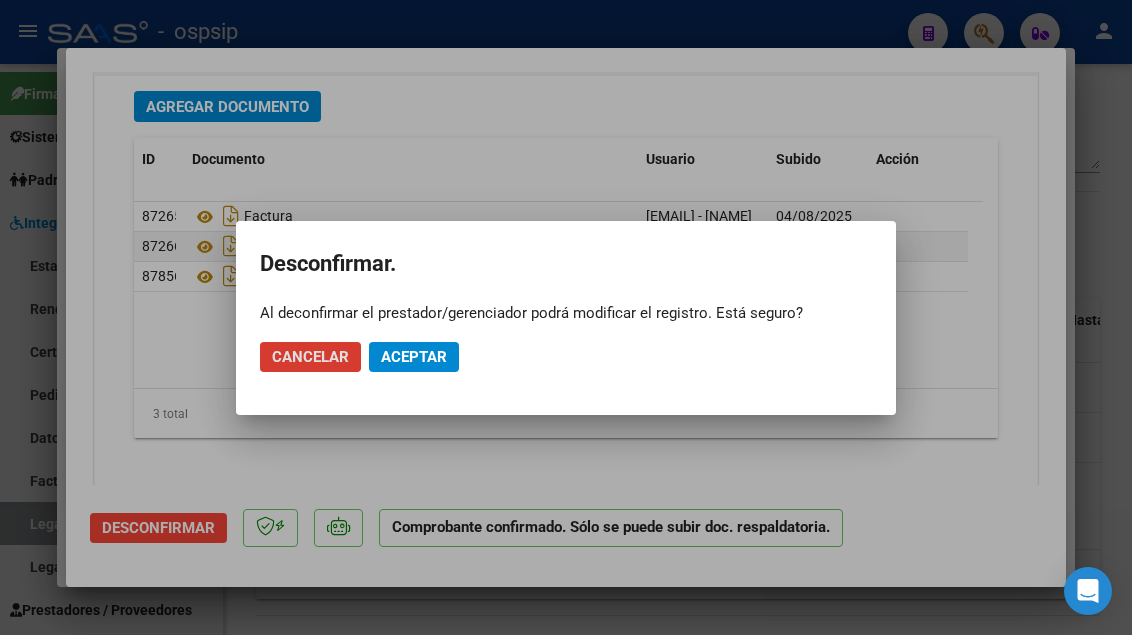 click on "Aceptar" 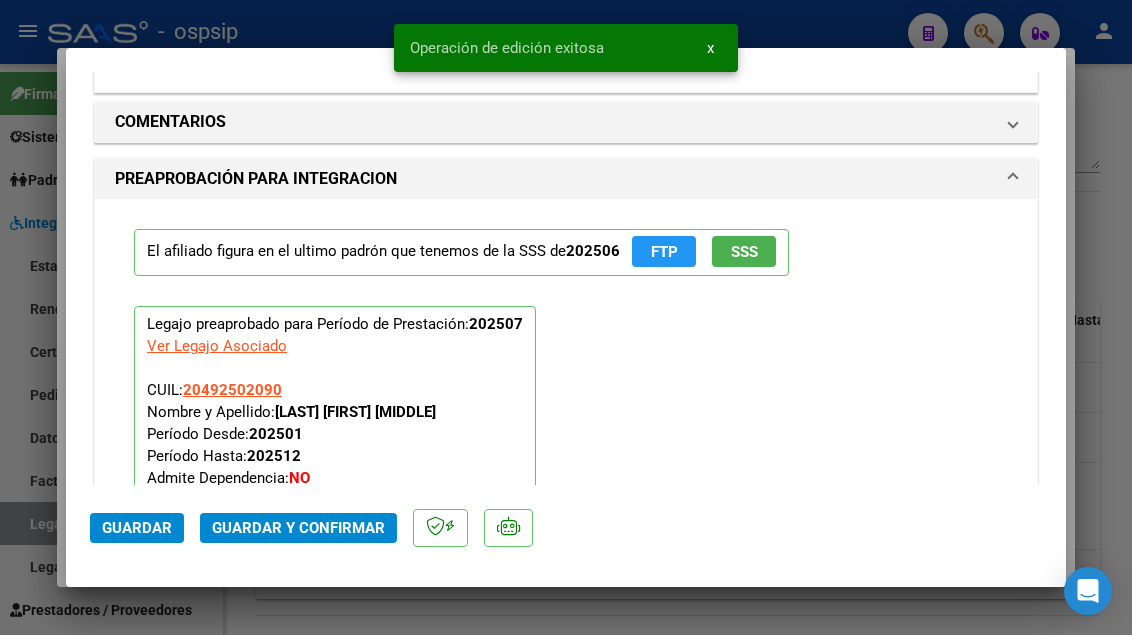 scroll, scrollTop: 1900, scrollLeft: 0, axis: vertical 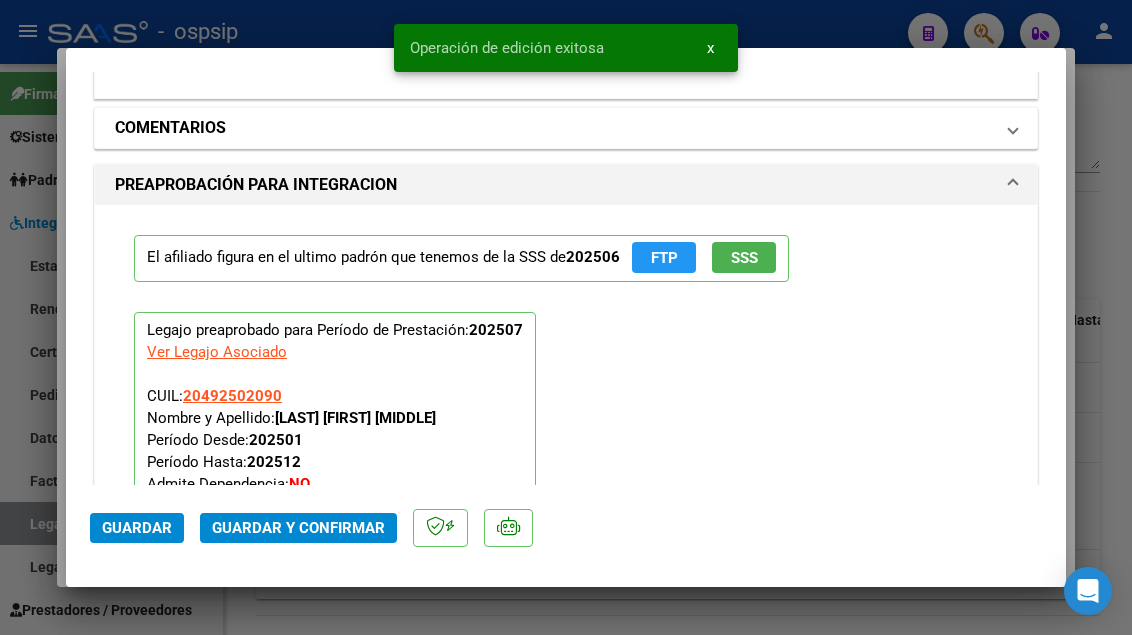 click at bounding box center [1013, 128] 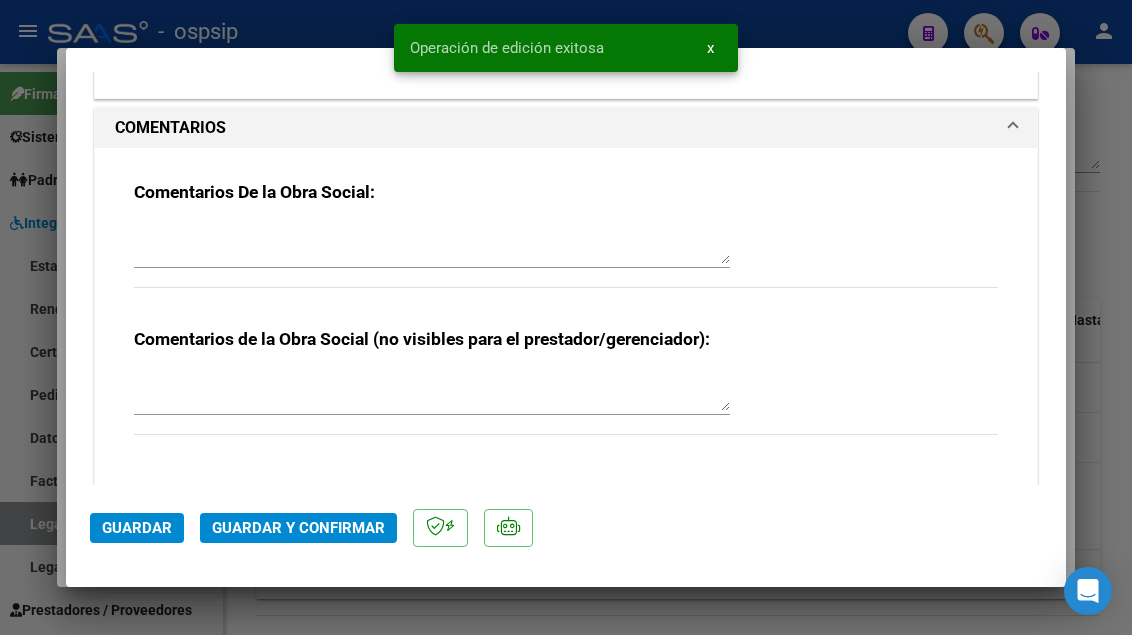 click on "Comentarios De la Obra Social:" at bounding box center (566, 245) 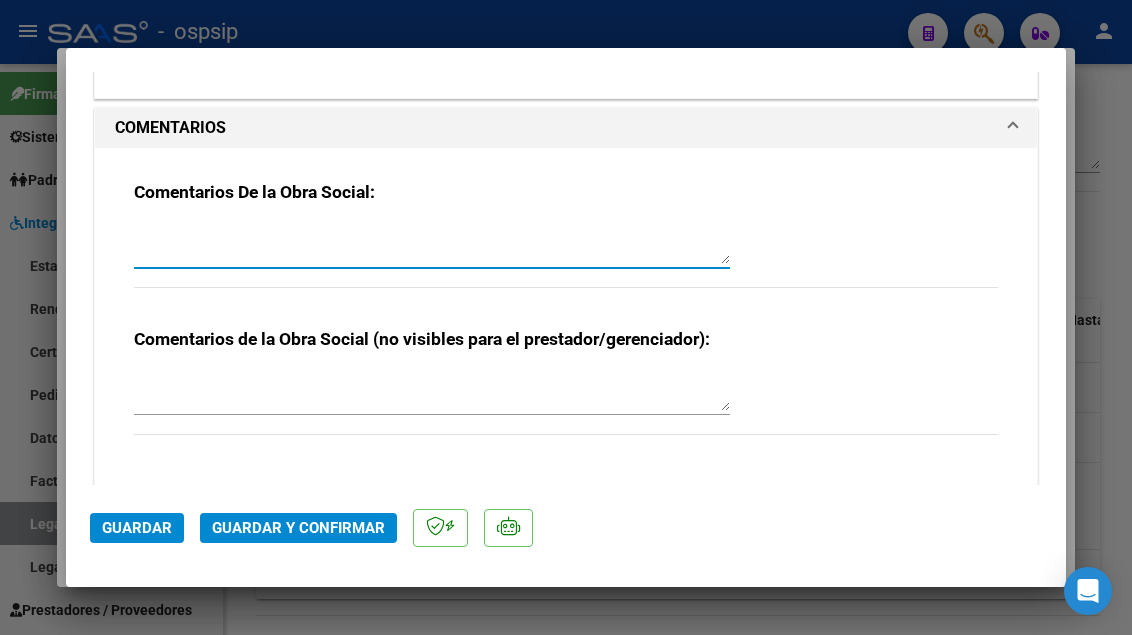 click at bounding box center (432, 244) 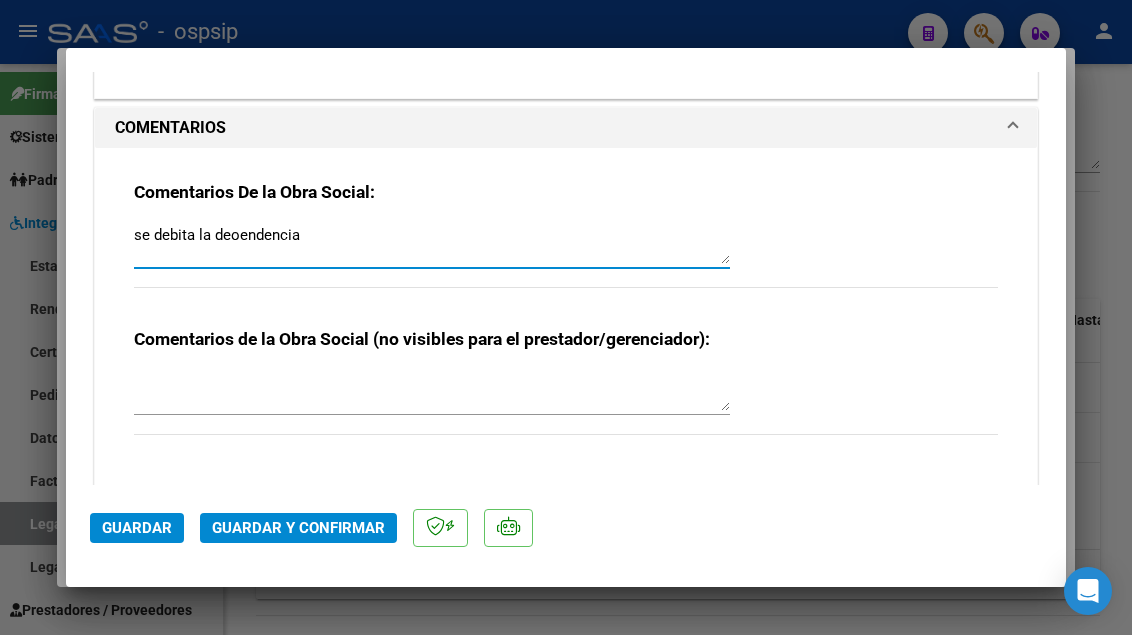 click on "se debita la deoendencia" at bounding box center (432, 244) 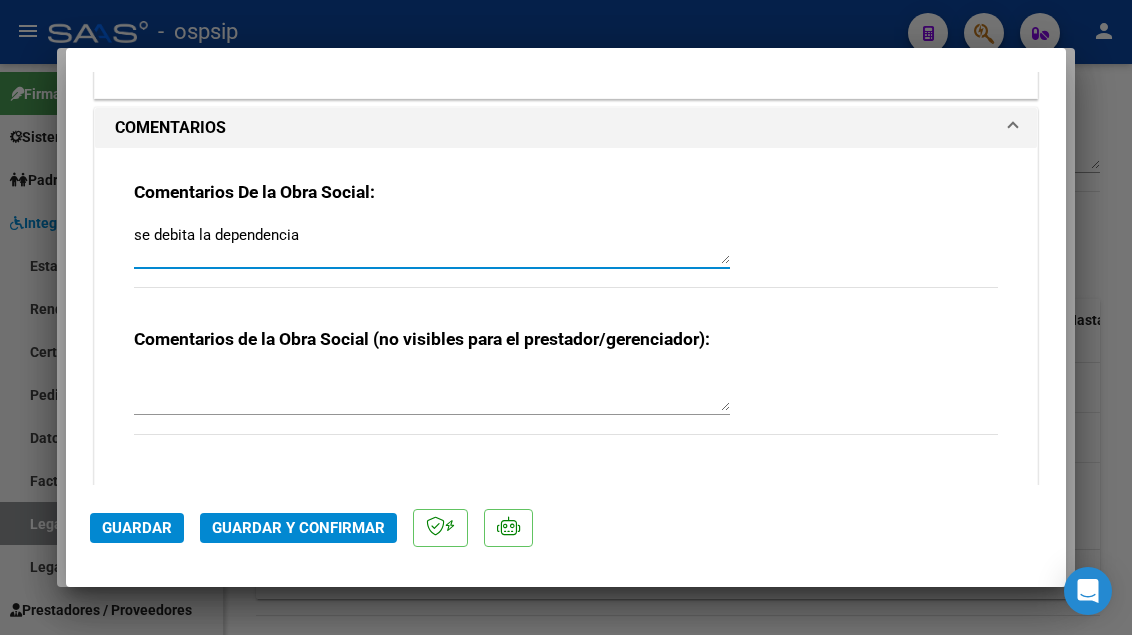 type on "se debita la dependencia" 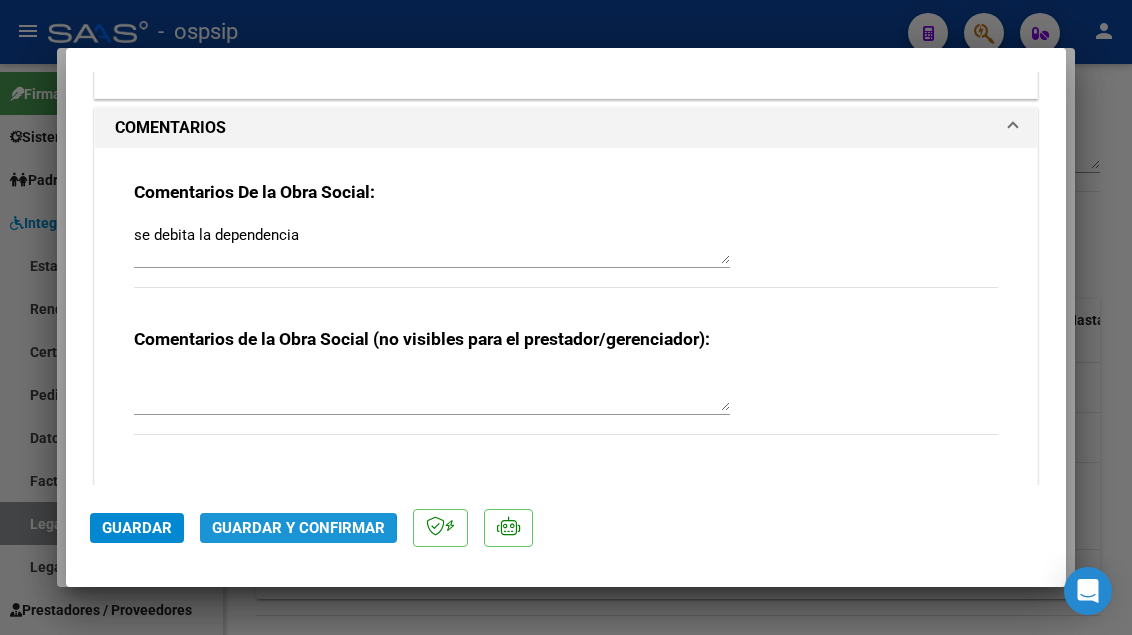 click on "Guardar y Confirmar" 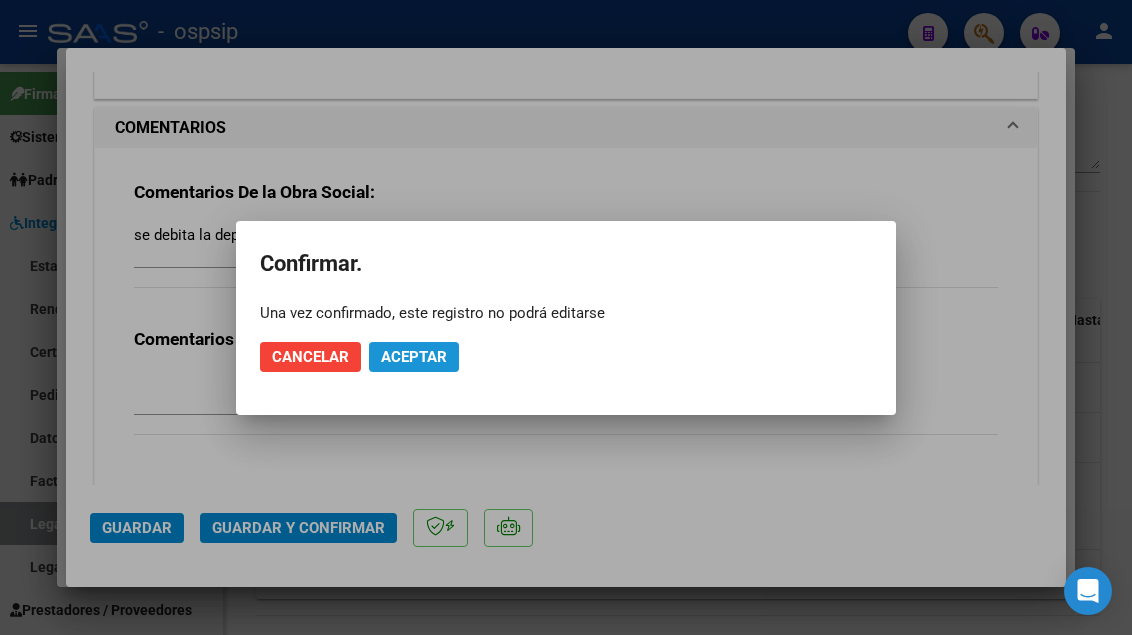 click on "Aceptar" 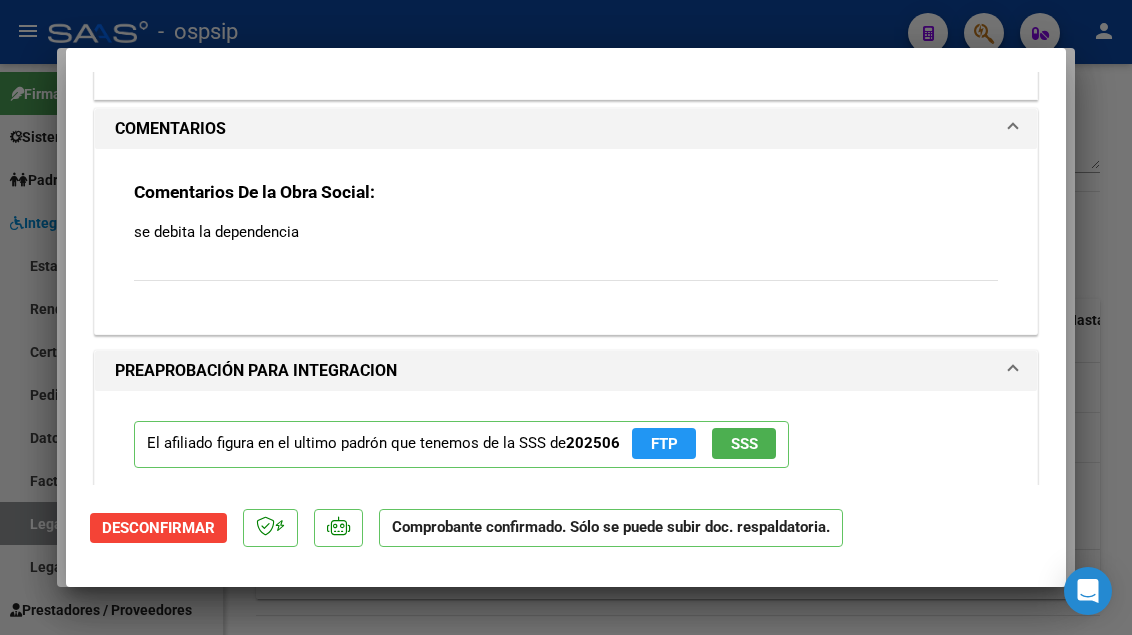 click at bounding box center (566, 317) 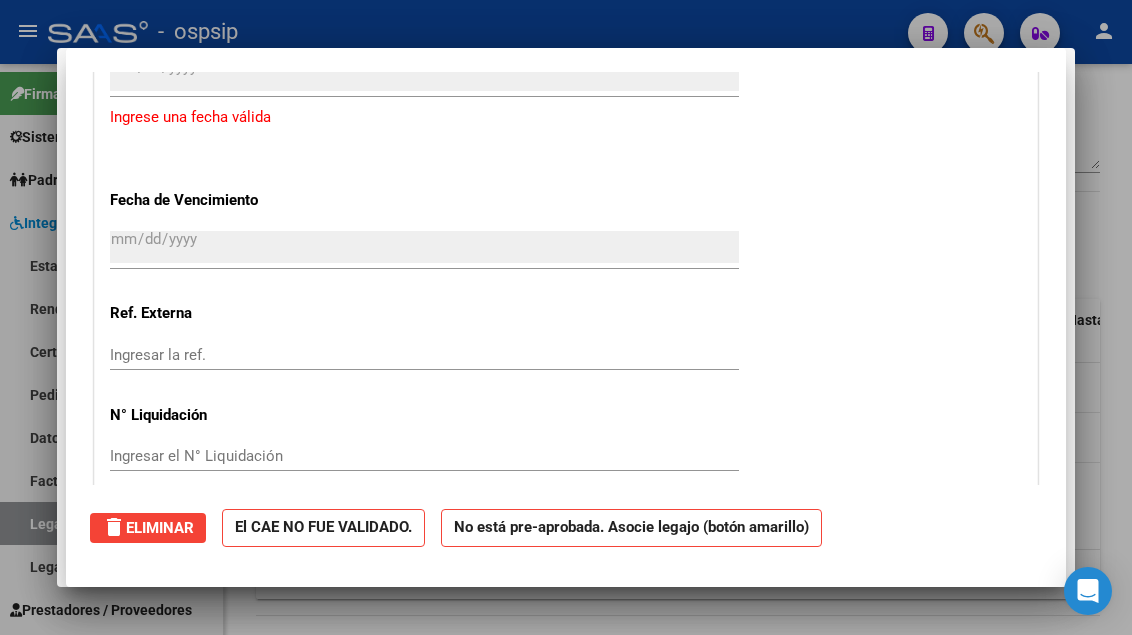 scroll, scrollTop: 0, scrollLeft: 0, axis: both 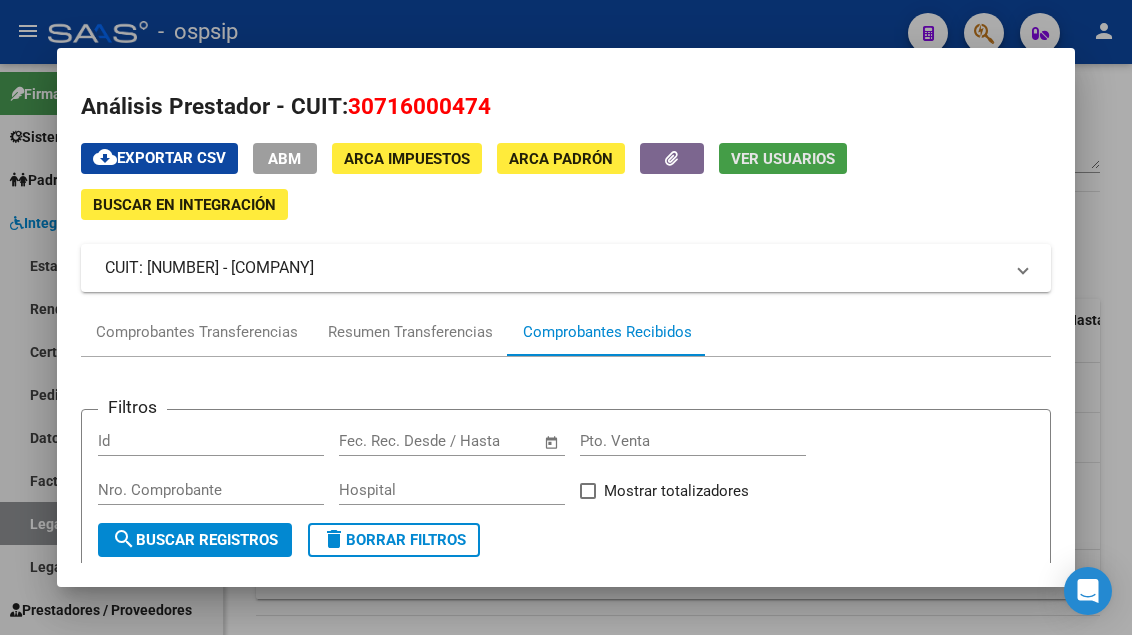 click on "Ver Usuarios" 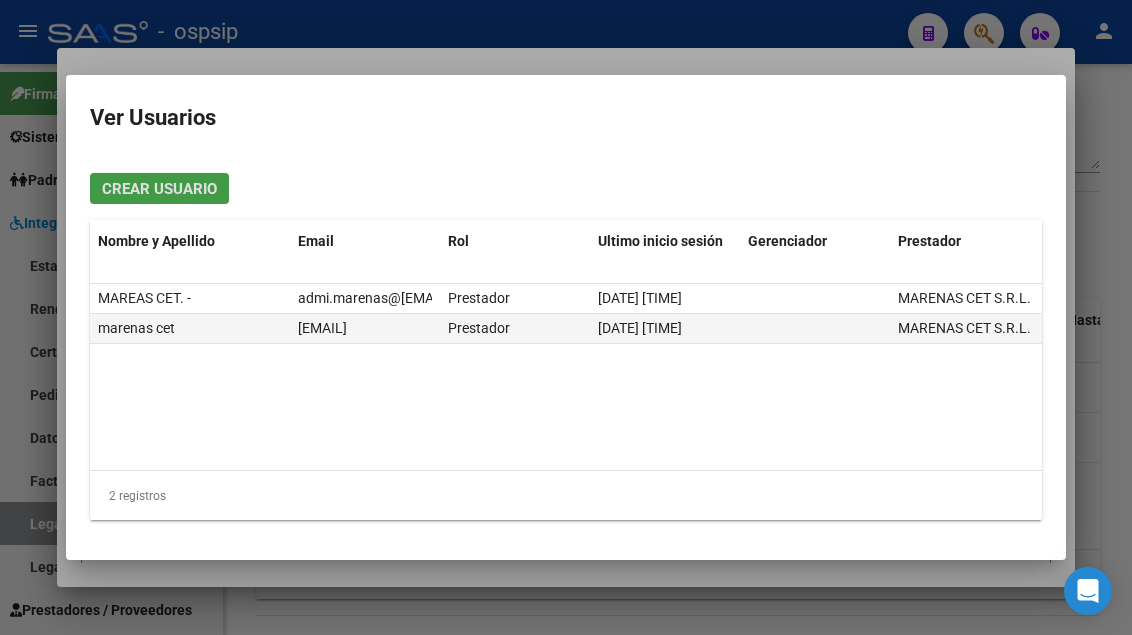 type 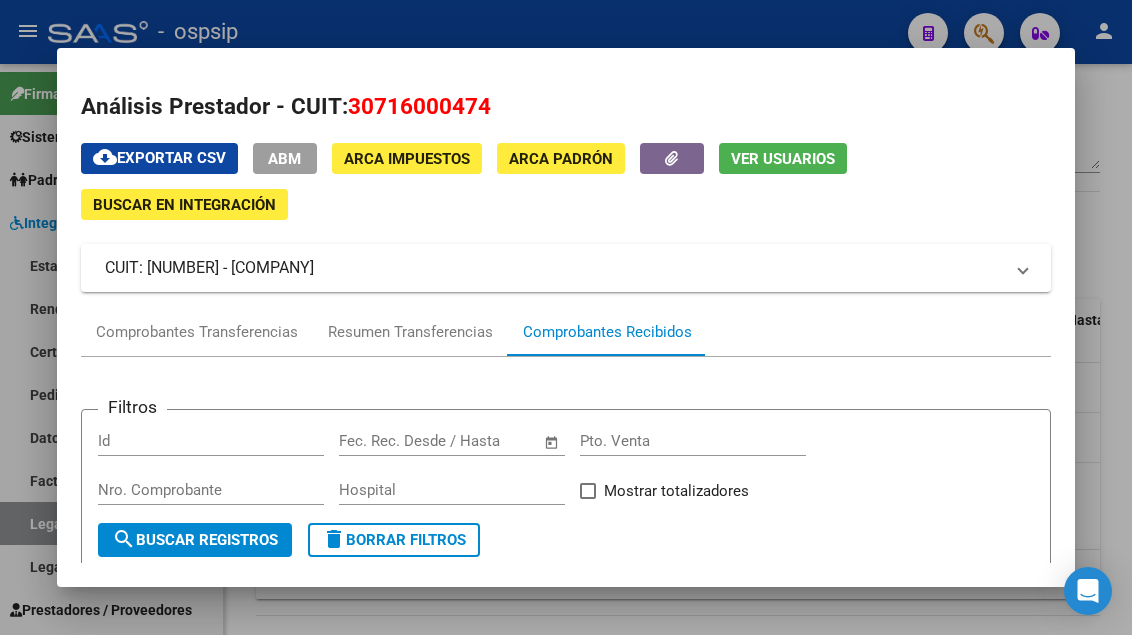click at bounding box center (566, 317) 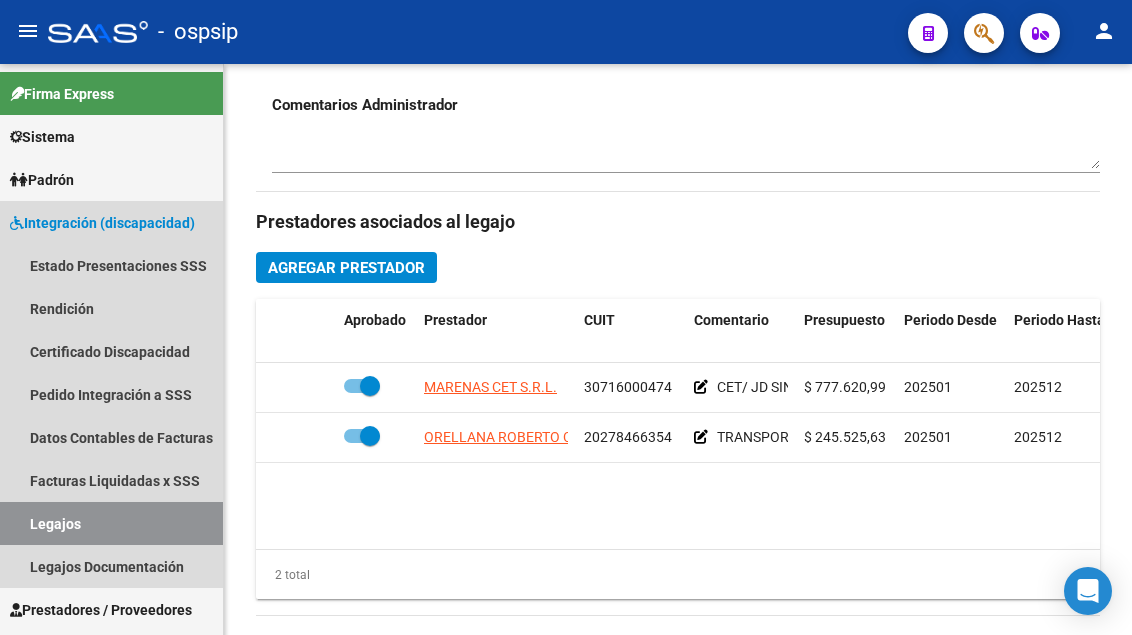 click on "Legajos" at bounding box center (111, 523) 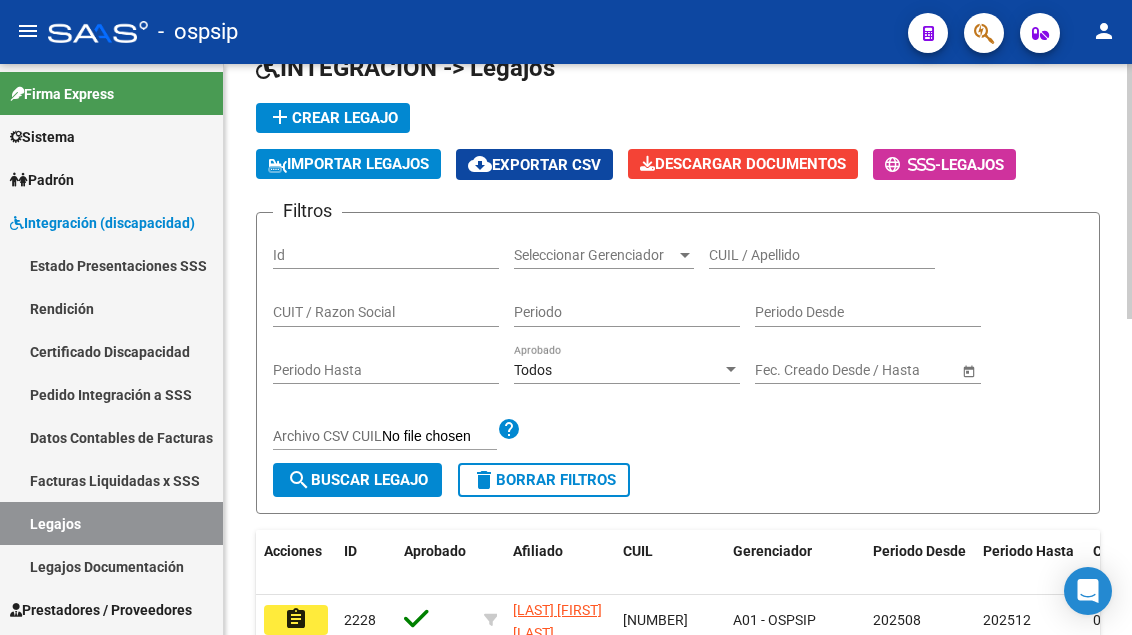 scroll, scrollTop: 108, scrollLeft: 0, axis: vertical 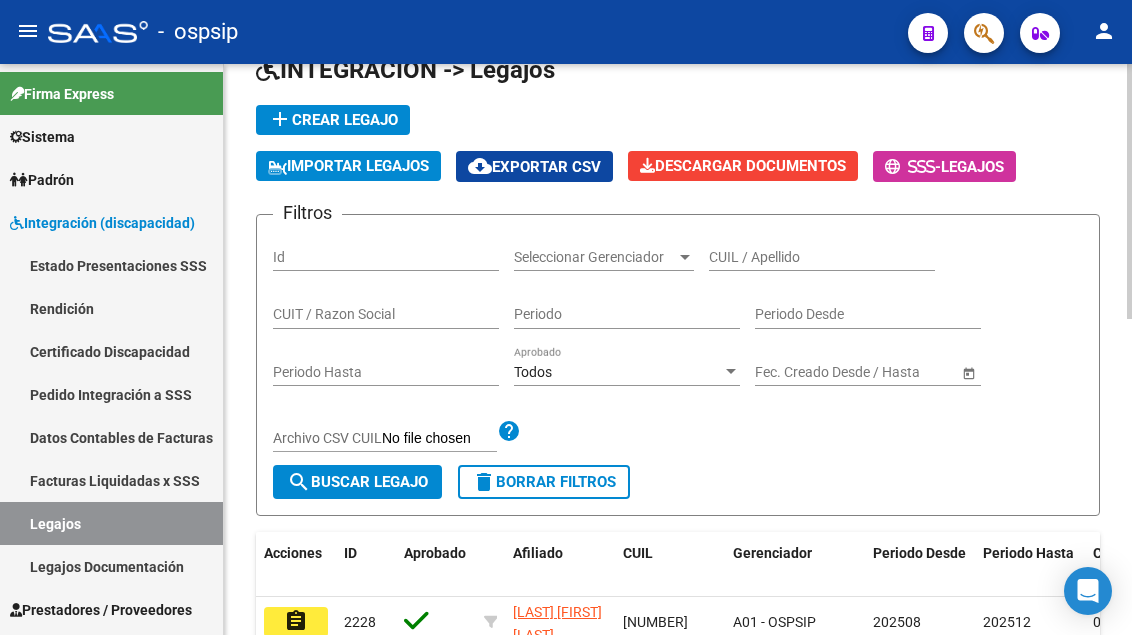 click on "CUIL / Apellido" at bounding box center (822, 257) 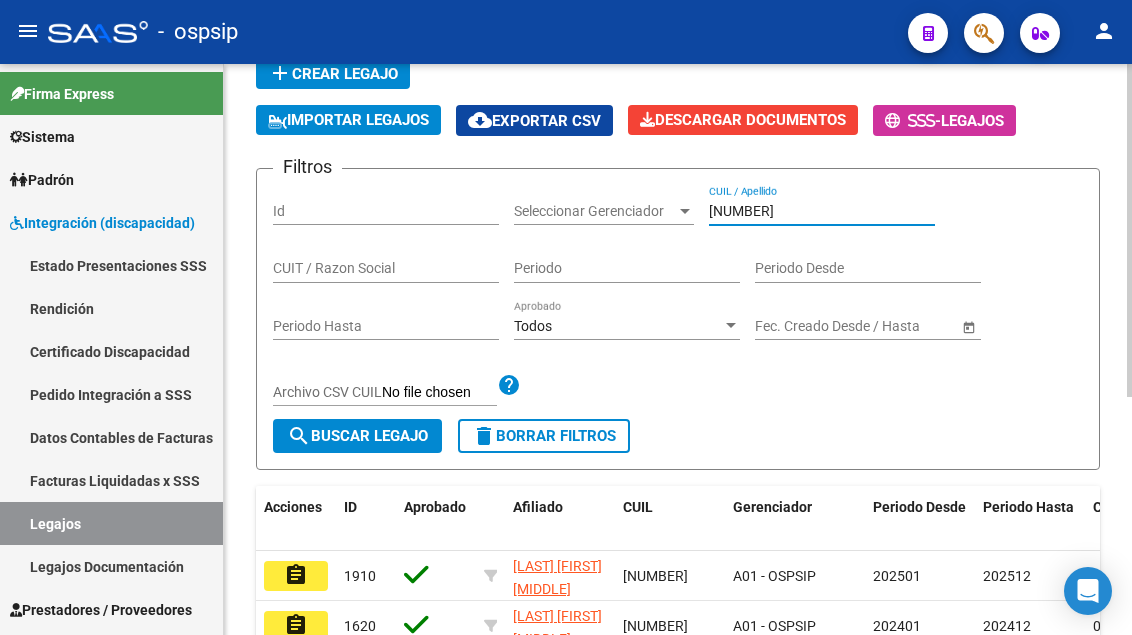 scroll, scrollTop: 408, scrollLeft: 0, axis: vertical 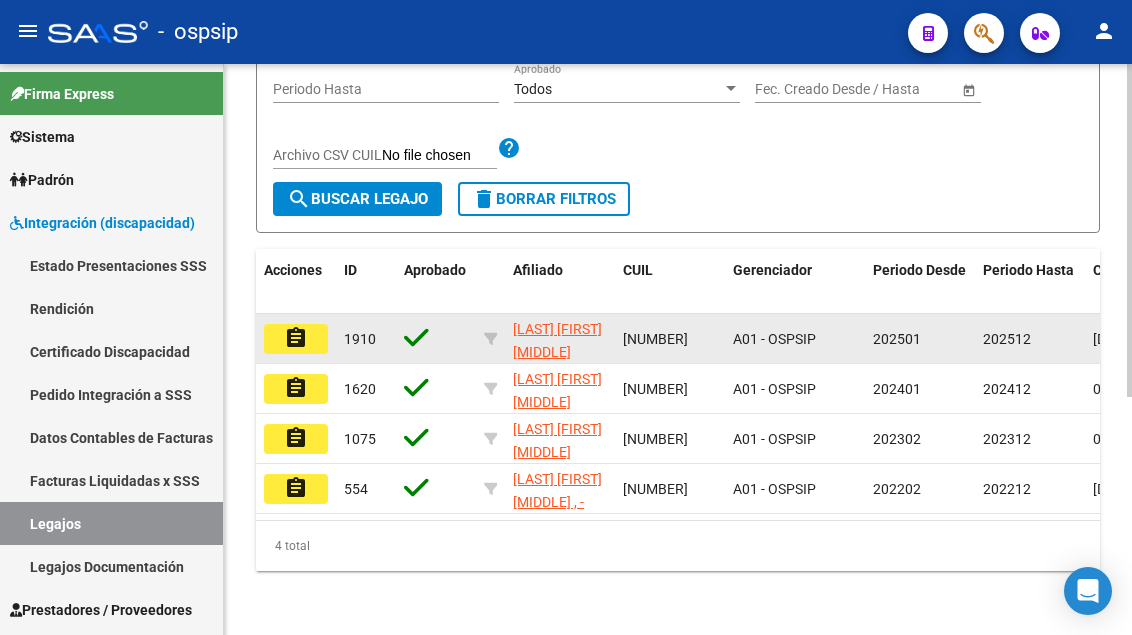 type on "[NUMBER]" 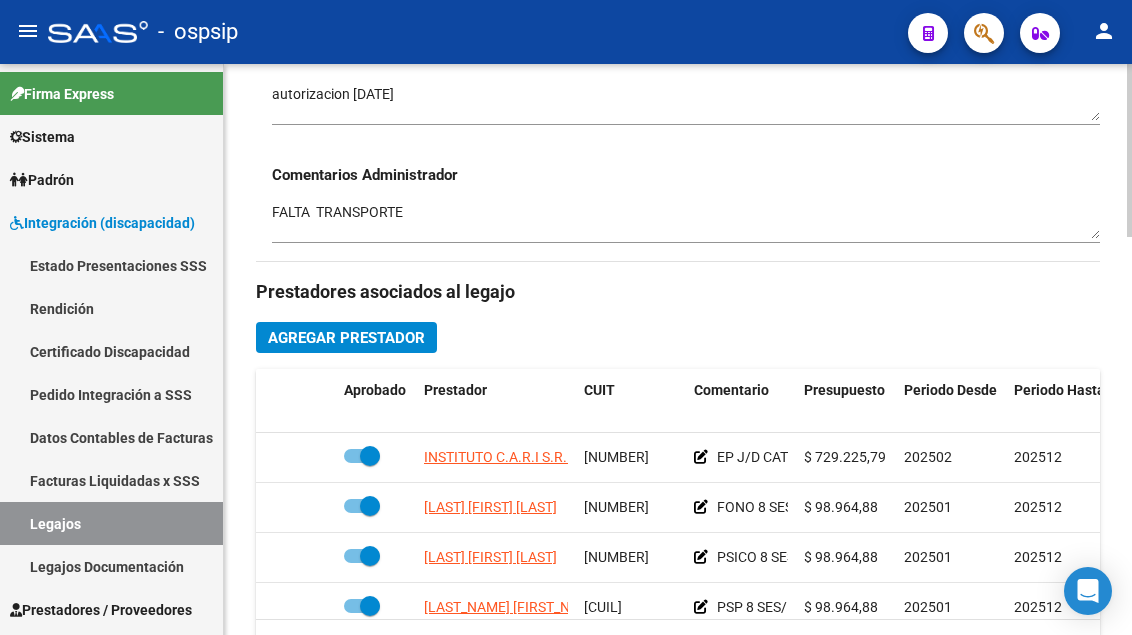 scroll, scrollTop: 900, scrollLeft: 0, axis: vertical 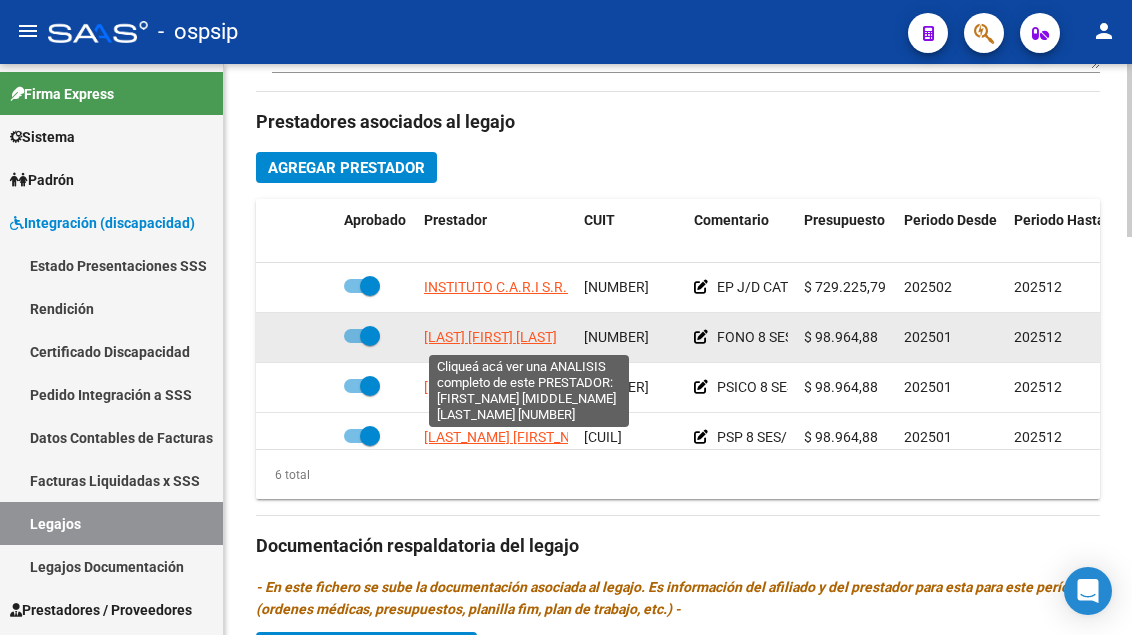 click on "[LAST] [FIRST] [LAST]" 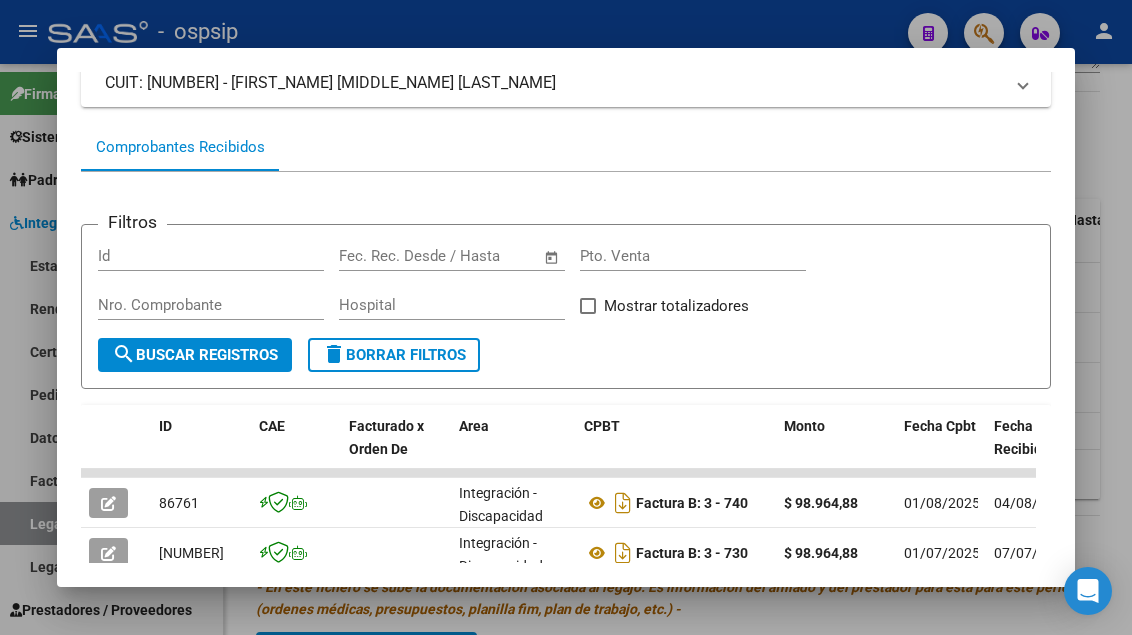 scroll, scrollTop: 385, scrollLeft: 0, axis: vertical 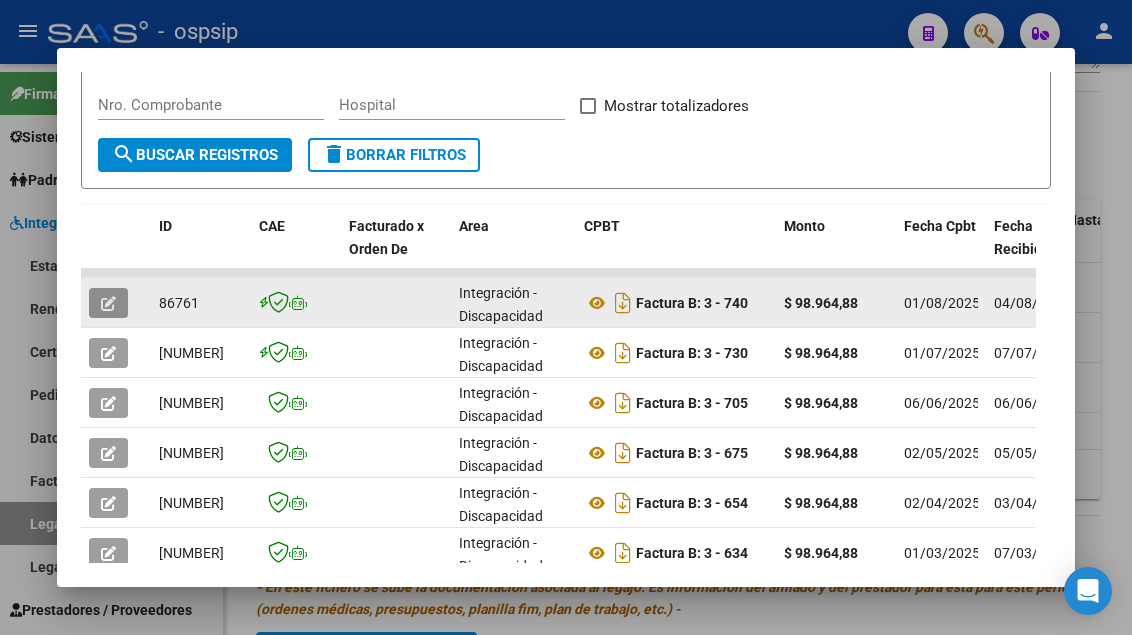 click 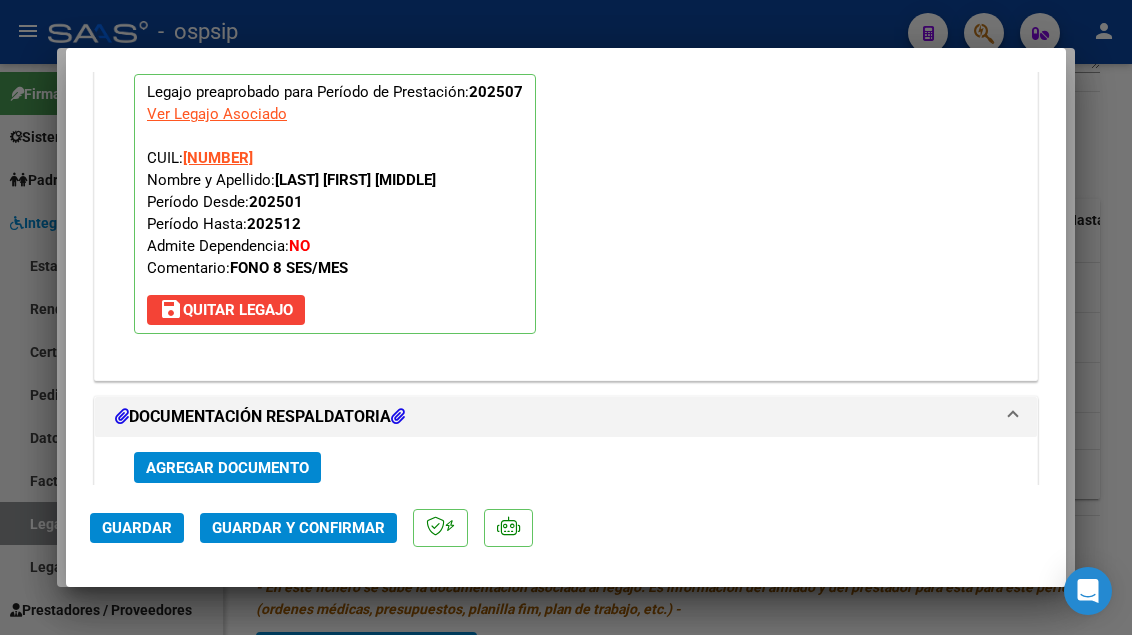 scroll, scrollTop: 2438, scrollLeft: 0, axis: vertical 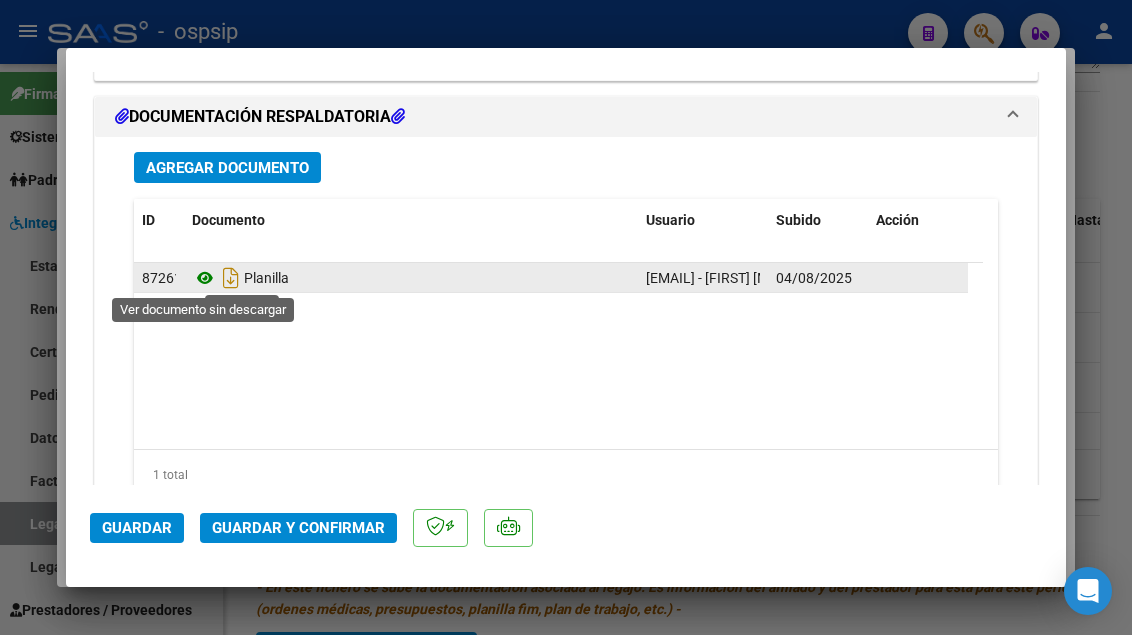 click 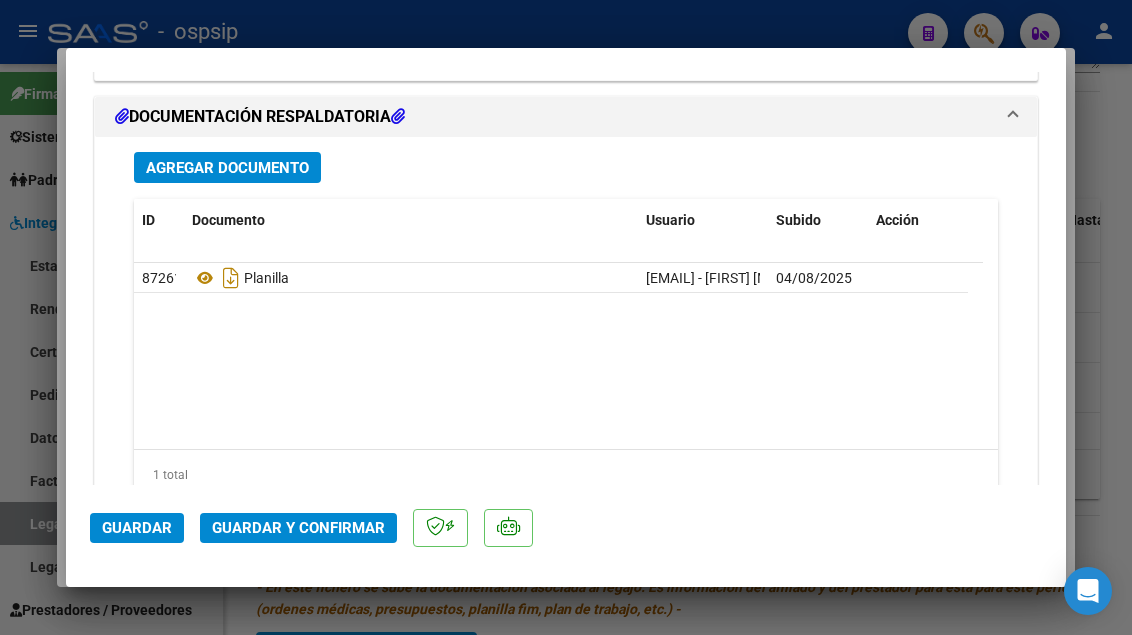 click on "Guardar y Confirmar" 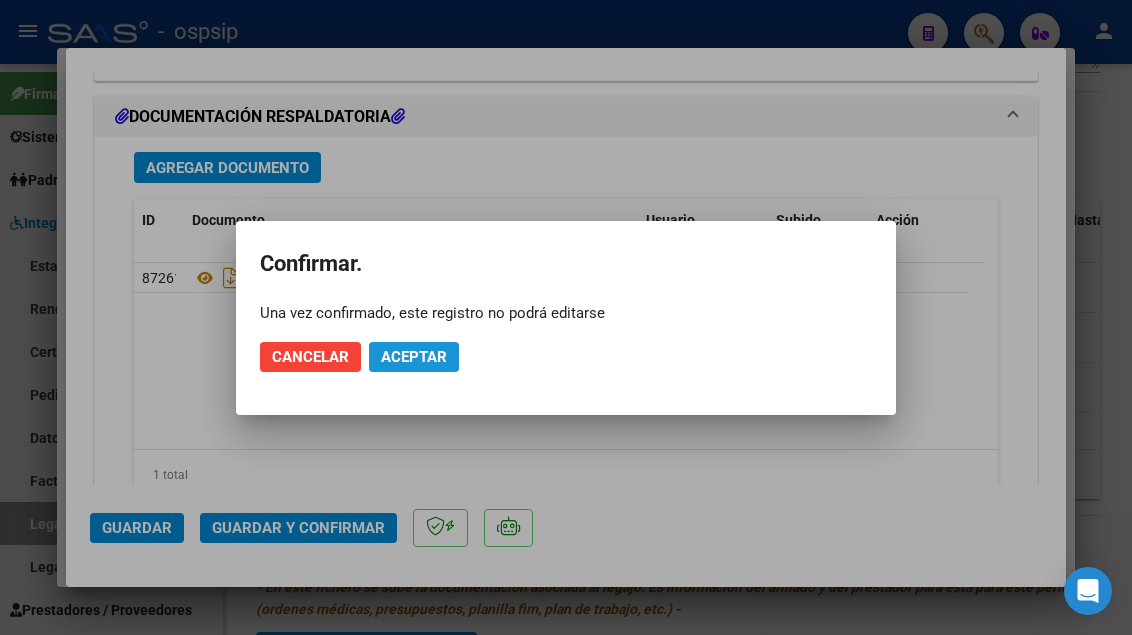 click on "Aceptar" 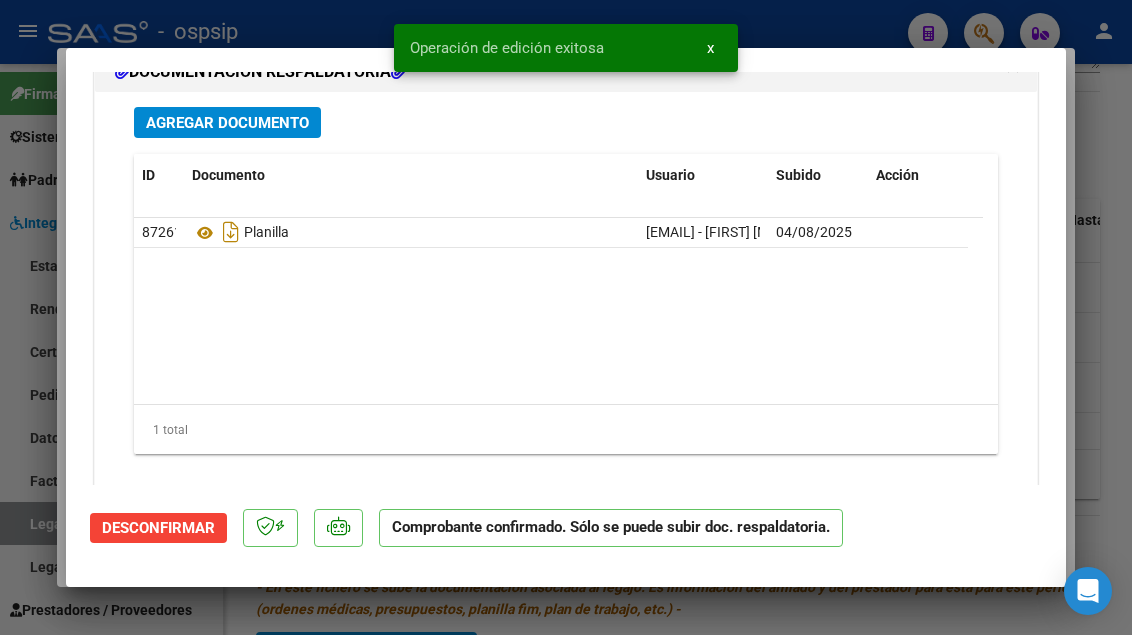 click at bounding box center [566, 317] 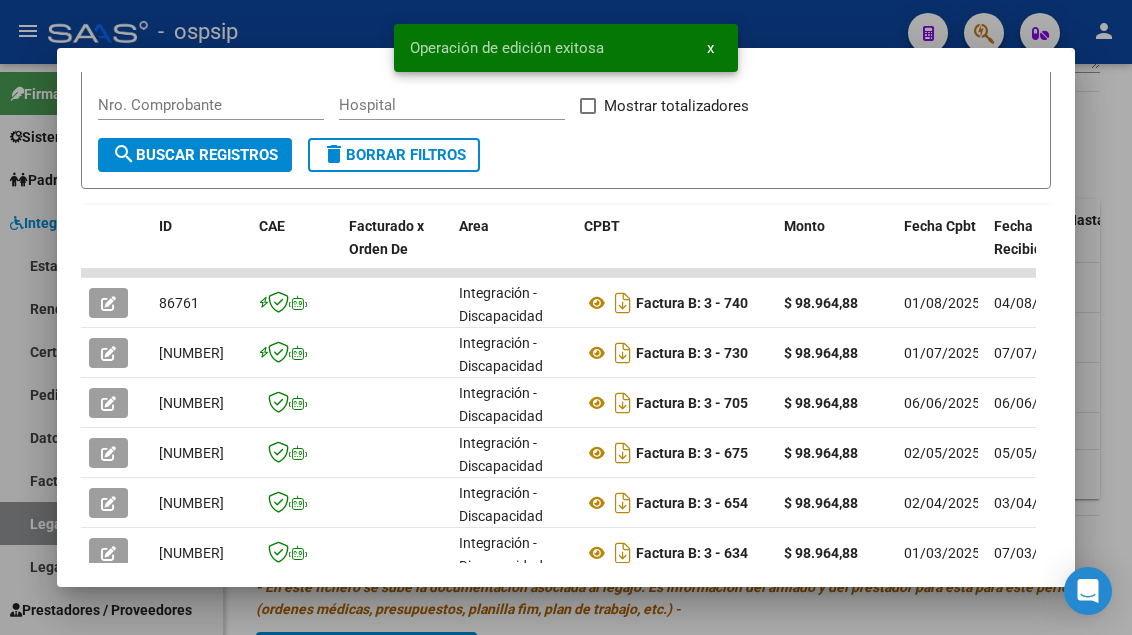 click at bounding box center (566, 317) 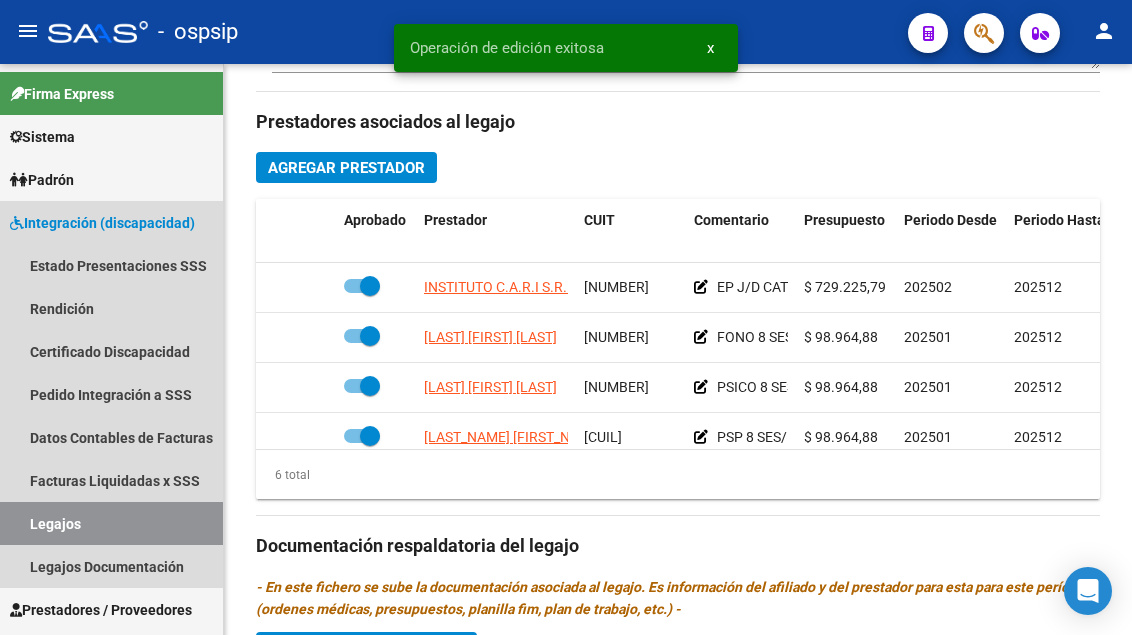 click on "Legajos" at bounding box center [111, 523] 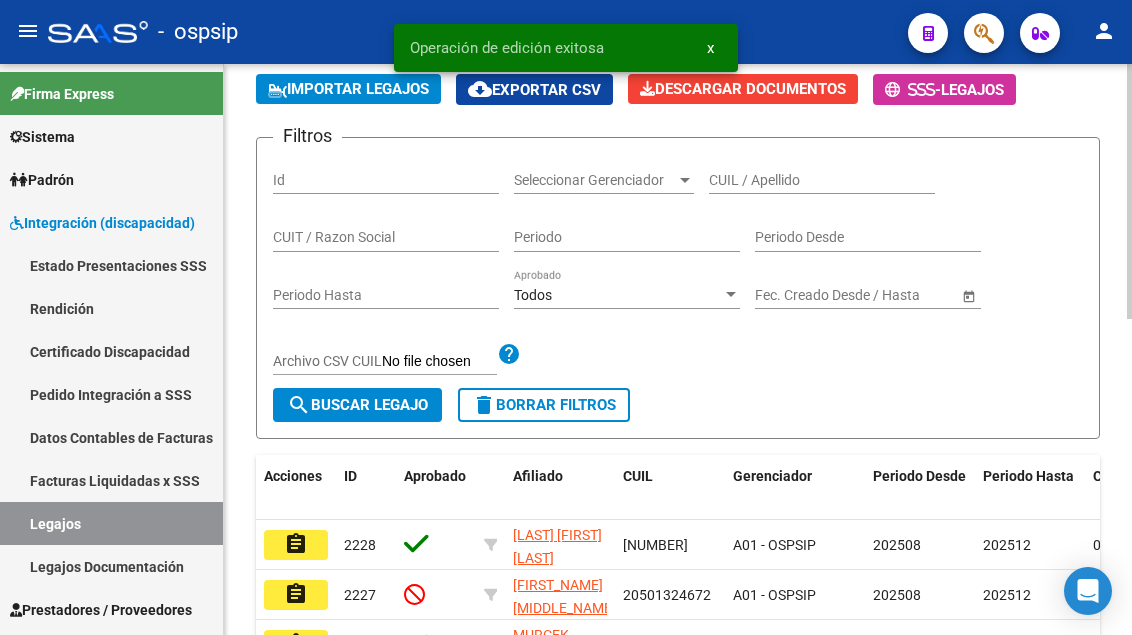 scroll, scrollTop: 108, scrollLeft: 0, axis: vertical 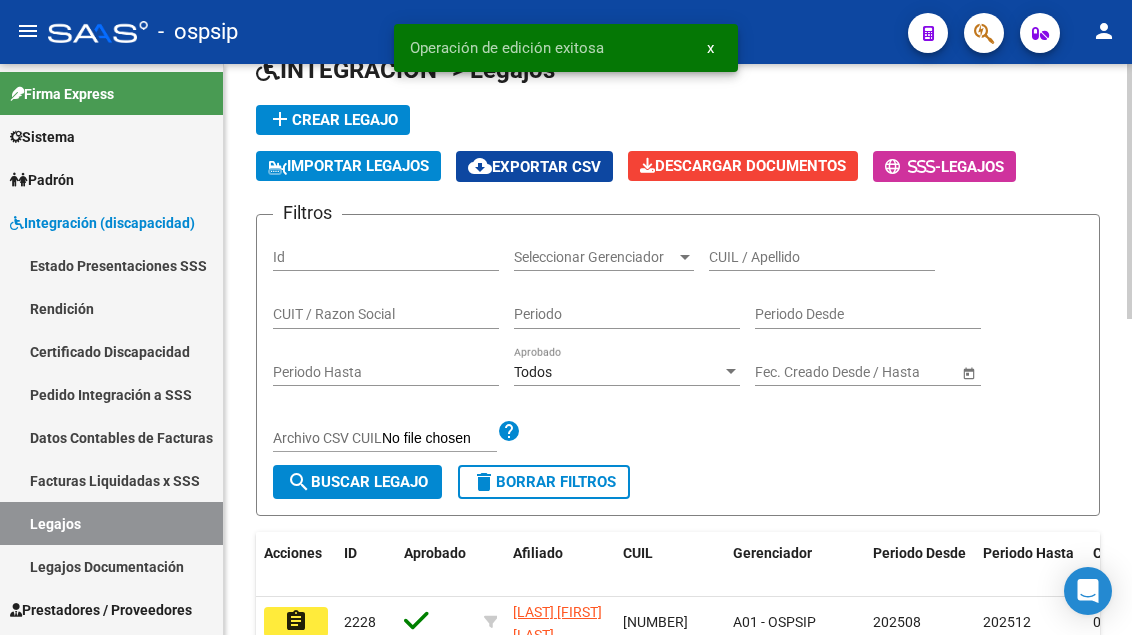 click on "CUIL / Apellido" at bounding box center [822, 257] 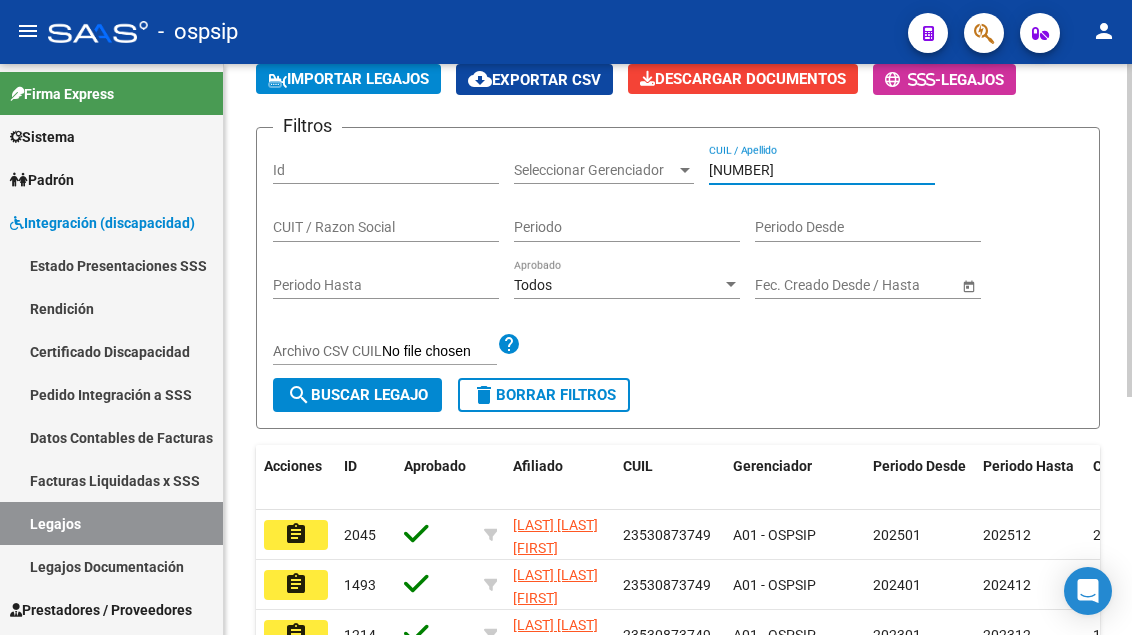 scroll, scrollTop: 408, scrollLeft: 0, axis: vertical 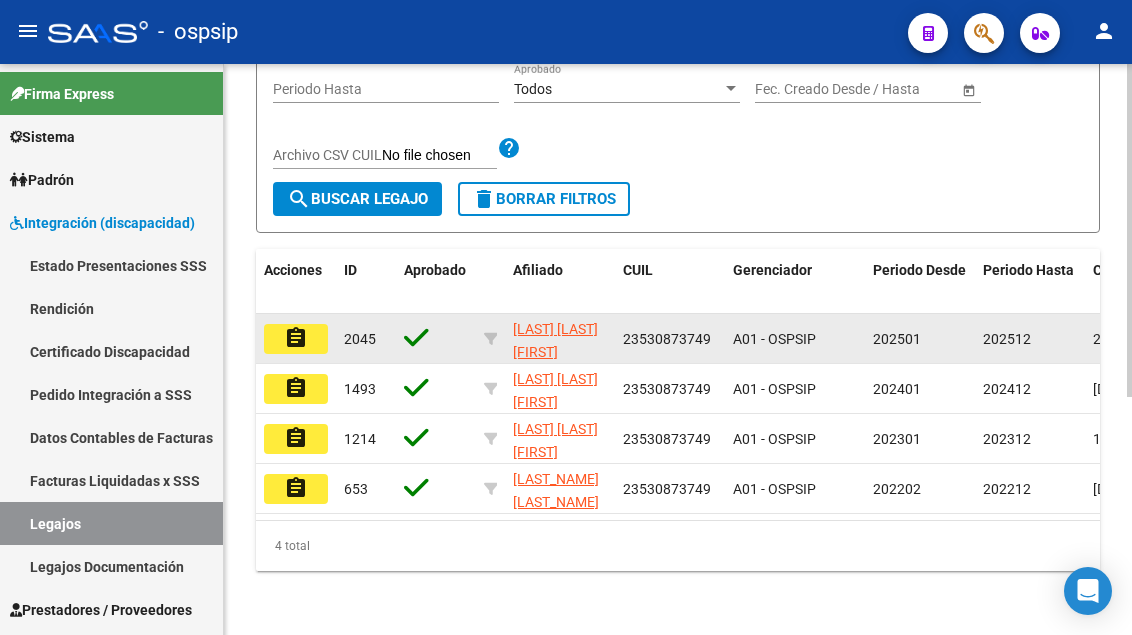 click on "assignment" 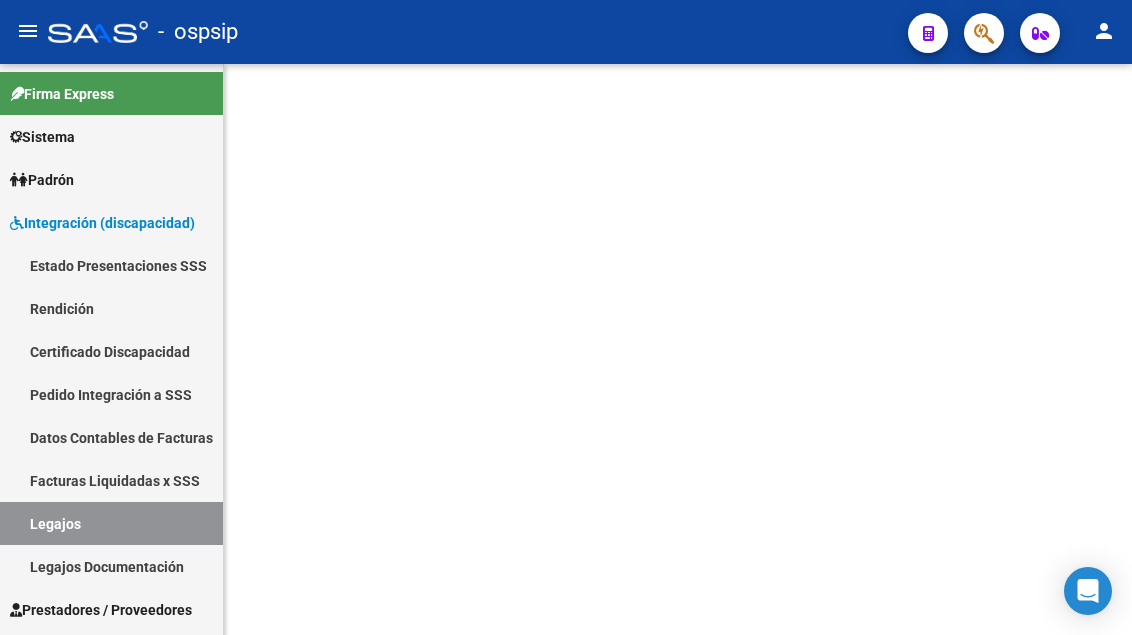 scroll, scrollTop: 0, scrollLeft: 0, axis: both 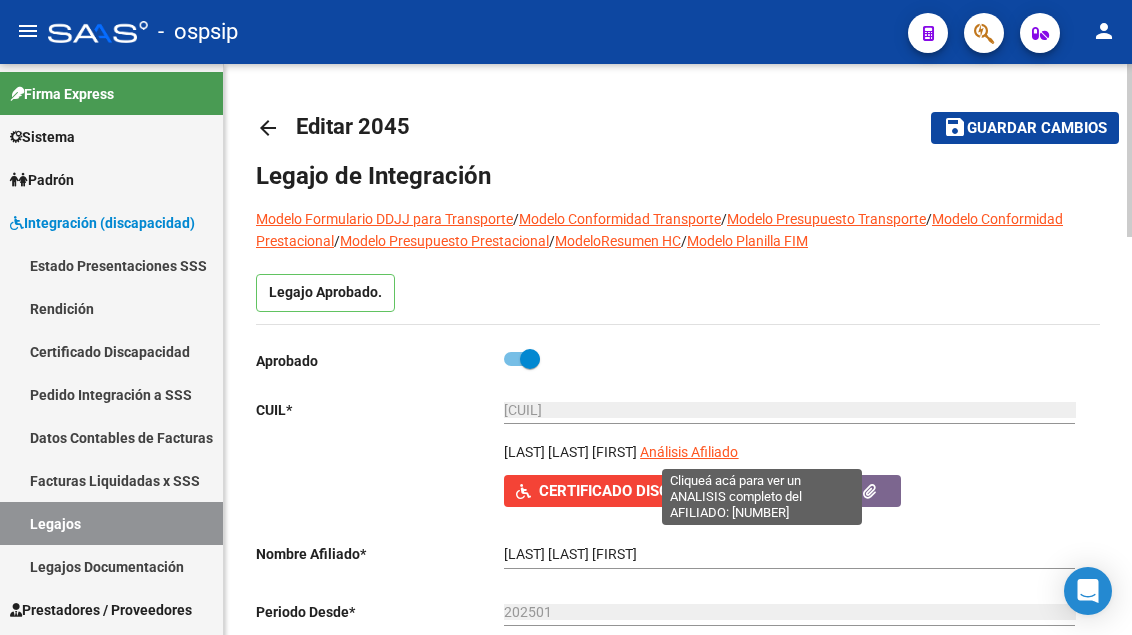 click on "Análisis Afiliado" 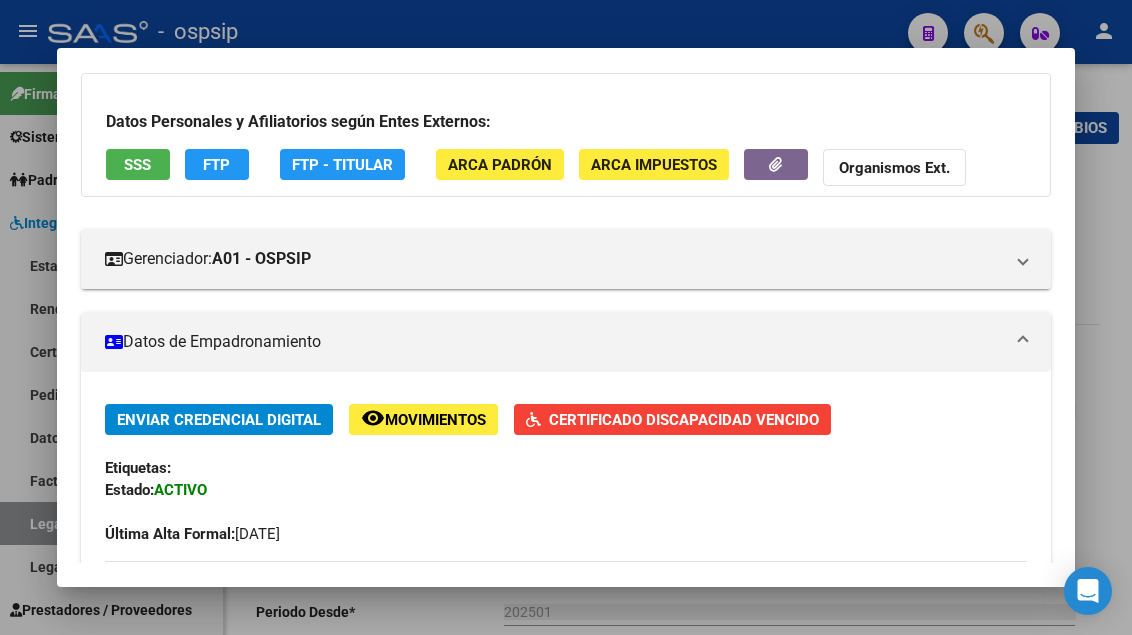 scroll, scrollTop: 200, scrollLeft: 0, axis: vertical 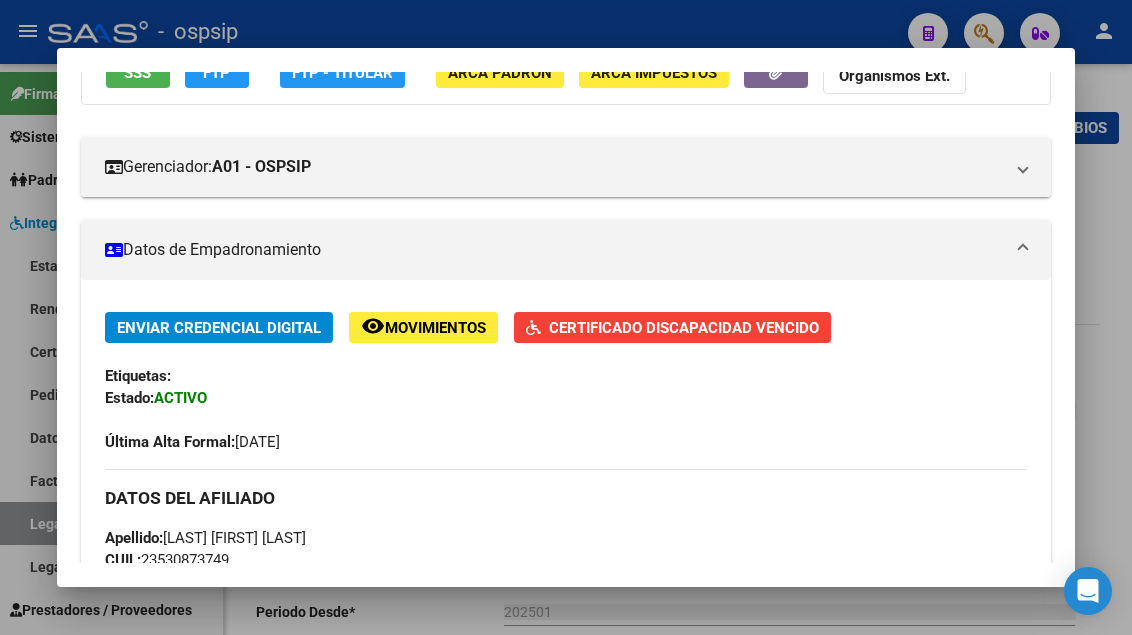 click on "Certificado Discapacidad Vencido" 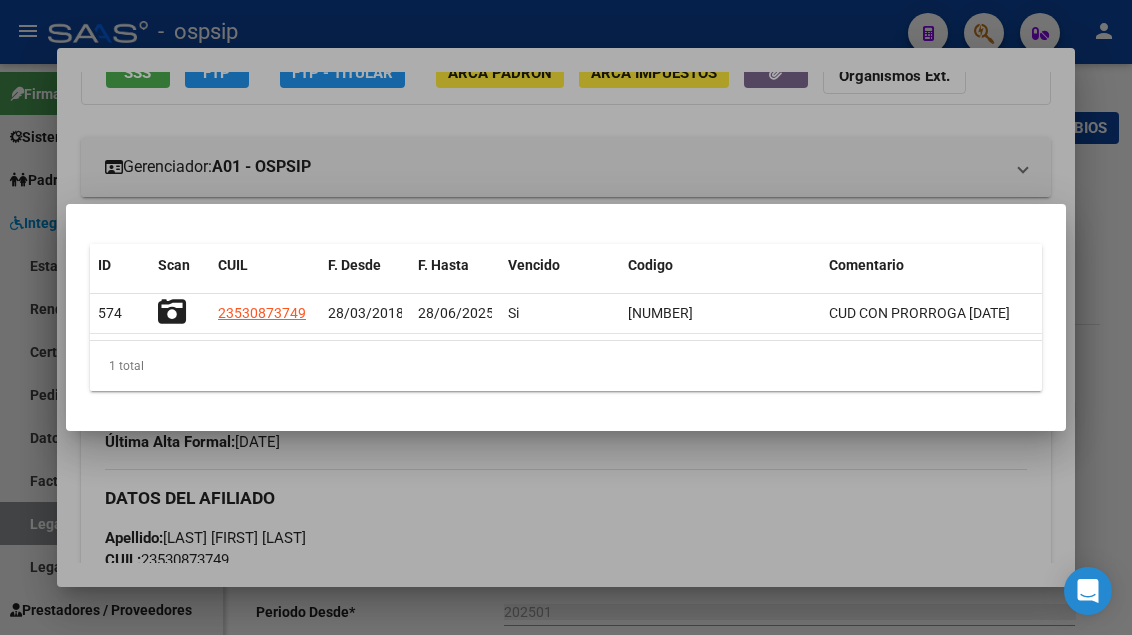 click at bounding box center (566, 317) 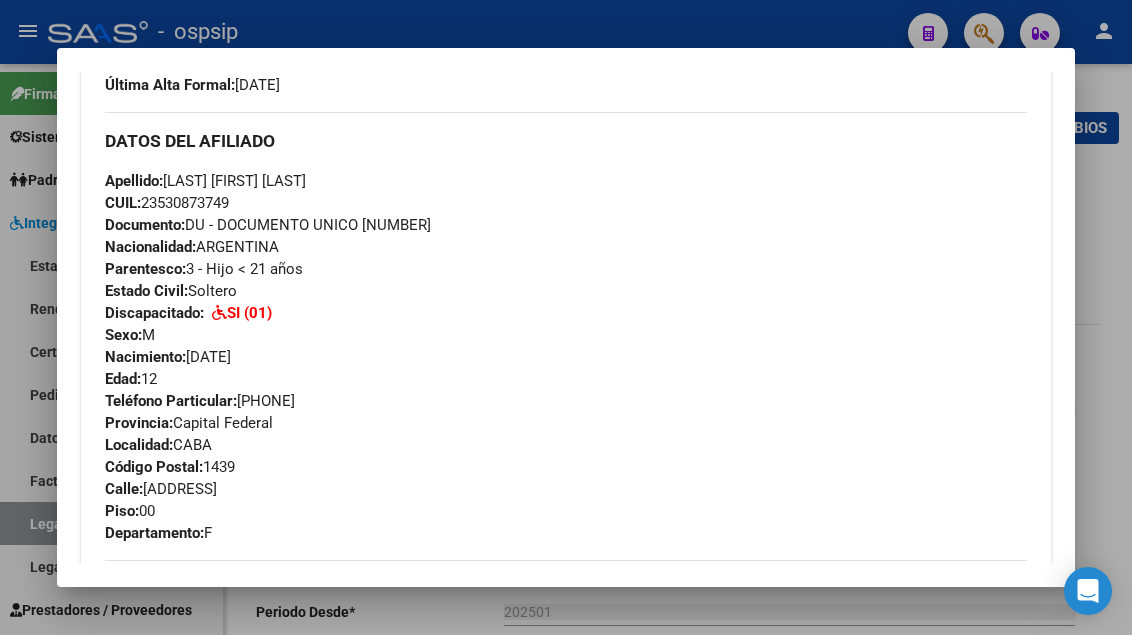 scroll, scrollTop: 600, scrollLeft: 0, axis: vertical 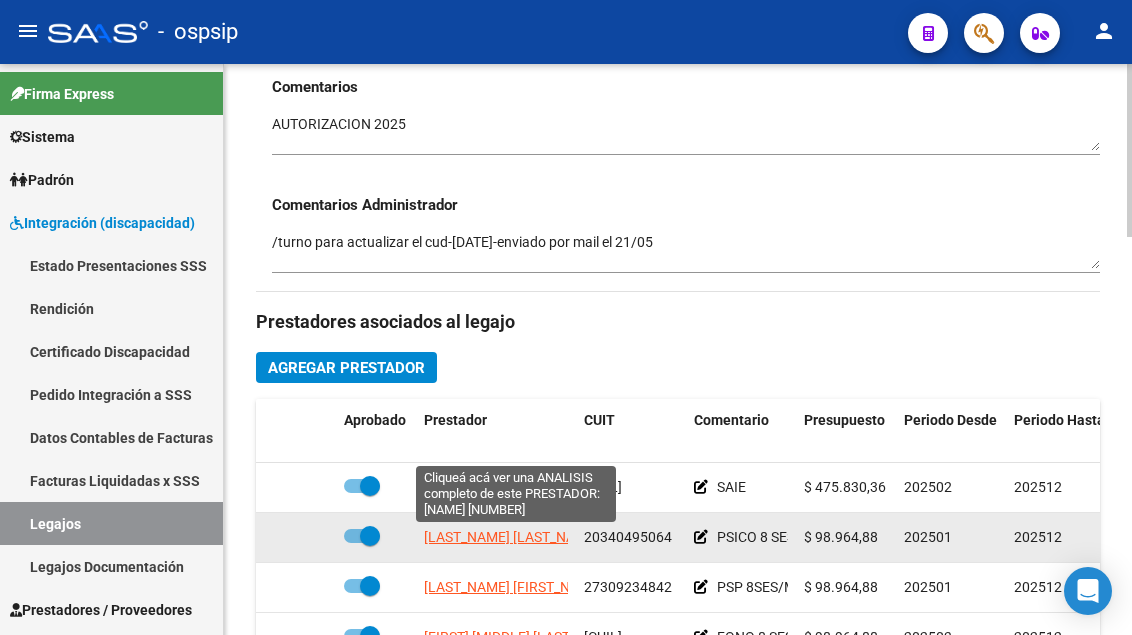 click on "[LAST_NAME] [LAST_NAME] [FIRST_NAME] [MIDDLE_NAME]" 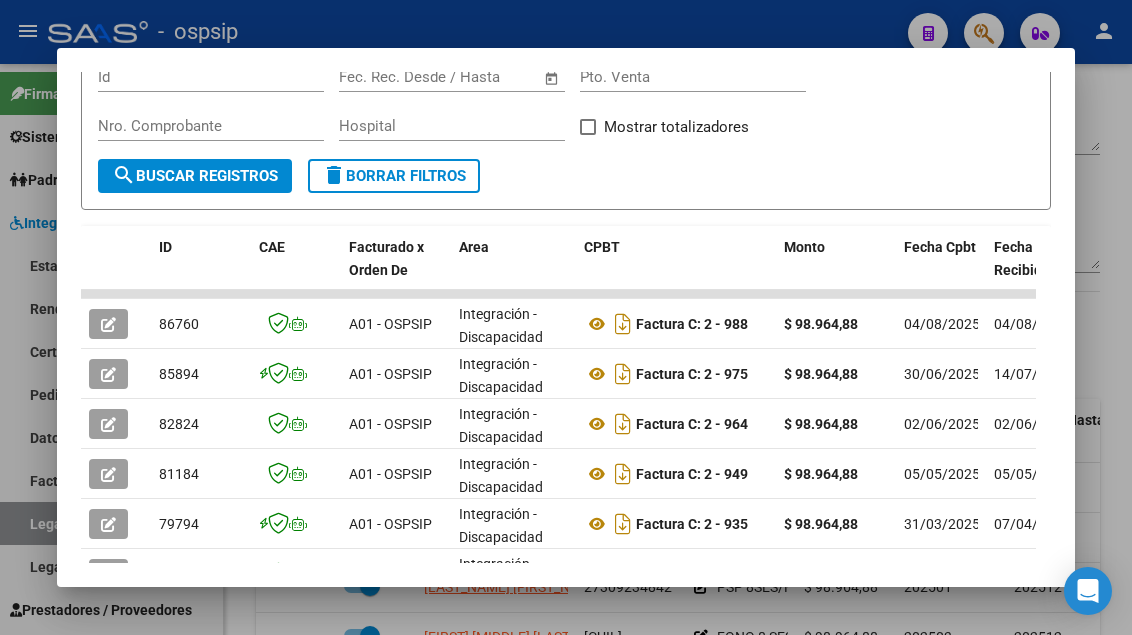 scroll, scrollTop: 385, scrollLeft: 0, axis: vertical 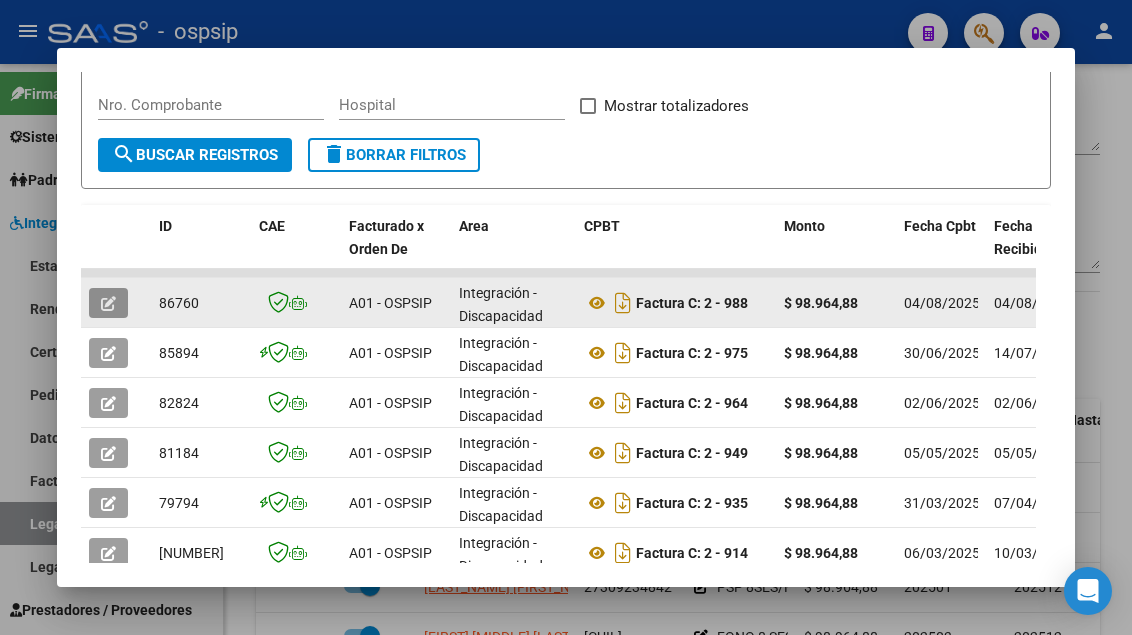 click 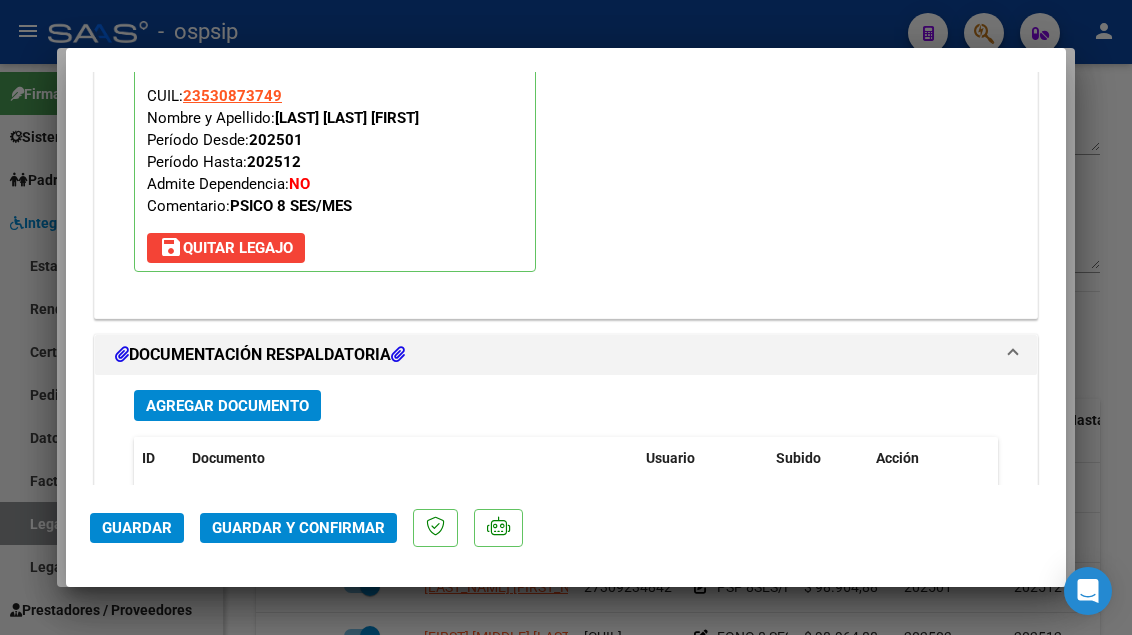 scroll, scrollTop: 2500, scrollLeft: 0, axis: vertical 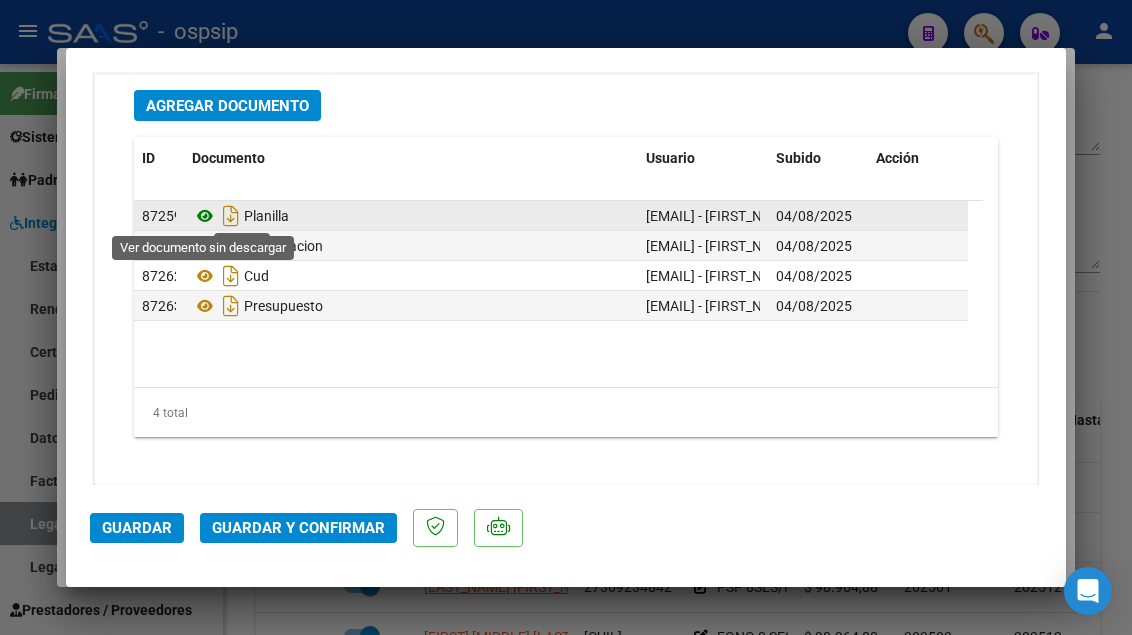 click 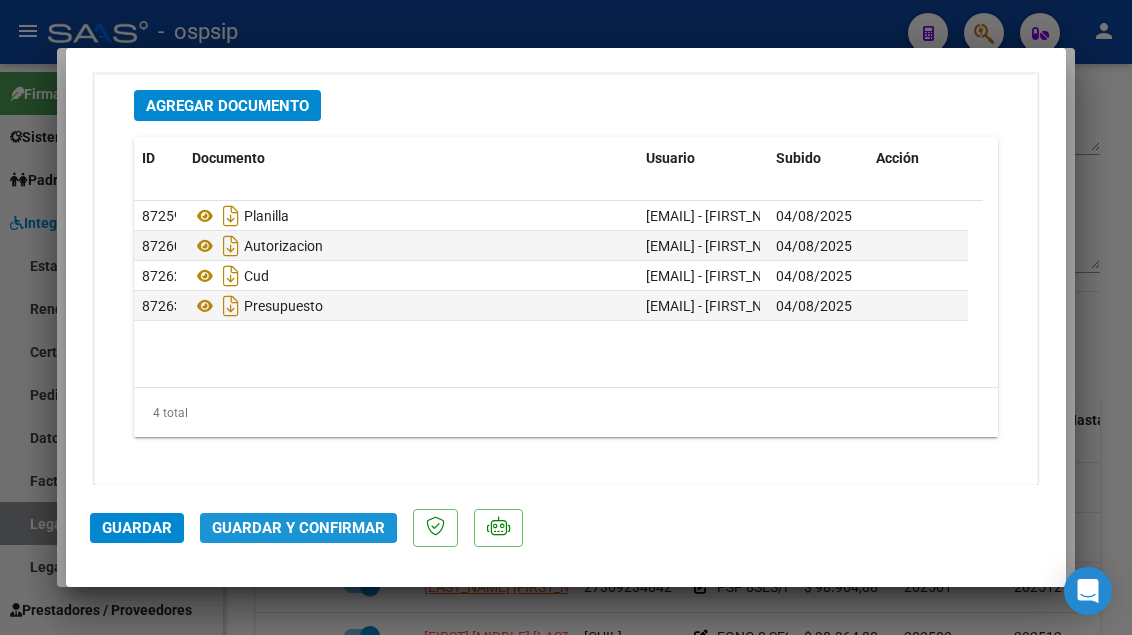 click on "Guardar y Confirmar" 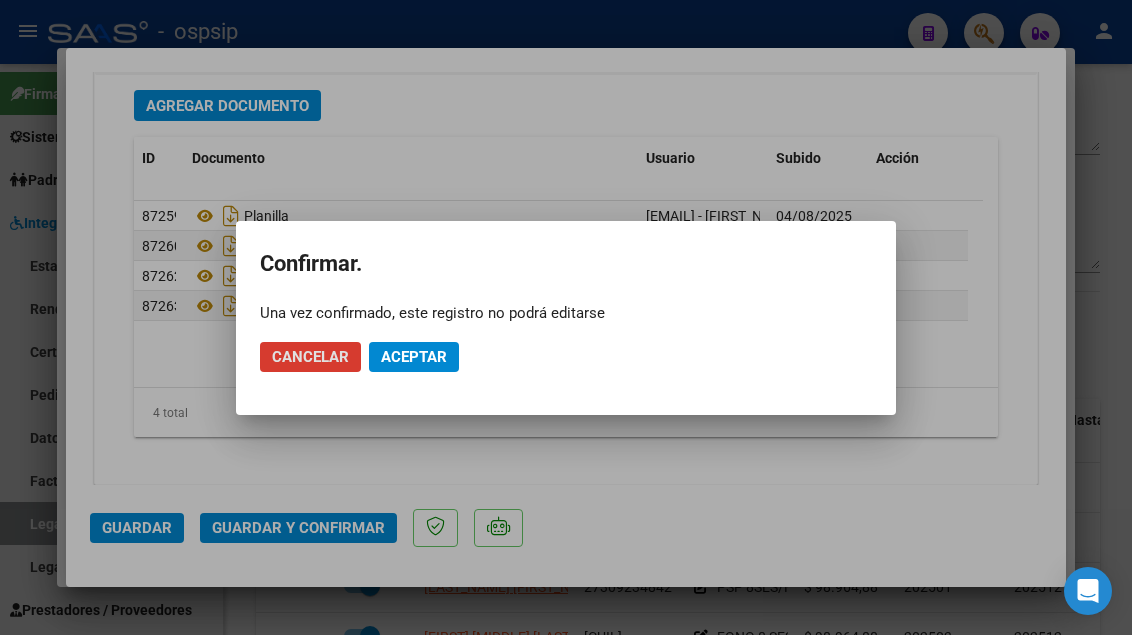 click on "Aceptar" 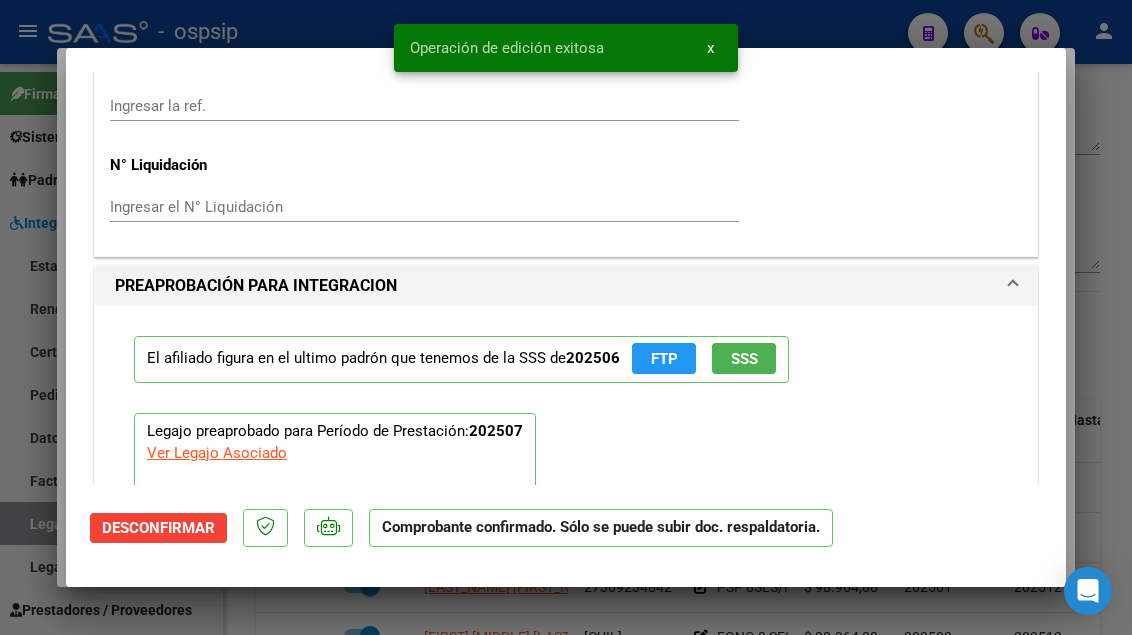 scroll, scrollTop: 1573, scrollLeft: 0, axis: vertical 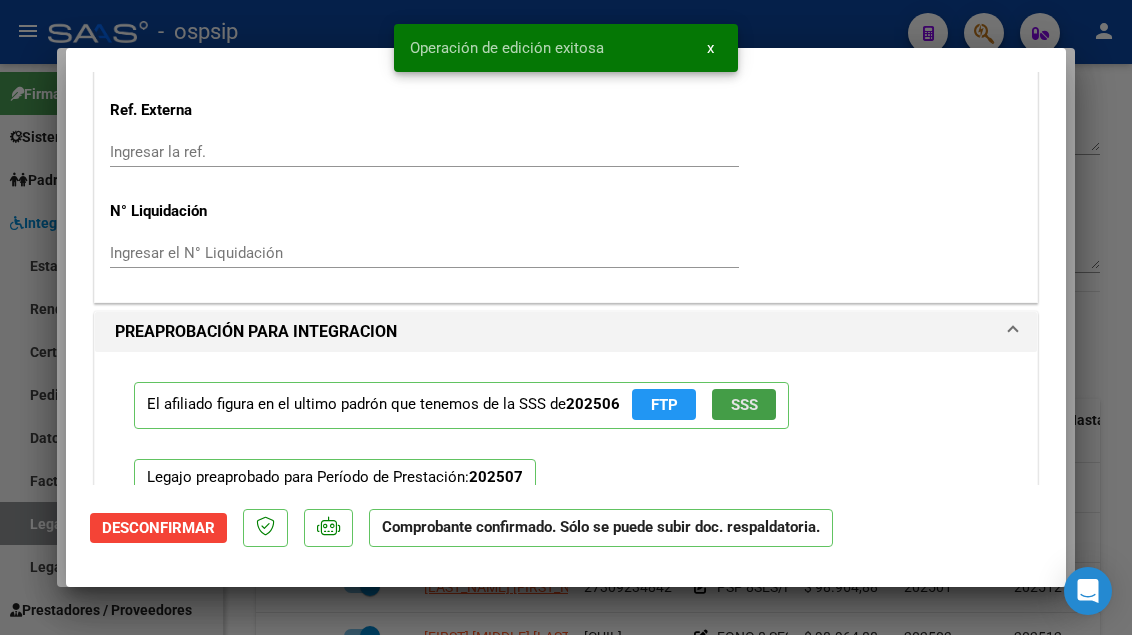 click on "SSS" 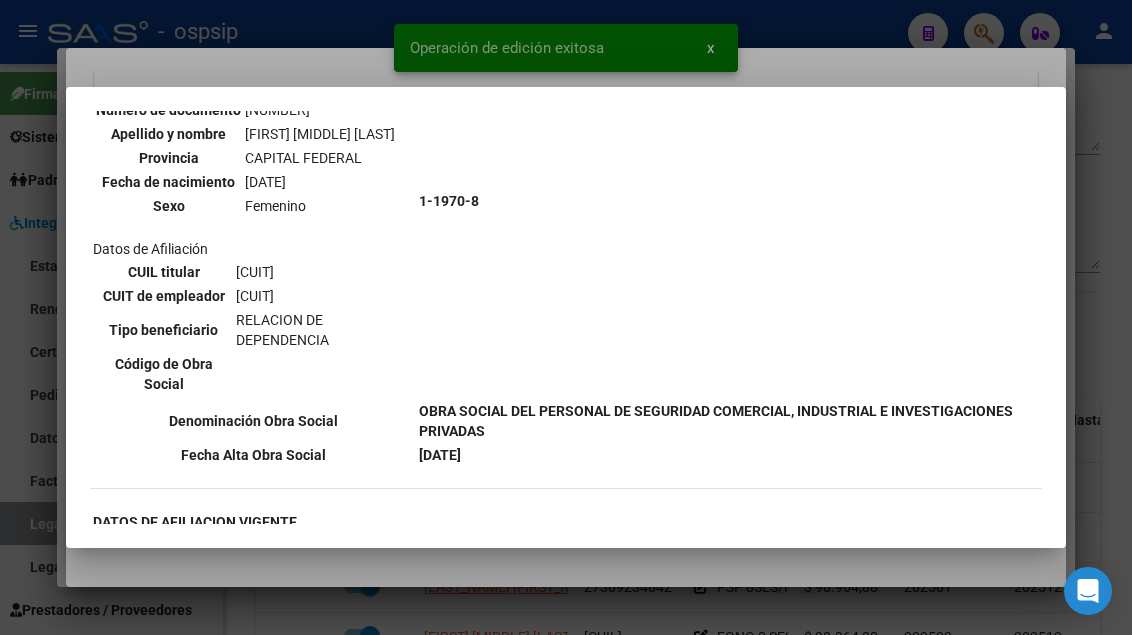 scroll, scrollTop: 1100, scrollLeft: 0, axis: vertical 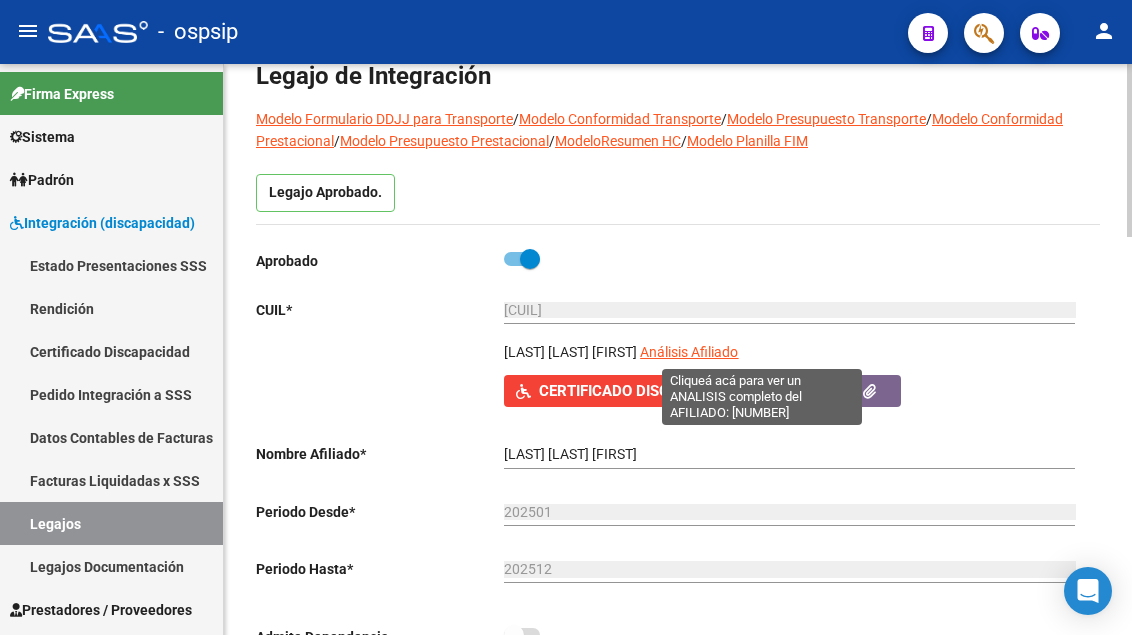 click on "Análisis Afiliado" 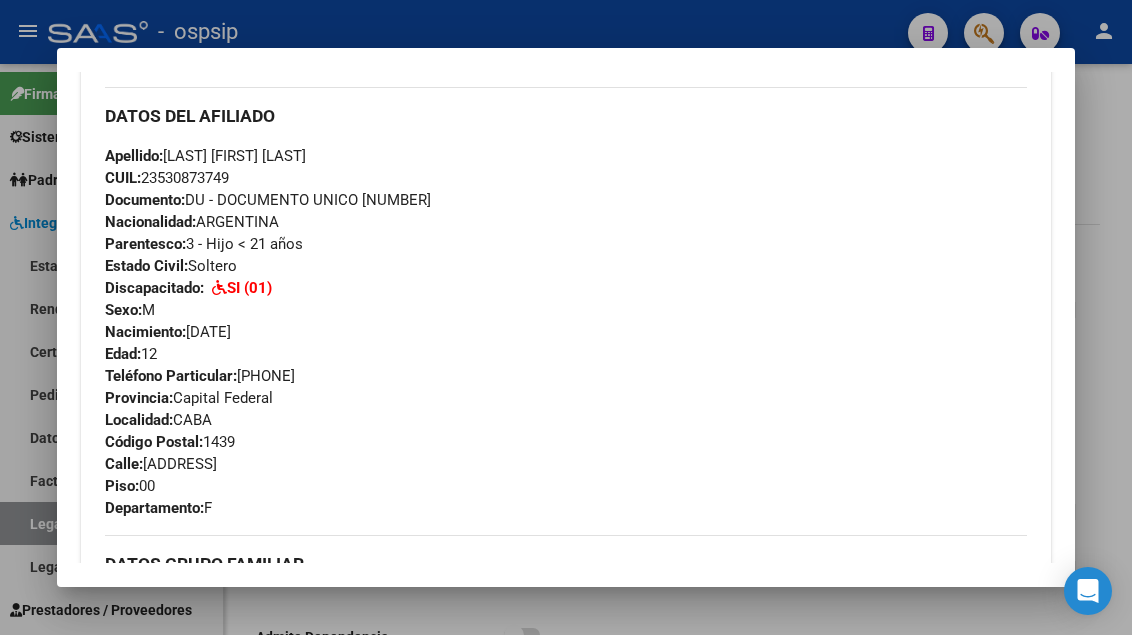 scroll, scrollTop: 600, scrollLeft: 0, axis: vertical 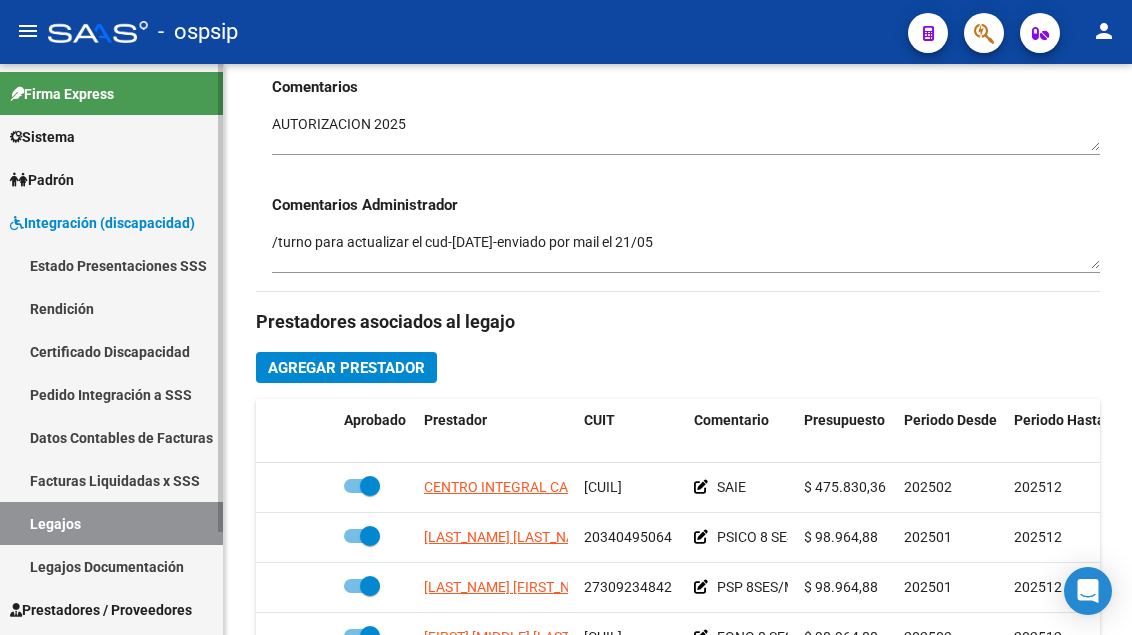 click on "Legajos" at bounding box center (111, 523) 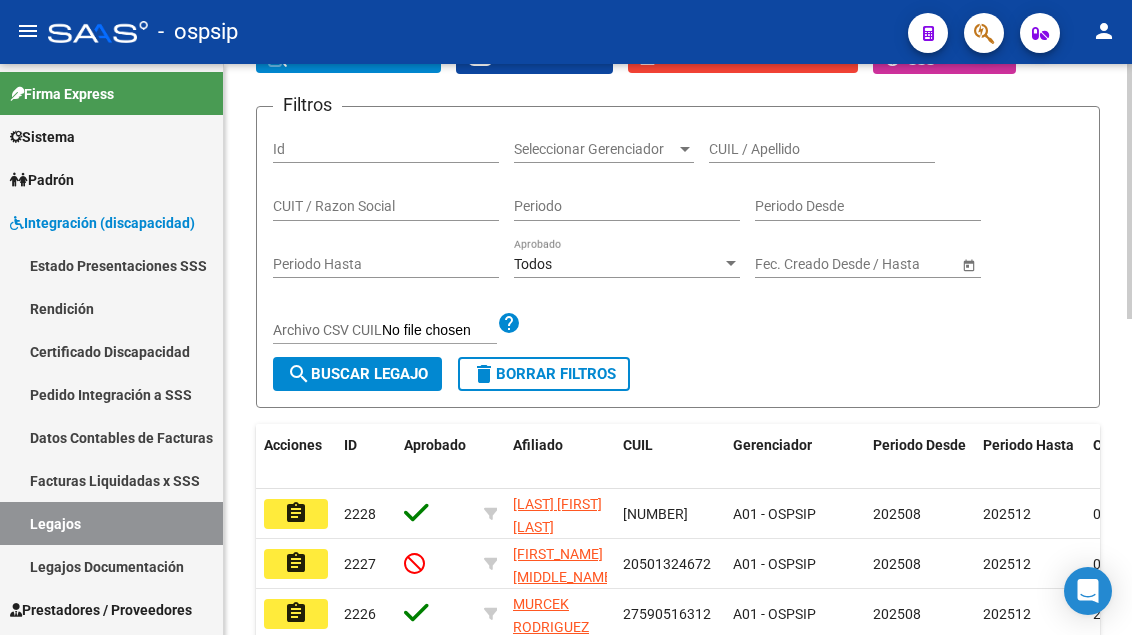 scroll, scrollTop: 200, scrollLeft: 0, axis: vertical 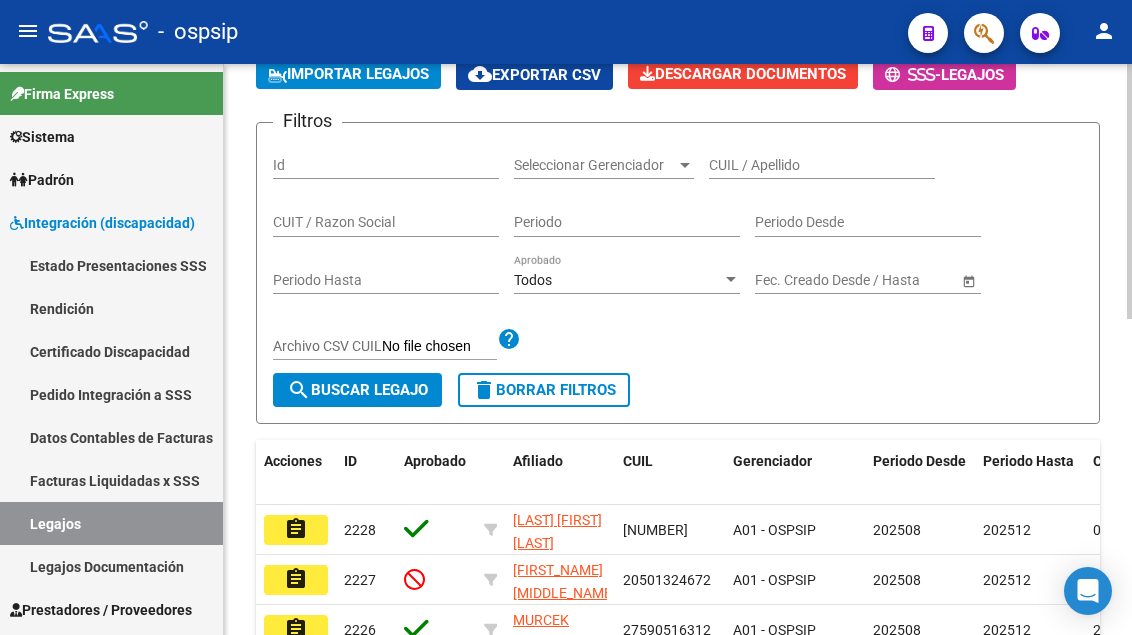 click on "CUIL / Apellido" at bounding box center [822, 165] 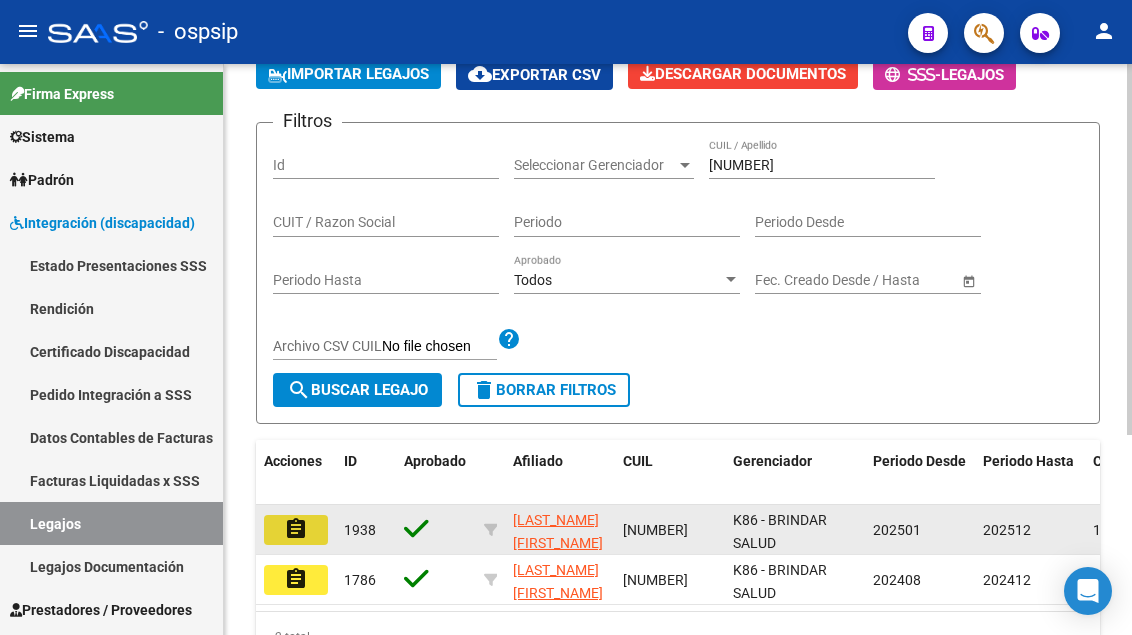 click on "assignment" 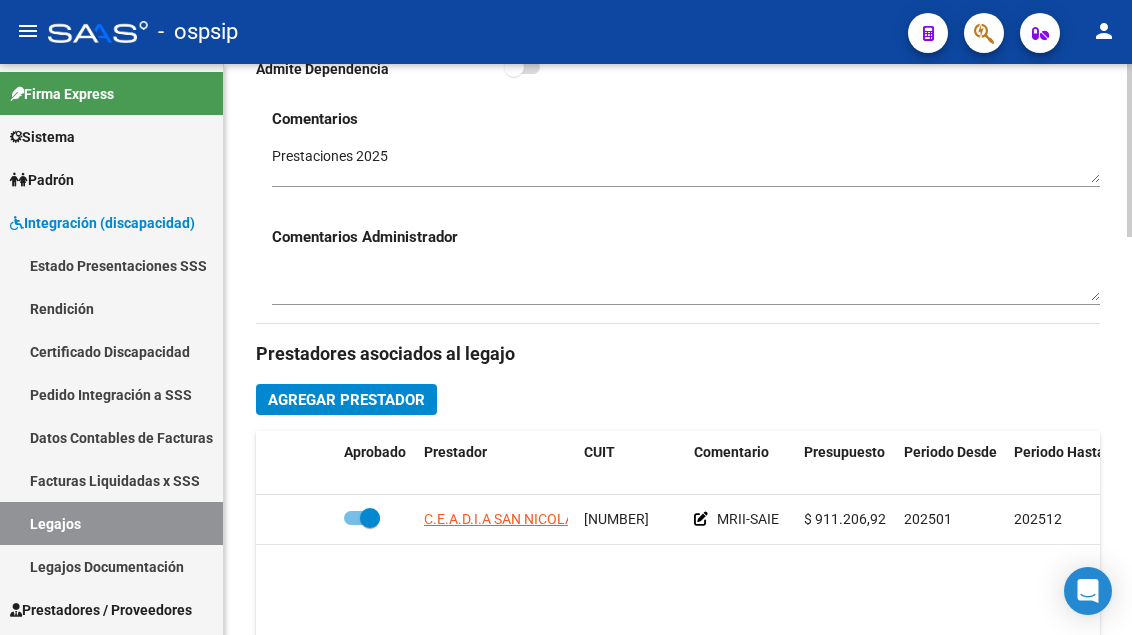 scroll, scrollTop: 800, scrollLeft: 0, axis: vertical 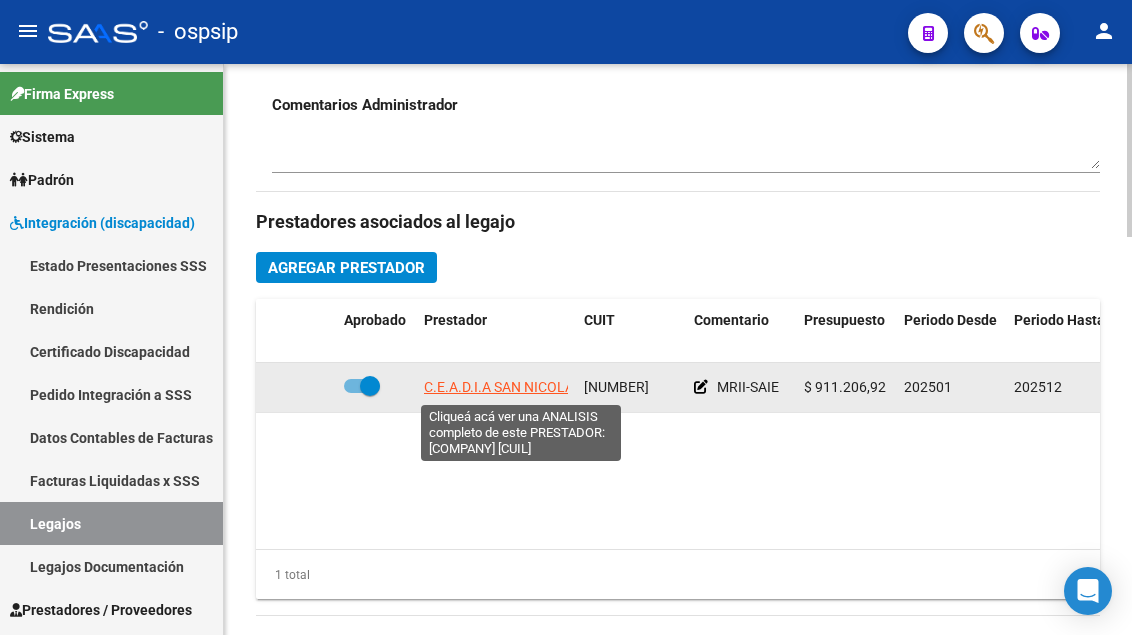 click on "C.E.A.D.I.A SAN NICOLAS  S.R.L" 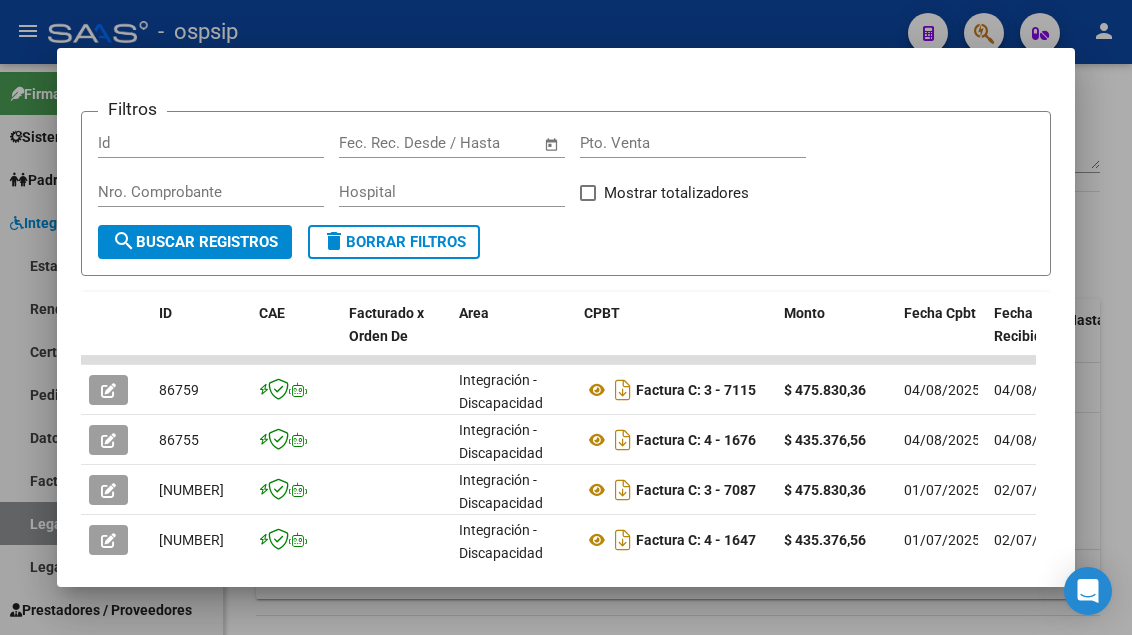 scroll, scrollTop: 385, scrollLeft: 0, axis: vertical 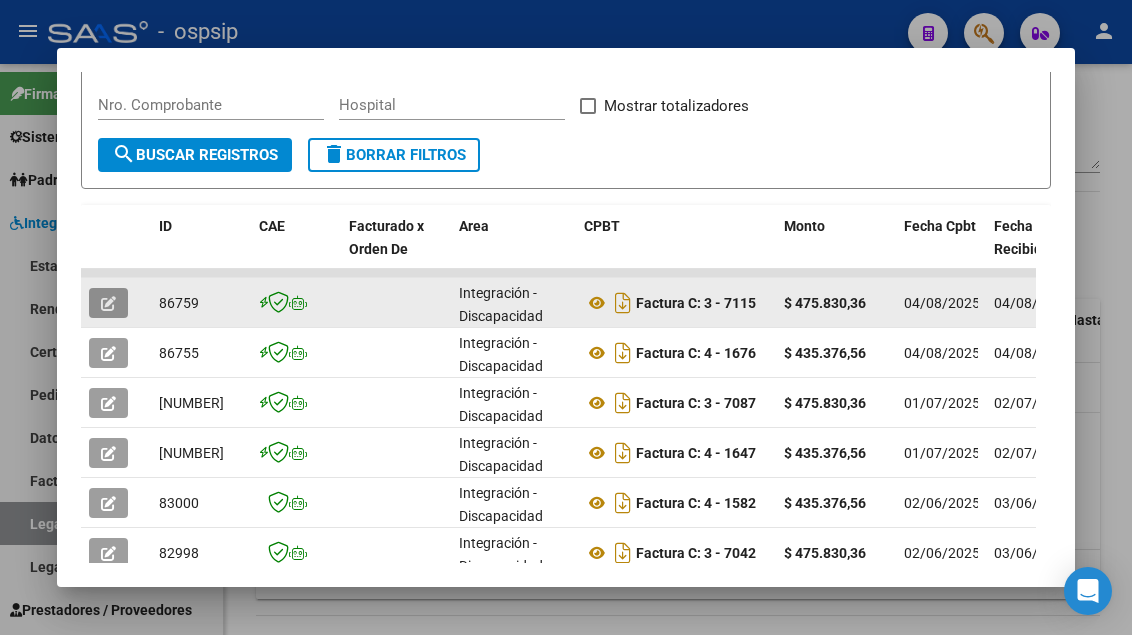 click 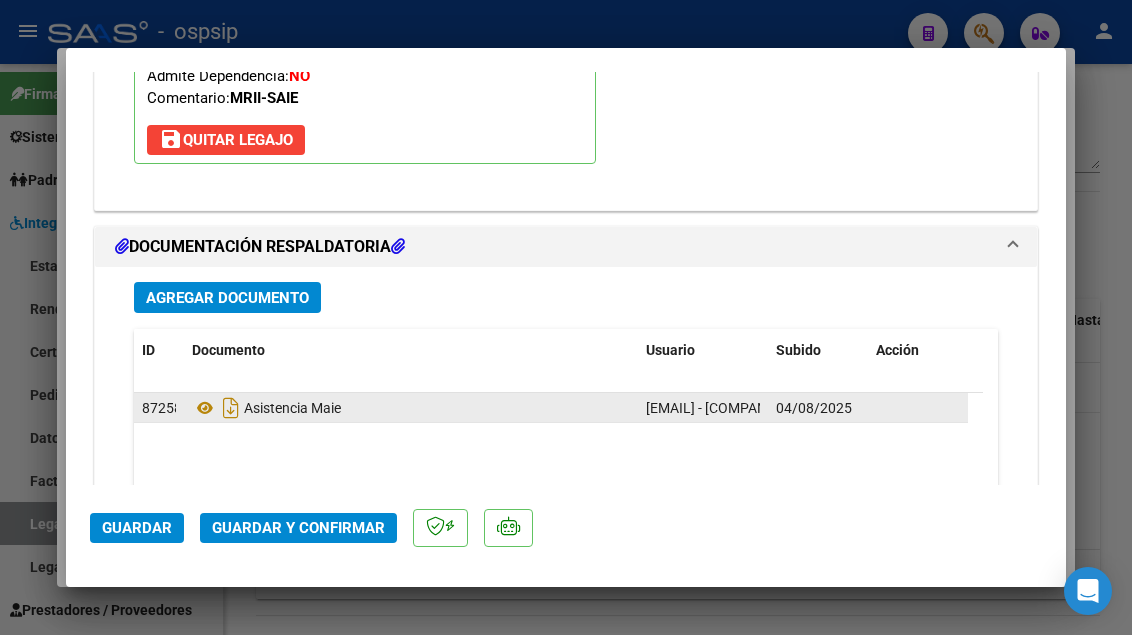 scroll, scrollTop: 2400, scrollLeft: 0, axis: vertical 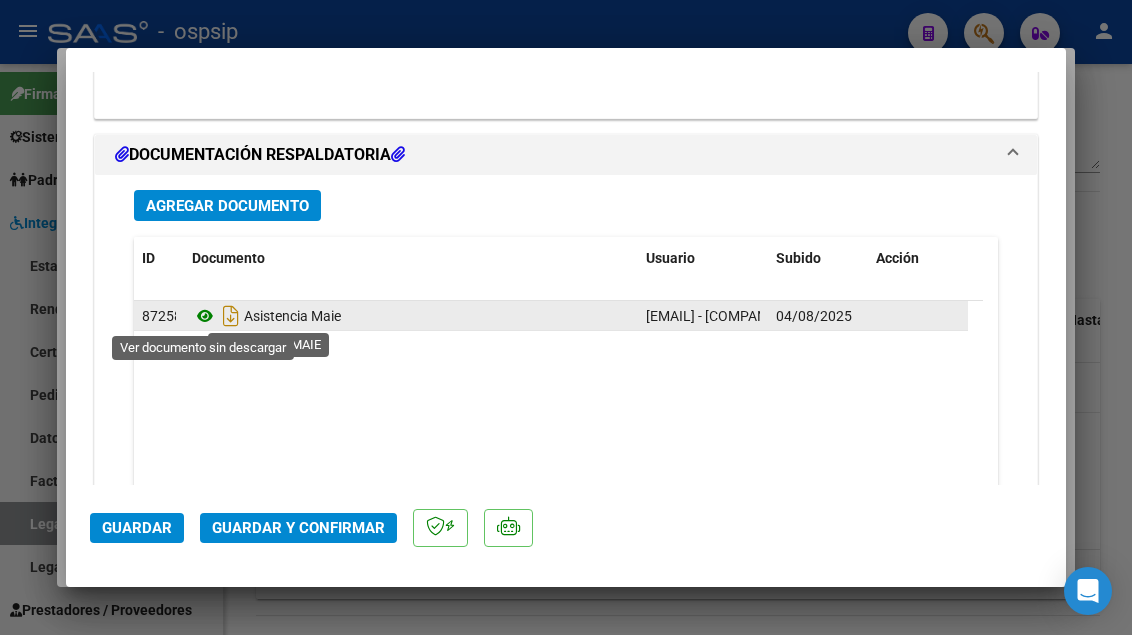 click 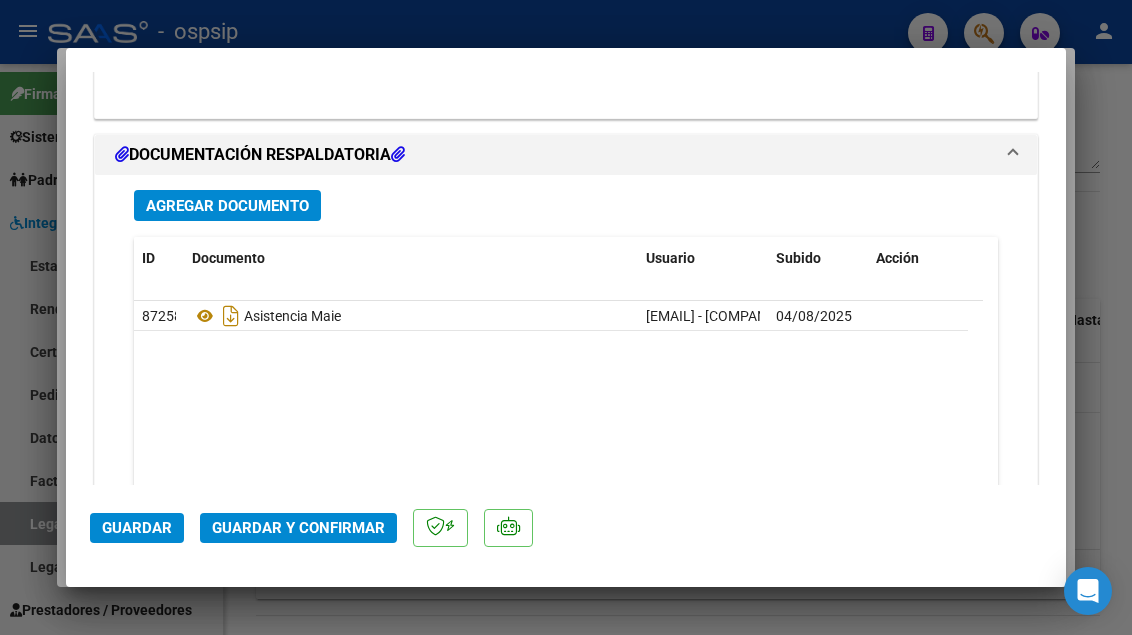 click on "Guardar y Confirmar" 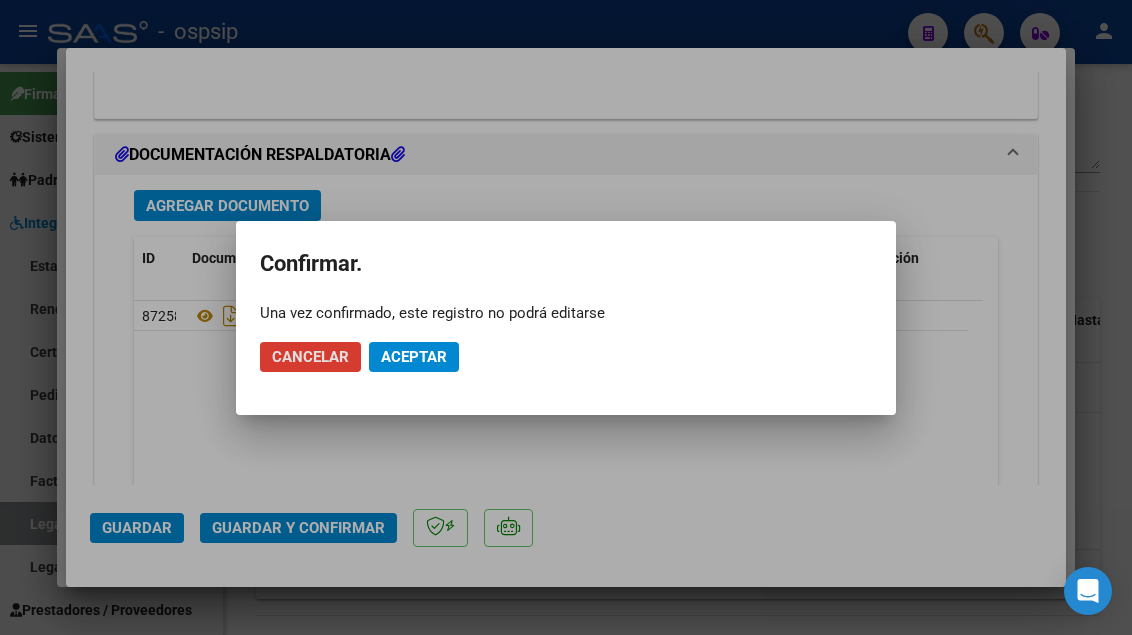 click on "Aceptar" 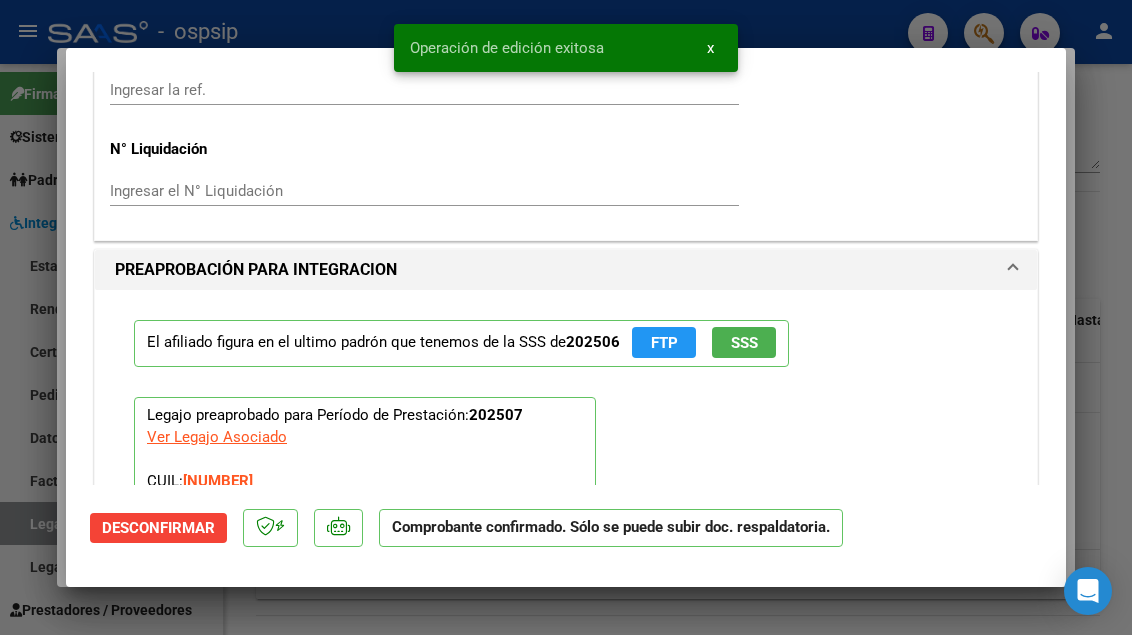 scroll, scrollTop: 1619, scrollLeft: 0, axis: vertical 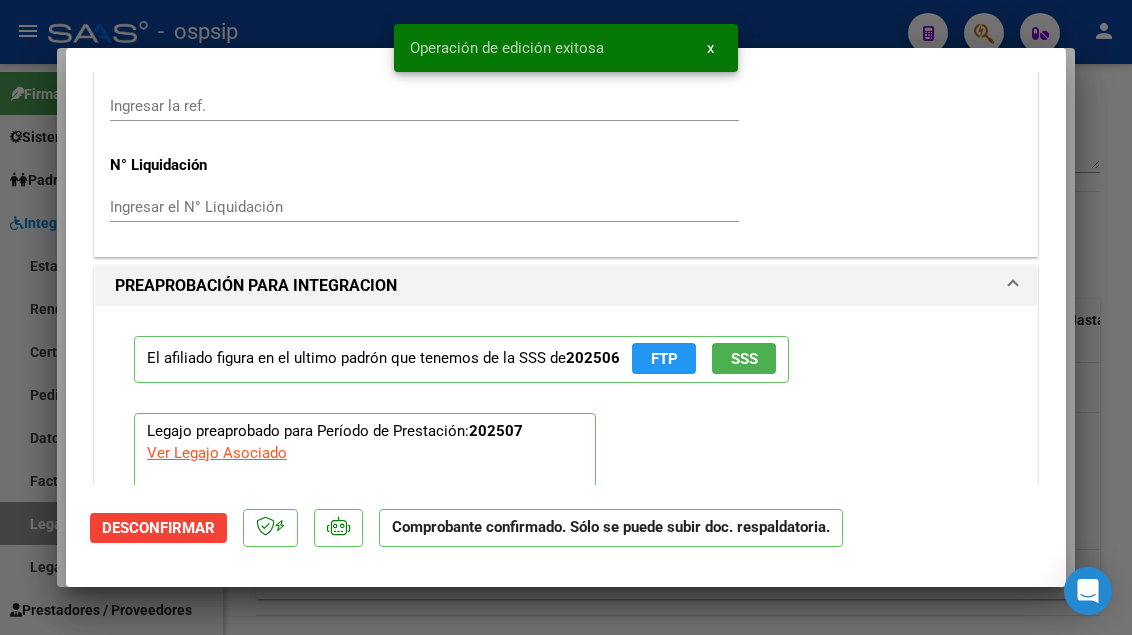 click on "SSS" 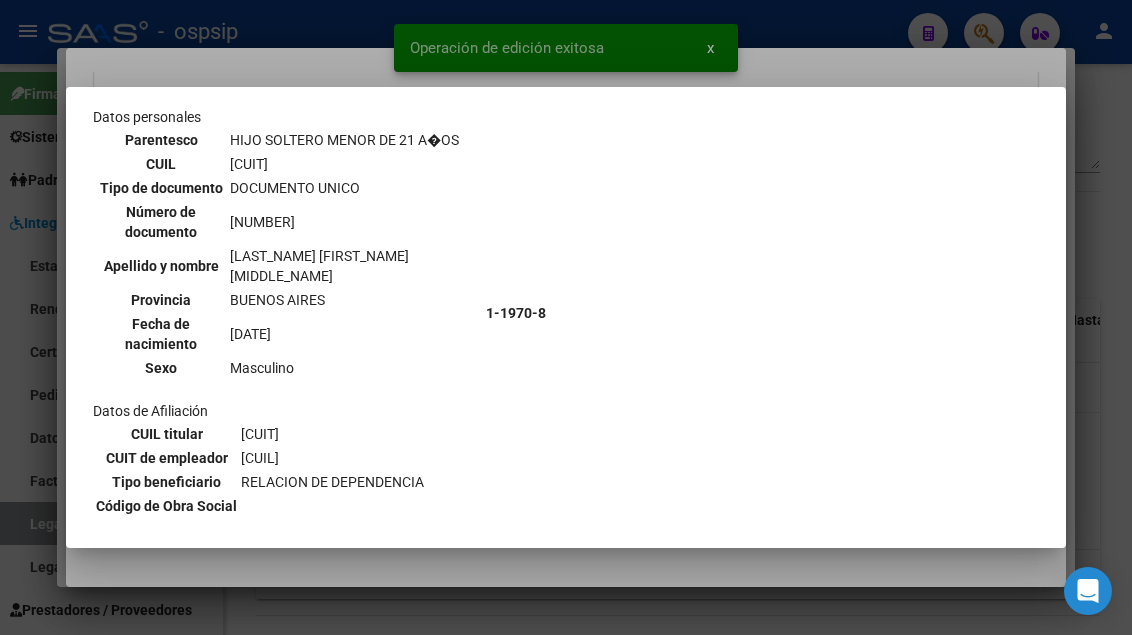 scroll, scrollTop: 900, scrollLeft: 0, axis: vertical 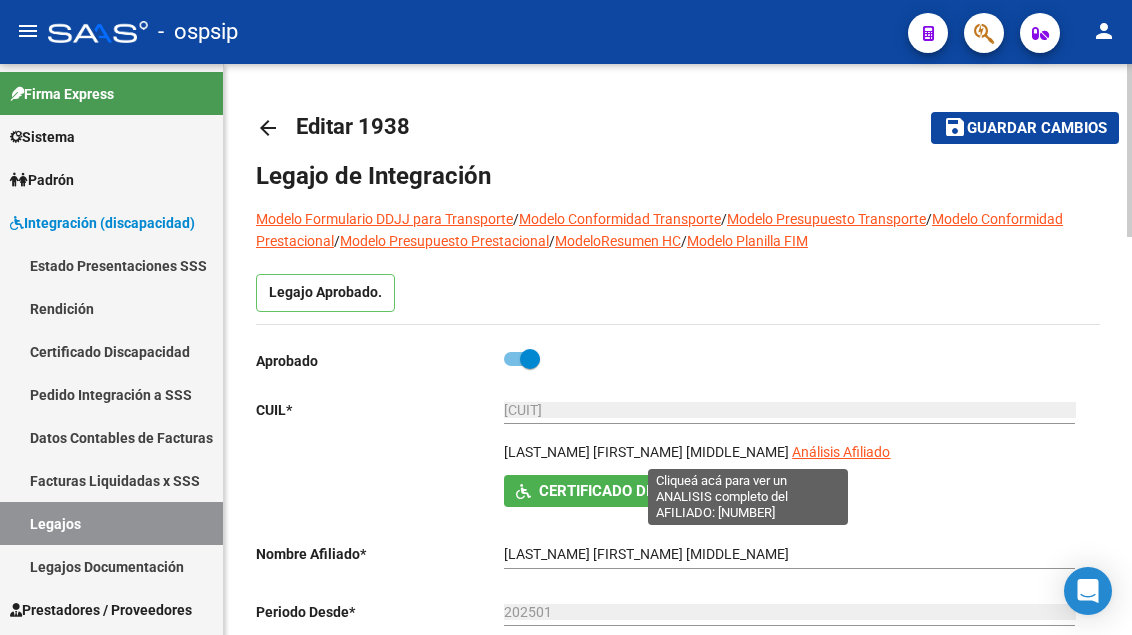 click on "Análisis Afiliado" 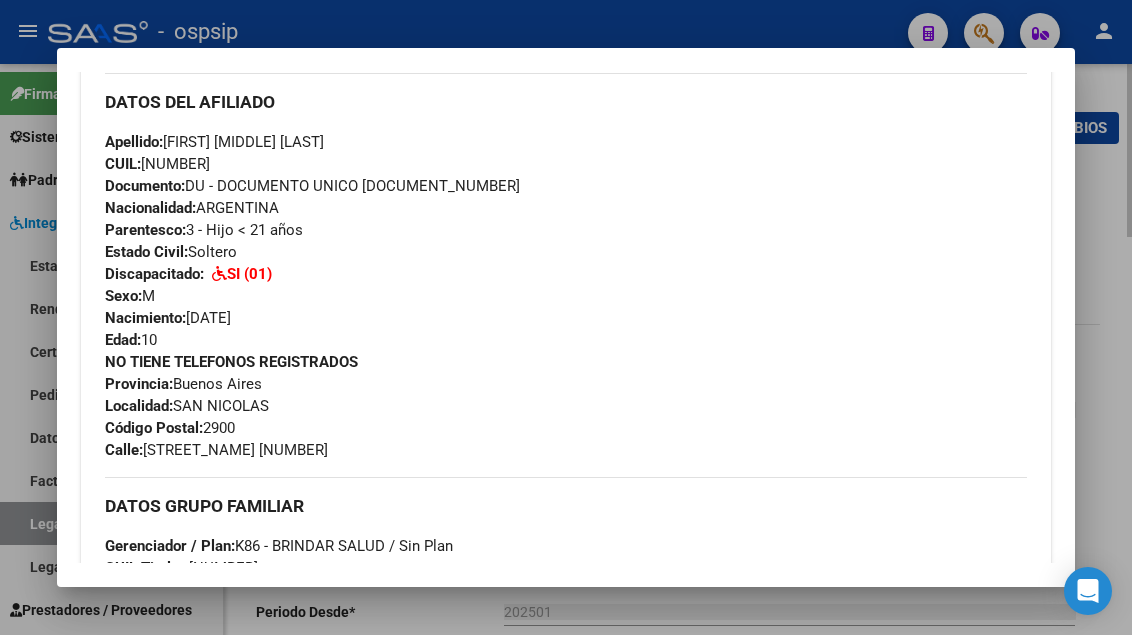 scroll, scrollTop: 873, scrollLeft: 0, axis: vertical 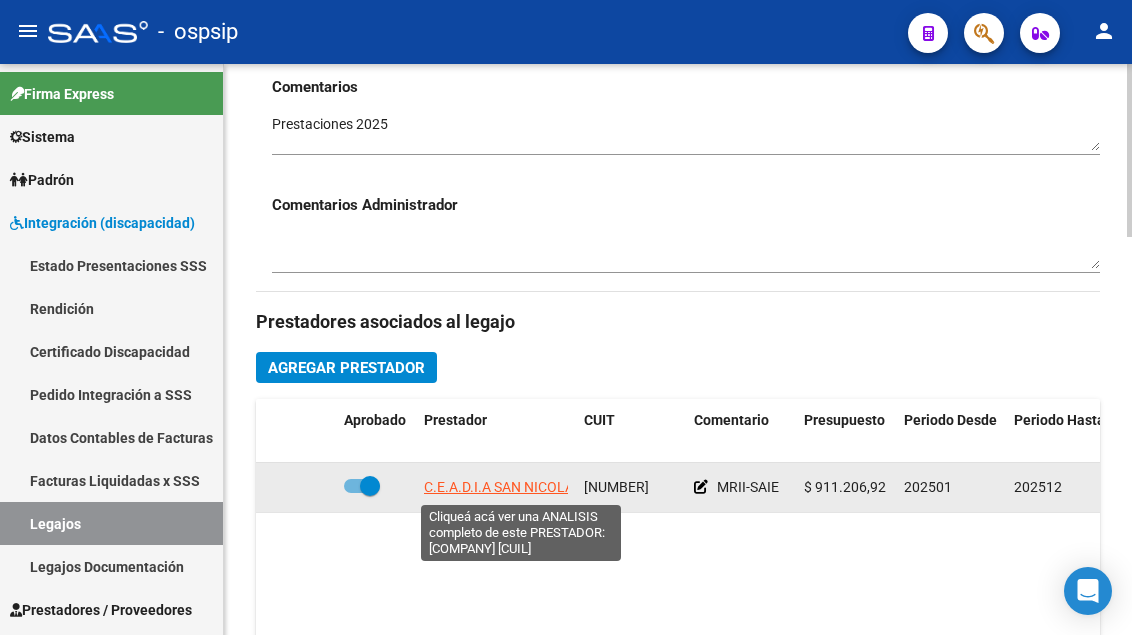 click on "C.E.A.D.I.A SAN NICOLAS  S.R.L" 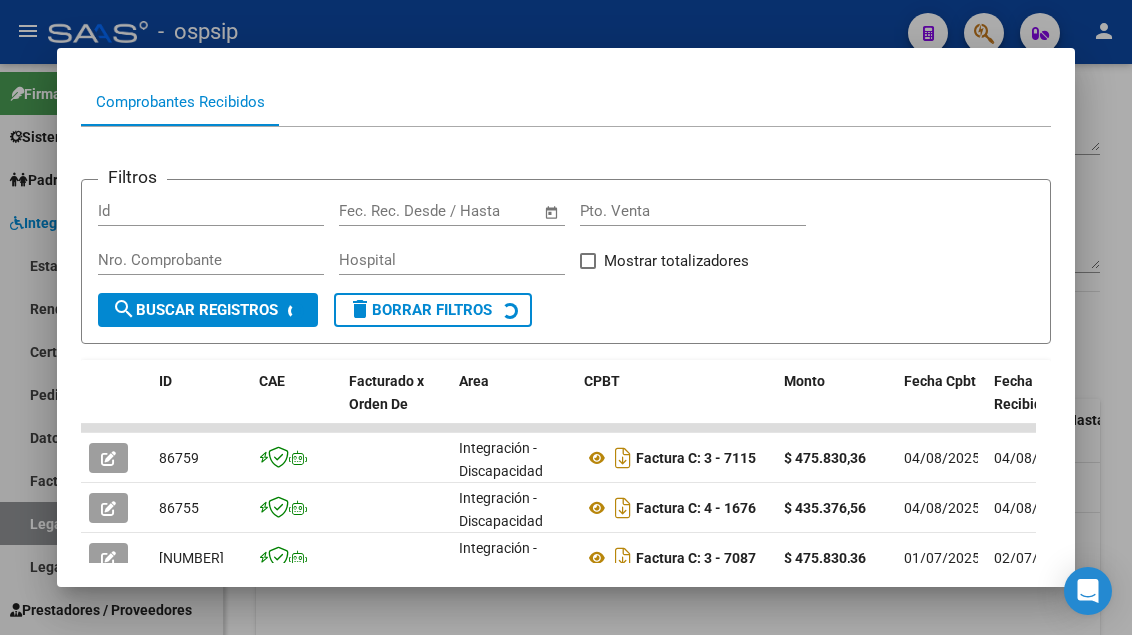 scroll, scrollTop: 430, scrollLeft: 0, axis: vertical 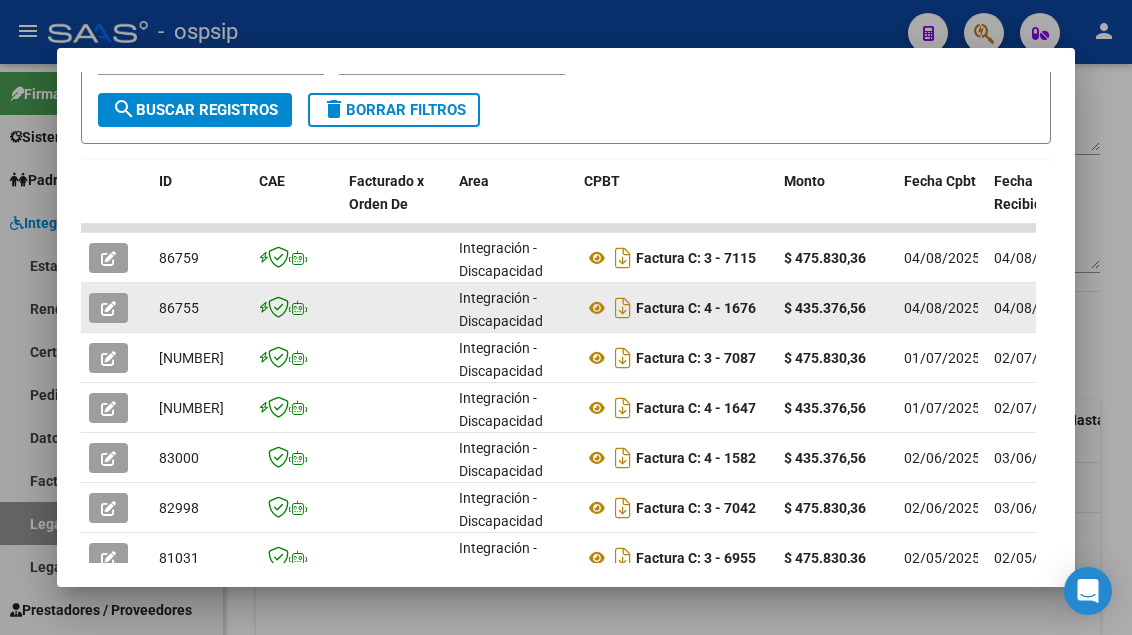 click 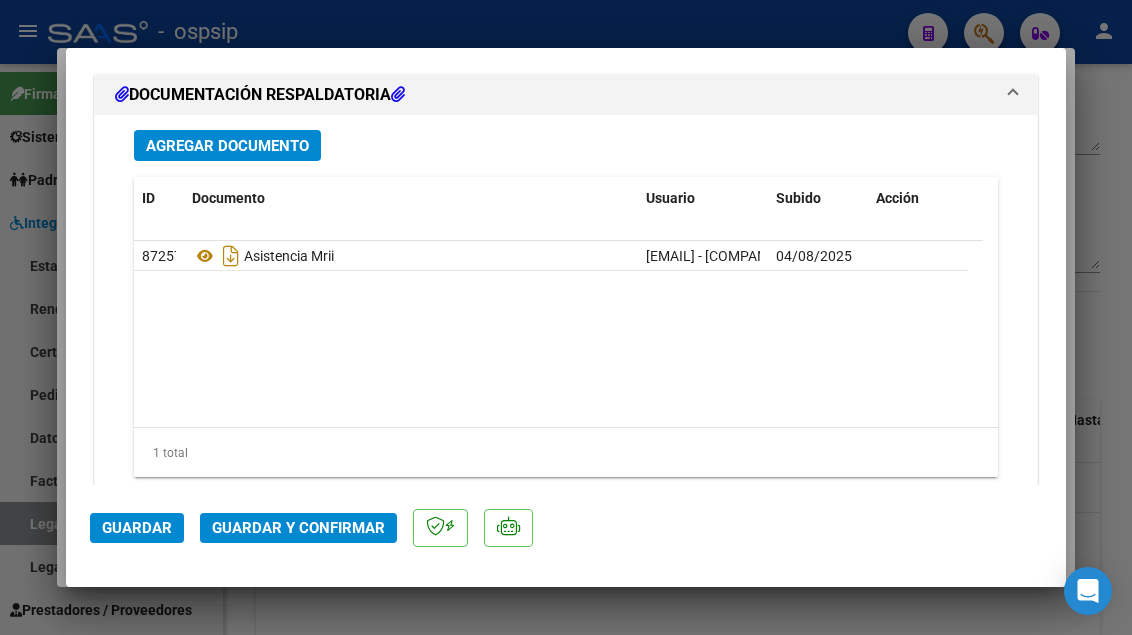 scroll, scrollTop: 2515, scrollLeft: 0, axis: vertical 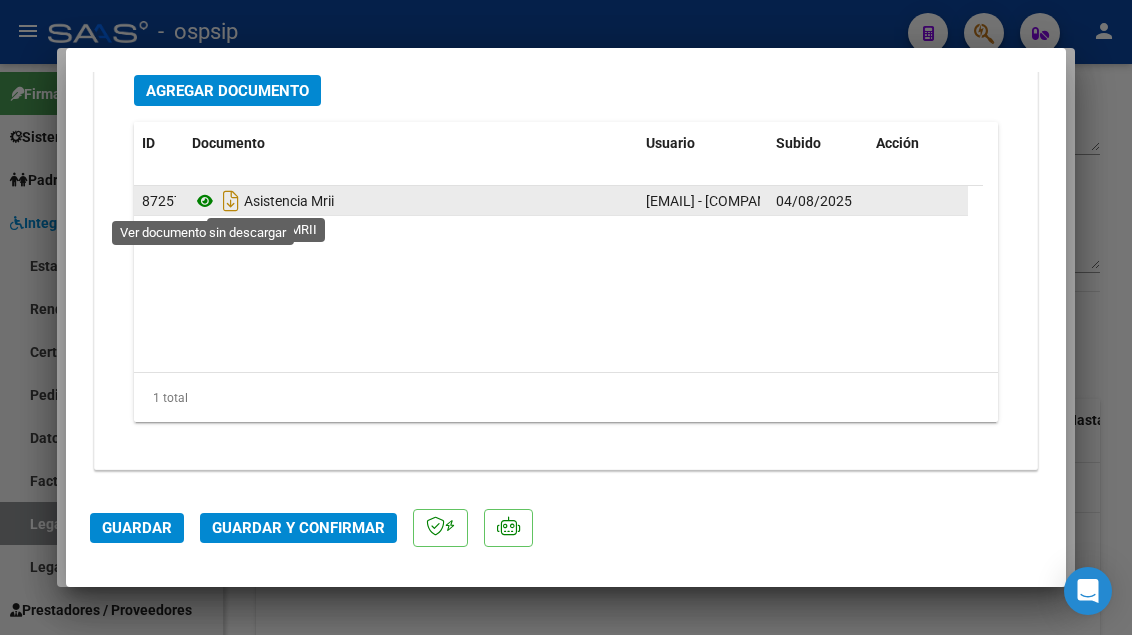 click 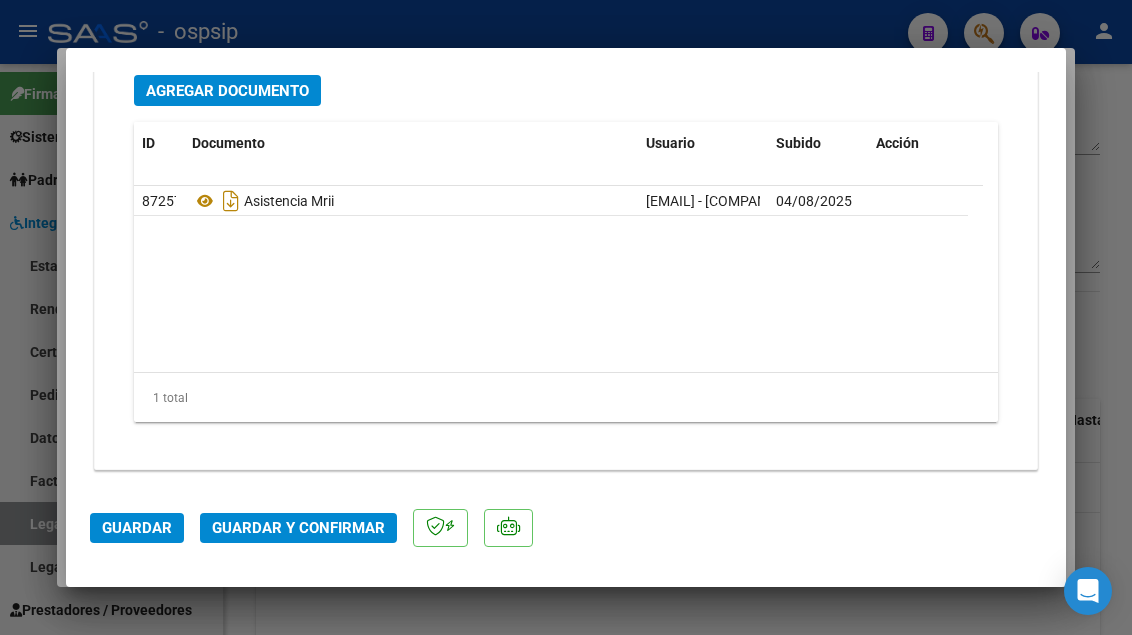 click on "Guardar y Confirmar" 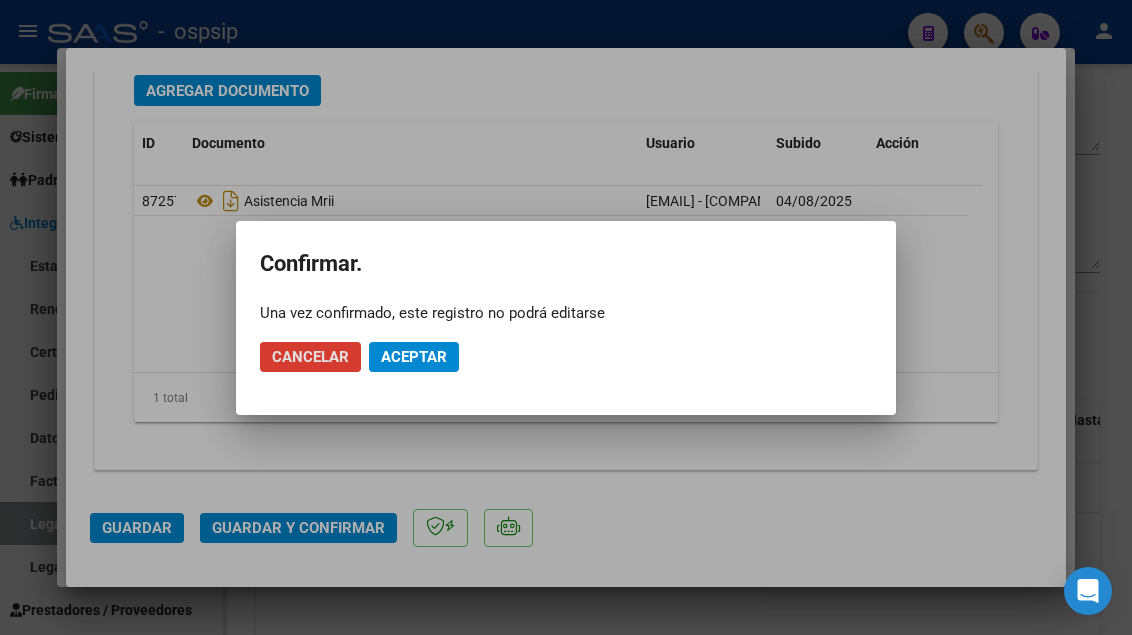 click on "Aceptar" 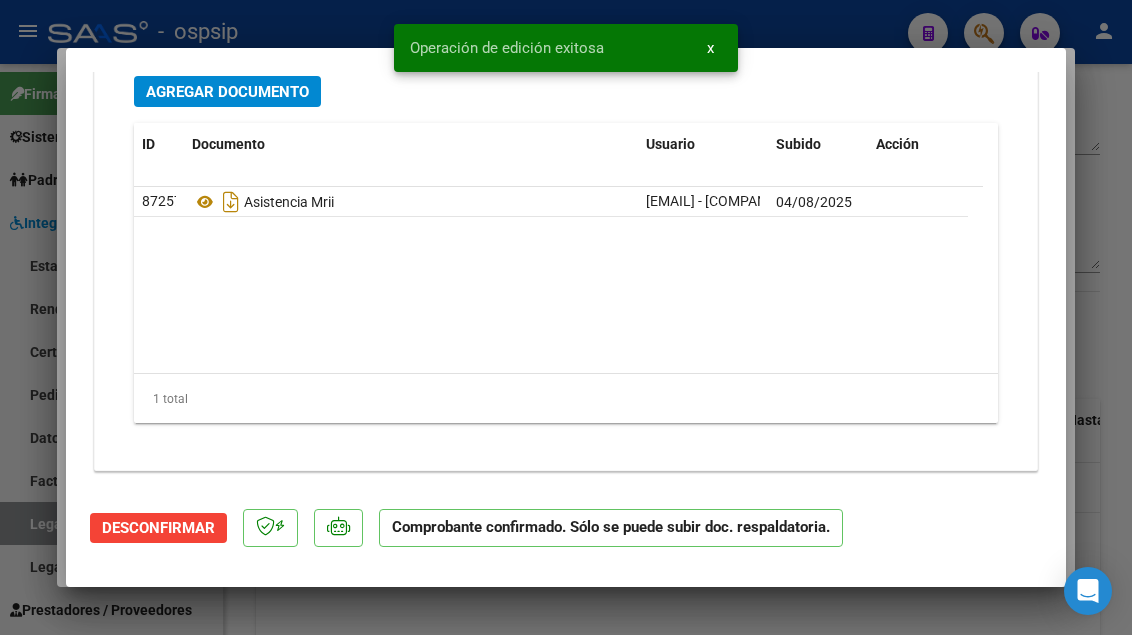scroll, scrollTop: 2289, scrollLeft: 0, axis: vertical 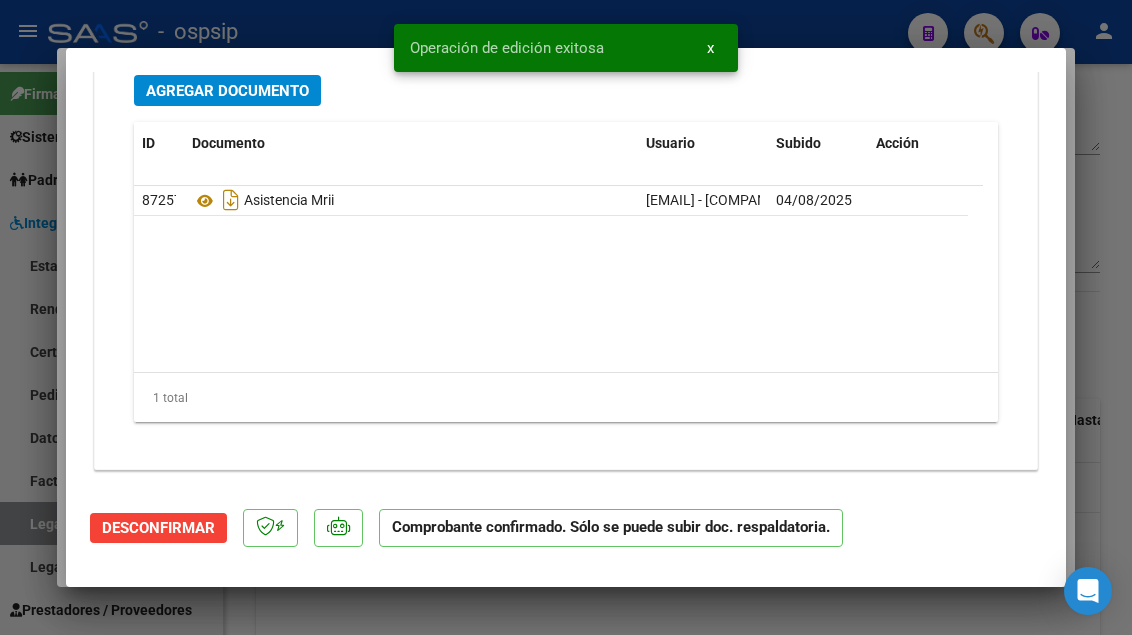 click at bounding box center (566, 317) 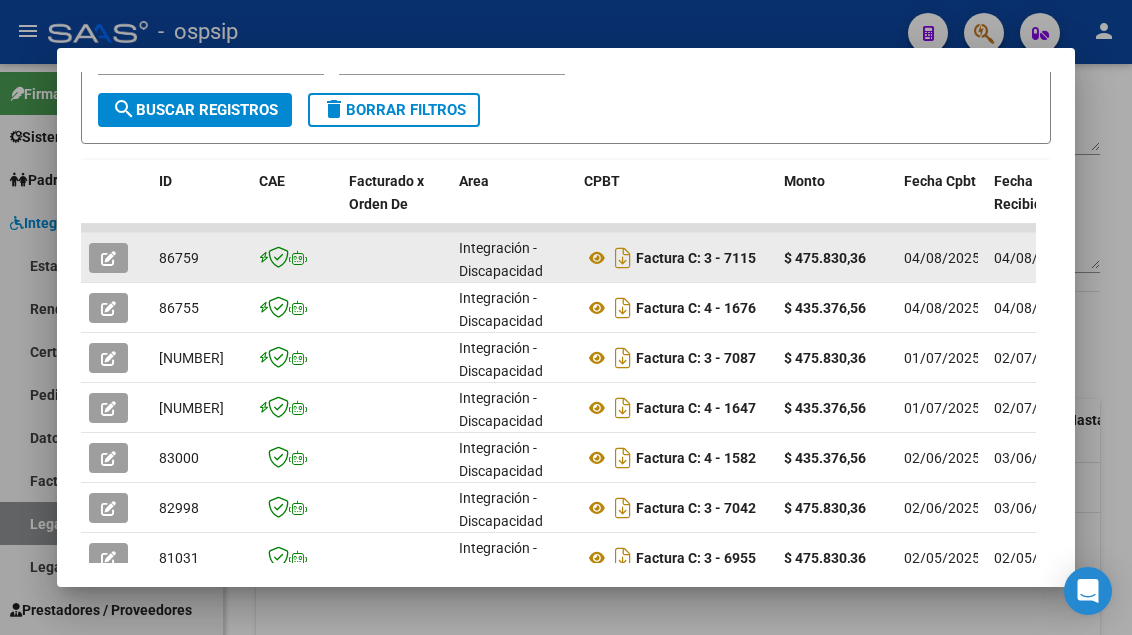 click 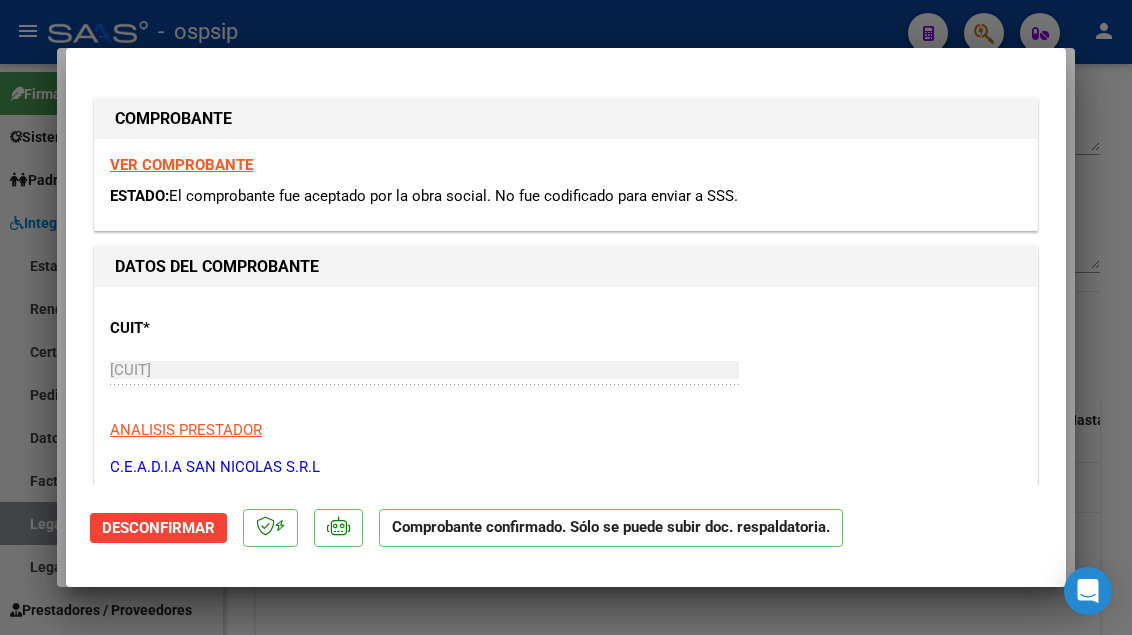 click at bounding box center (566, 317) 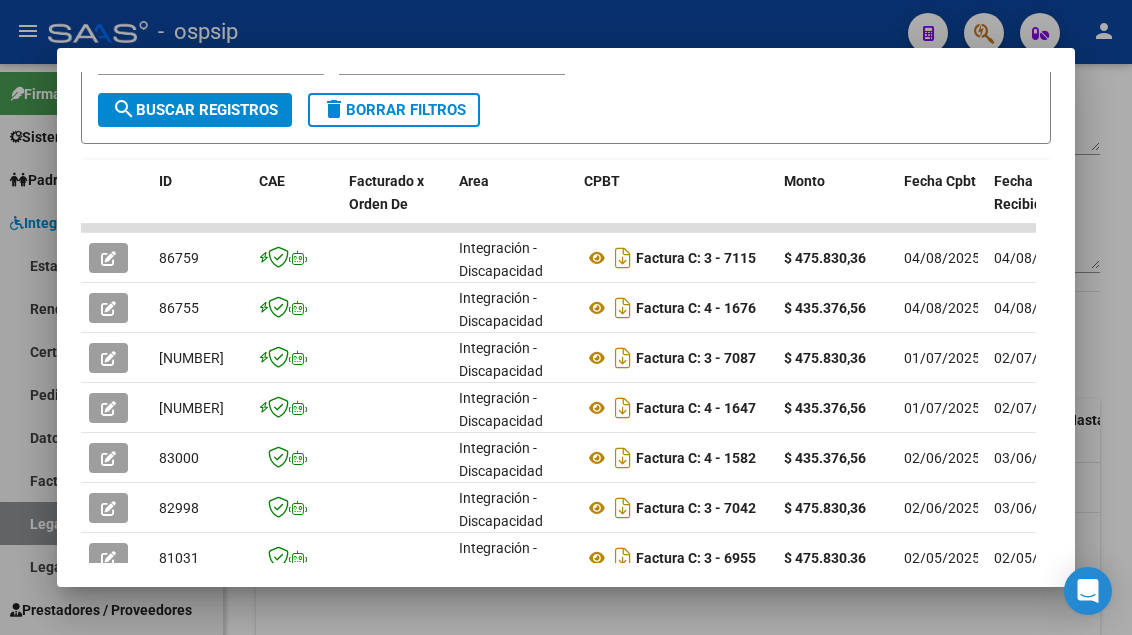 click at bounding box center [566, 317] 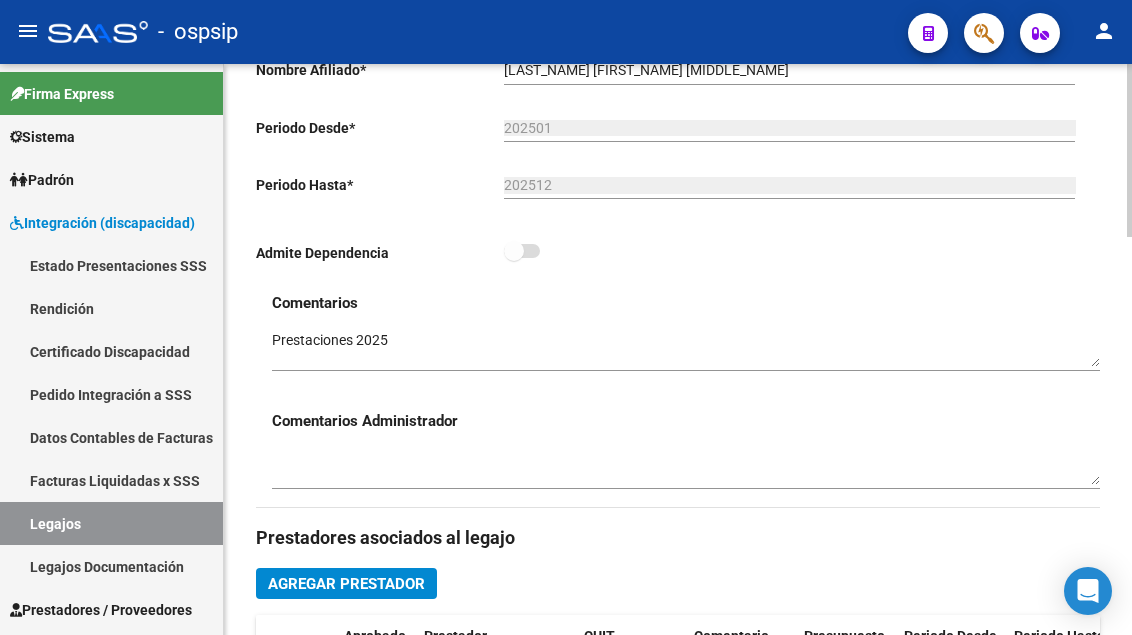 scroll, scrollTop: 300, scrollLeft: 0, axis: vertical 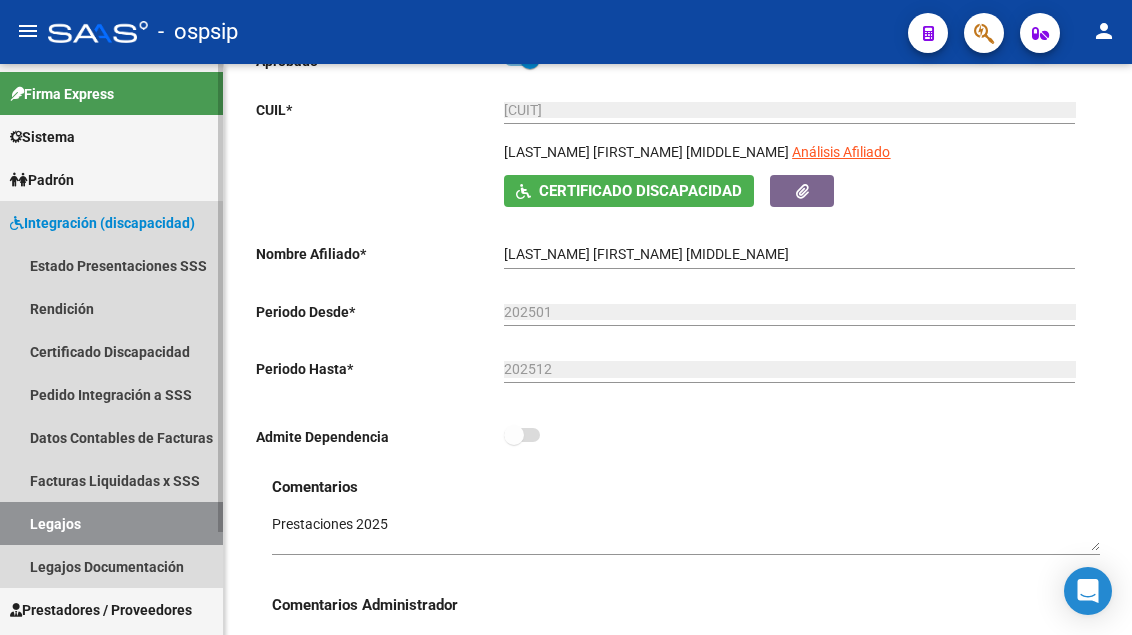 click on "Legajos" at bounding box center [111, 523] 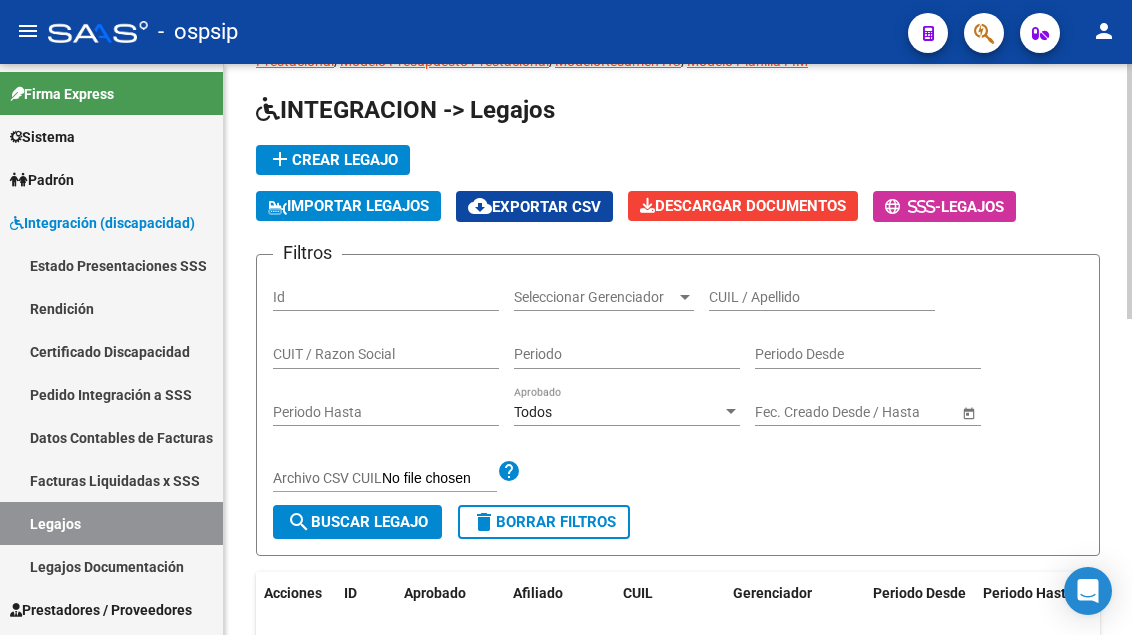 scroll, scrollTop: 0, scrollLeft: 0, axis: both 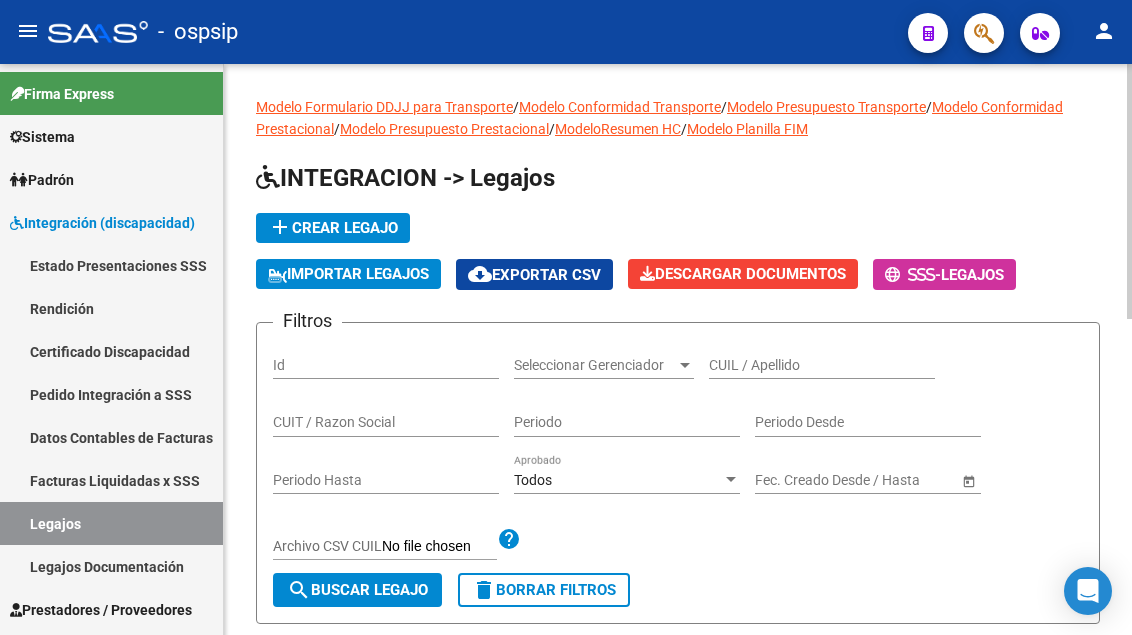 click on "CUIL / Apellido" at bounding box center [822, 365] 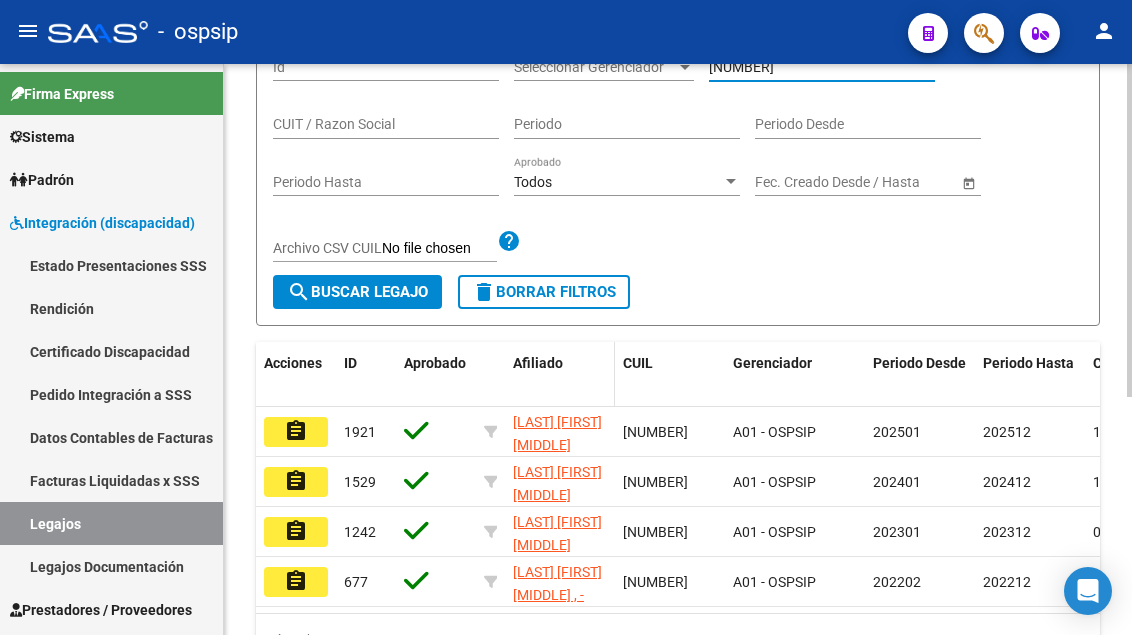 scroll, scrollTop: 300, scrollLeft: 0, axis: vertical 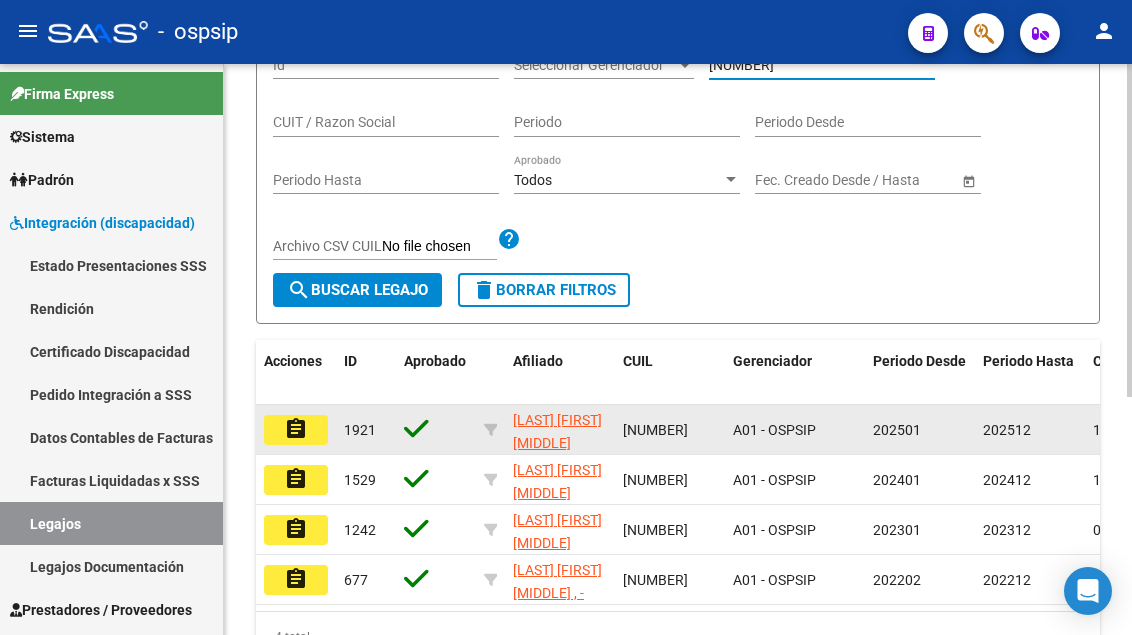 click on "assignment" 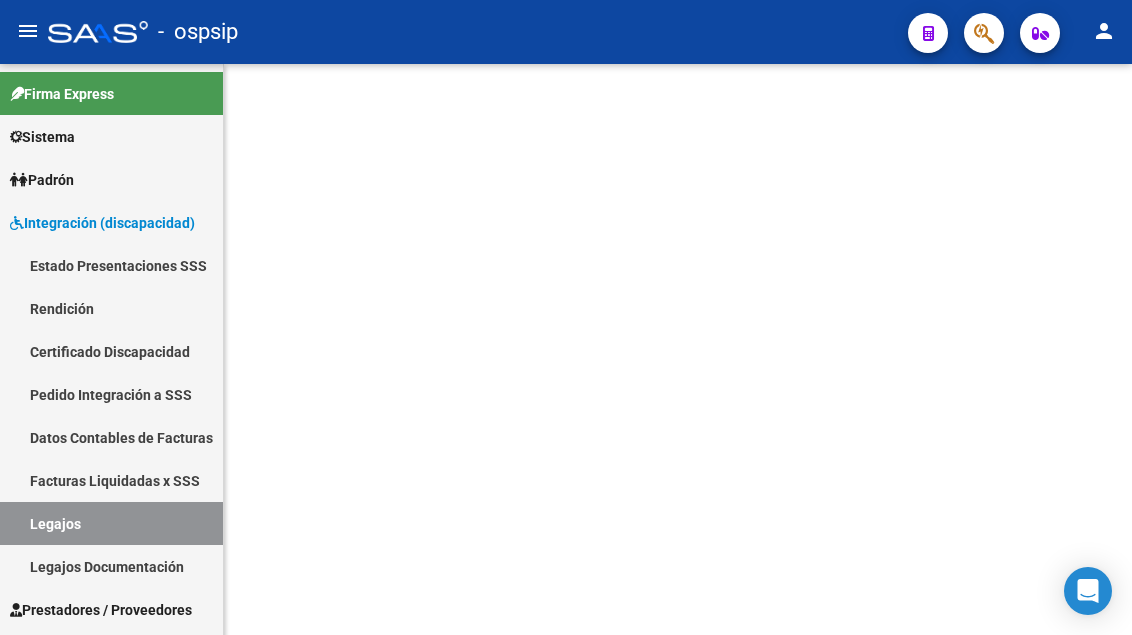 scroll, scrollTop: 0, scrollLeft: 0, axis: both 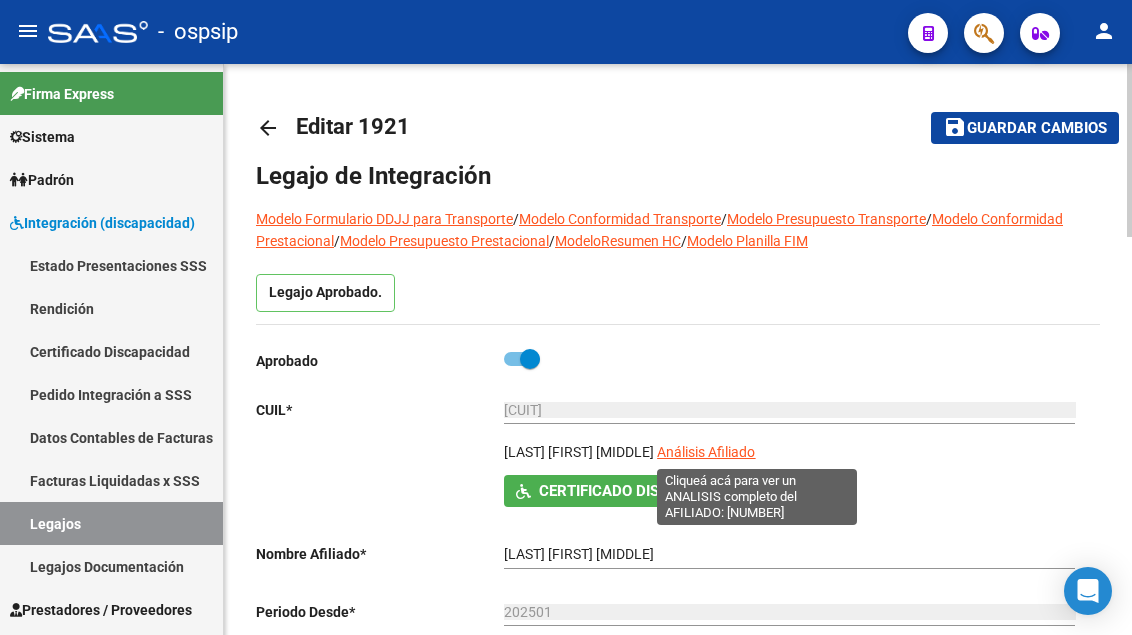 click on "Análisis Afiliado" 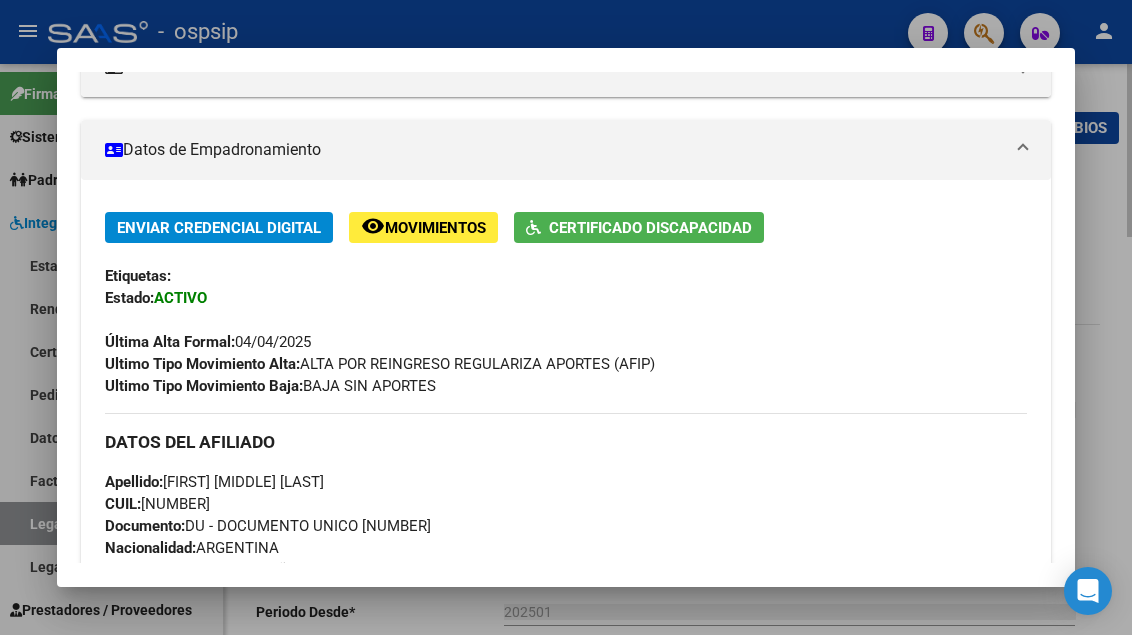 scroll, scrollTop: 600, scrollLeft: 0, axis: vertical 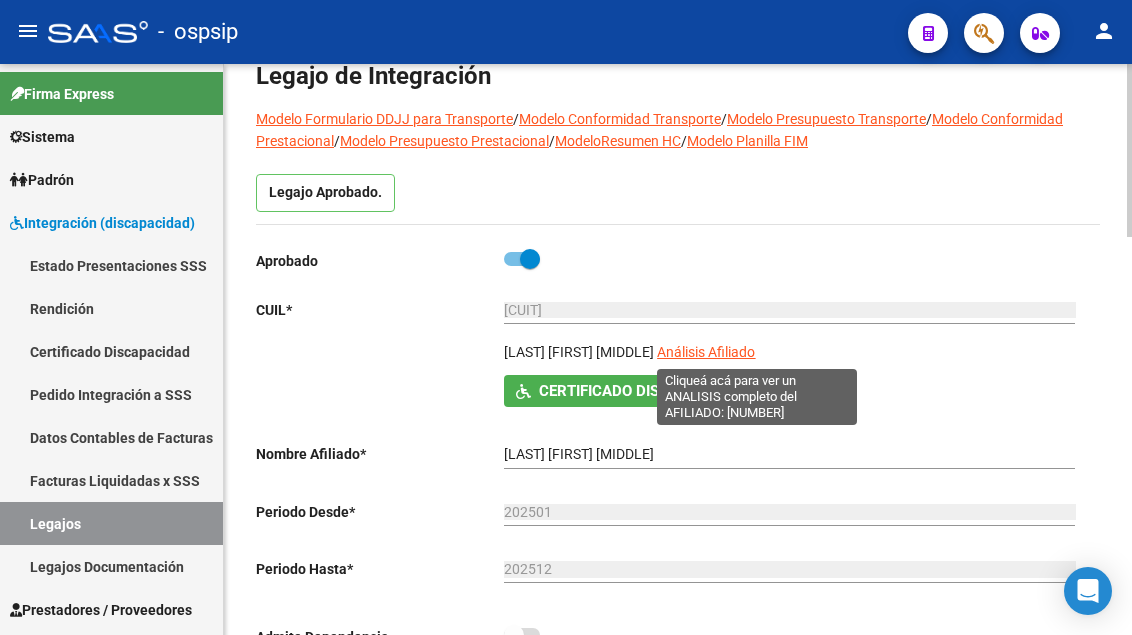click on "Análisis Afiliado" 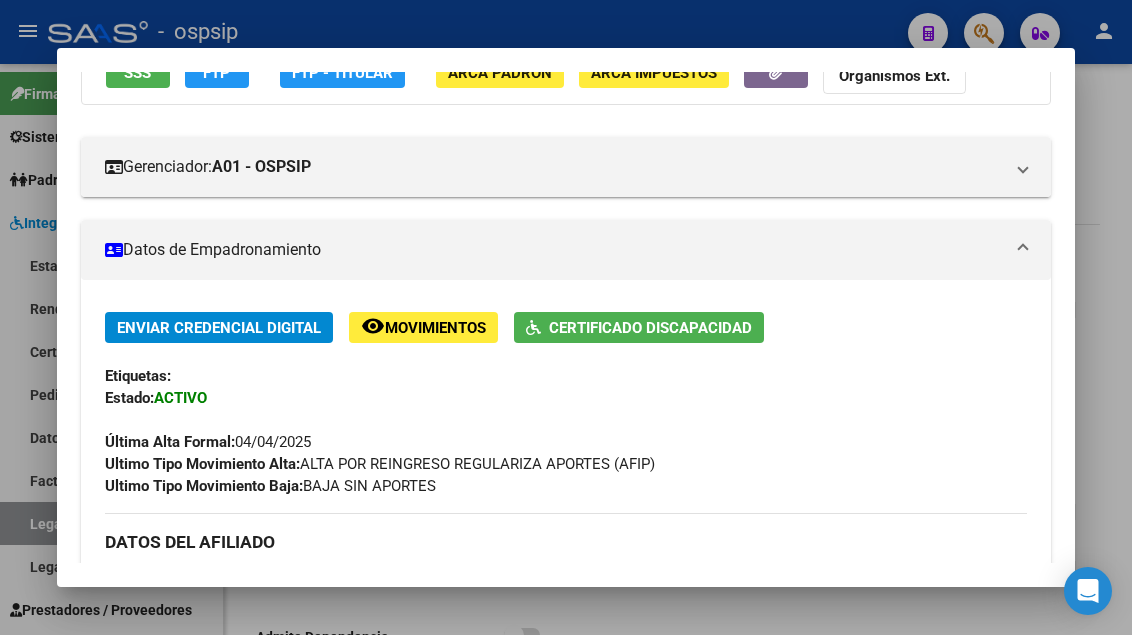 scroll, scrollTop: 0, scrollLeft: 0, axis: both 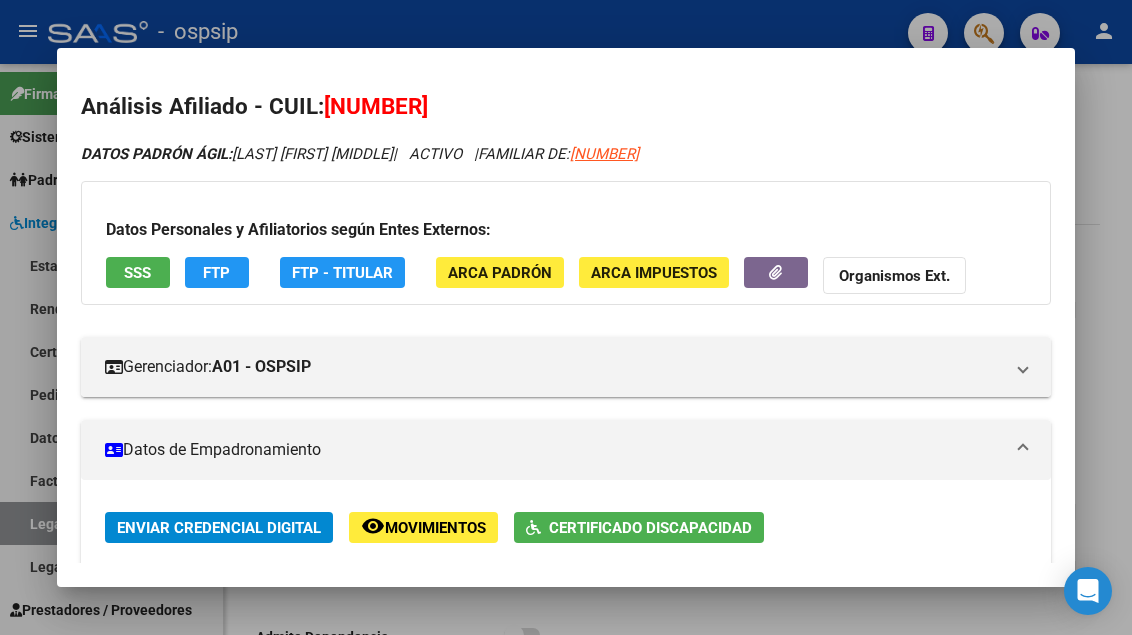 click on "SSS" at bounding box center [137, 273] 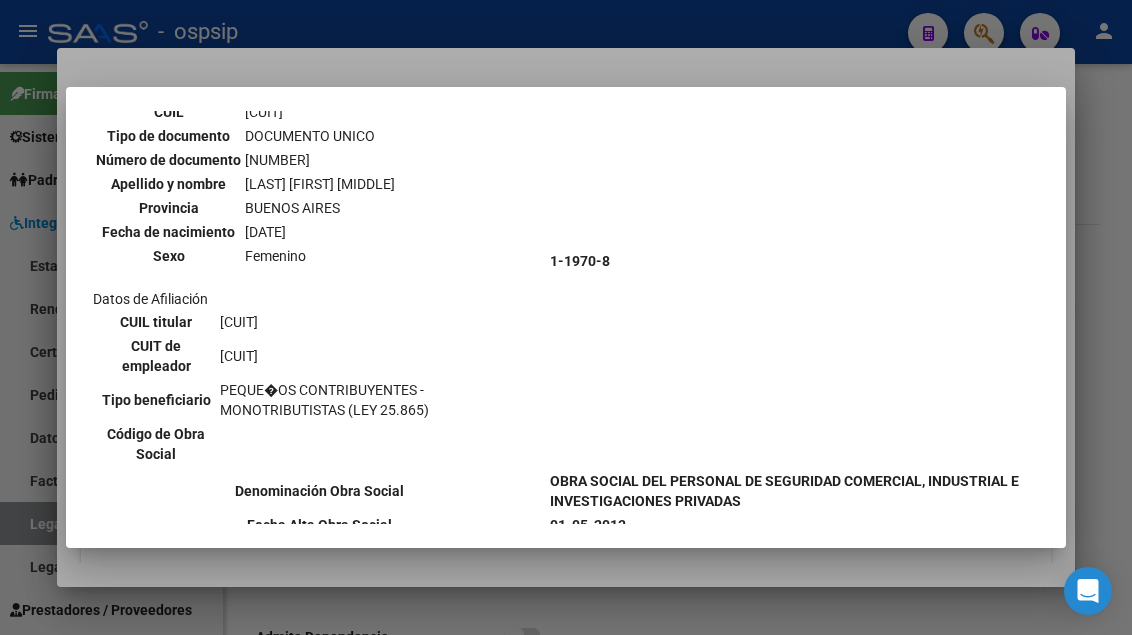 scroll, scrollTop: 700, scrollLeft: 0, axis: vertical 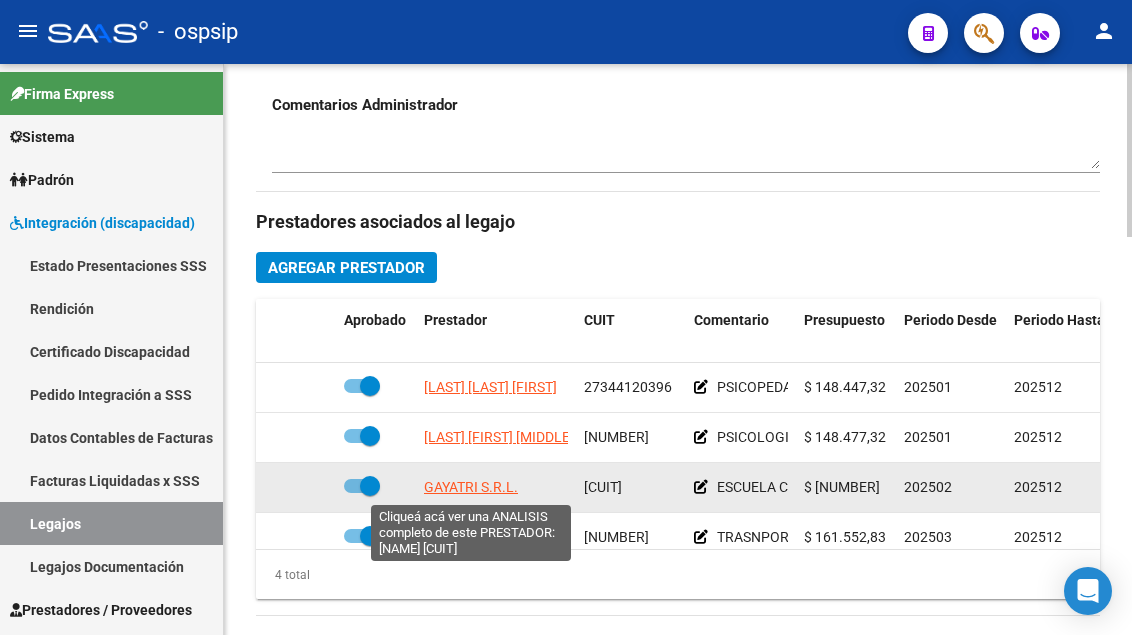 click on "GAYATRI S.R.L." 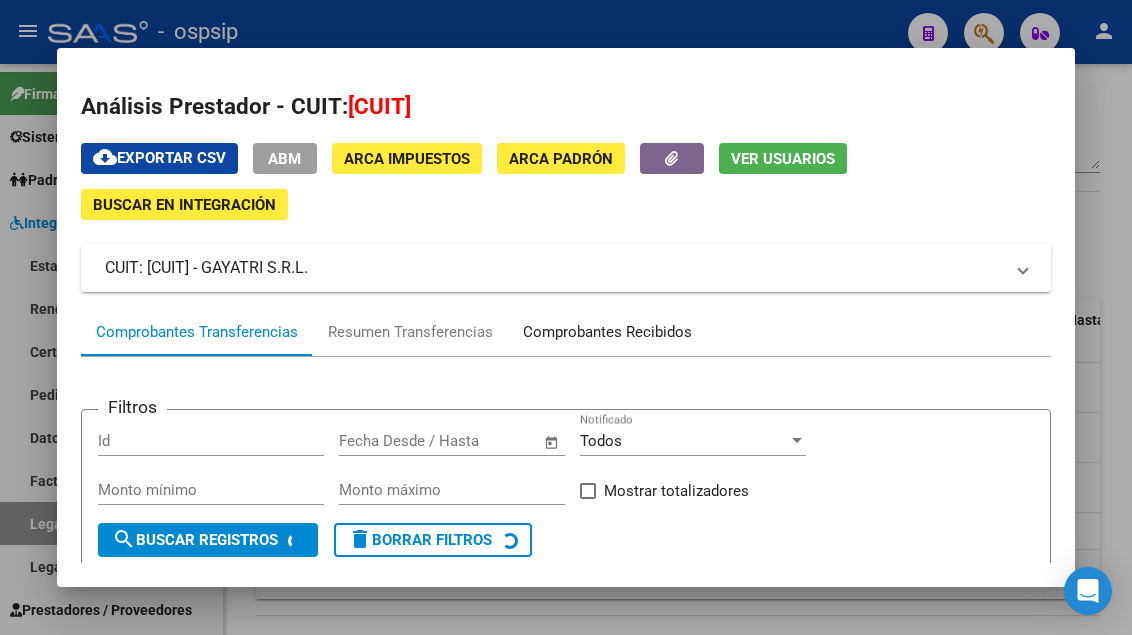 click on "Comprobantes Recibidos" at bounding box center (607, 332) 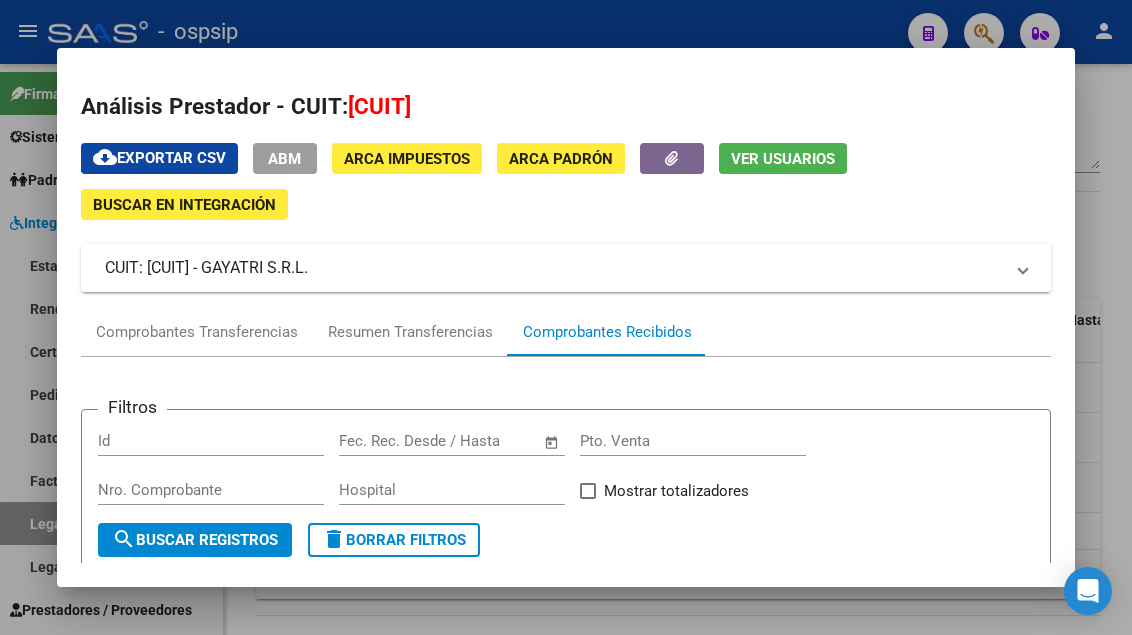 scroll, scrollTop: 500, scrollLeft: 0, axis: vertical 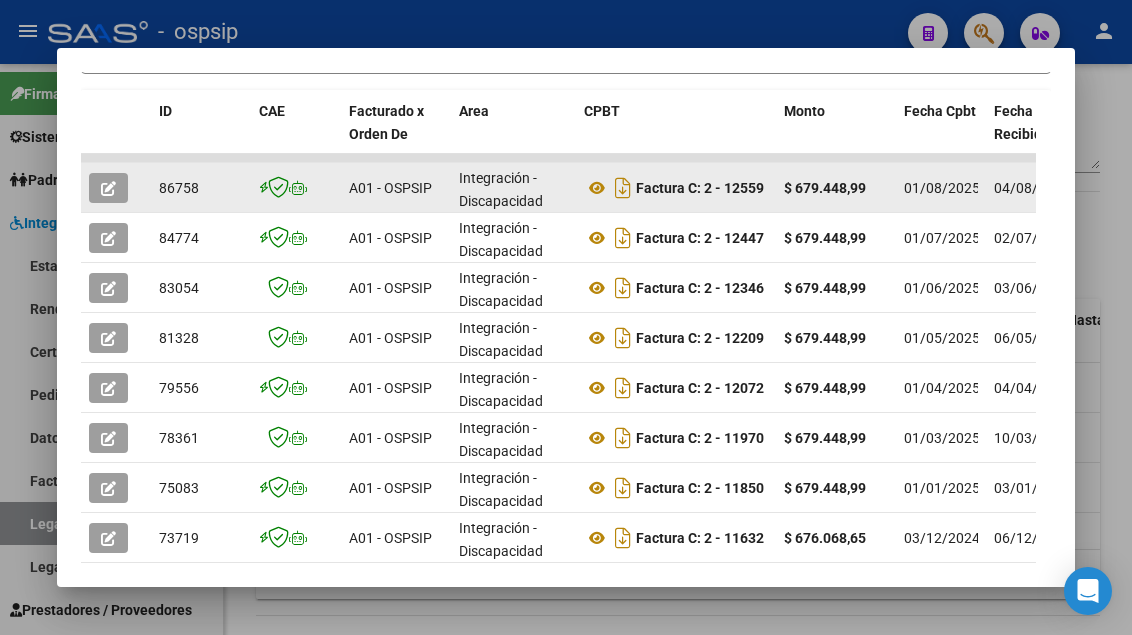 click 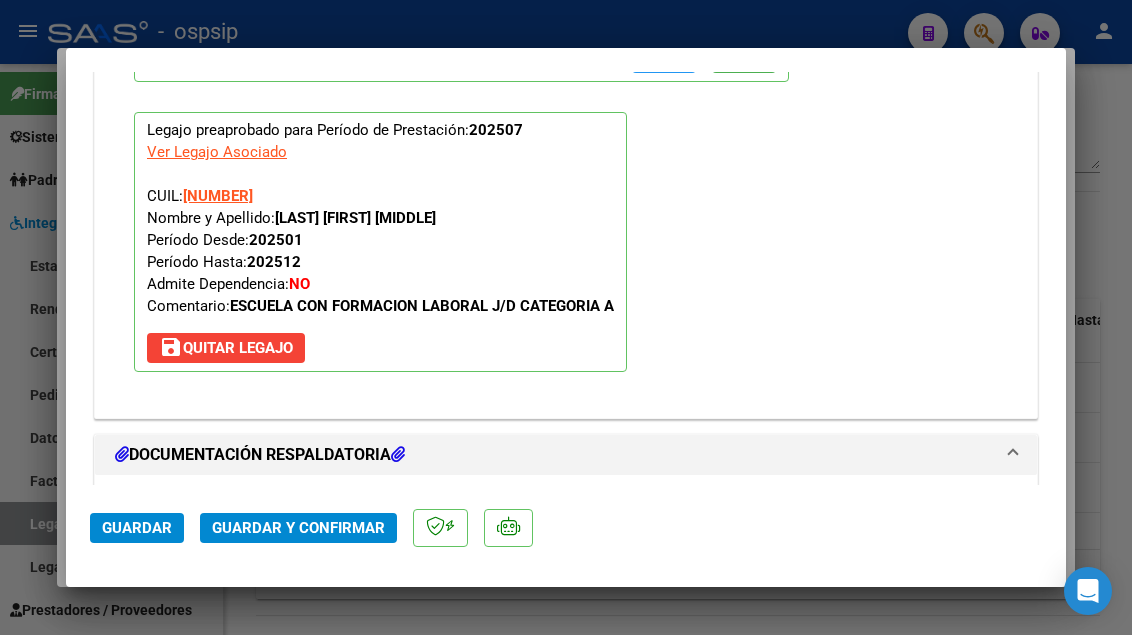 scroll, scrollTop: 2500, scrollLeft: 0, axis: vertical 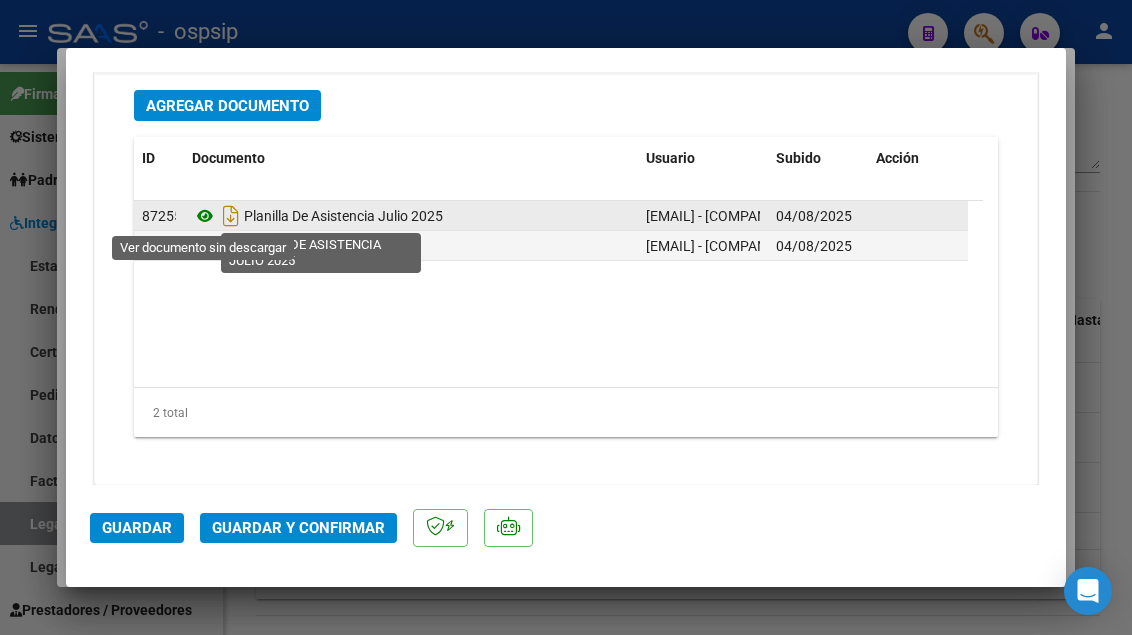click 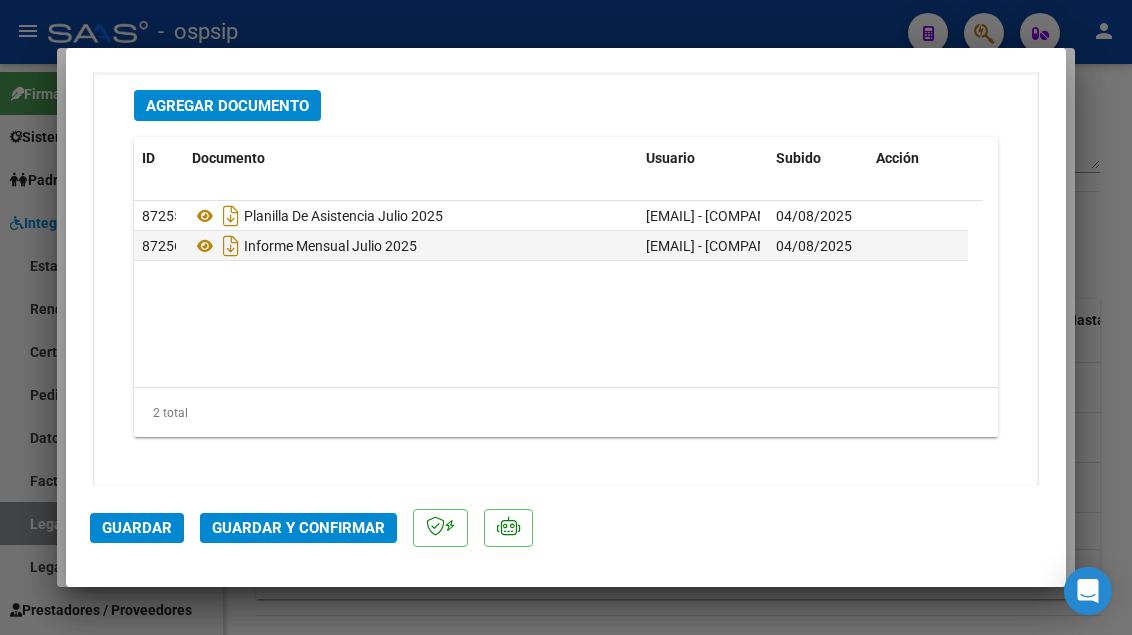 click on "Guardar y Confirmar" 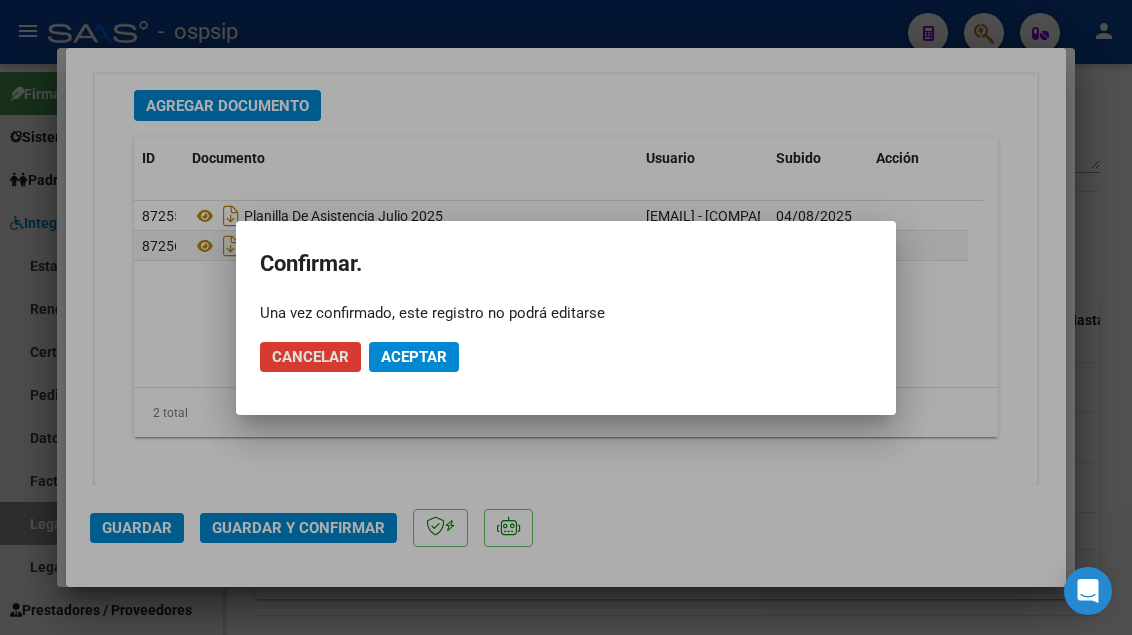 click on "Aceptar" 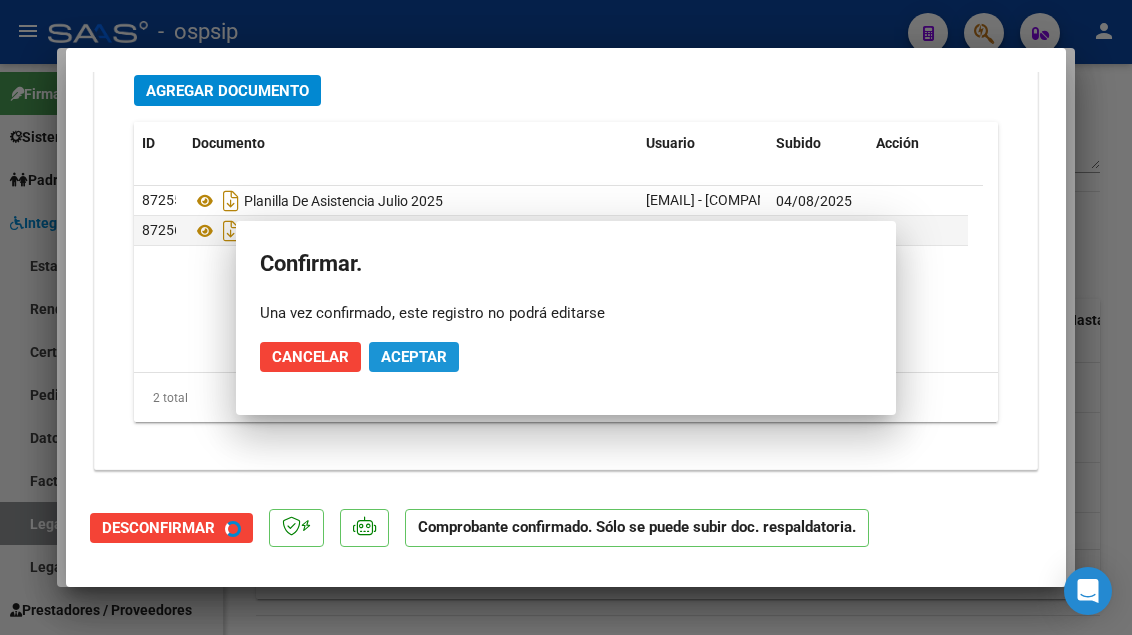 scroll, scrollTop: 2273, scrollLeft: 0, axis: vertical 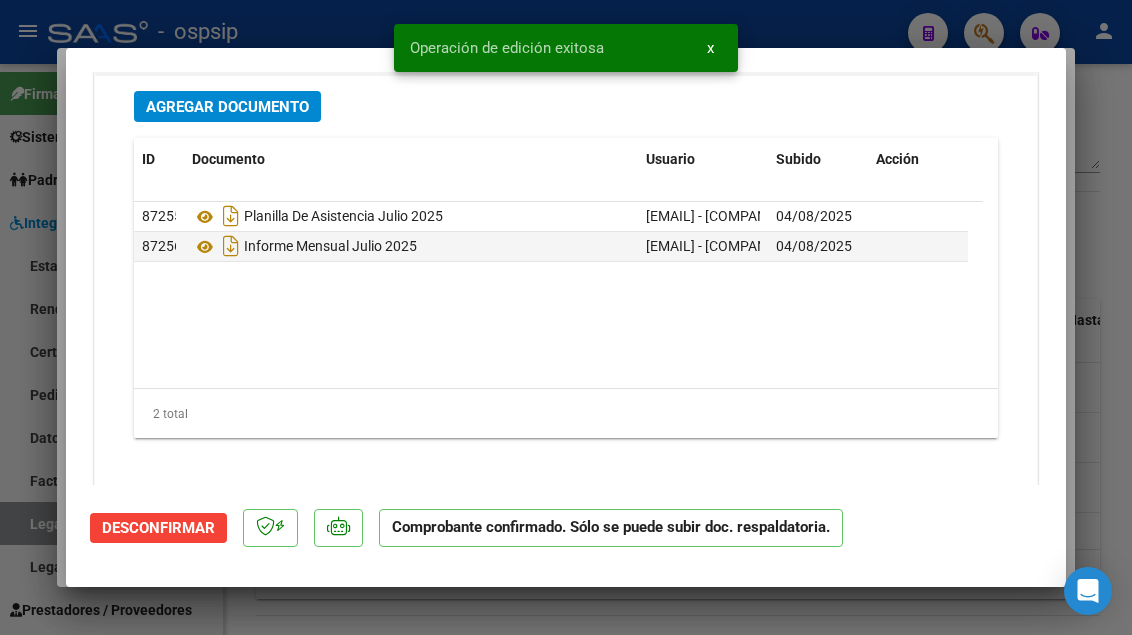 click at bounding box center (566, 317) 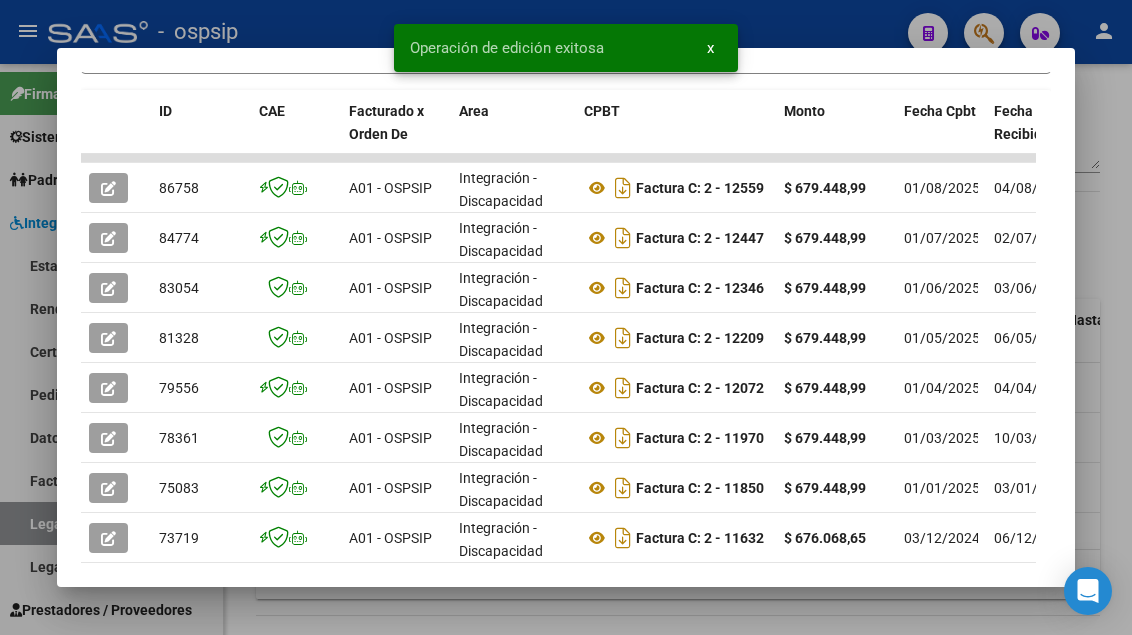 click at bounding box center (566, 317) 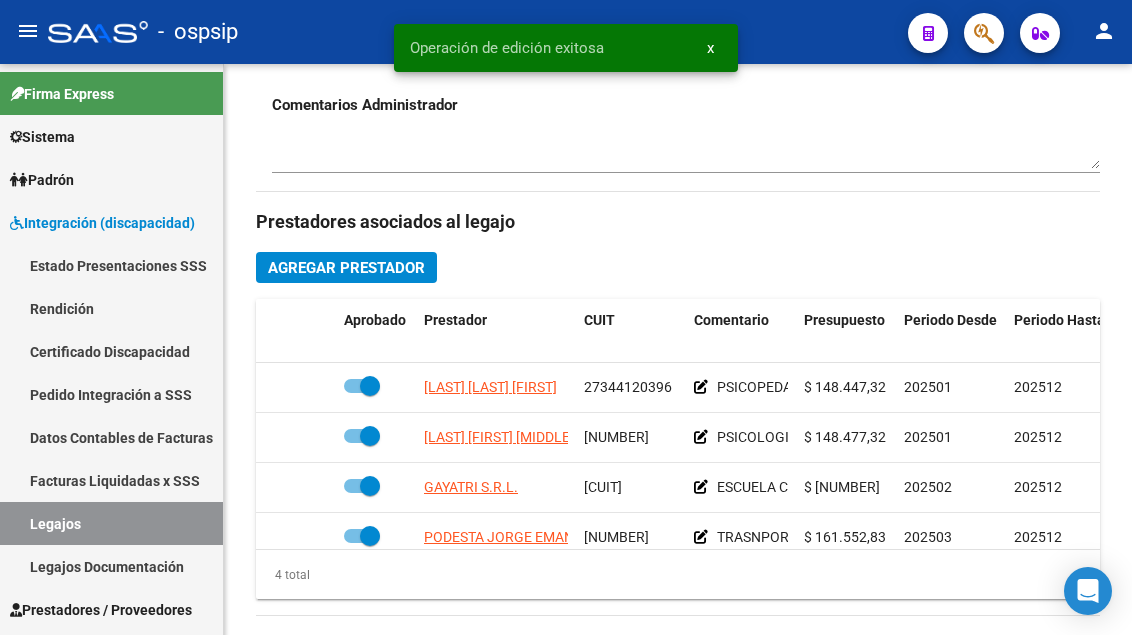 click on "Legajos" at bounding box center (111, 523) 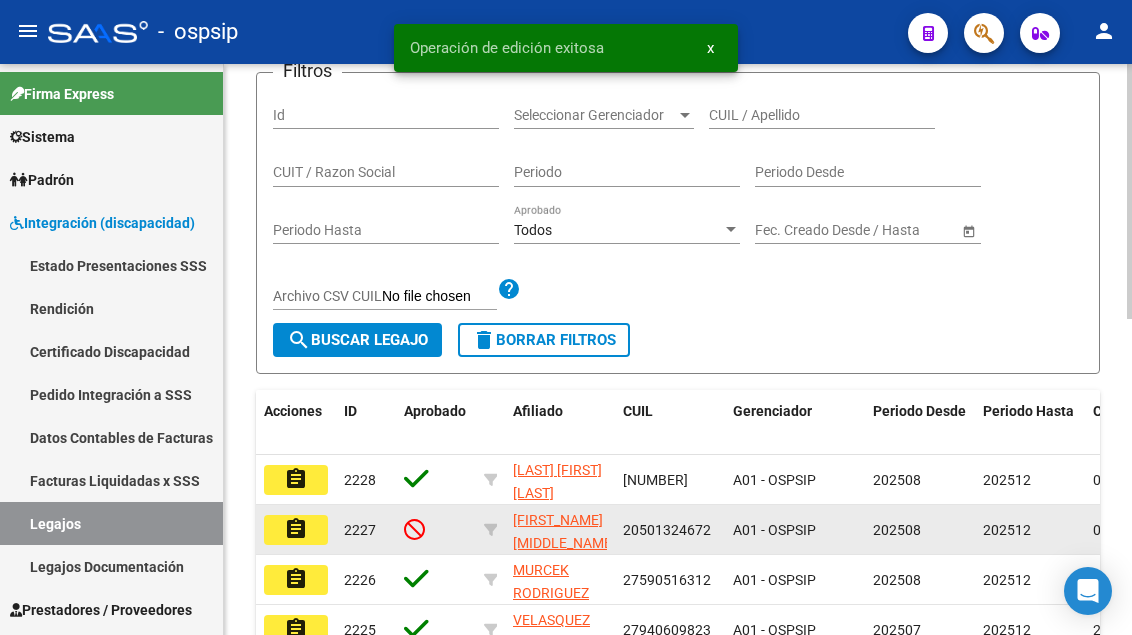 scroll, scrollTop: 108, scrollLeft: 0, axis: vertical 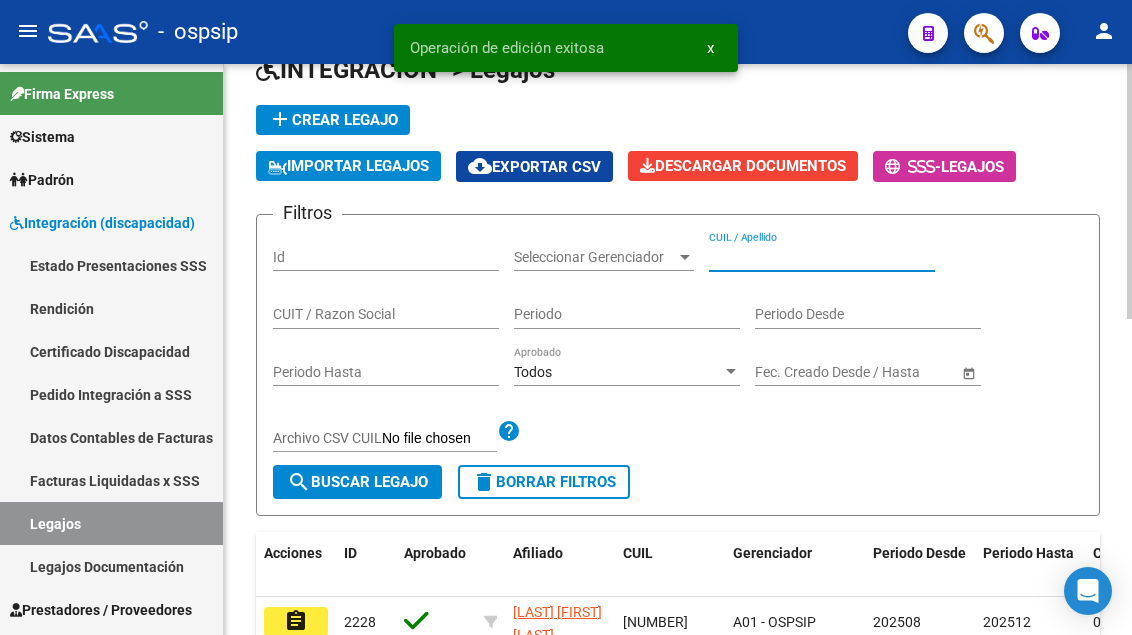 click on "CUIL / Apellido" at bounding box center (822, 257) 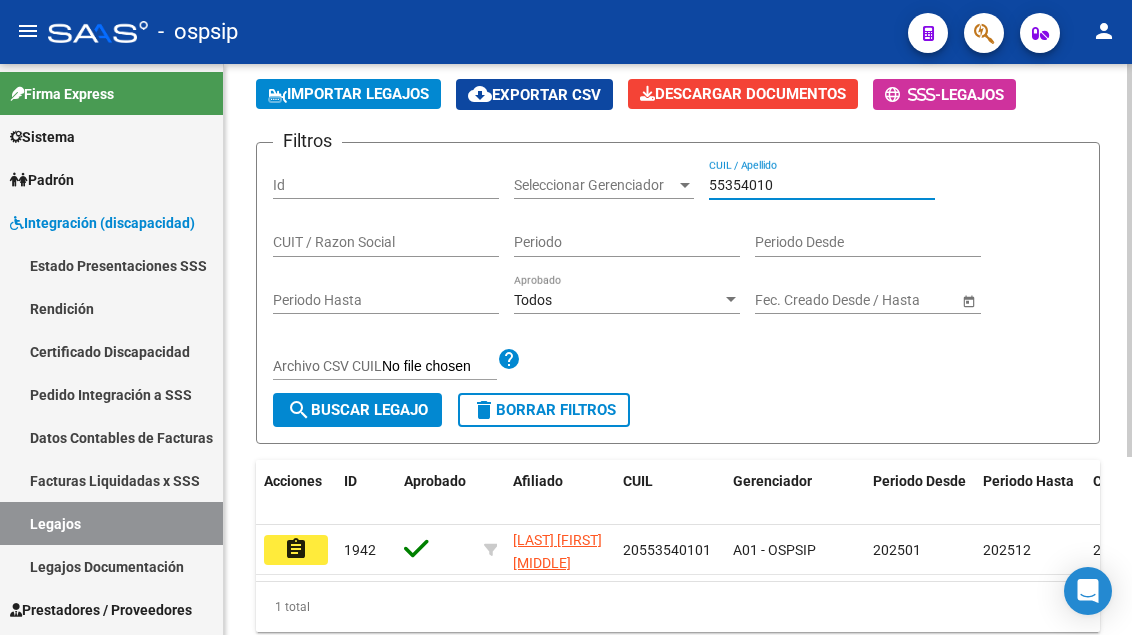 scroll, scrollTop: 258, scrollLeft: 0, axis: vertical 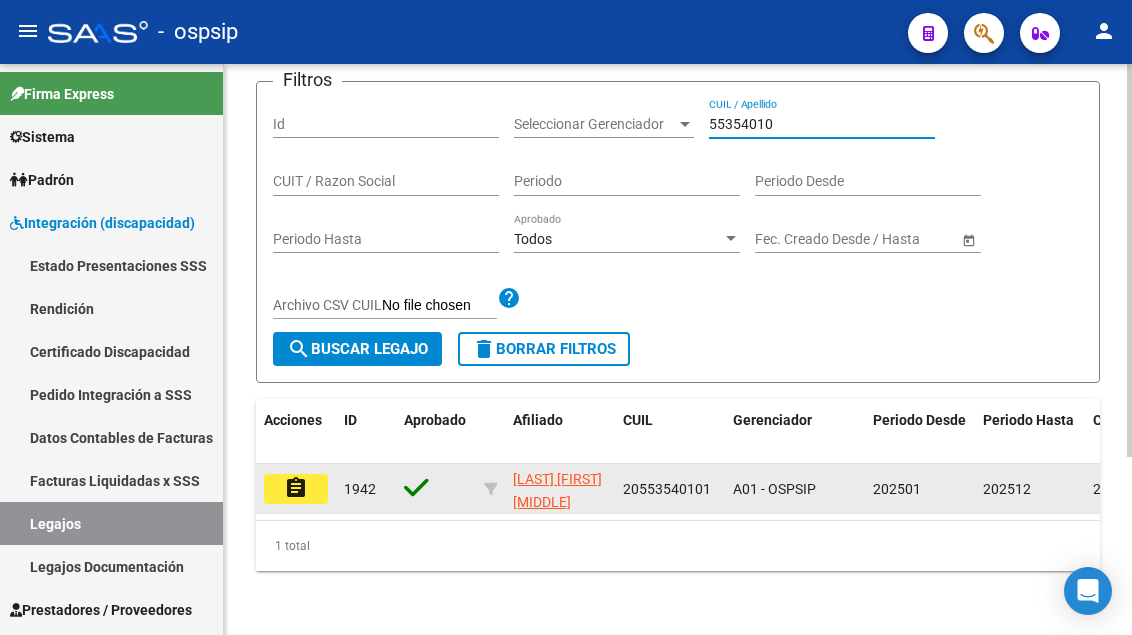 click on "assignment" 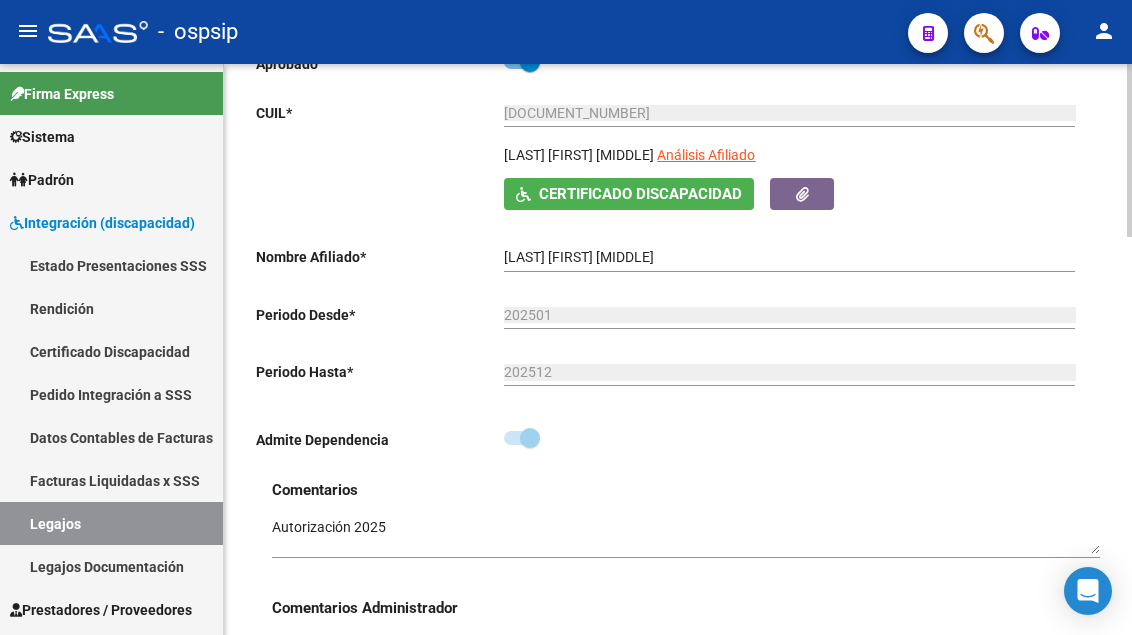 scroll, scrollTop: 300, scrollLeft: 0, axis: vertical 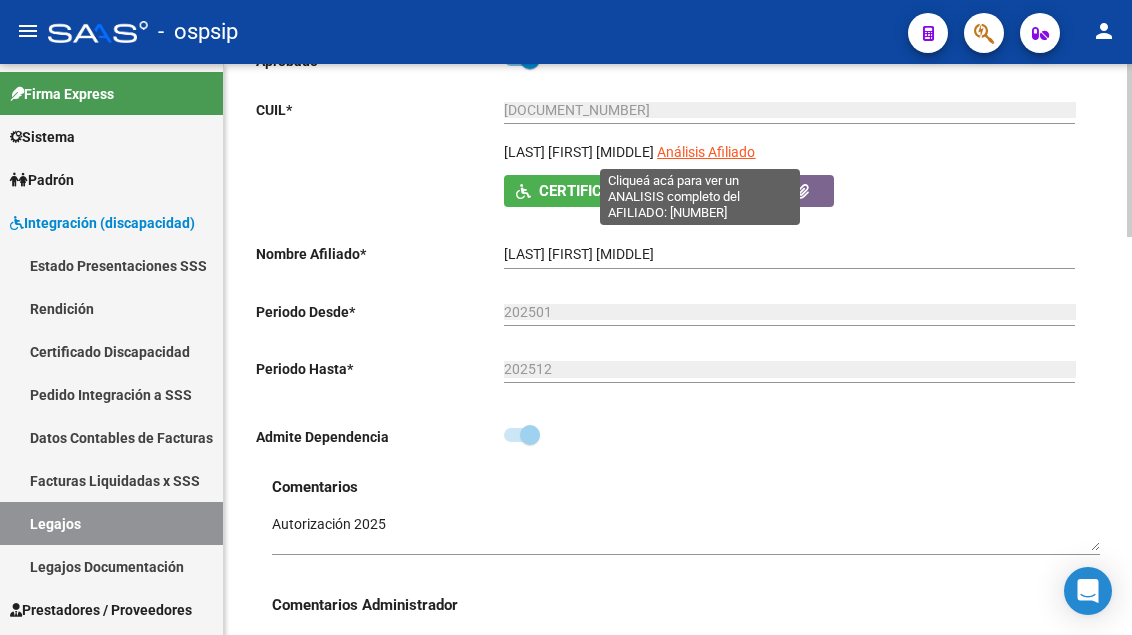 click on "Análisis Afiliado" 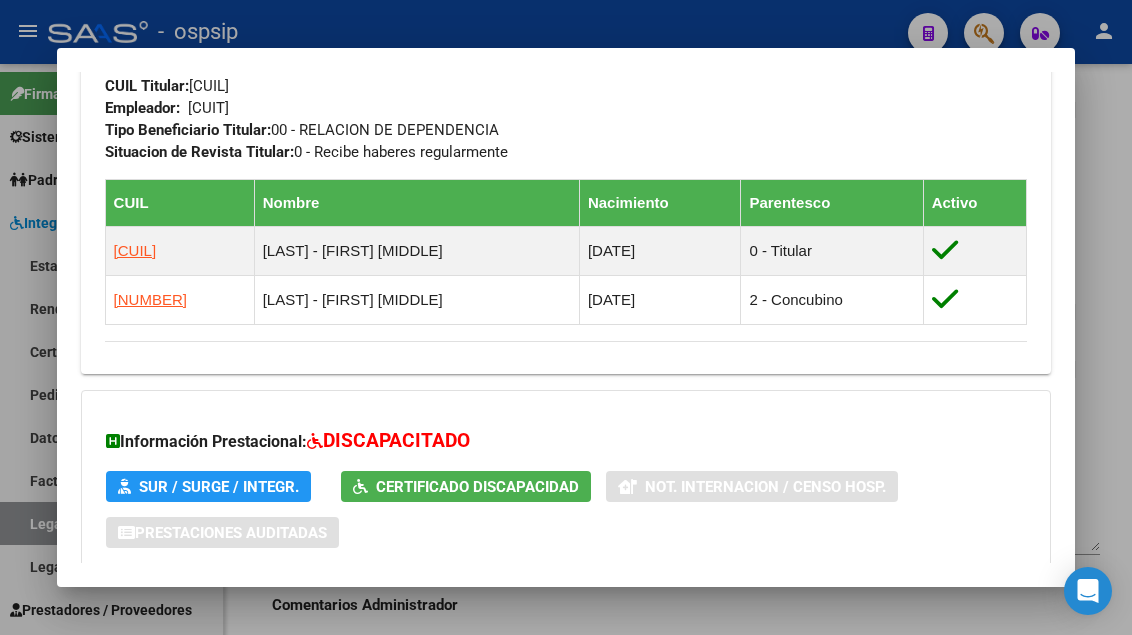 scroll, scrollTop: 700, scrollLeft: 0, axis: vertical 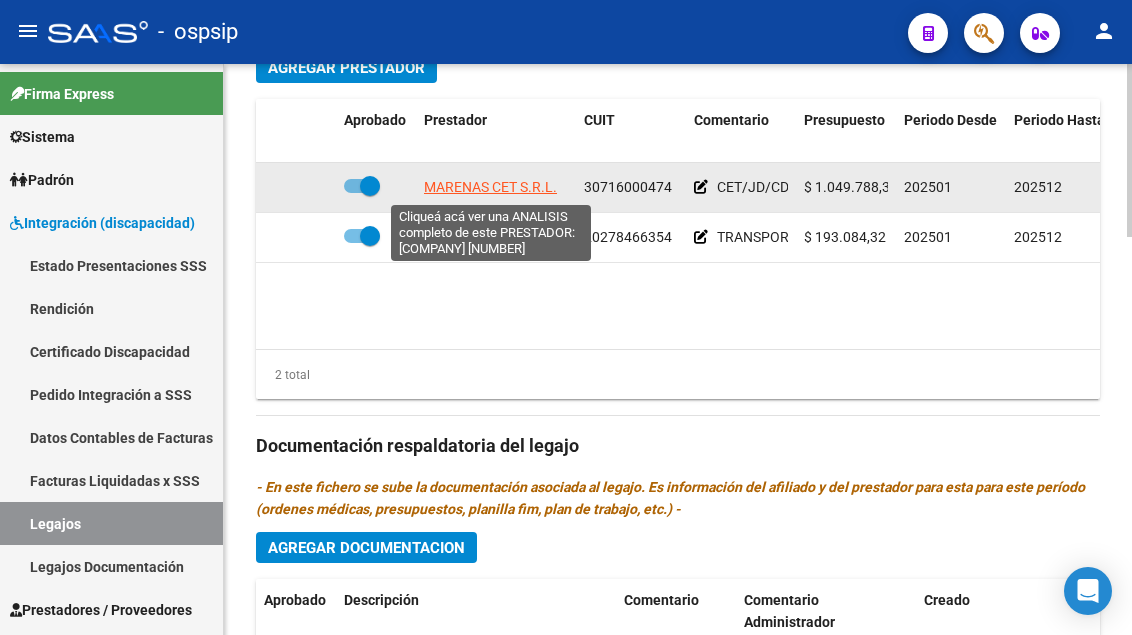 click on "MARENAS CET S.R.L." 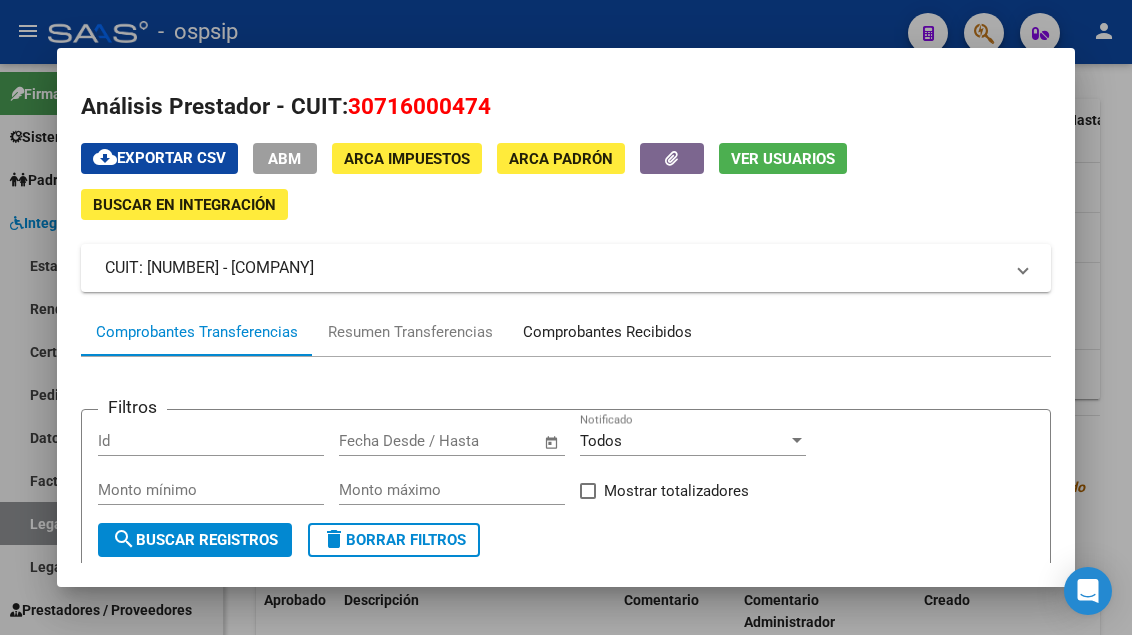click on "Comprobantes Recibidos" at bounding box center (607, 332) 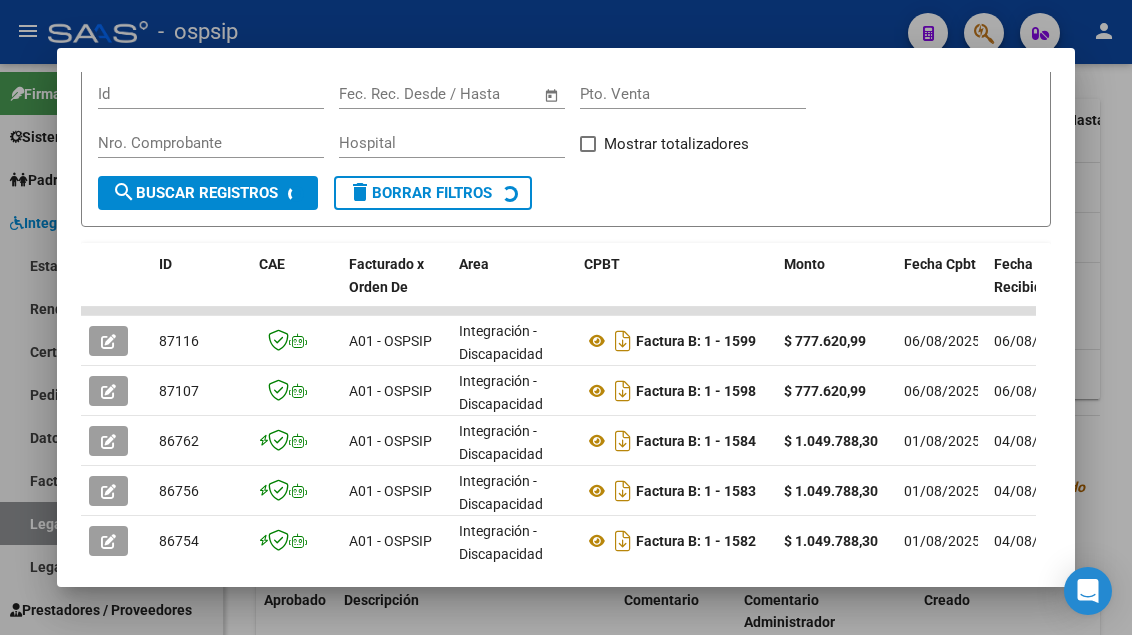 scroll, scrollTop: 485, scrollLeft: 0, axis: vertical 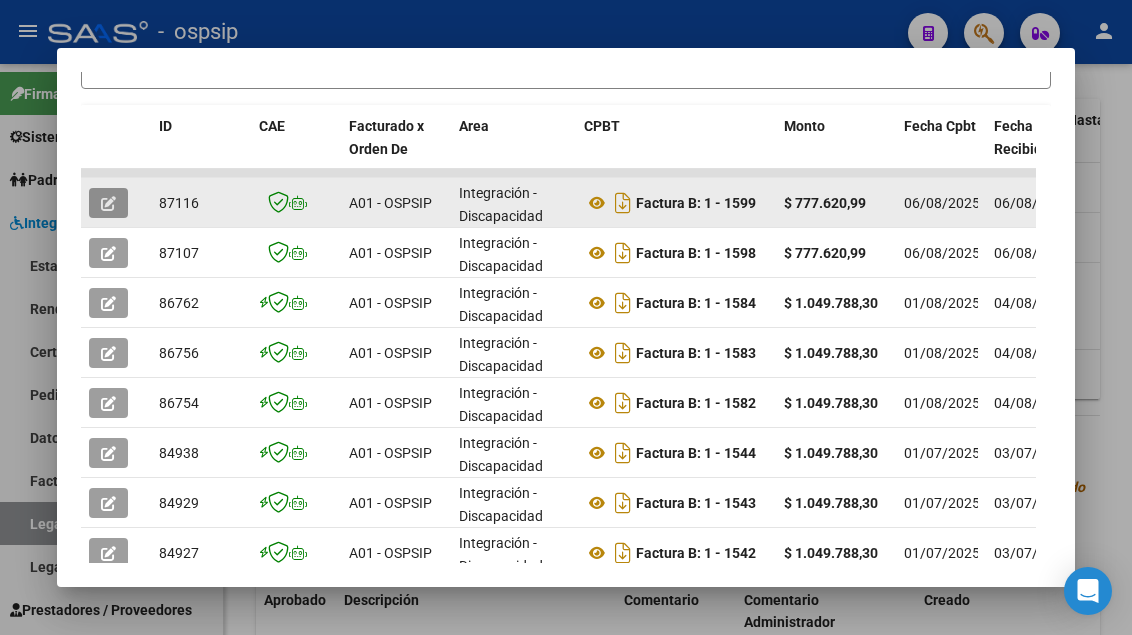 click 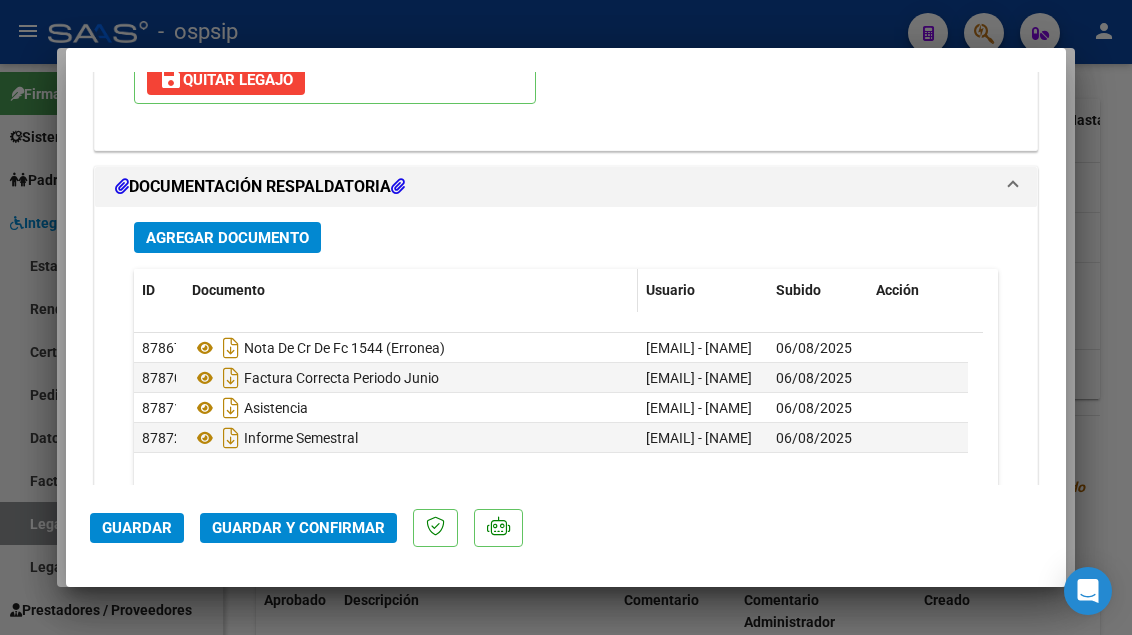scroll, scrollTop: 2400, scrollLeft: 0, axis: vertical 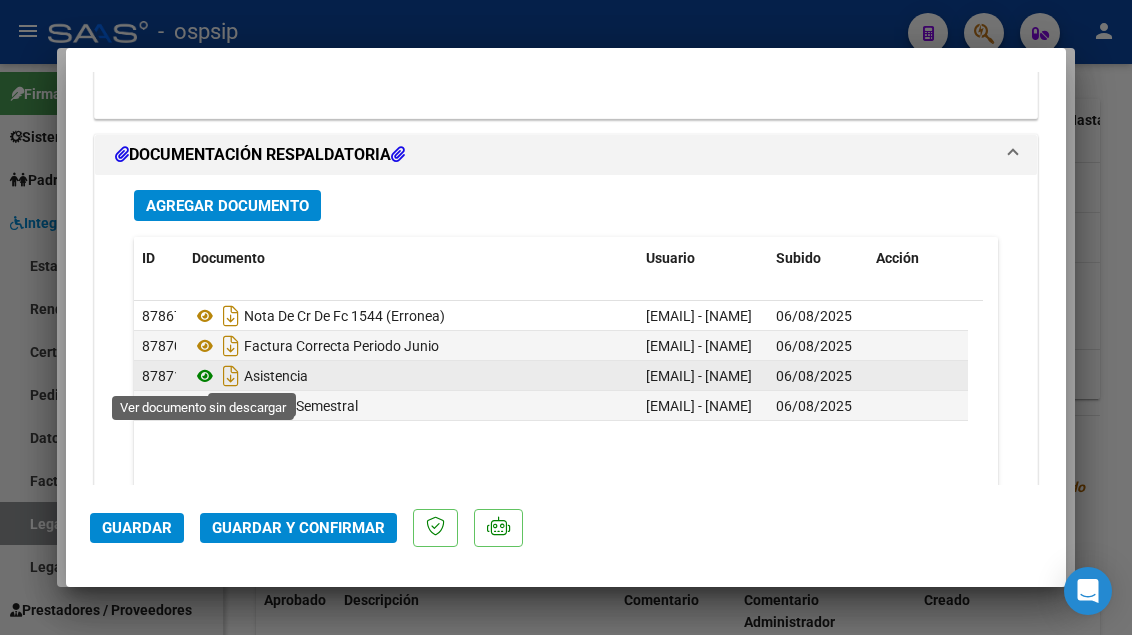 click 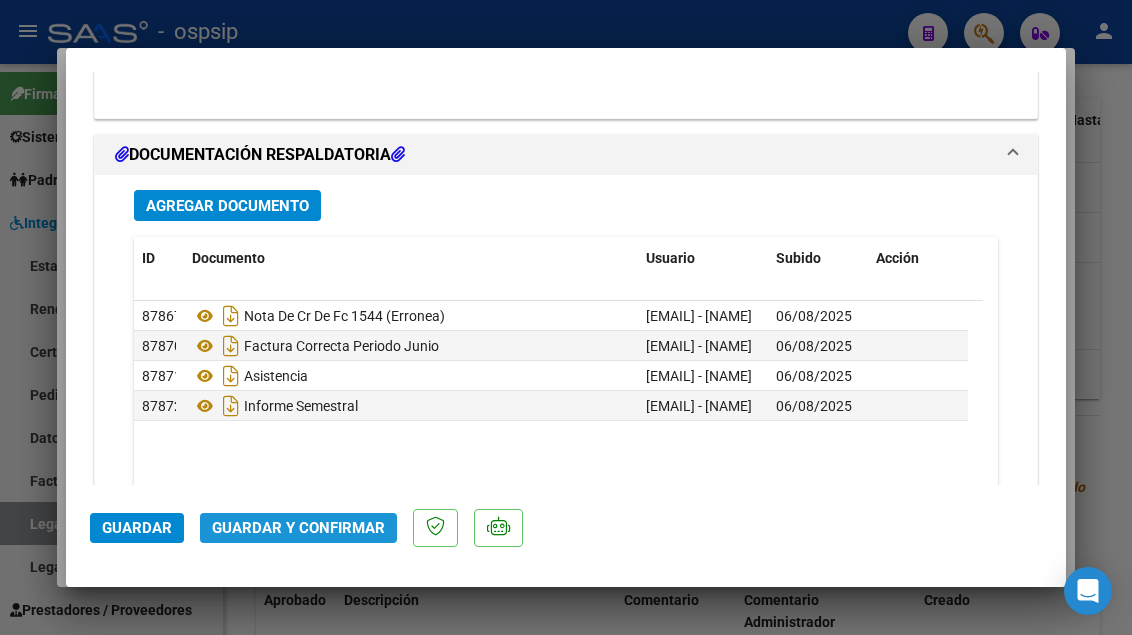 click on "Guardar y Confirmar" 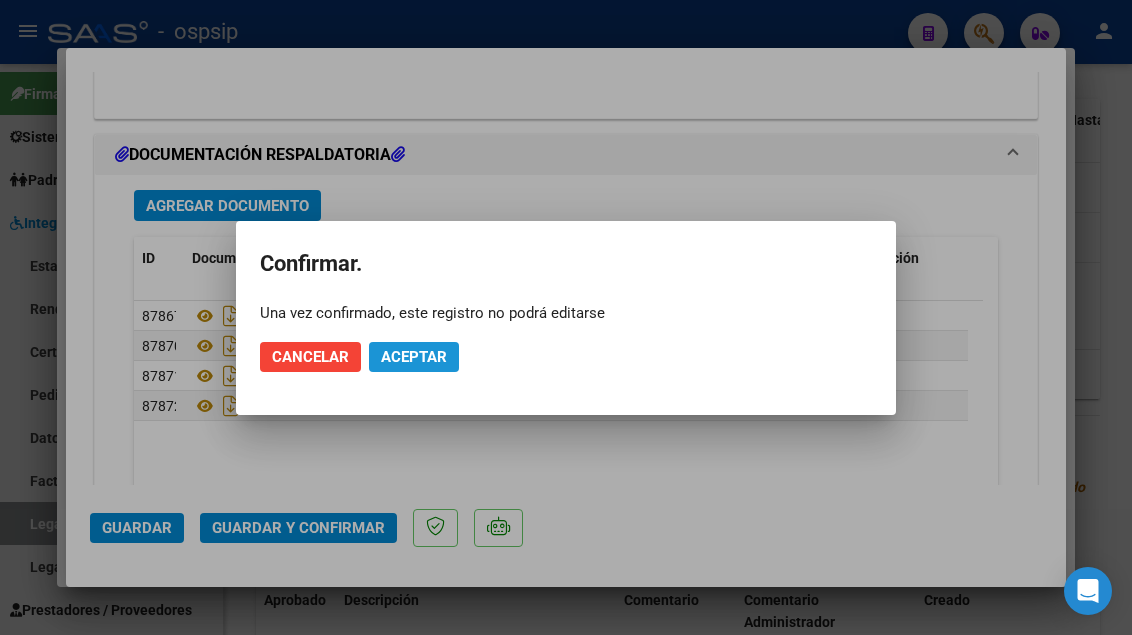 click on "Aceptar" 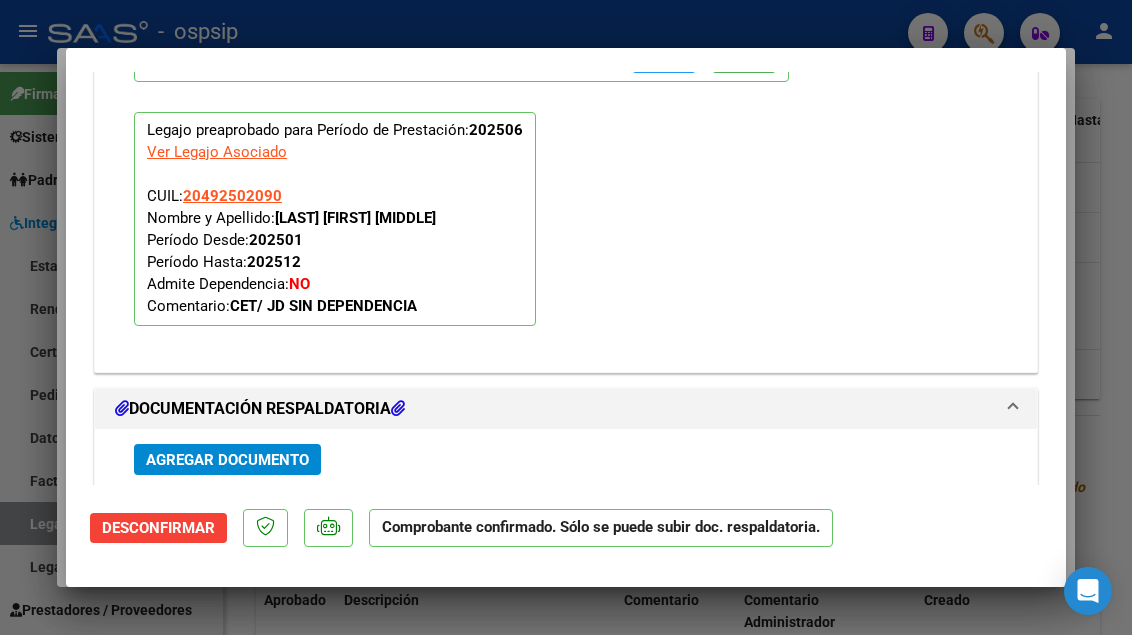 scroll, scrollTop: 1919, scrollLeft: 0, axis: vertical 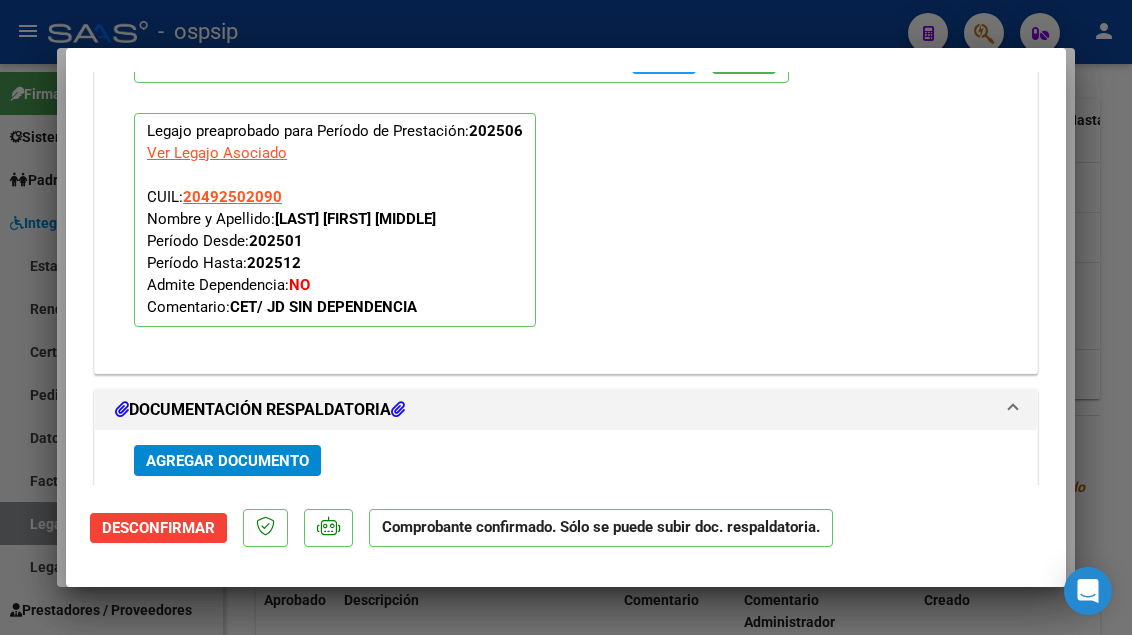 click at bounding box center (566, 317) 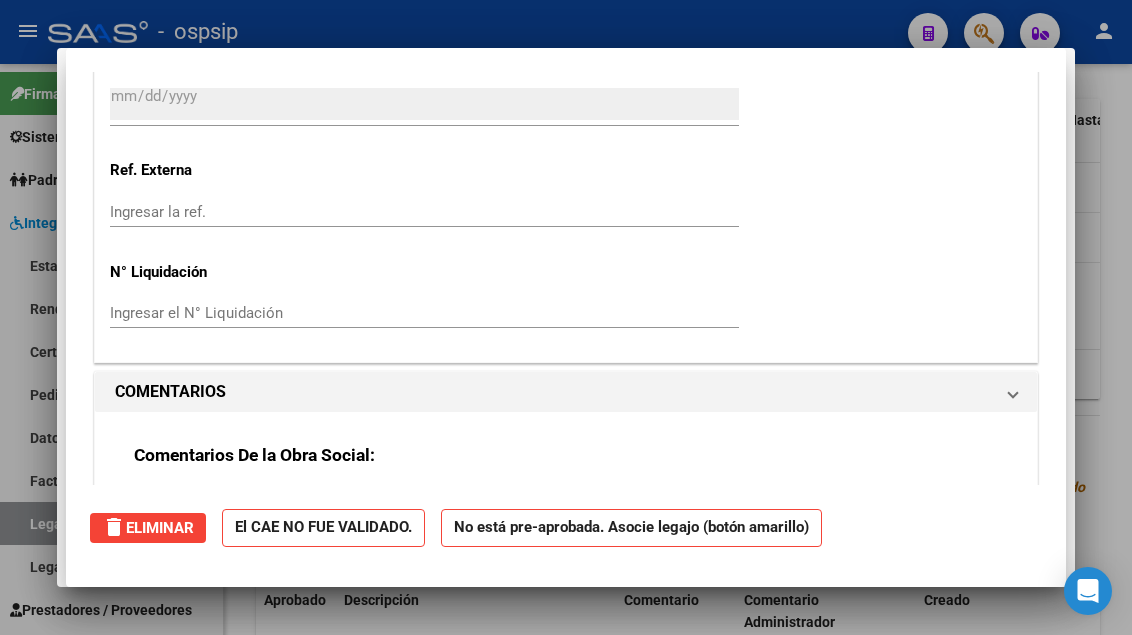 scroll, scrollTop: 0, scrollLeft: 0, axis: both 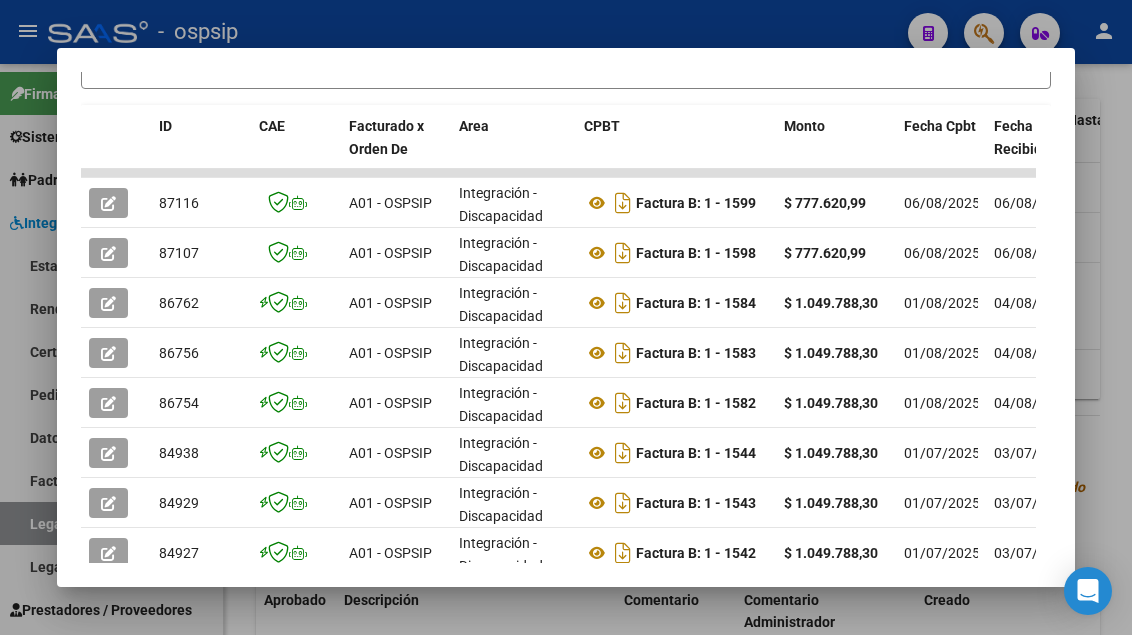 click at bounding box center [566, 317] 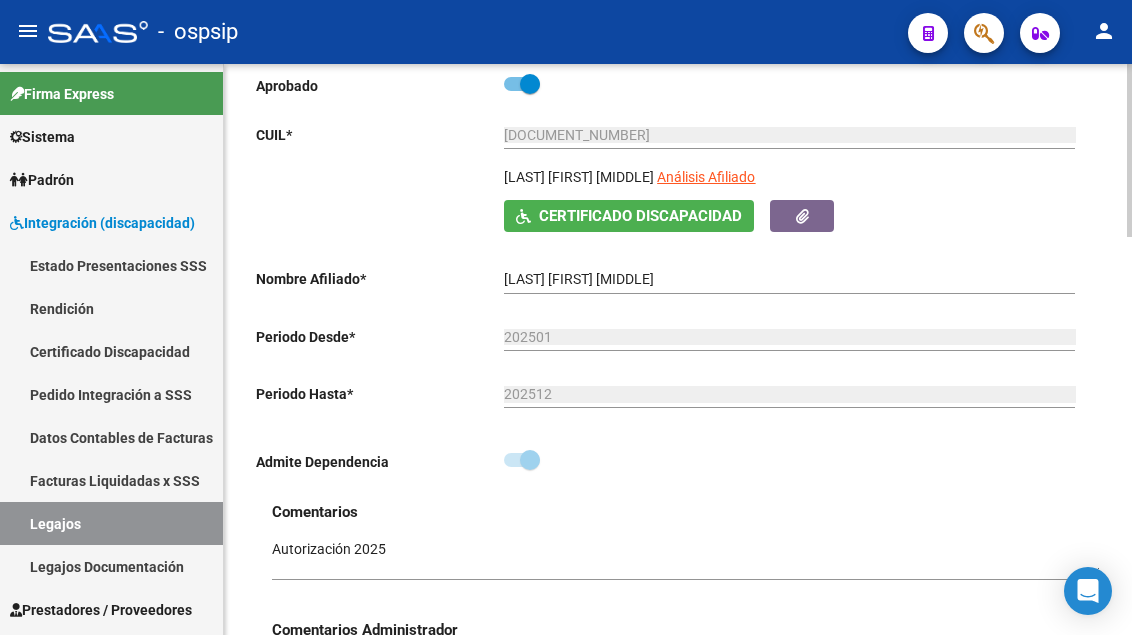 scroll, scrollTop: 100, scrollLeft: 0, axis: vertical 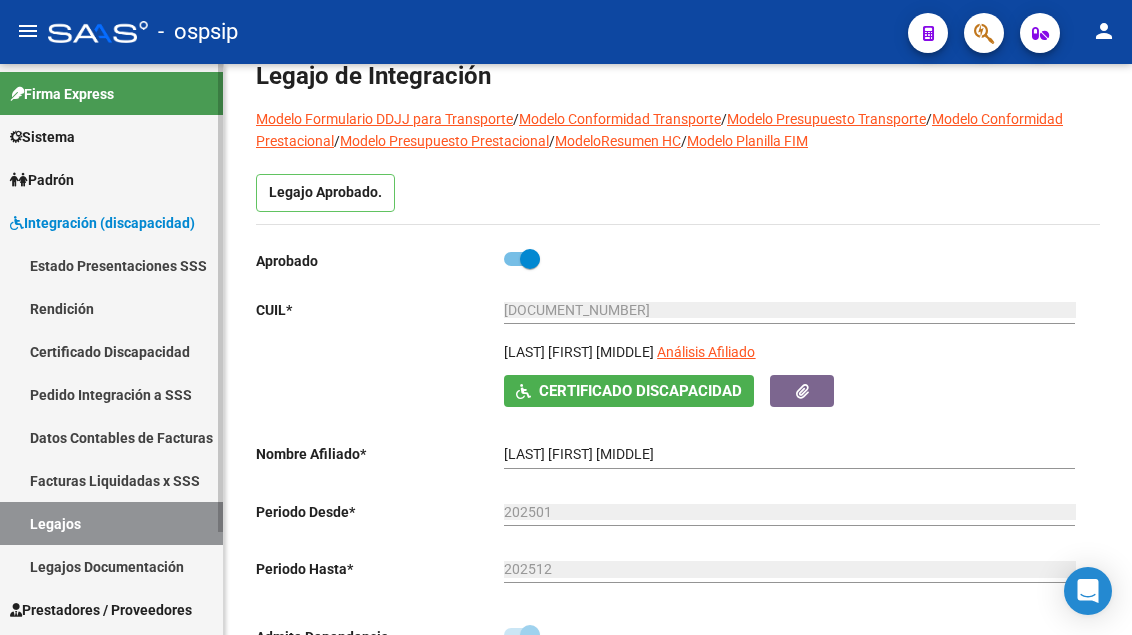 click on "Legajos" at bounding box center (111, 523) 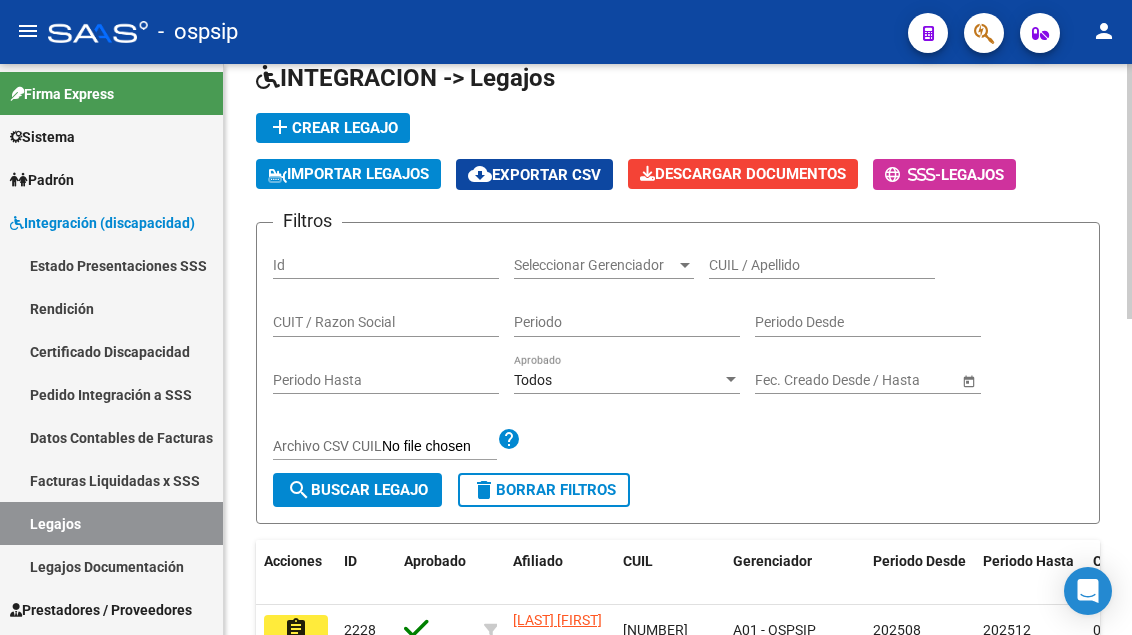 click on "CUIL / Apellido" at bounding box center (822, 265) 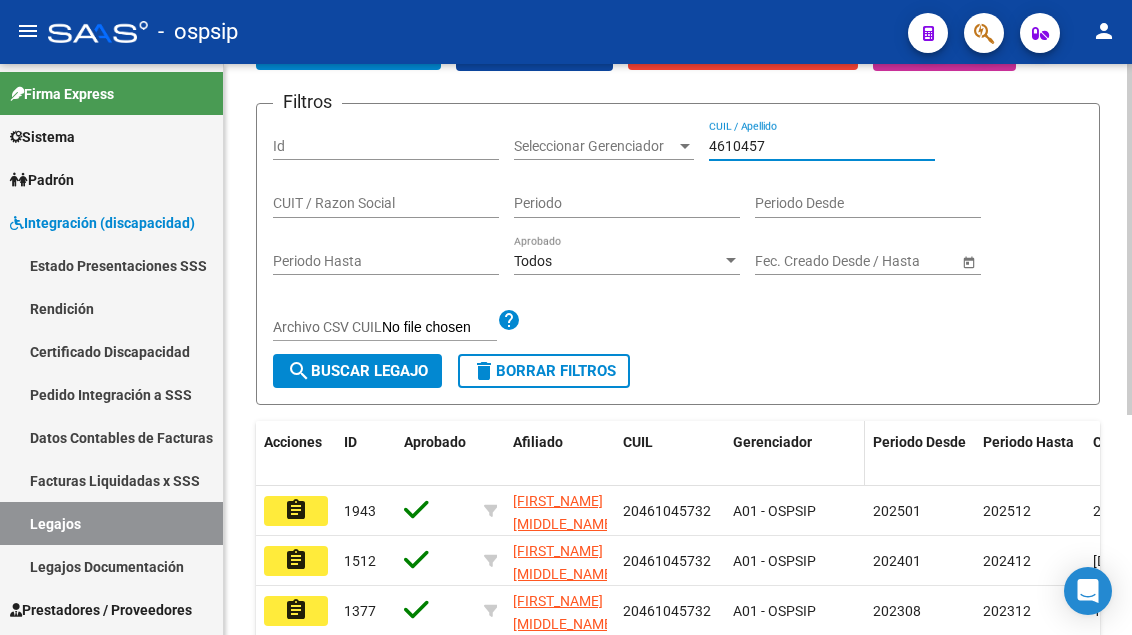 scroll, scrollTop: 358, scrollLeft: 0, axis: vertical 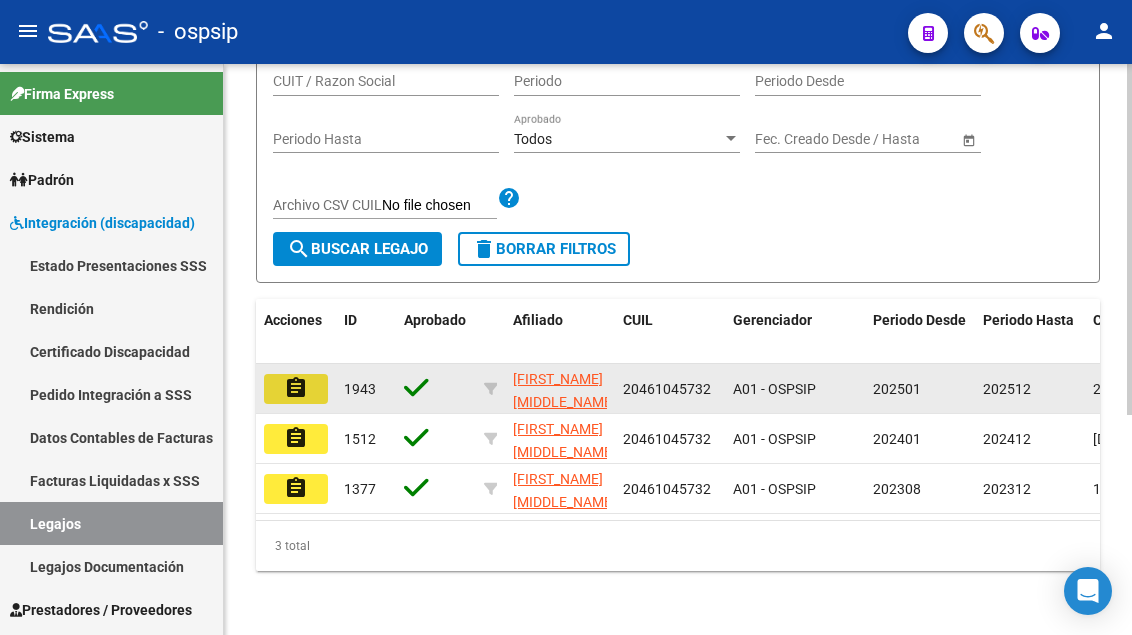 click on "assignment" 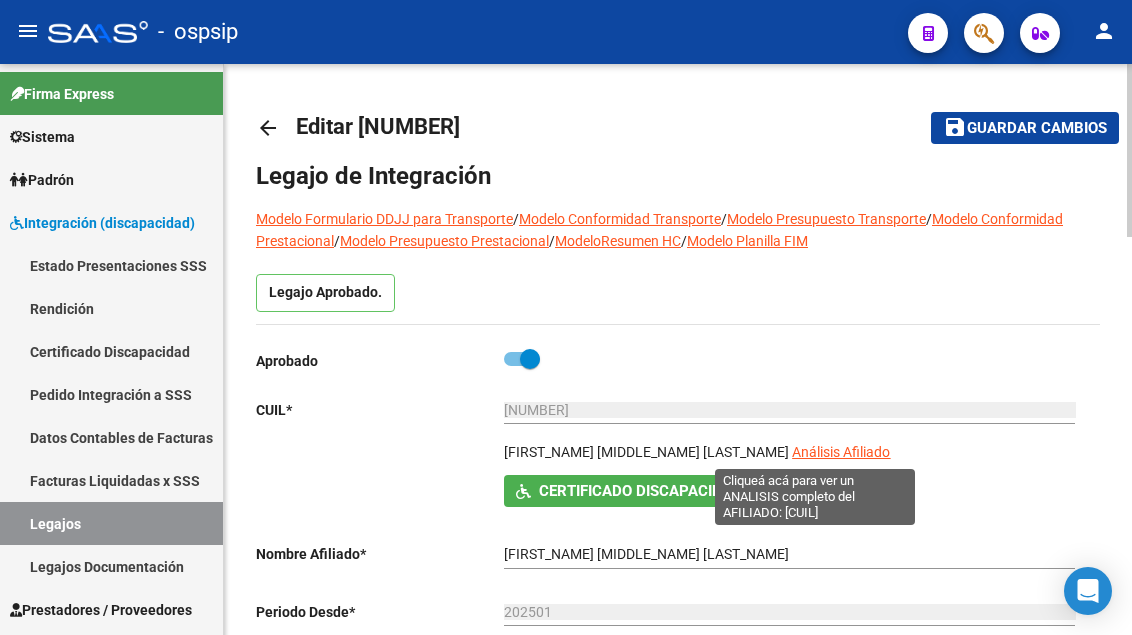 click on "Análisis Afiliado" 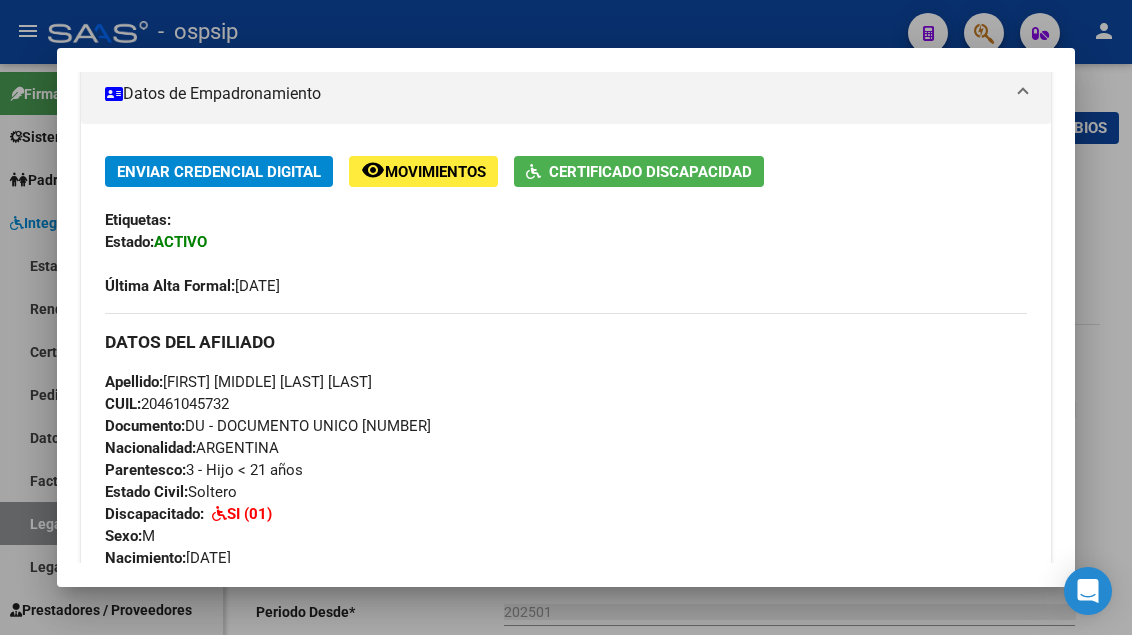 scroll, scrollTop: 500, scrollLeft: 0, axis: vertical 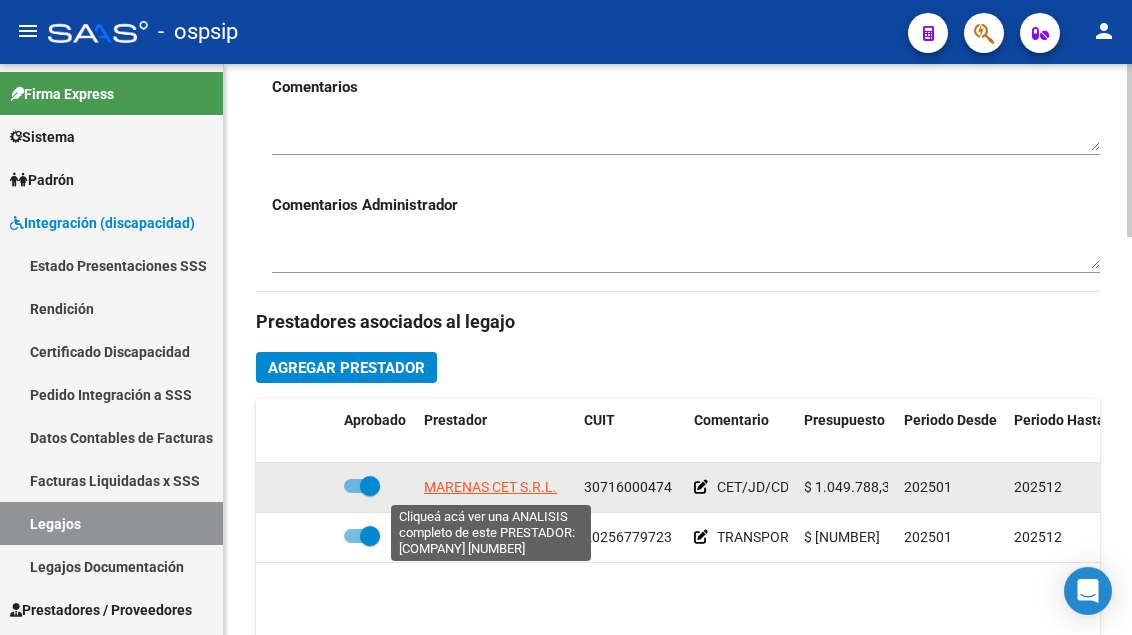 click on "MARENAS CET S.R.L." 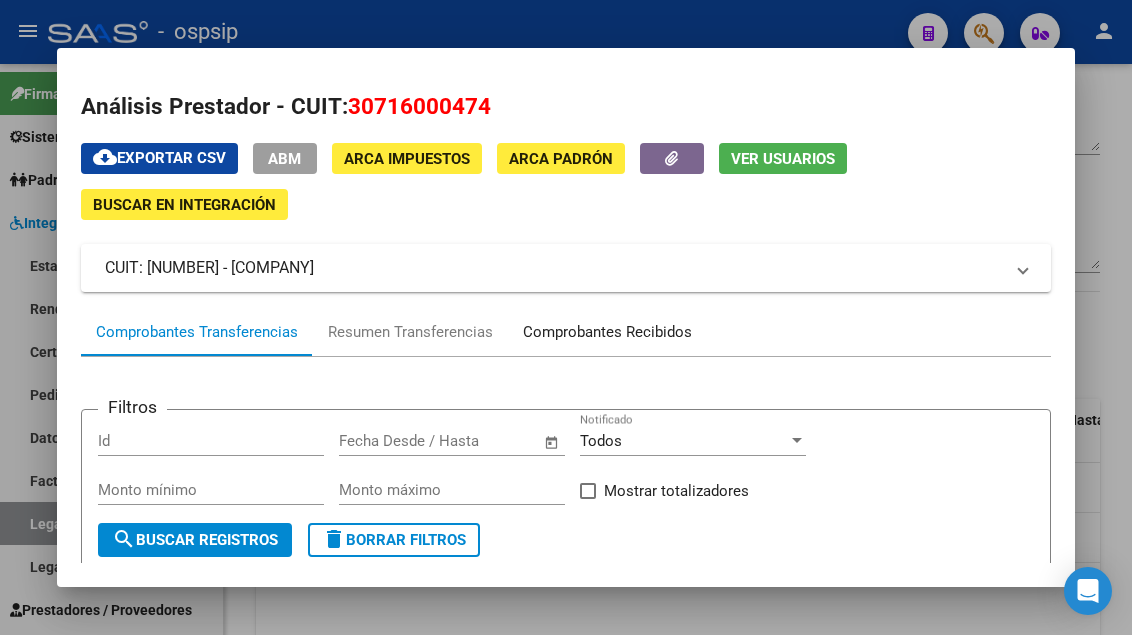 click on "Comprobantes Recibidos" at bounding box center (607, 332) 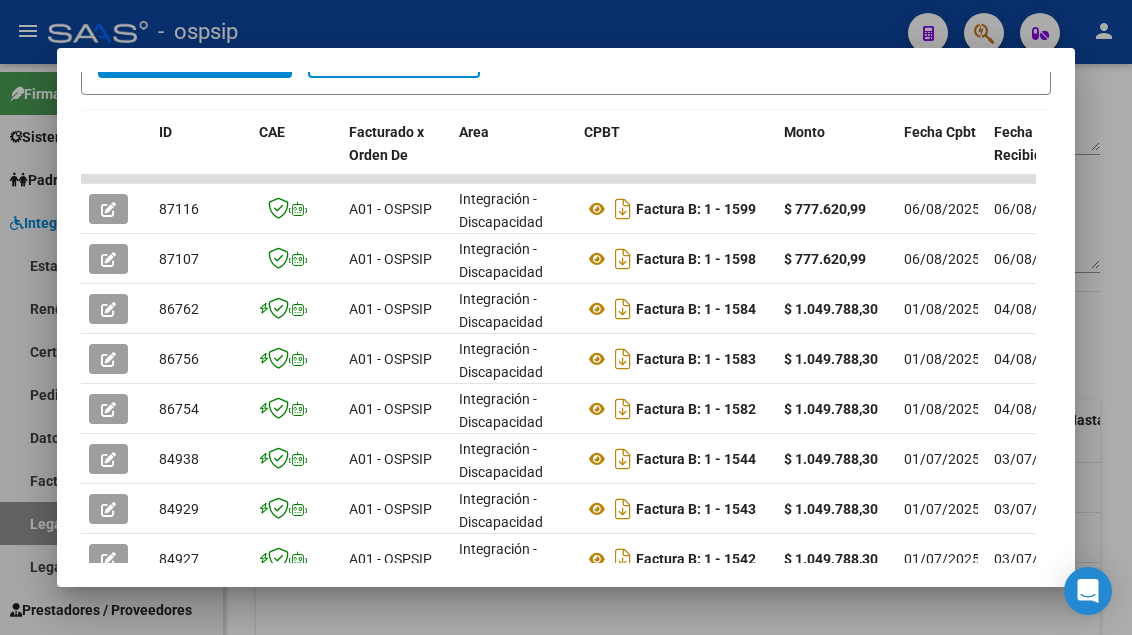 scroll, scrollTop: 485, scrollLeft: 0, axis: vertical 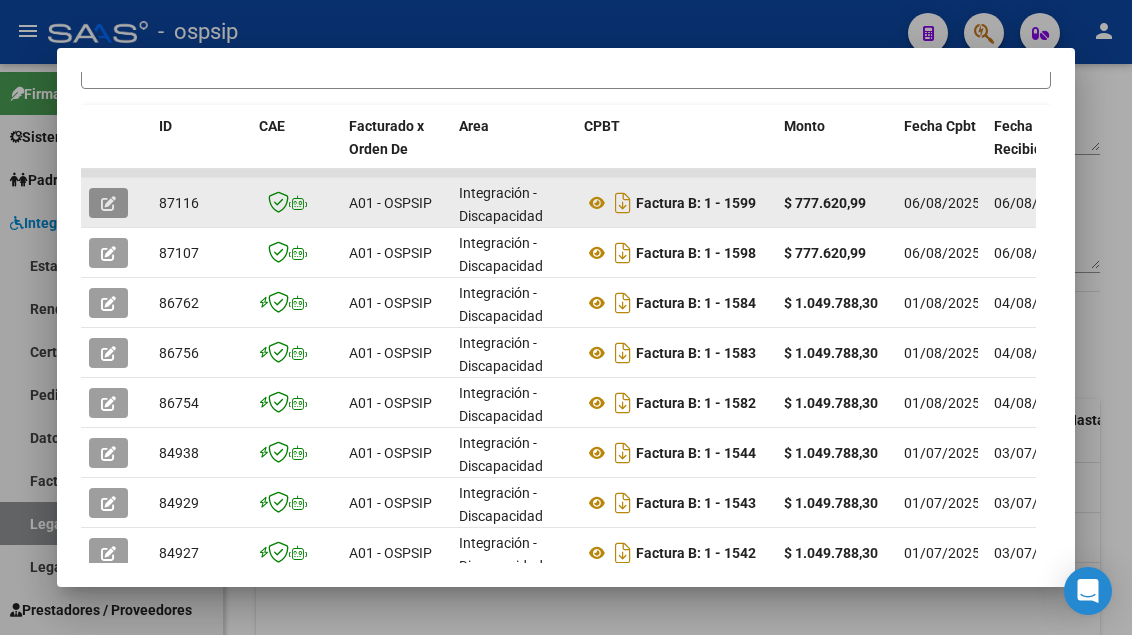 click 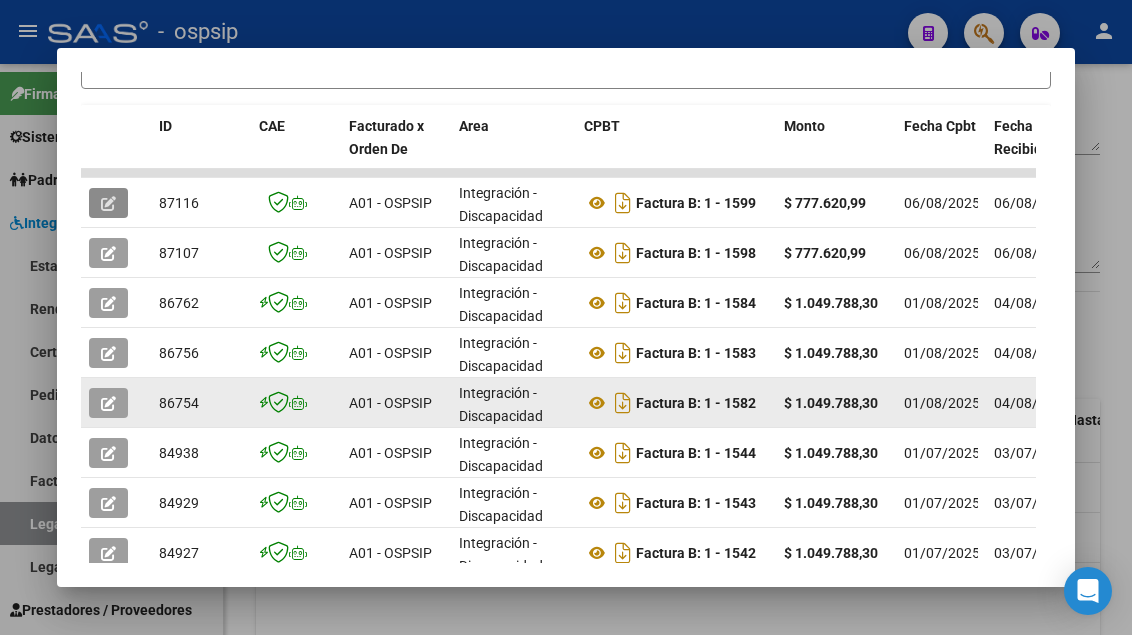 click 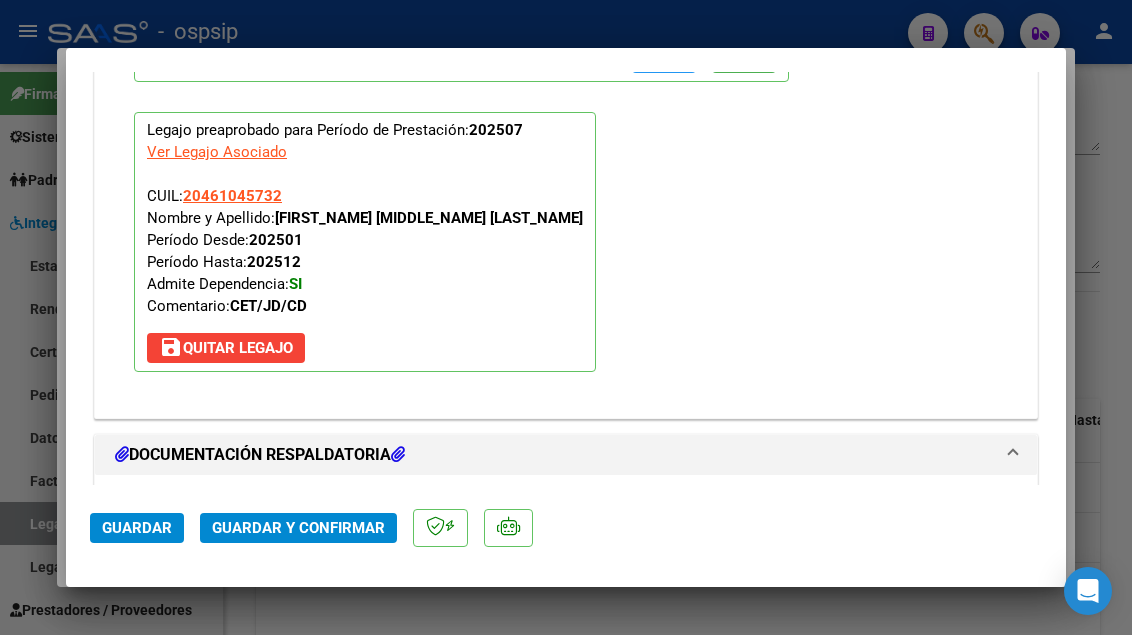 scroll, scrollTop: 2400, scrollLeft: 0, axis: vertical 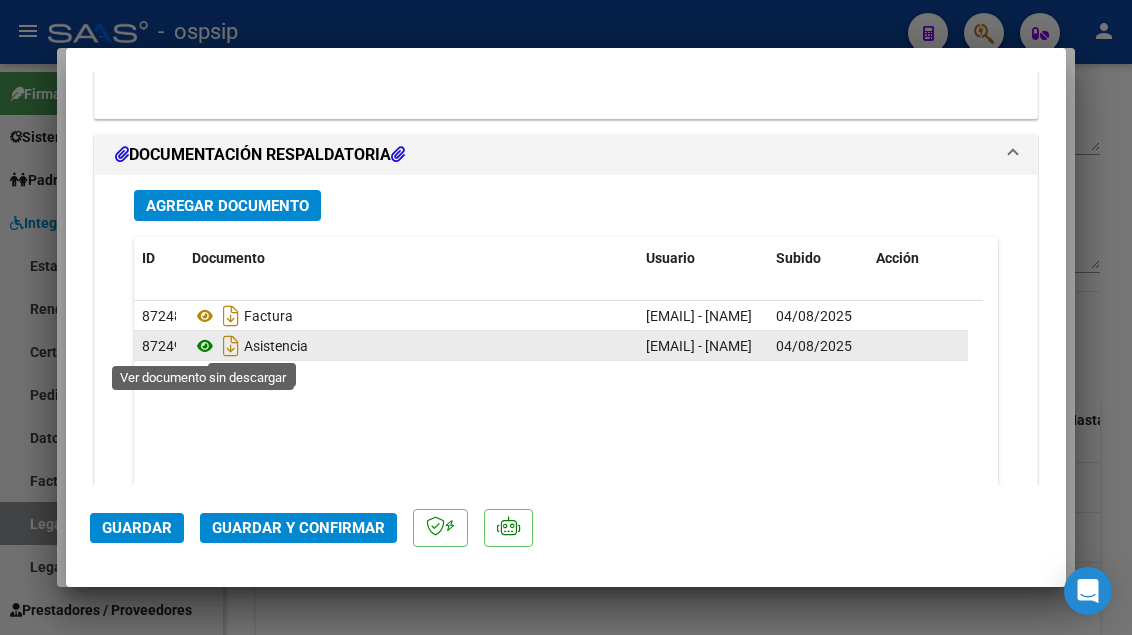 click 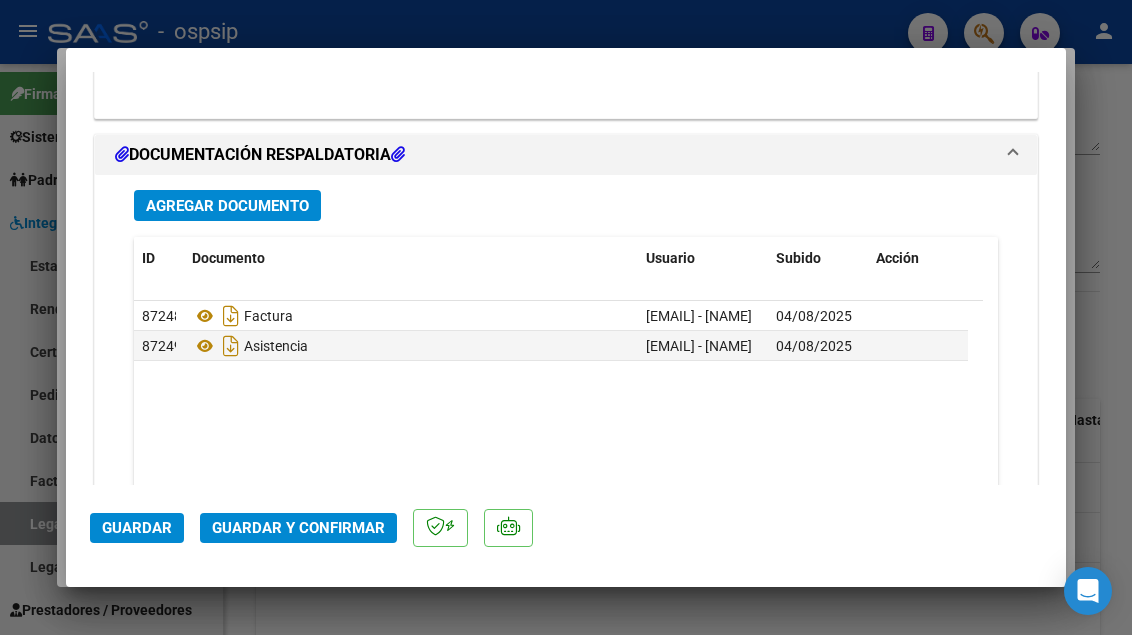 click on "Guardar y Confirmar" 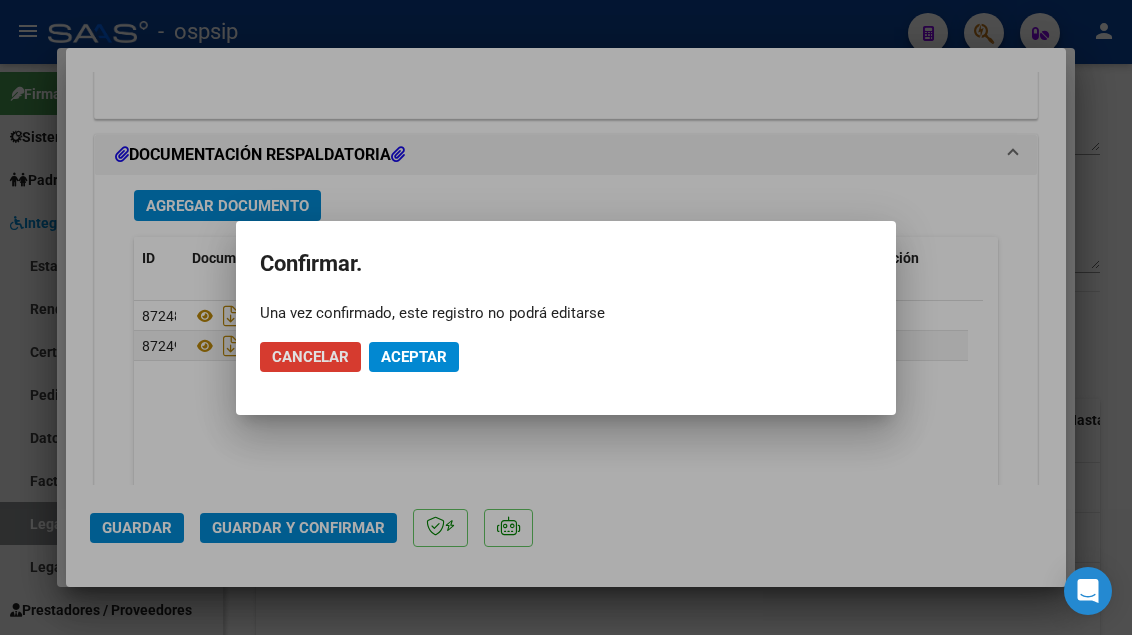 click on "Aceptar" 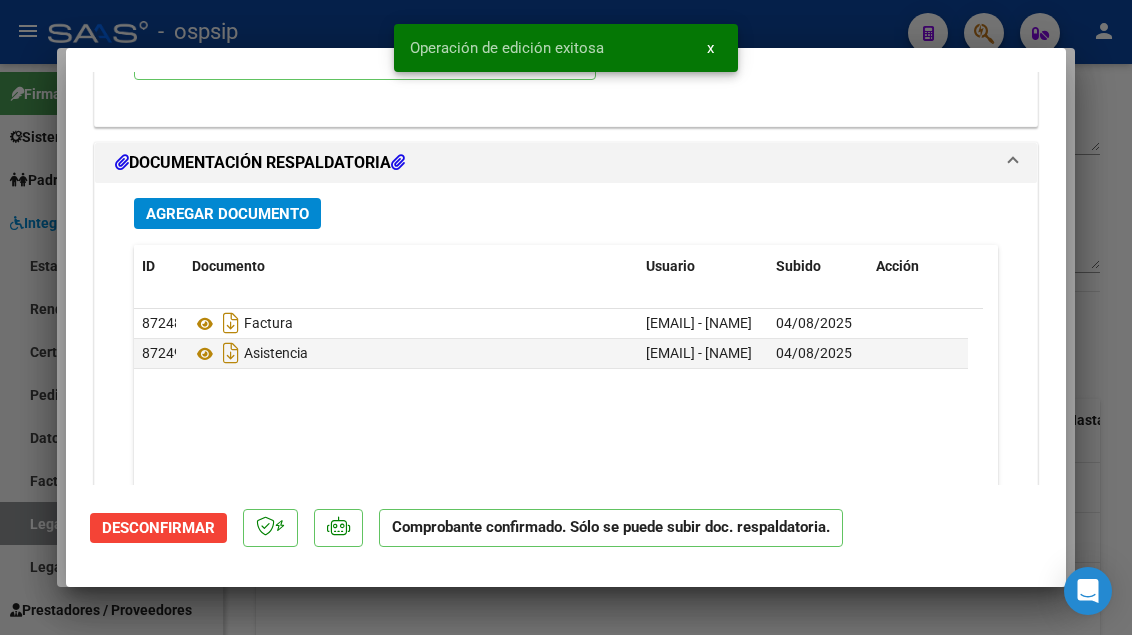 scroll, scrollTop: 2119, scrollLeft: 0, axis: vertical 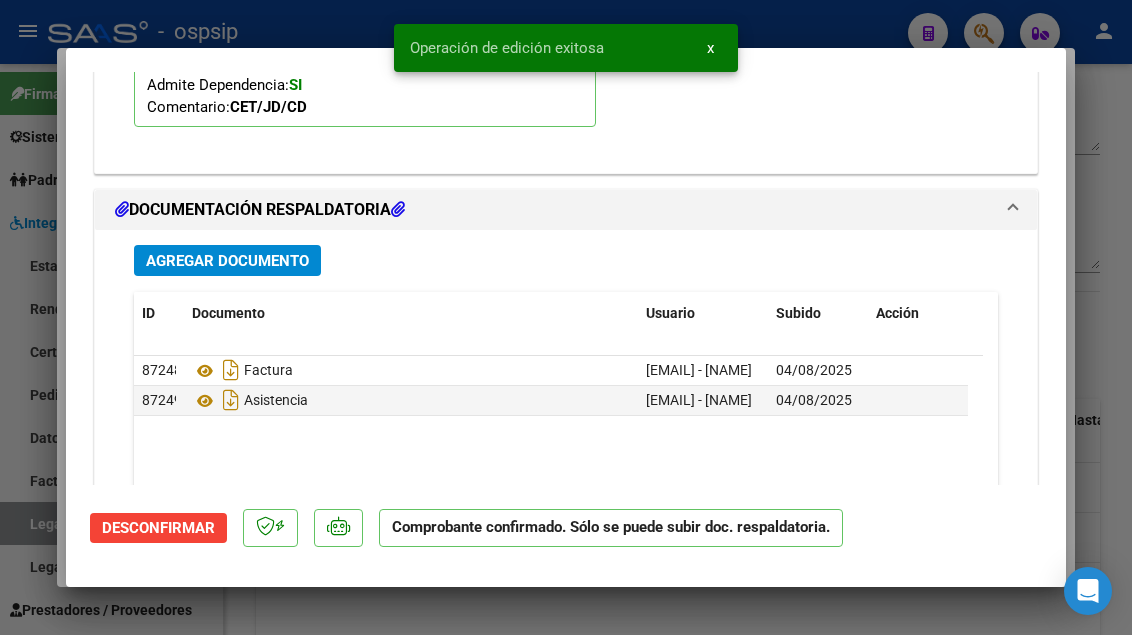 click at bounding box center [566, 317] 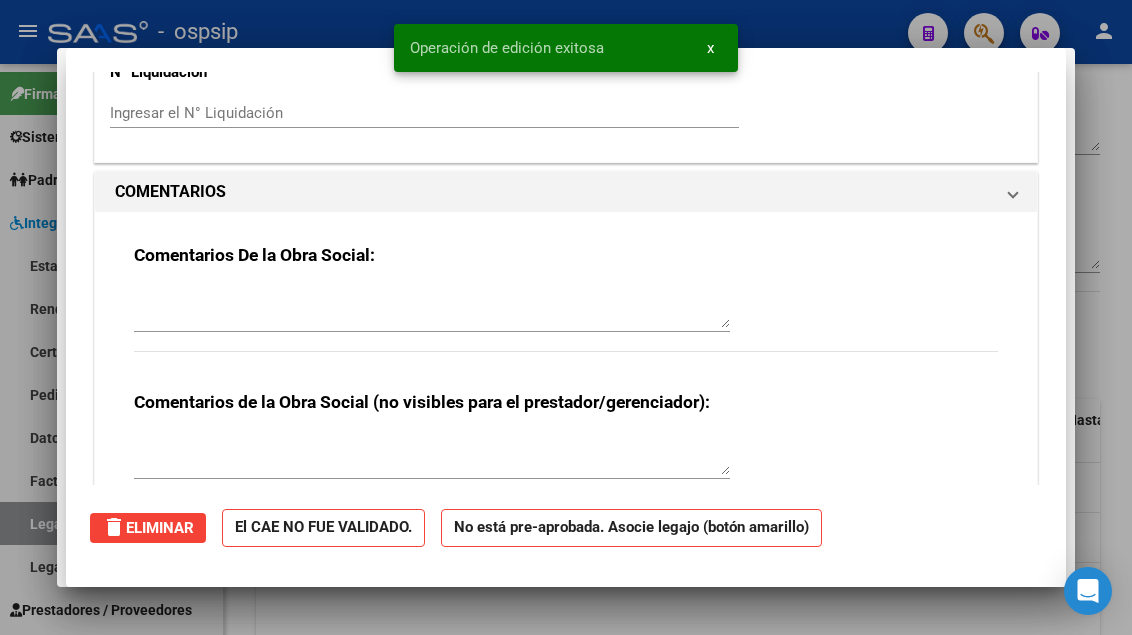 scroll, scrollTop: 0, scrollLeft: 0, axis: both 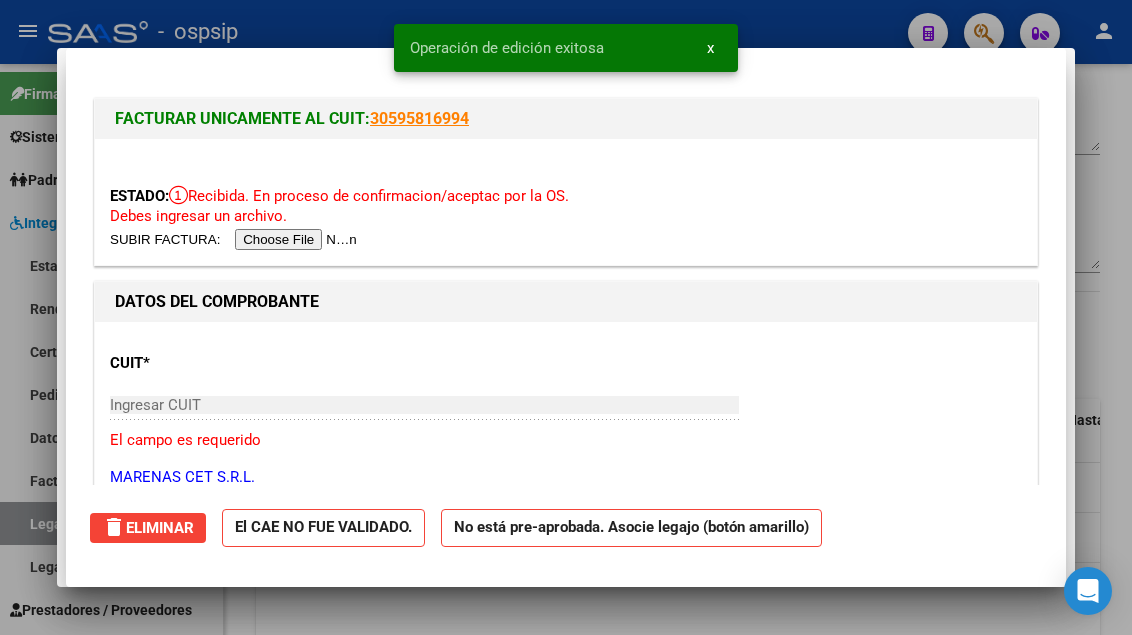 click at bounding box center [566, 317] 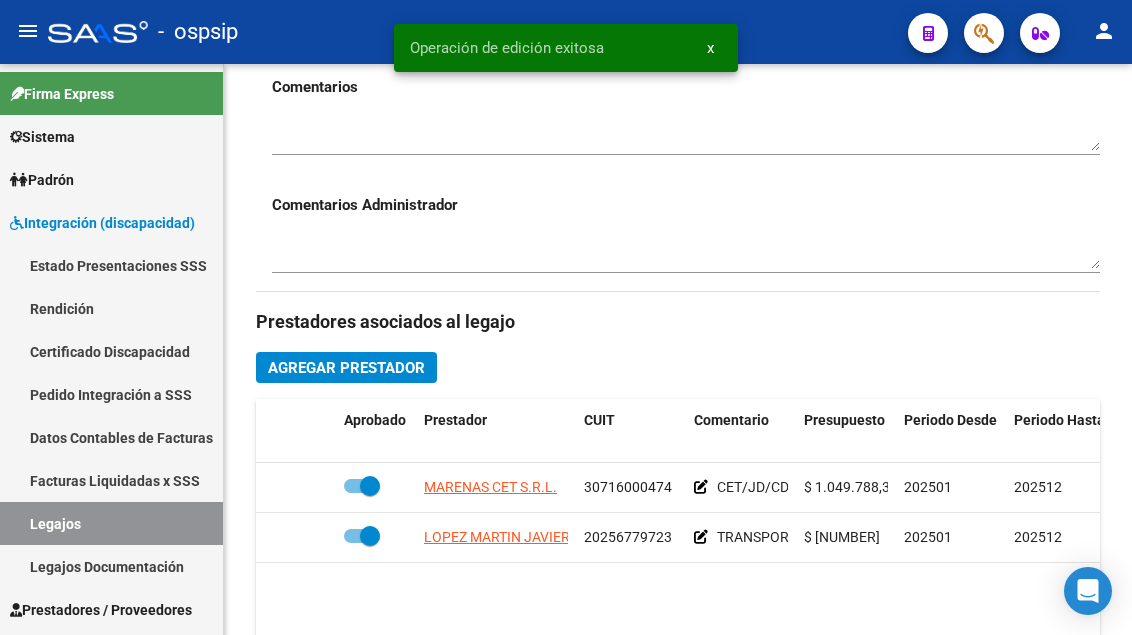 click on "Legajos" at bounding box center [111, 523] 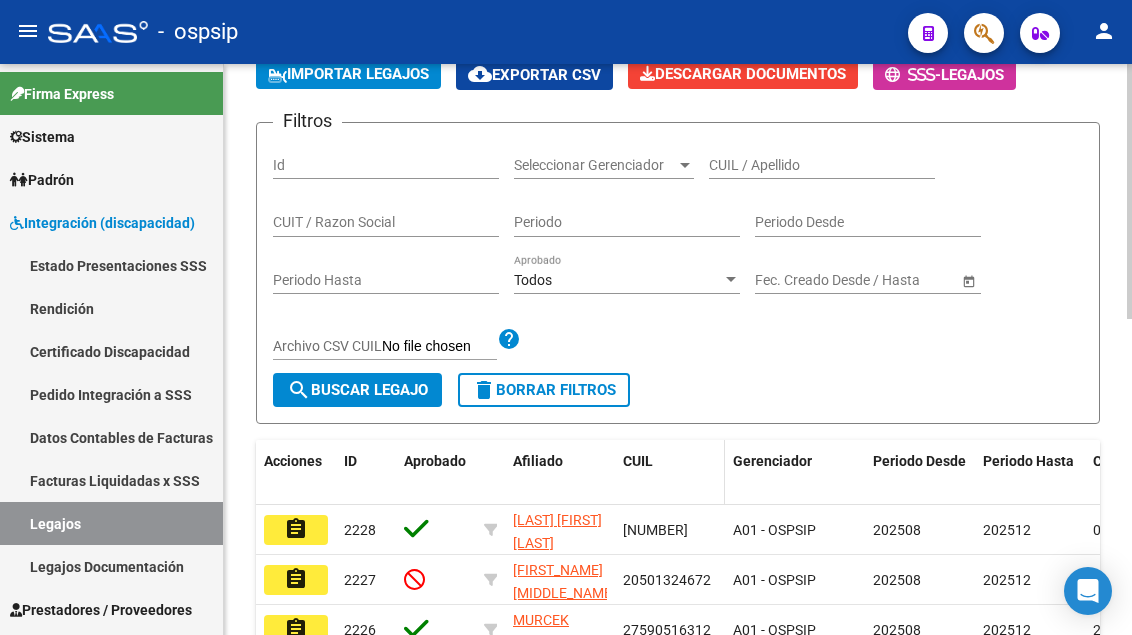 scroll, scrollTop: 0, scrollLeft: 0, axis: both 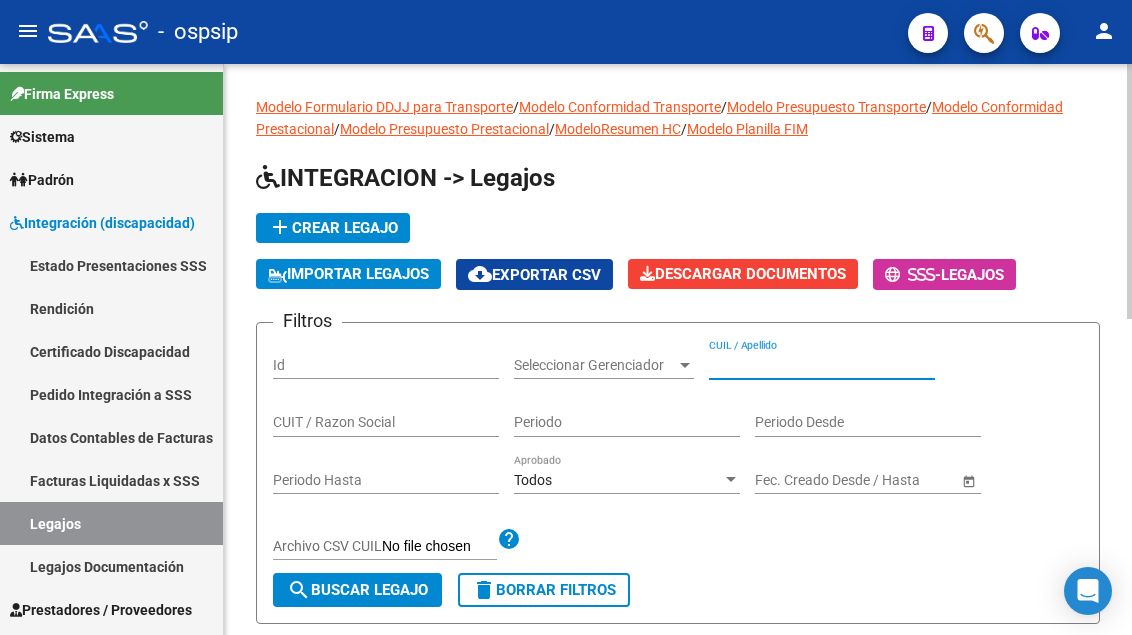click on "CUIL / Apellido" at bounding box center (822, 365) 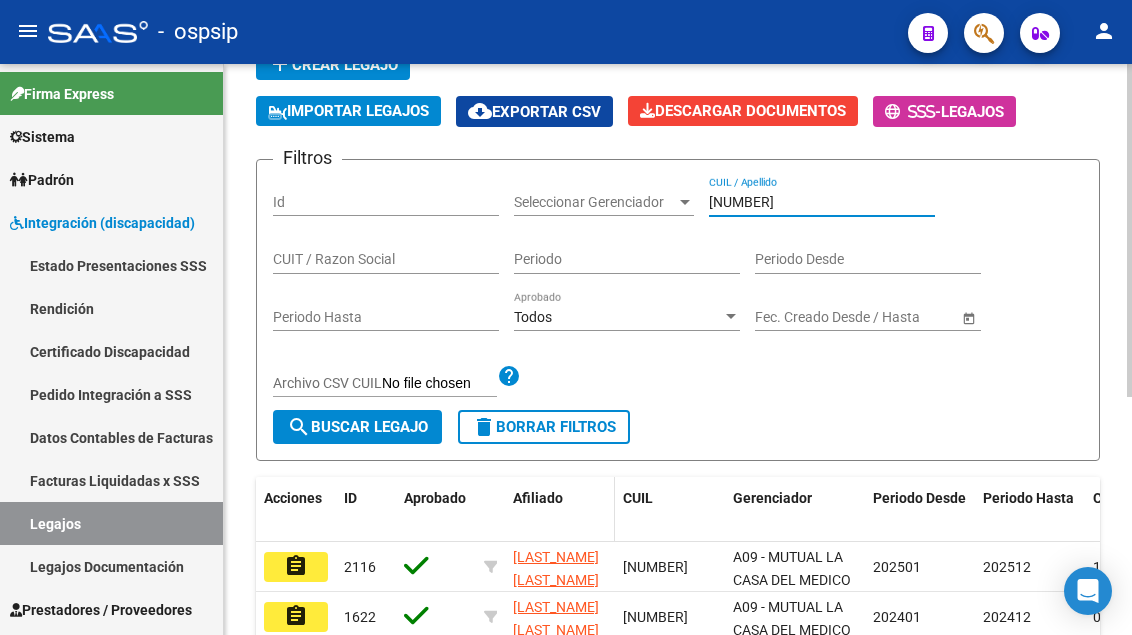 scroll, scrollTop: 300, scrollLeft: 0, axis: vertical 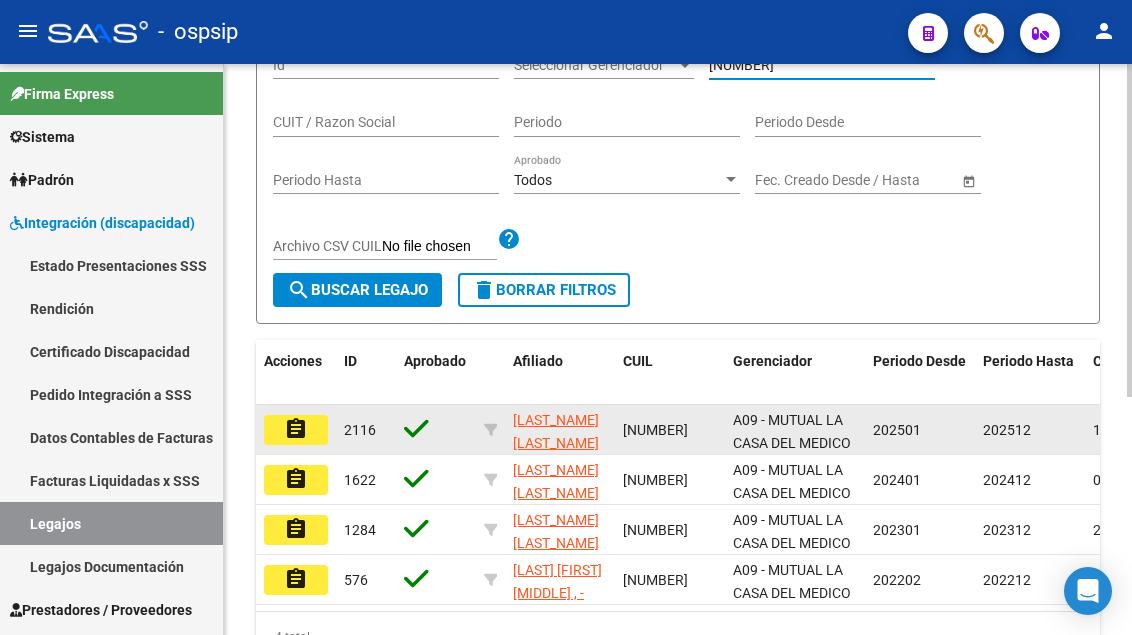 click on "assignment" 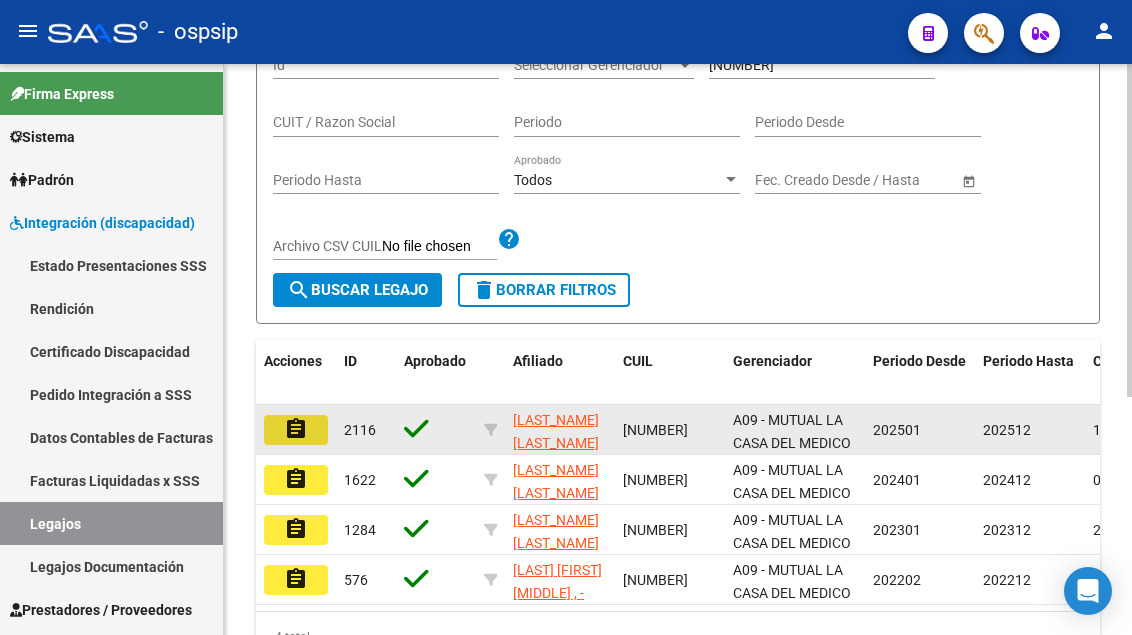 click on "assignment" 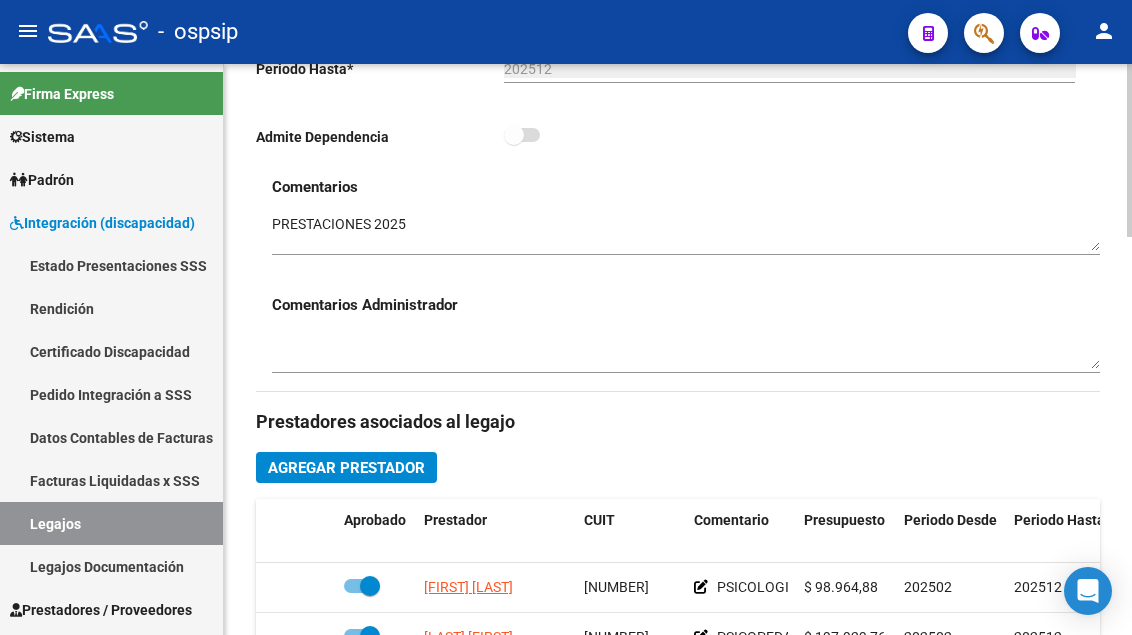 scroll, scrollTop: 800, scrollLeft: 0, axis: vertical 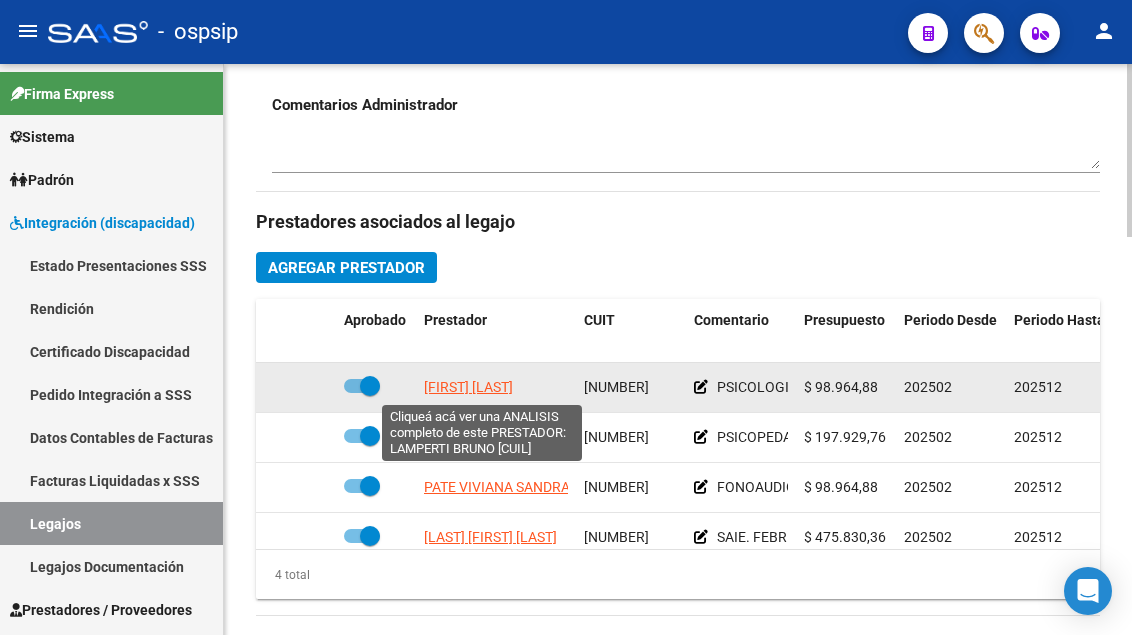 click on "[FIRST] [LAST]" 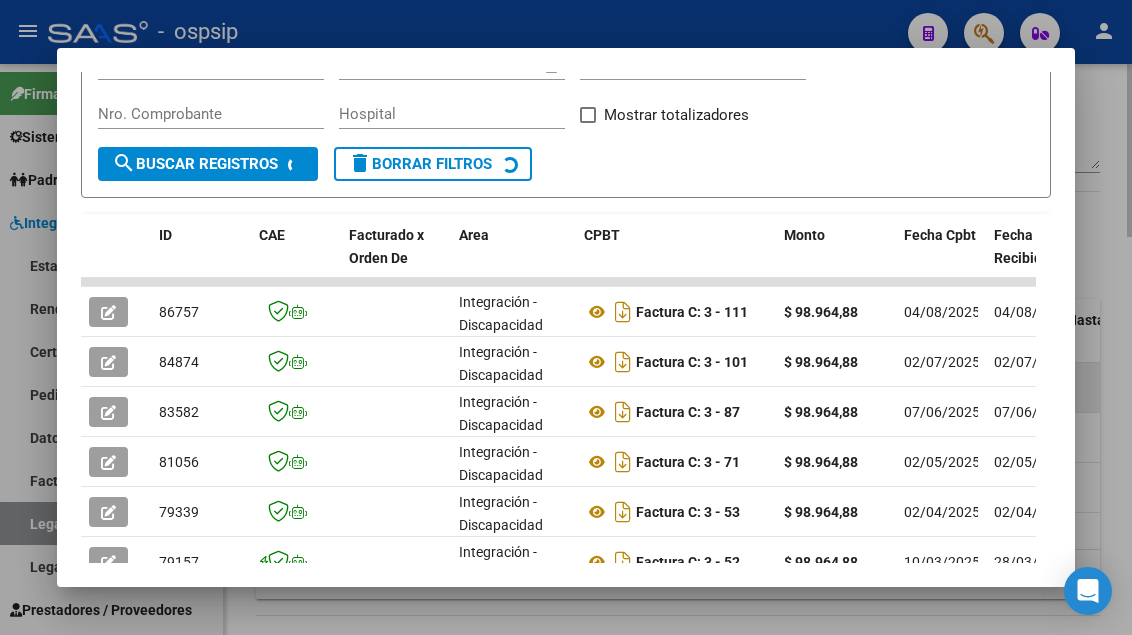 scroll, scrollTop: 385, scrollLeft: 0, axis: vertical 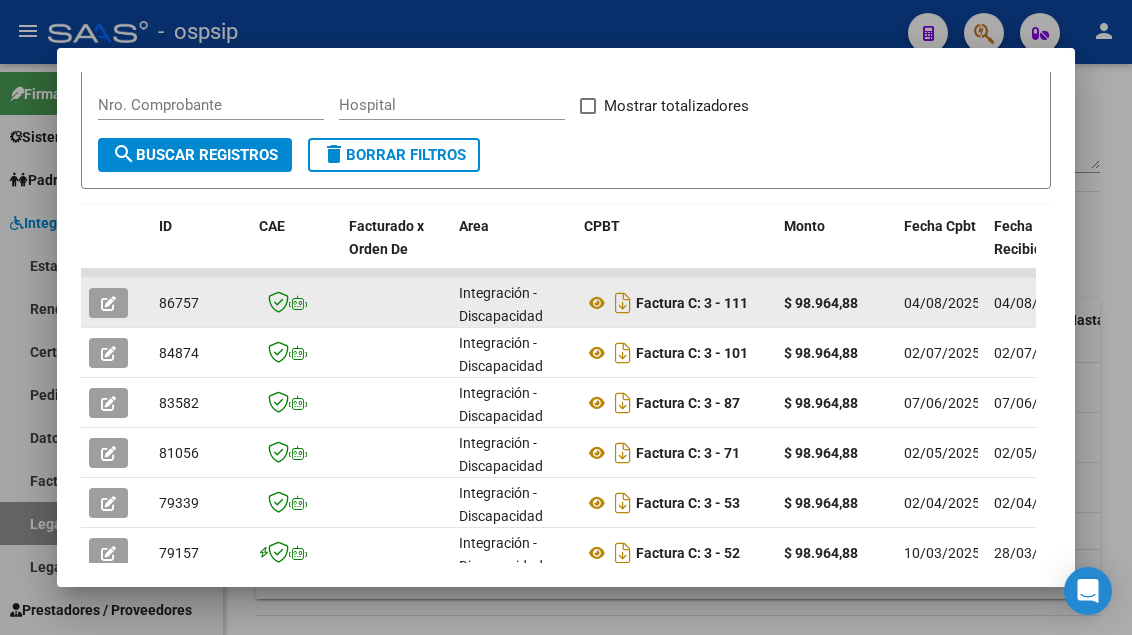 click 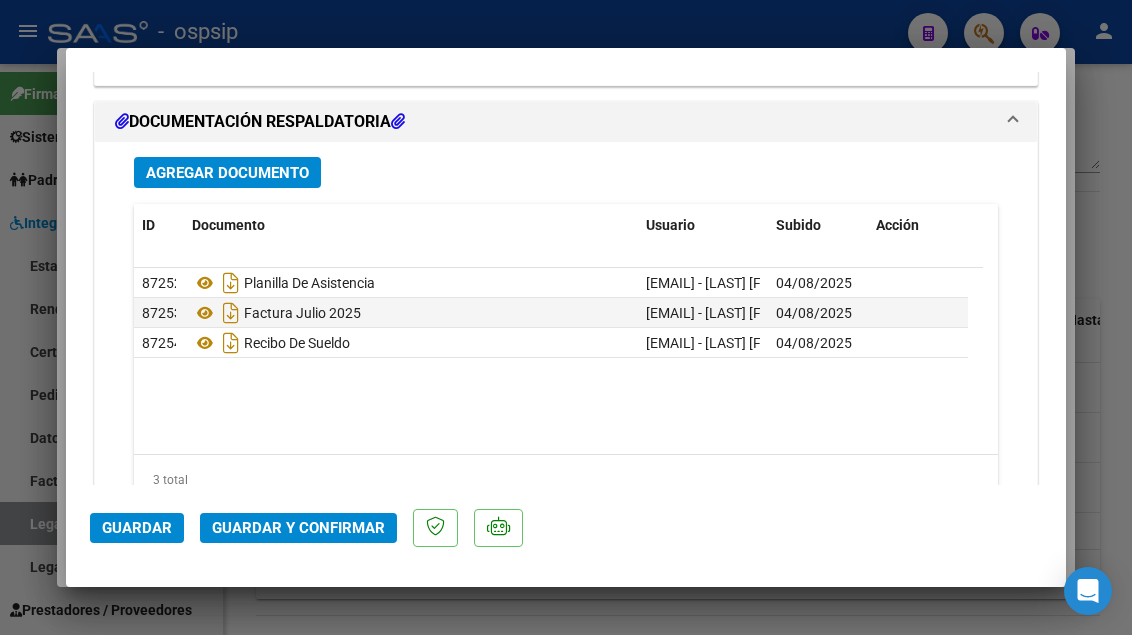 scroll, scrollTop: 2438, scrollLeft: 0, axis: vertical 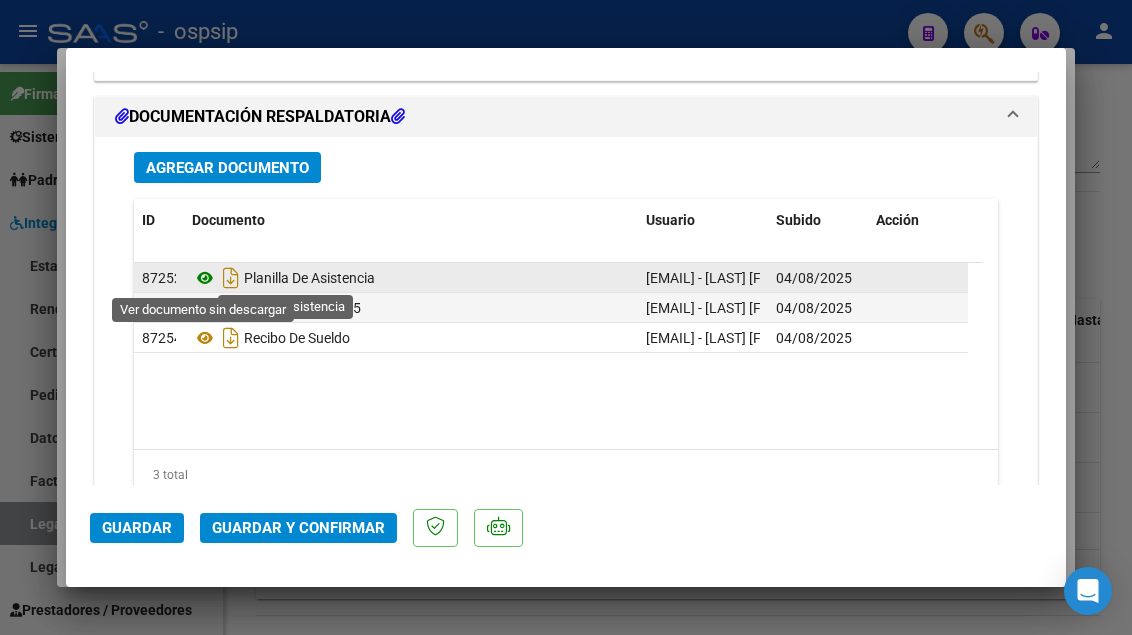 click 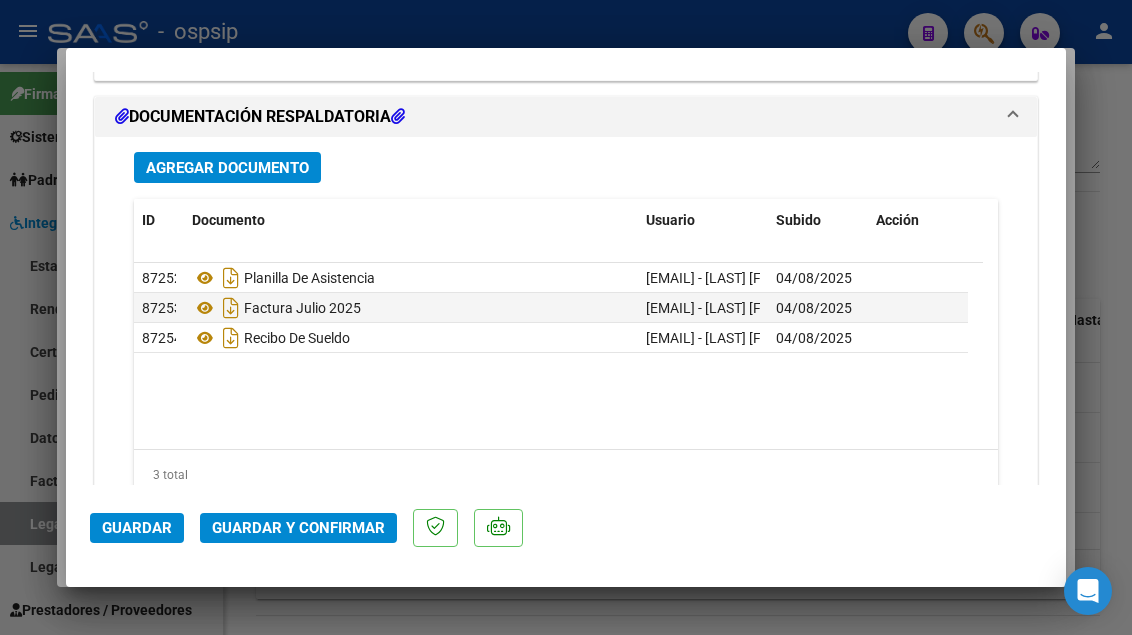 click on "Guardar y Confirmar" 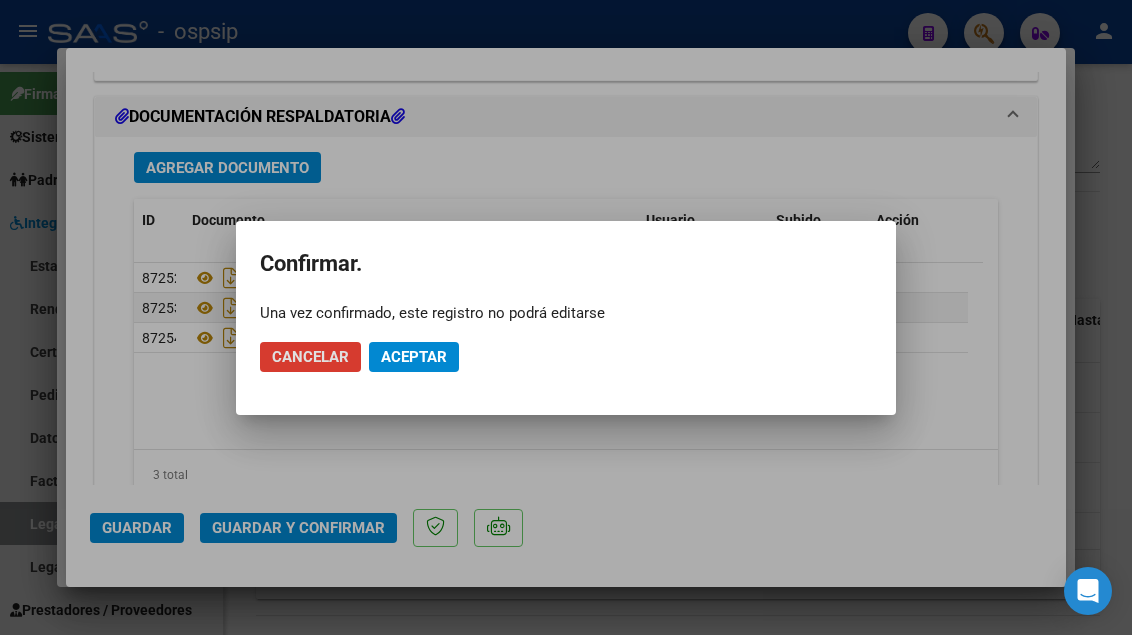 click on "Cancelar Aceptar" 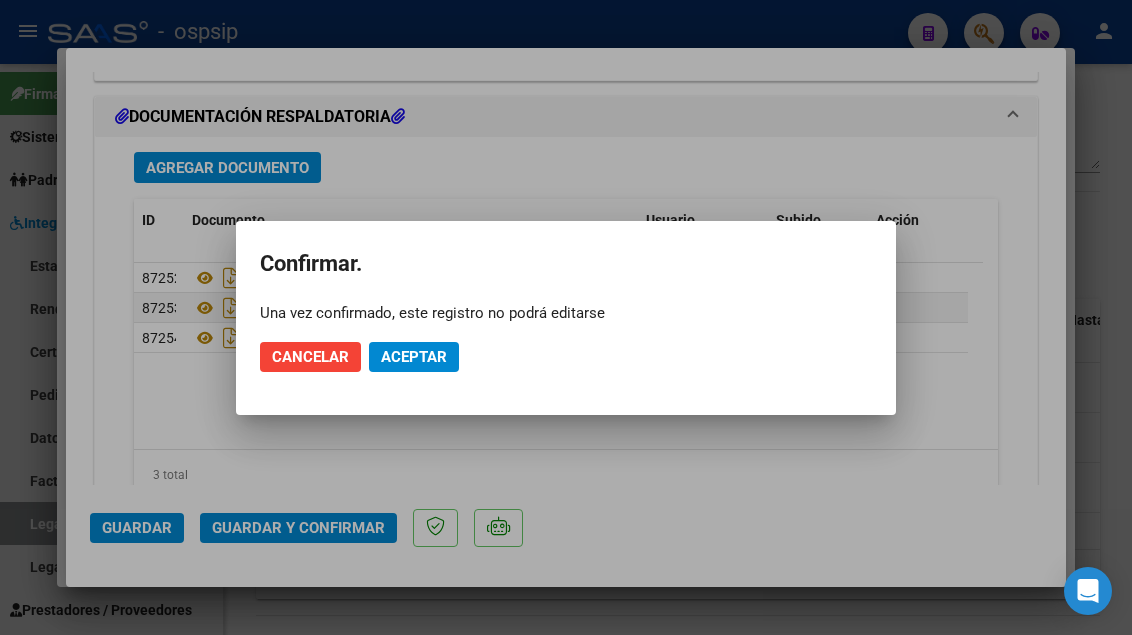 click on "Aceptar" 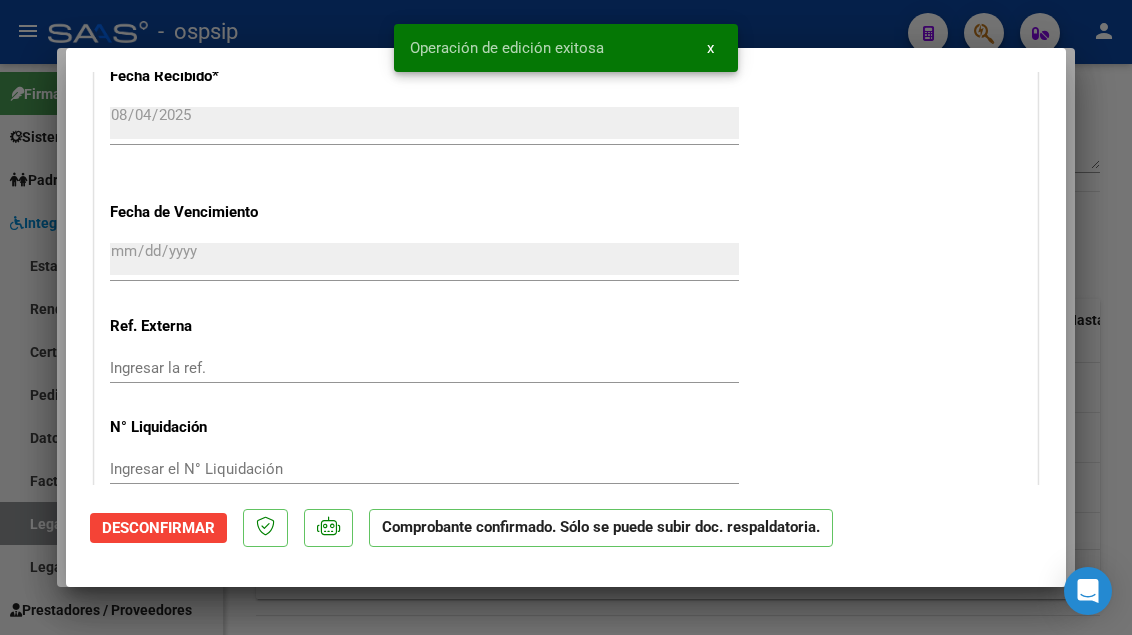 scroll, scrollTop: 1557, scrollLeft: 0, axis: vertical 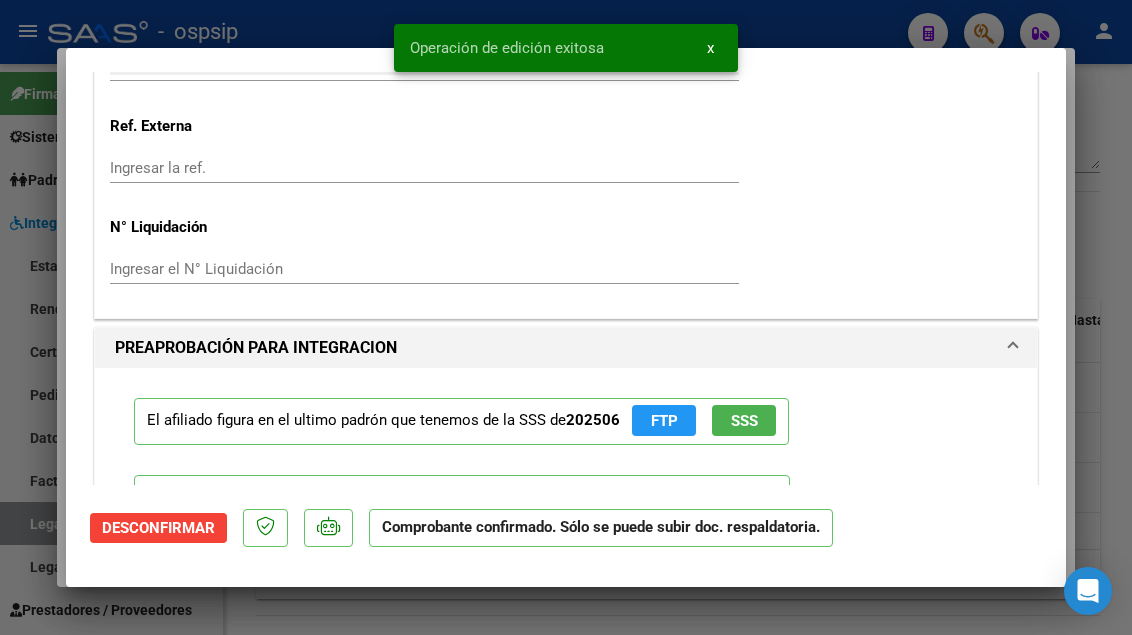 click on "SSS" 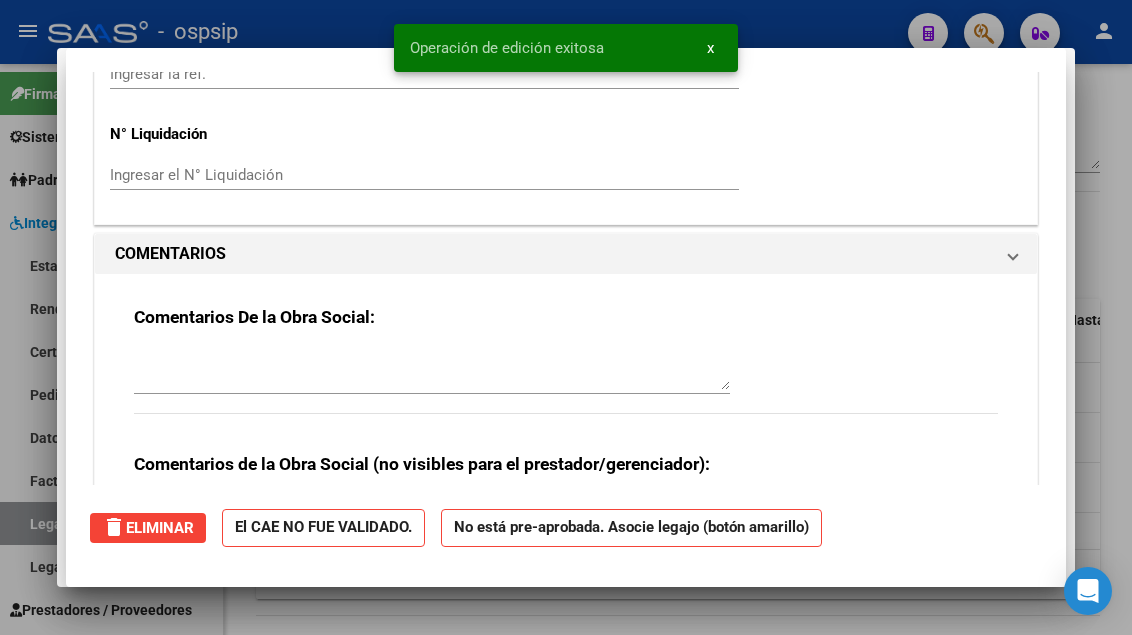 scroll, scrollTop: 2096, scrollLeft: 0, axis: vertical 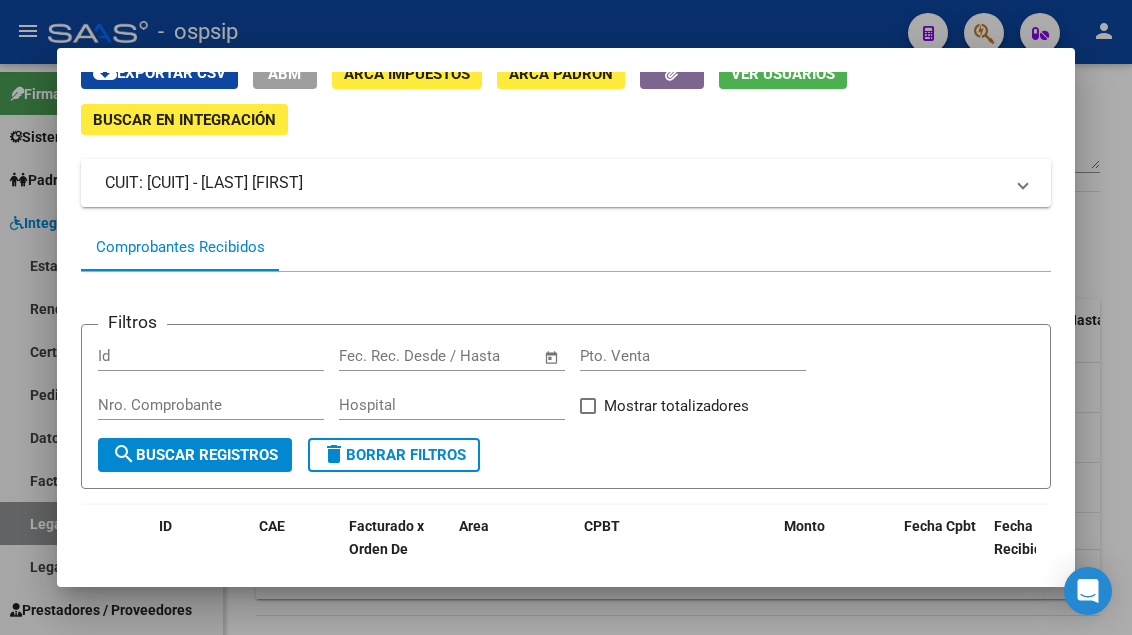click at bounding box center (566, 317) 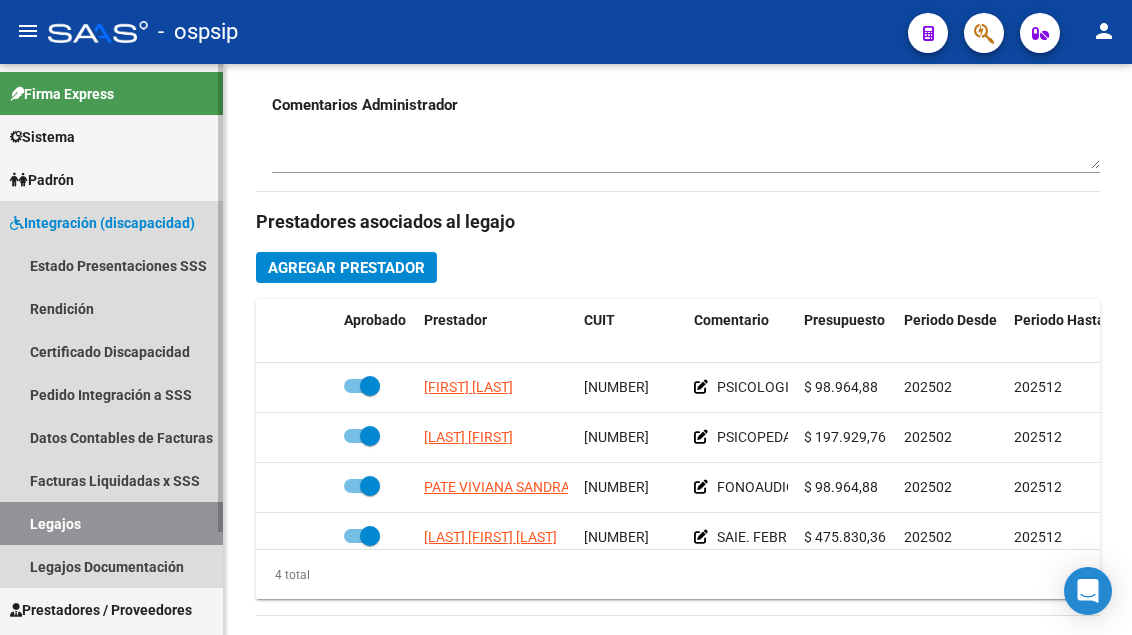 click on "Legajos" at bounding box center [111, 523] 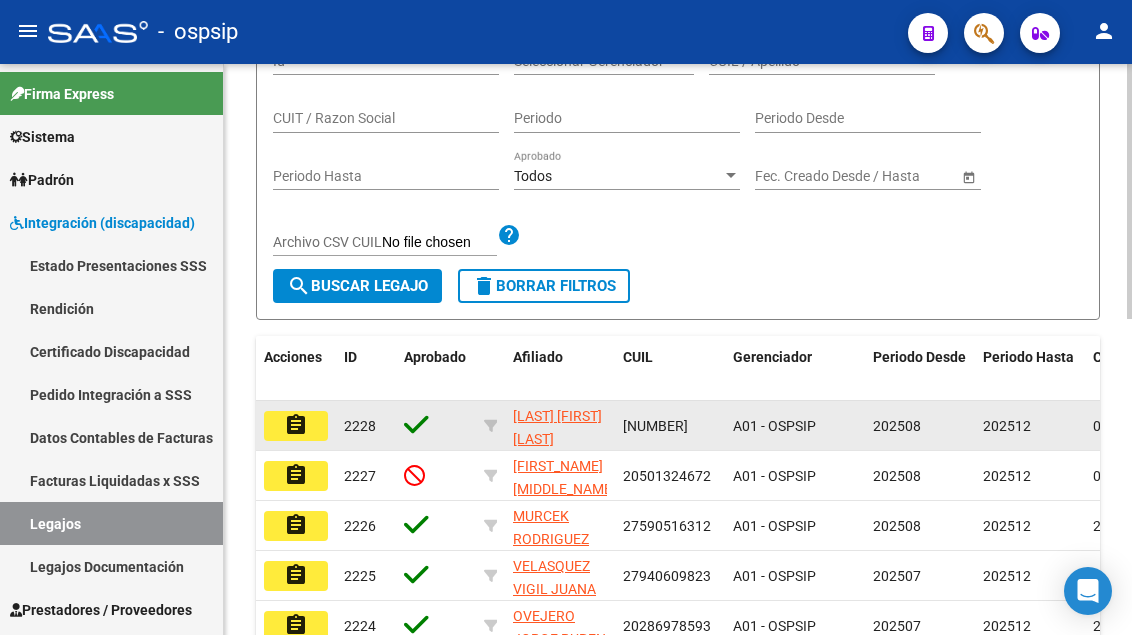 scroll, scrollTop: 208, scrollLeft: 0, axis: vertical 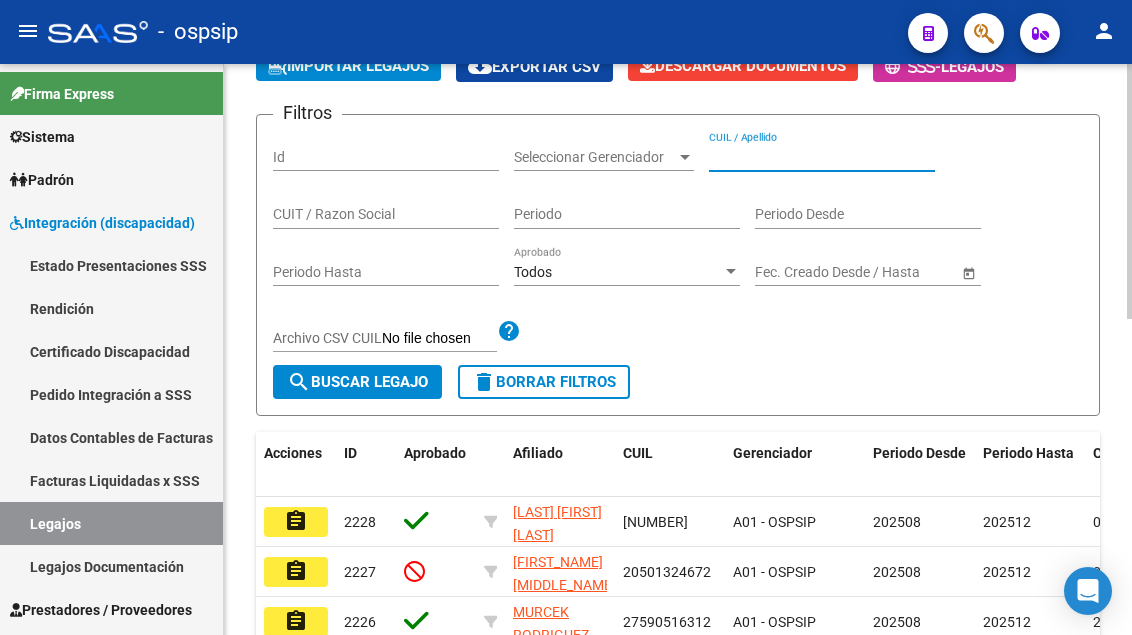 click on "CUIL / Apellido" at bounding box center (822, 157) 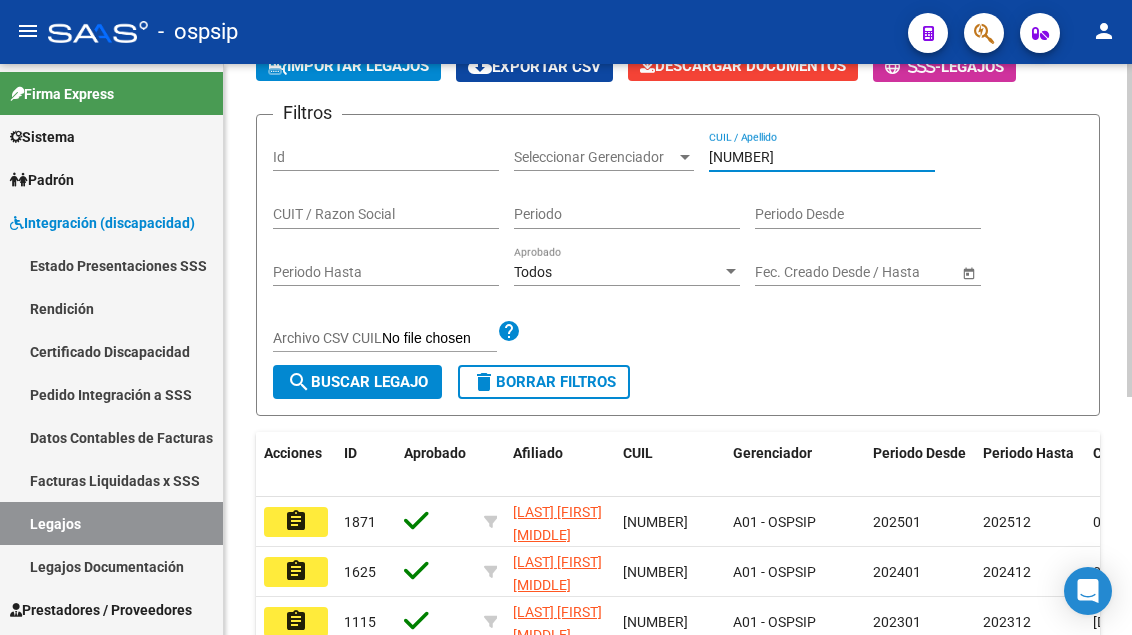 scroll, scrollTop: 408, scrollLeft: 0, axis: vertical 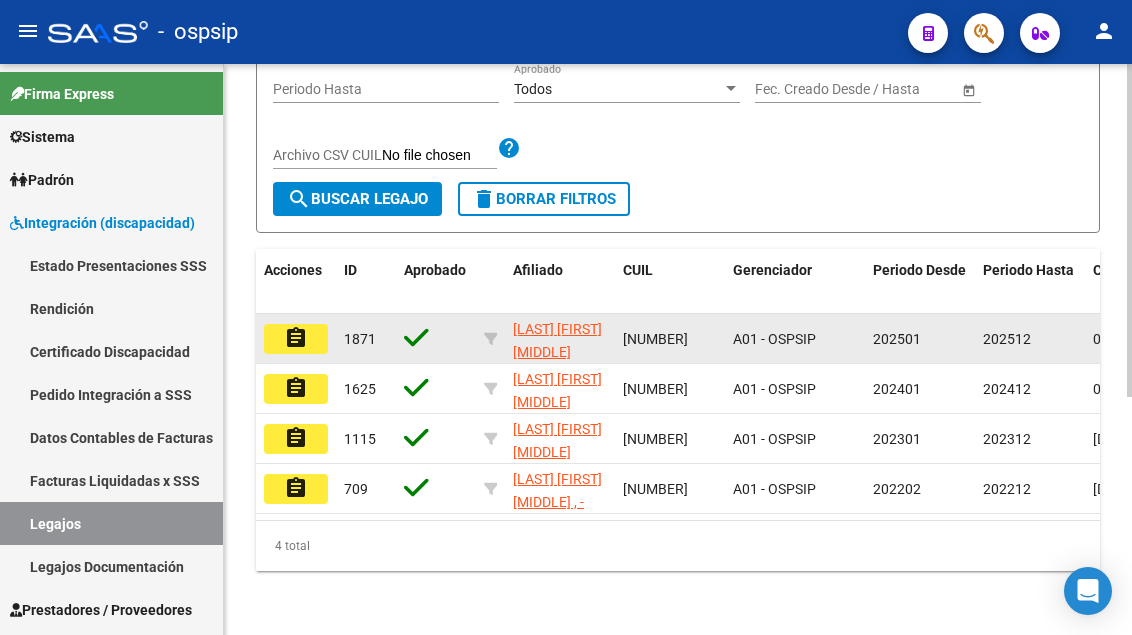 click on "assignment" 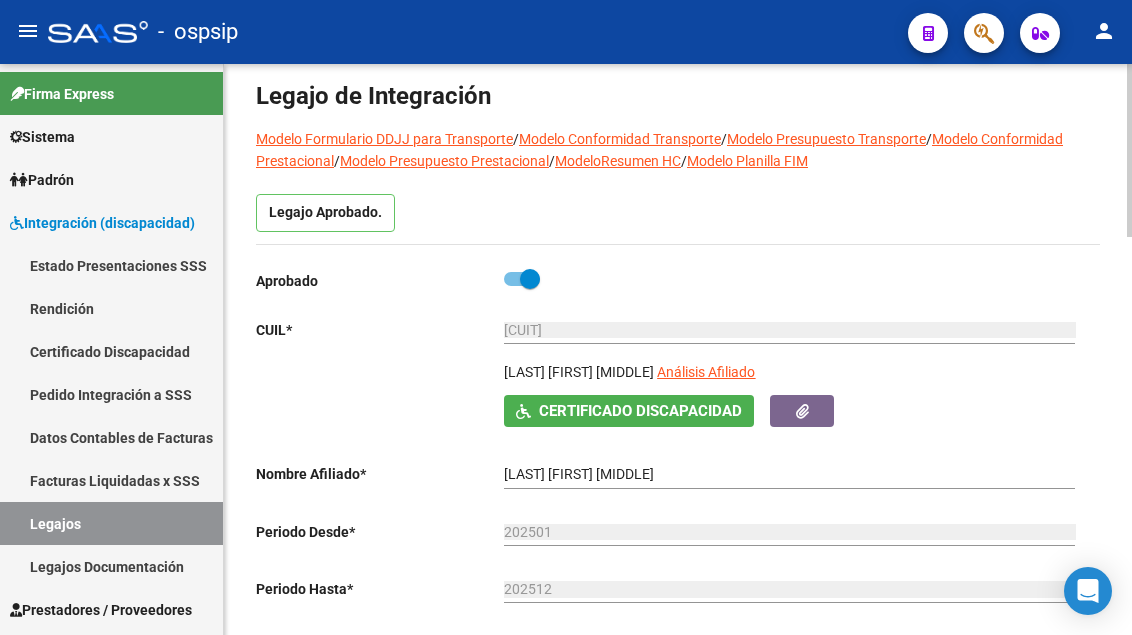 scroll, scrollTop: 200, scrollLeft: 0, axis: vertical 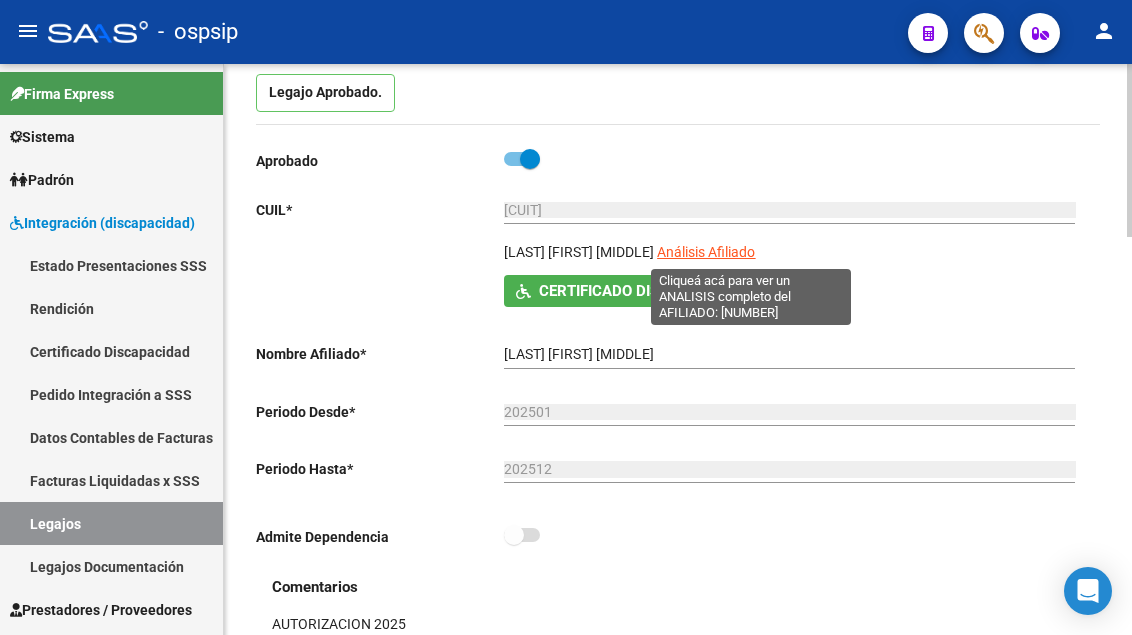 click on "Análisis Afiliado" 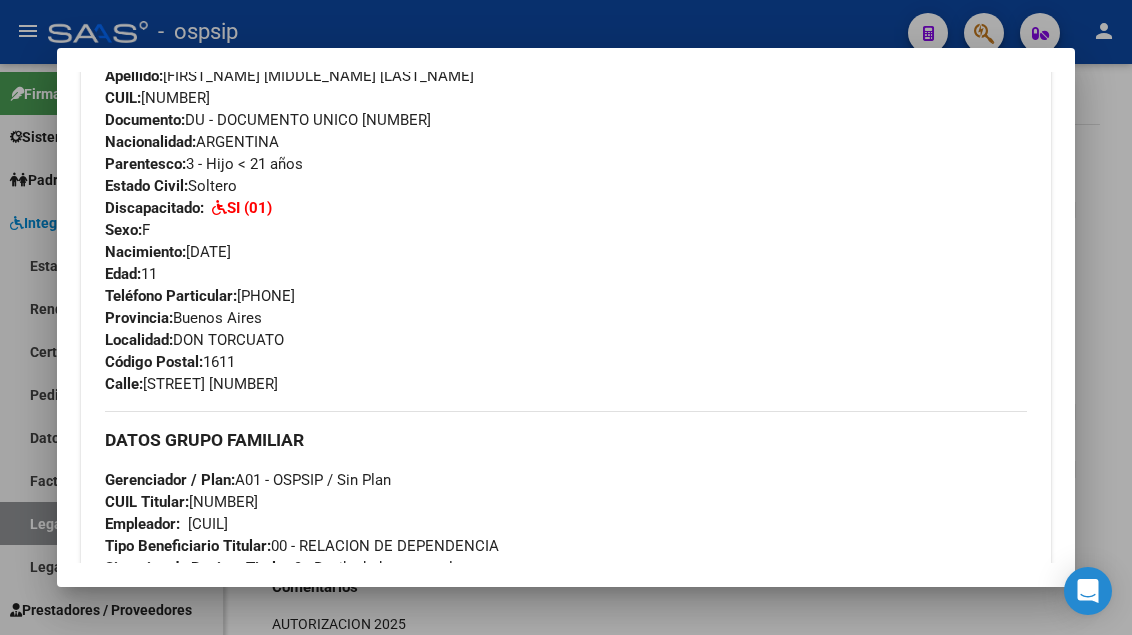 scroll, scrollTop: 900, scrollLeft: 0, axis: vertical 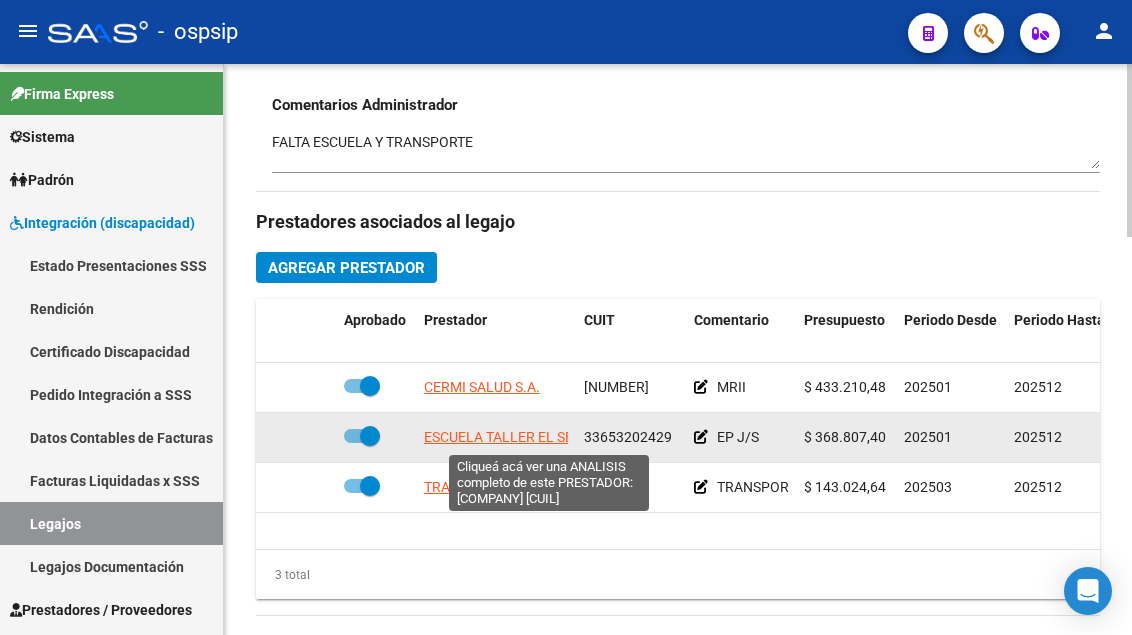 click on "ESCUELA TALLER EL SEMBRADOR S R L" 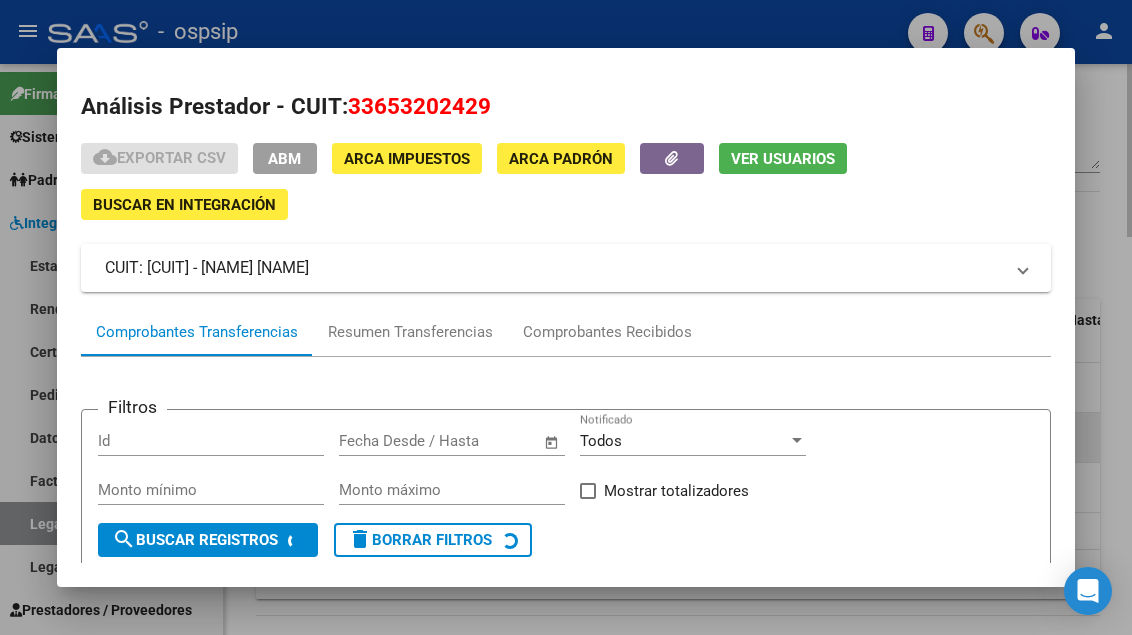 scroll, scrollTop: 185, scrollLeft: 0, axis: vertical 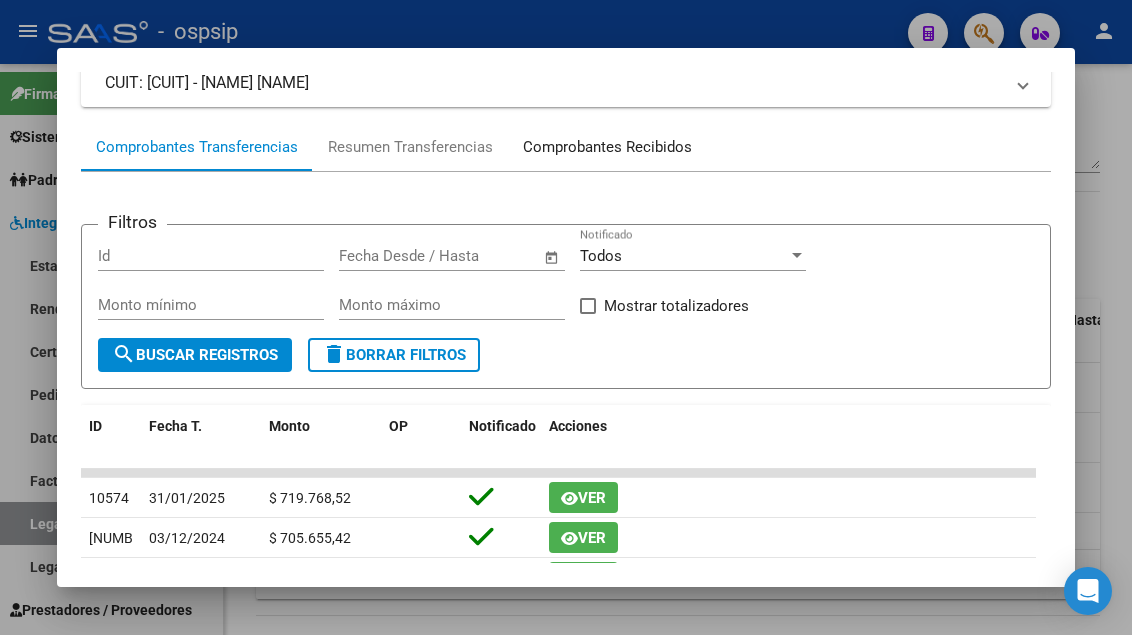 click on "Comprobantes Recibidos" at bounding box center [607, 147] 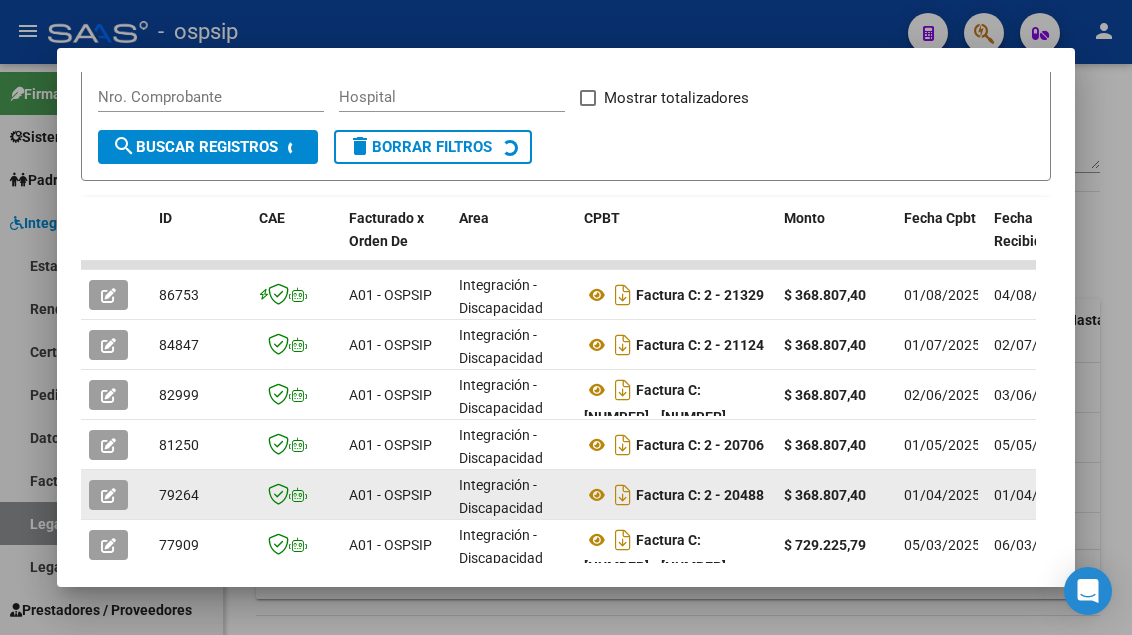 scroll, scrollTop: 500, scrollLeft: 0, axis: vertical 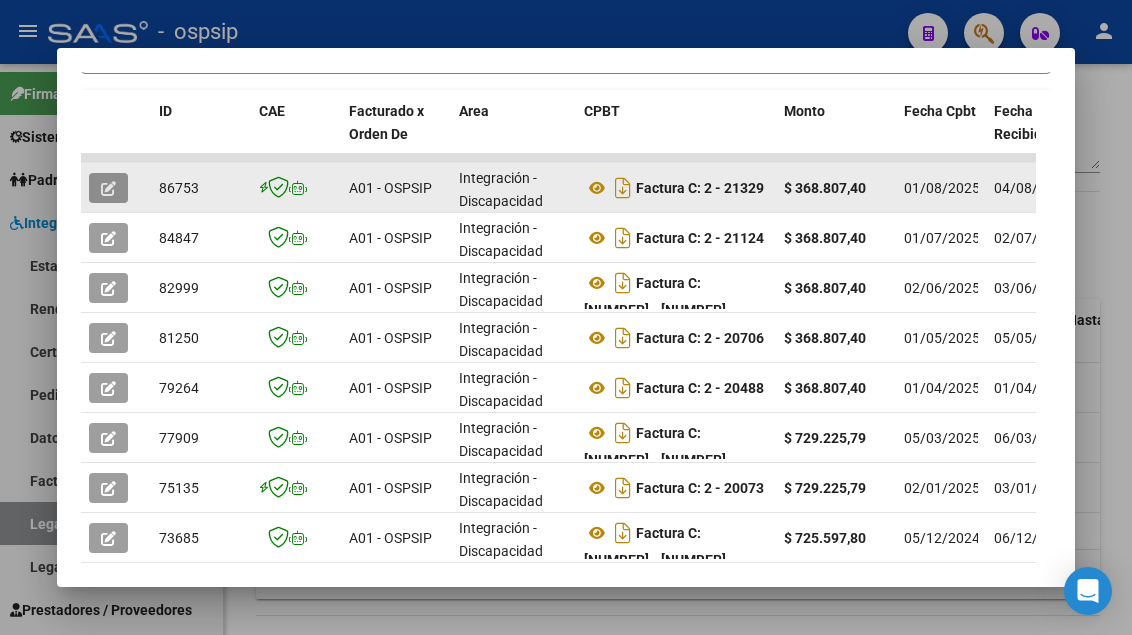 click 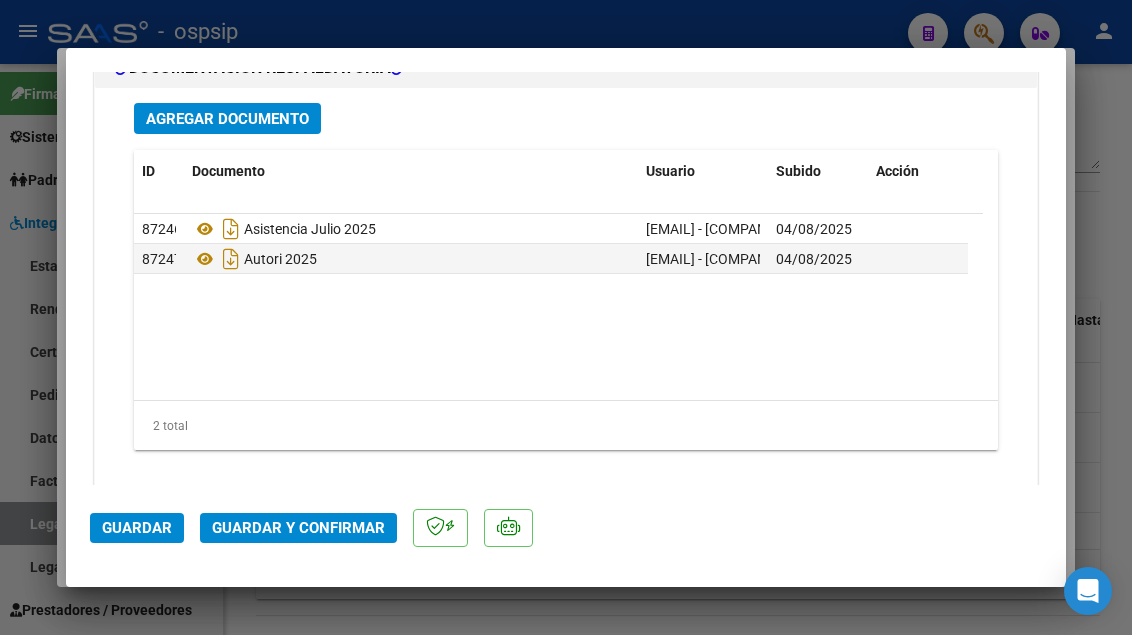 scroll, scrollTop: 2500, scrollLeft: 0, axis: vertical 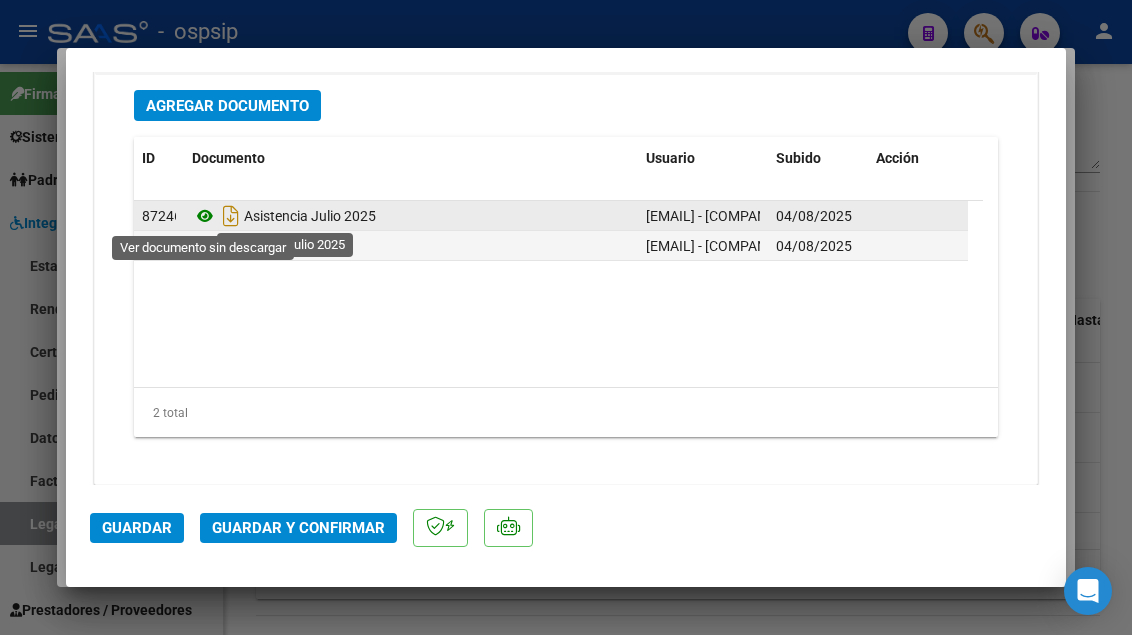 click 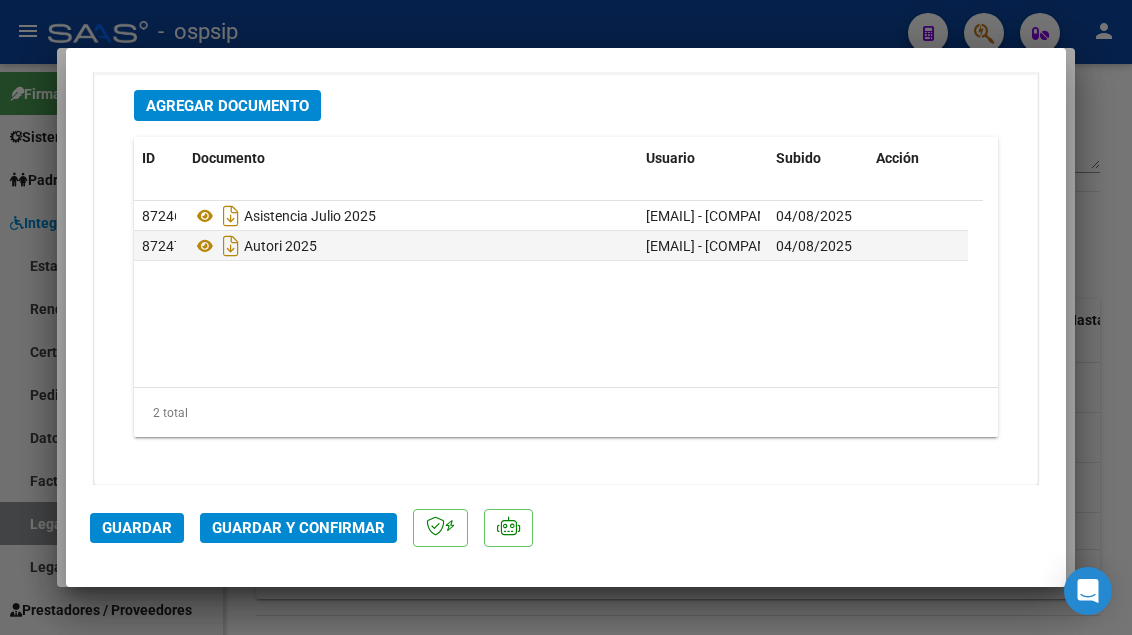 click on "Guardar y Confirmar" 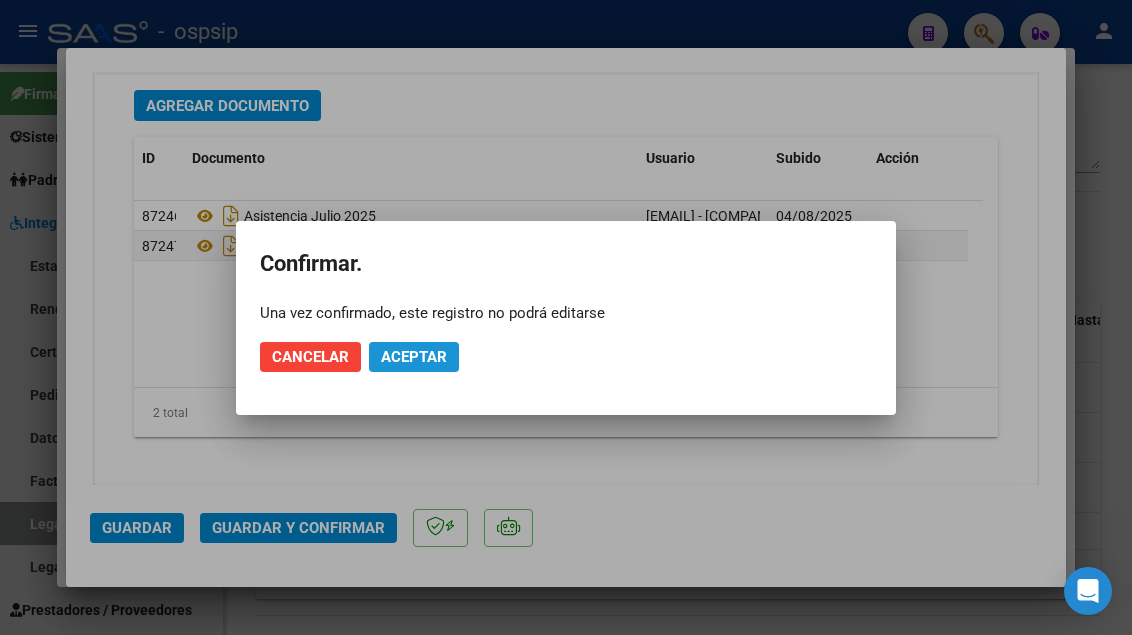 click on "Aceptar" 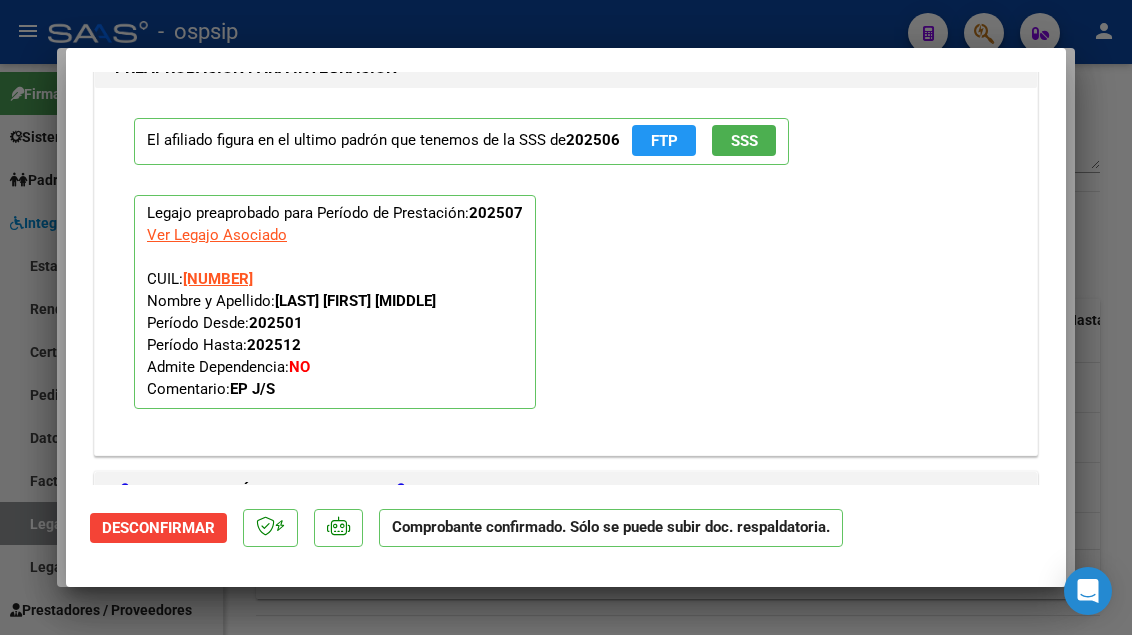 scroll, scrollTop: 1573, scrollLeft: 0, axis: vertical 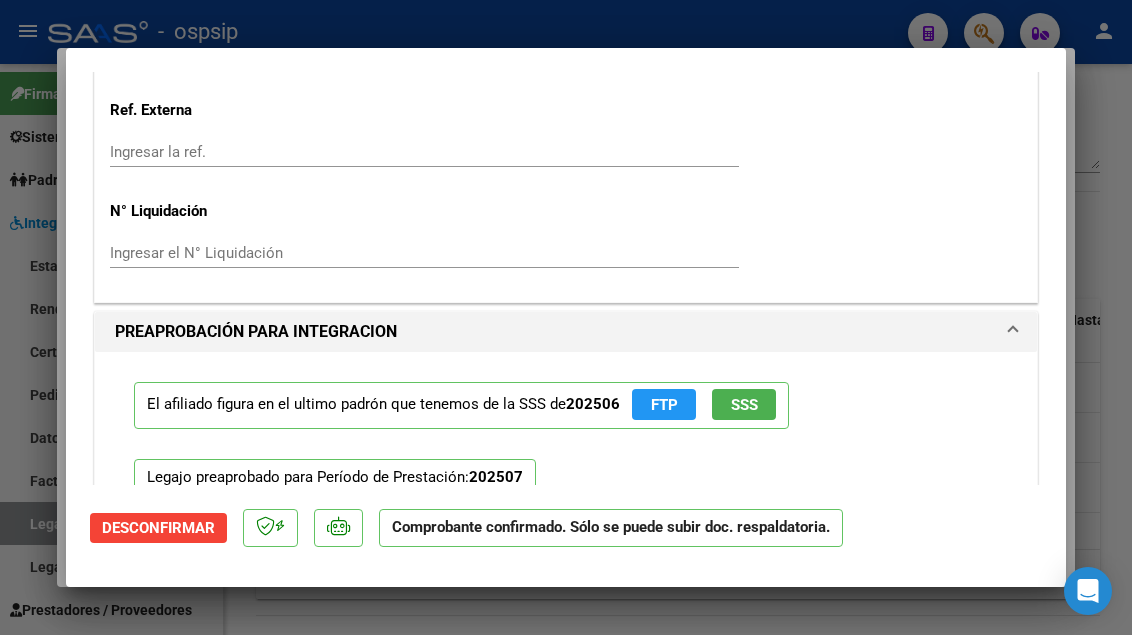 click on "SSS" 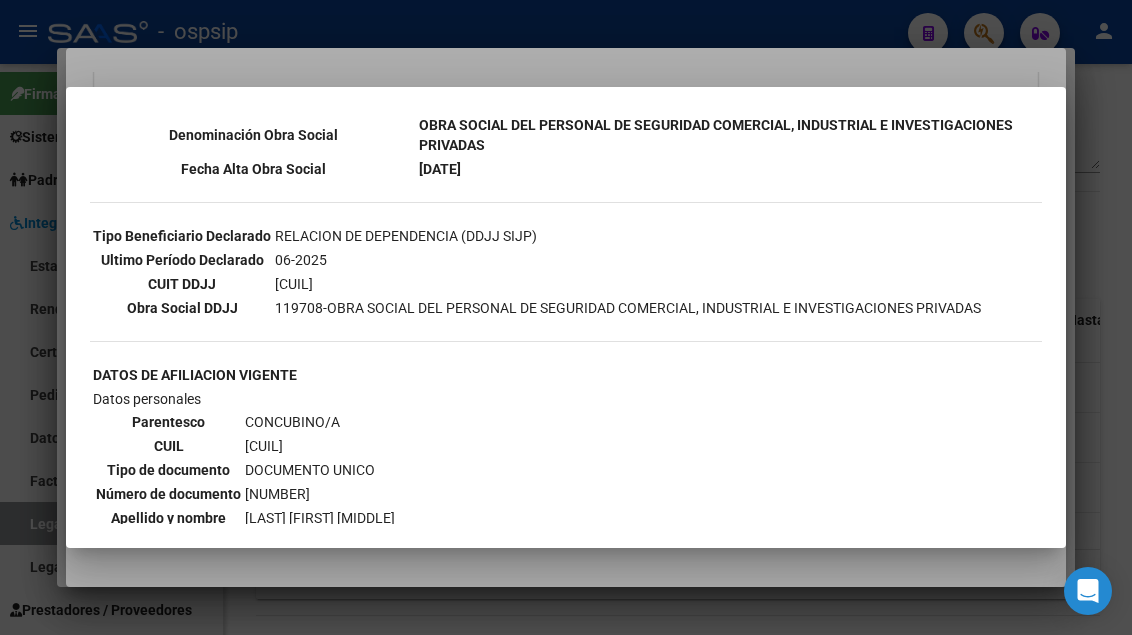scroll, scrollTop: 500, scrollLeft: 0, axis: vertical 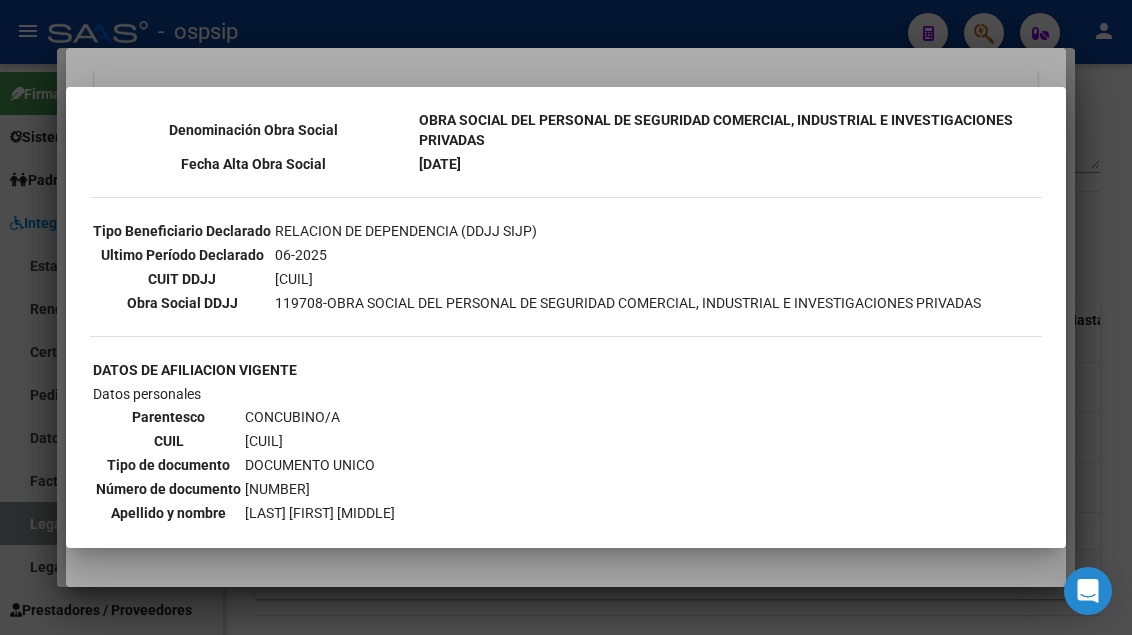 click at bounding box center [566, 317] 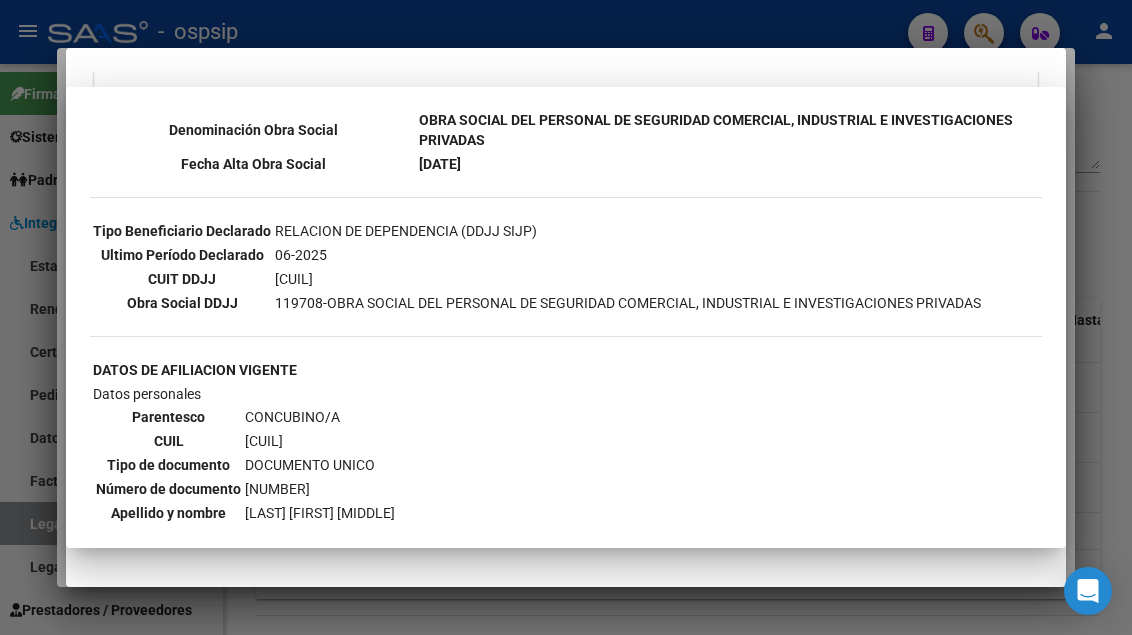 click at bounding box center [566, 317] 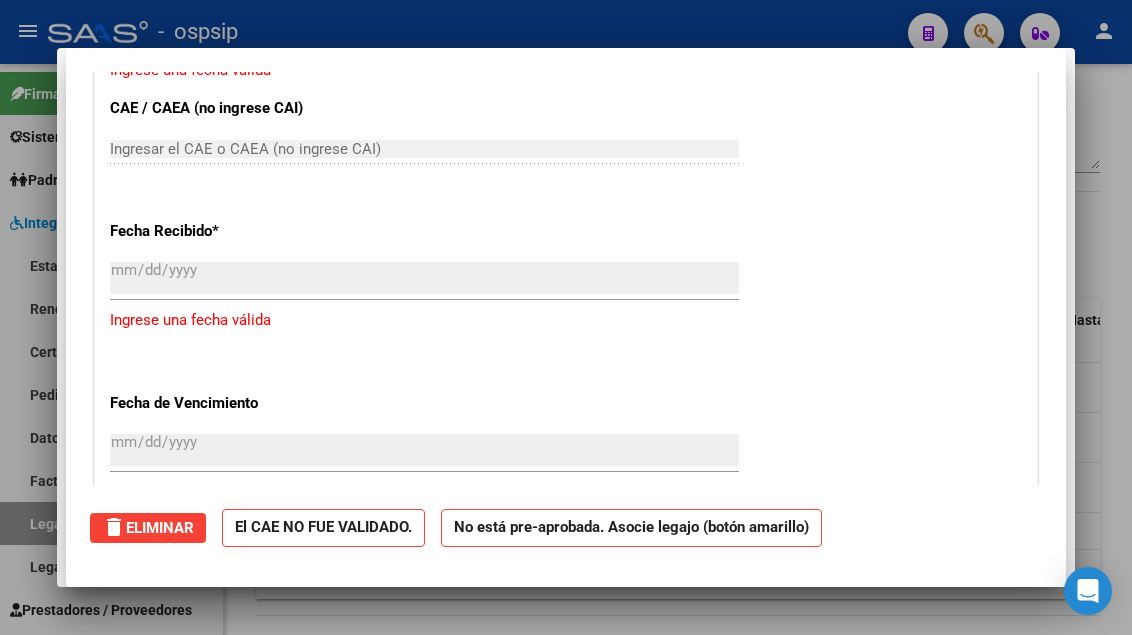 scroll, scrollTop: 1979, scrollLeft: 0, axis: vertical 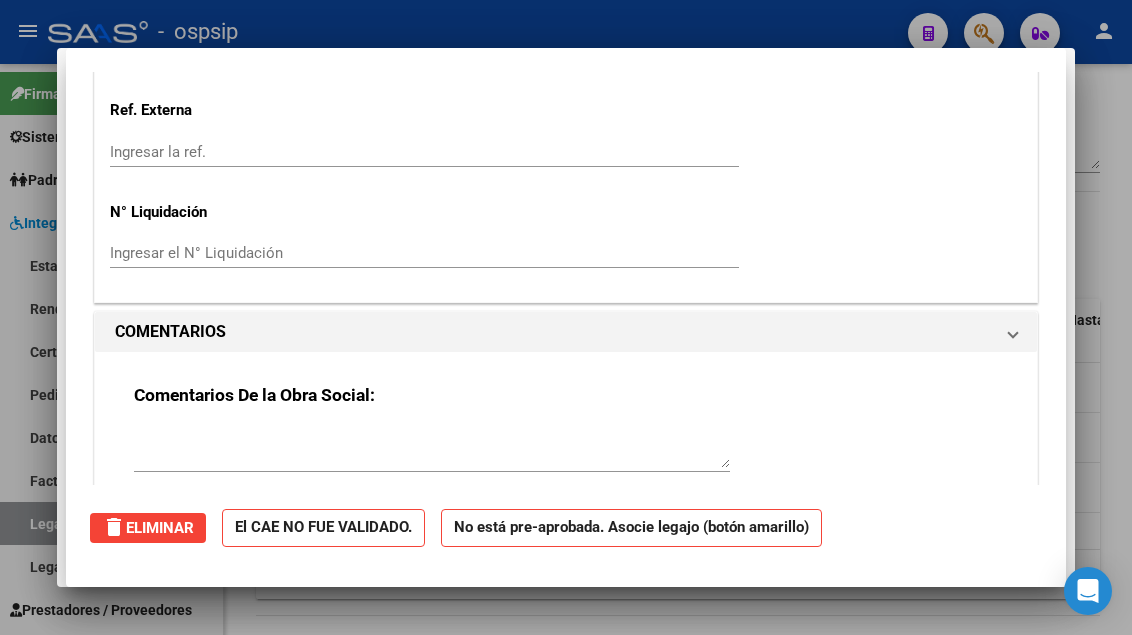 click at bounding box center (566, 317) 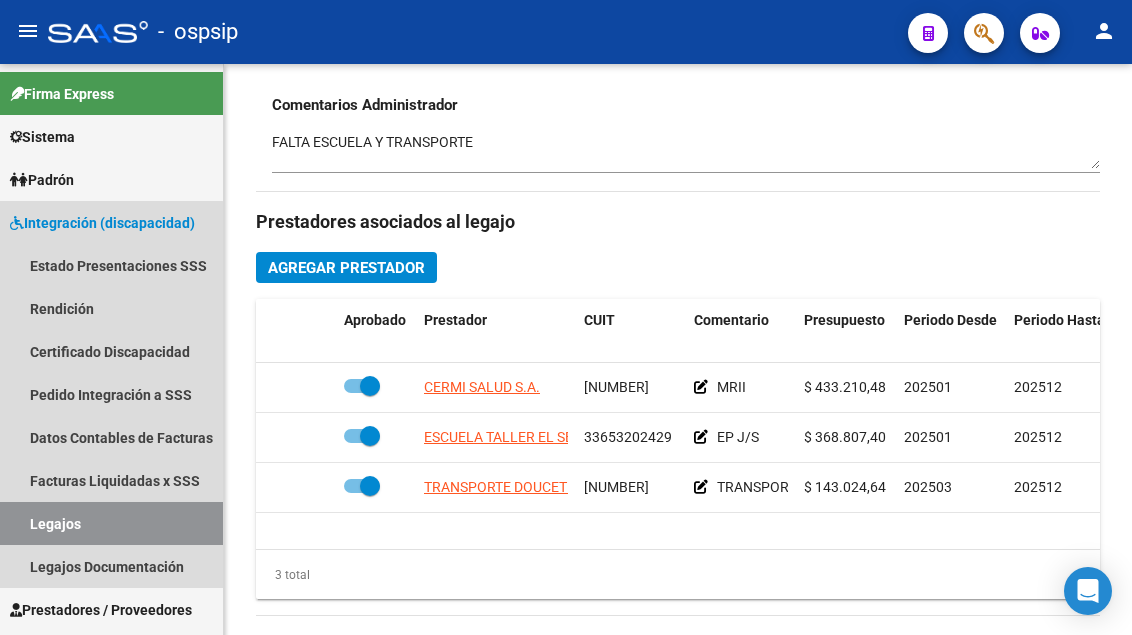 click on "Legajos" at bounding box center (111, 523) 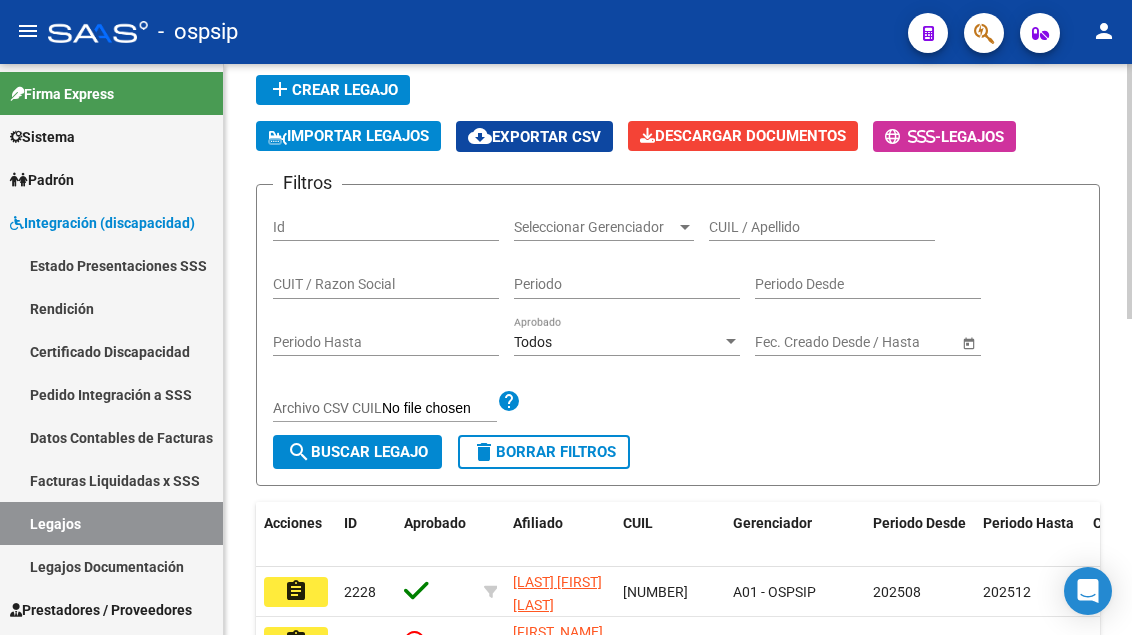 scroll, scrollTop: 108, scrollLeft: 0, axis: vertical 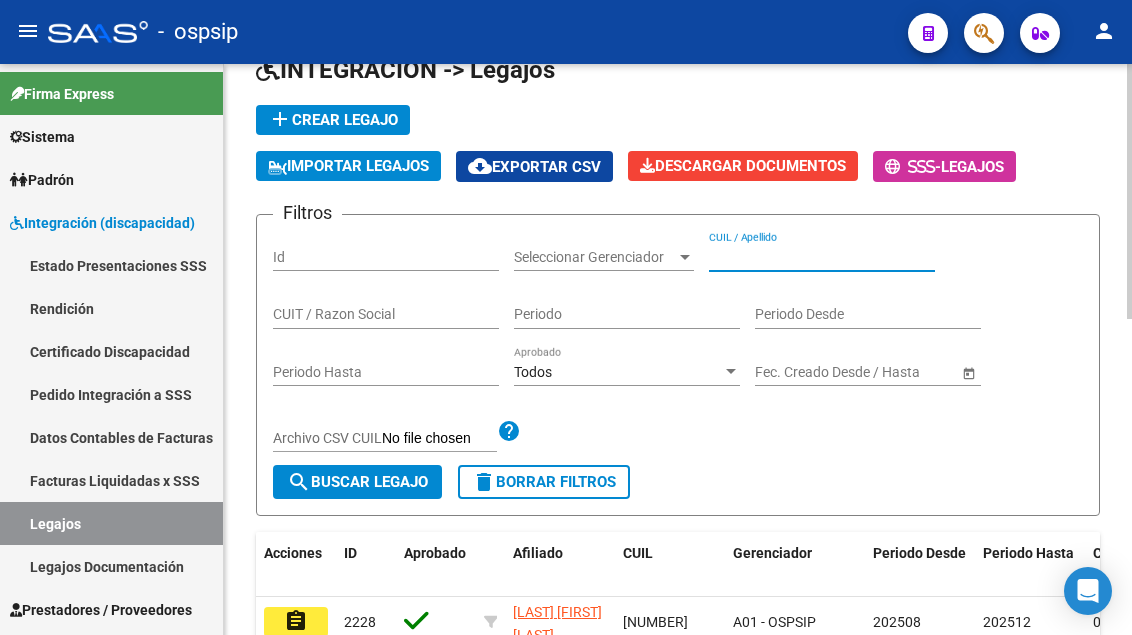 click on "CUIL / Apellido" at bounding box center [822, 257] 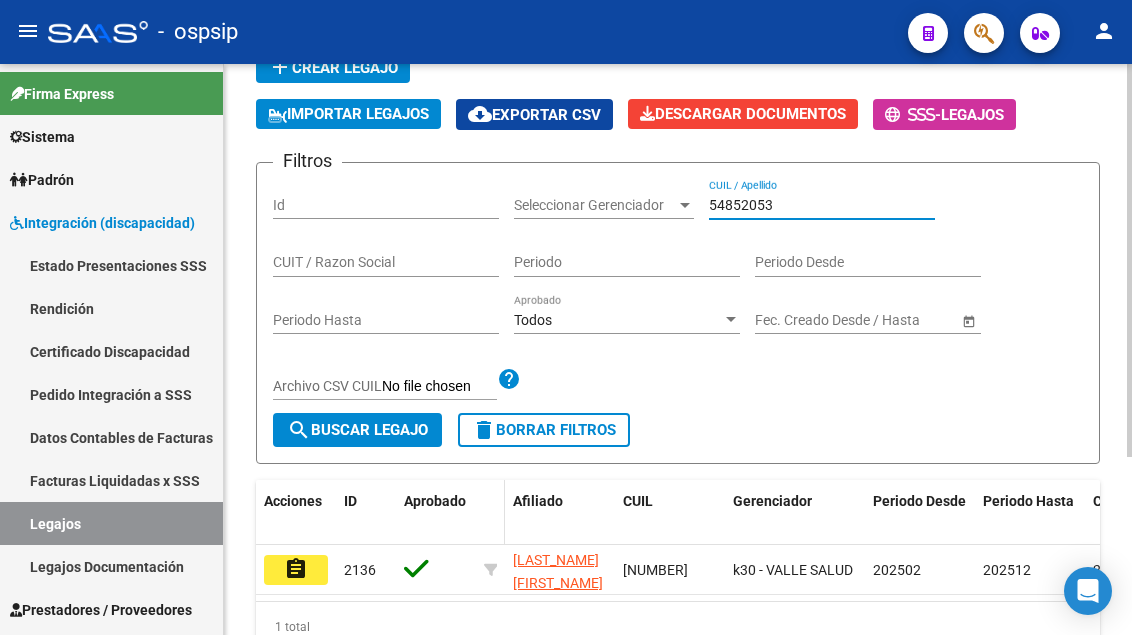 scroll, scrollTop: 208, scrollLeft: 0, axis: vertical 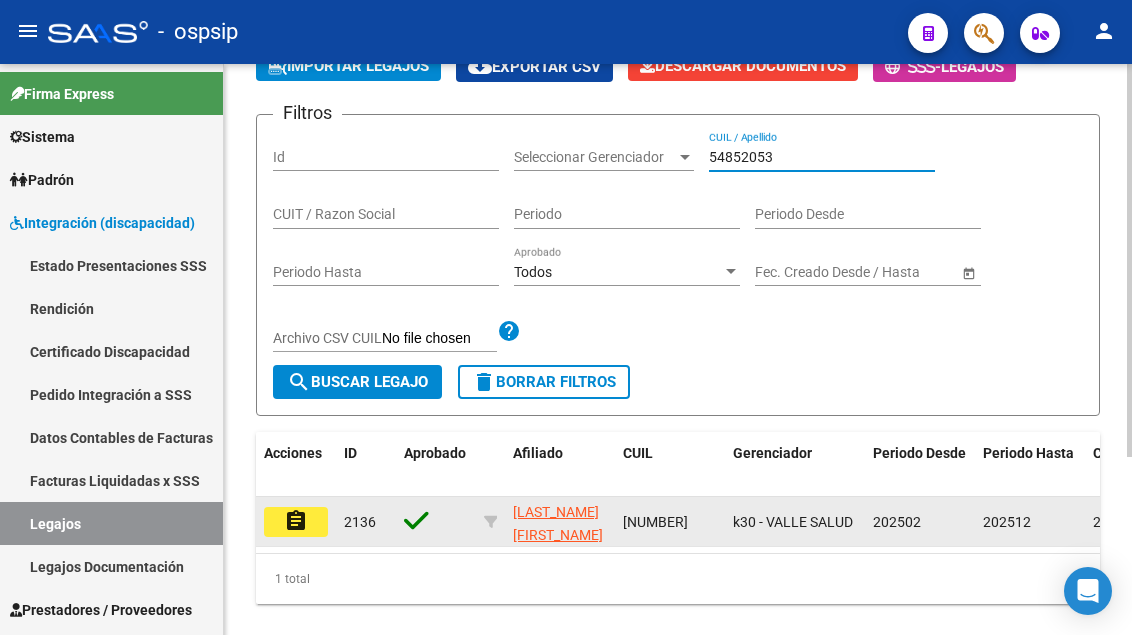 click on "assignment" 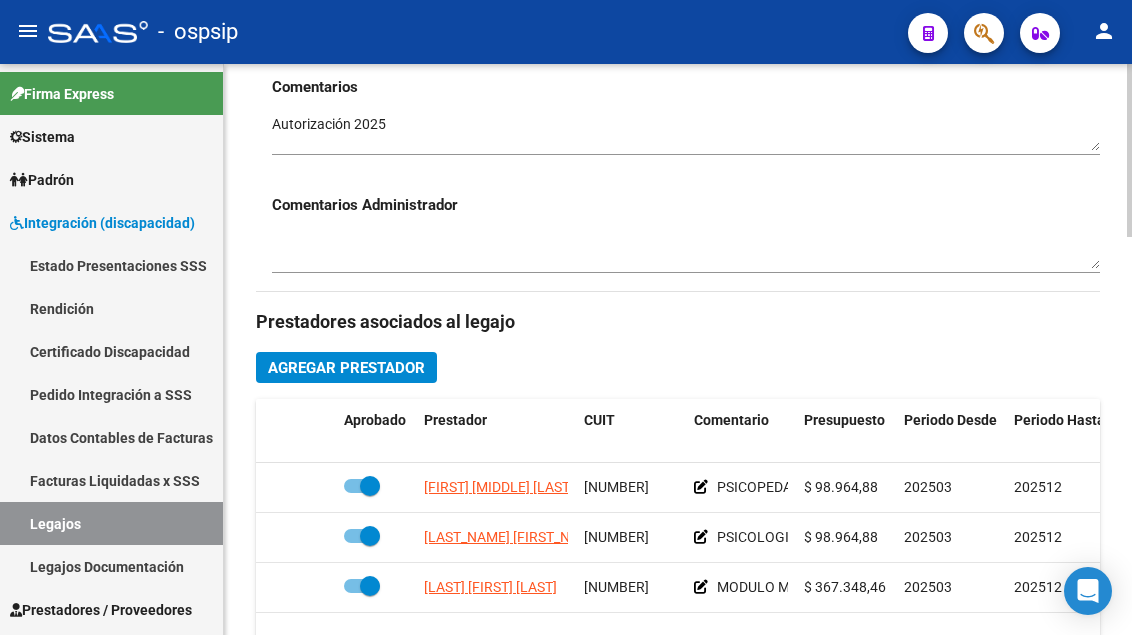 scroll, scrollTop: 1000, scrollLeft: 0, axis: vertical 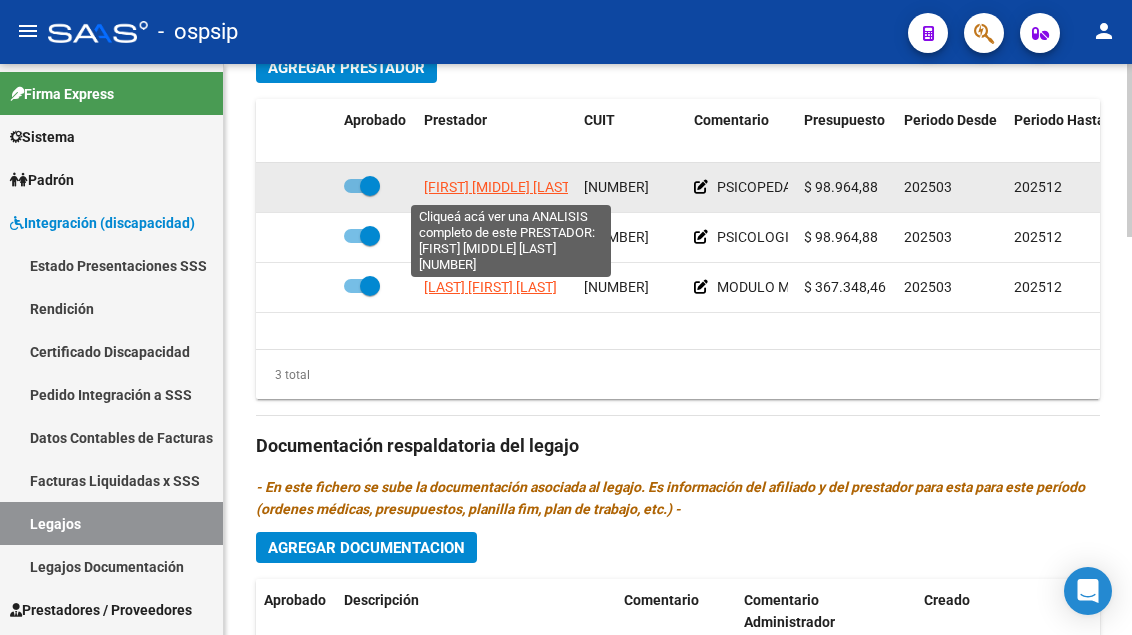 click on "[FIRST] [MIDDLE] [LAST]" 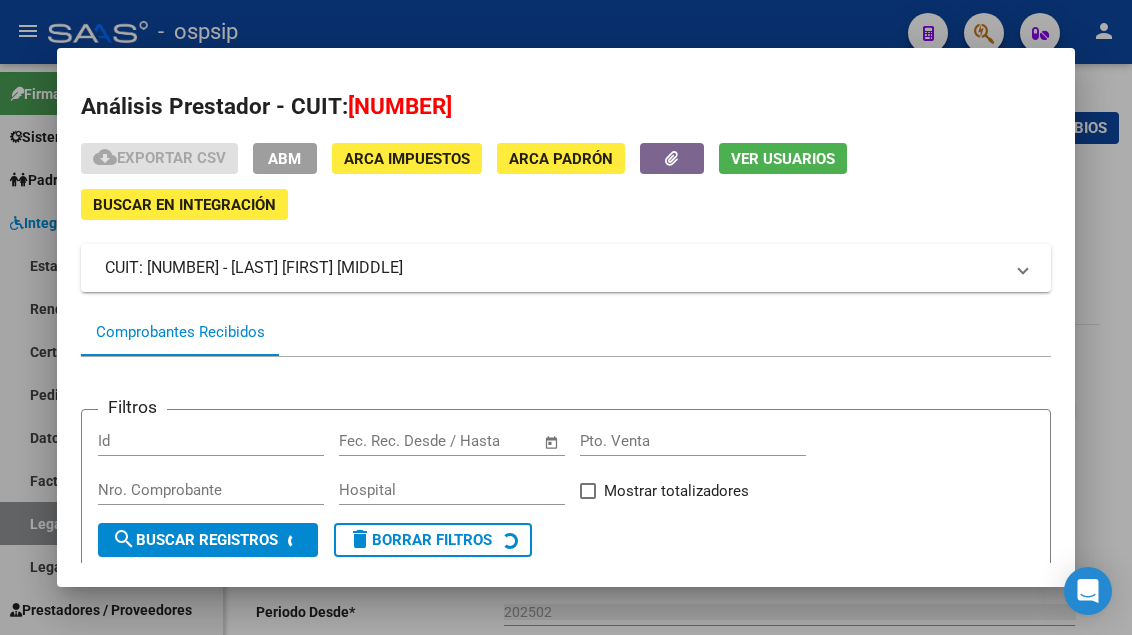 scroll, scrollTop: 0, scrollLeft: 0, axis: both 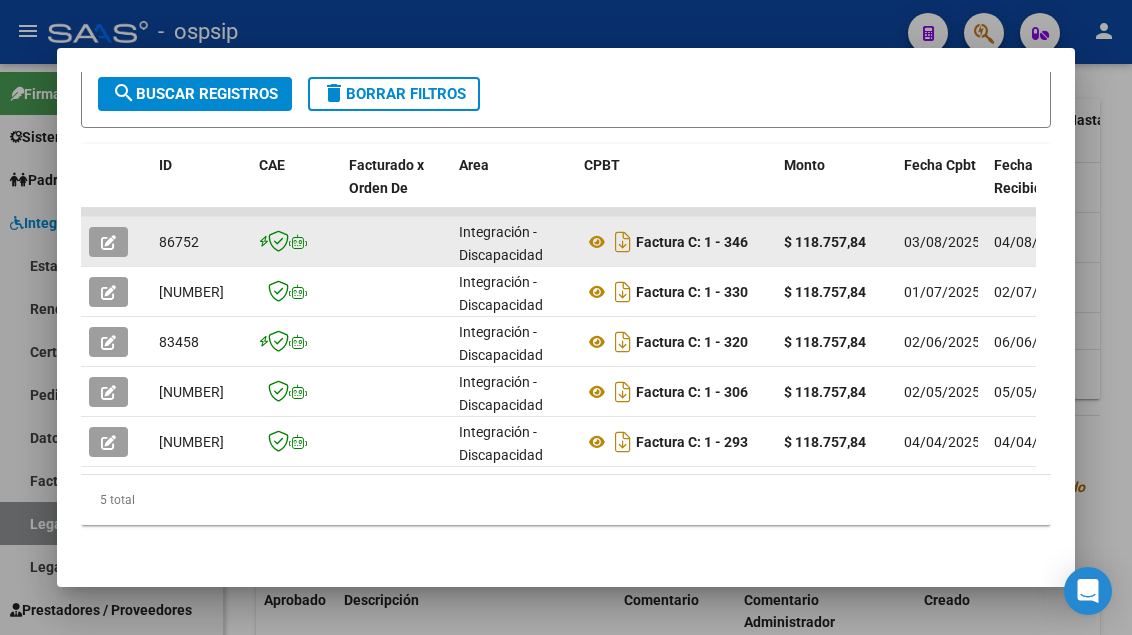click 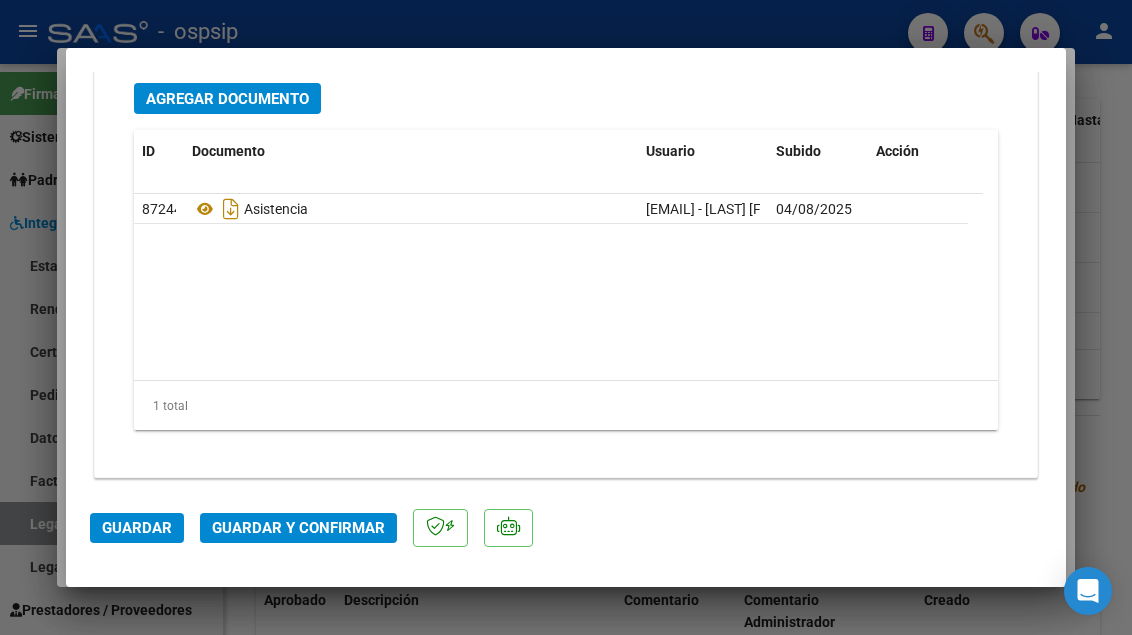 scroll, scrollTop: 2515, scrollLeft: 0, axis: vertical 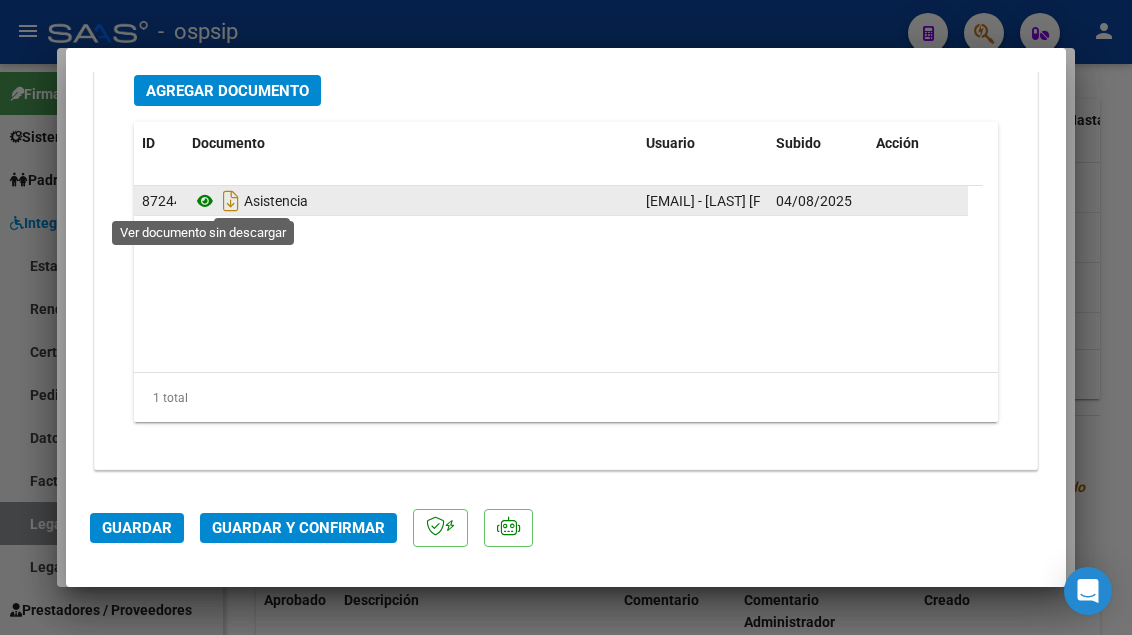 click 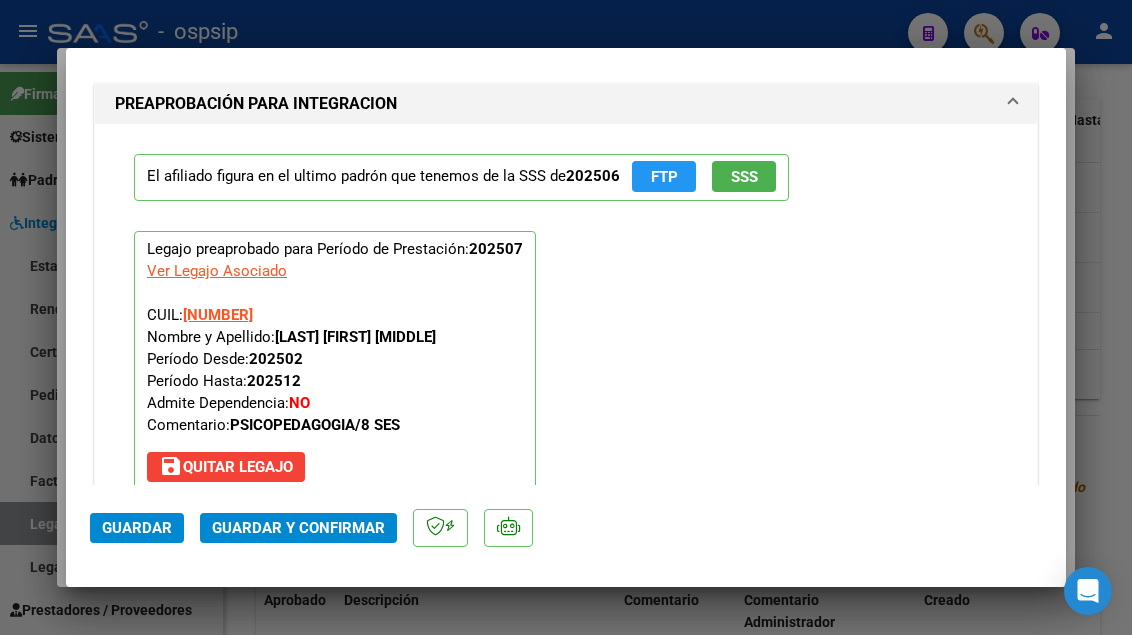 scroll, scrollTop: 1815, scrollLeft: 0, axis: vertical 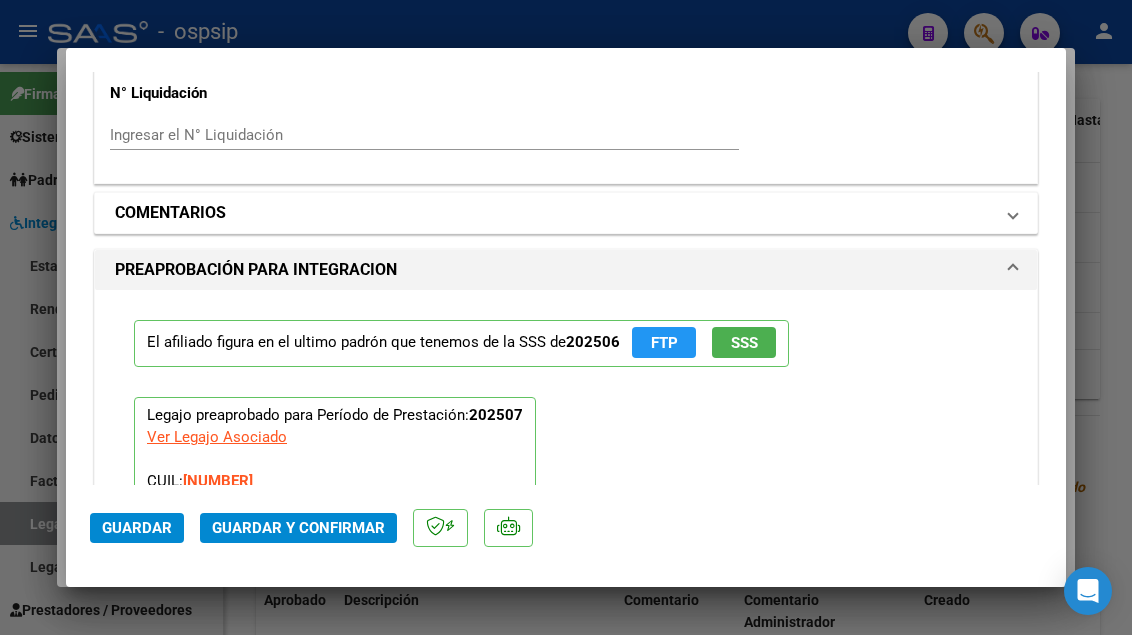 click on "COMENTARIOS" at bounding box center (566, 213) 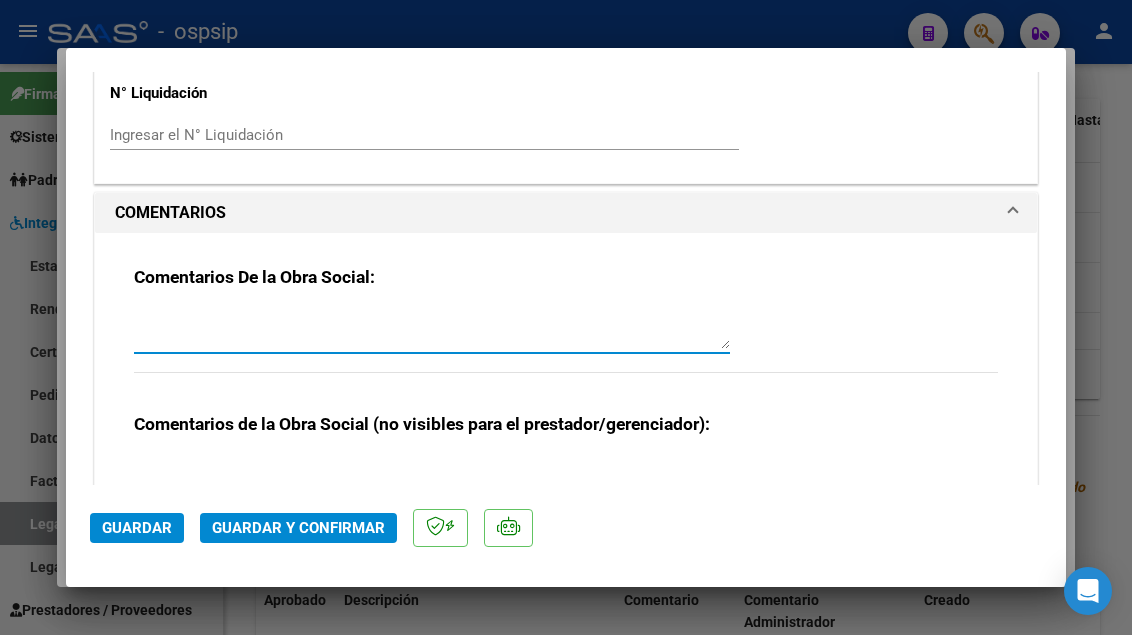 click at bounding box center [432, 329] 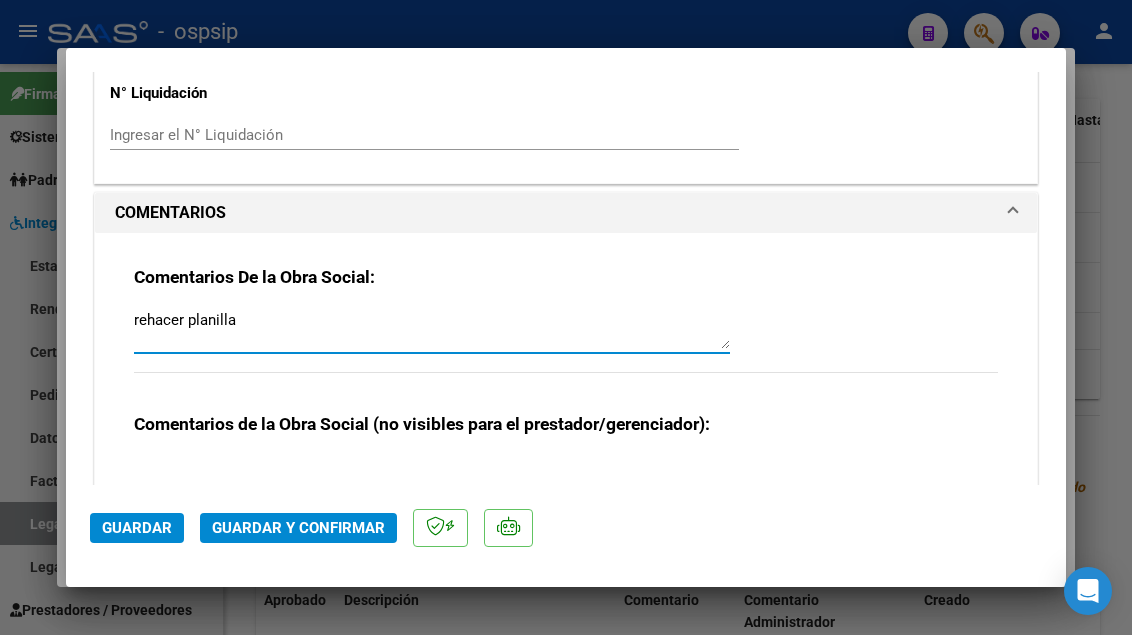 type on "rehacer planilla" 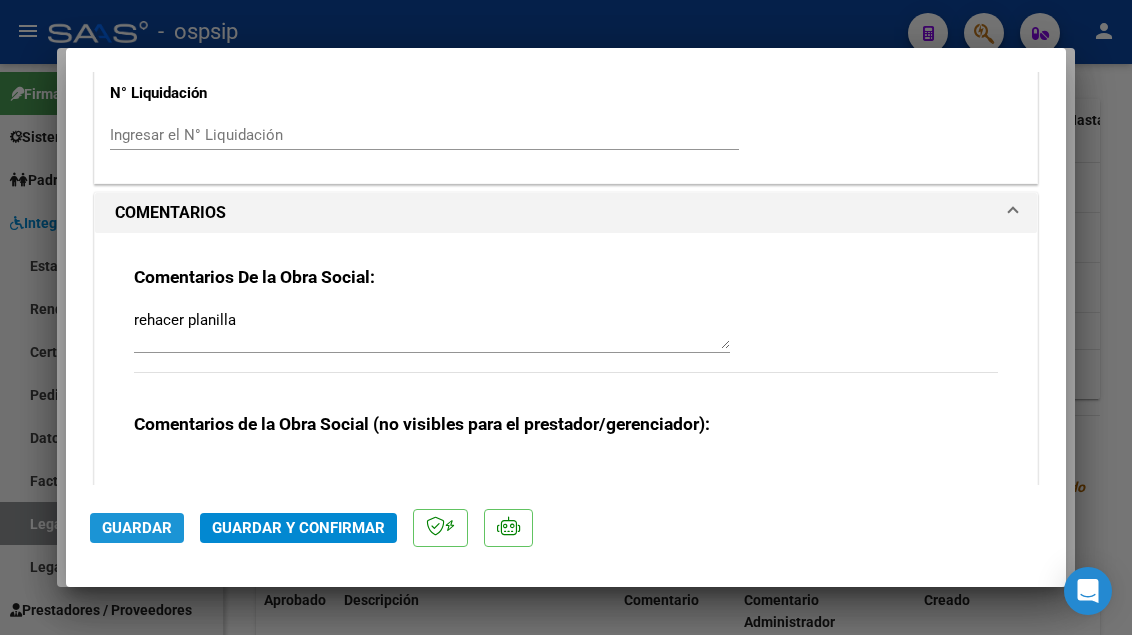 click on "Guardar" 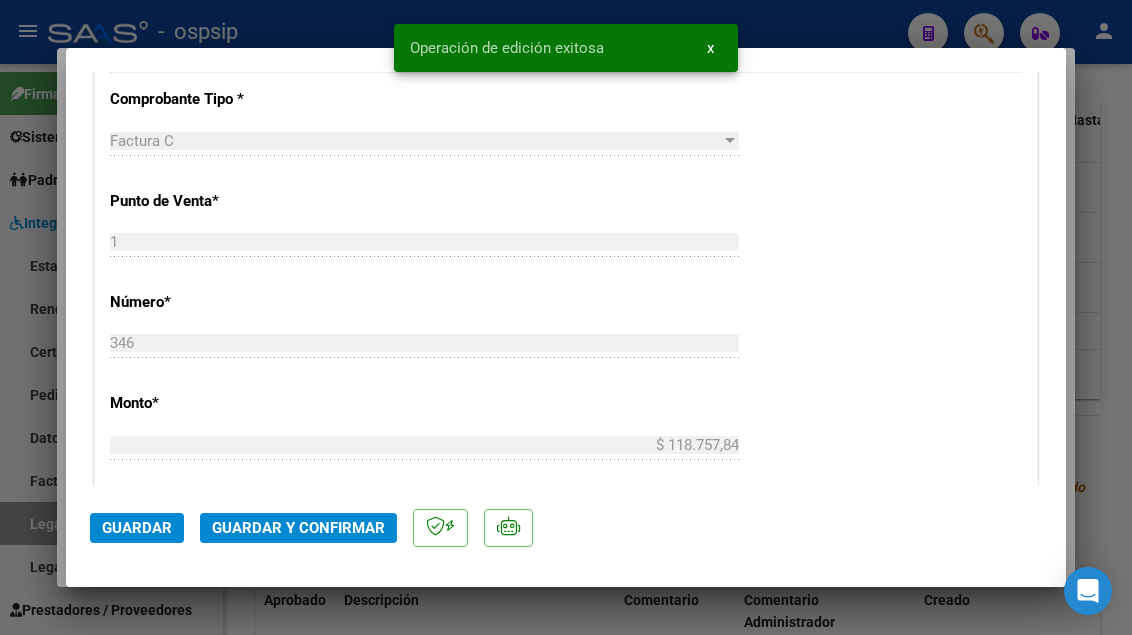 scroll, scrollTop: 515, scrollLeft: 0, axis: vertical 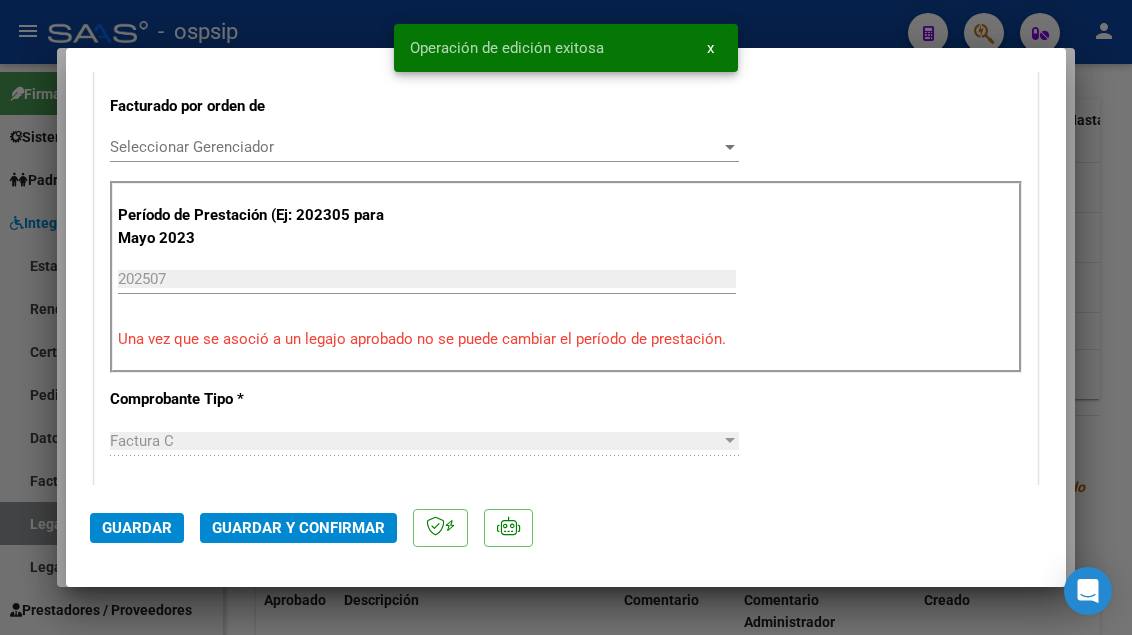 type 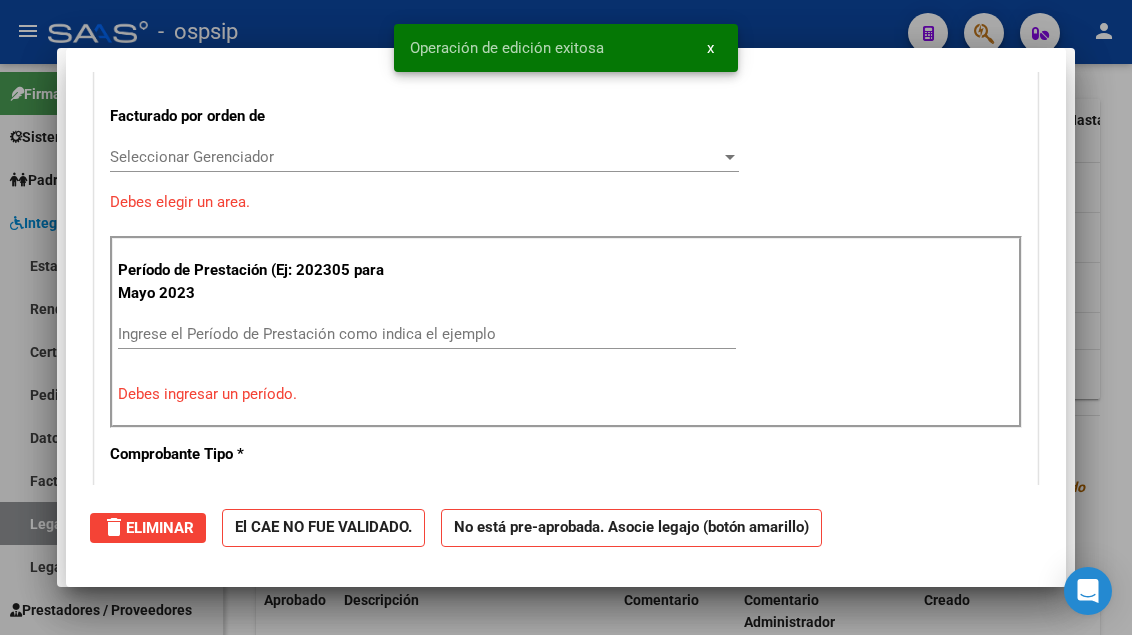 scroll, scrollTop: 0, scrollLeft: 0, axis: both 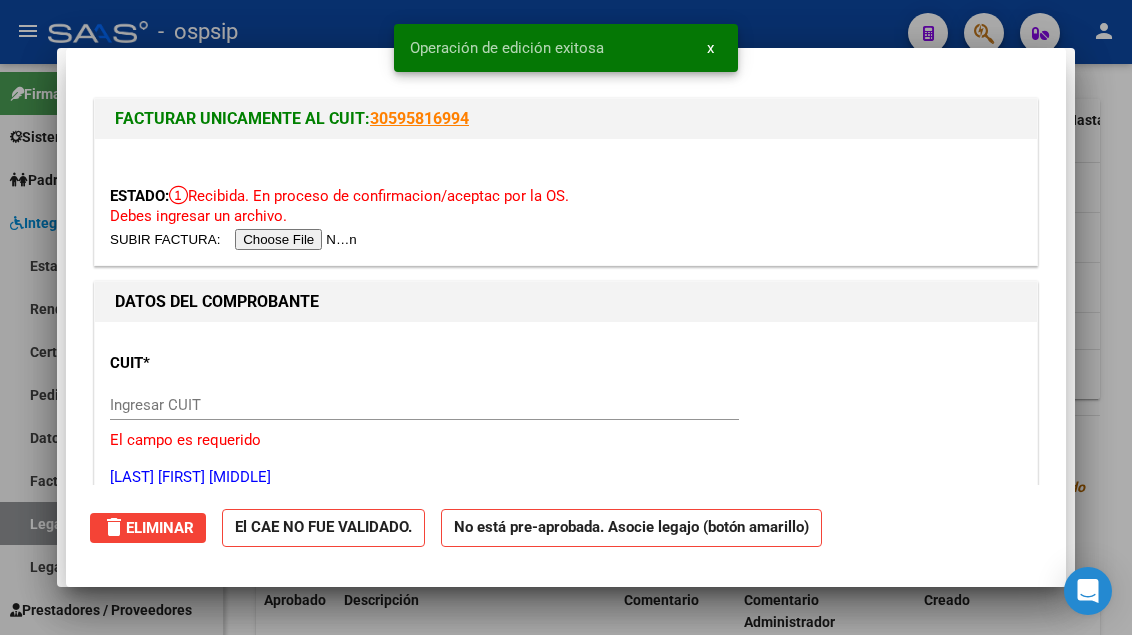 type 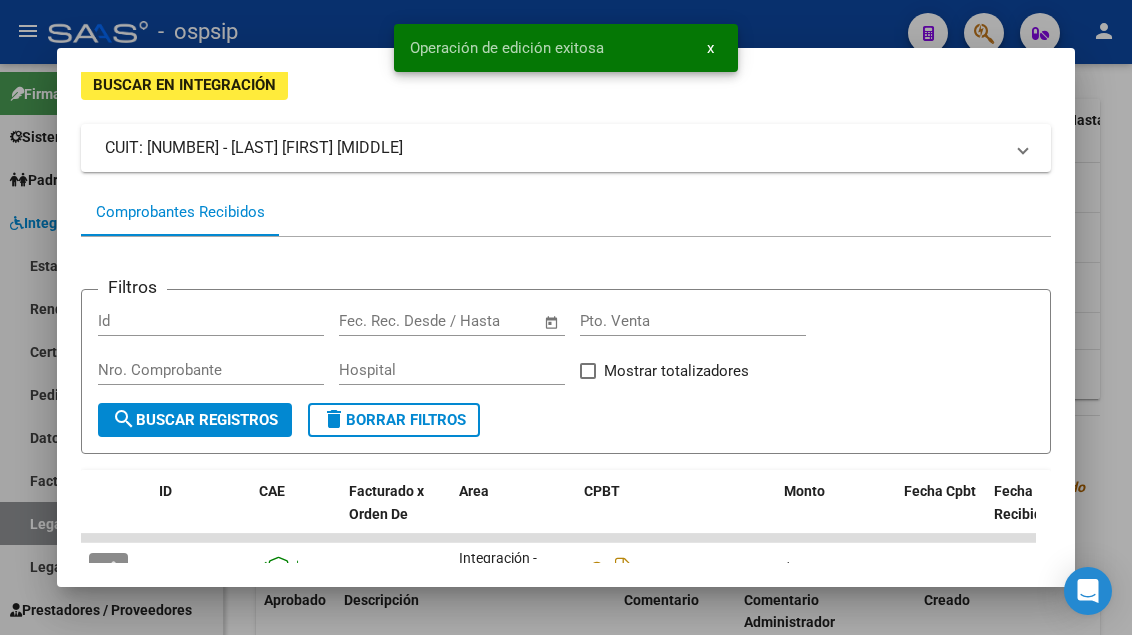 scroll, scrollTop: 61, scrollLeft: 0, axis: vertical 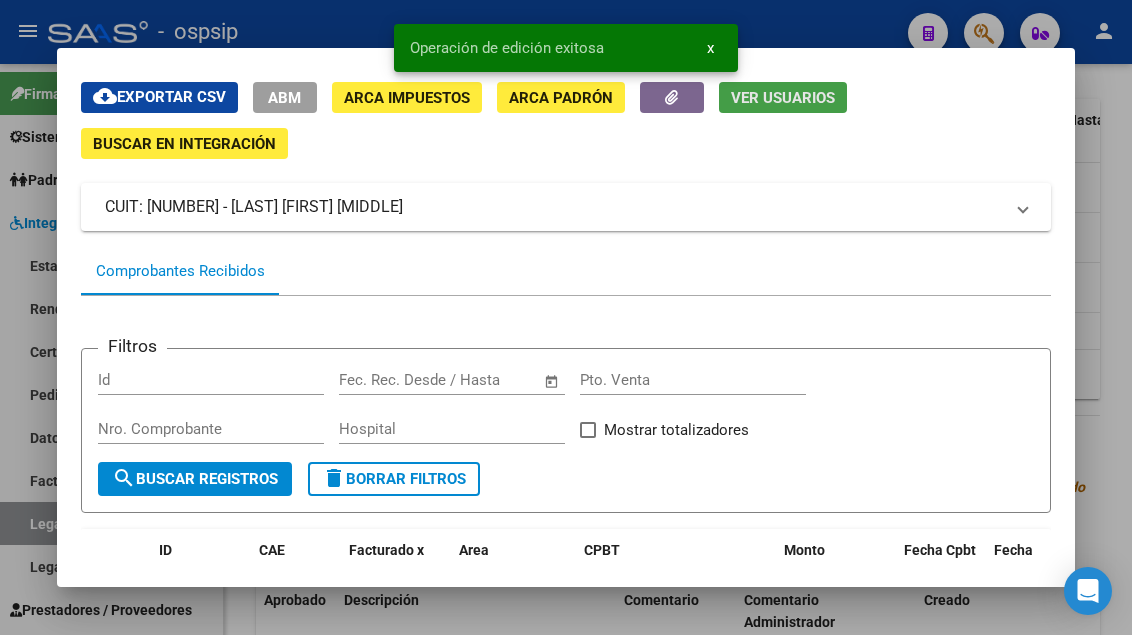 click on "Ver Usuarios" 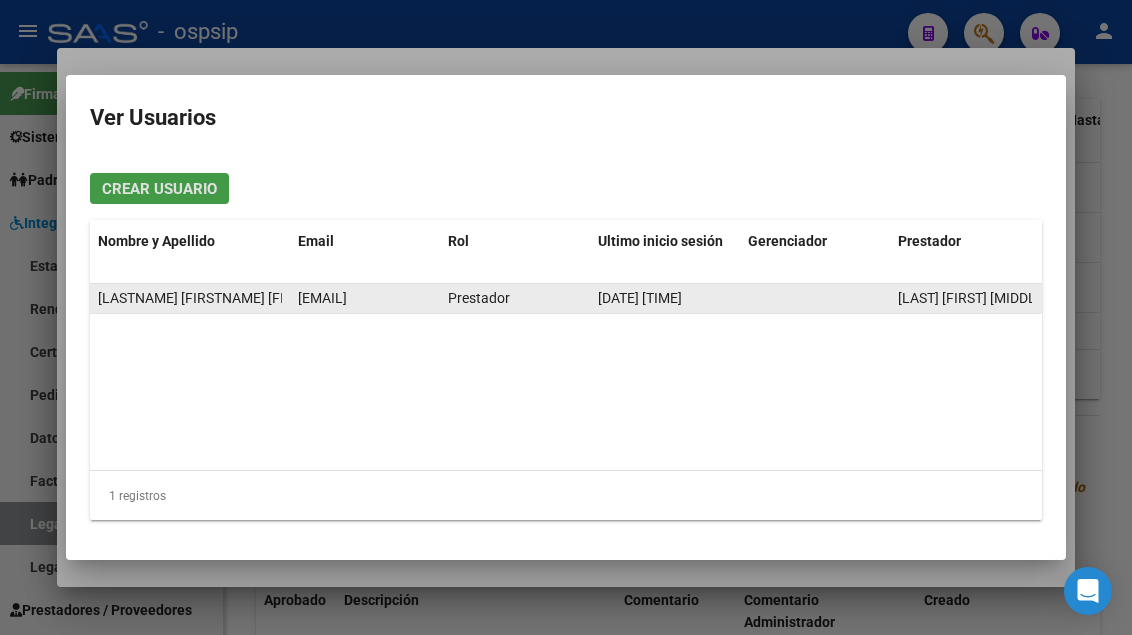 click on "victorcapoo1266@gmail.com" 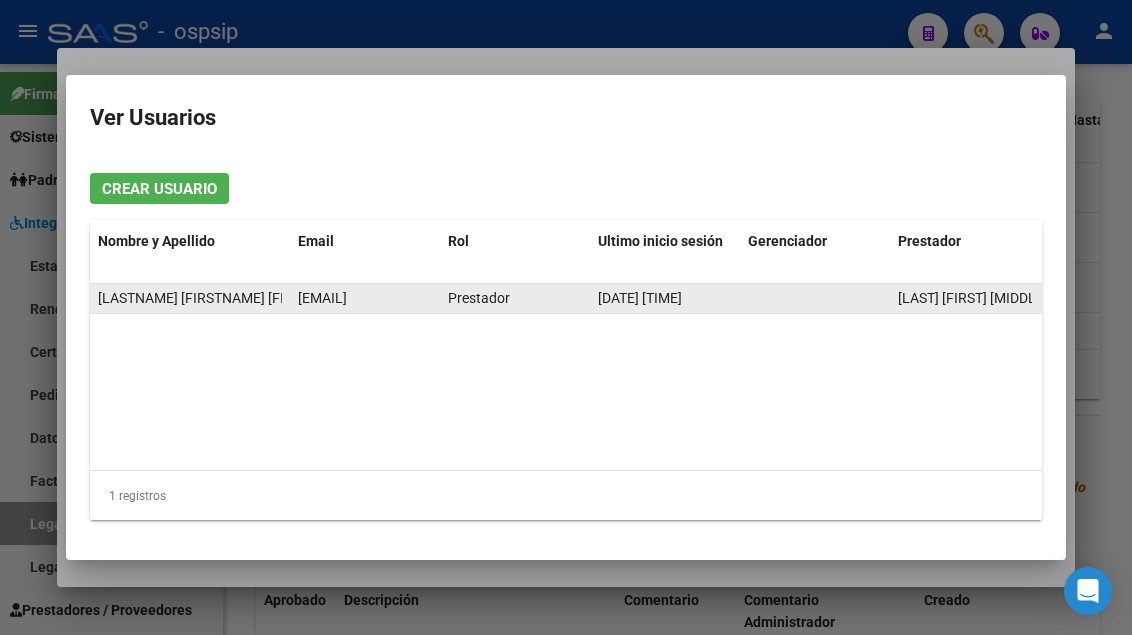 click on "victorcapoo1266@gmail.com" 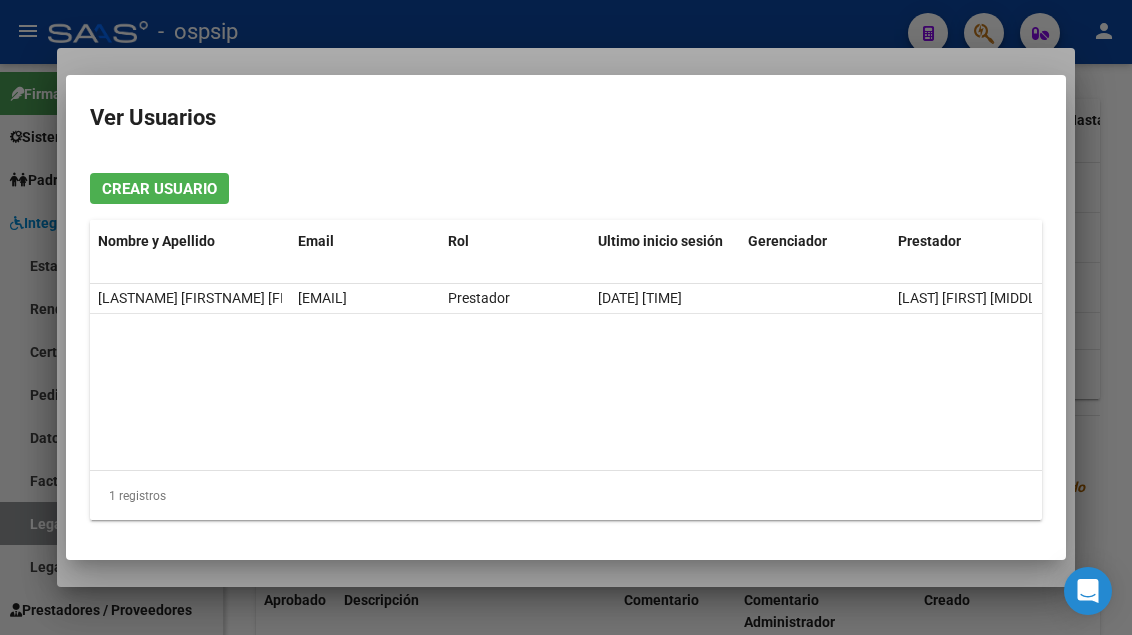 click at bounding box center [566, 317] 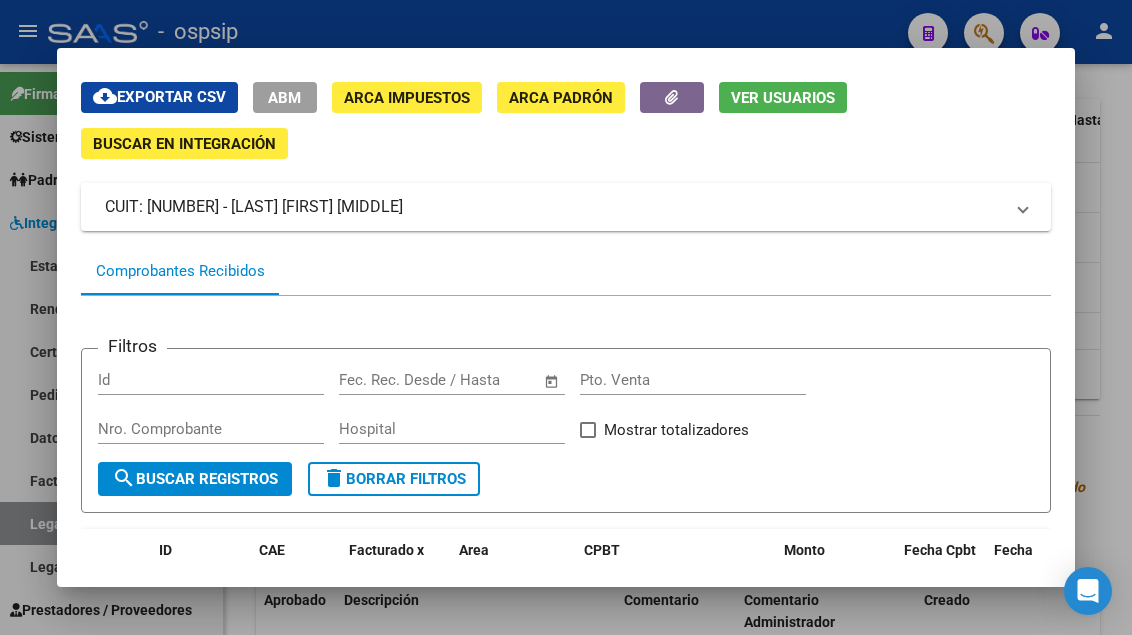 click at bounding box center (566, 317) 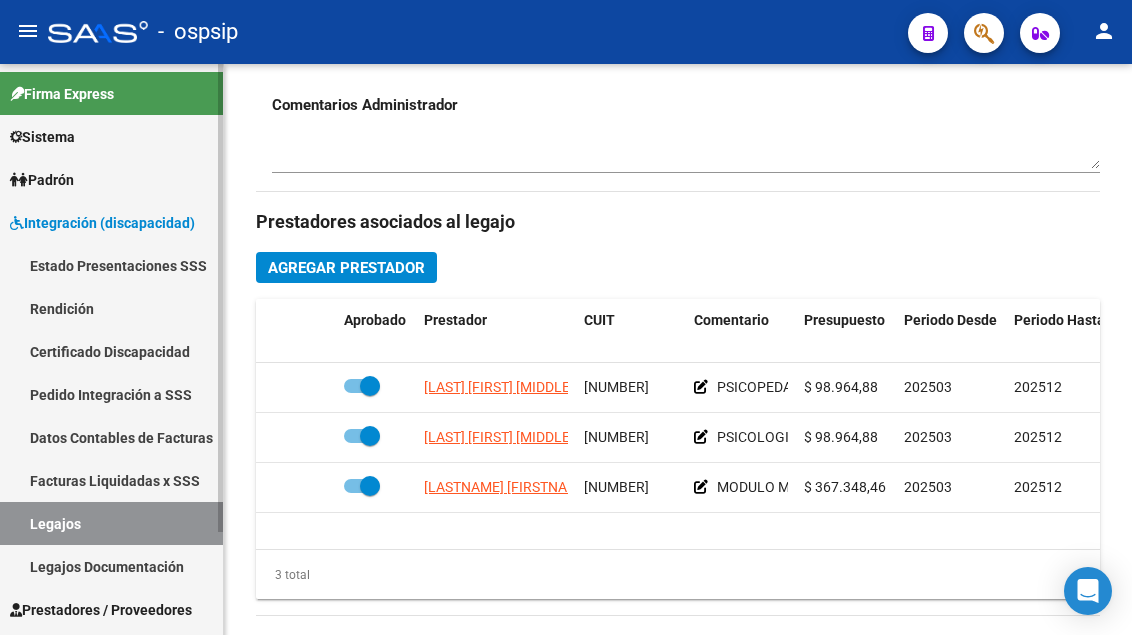 click on "Legajos" at bounding box center (111, 523) 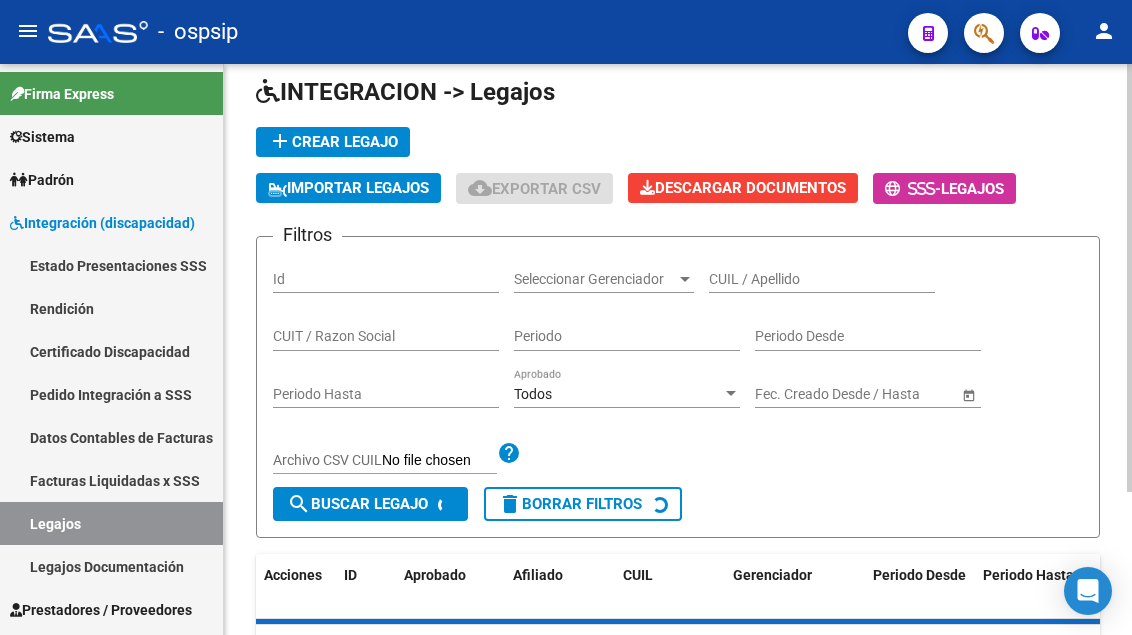scroll, scrollTop: 0, scrollLeft: 0, axis: both 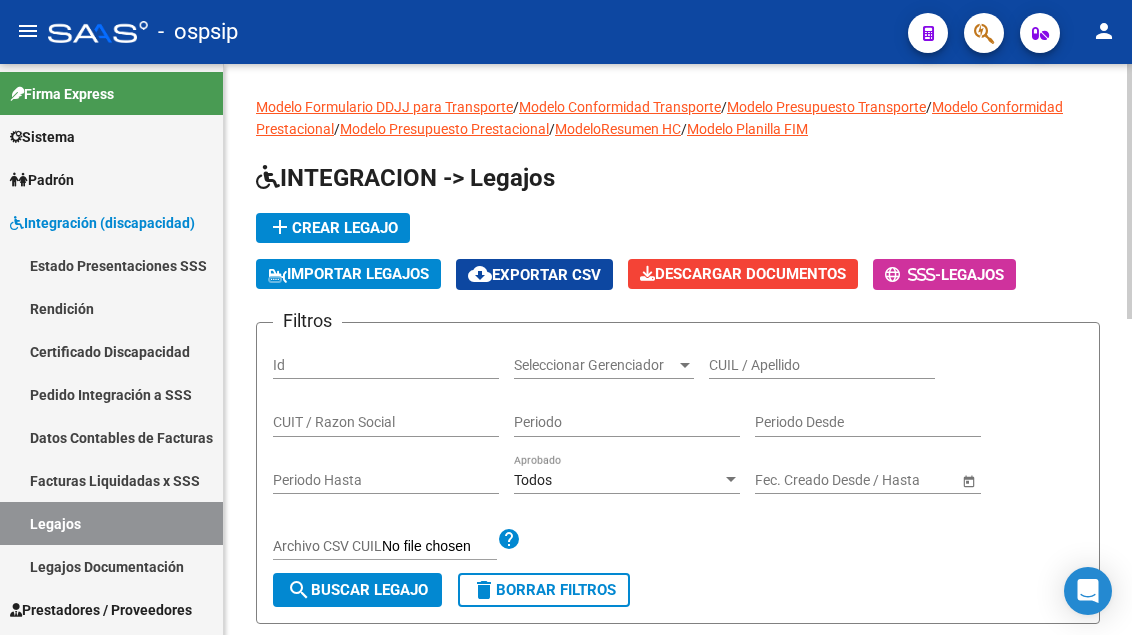 click on "CUIL / Apellido" at bounding box center (822, 365) 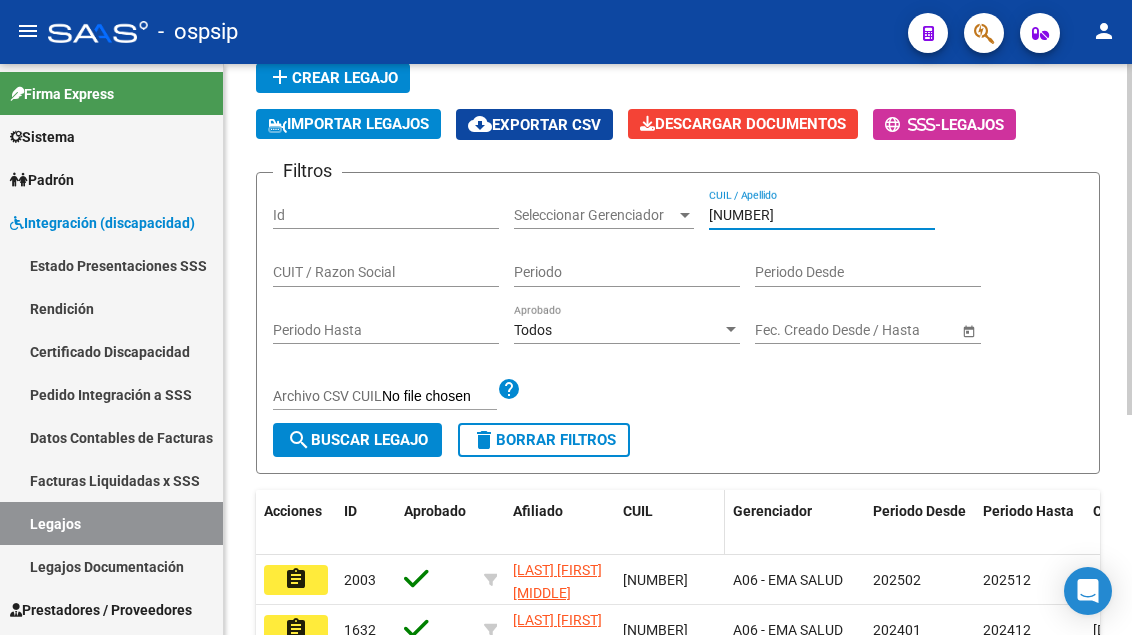 scroll, scrollTop: 300, scrollLeft: 0, axis: vertical 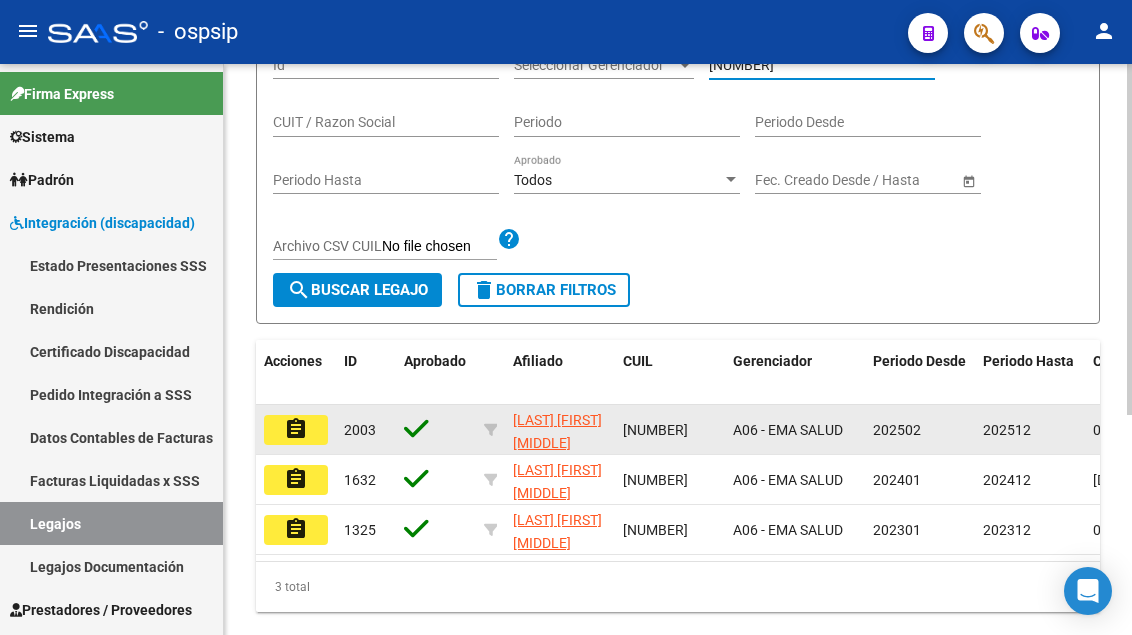 type on "56330391" 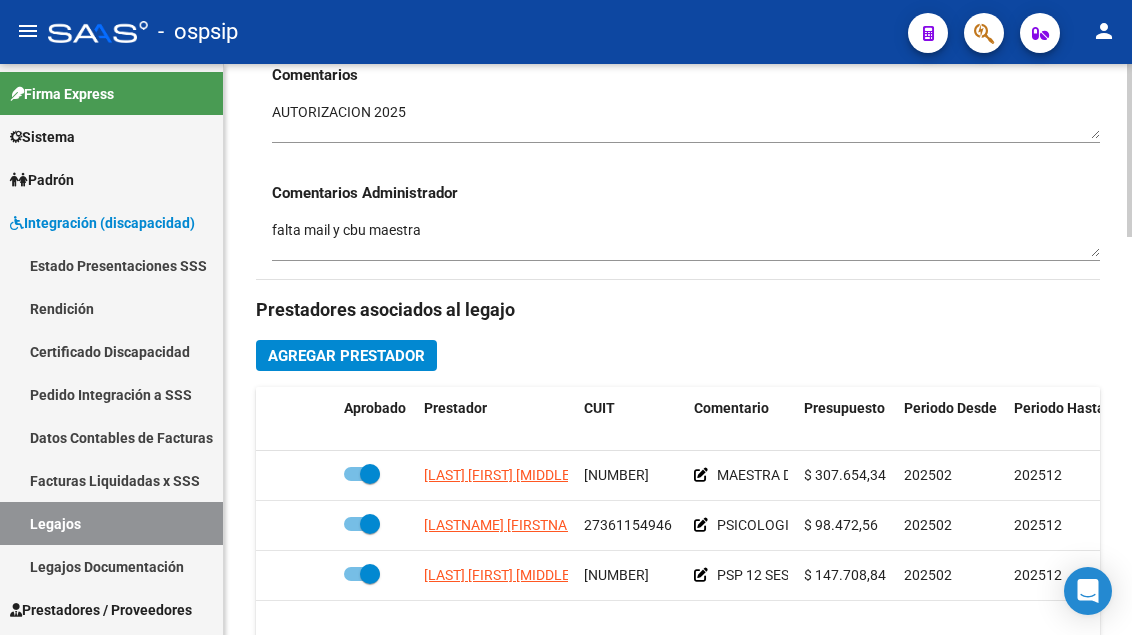 scroll, scrollTop: 800, scrollLeft: 0, axis: vertical 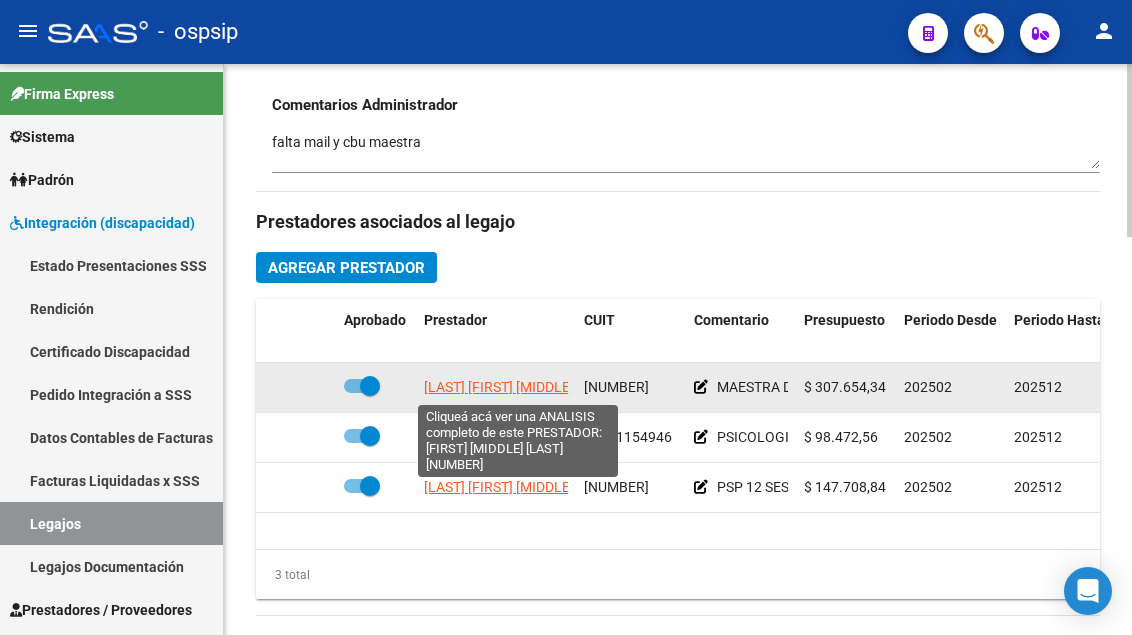 click on "BERNARDIS GABRIELA BELEN" 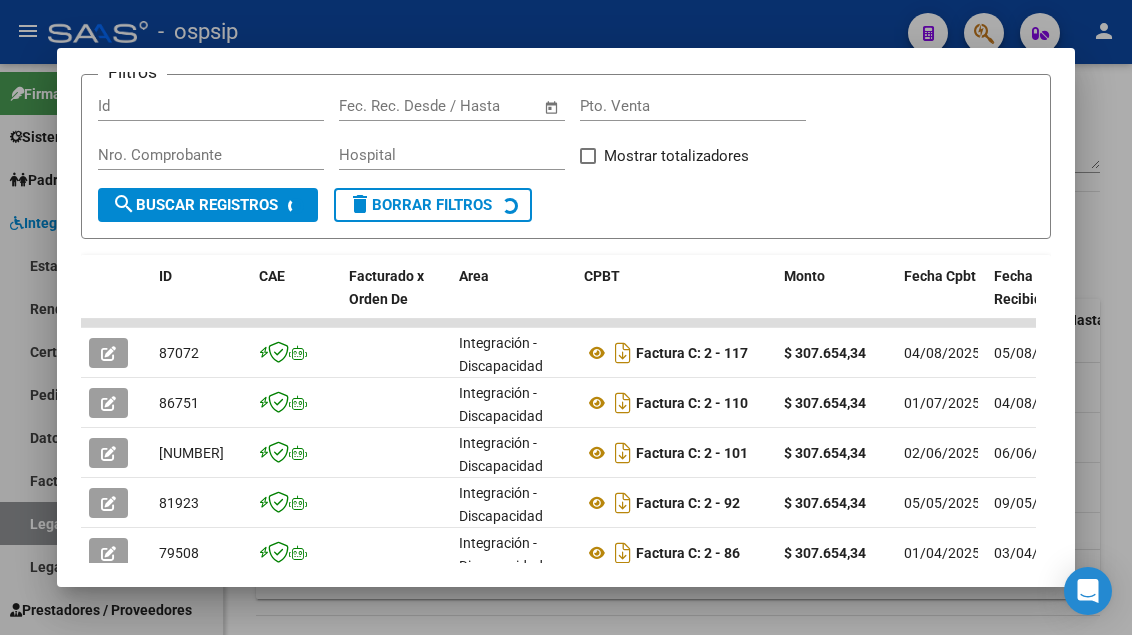 scroll, scrollTop: 486, scrollLeft: 0, axis: vertical 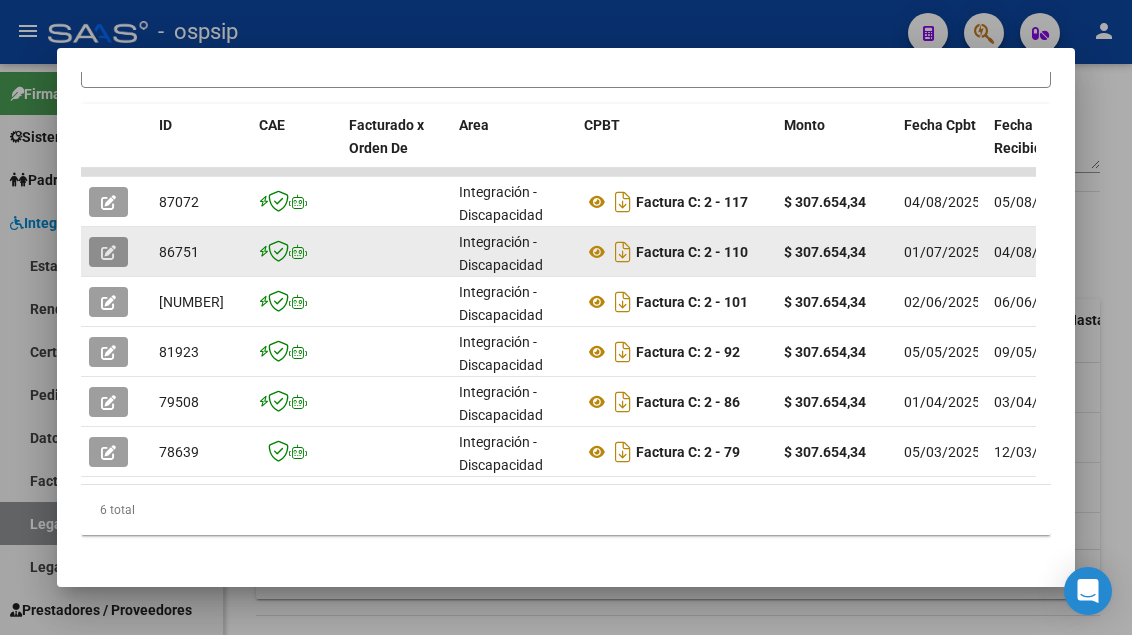click 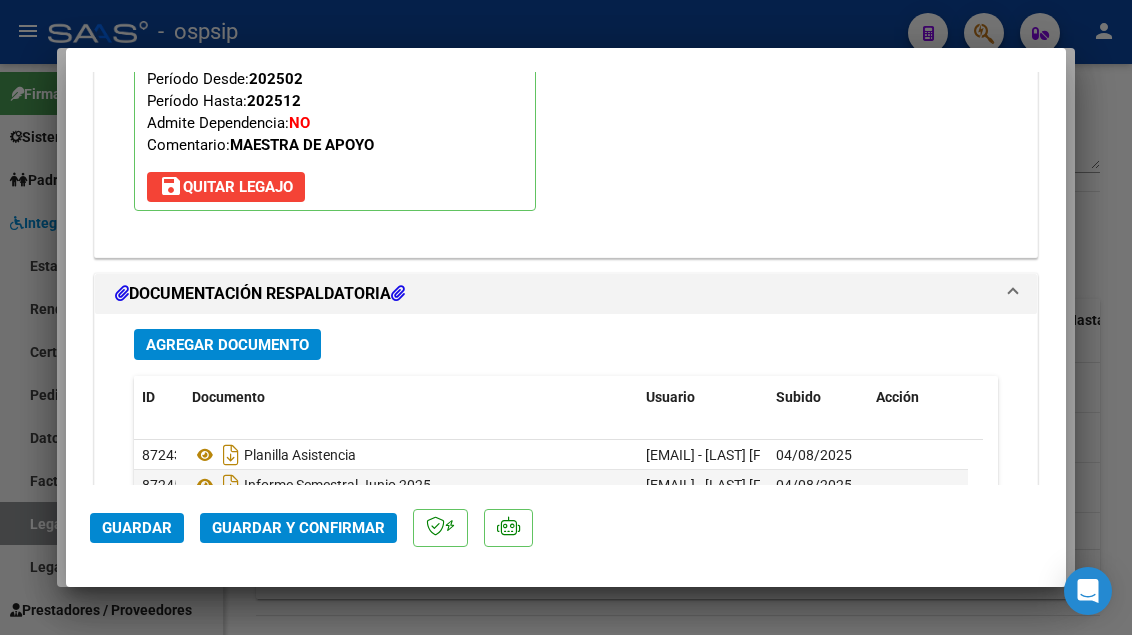 scroll, scrollTop: 2338, scrollLeft: 0, axis: vertical 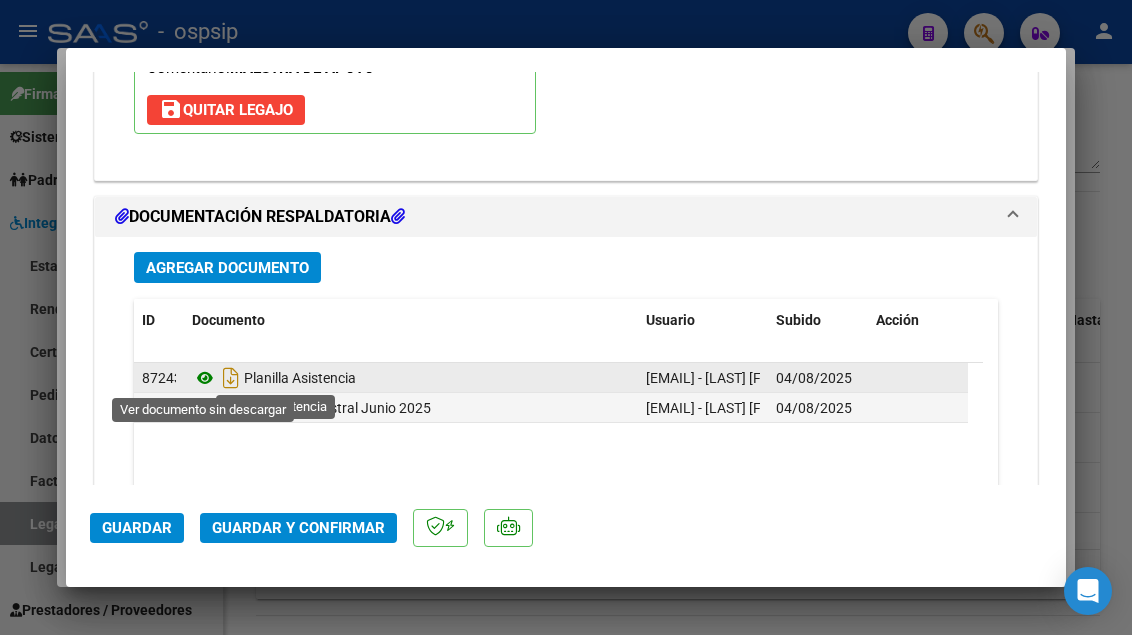 click 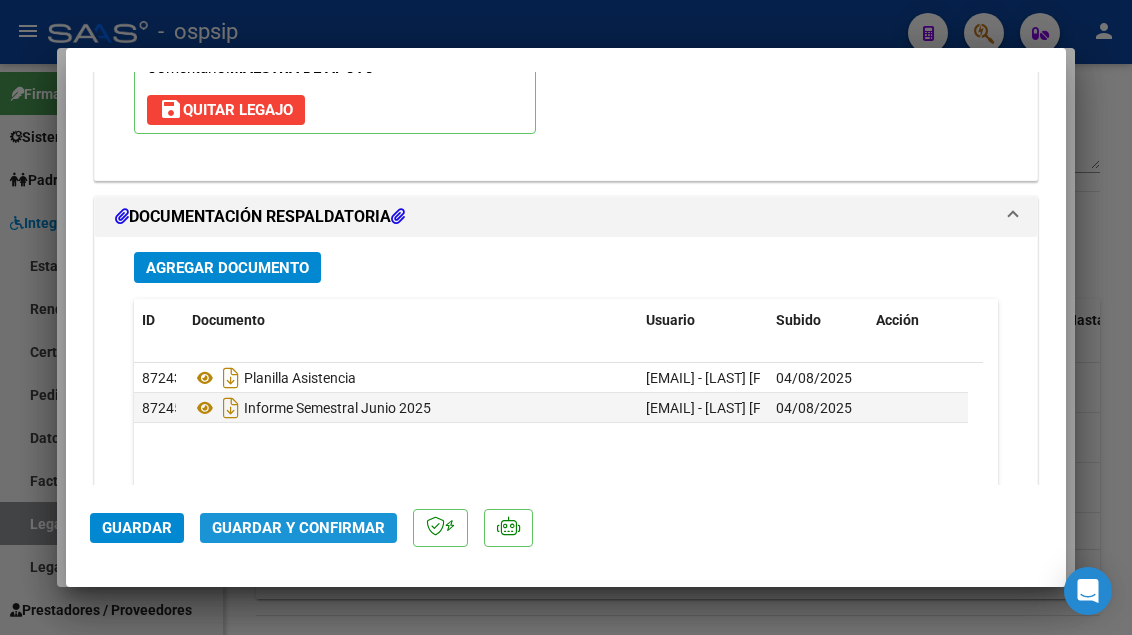 click on "Guardar y Confirmar" 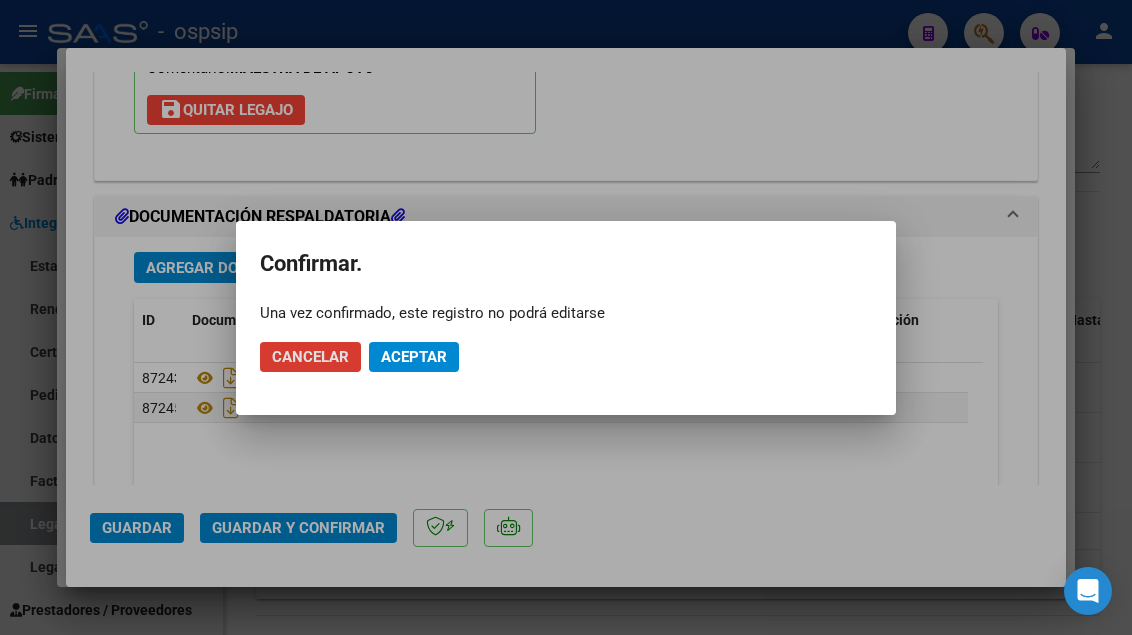 click on "Aceptar" 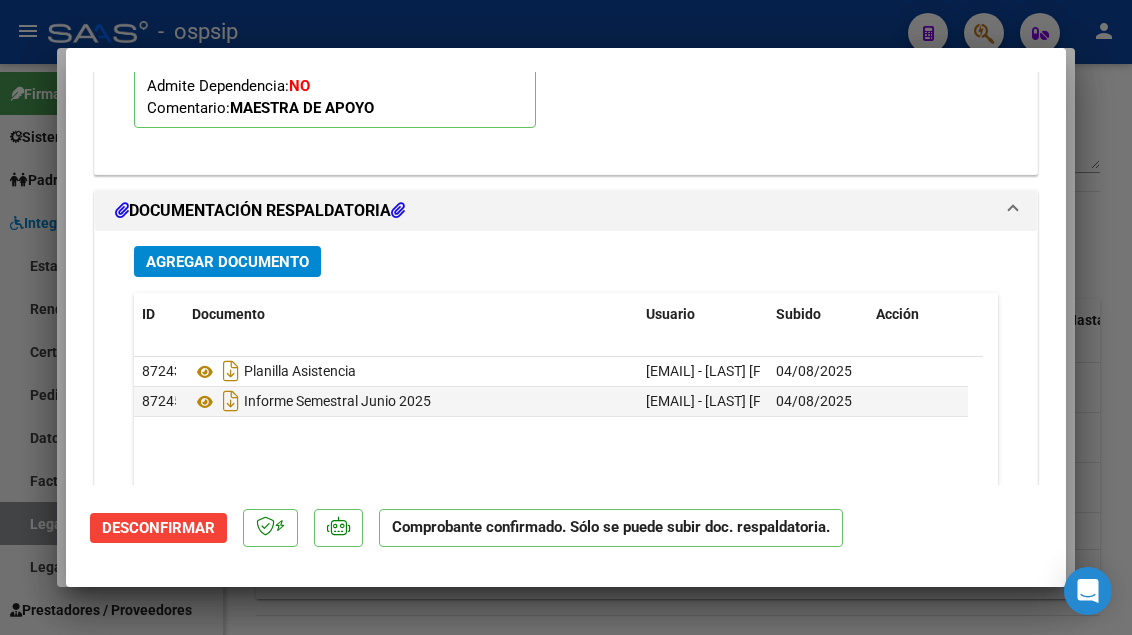 scroll, scrollTop: 2257, scrollLeft: 0, axis: vertical 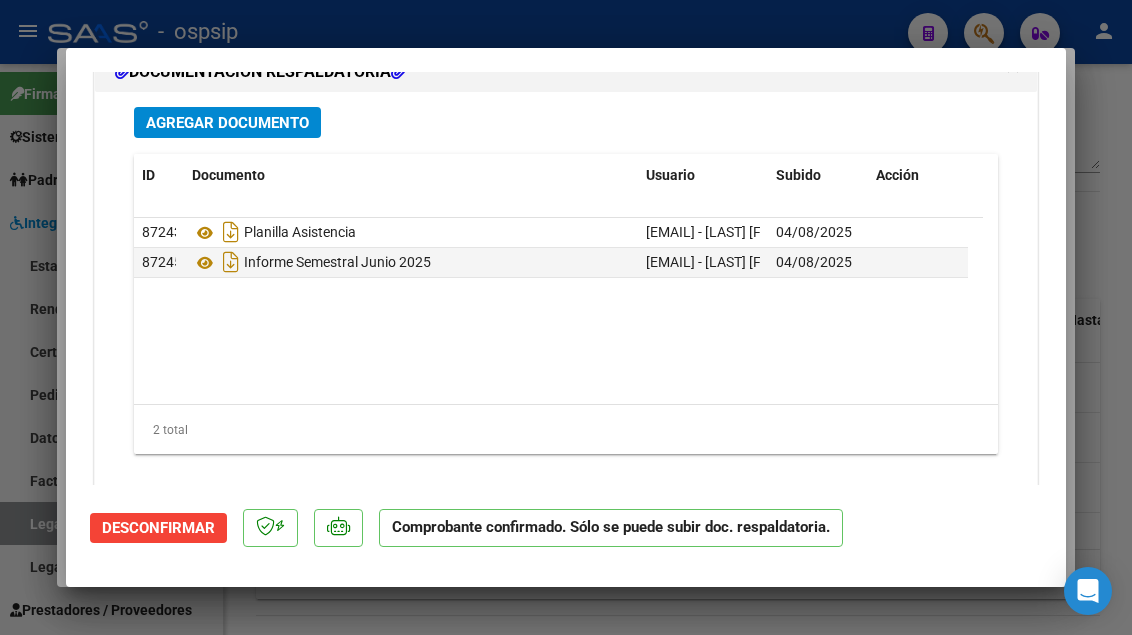 click at bounding box center [566, 317] 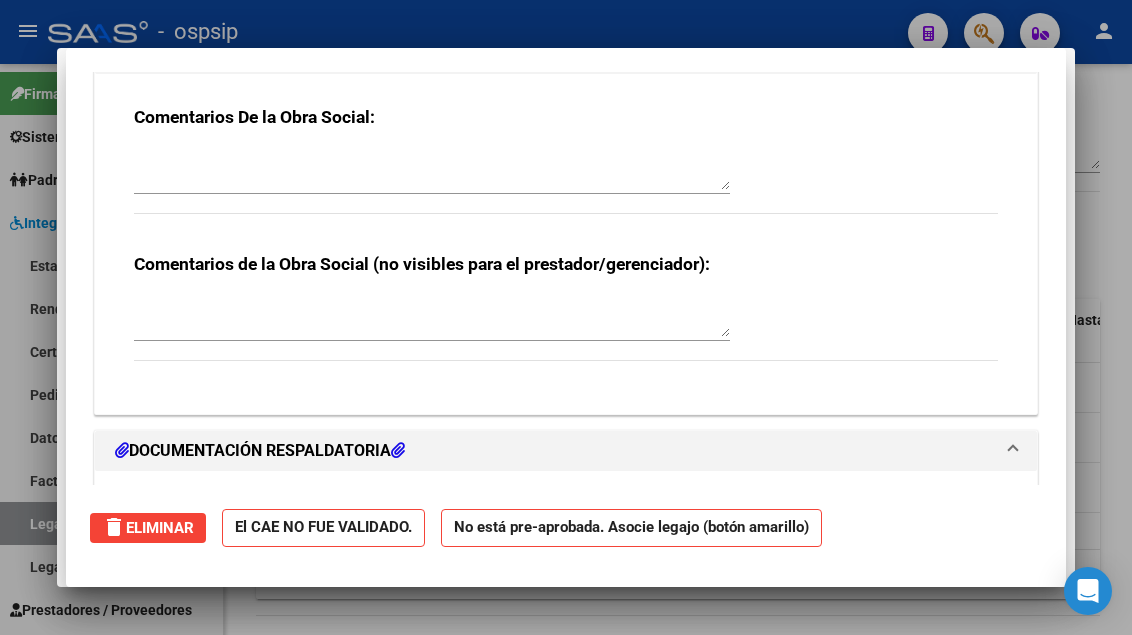 scroll, scrollTop: 0, scrollLeft: 0, axis: both 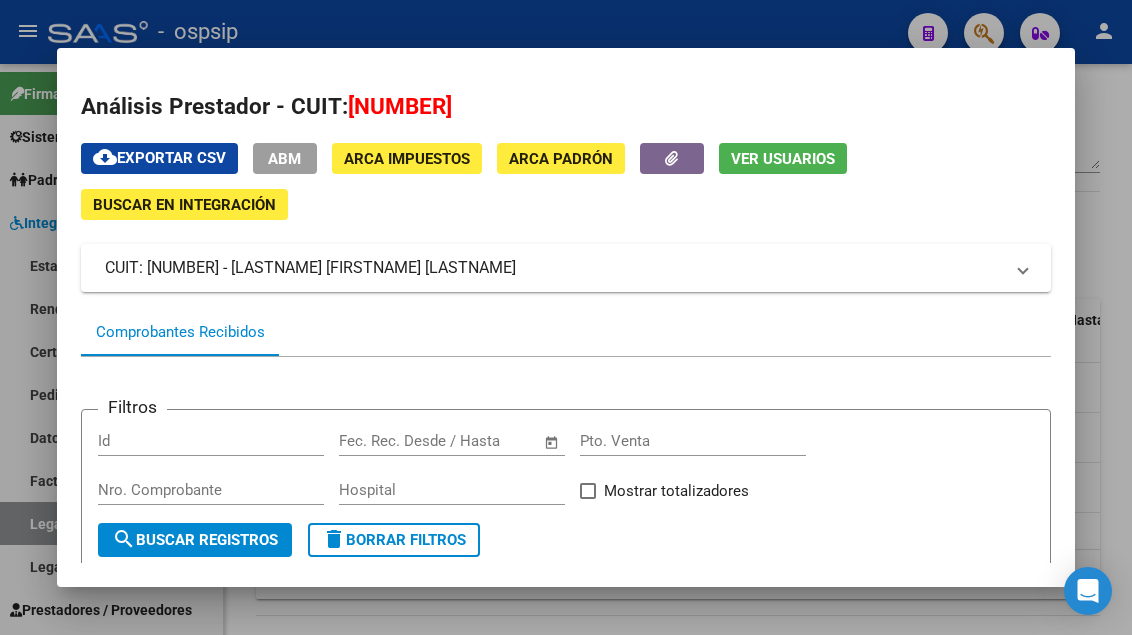 type 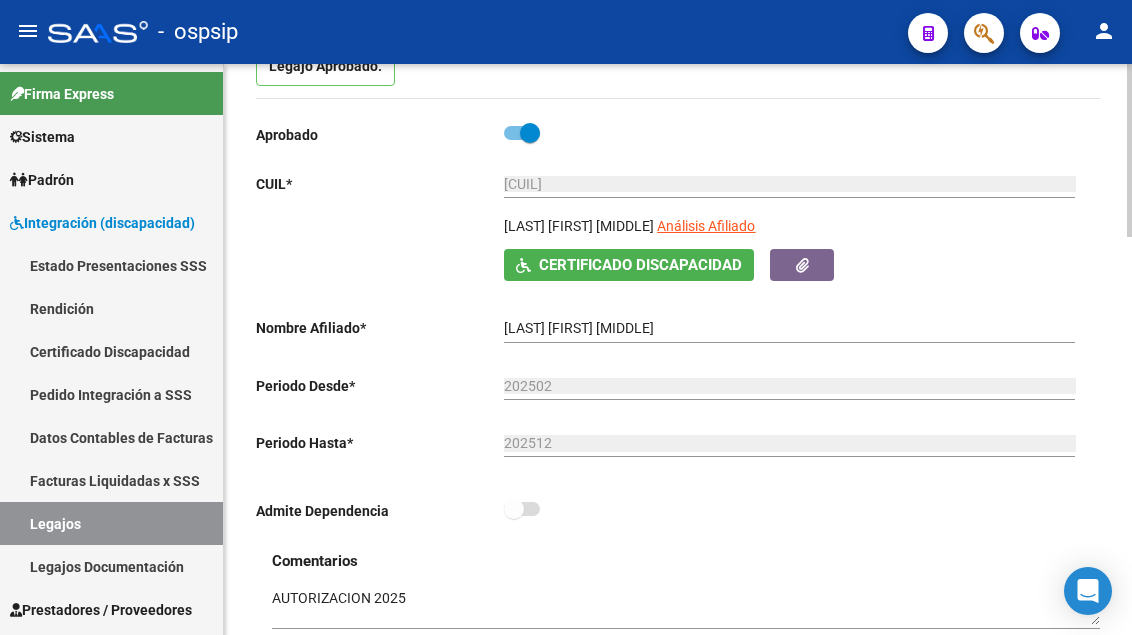 scroll, scrollTop: 200, scrollLeft: 0, axis: vertical 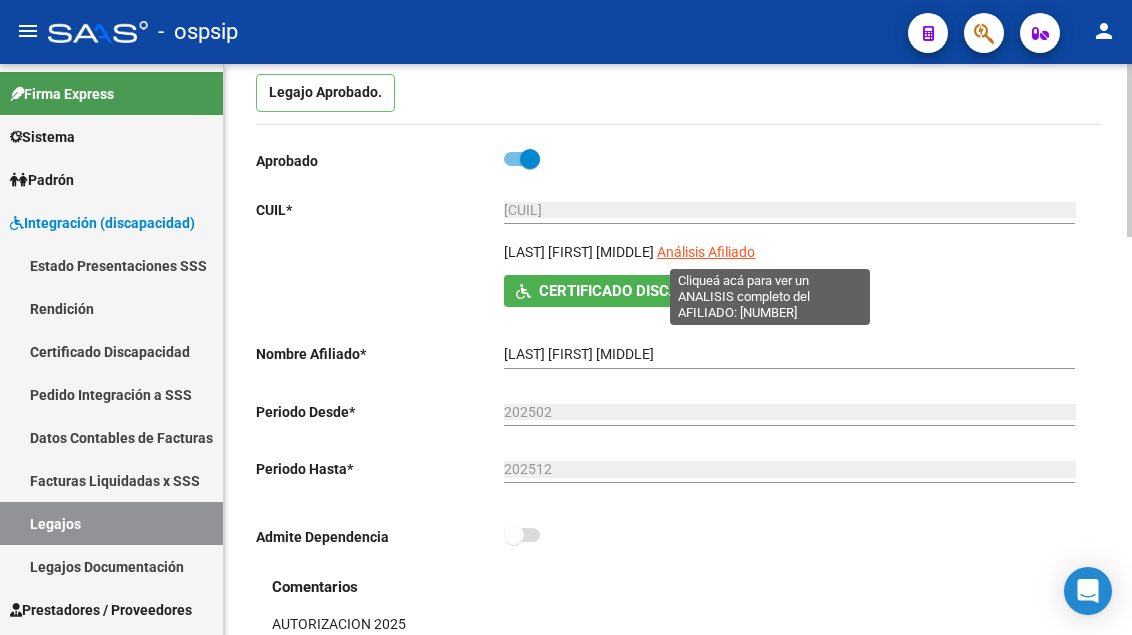 click on "Análisis Afiliado" 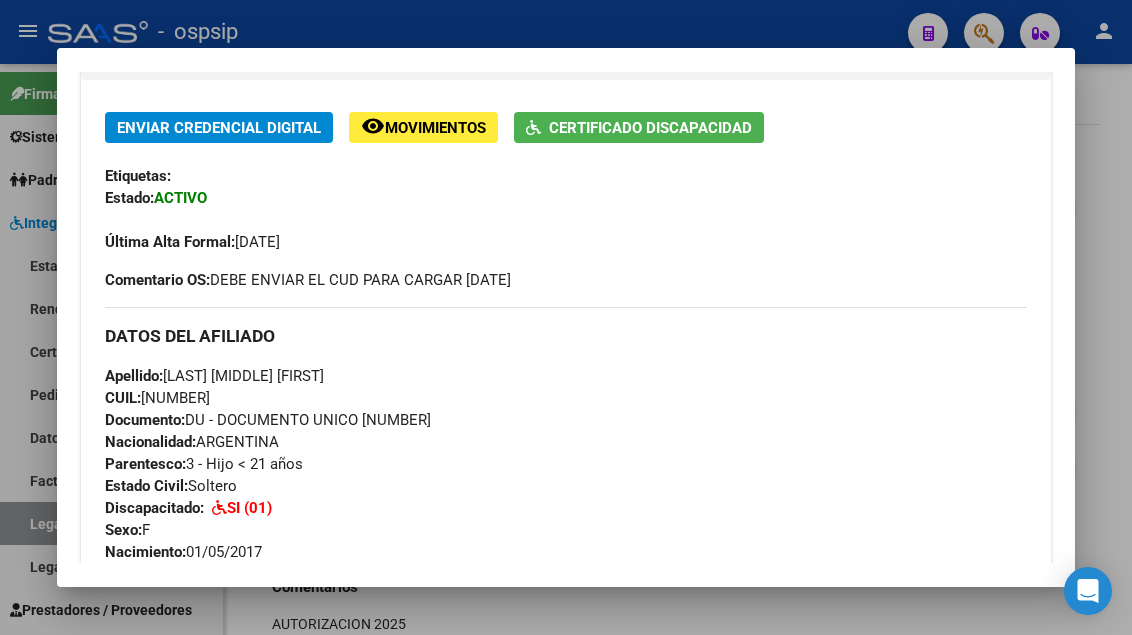 scroll, scrollTop: 0, scrollLeft: 0, axis: both 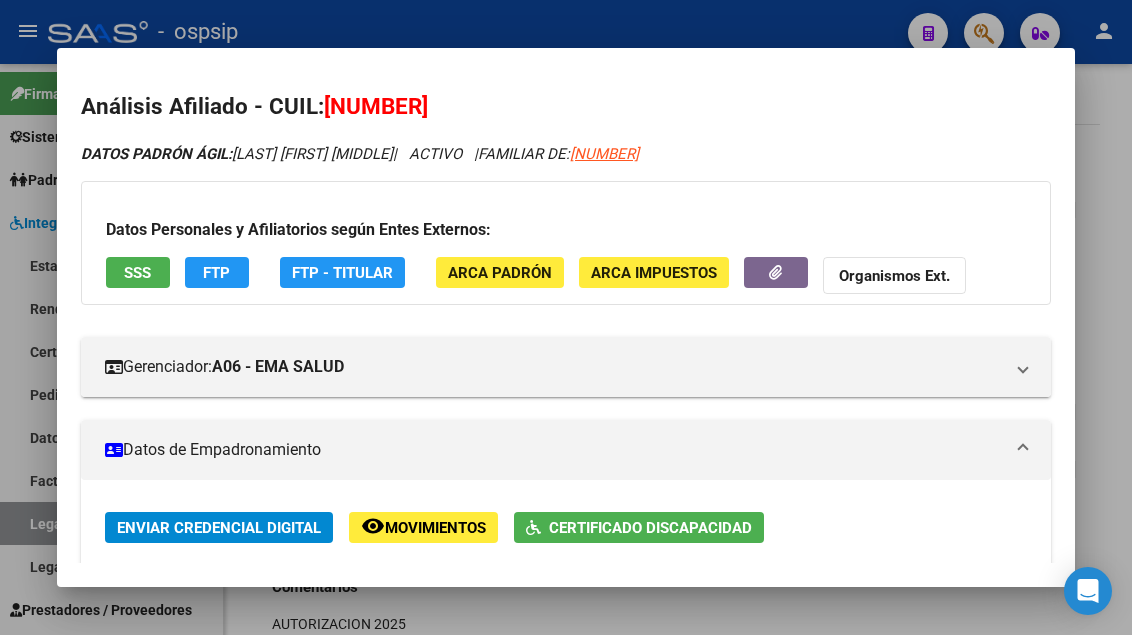 click on "SSS" at bounding box center (138, 272) 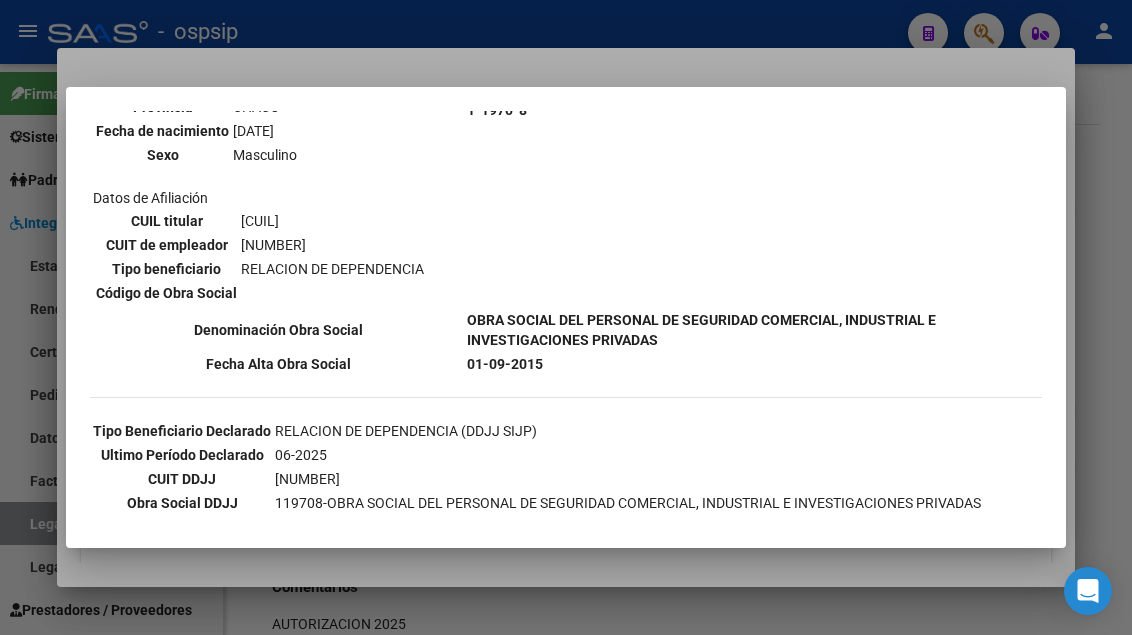 scroll, scrollTop: 600, scrollLeft: 0, axis: vertical 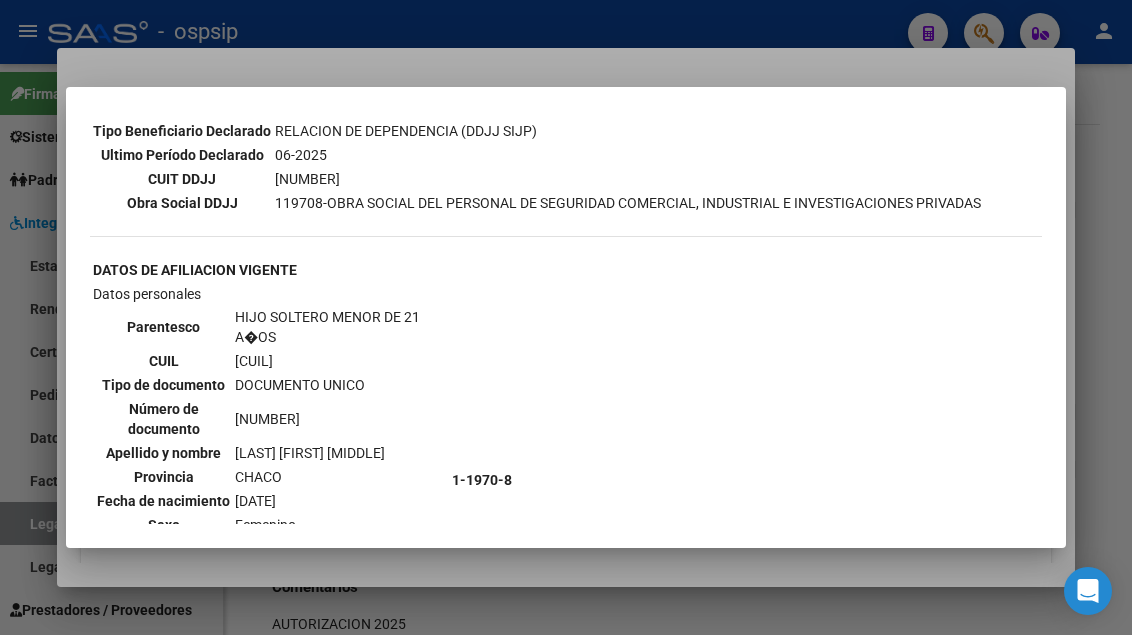 type 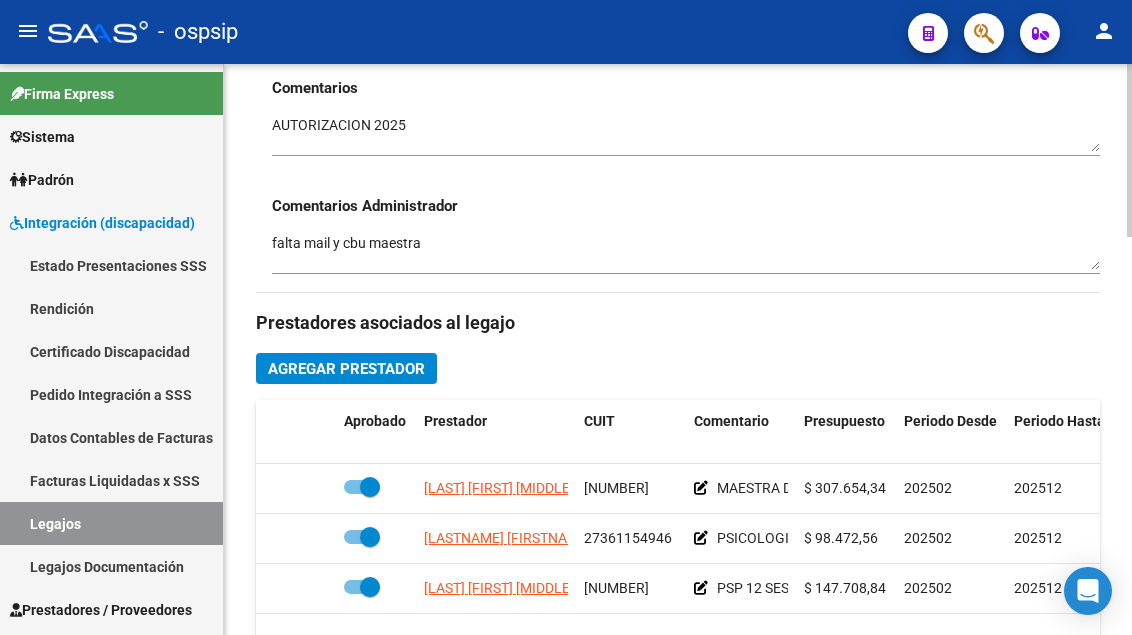 scroll, scrollTop: 700, scrollLeft: 0, axis: vertical 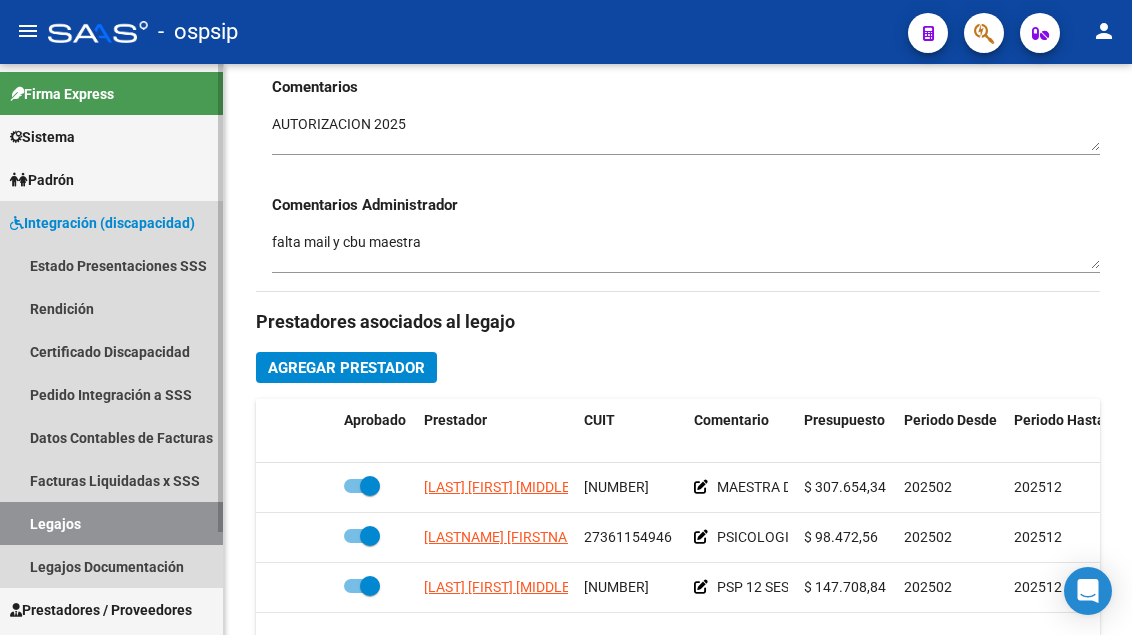 click on "Legajos" at bounding box center [111, 523] 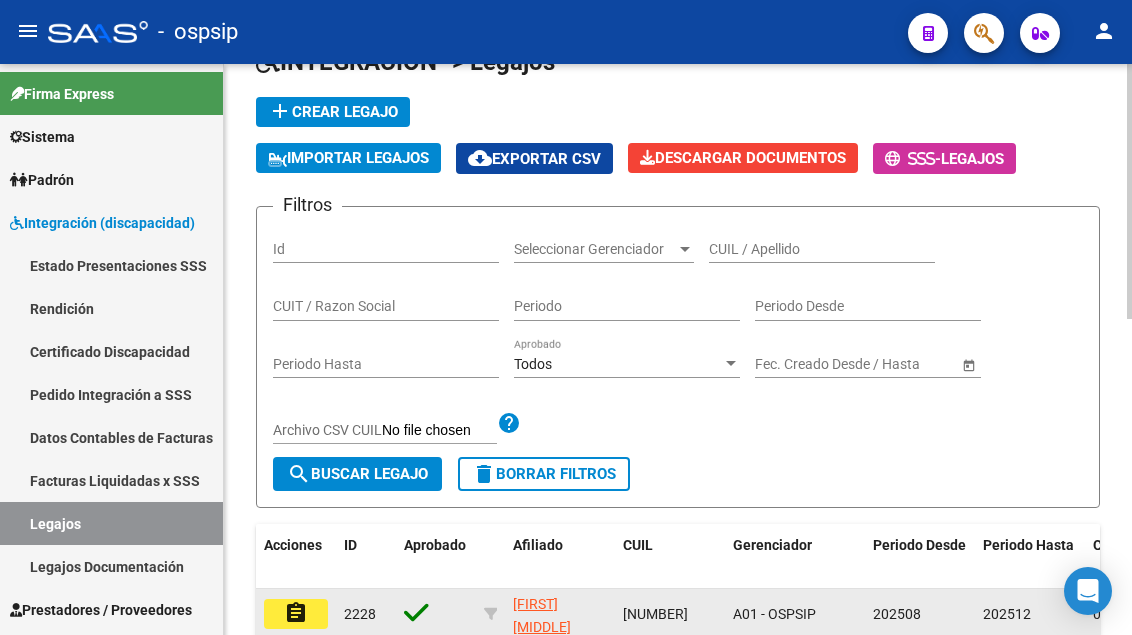 scroll, scrollTop: 100, scrollLeft: 0, axis: vertical 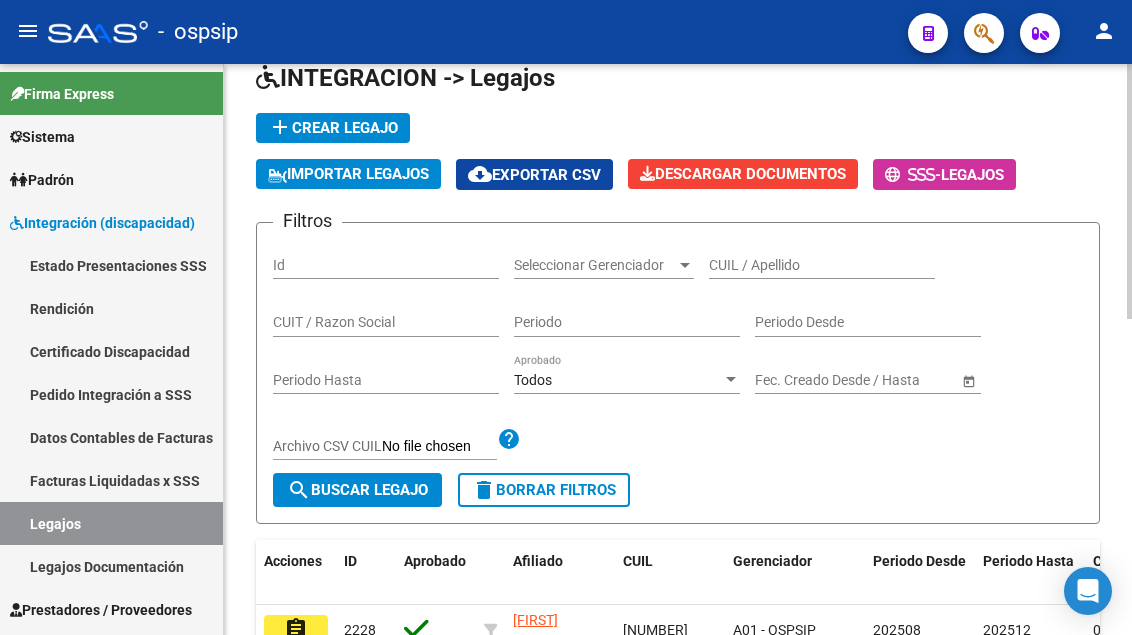 click on "CUIL / Apellido" at bounding box center [822, 265] 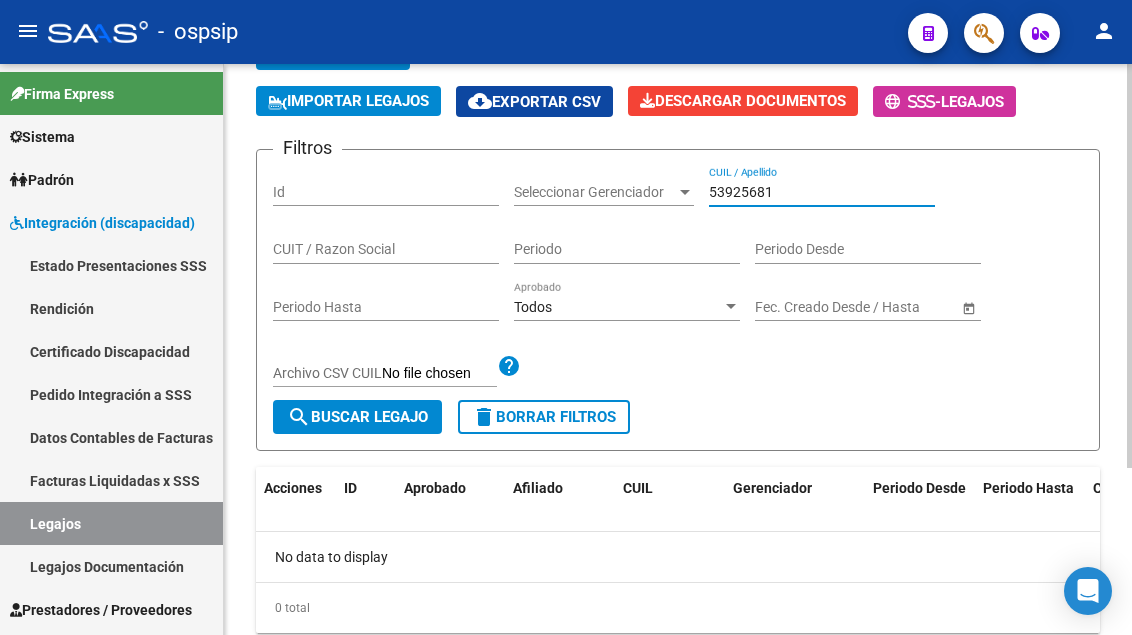 scroll, scrollTop: 236, scrollLeft: 0, axis: vertical 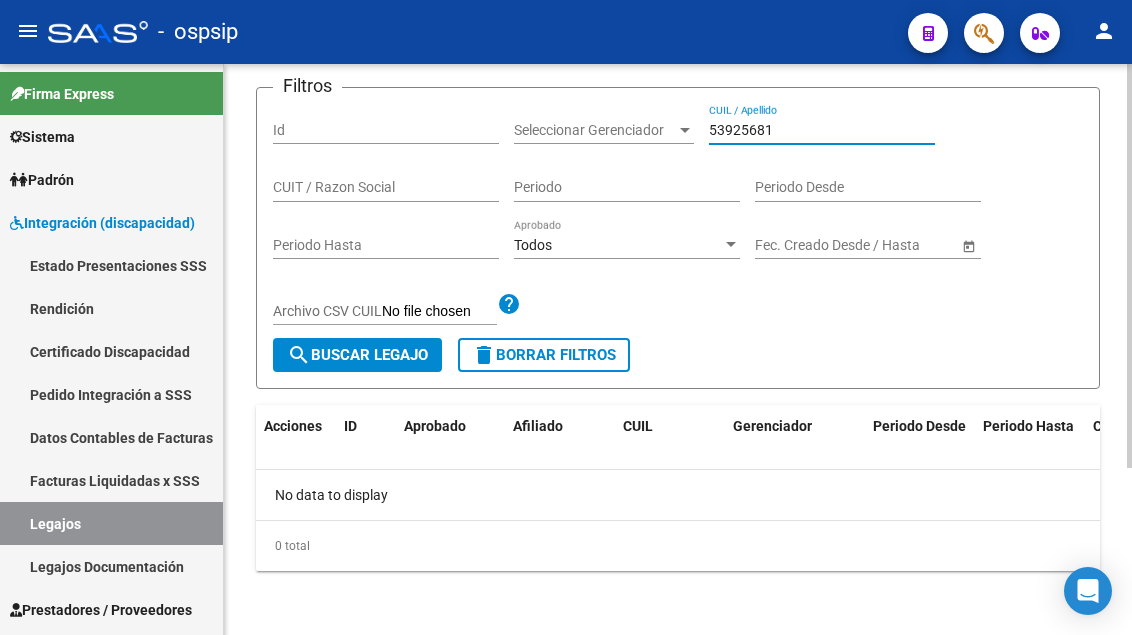 click on "53925681" at bounding box center (822, 130) 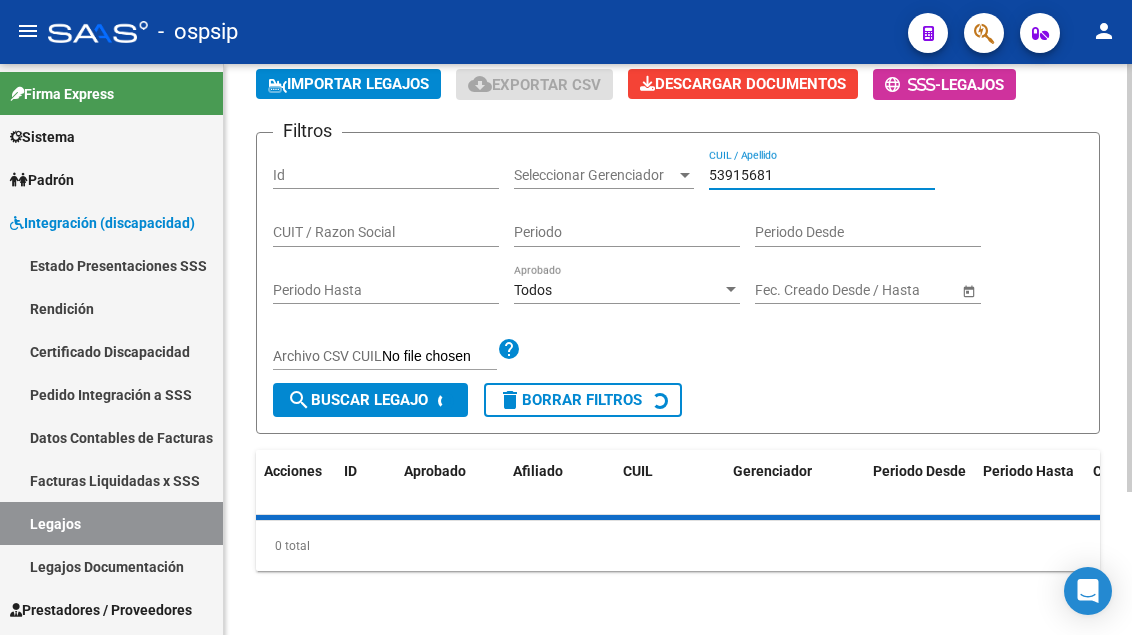 scroll, scrollTop: 236, scrollLeft: 0, axis: vertical 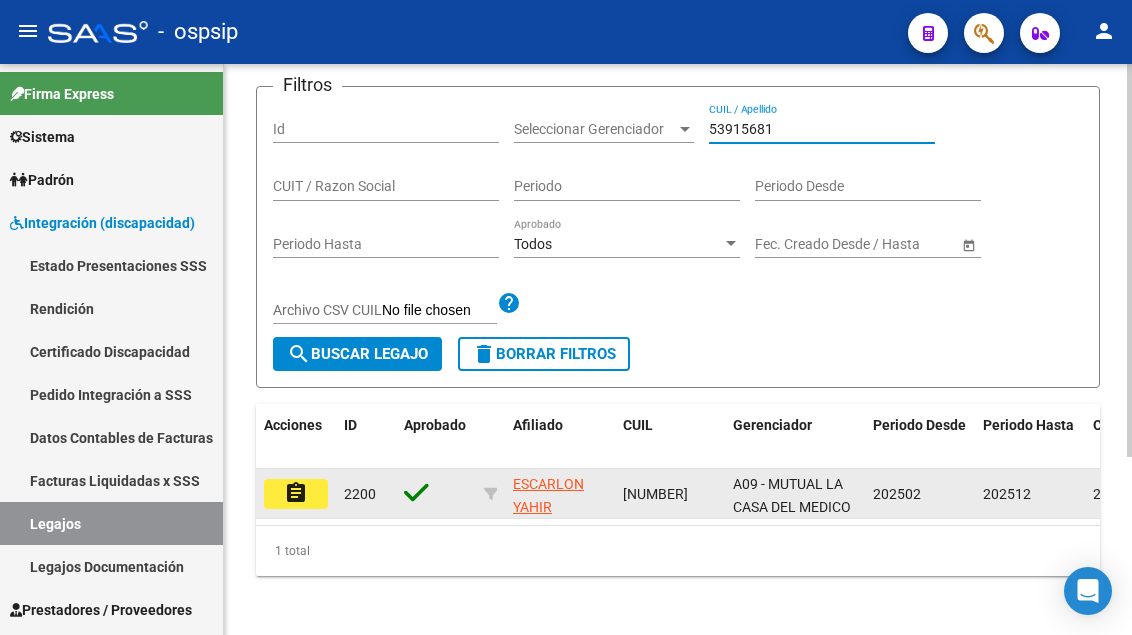type on "53915681" 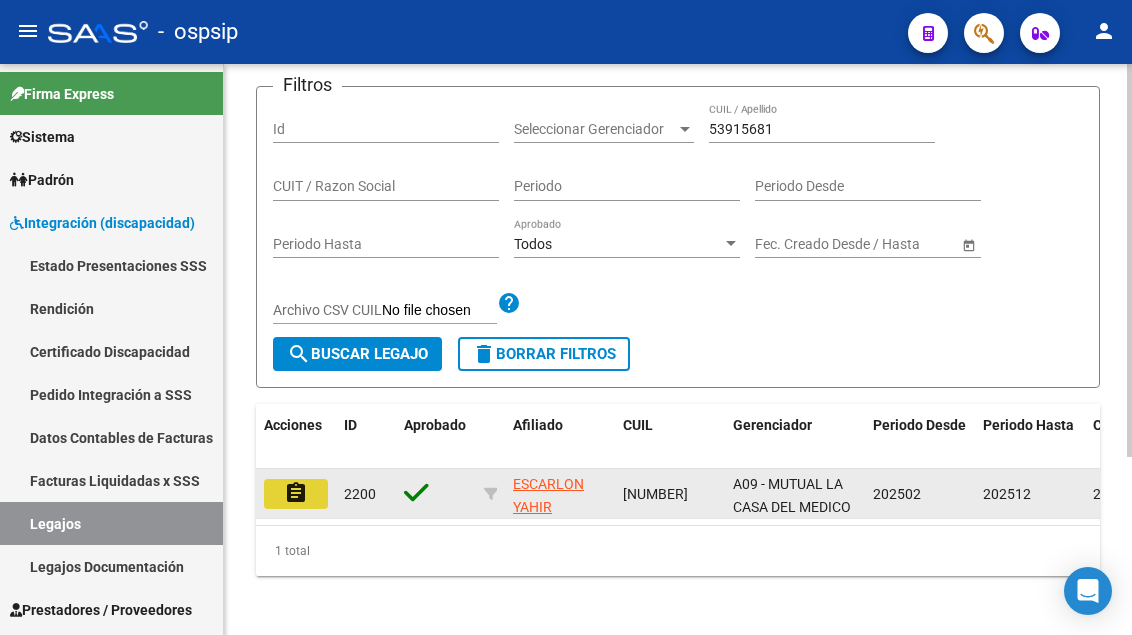 click on "assignment" 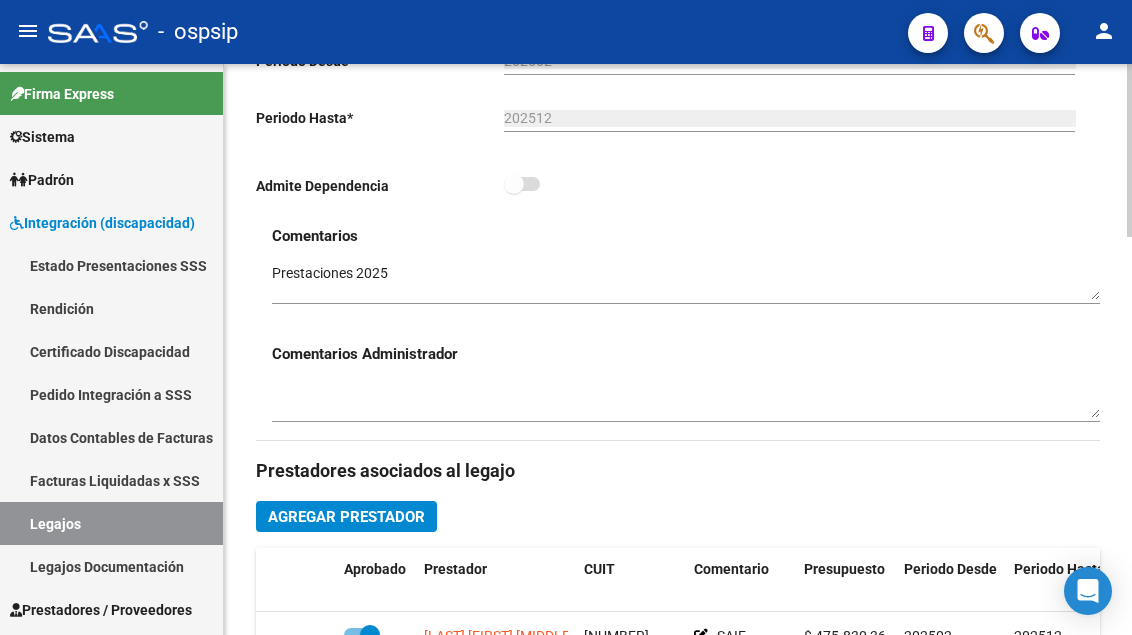 scroll, scrollTop: 700, scrollLeft: 0, axis: vertical 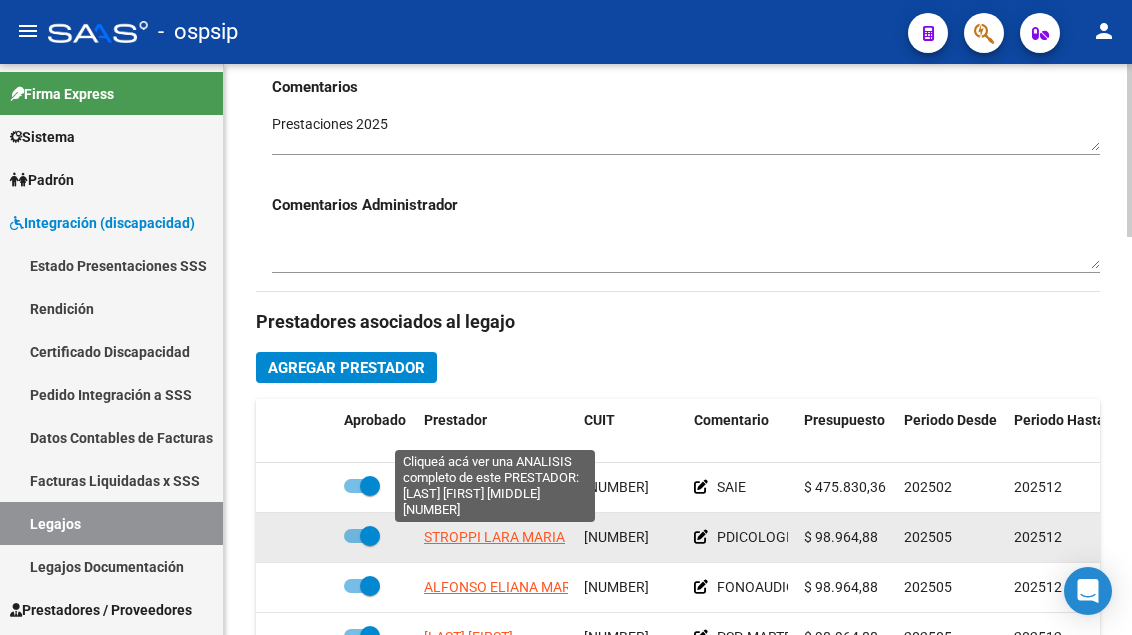 click on "STROPPI LARA MARIA" 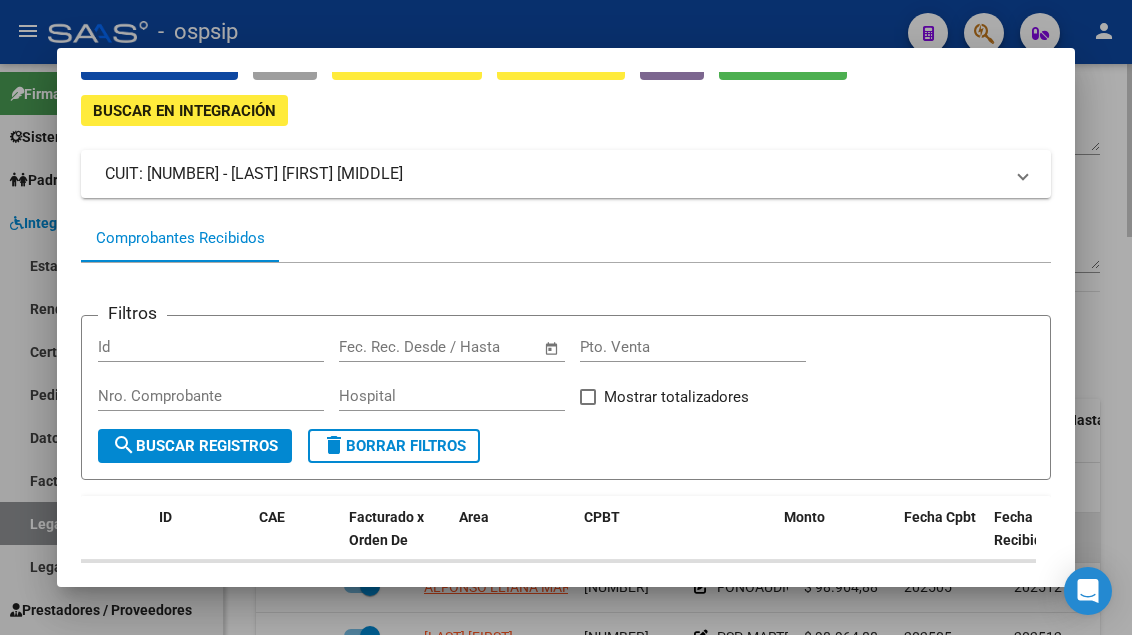 scroll, scrollTop: 300, scrollLeft: 0, axis: vertical 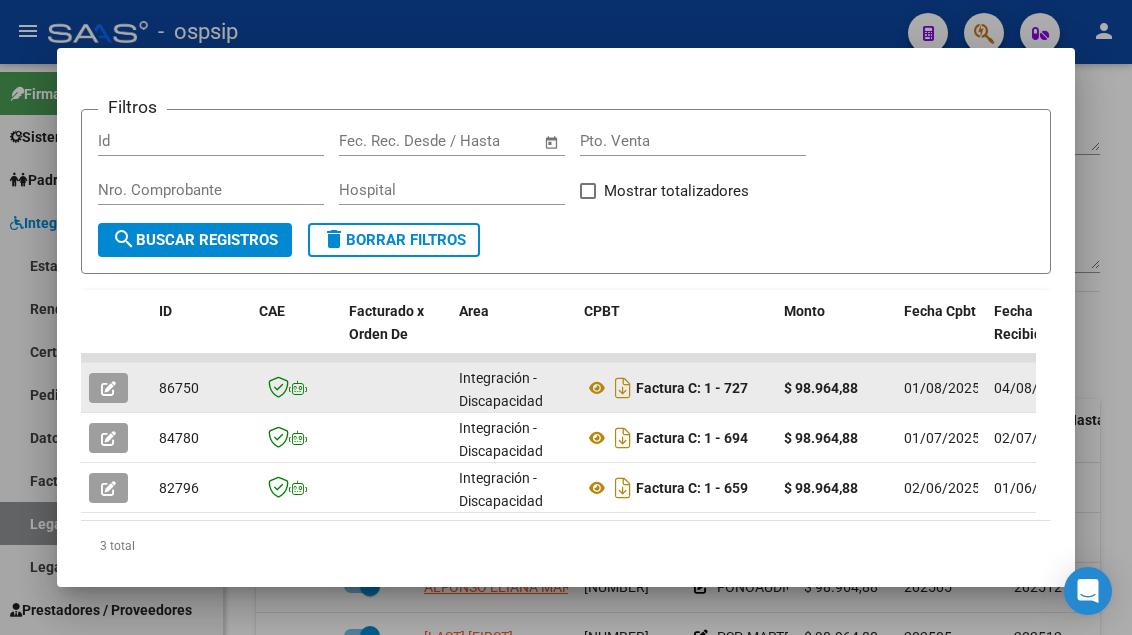 click 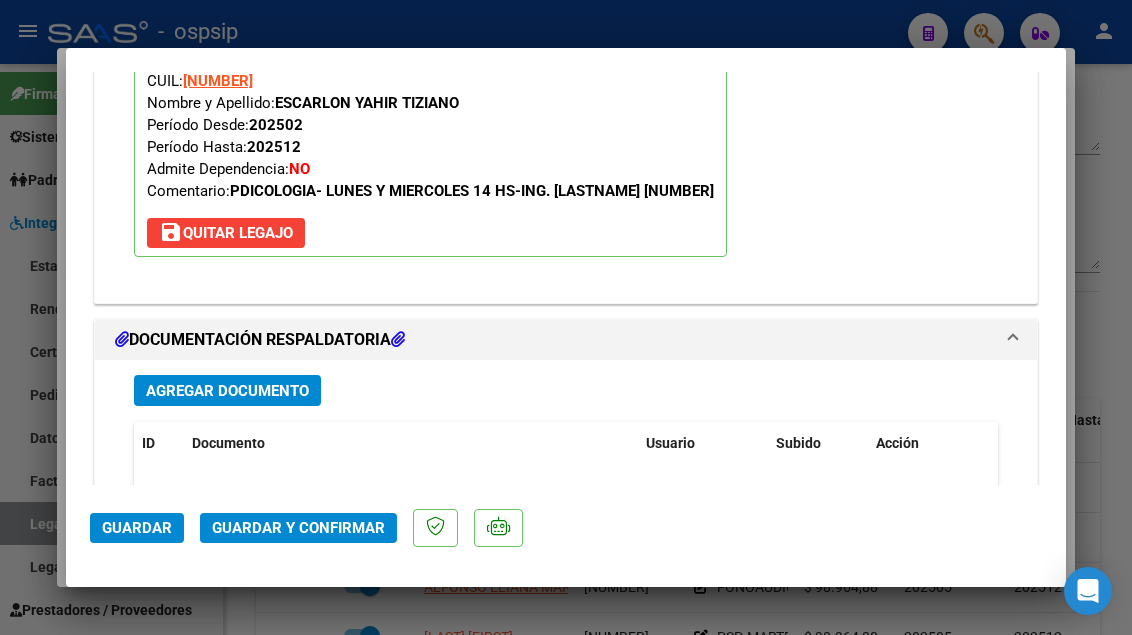 scroll, scrollTop: 2300, scrollLeft: 0, axis: vertical 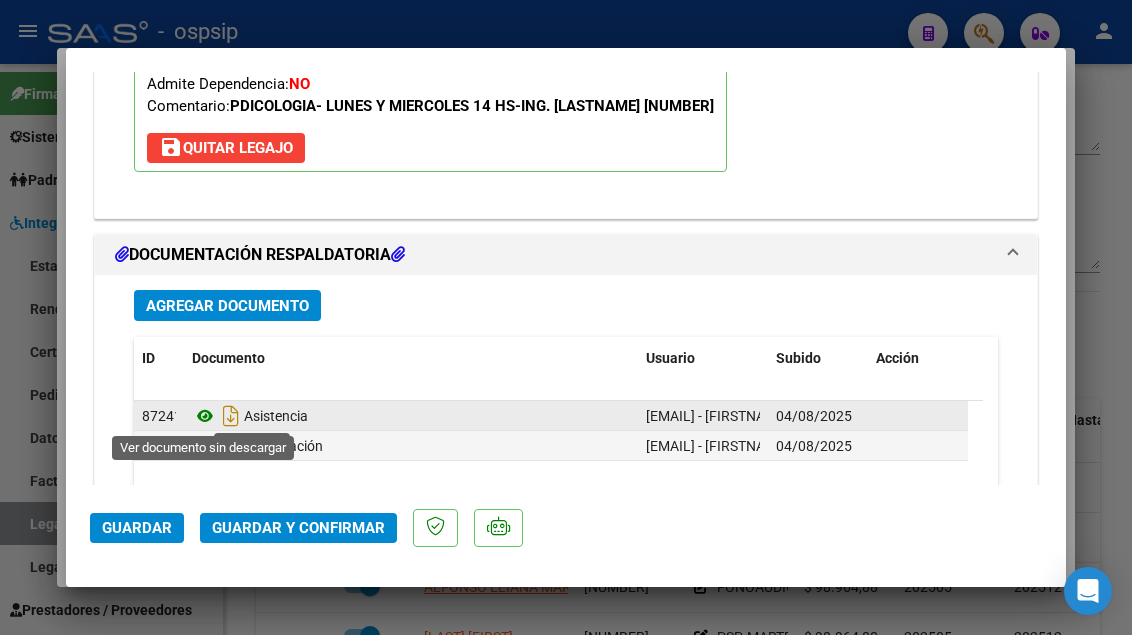 click 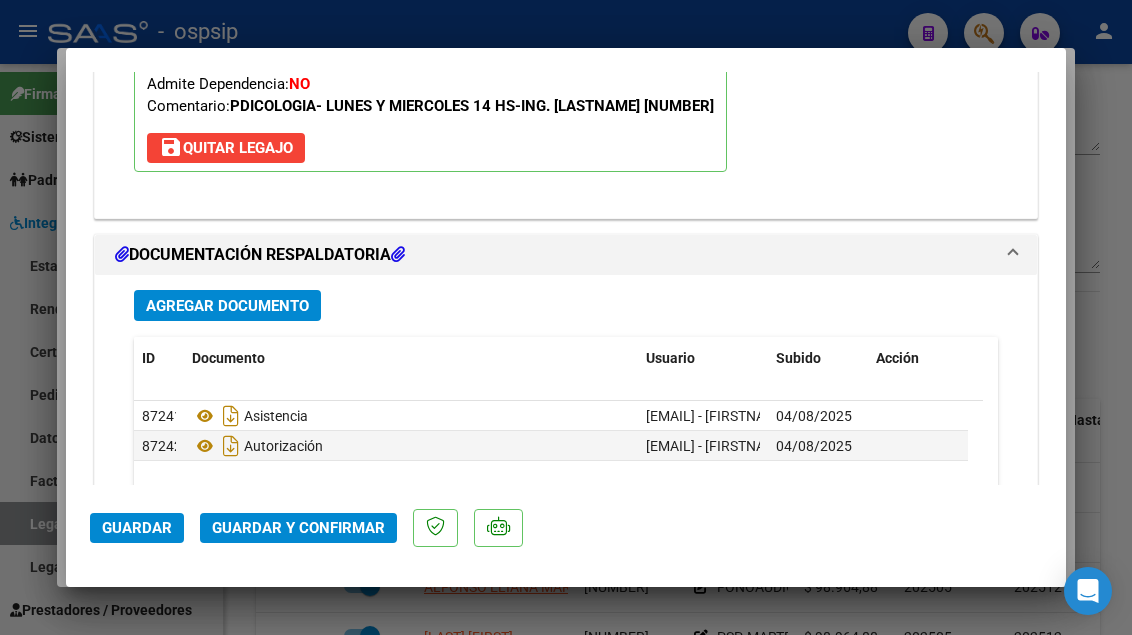 click on "Guardar y Confirmar" 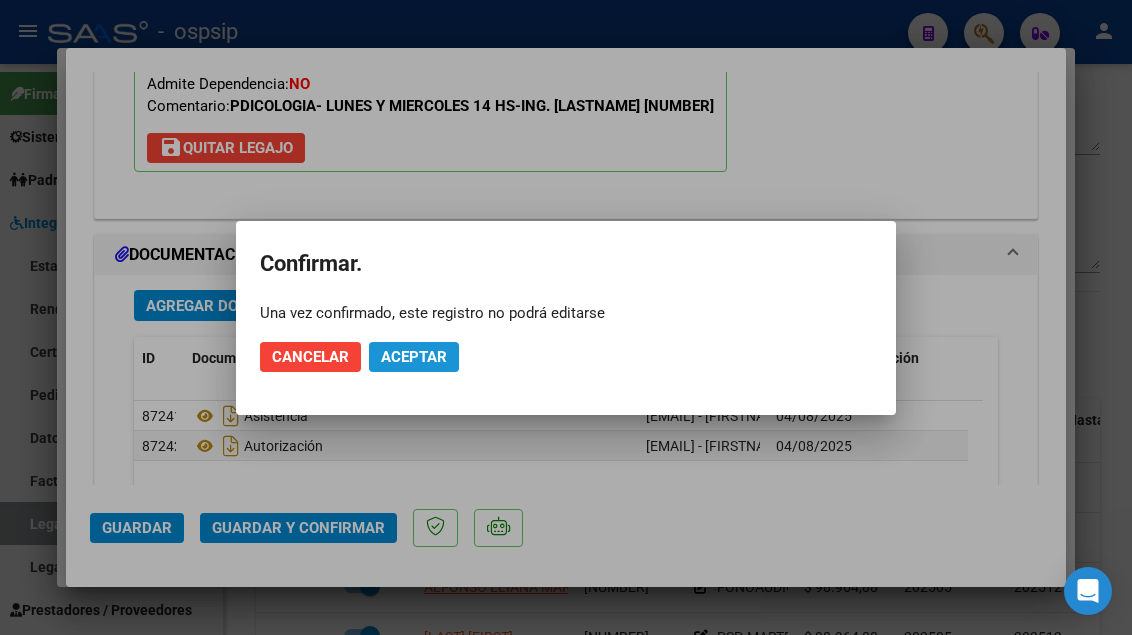 click on "Aceptar" 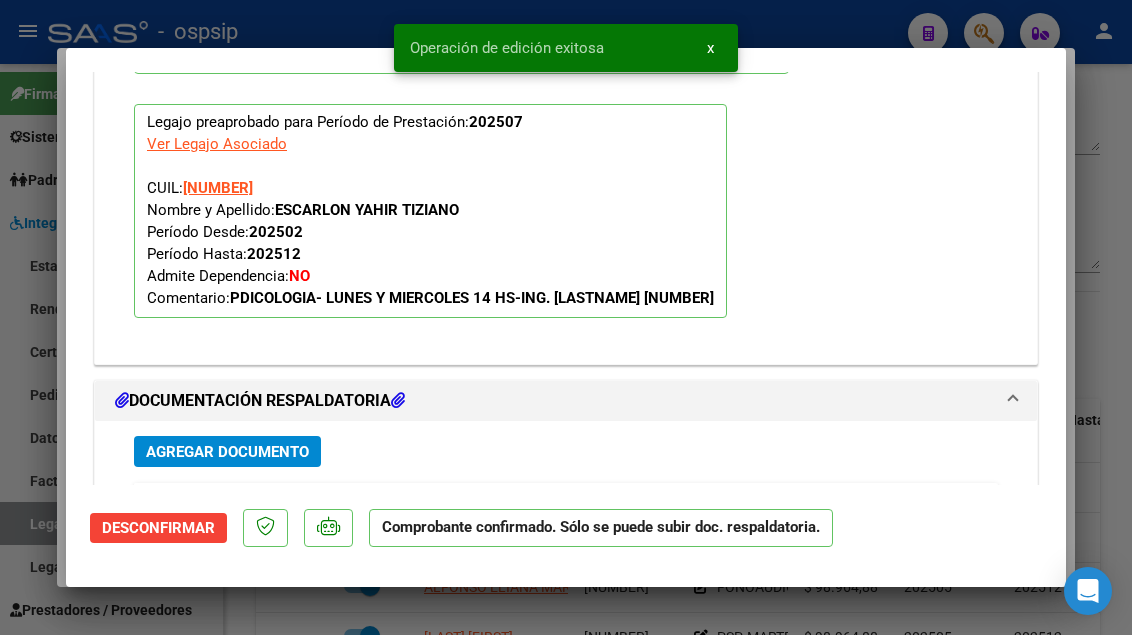 scroll, scrollTop: 1919, scrollLeft: 0, axis: vertical 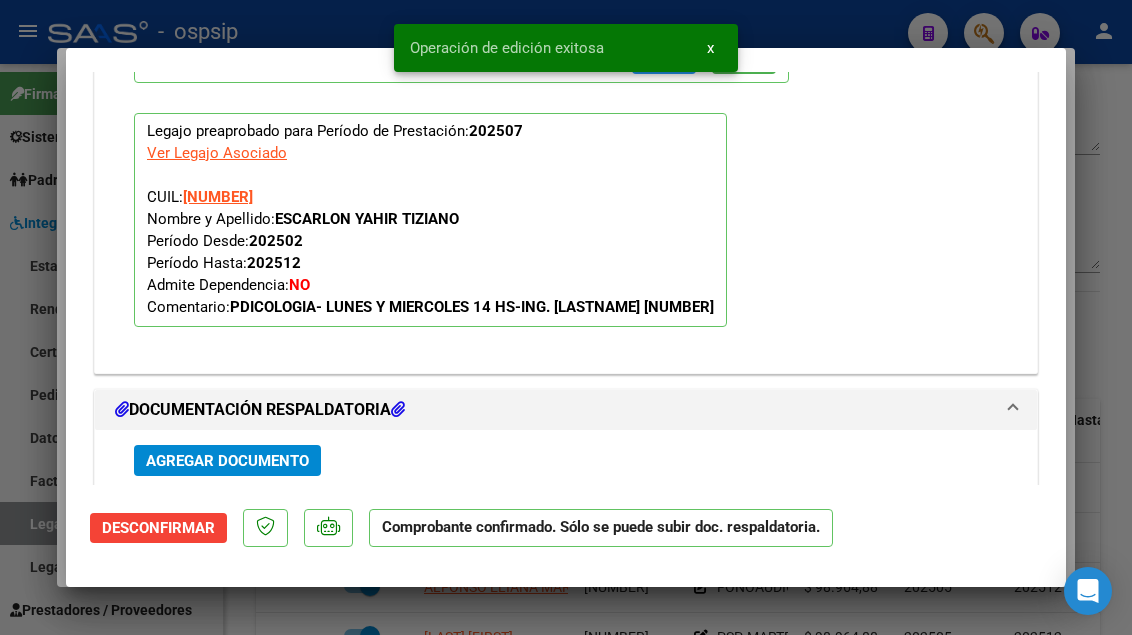 click at bounding box center (566, 317) 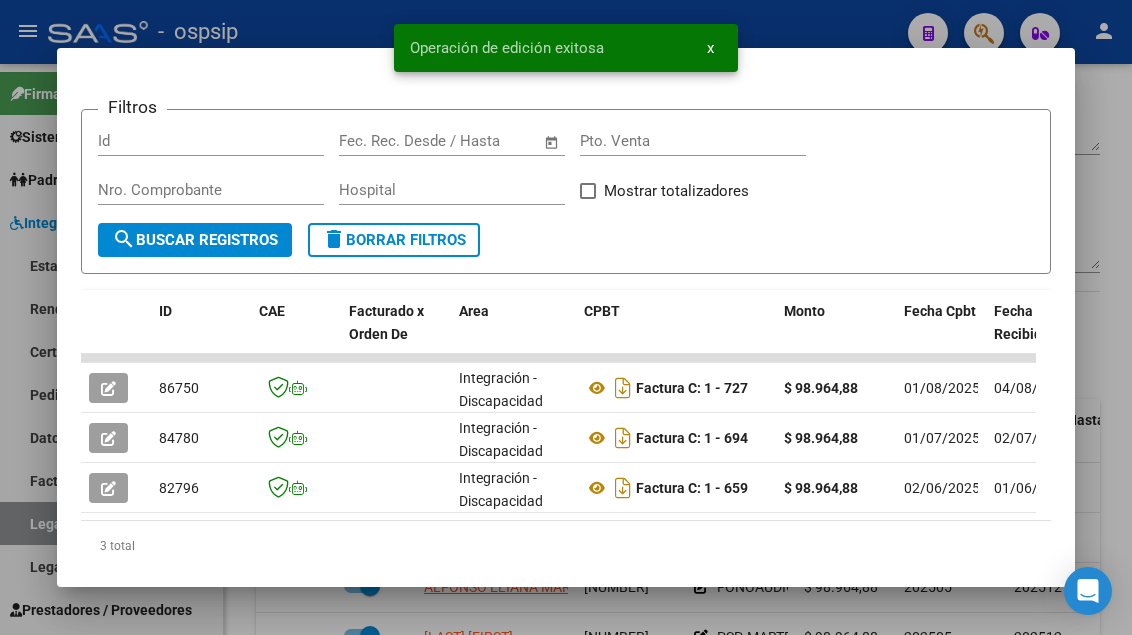 click at bounding box center [566, 317] 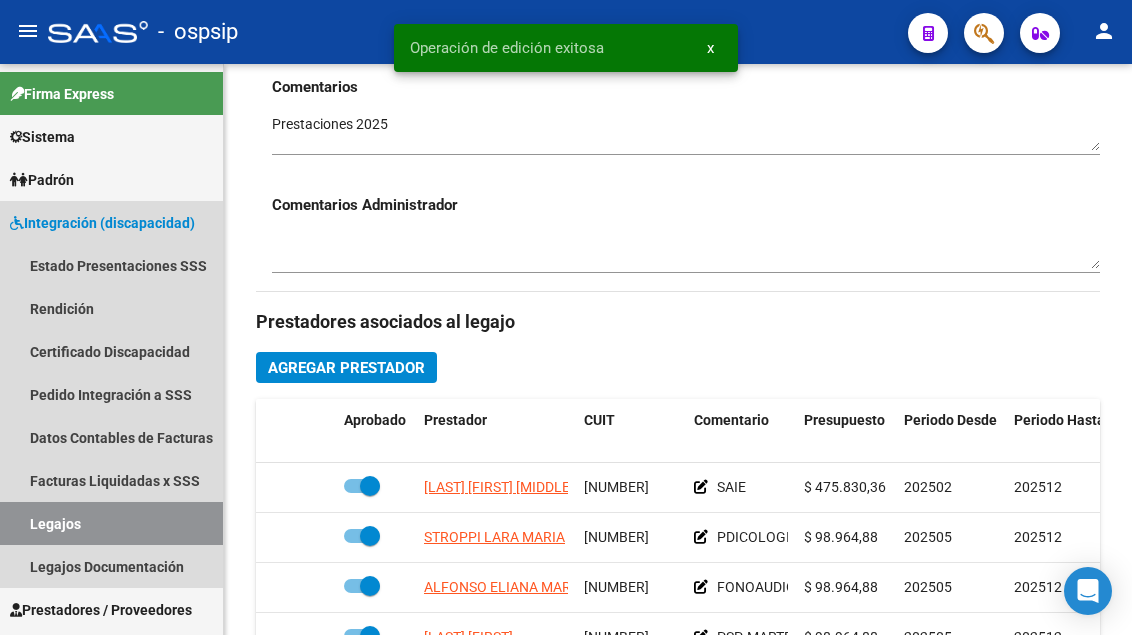 click on "Legajos" at bounding box center (111, 523) 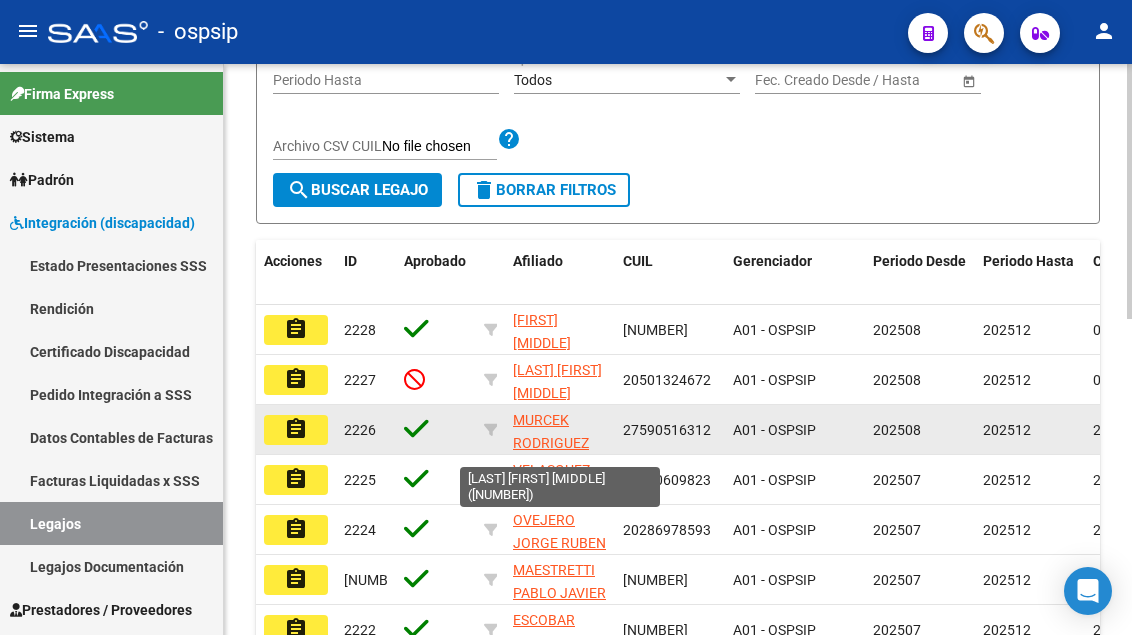scroll, scrollTop: 100, scrollLeft: 0, axis: vertical 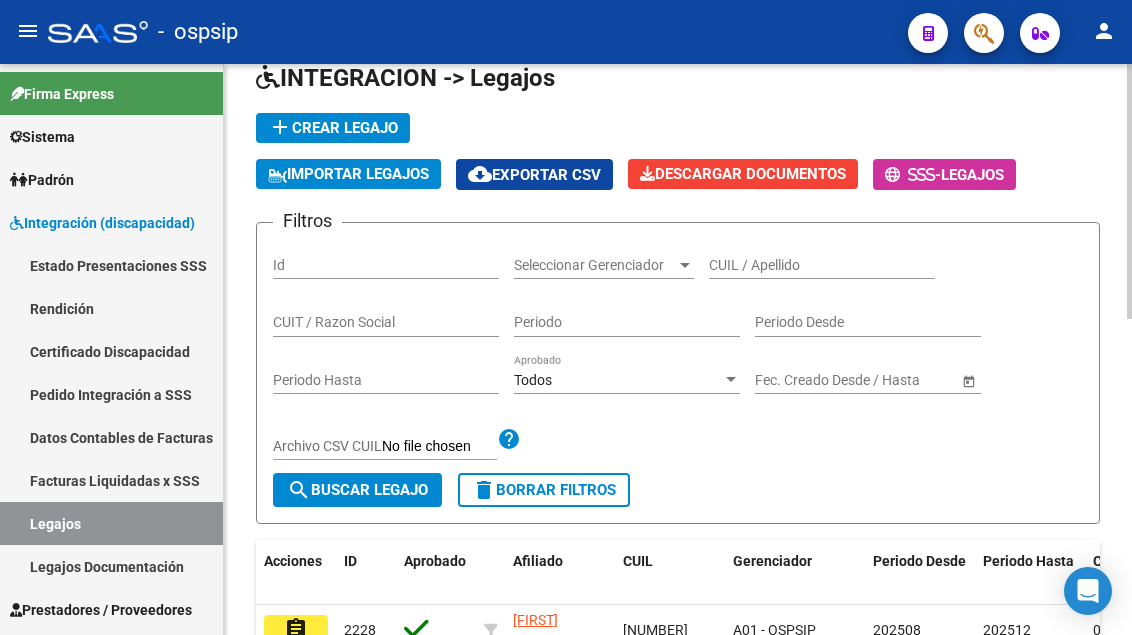 click on "CUIL / Apellido" at bounding box center [822, 265] 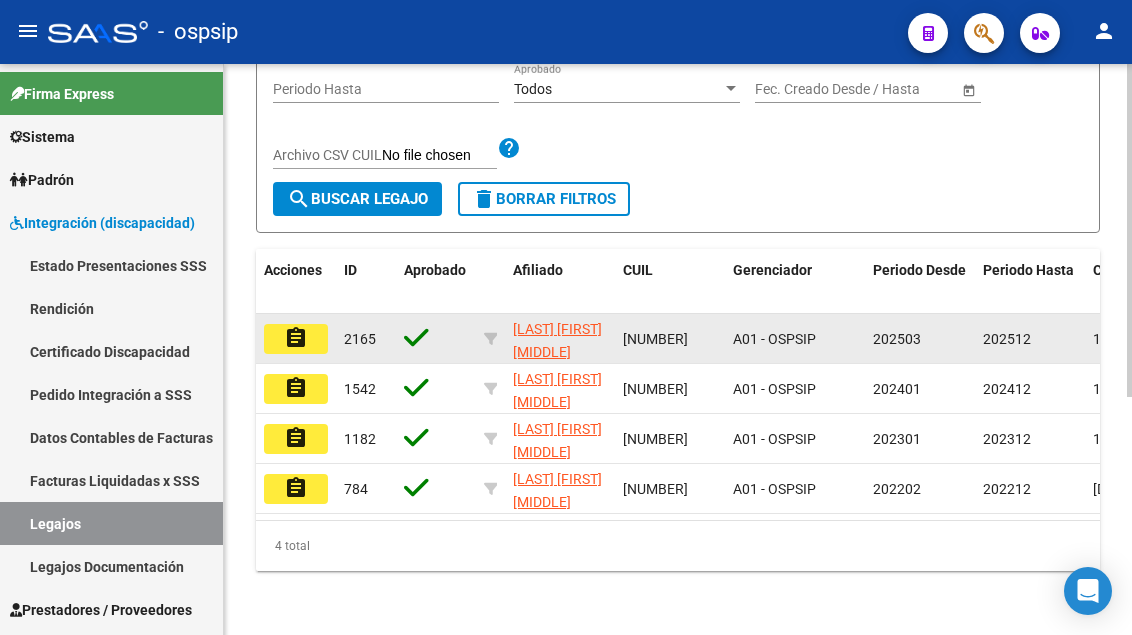 scroll, scrollTop: 408, scrollLeft: 0, axis: vertical 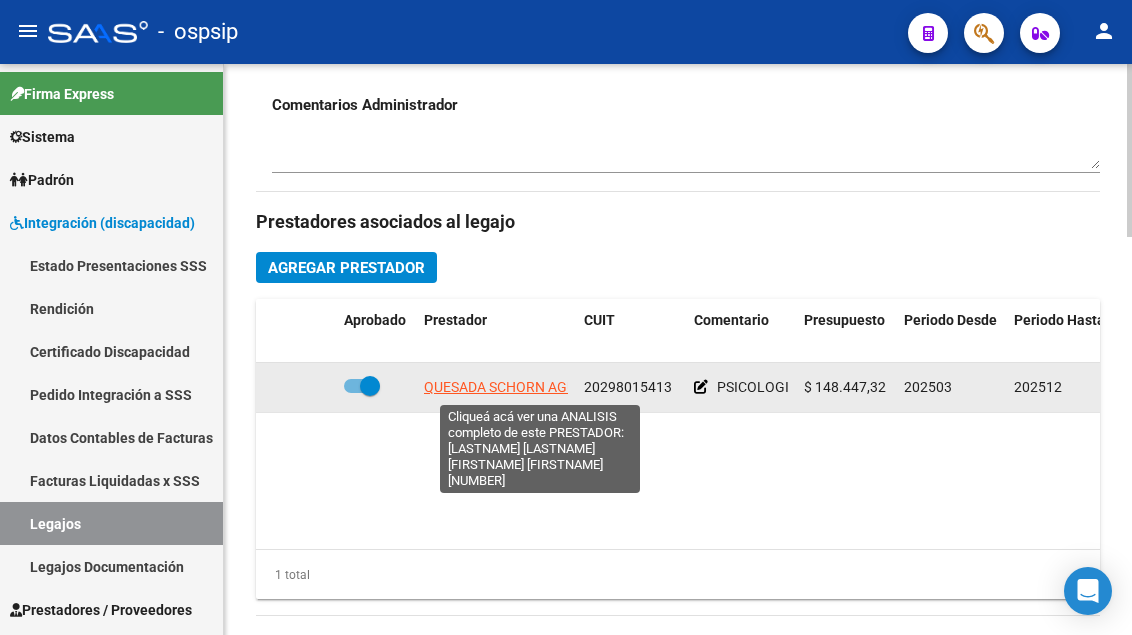 click on "QUESADA SCHORN AGUSTIN JAVIER" 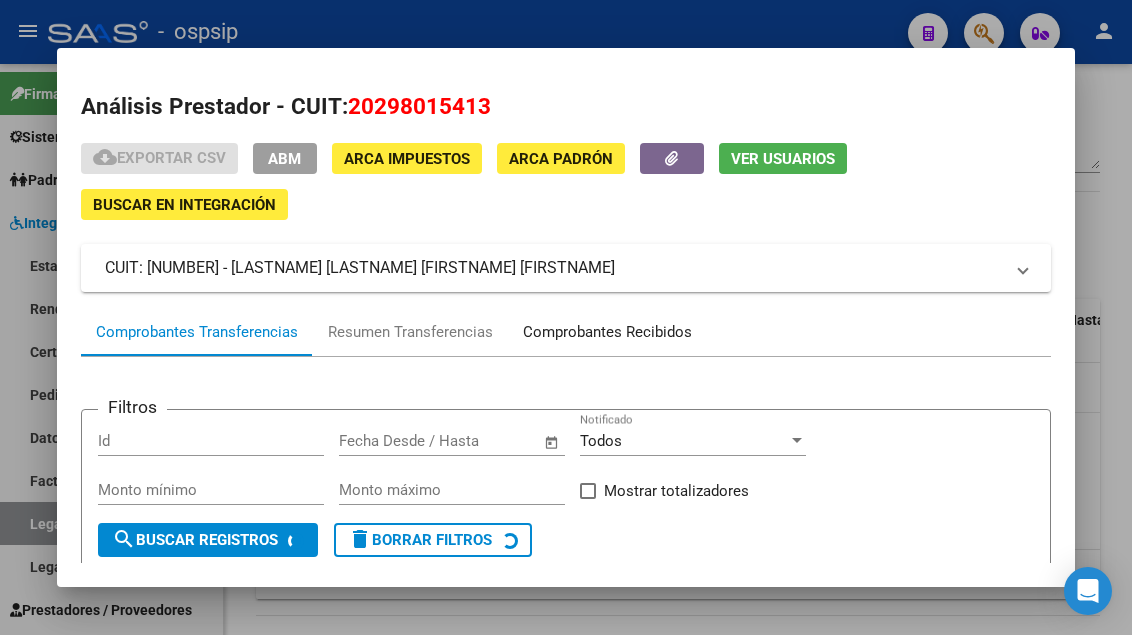 click on "Comprobantes Recibidos" at bounding box center [607, 332] 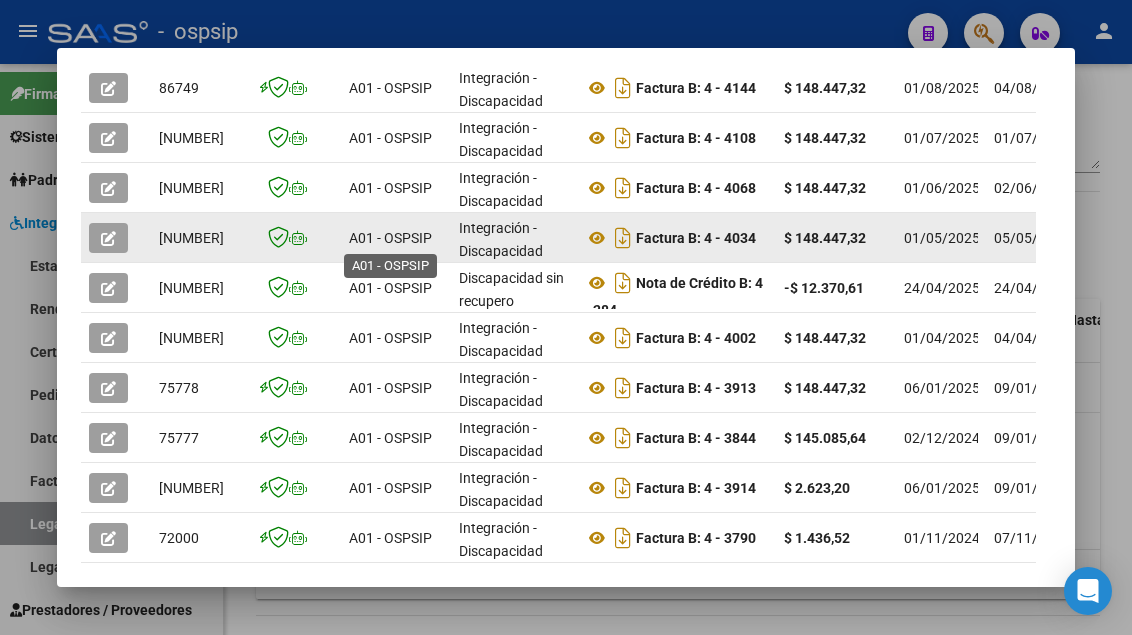 scroll, scrollTop: 500, scrollLeft: 0, axis: vertical 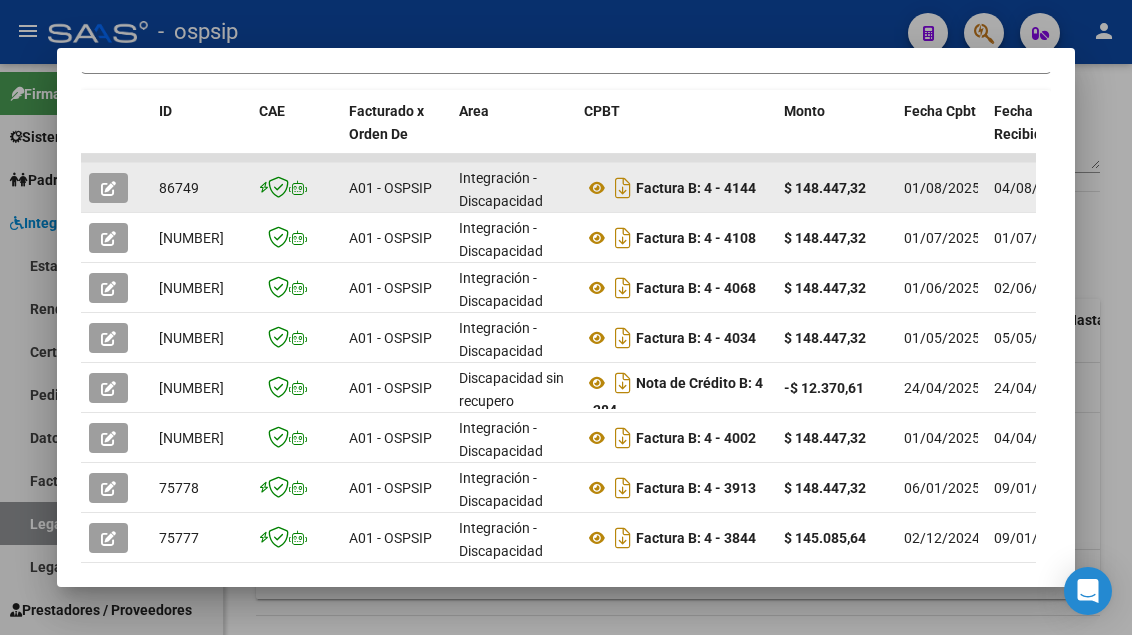 click 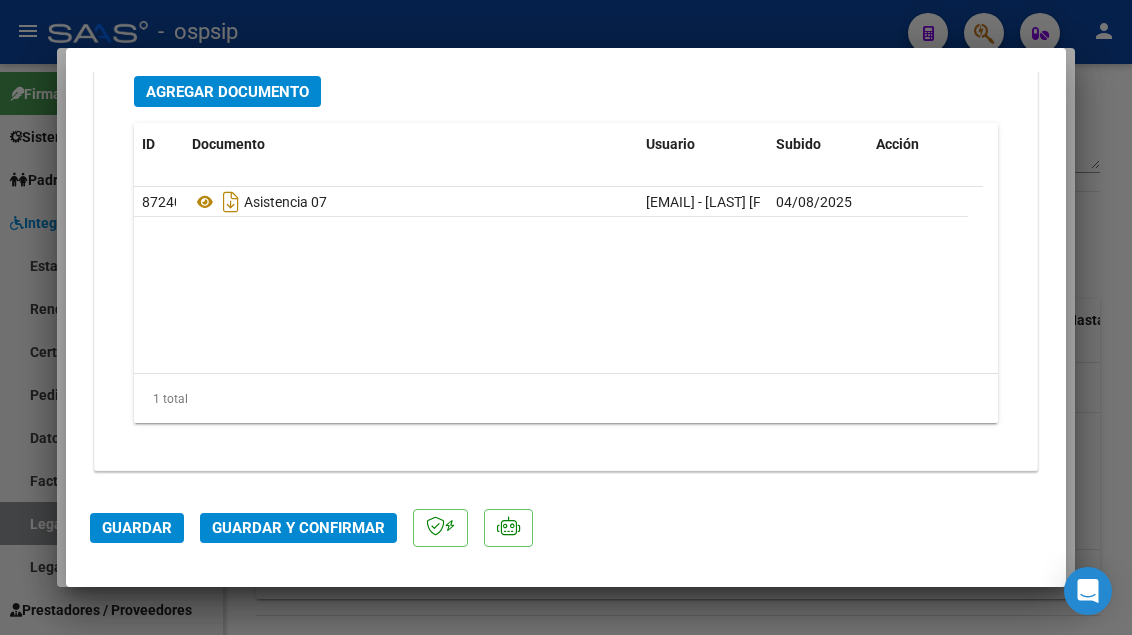 scroll, scrollTop: 2515, scrollLeft: 0, axis: vertical 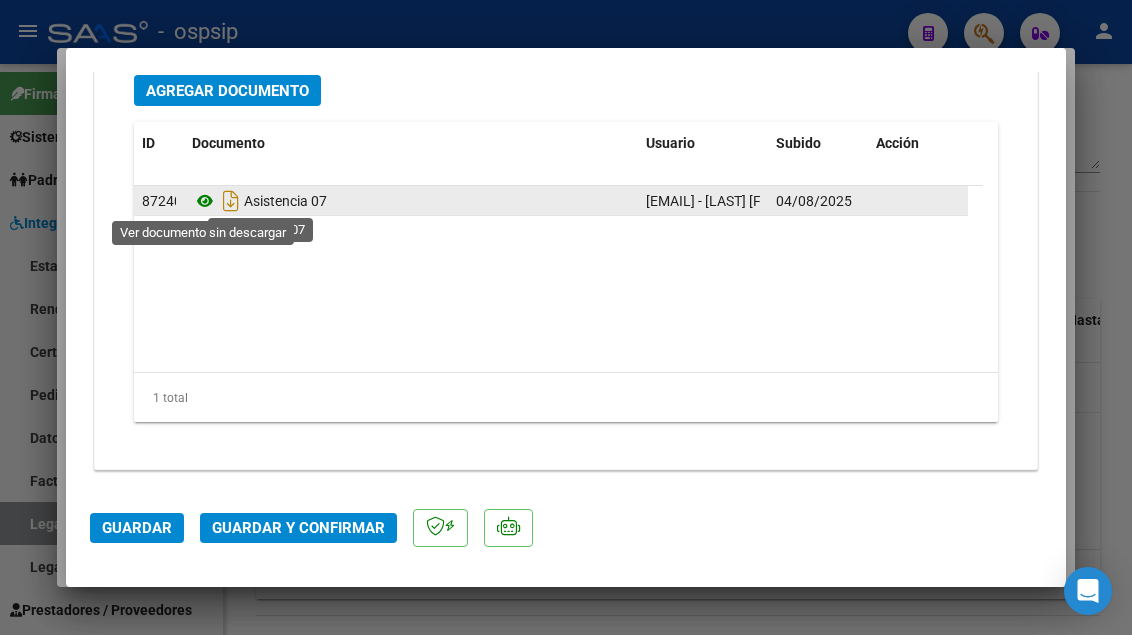 click 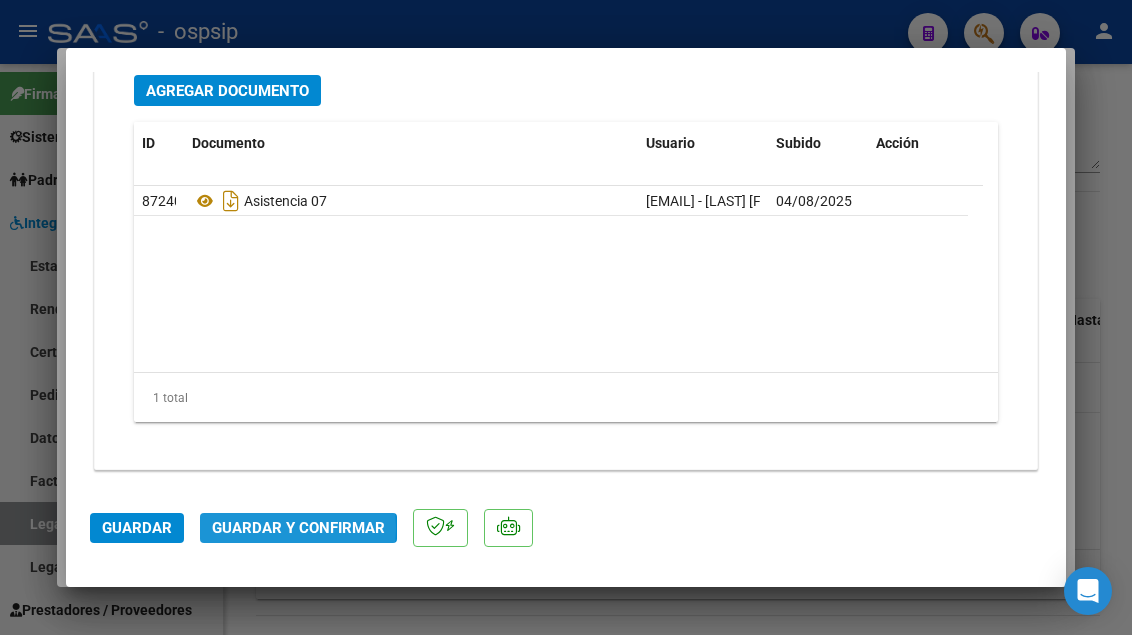 click on "Guardar y Confirmar" 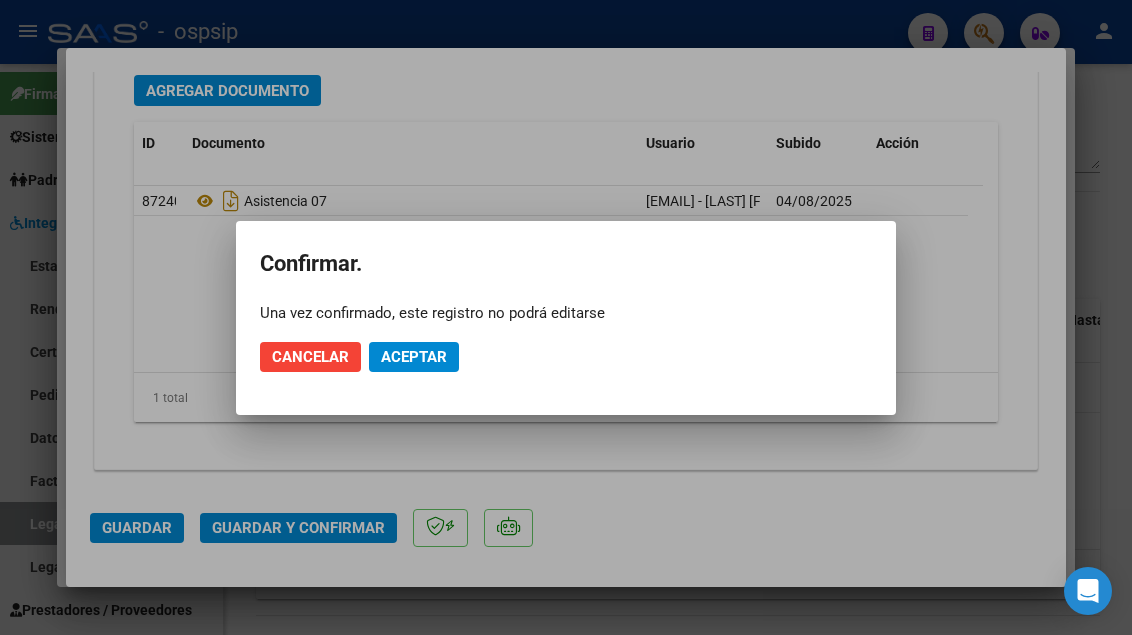 click on "Cancelar Aceptar" 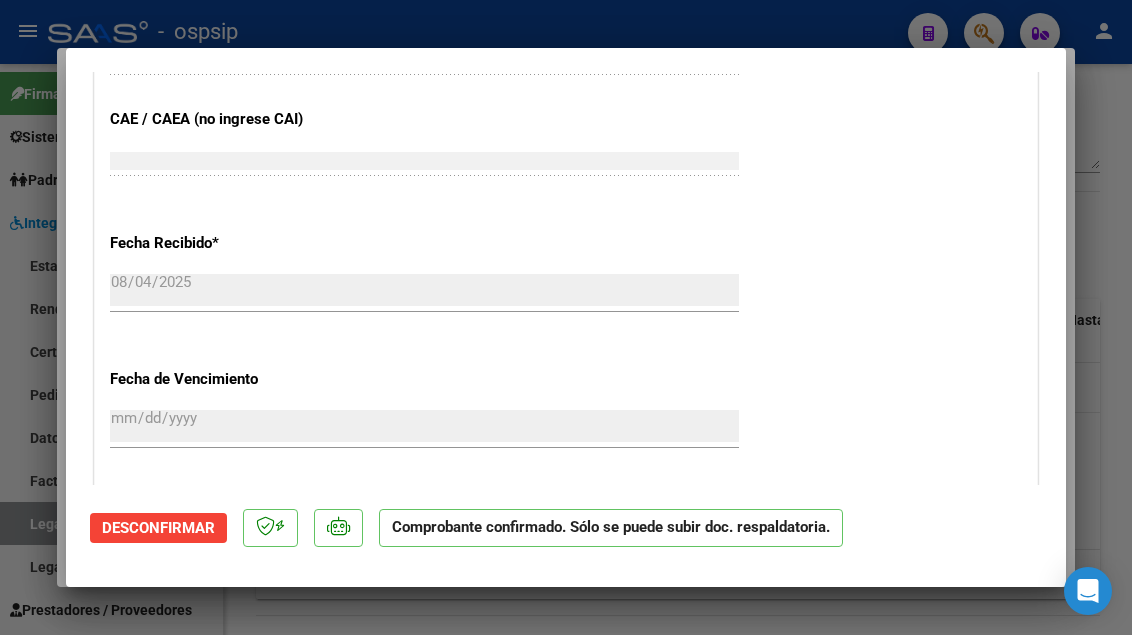 scroll, scrollTop: 1188, scrollLeft: 0, axis: vertical 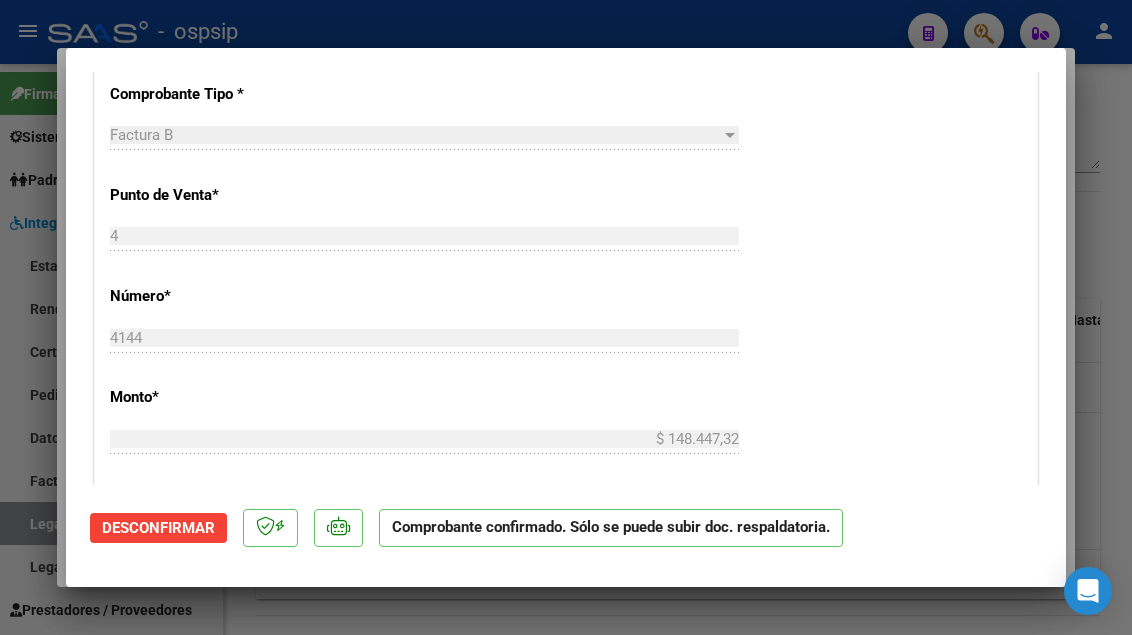 type 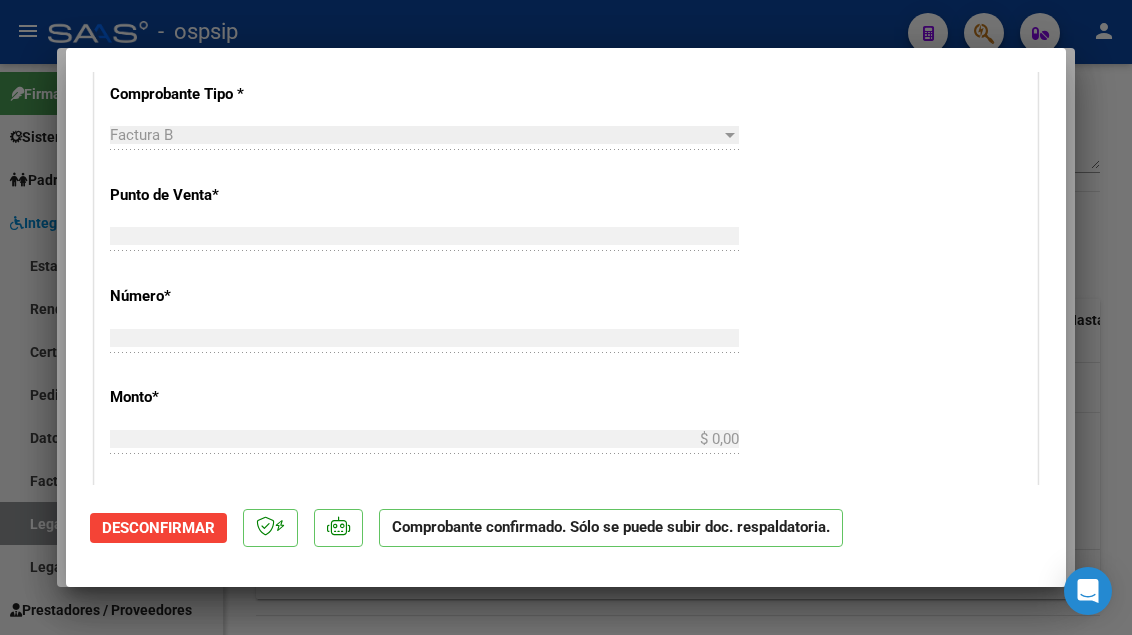 scroll, scrollTop: 868, scrollLeft: 0, axis: vertical 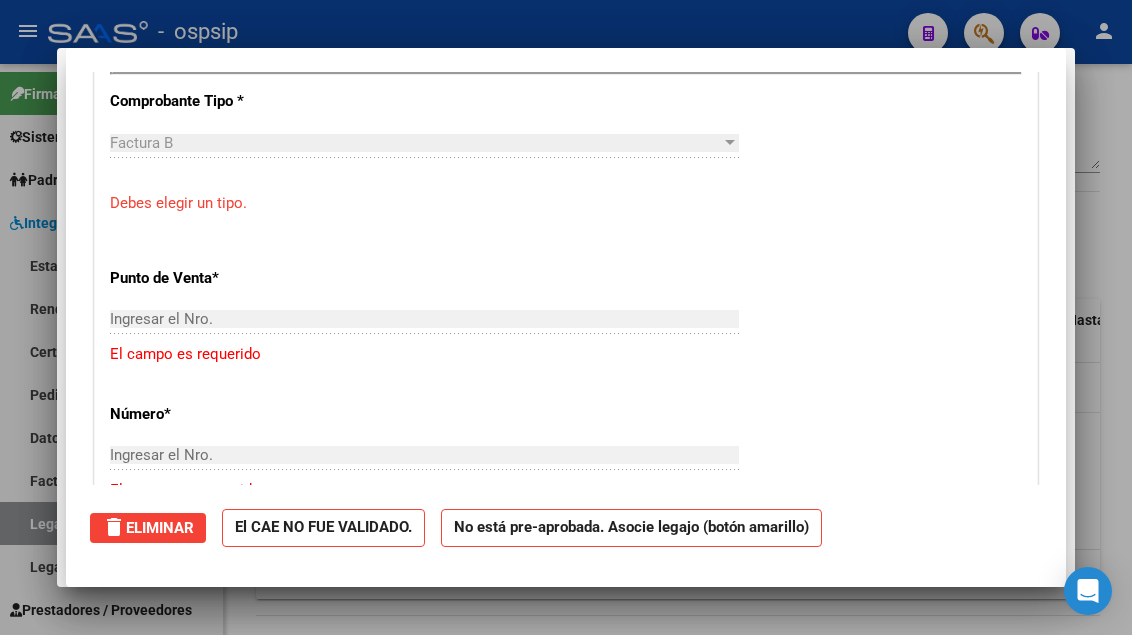 type 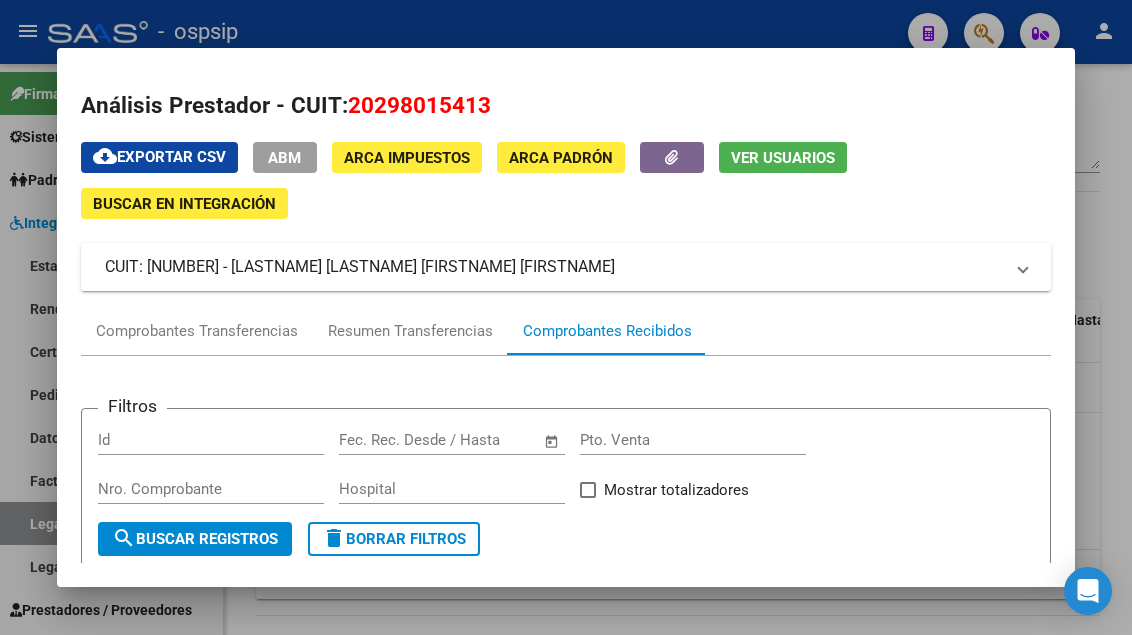 scroll, scrollTop: 0, scrollLeft: 0, axis: both 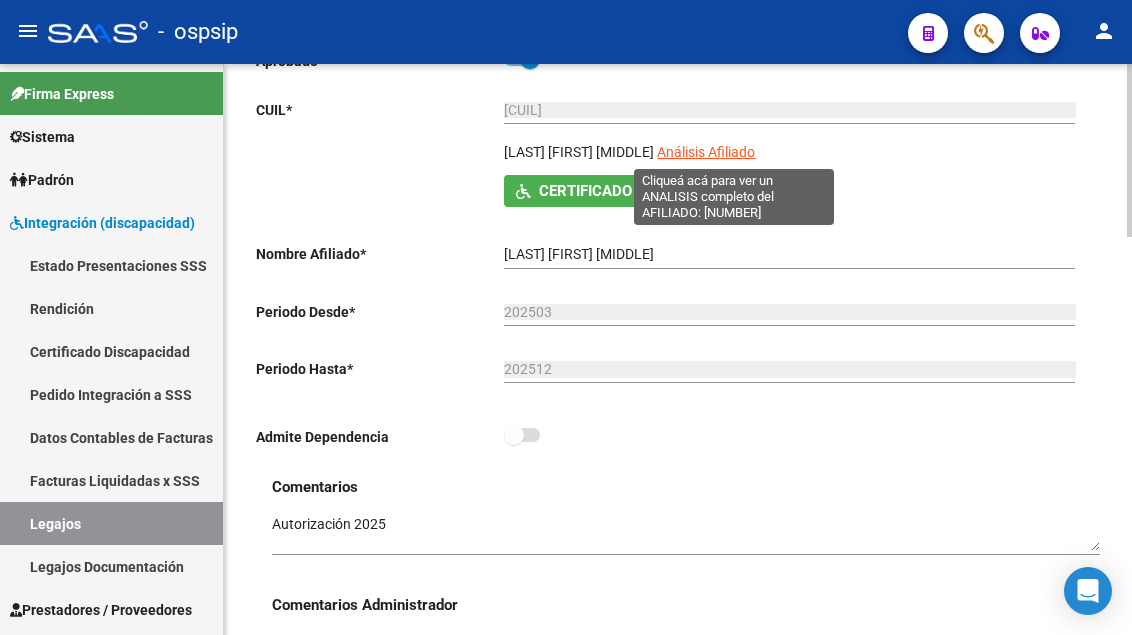 click on "Análisis Afiliado" 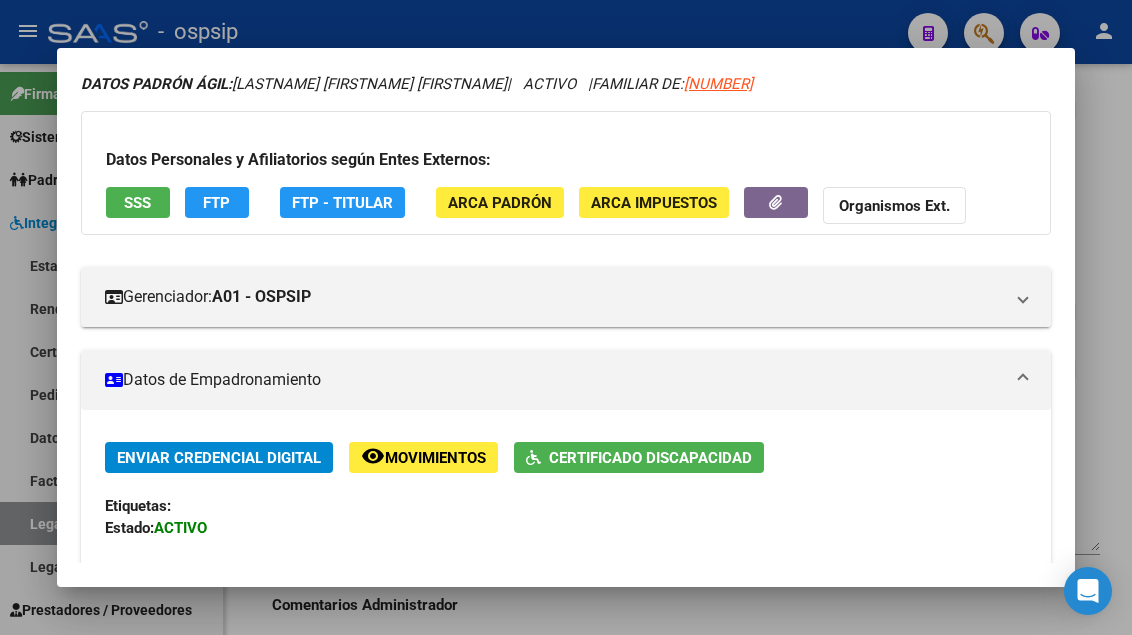 scroll, scrollTop: 0, scrollLeft: 0, axis: both 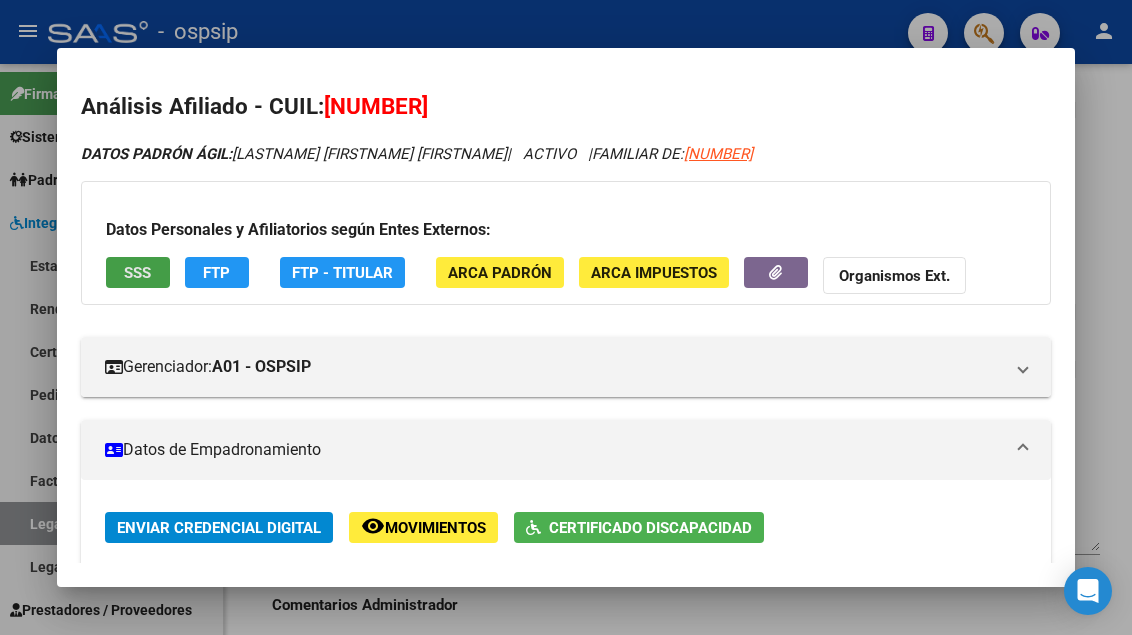 click on "SSS" at bounding box center (137, 273) 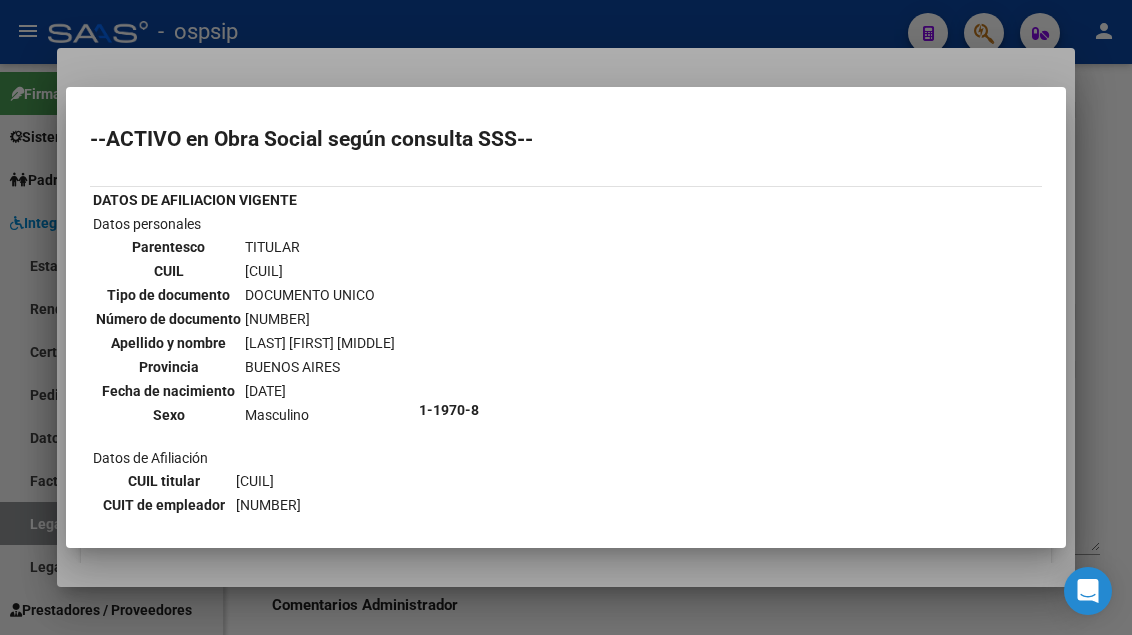 click at bounding box center [566, 317] 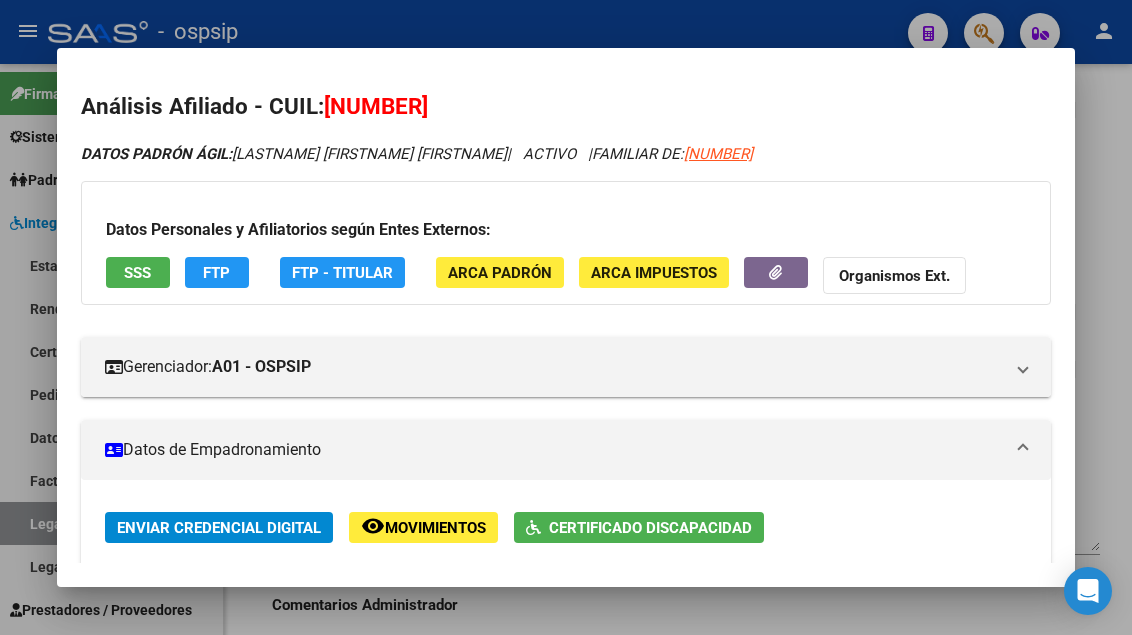 click at bounding box center (566, 317) 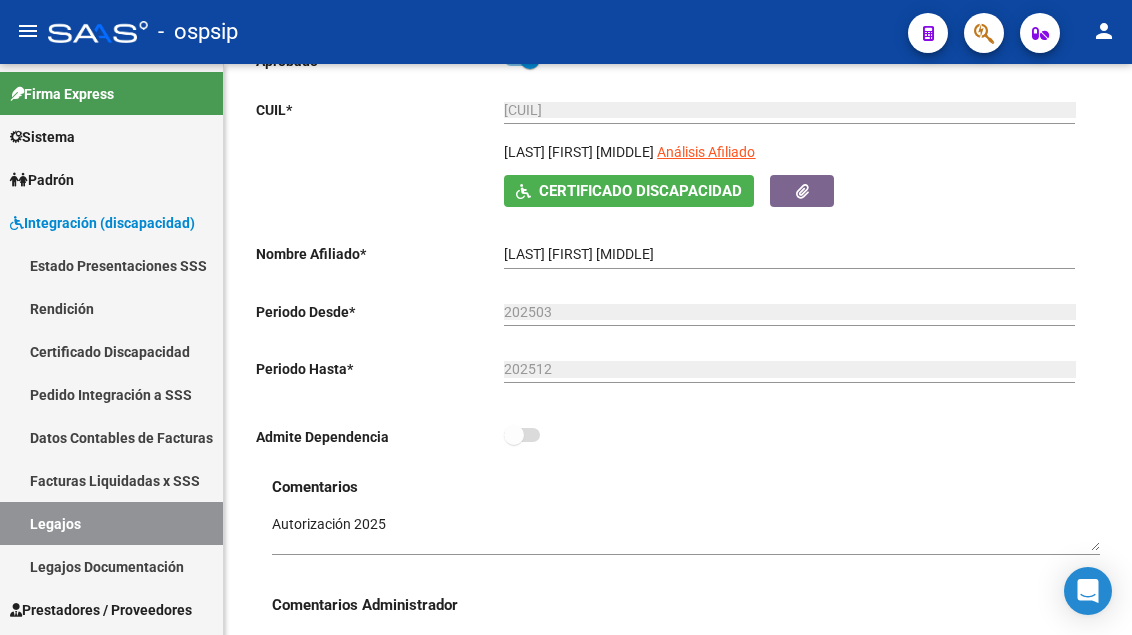 click on "Legajos" at bounding box center (111, 523) 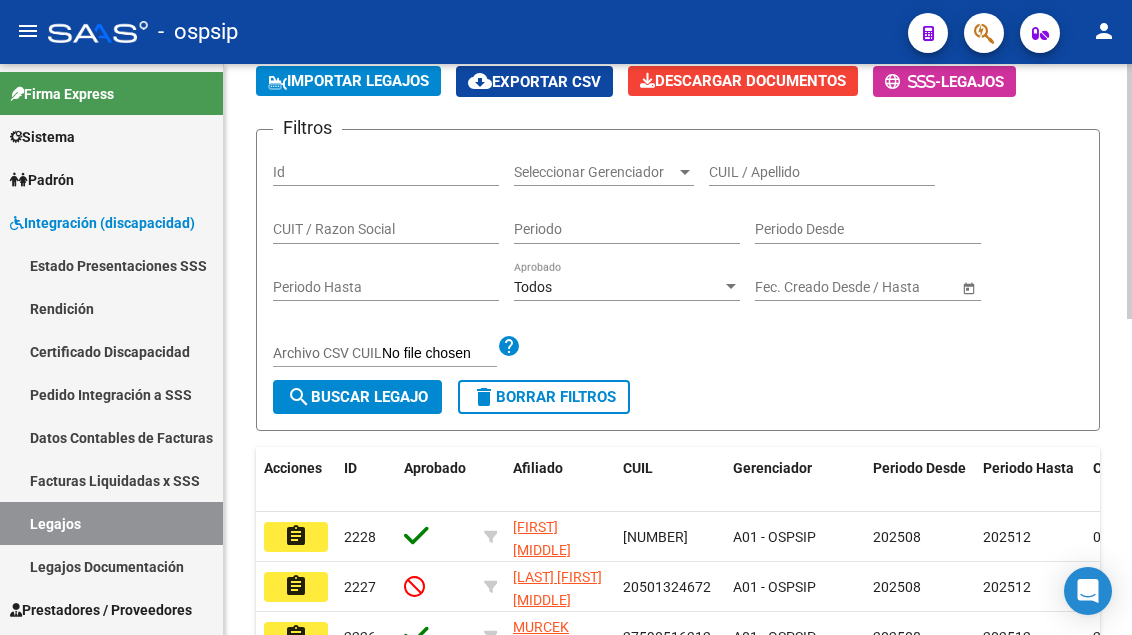 scroll, scrollTop: 0, scrollLeft: 0, axis: both 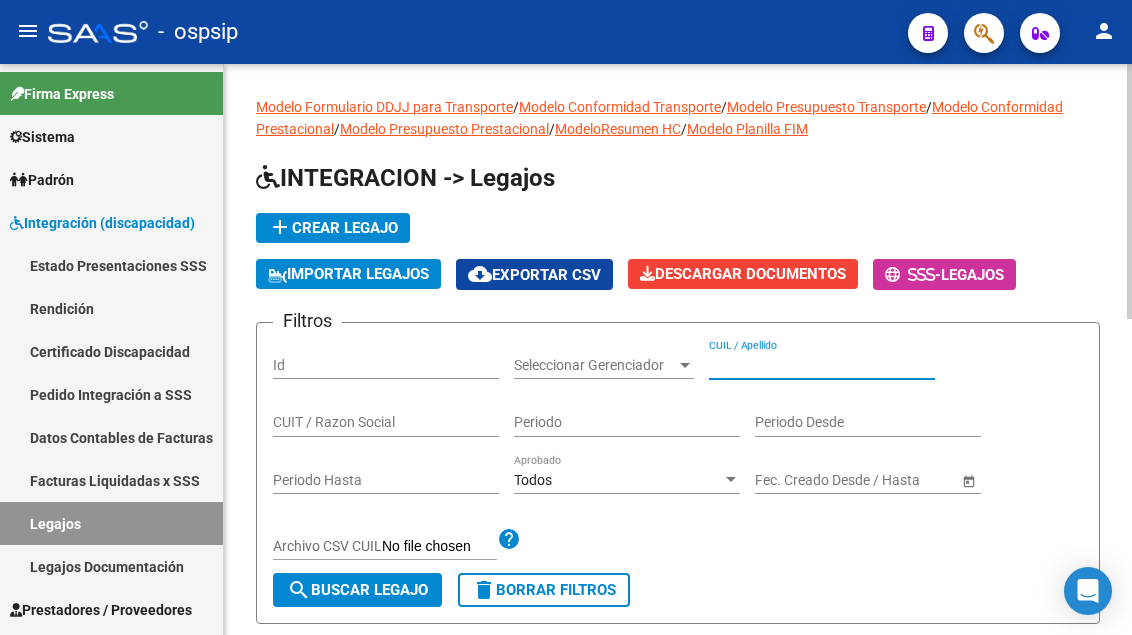 click on "CUIL / Apellido" at bounding box center [822, 365] 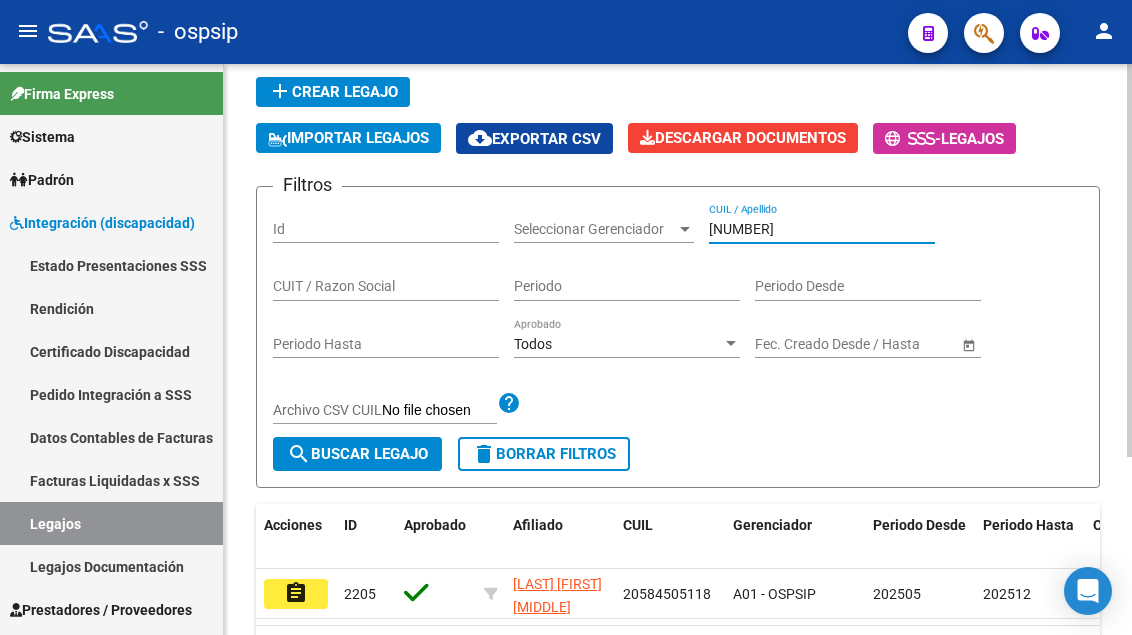 scroll, scrollTop: 258, scrollLeft: 0, axis: vertical 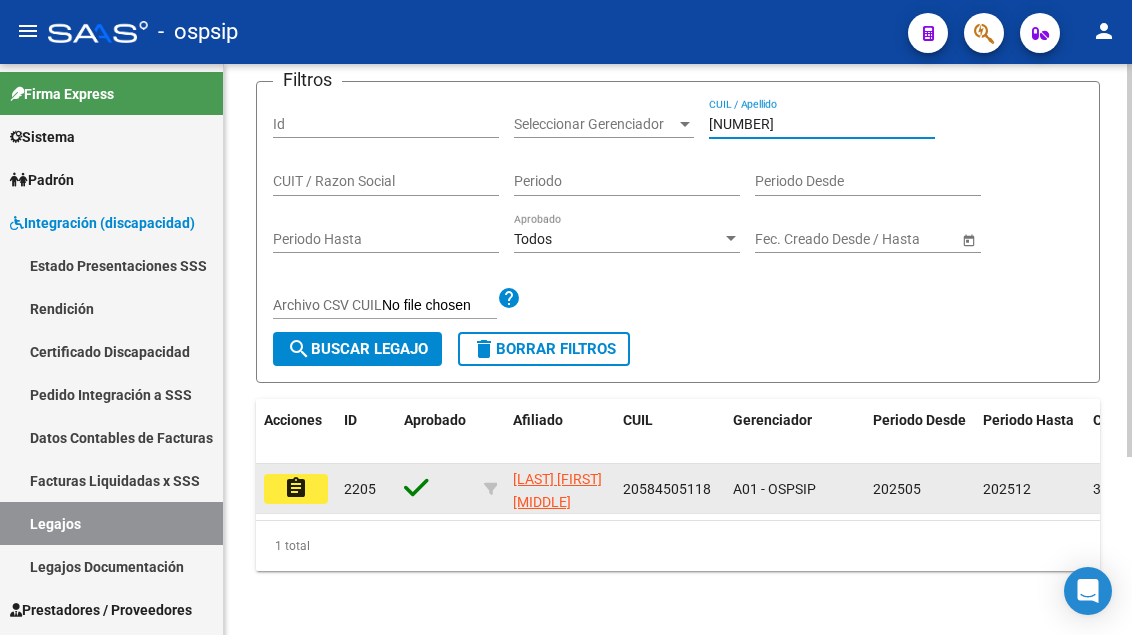 type on "58450511" 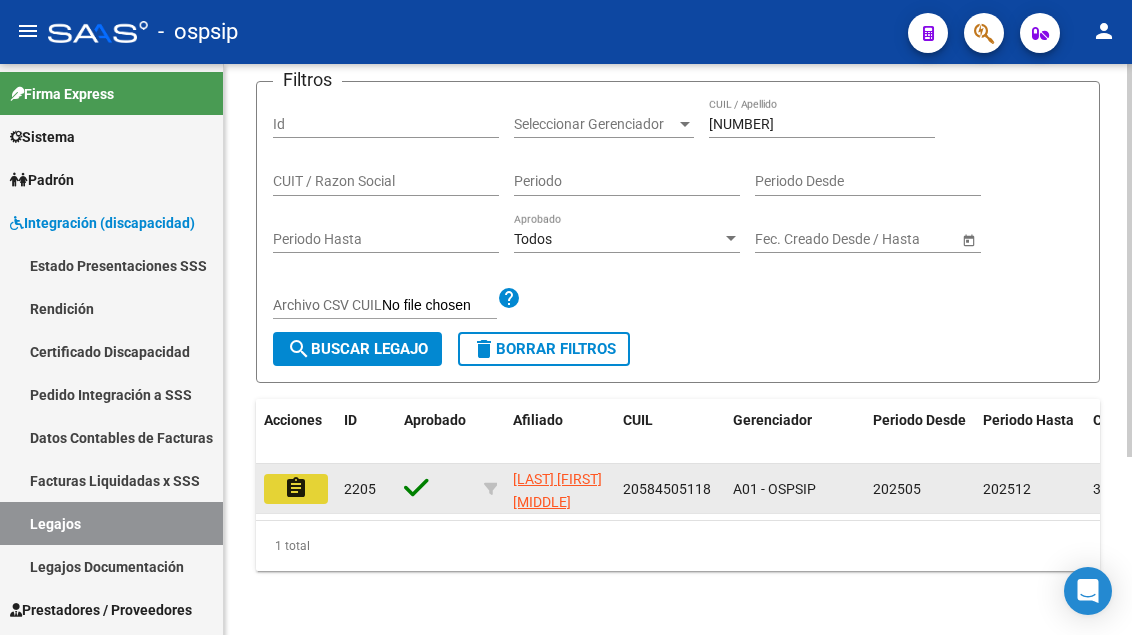 click on "assignment" 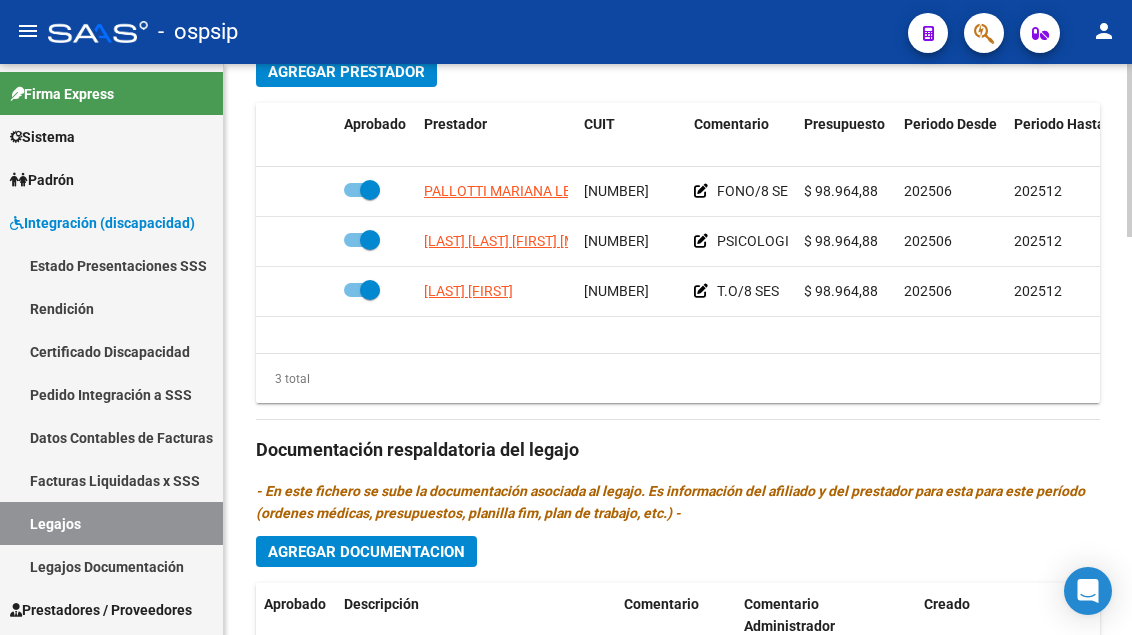scroll, scrollTop: 1000, scrollLeft: 0, axis: vertical 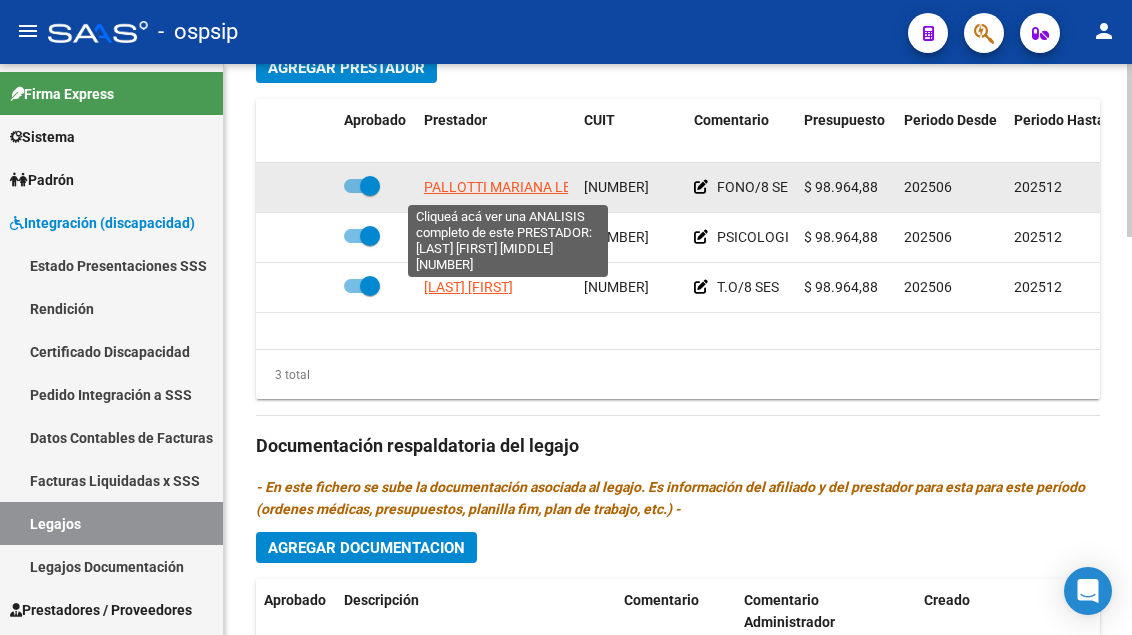 click on "PALLOTTI MARIANA LELIA" 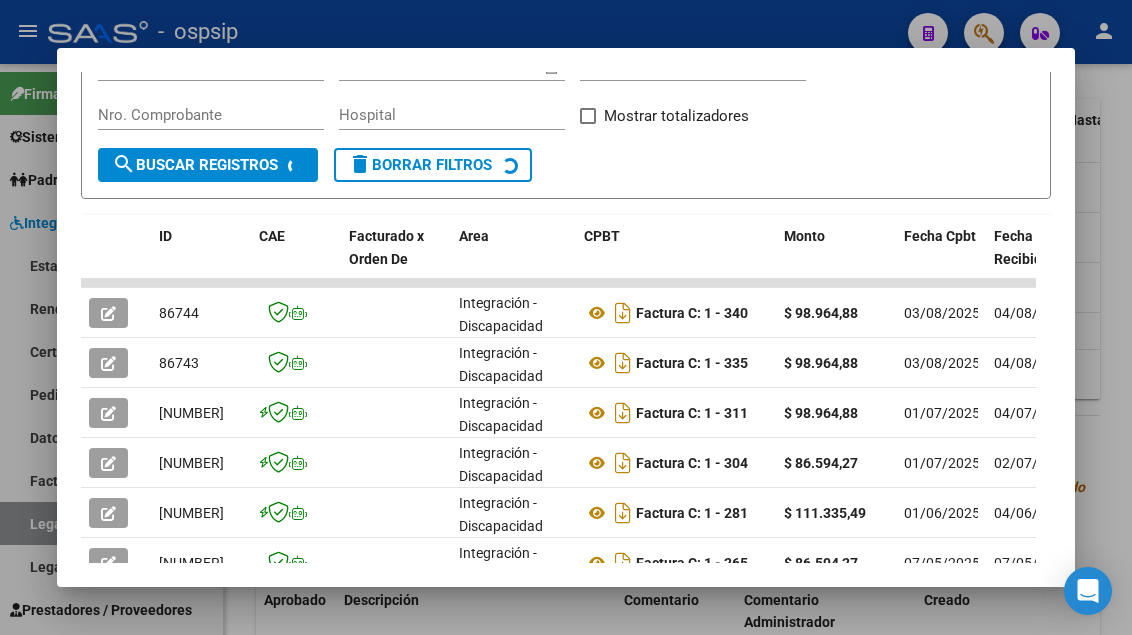 scroll, scrollTop: 485, scrollLeft: 0, axis: vertical 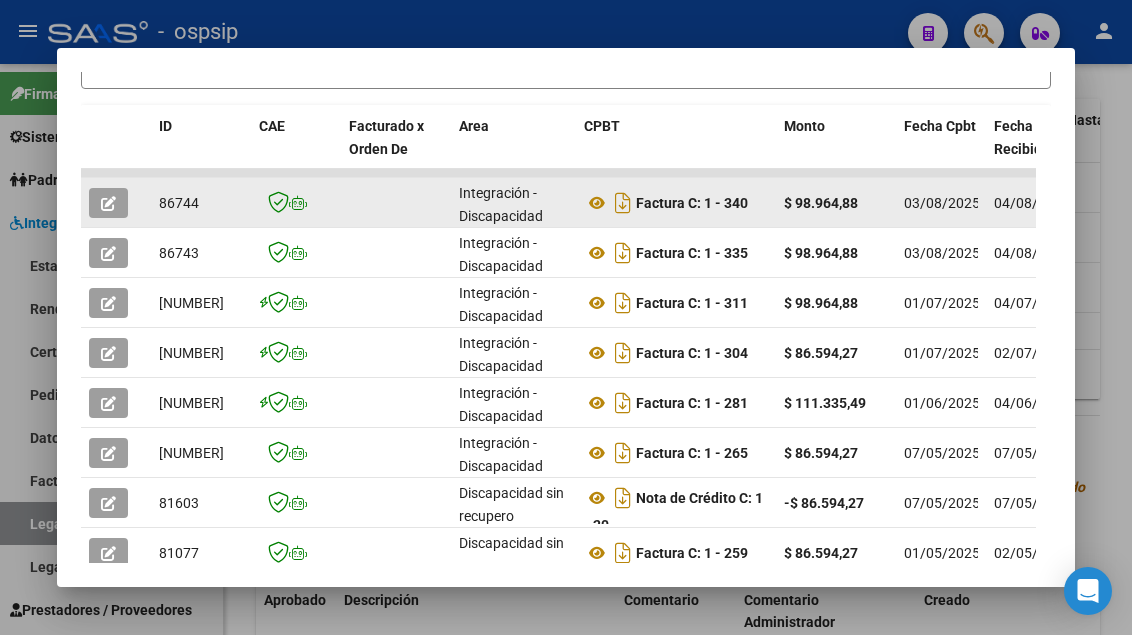 click 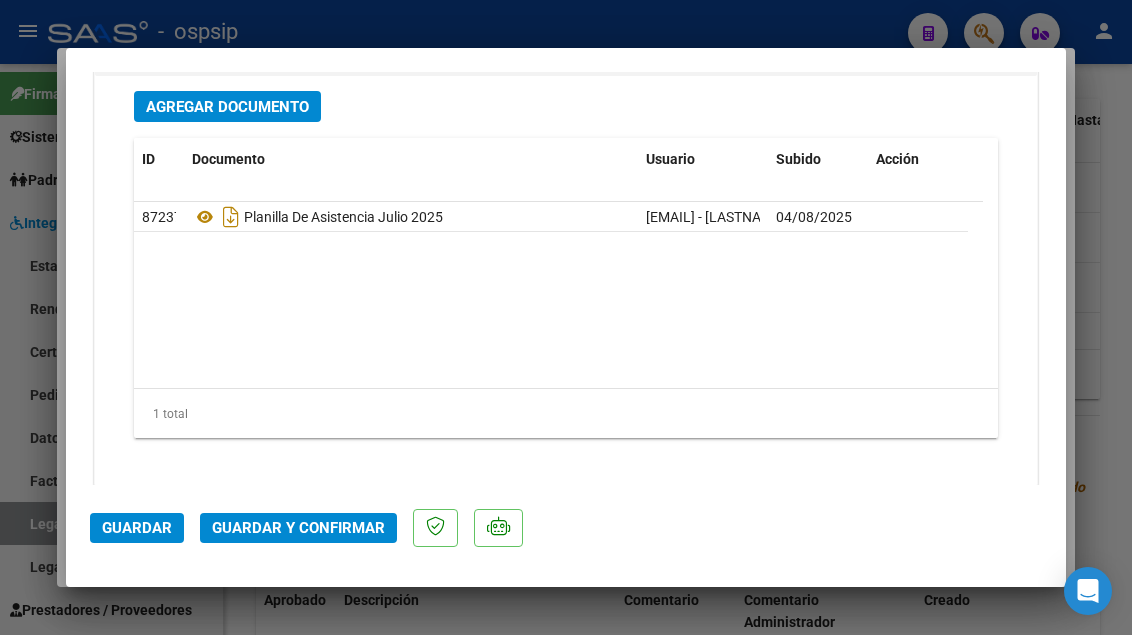 scroll, scrollTop: 2500, scrollLeft: 0, axis: vertical 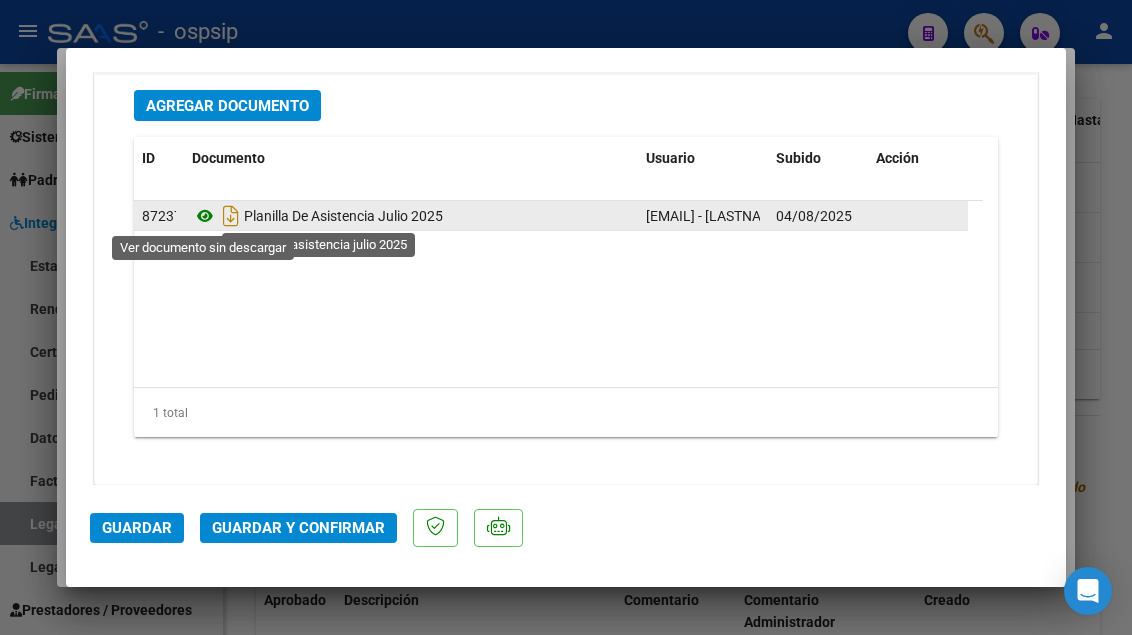 click 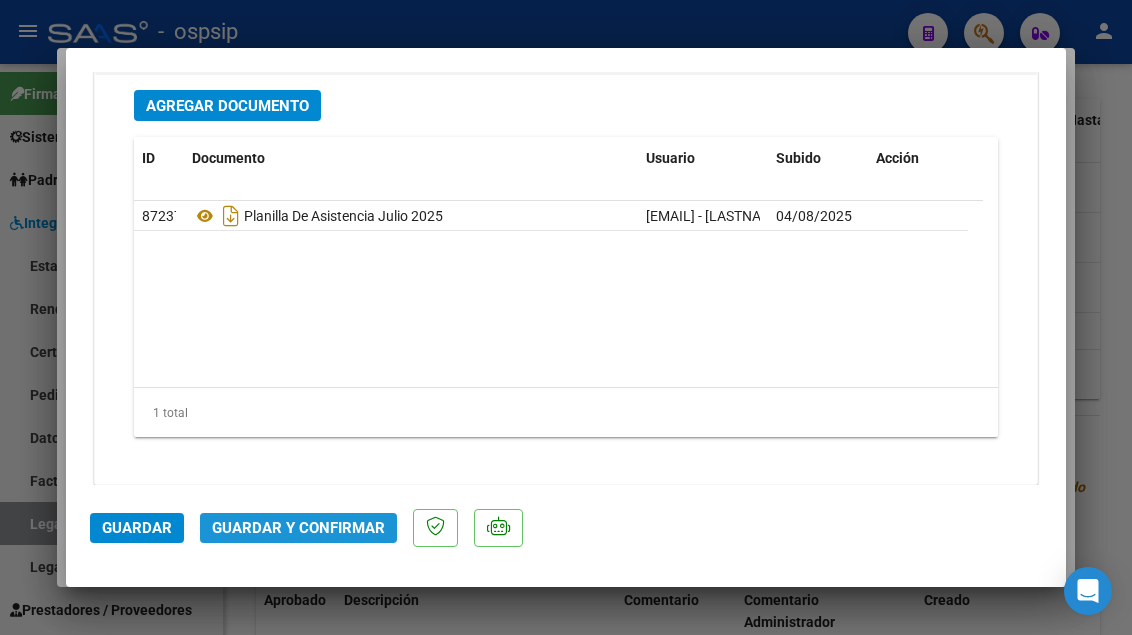 click on "Guardar y Confirmar" 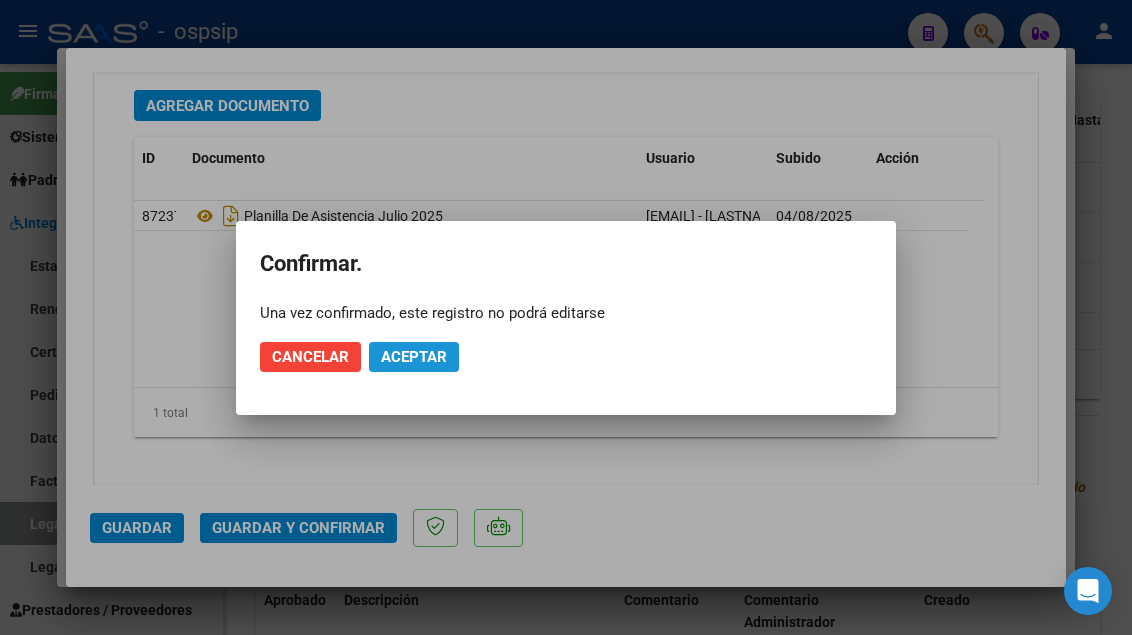 click on "Aceptar" 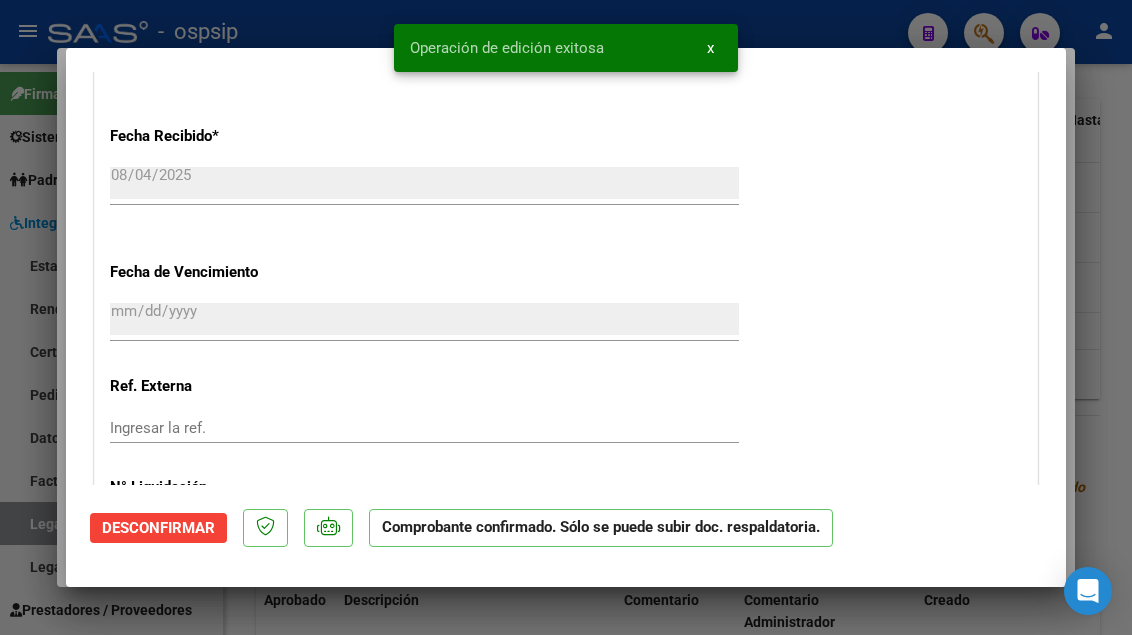 scroll, scrollTop: 1173, scrollLeft: 0, axis: vertical 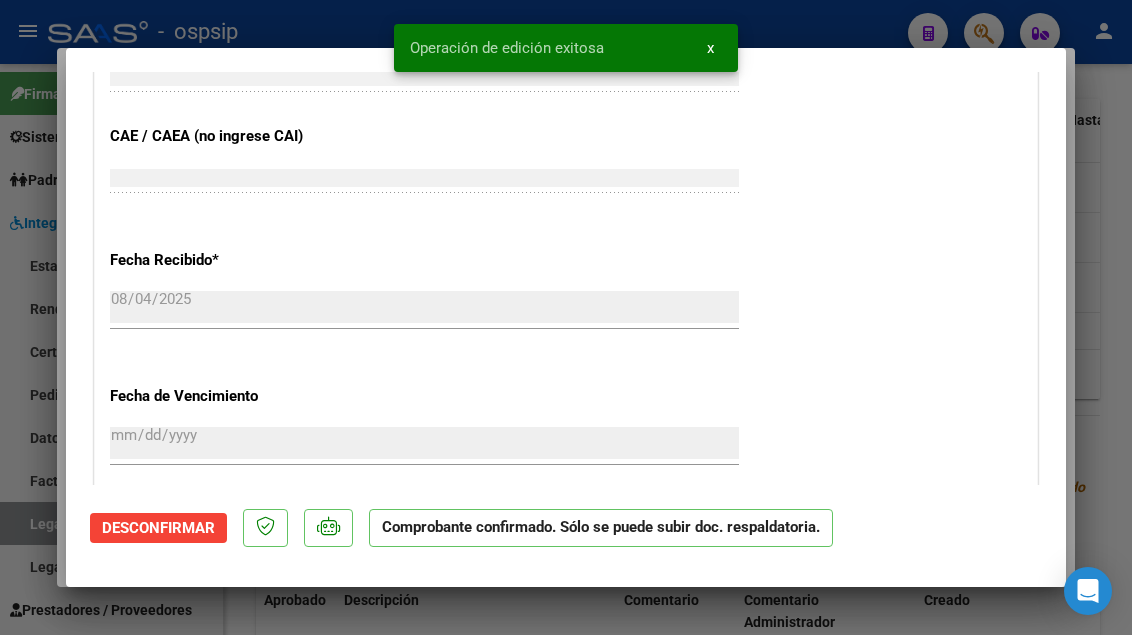 type 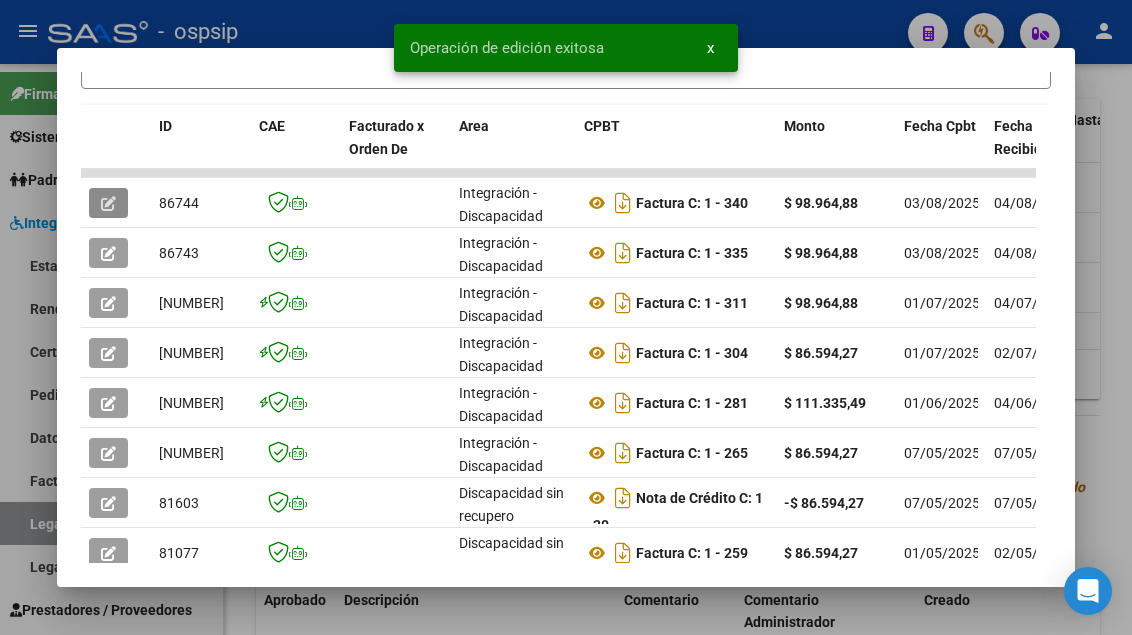 type 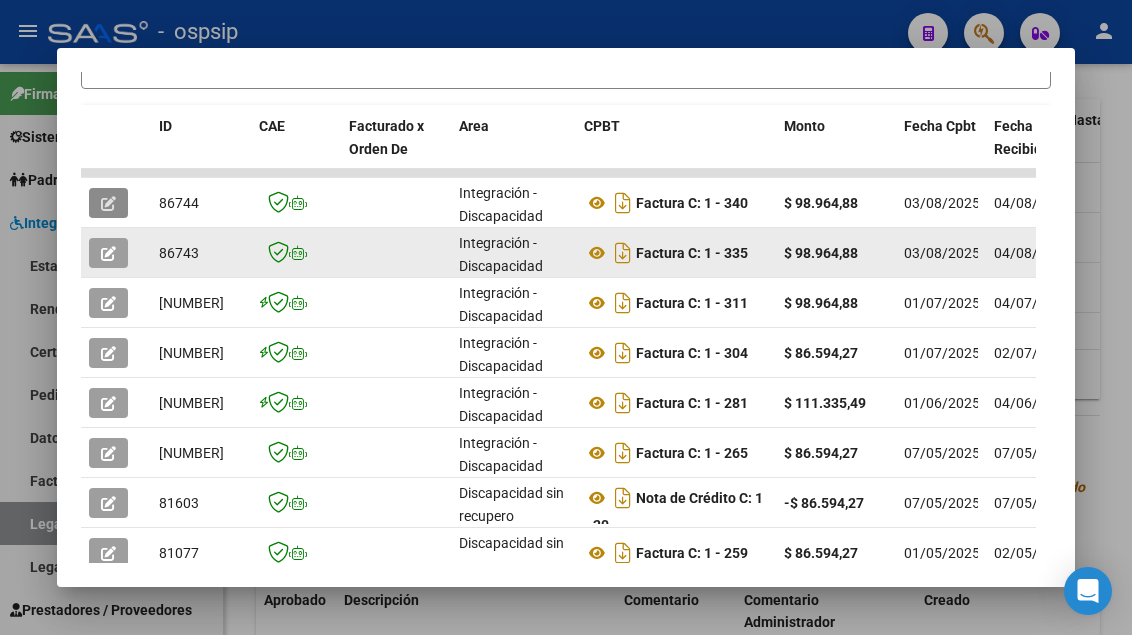 click 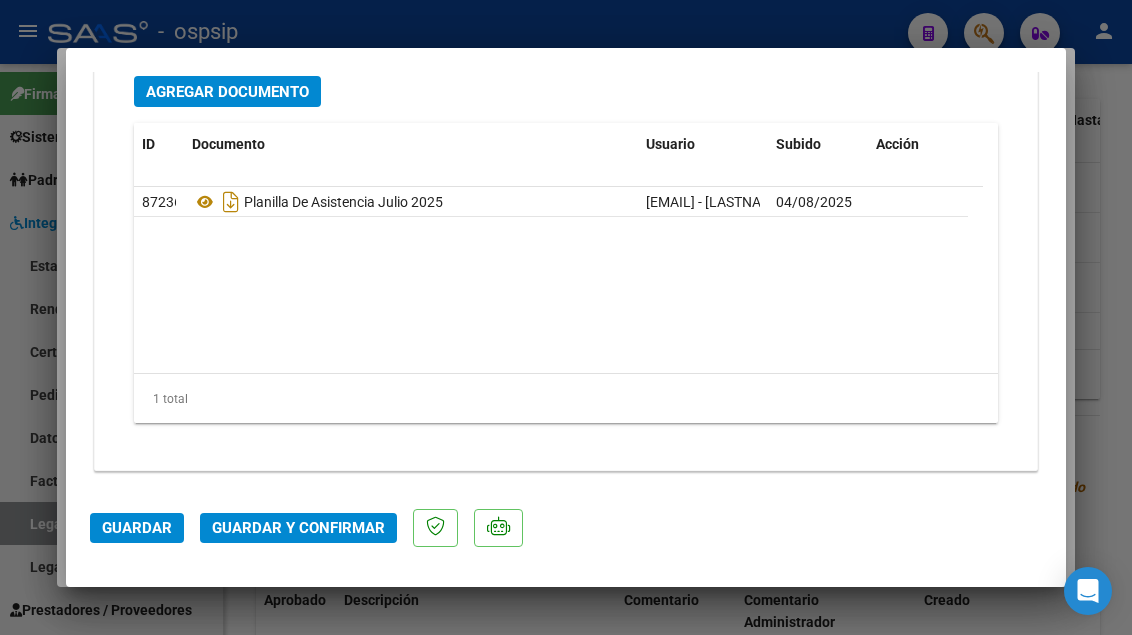 scroll, scrollTop: 2515, scrollLeft: 0, axis: vertical 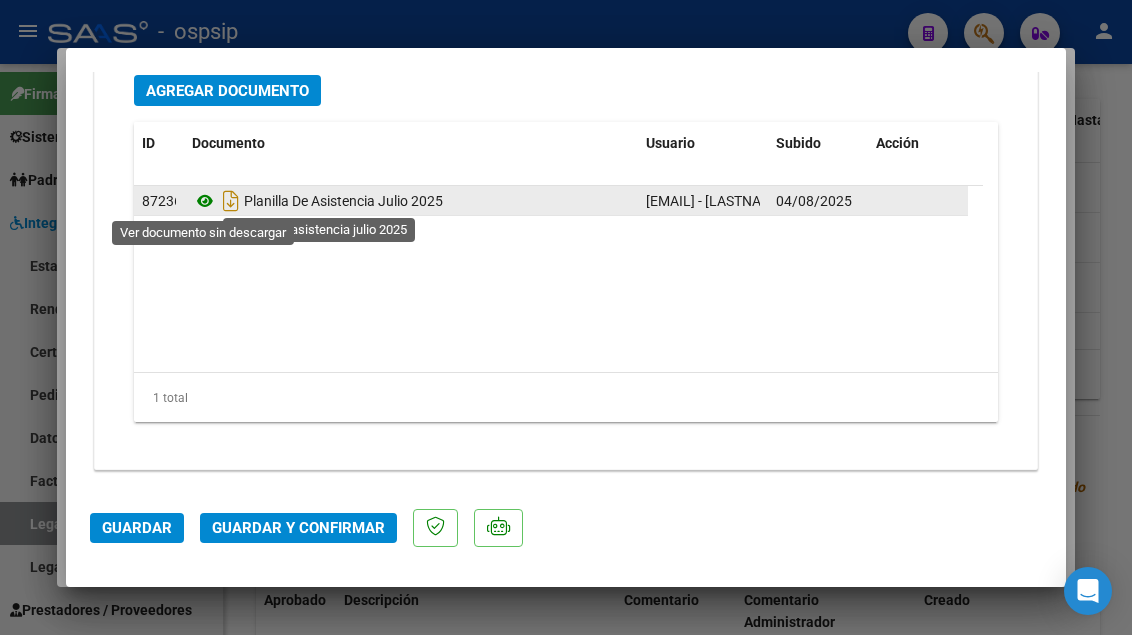 click 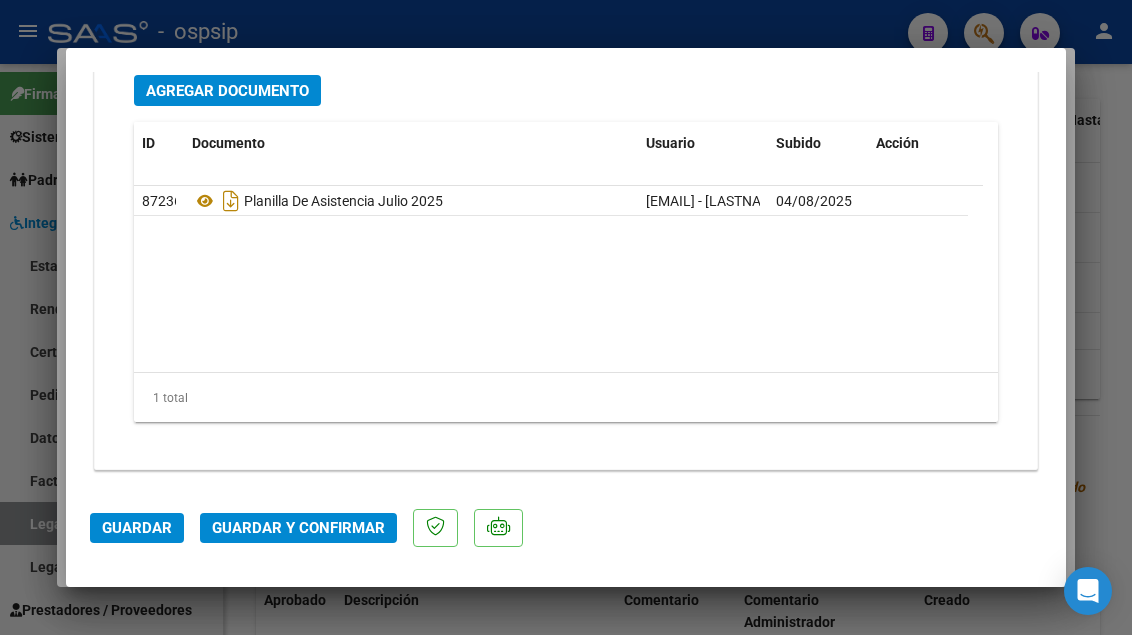 click on "Guardar y Confirmar" 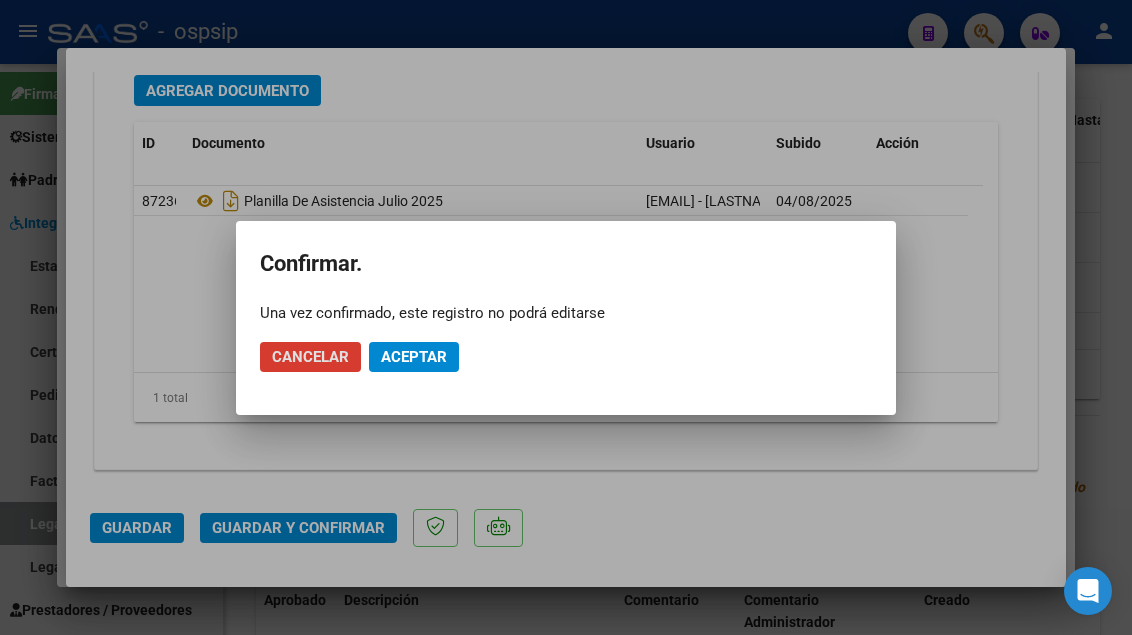 click on "Aceptar" 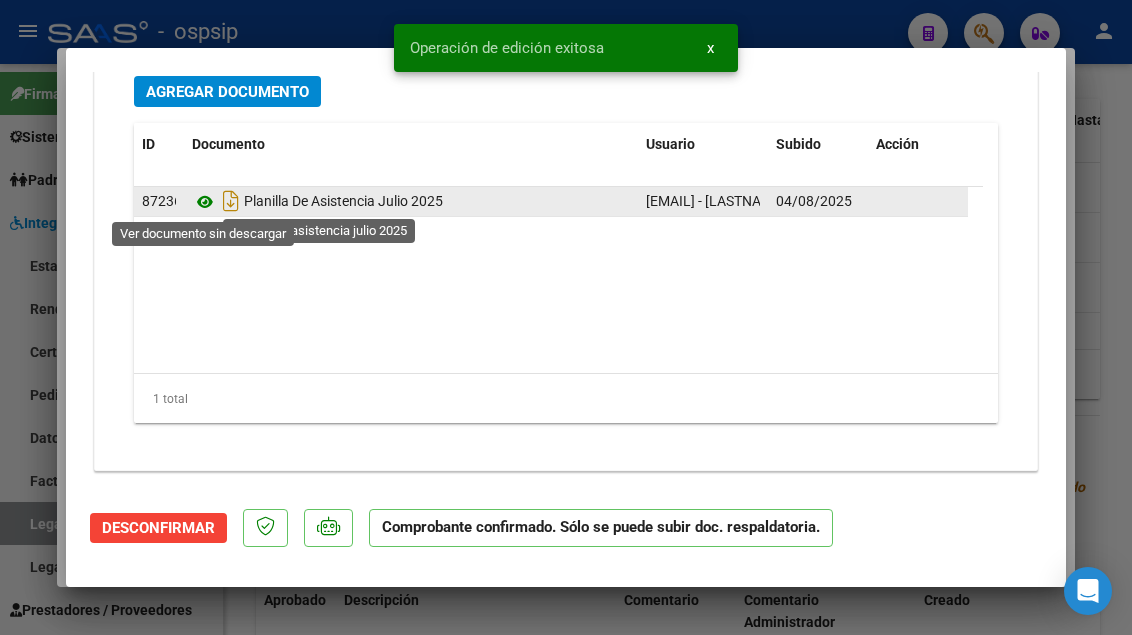 click 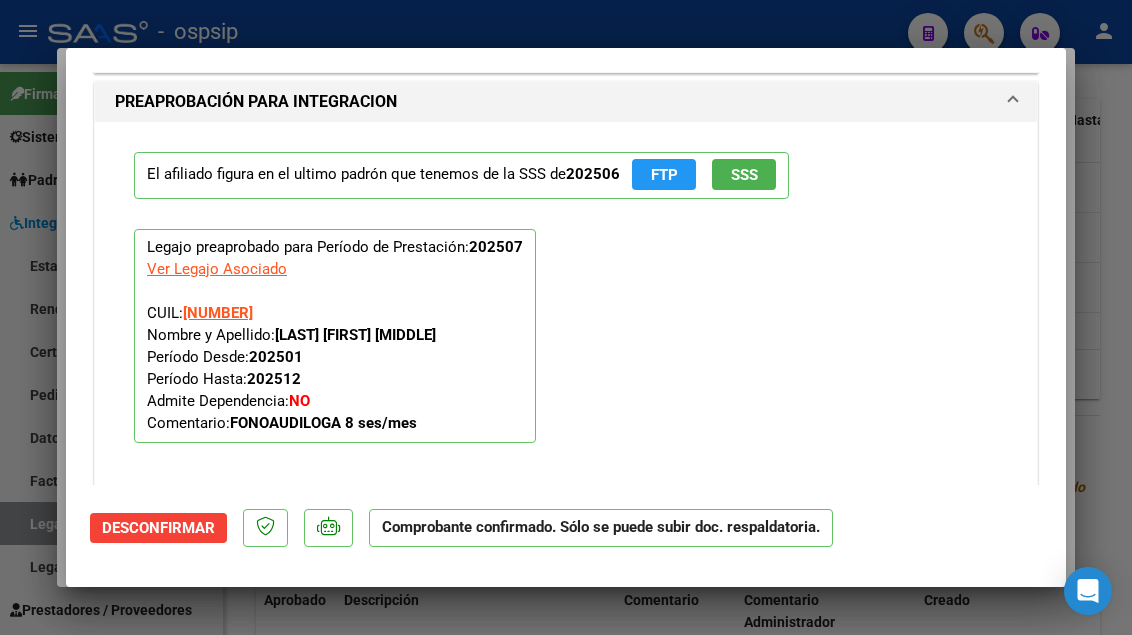 scroll, scrollTop: 1688, scrollLeft: 0, axis: vertical 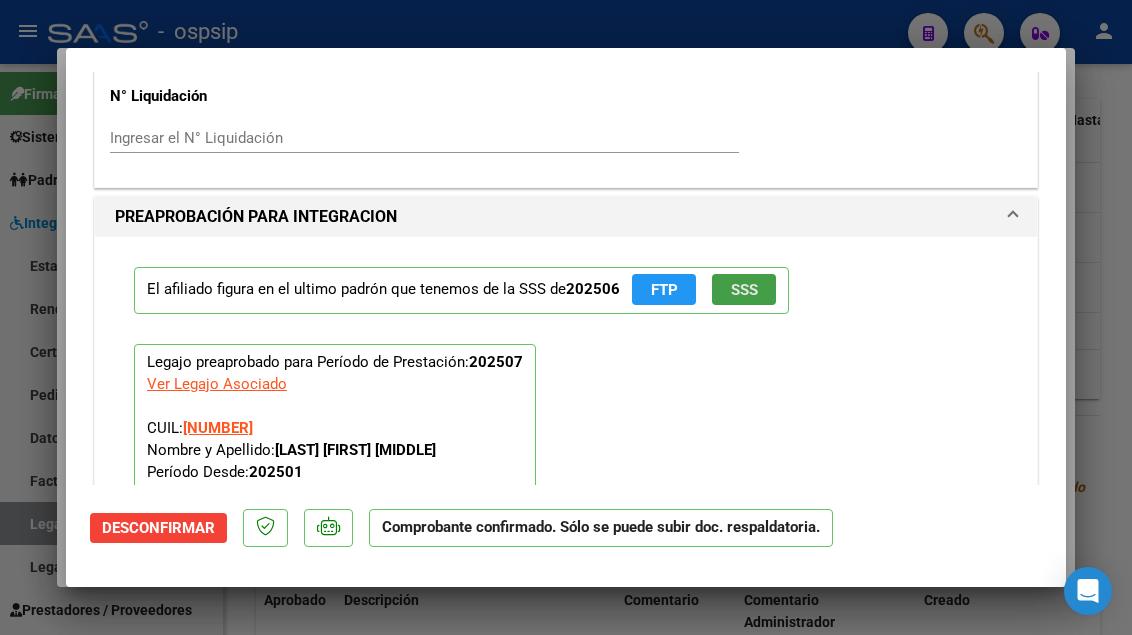 click on "SSS" 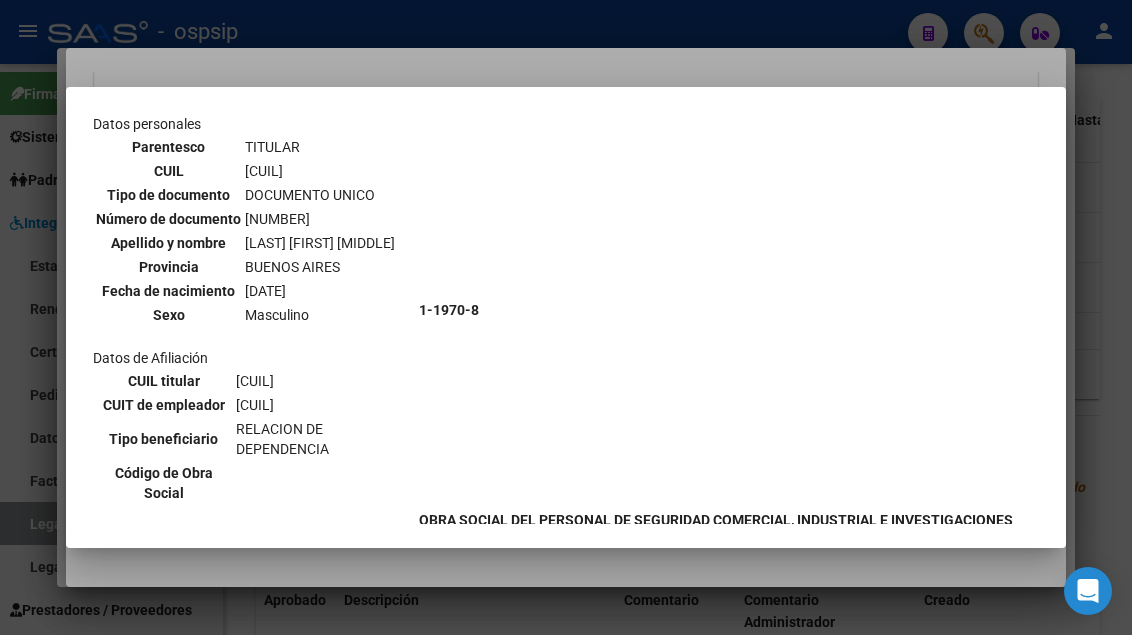 scroll, scrollTop: 0, scrollLeft: 0, axis: both 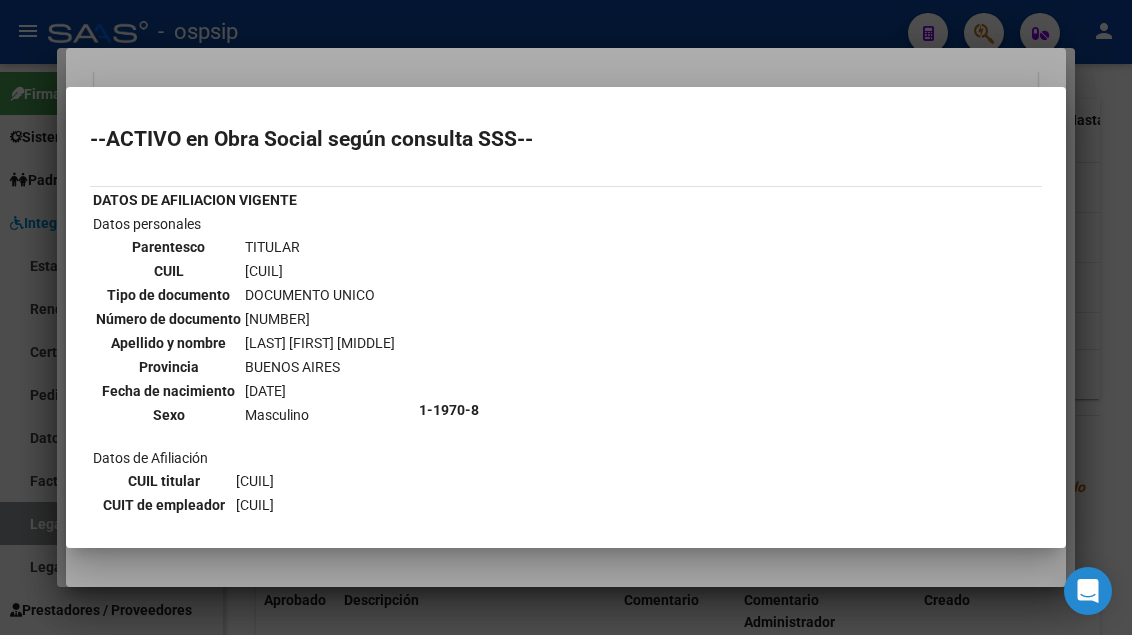 click on "1-1970-8" at bounding box center (729, 410) 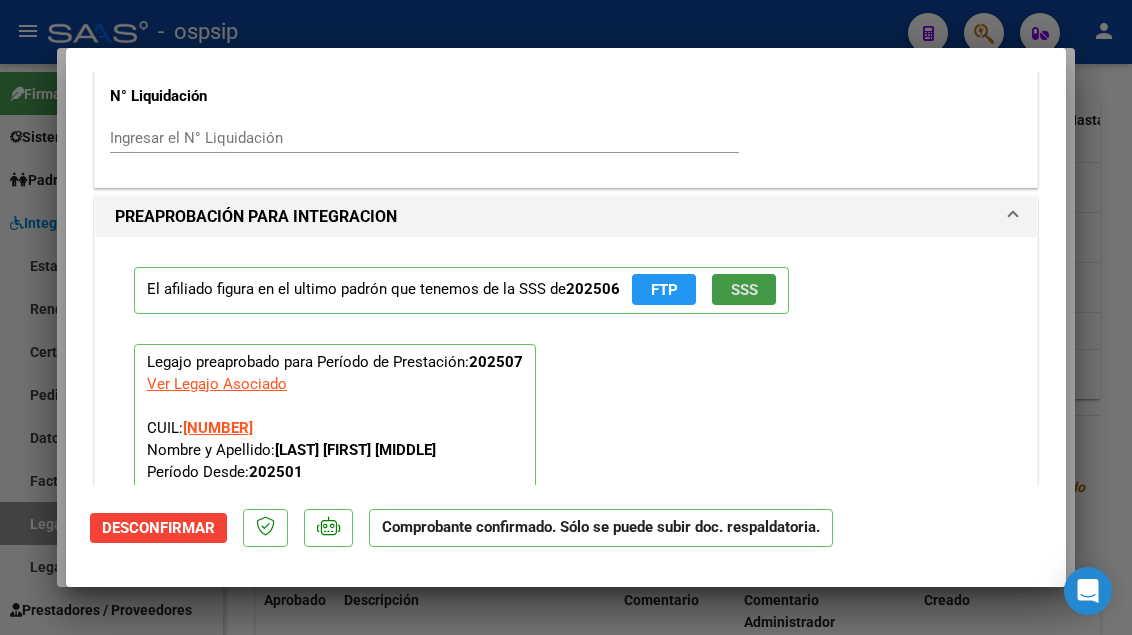 type 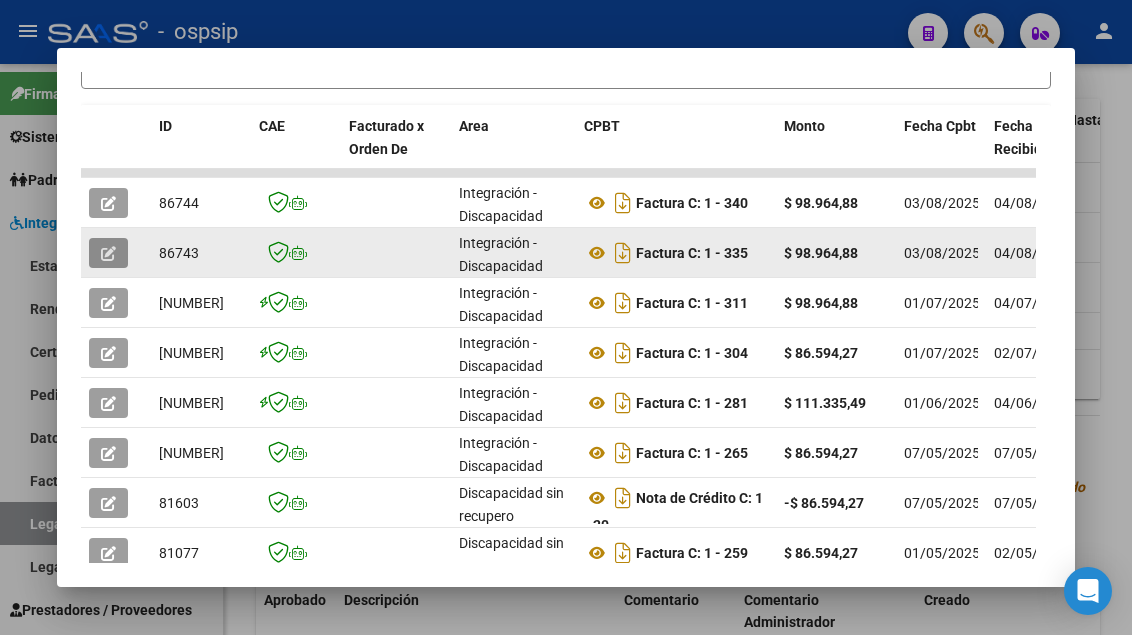 scroll, scrollTop: 285, scrollLeft: 0, axis: vertical 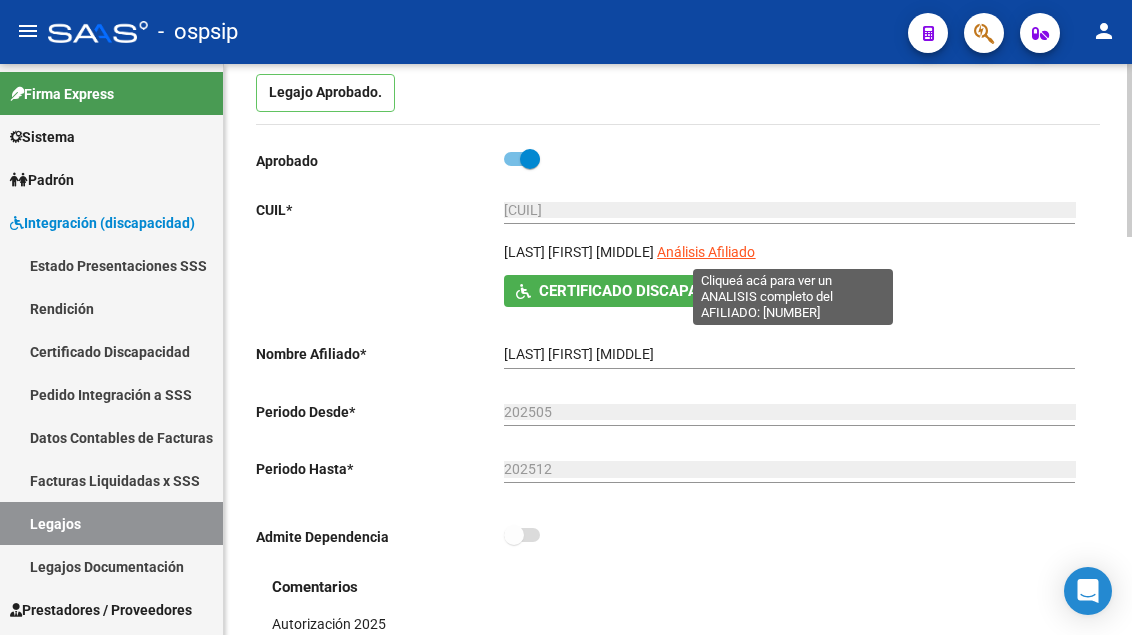 click on "Análisis Afiliado" 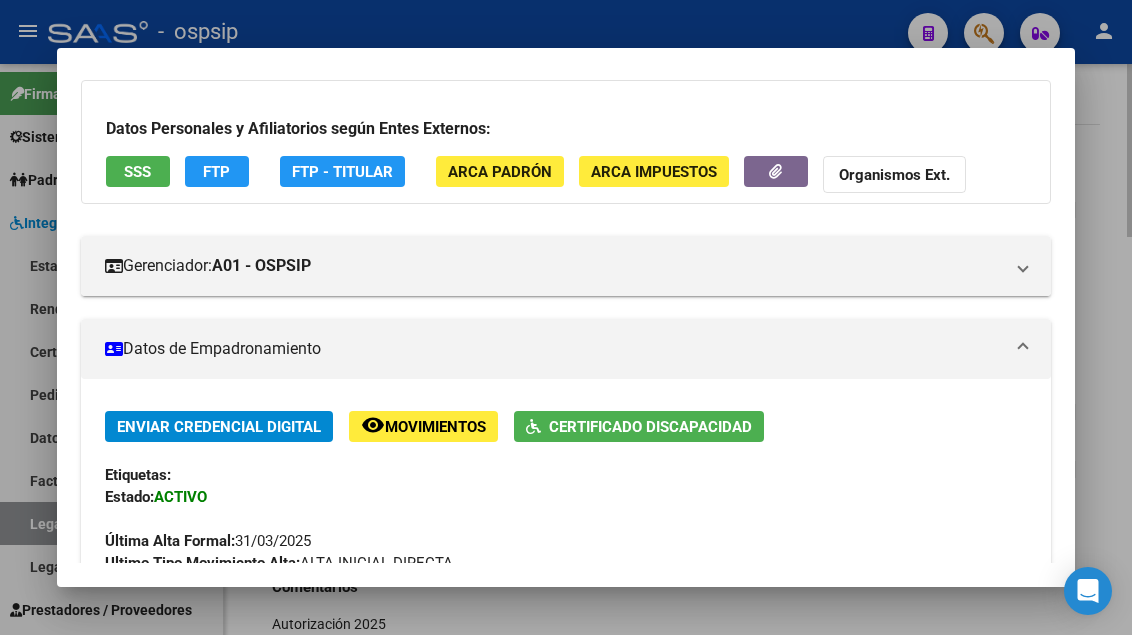 scroll, scrollTop: 300, scrollLeft: 0, axis: vertical 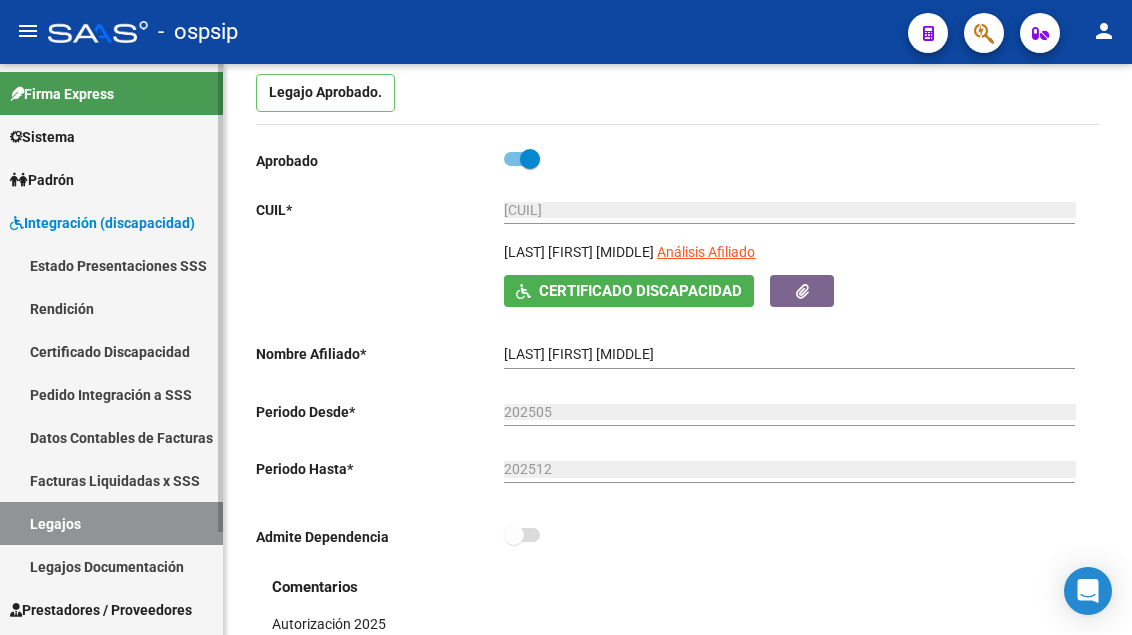 click on "Legajos" at bounding box center [111, 523] 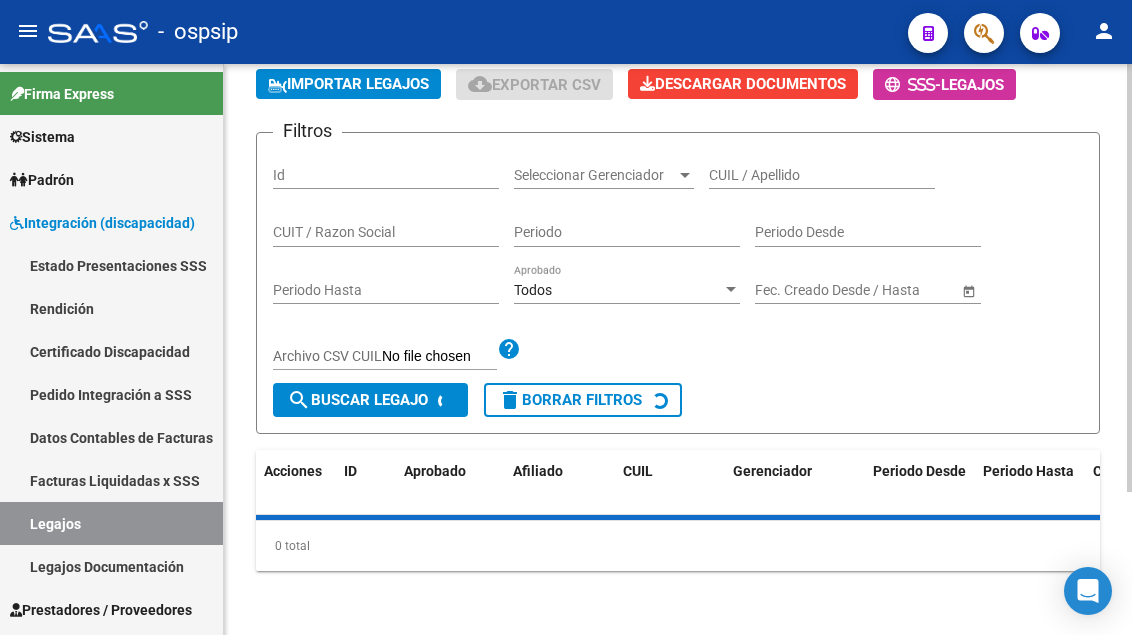 scroll, scrollTop: 200, scrollLeft: 0, axis: vertical 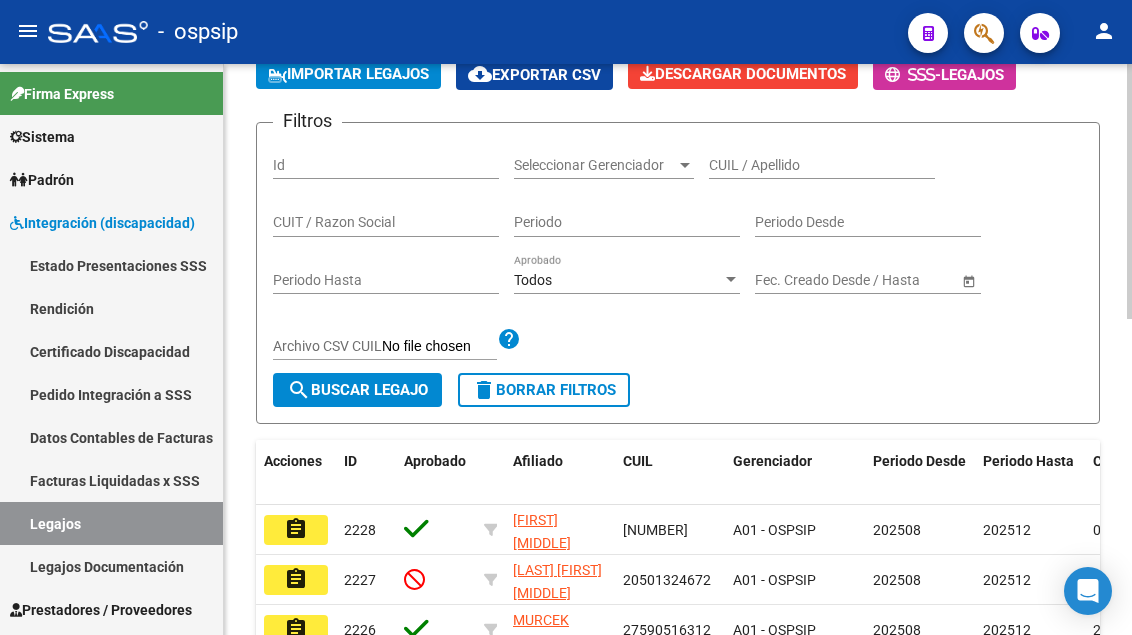click on "CUIL / Apellido" at bounding box center [822, 165] 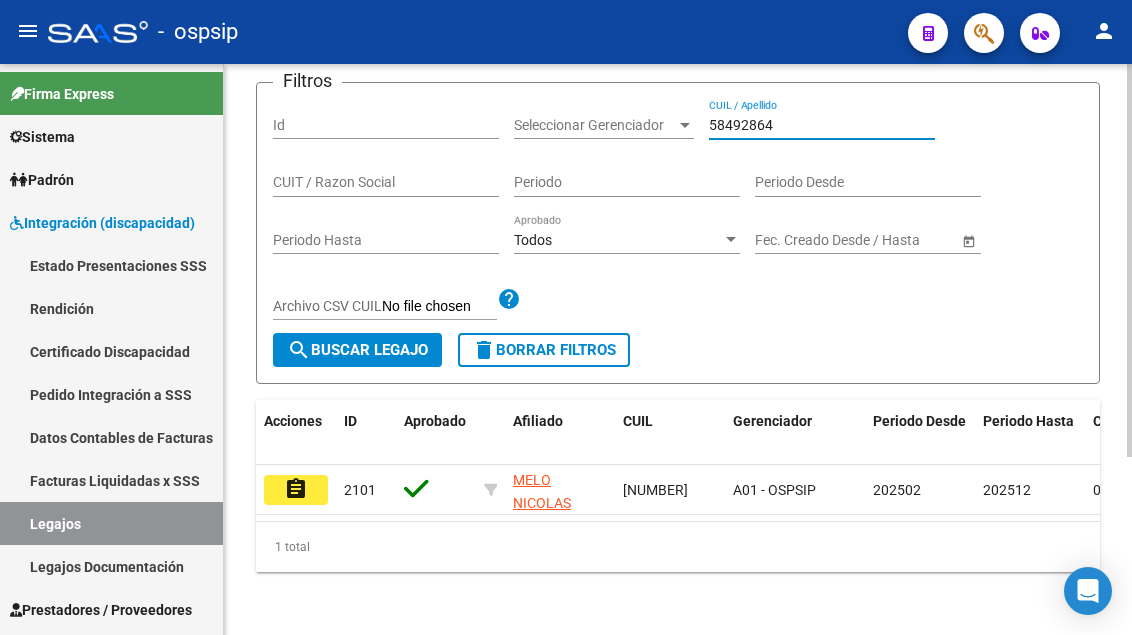 scroll, scrollTop: 258, scrollLeft: 0, axis: vertical 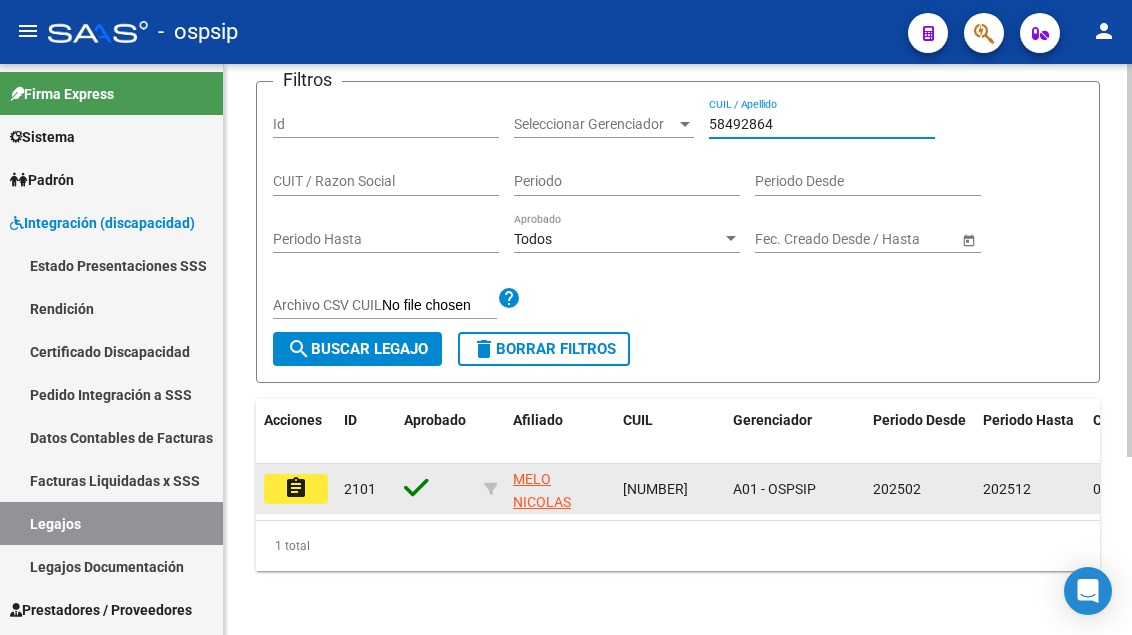 type on "58492864" 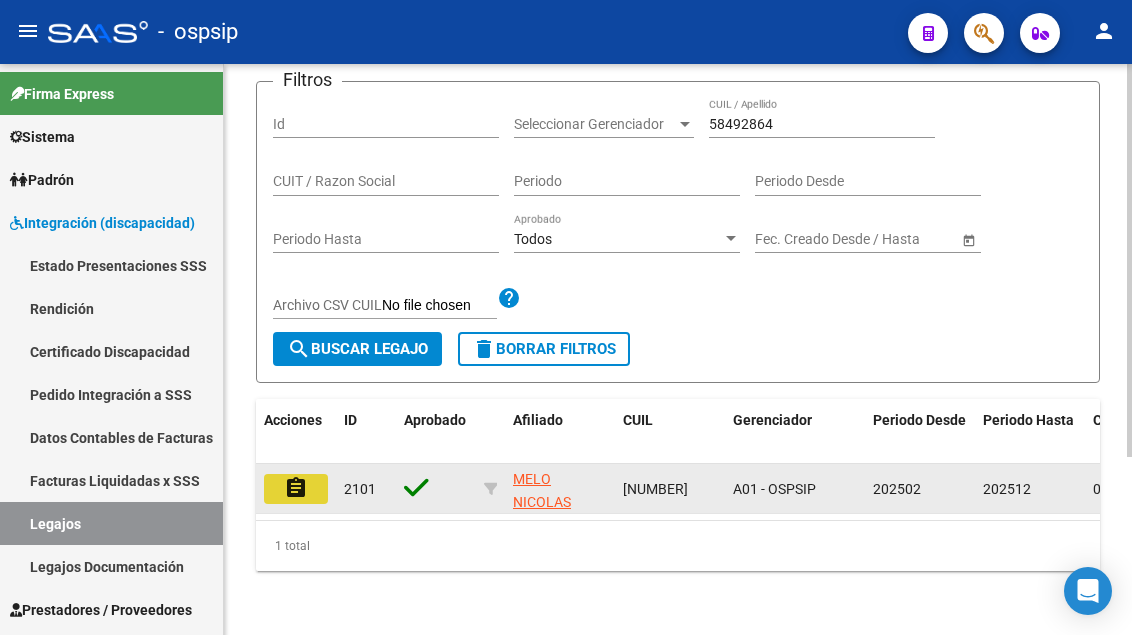 click on "assignment" 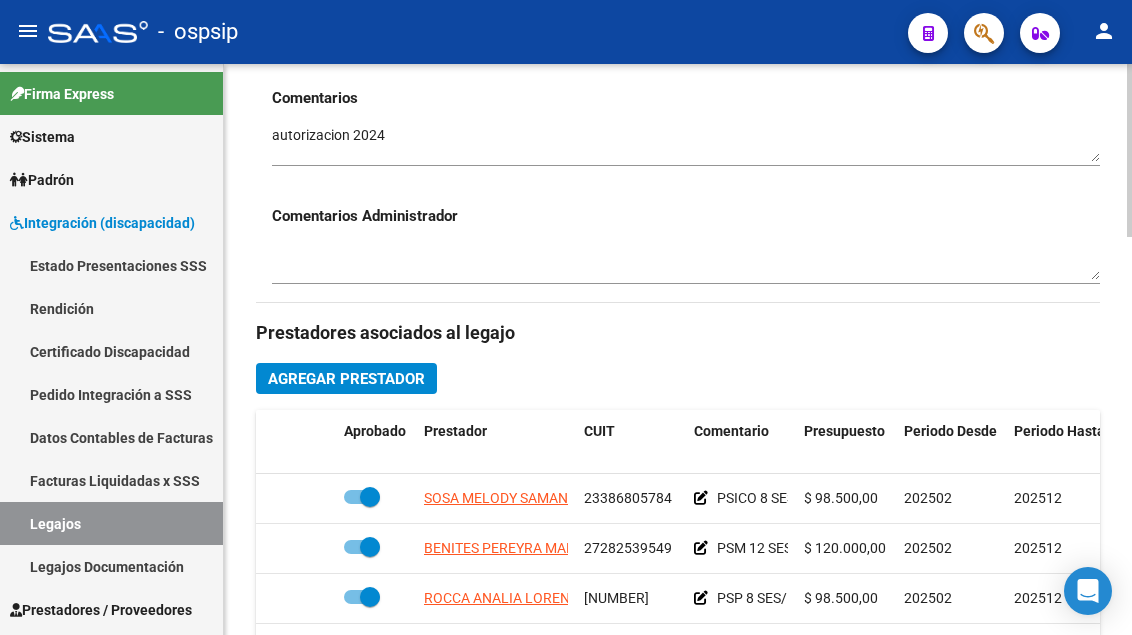 scroll, scrollTop: 700, scrollLeft: 0, axis: vertical 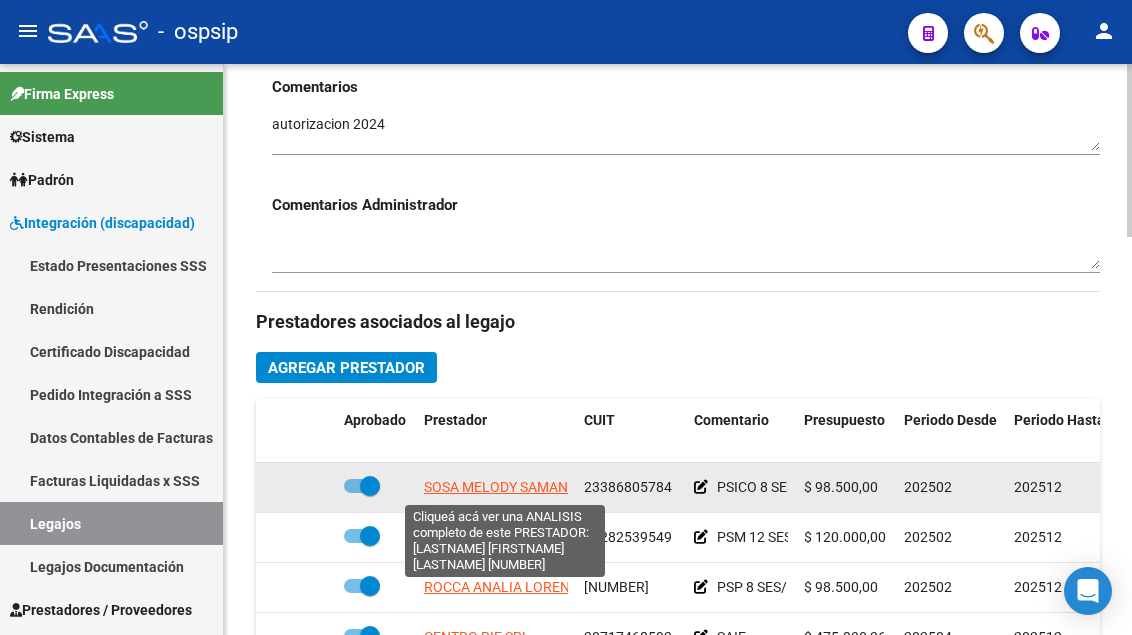 click on "SOSA MELODY SAMANTA" 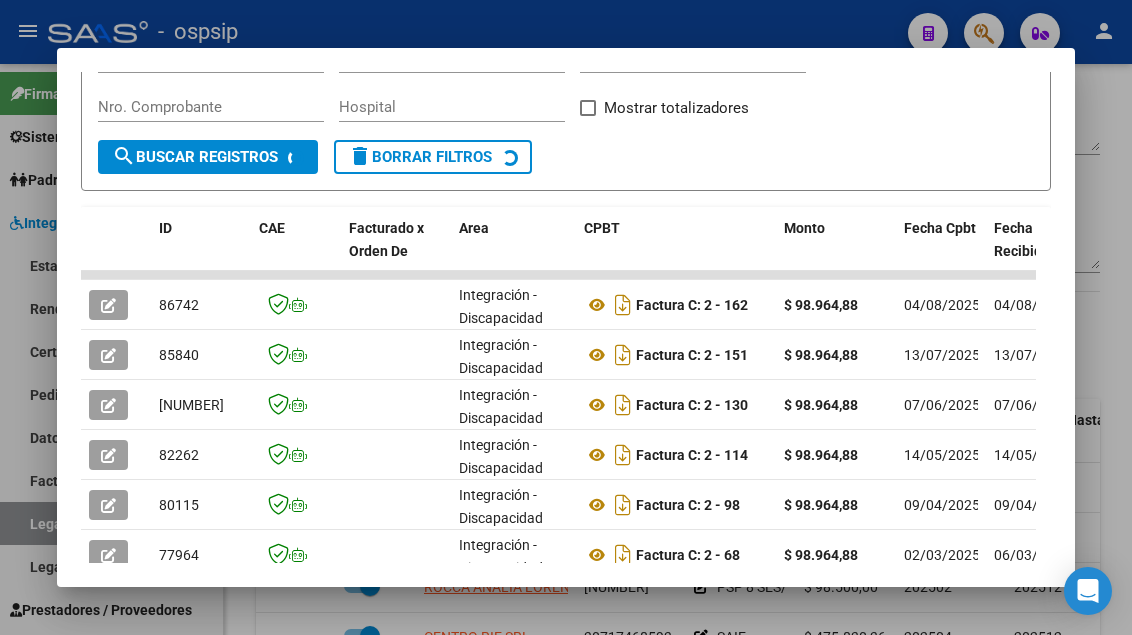 scroll, scrollTop: 385, scrollLeft: 0, axis: vertical 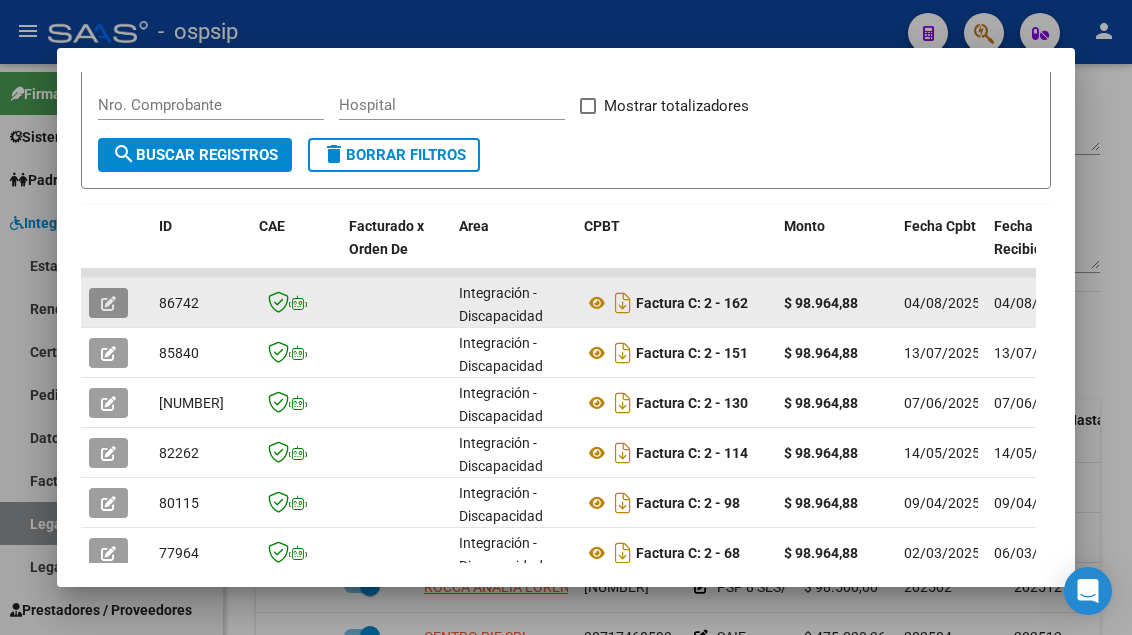 click 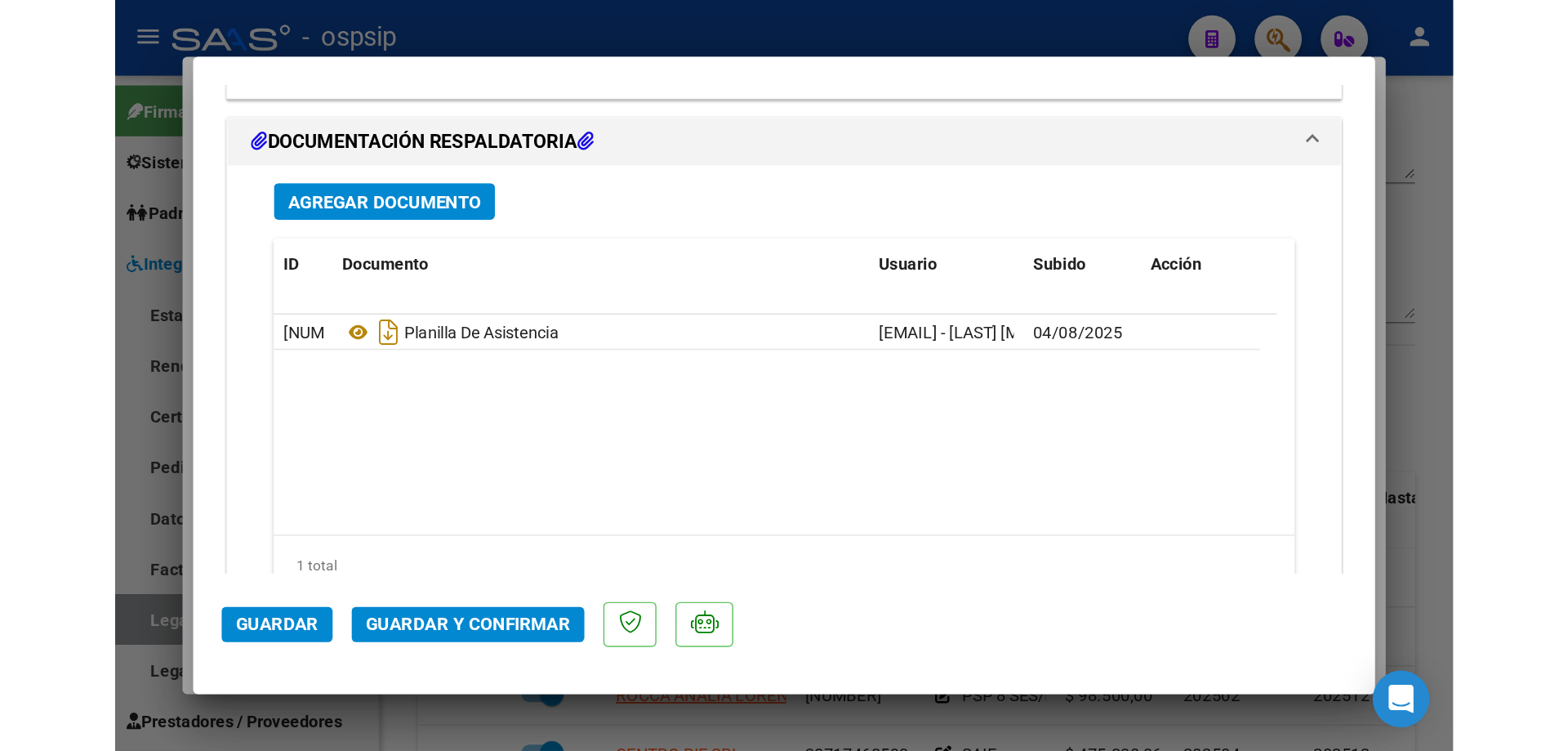 scroll, scrollTop: 1991, scrollLeft: 0, axis: vertical 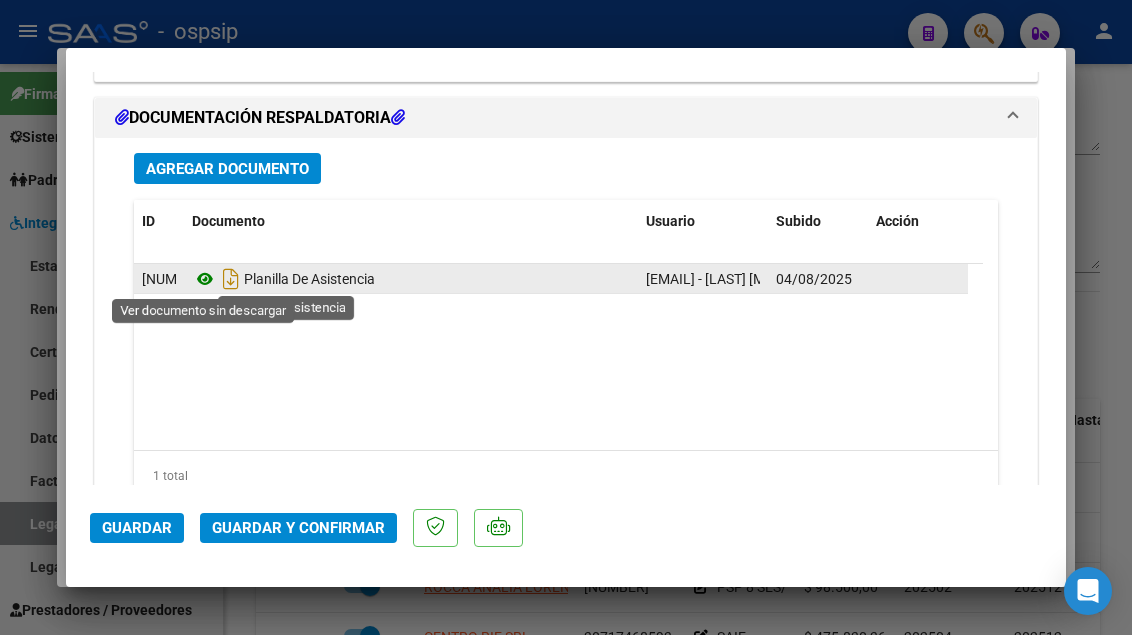 click 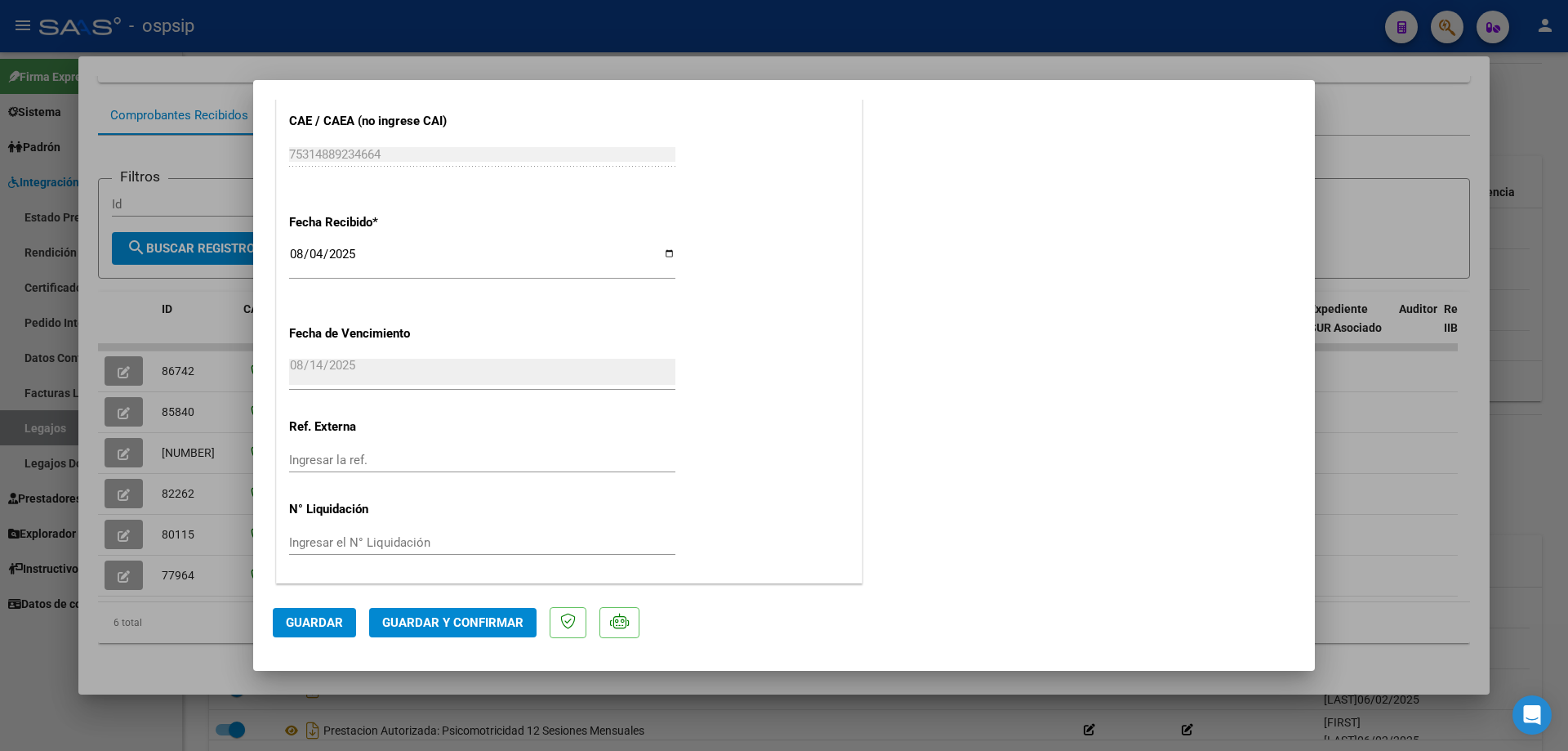 scroll, scrollTop: 153, scrollLeft: 0, axis: vertical 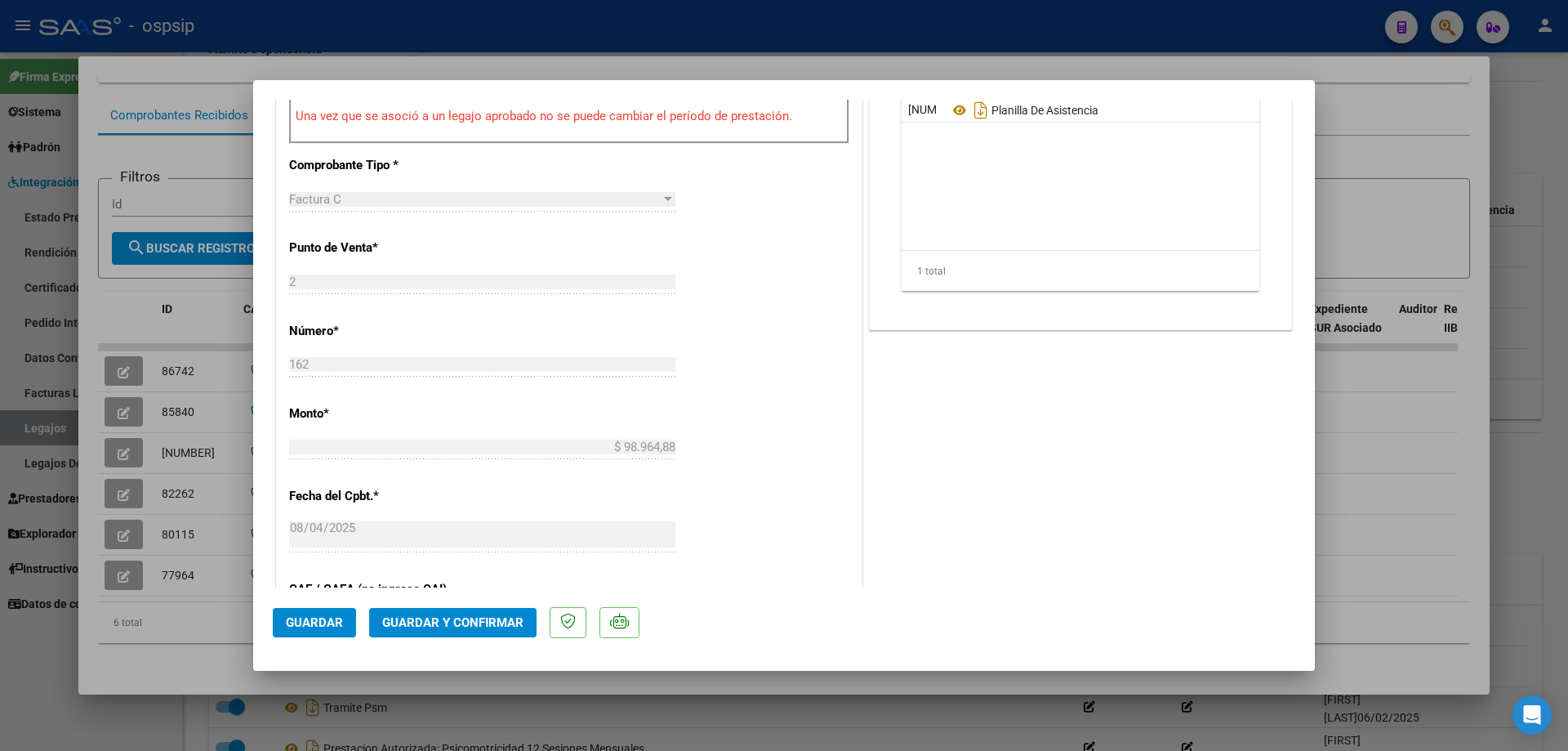 type 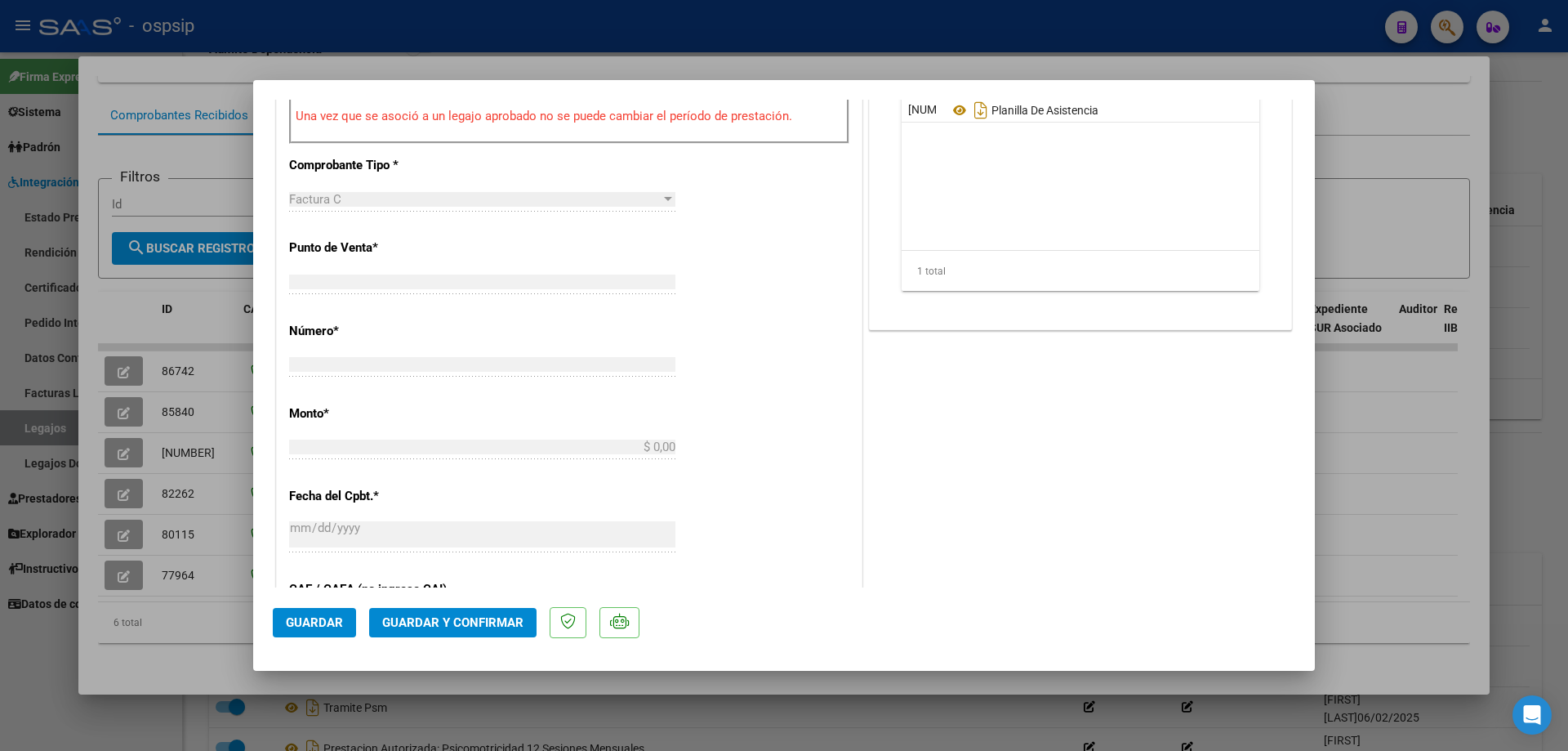 scroll, scrollTop: 594, scrollLeft: 0, axis: vertical 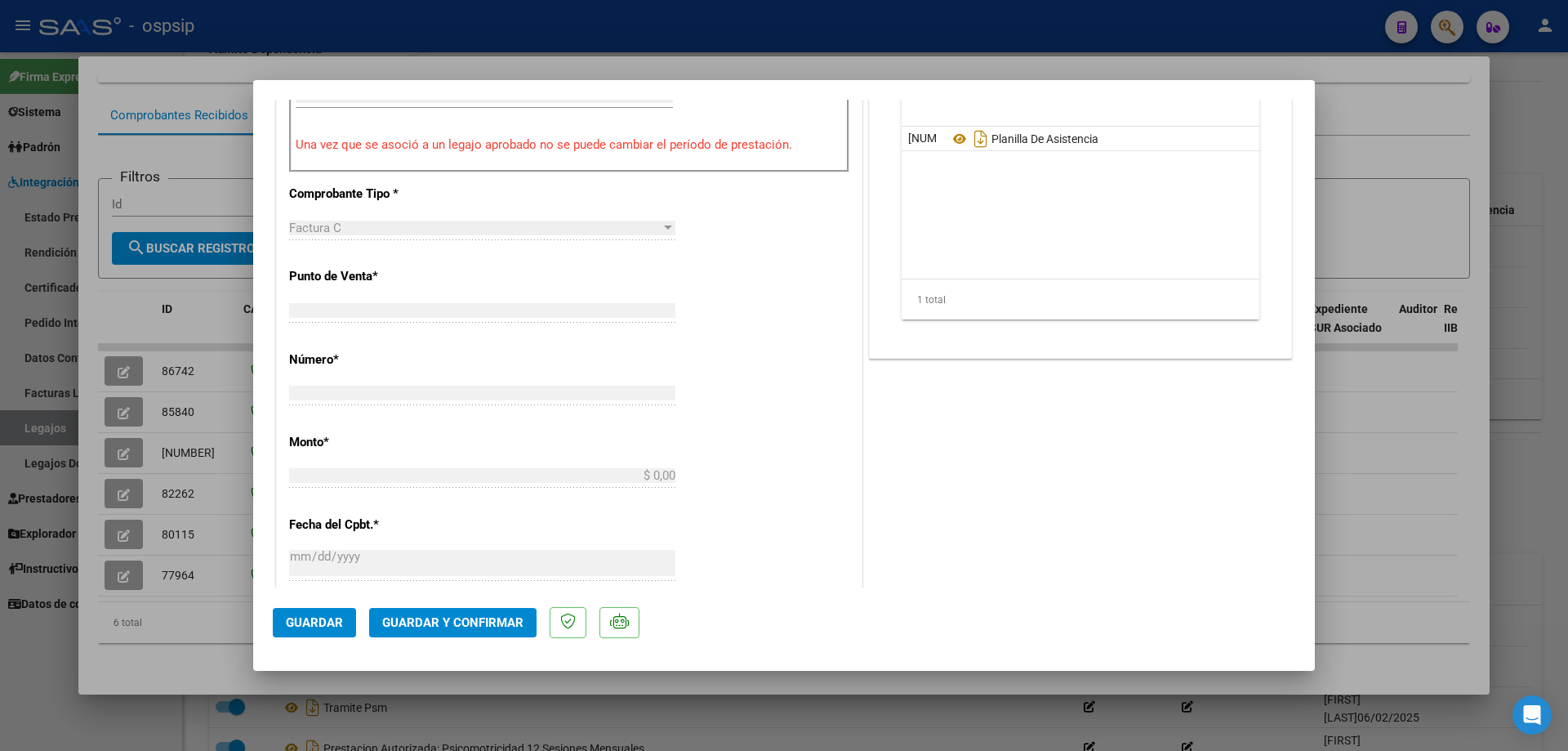 type 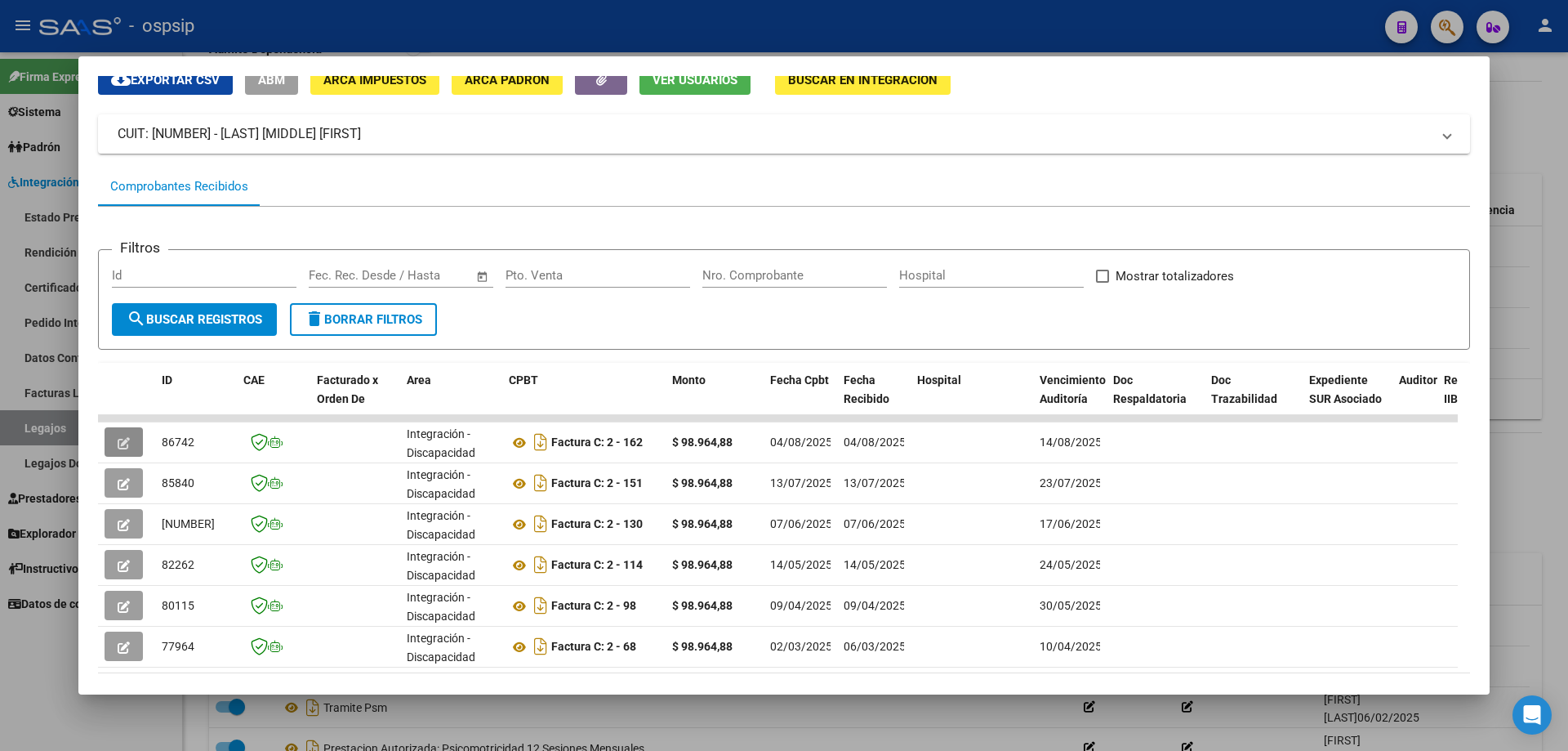scroll, scrollTop: 0, scrollLeft: 0, axis: both 